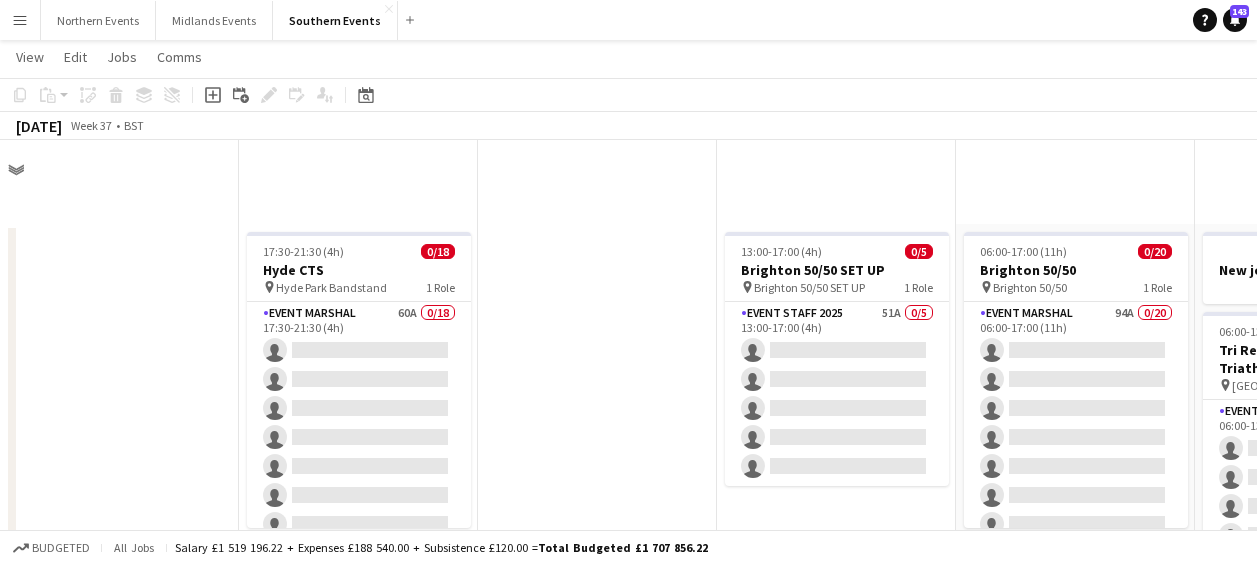 scroll, scrollTop: 436, scrollLeft: 0, axis: vertical 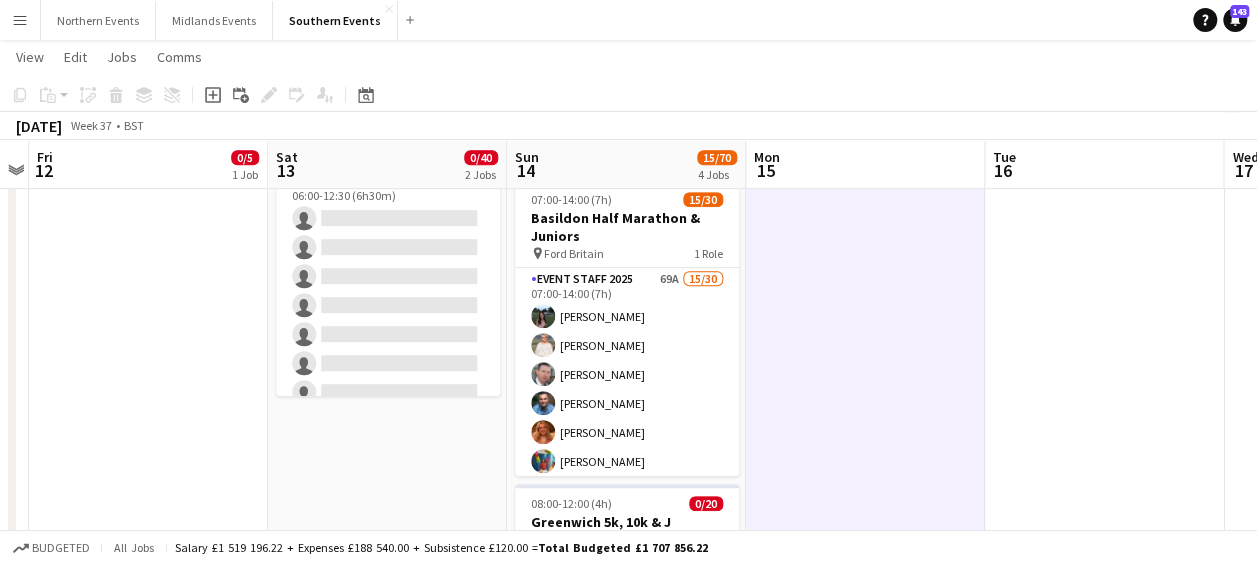 click on "Menu" at bounding box center [20, 20] 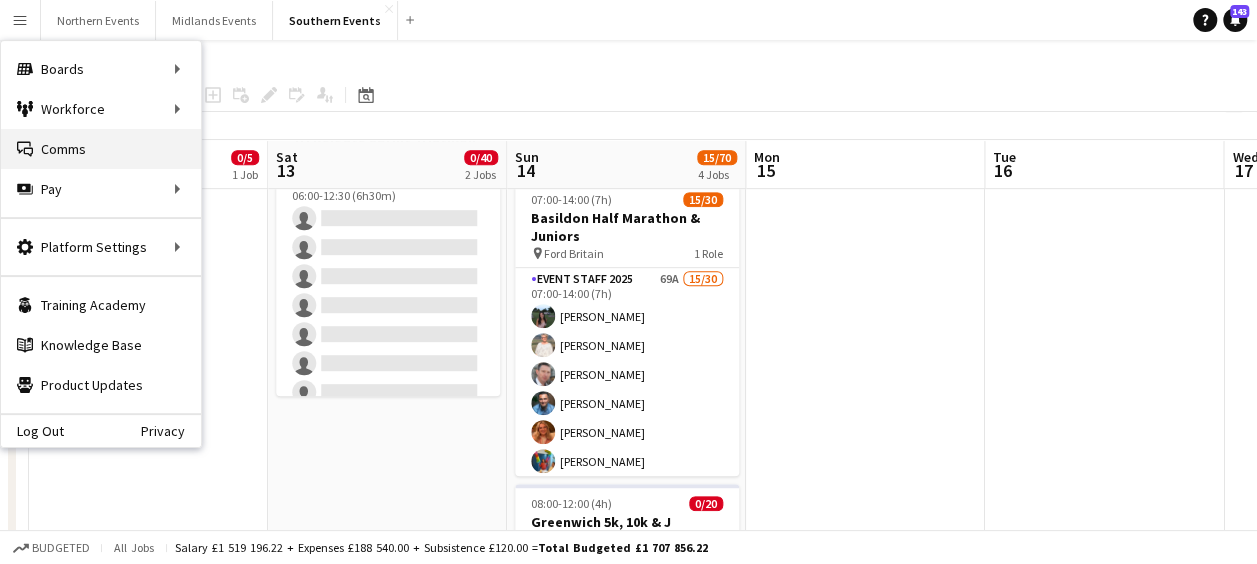 click on "Comms
Comms" at bounding box center (101, 149) 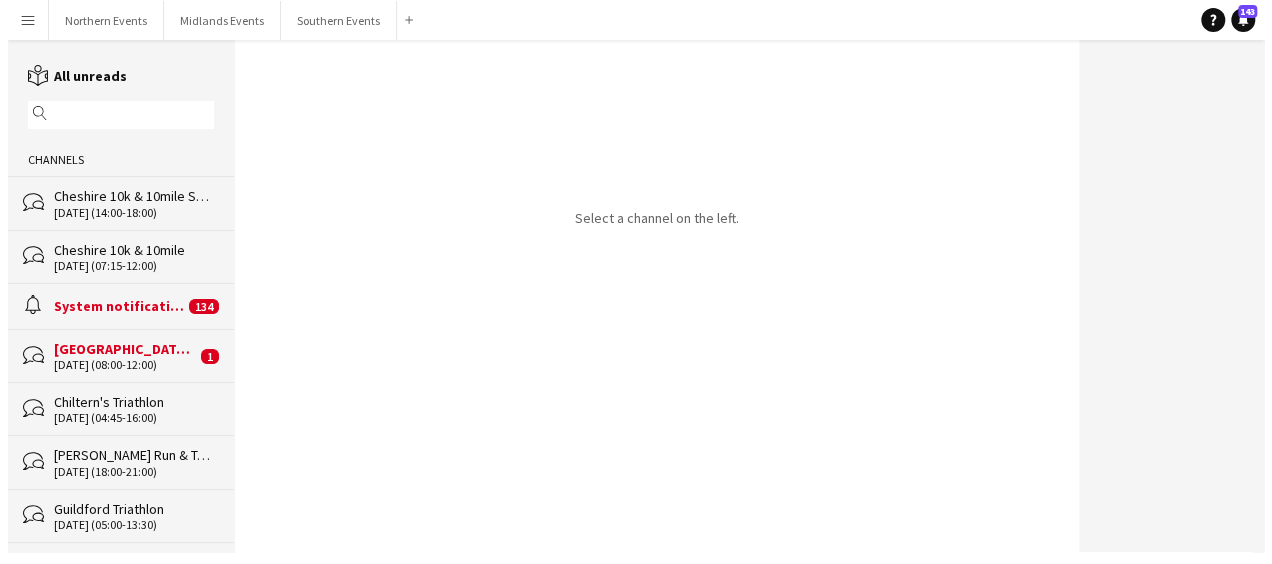 scroll, scrollTop: 0, scrollLeft: 0, axis: both 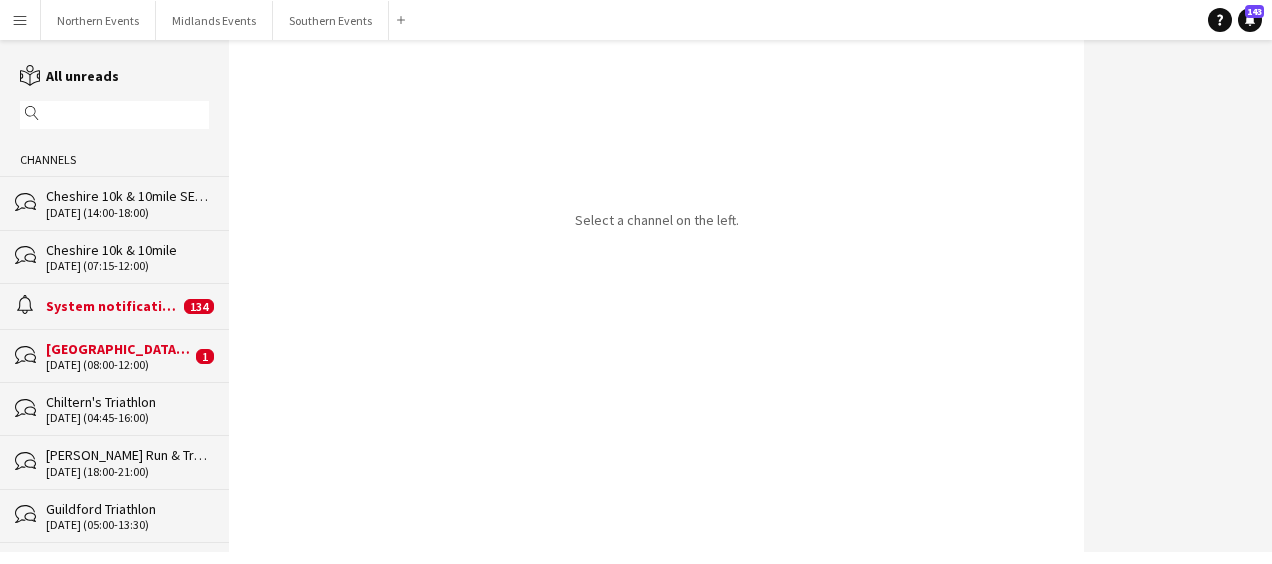 click on "[DATE] (04:45-16:00)" 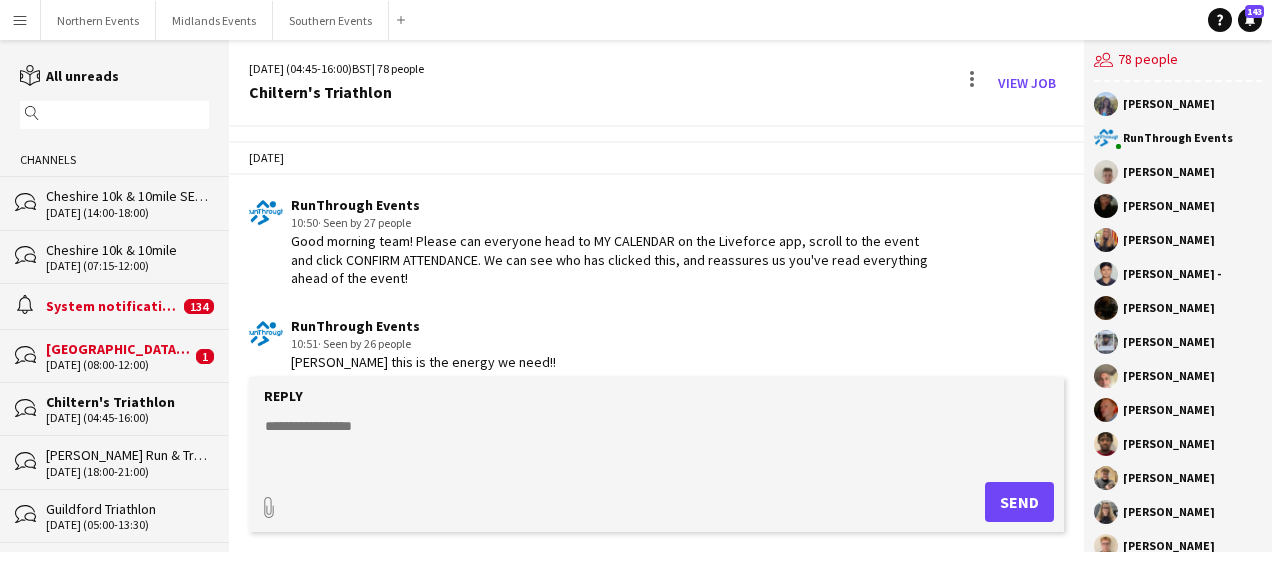scroll, scrollTop: 4768, scrollLeft: 0, axis: vertical 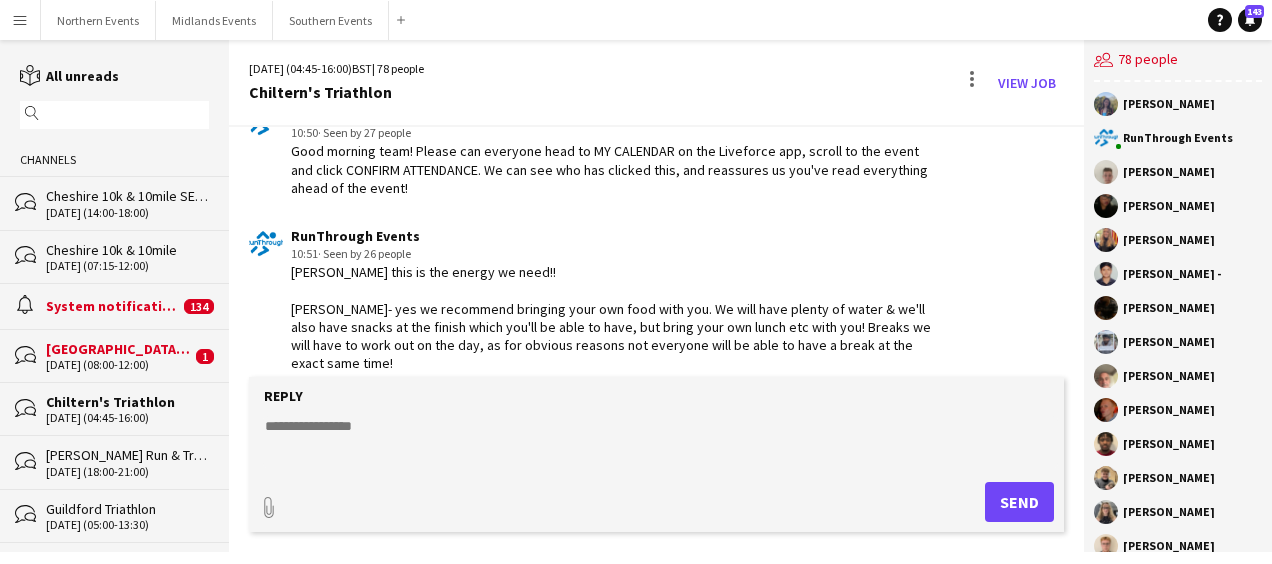click on "paperclip
Send" 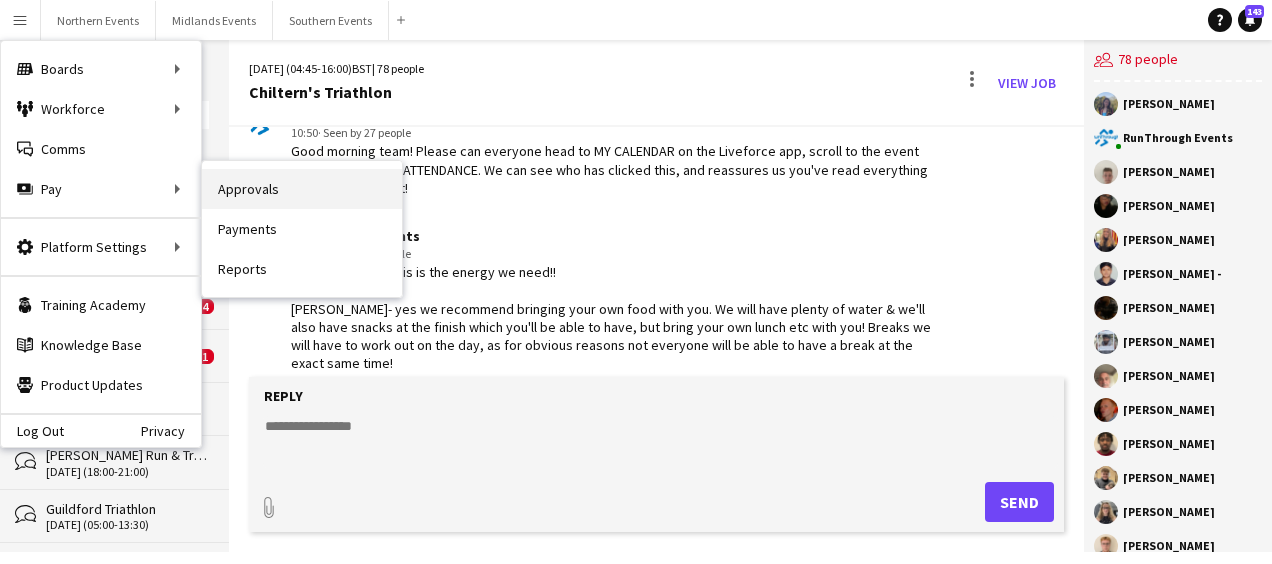 click on "Approvals" at bounding box center [302, 189] 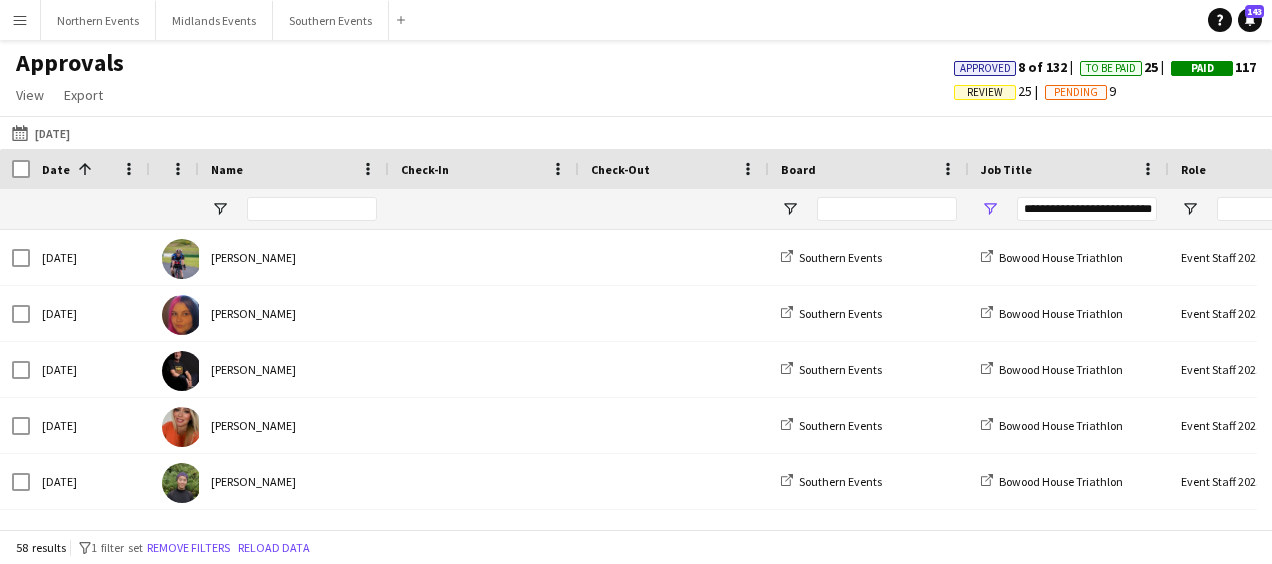click on "[DATE]
[DATE]
[DATE]   This Week   This Month   [DATE]   Last Week   Last Month  [DATE] [DATE] [DATE] M [DATE] T [DATE] W [DATE] T [DATE] F [DATE] S [DATE] S  [DATE]   2   3   4   5   6   7   8   9   10   11   12   13   14   15   16   17   18   19   20   21   22   23   24   25   26   27   28   29   30   31
Comparison range
Comparison range
Apply" 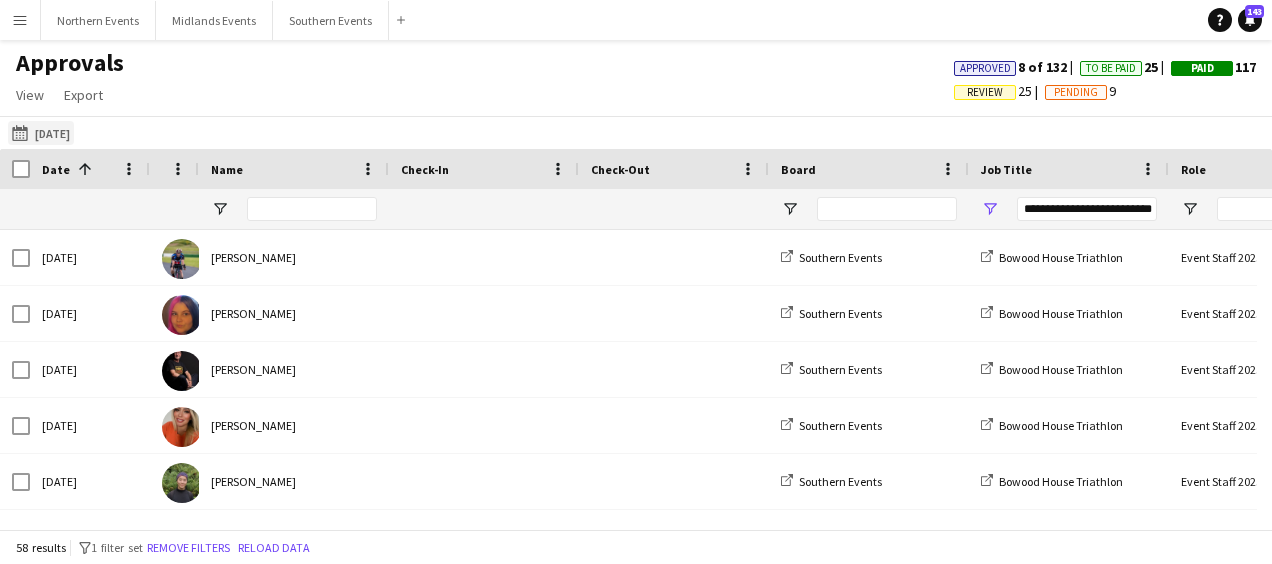 click on "[DATE]
[DATE]" 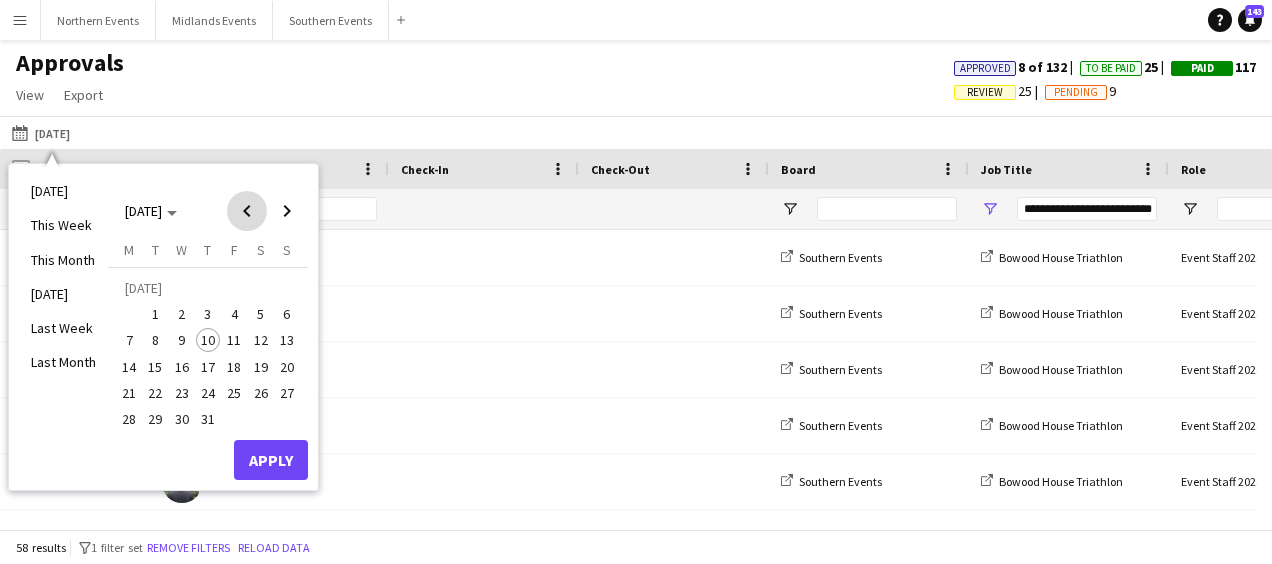 click at bounding box center (247, 211) 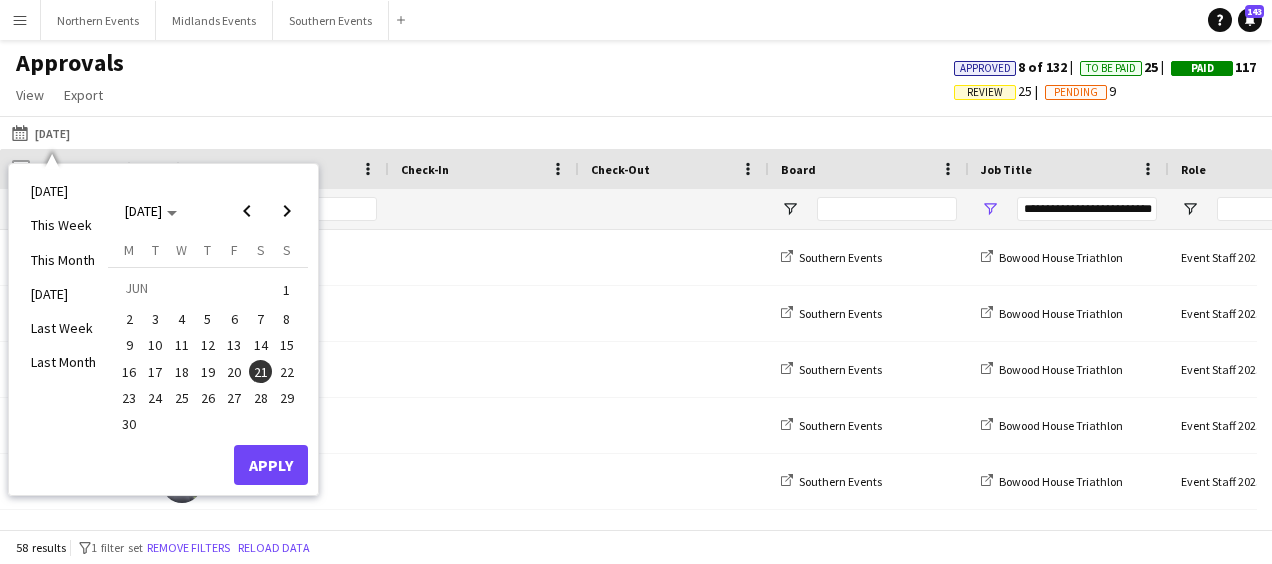 click on "22" at bounding box center [287, 372] 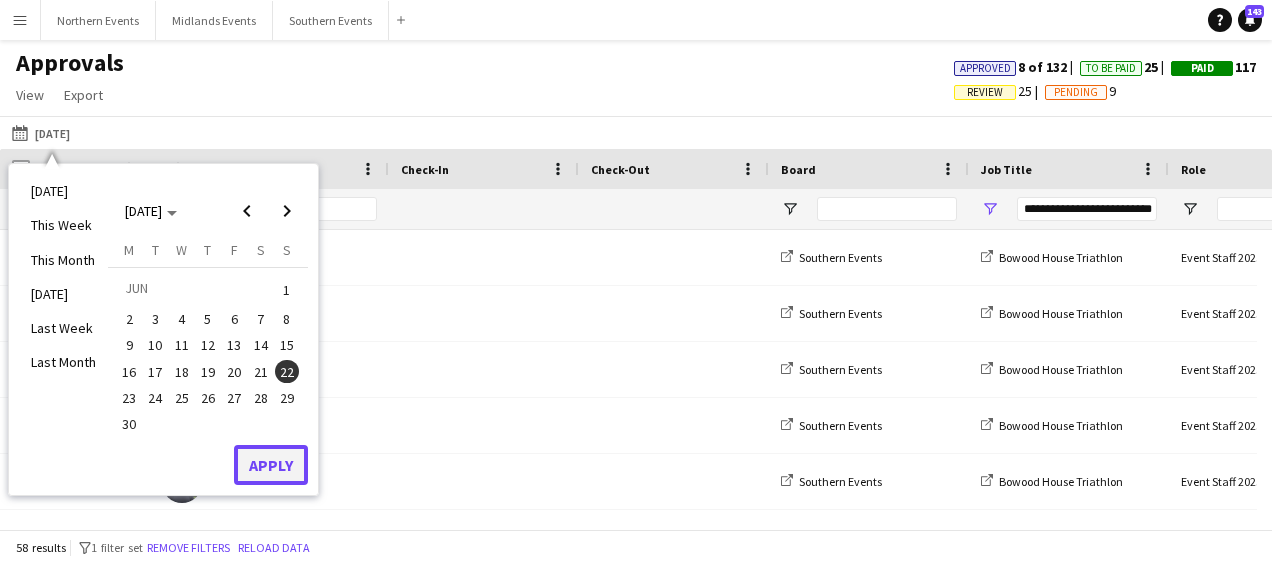 click on "Apply" at bounding box center (271, 465) 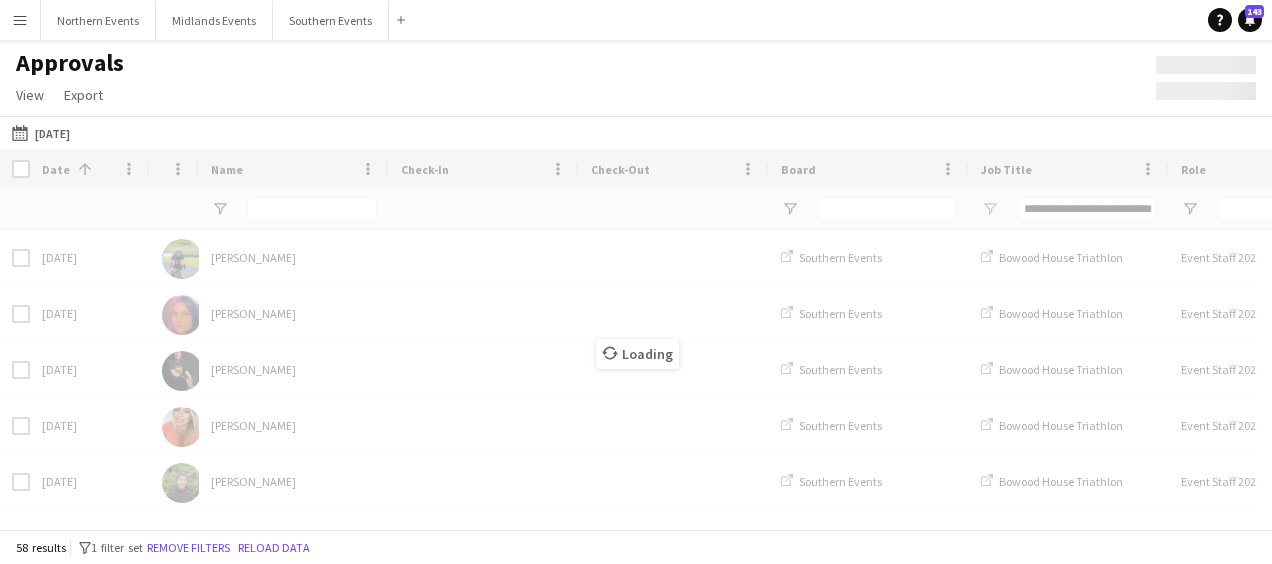 type on "***" 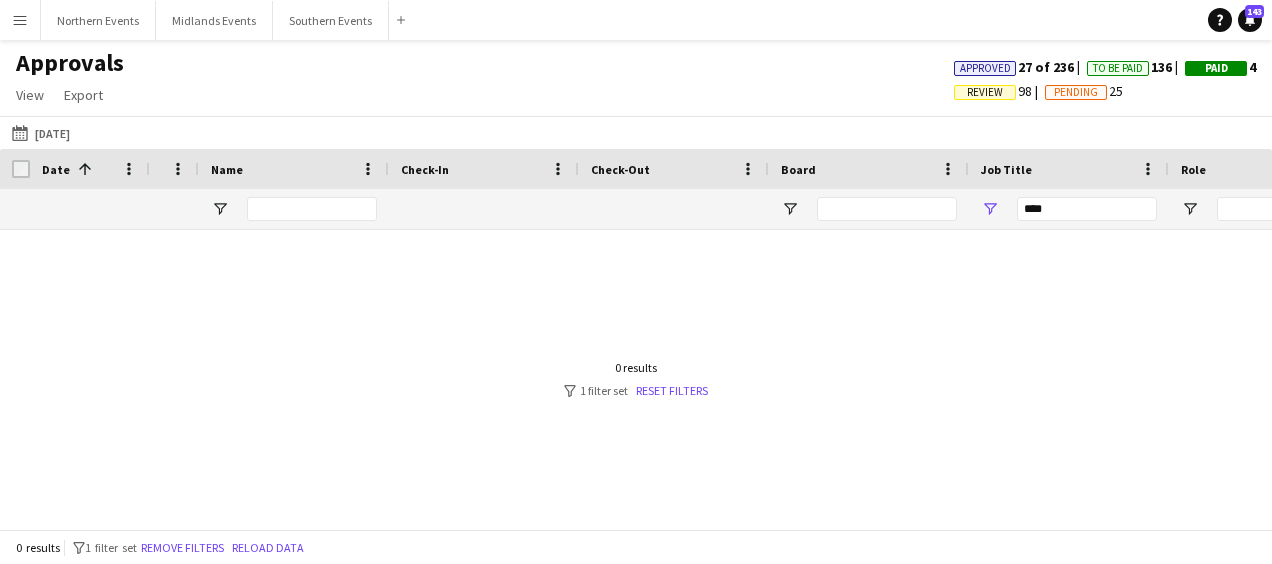 click at bounding box center [636, 372] 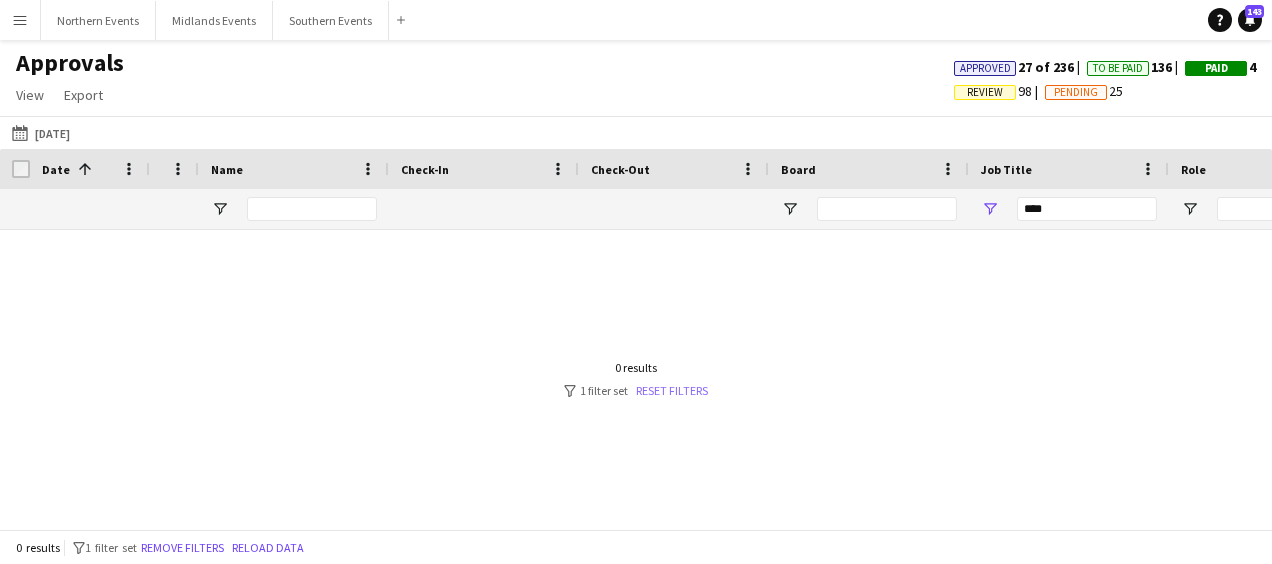 click on "Reset filters" at bounding box center (672, 390) 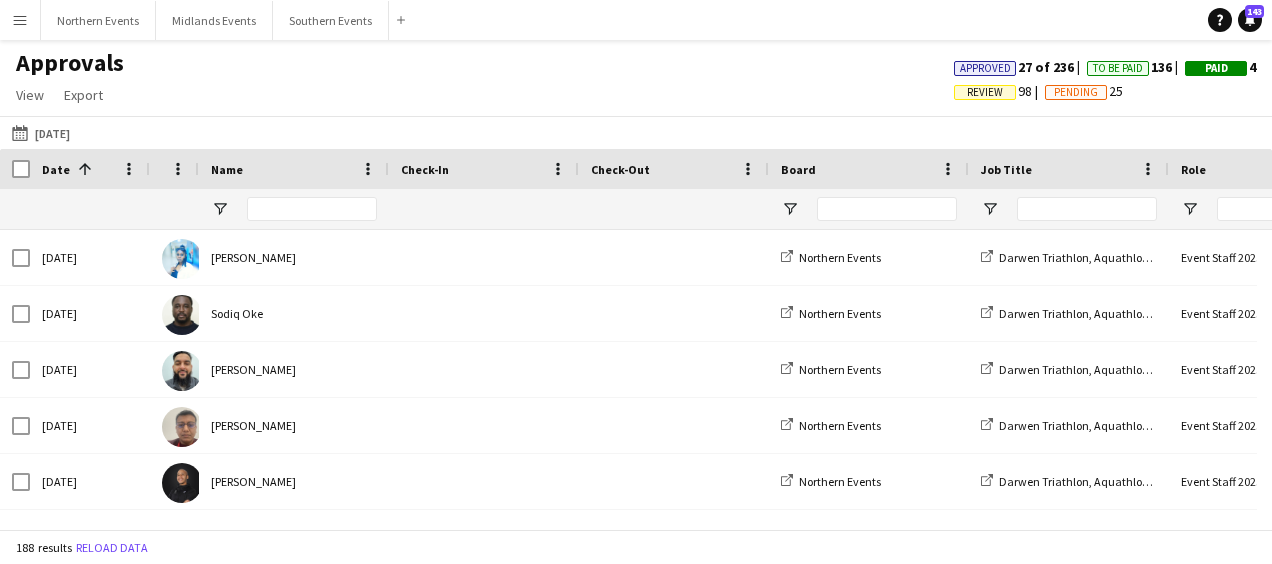 scroll, scrollTop: 0, scrollLeft: 87, axis: horizontal 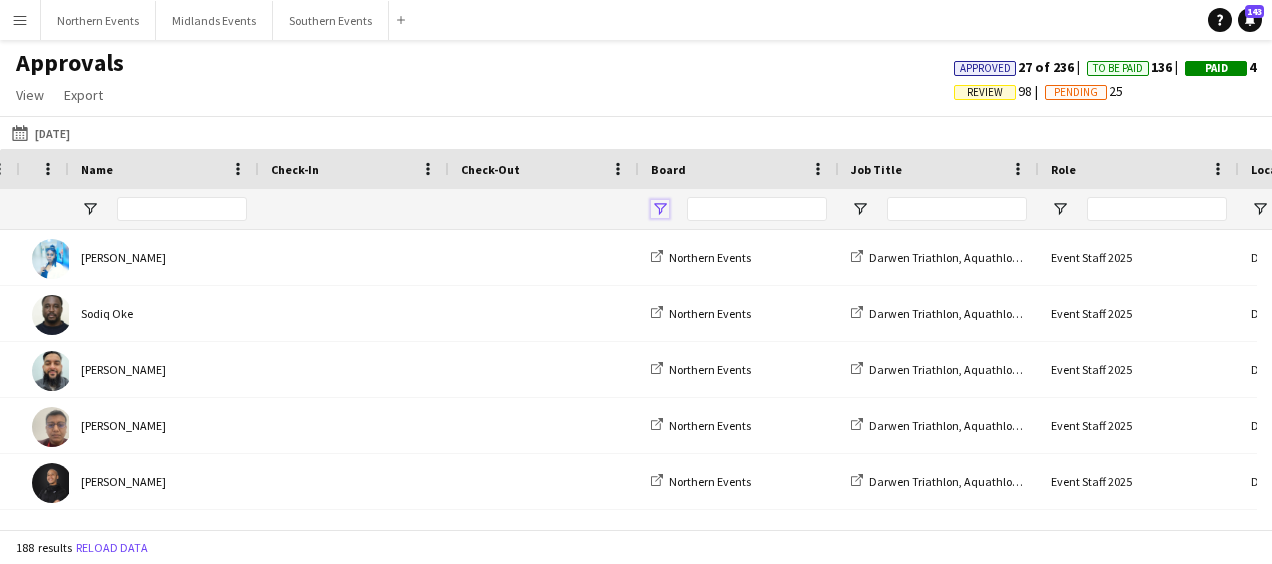 click at bounding box center [660, 209] 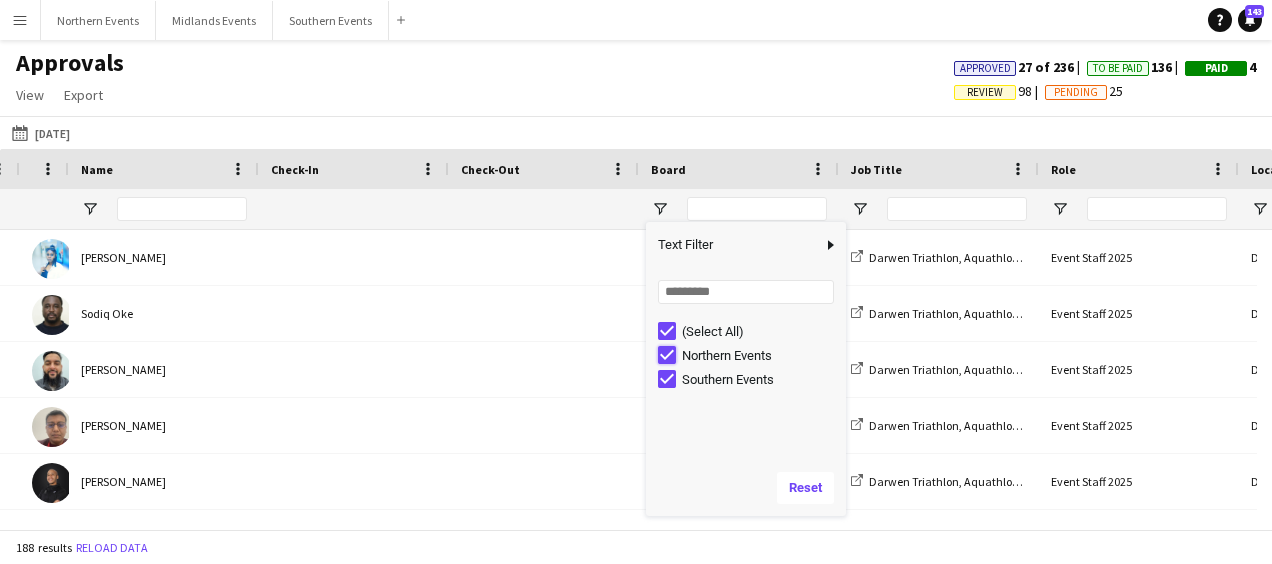 type on "**********" 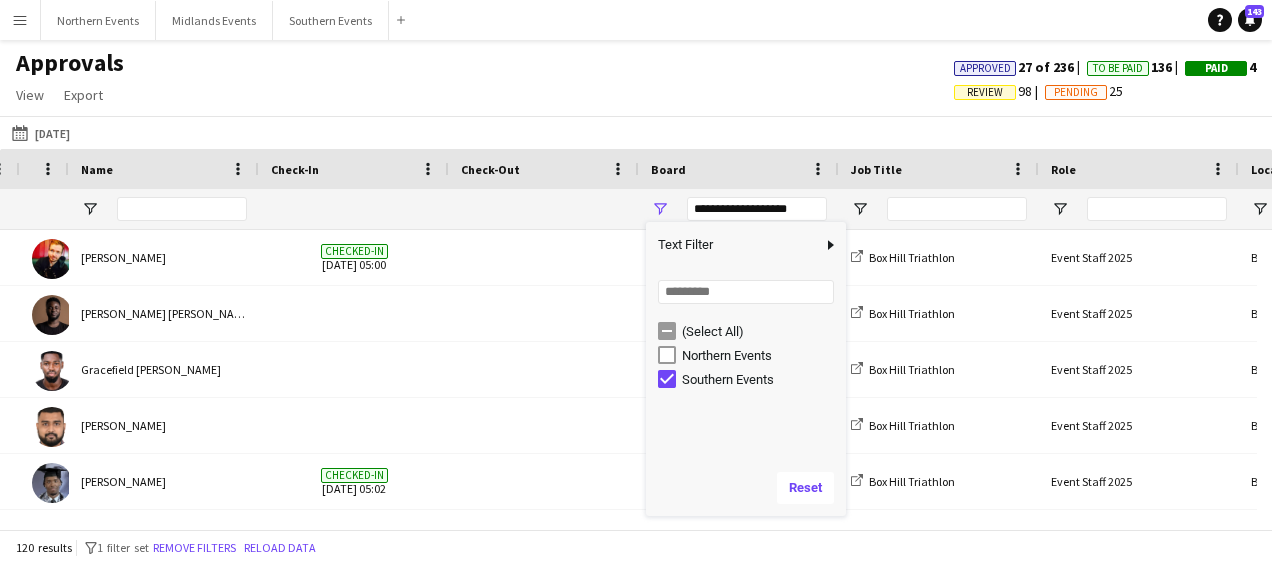click on "Approvals   View  Customise view Customise filters Reset Filters Reset View Reset All  Export  Export as XLSX Export as CSV Export as PDF Approved  27 of 236  To Be Paid  136  Paid  4   Review   98   Pending   25" 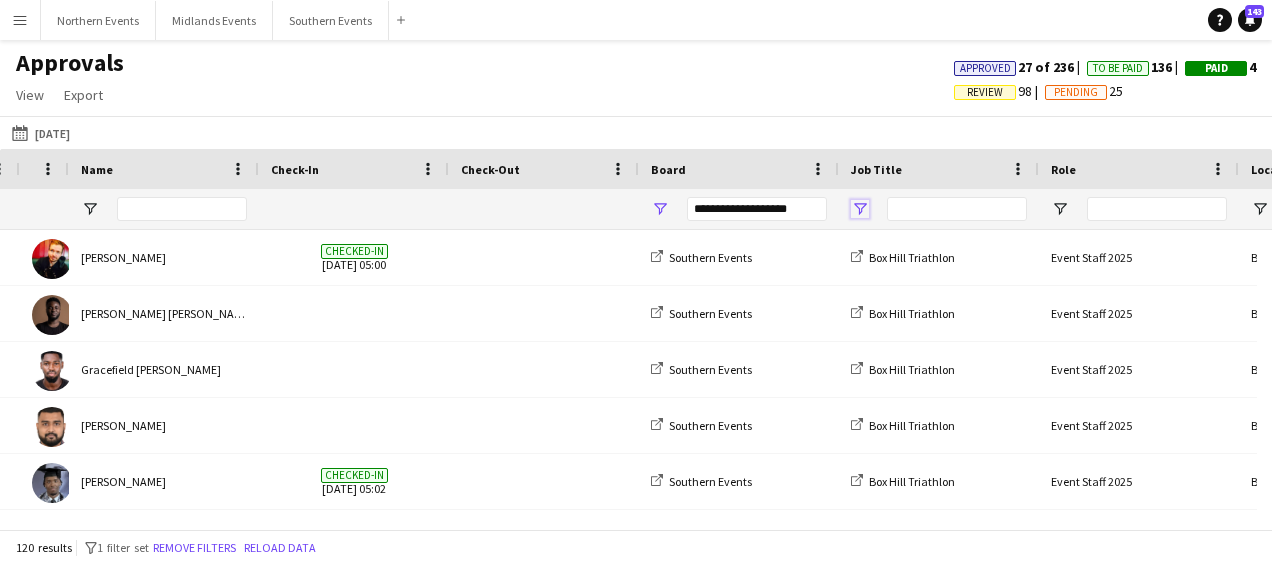 click at bounding box center (860, 209) 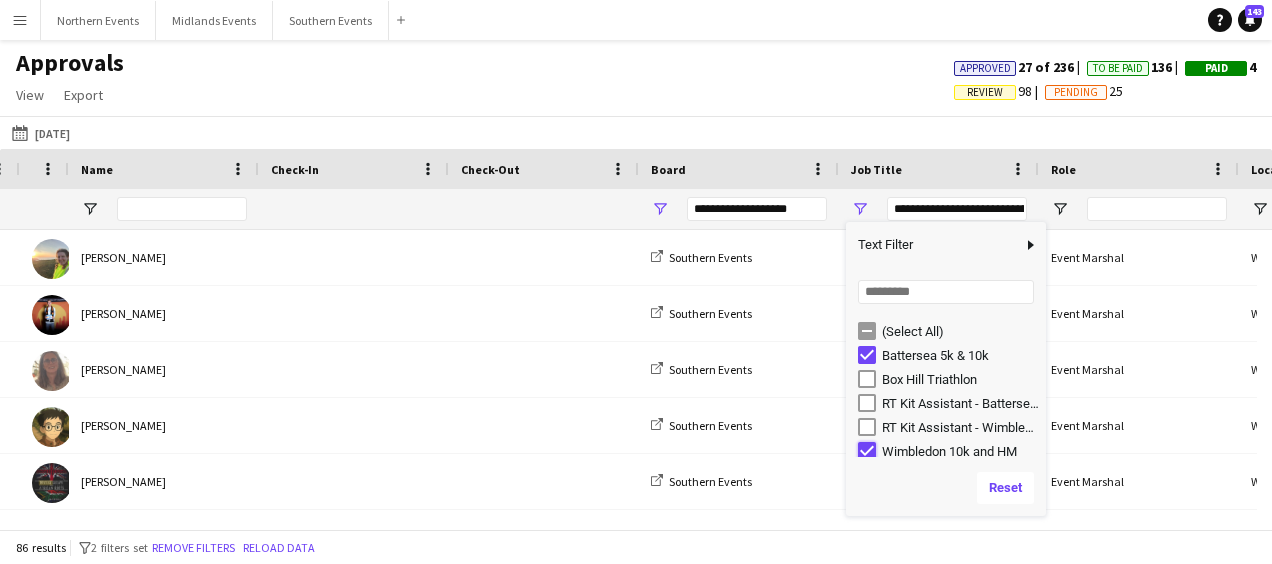 type on "**********" 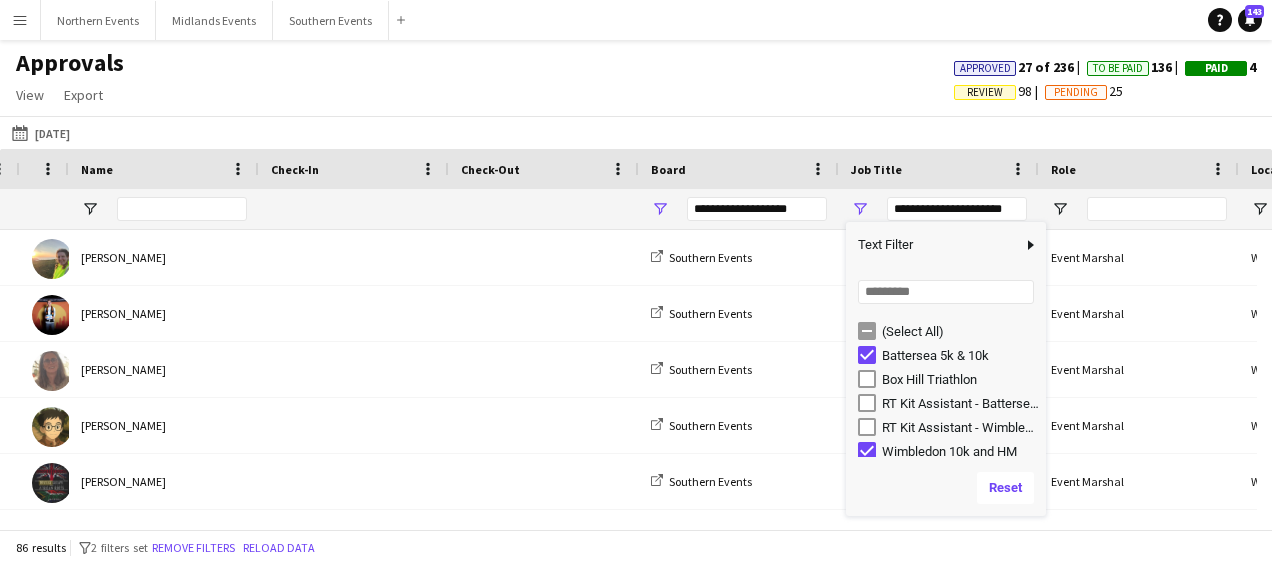 scroll, scrollTop: 6, scrollLeft: 0, axis: vertical 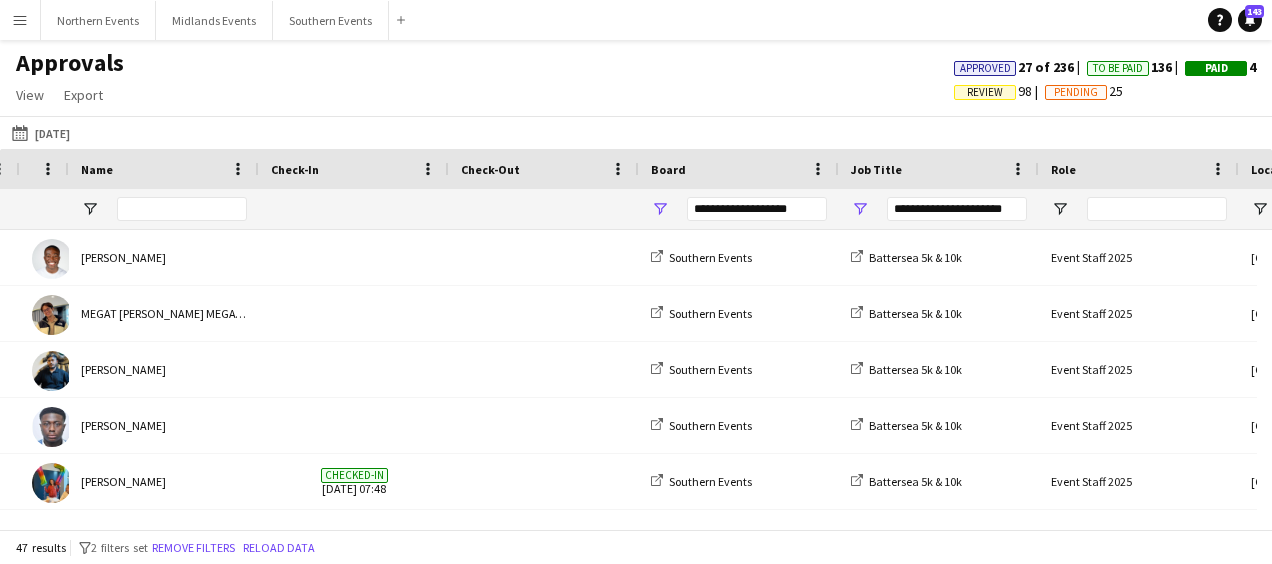 click on "Approvals   View  Customise view Customise filters Reset Filters Reset View Reset All  Export  Export as XLSX Export as CSV Export as PDF Approved  27 of 236  To Be Paid  136  Paid  4   Review   98   Pending   25" 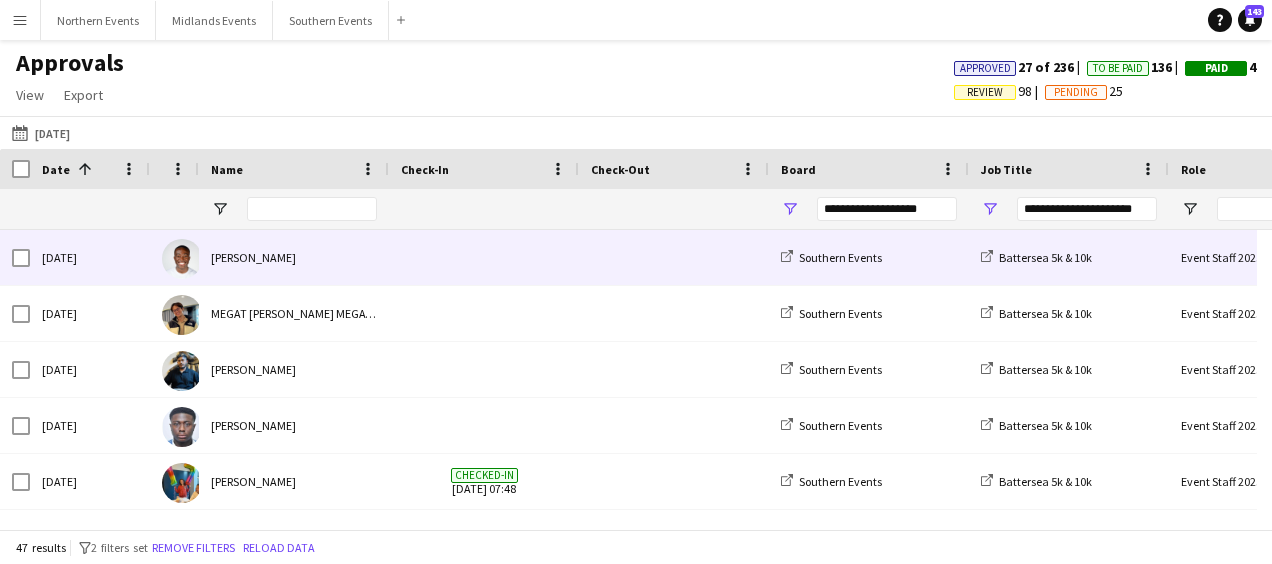 click on "[PERSON_NAME]" at bounding box center (294, 257) 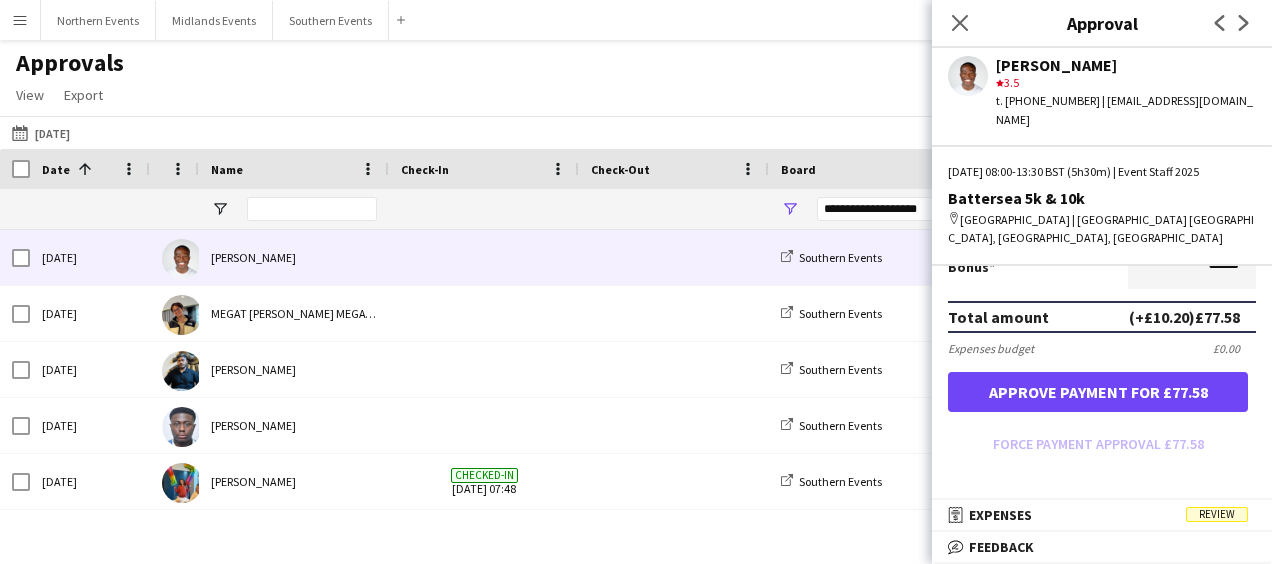scroll, scrollTop: 568, scrollLeft: 0, axis: vertical 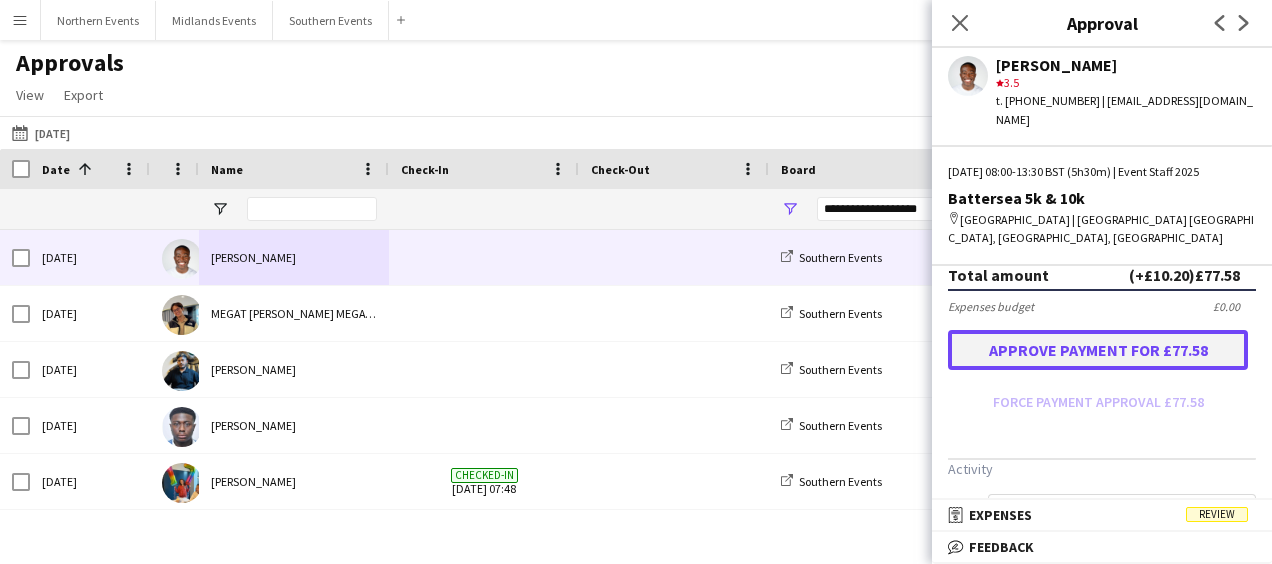 click on "Approve payment for £77.58" at bounding box center (1098, 350) 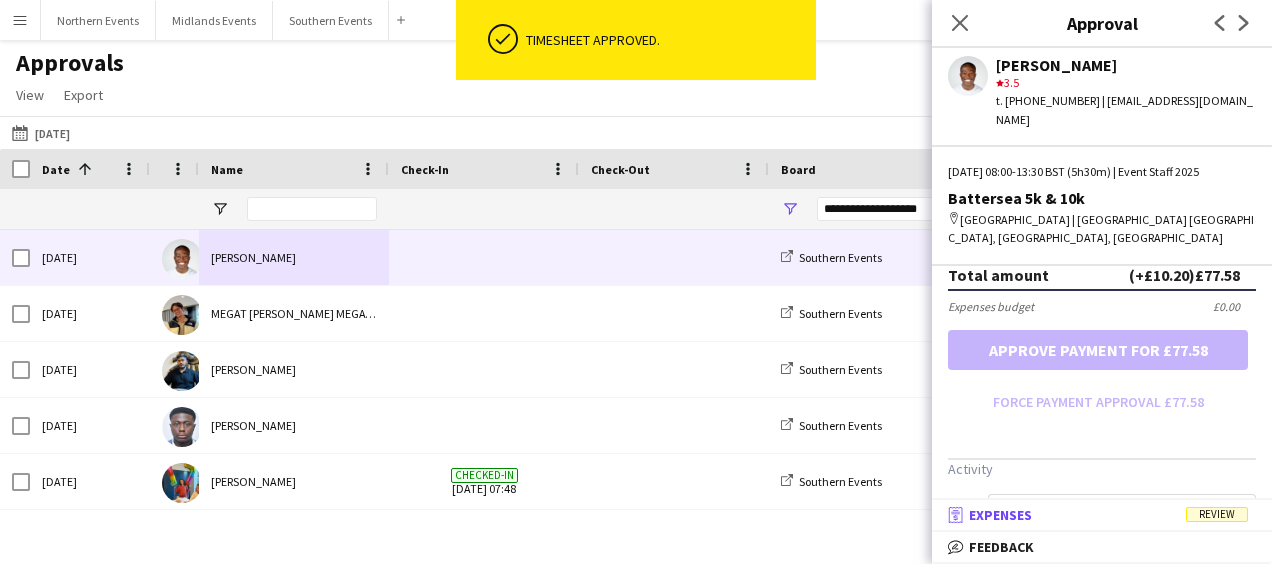 click on "receipt
Expenses   Review" at bounding box center [1098, 515] 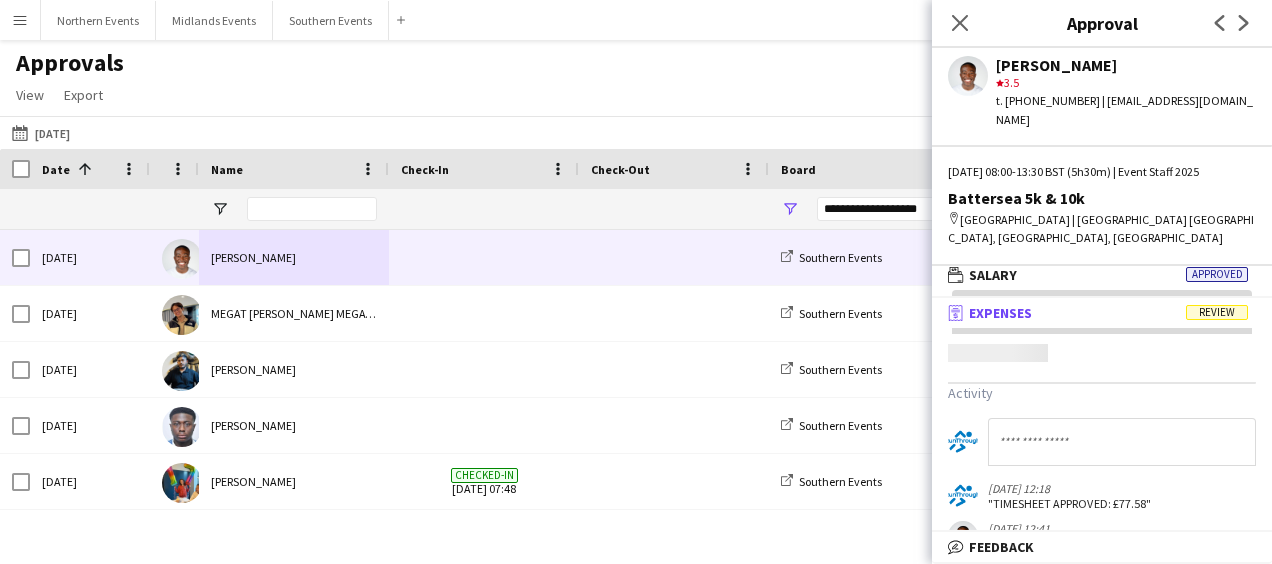 scroll, scrollTop: 5, scrollLeft: 0, axis: vertical 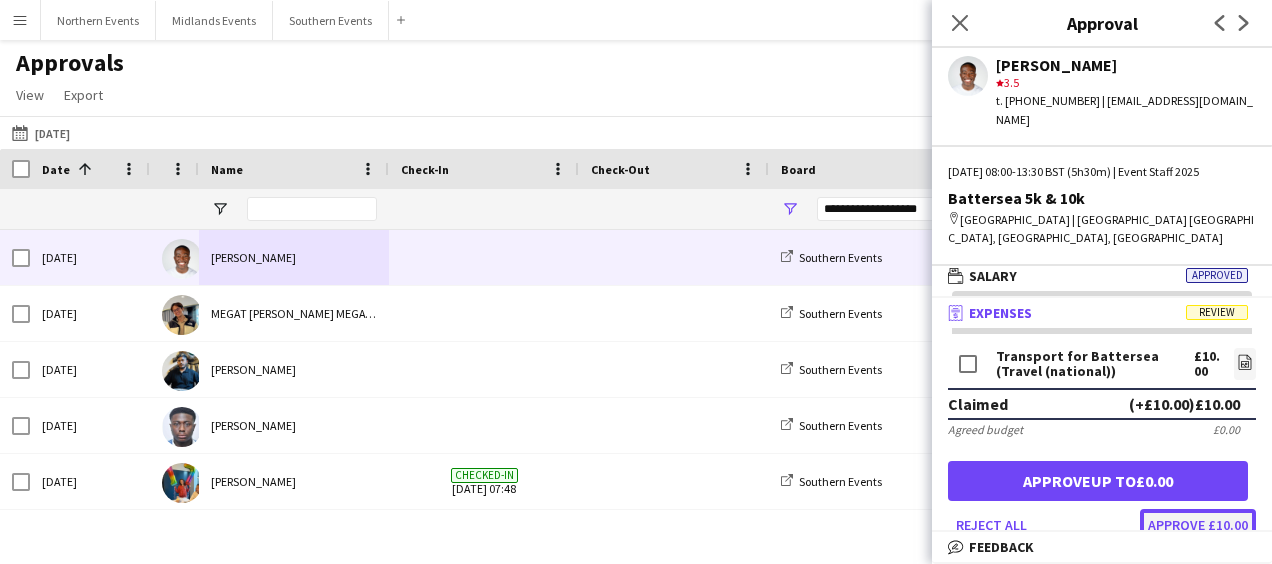 click on "Approve £10.00" at bounding box center (1198, 525) 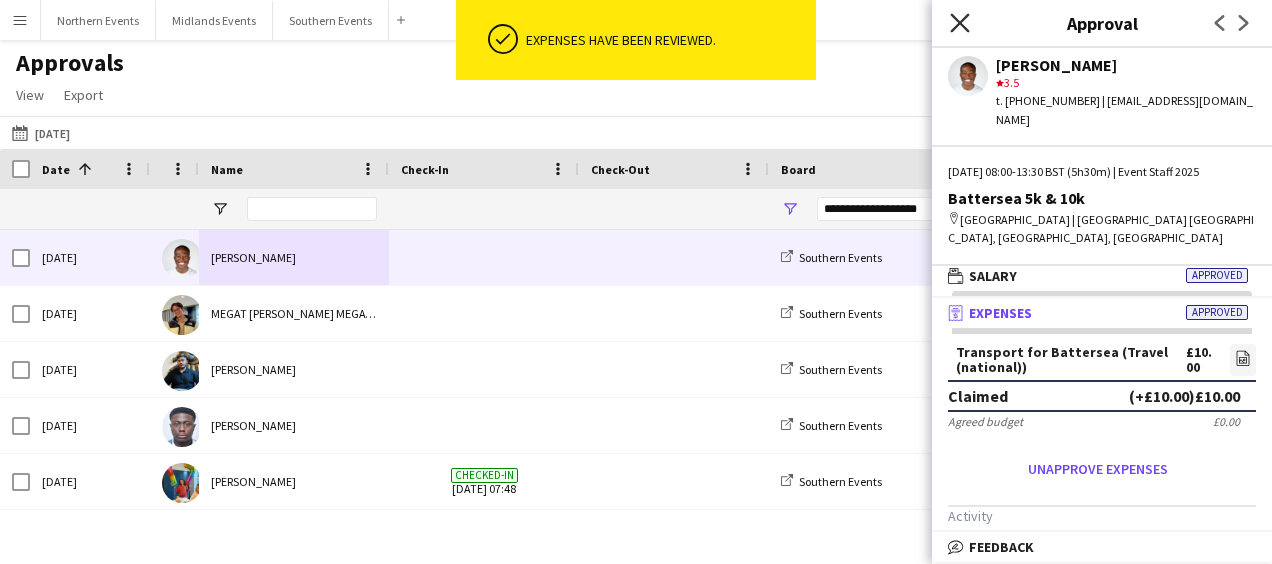 click 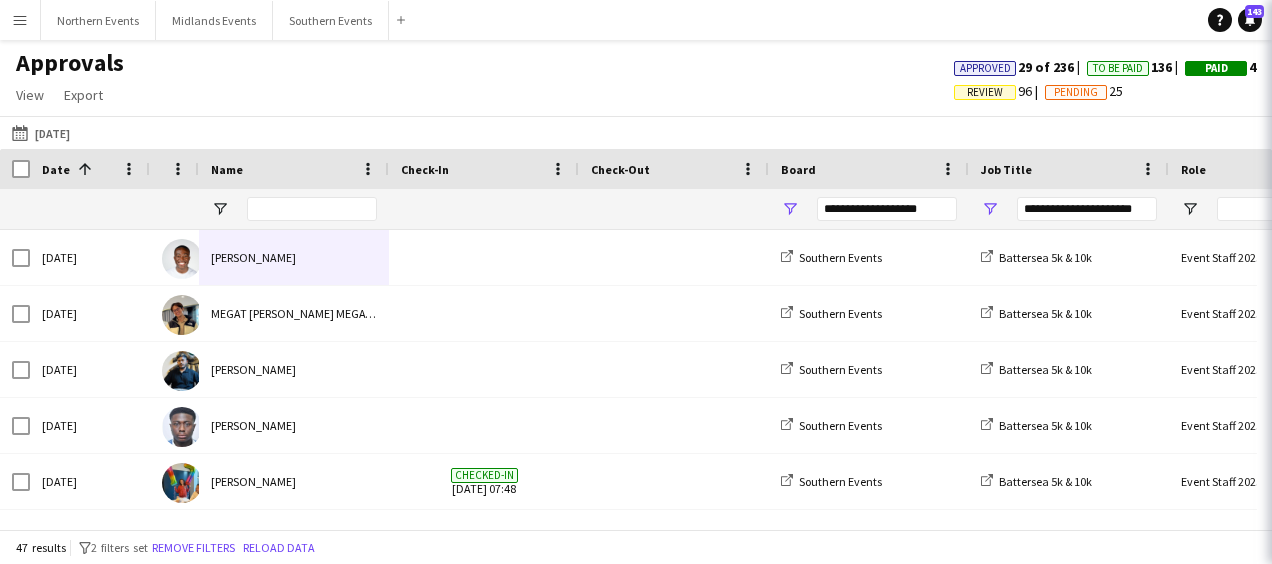 click on "Approvals   View  Customise view Customise filters Reset Filters Reset View Reset All  Export  Export as XLSX Export as CSV Export as PDF Approved  29 of 236  To Be Paid  136  Paid  4   Review   96   Pending   25" 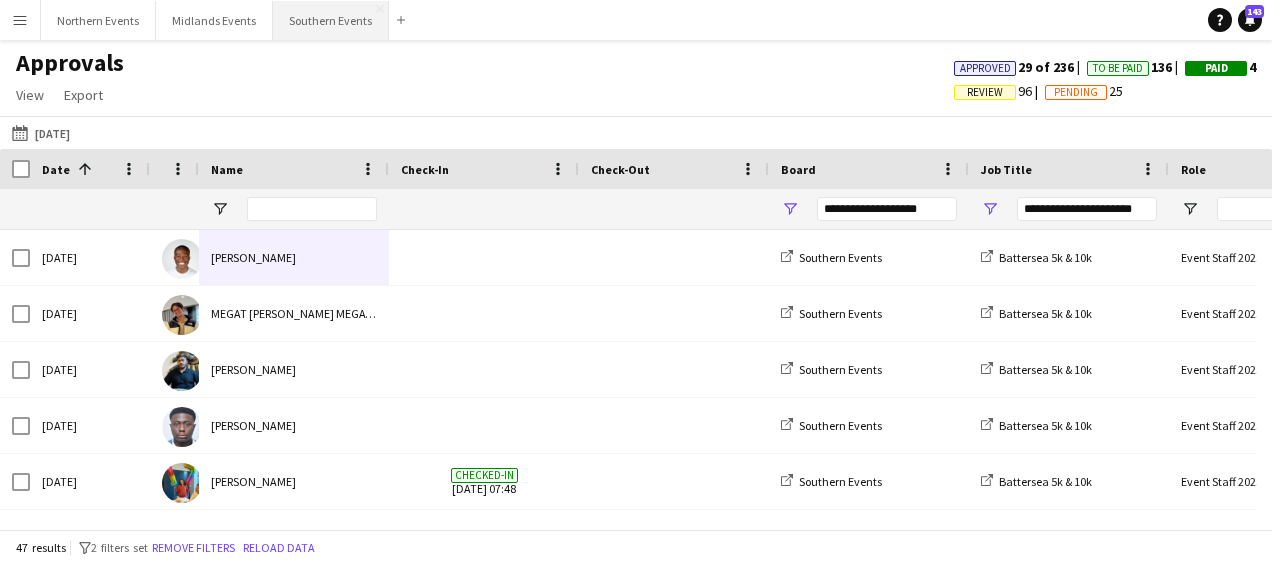 click on "Southern Events
Close" at bounding box center (331, 20) 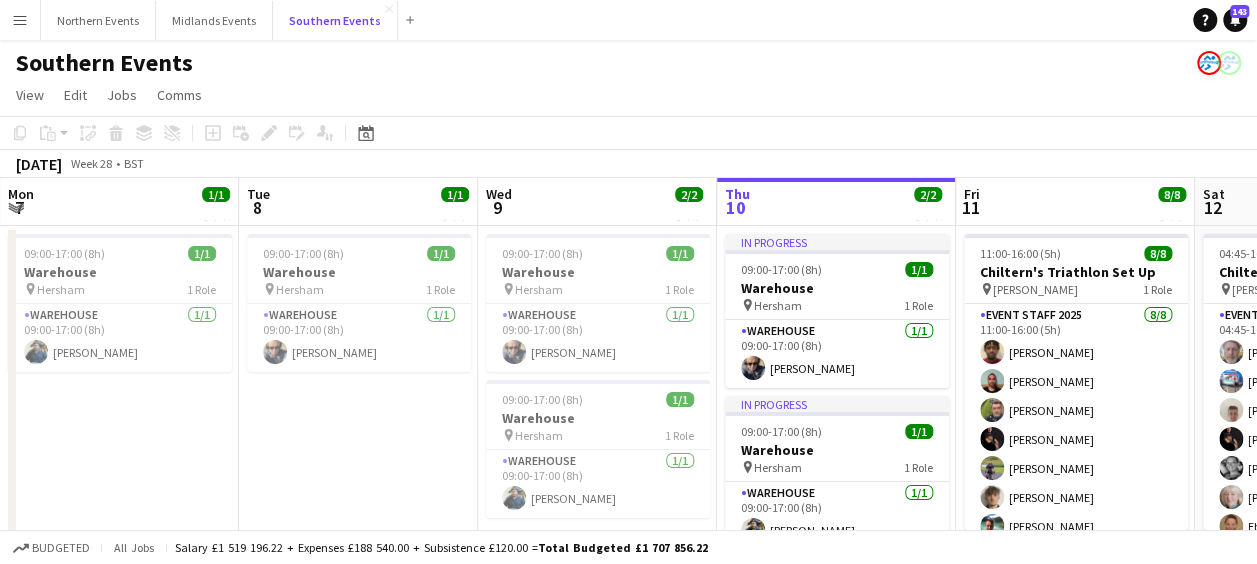 scroll, scrollTop: 0, scrollLeft: 555, axis: horizontal 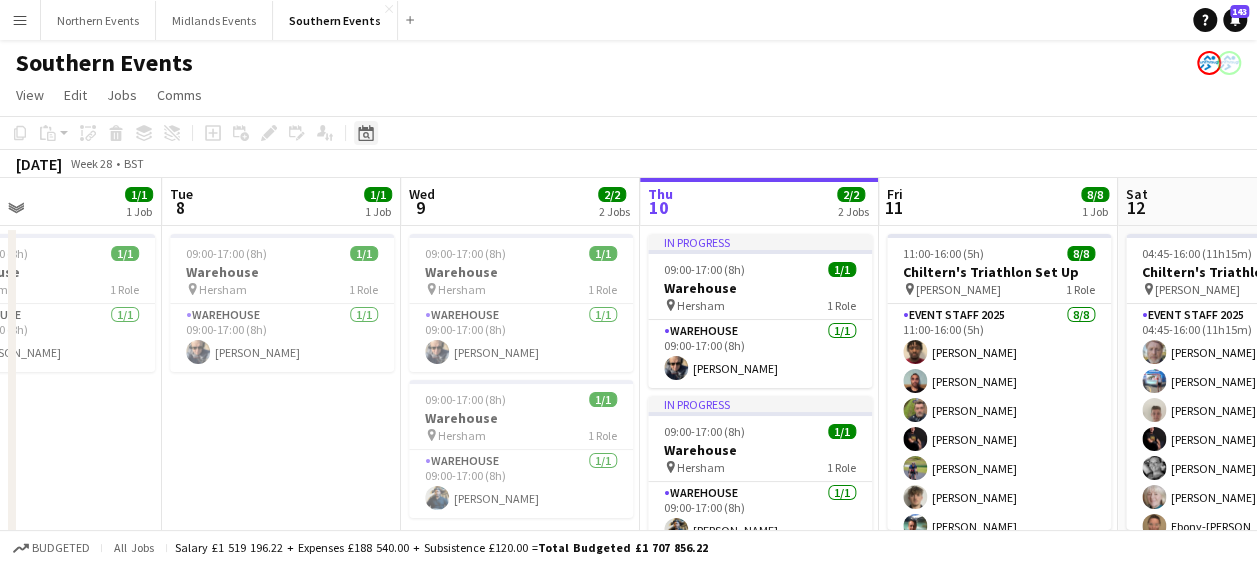 click on "Date picker" 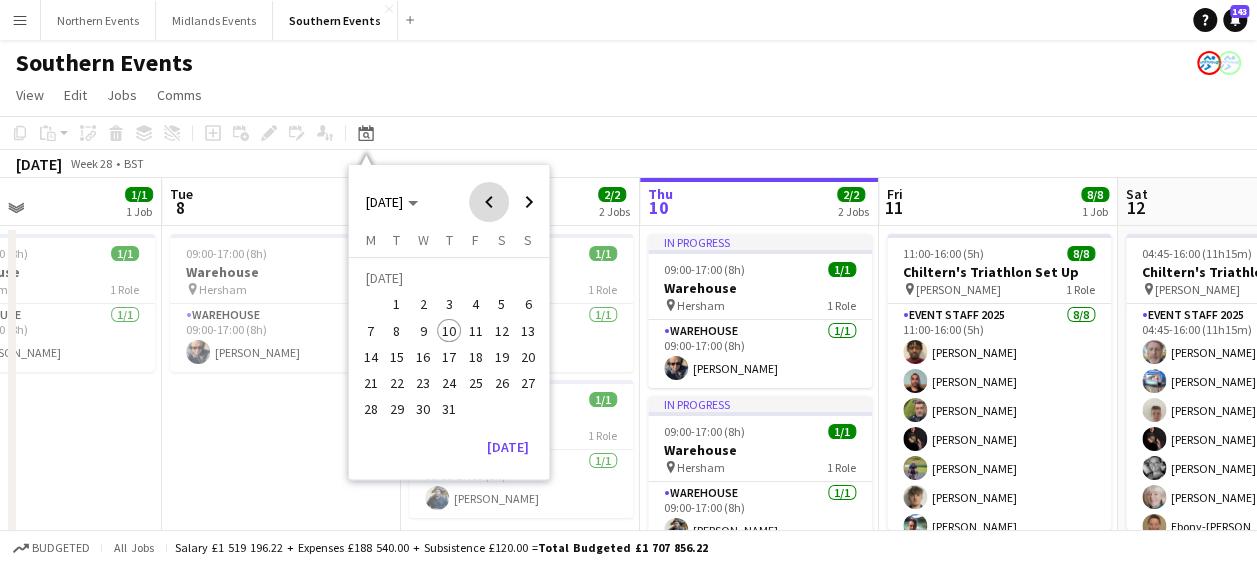 click at bounding box center [489, 202] 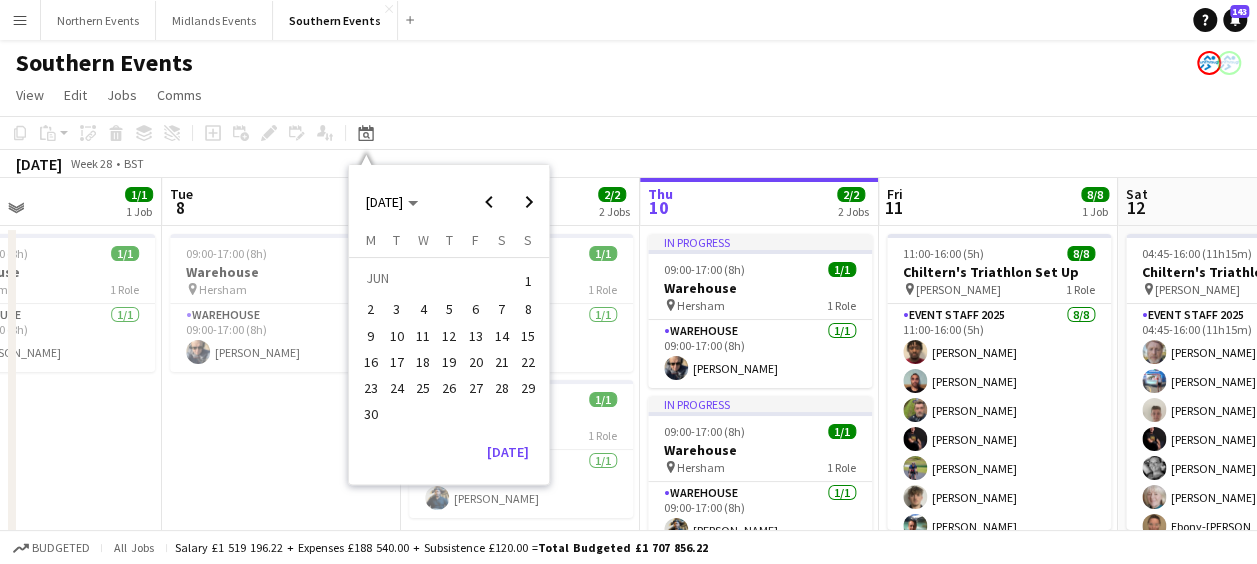 click on "22" at bounding box center [528, 362] 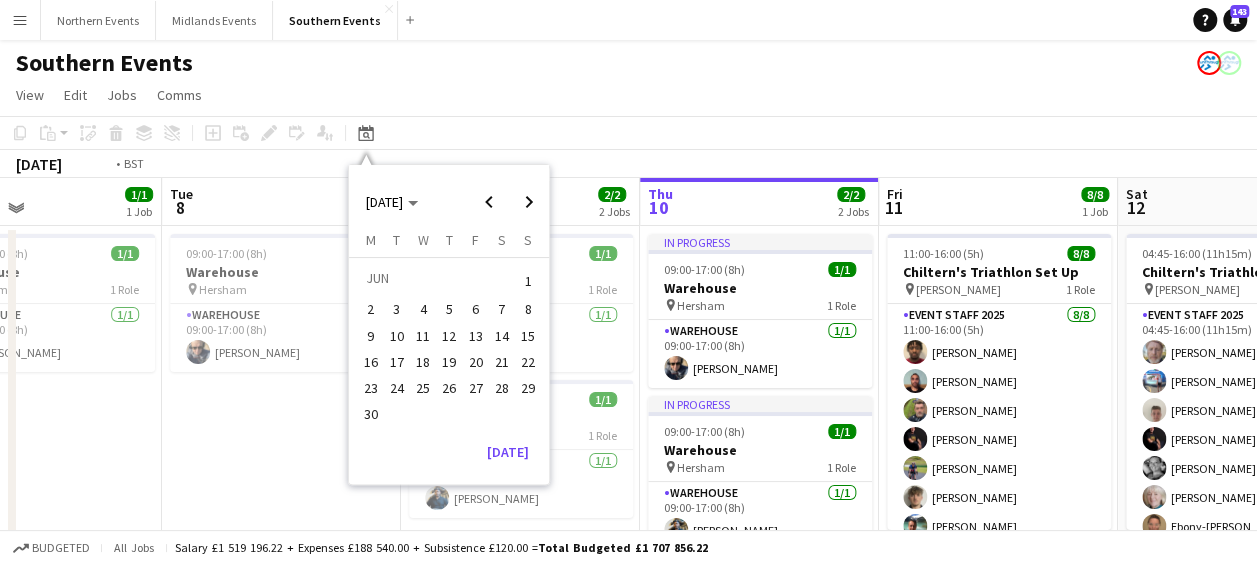 scroll, scrollTop: 0, scrollLeft: 688, axis: horizontal 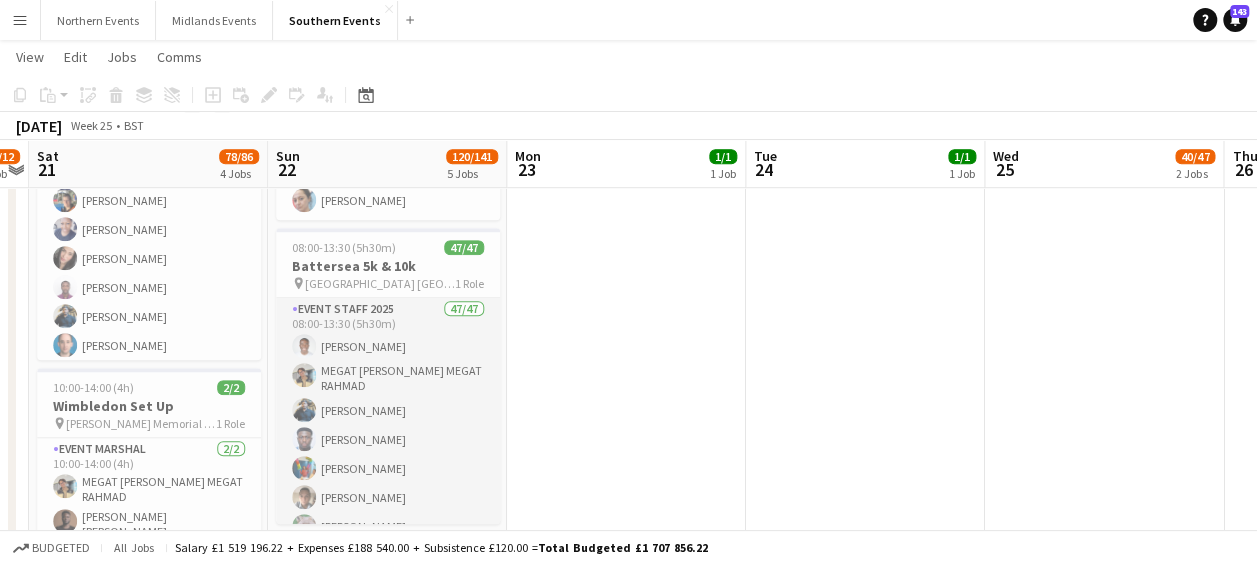 click on "Event Staff 2025   47/47   08:00-13:30 (5h30m)
[PERSON_NAME] MEGAT [PERSON_NAME] MEGAT RAHMAD [PERSON_NAME] [PERSON_NAME] [PERSON_NAME] [PERSON_NAME] [PERSON_NAME] [PERSON_NAME] [PERSON_NAME] [PERSON_NAME] [PERSON_NAME] [PERSON_NAME] ! [PERSON_NAME] [PERSON_NAME] [PERSON_NAME] [PERSON_NAME] [PERSON_NAME] [PERSON_NAME] [PERSON_NAME] [PERSON_NAME] Commodore [PERSON_NAME] [PERSON_NAME] Highsted Paikea [PERSON_NAME] [PERSON_NAME] [PERSON_NAME] [PERSON_NAME] [PERSON_NAME] [PERSON_NAME] [PERSON_NAME] [PERSON_NAME] [PERSON_NAME] [PERSON_NAME] [PERSON_NAME] [PERSON_NAME] Binti Mohd [PERSON_NAME] [PERSON_NAME] [PERSON_NAME] [PERSON_NAME] [PERSON_NAME] Blessing [PERSON_NAME] [PERSON_NAME] [PERSON_NAME] Saiful Asyraf [PERSON_NAME] [PERSON_NAME]" at bounding box center (388, 1011) 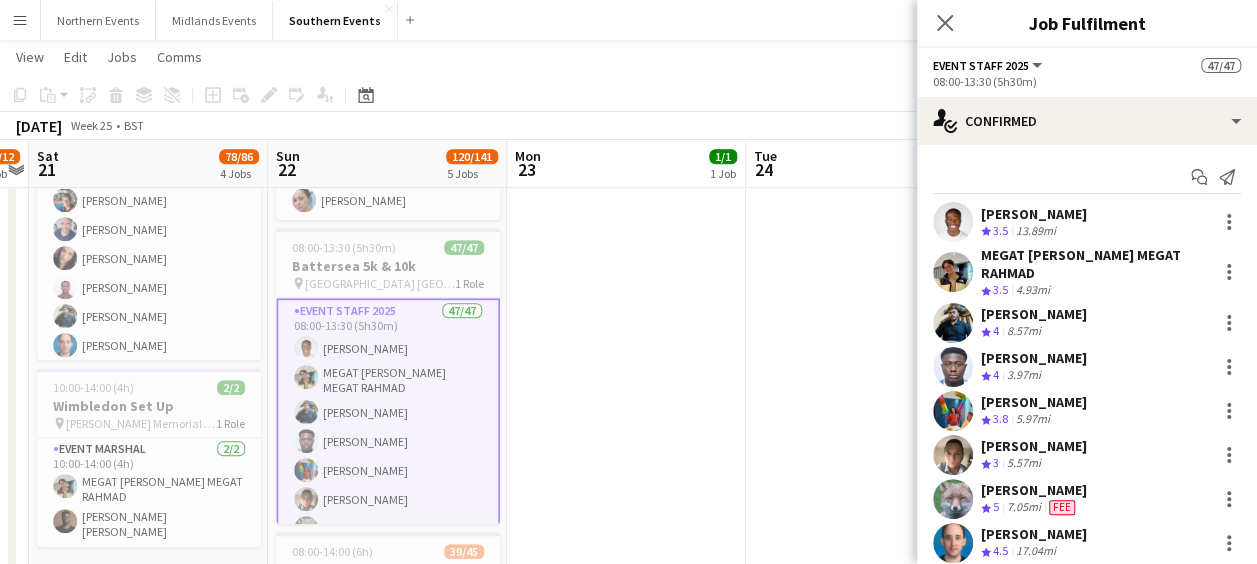 click on "Add job
Add linked Job
Edit
Edit linked Job
Applicants" 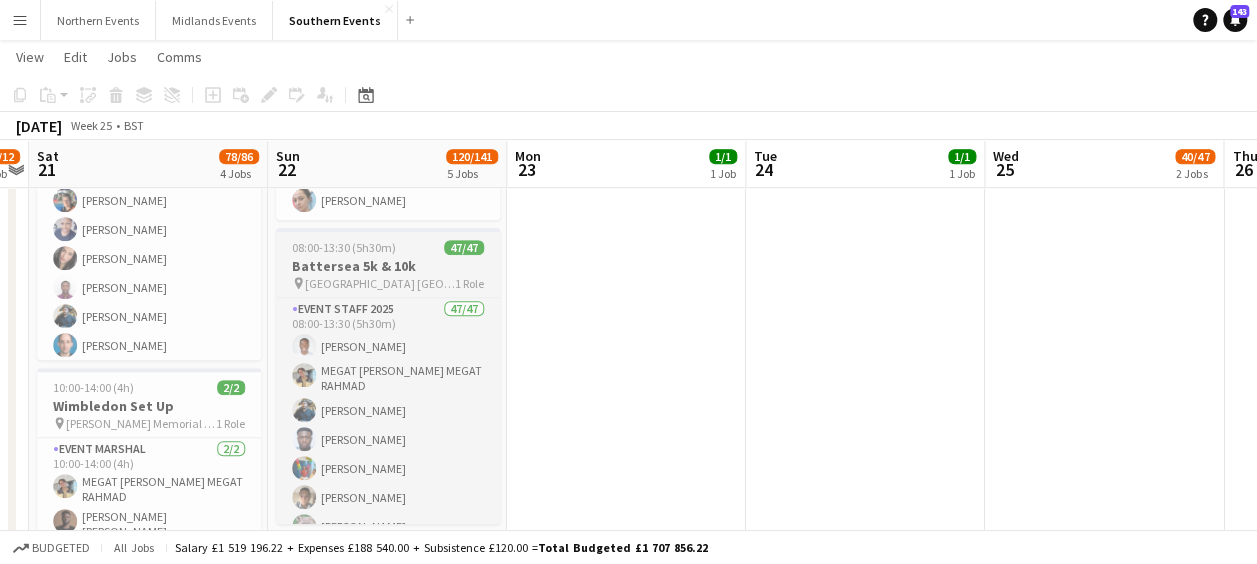 click on "Battersea 5k & 10k" at bounding box center [388, 266] 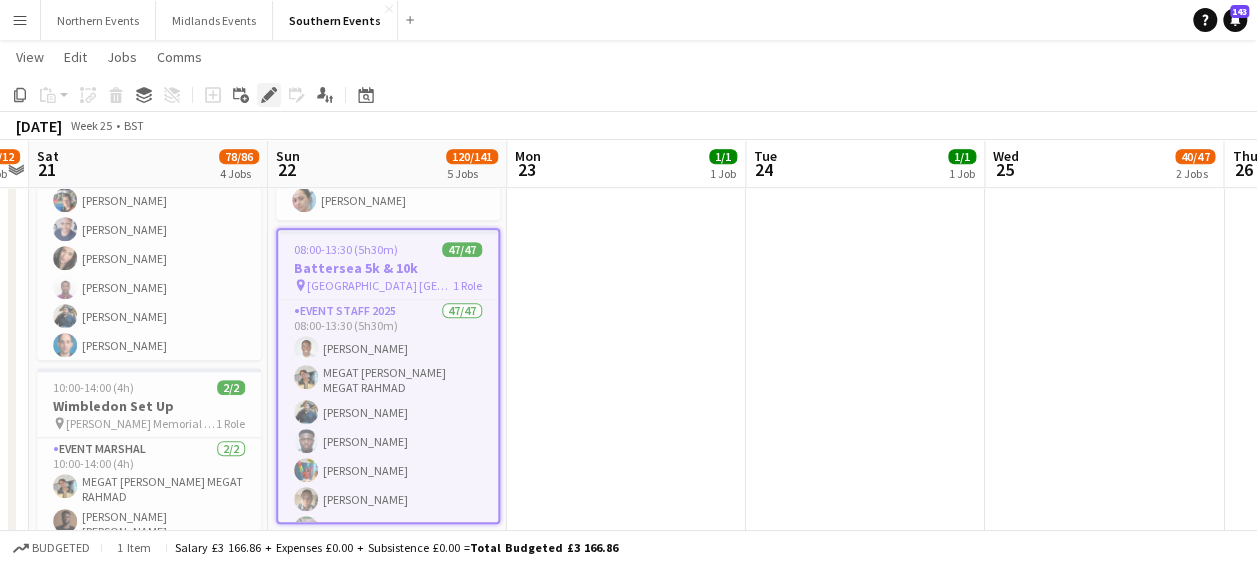 click on "Edit" 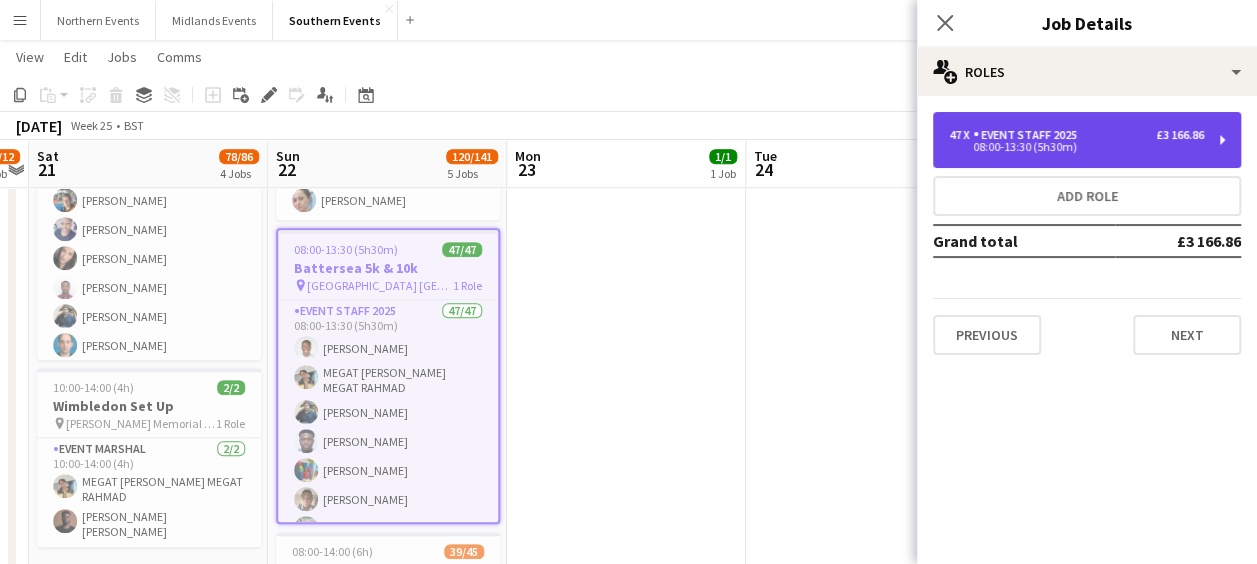 click on "Event Staff 2025" at bounding box center [1029, 135] 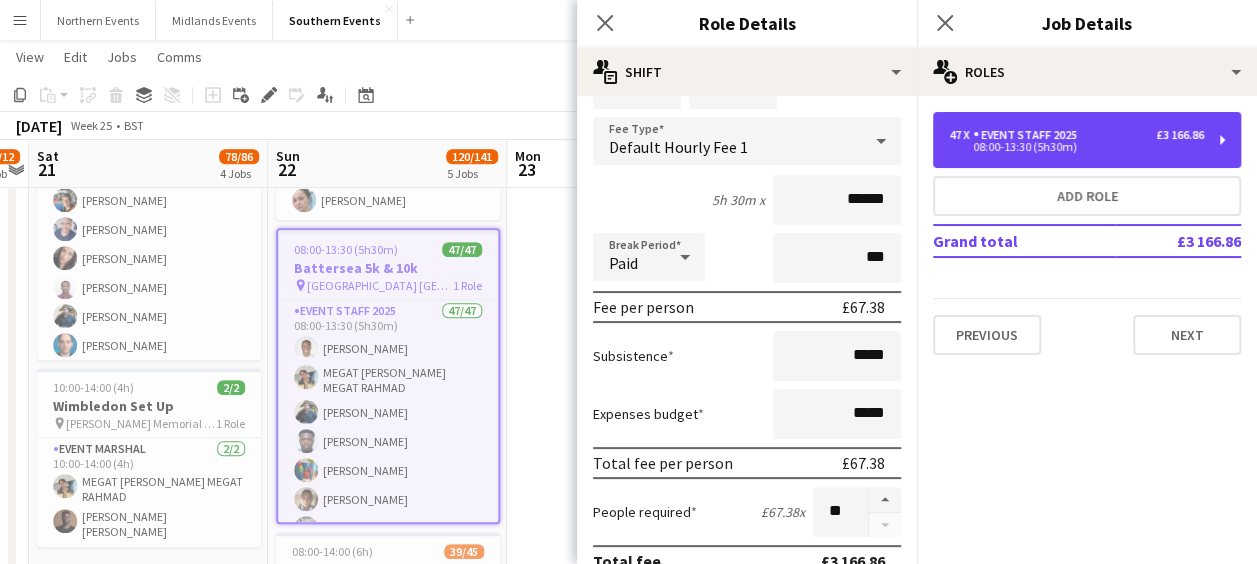 scroll, scrollTop: 141, scrollLeft: 0, axis: vertical 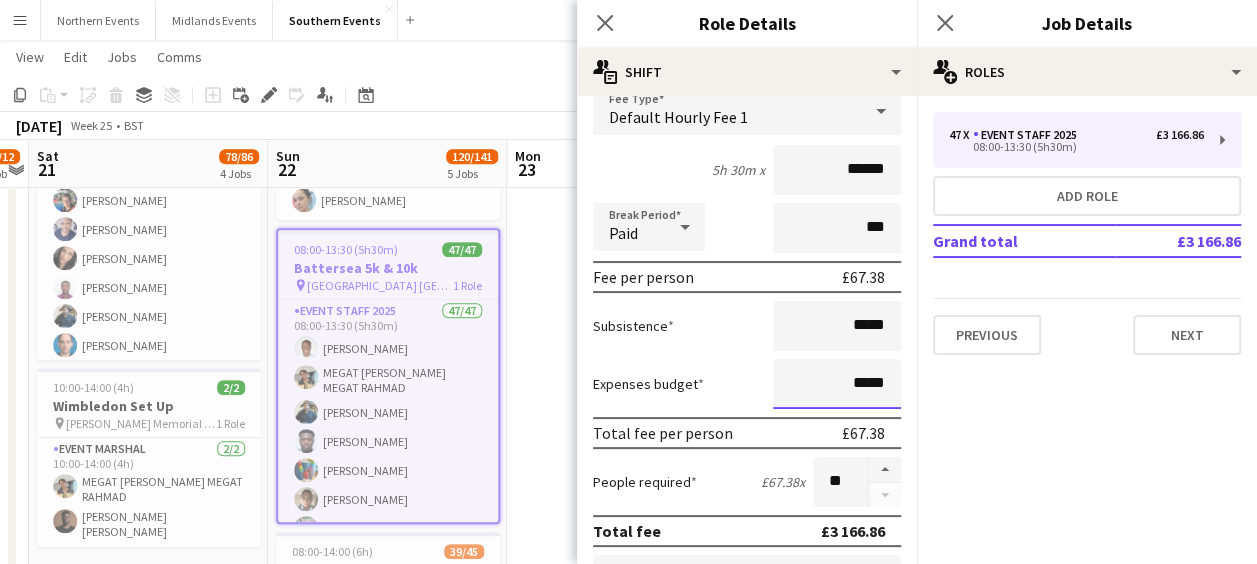 click on "*****" at bounding box center (837, 384) 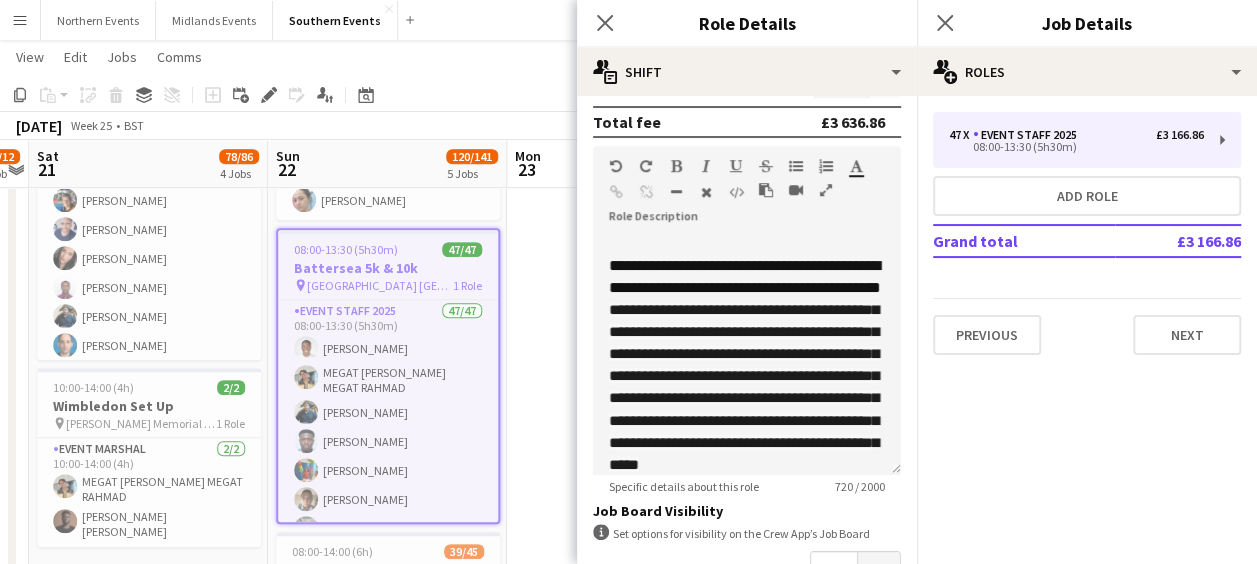 scroll, scrollTop: 789, scrollLeft: 0, axis: vertical 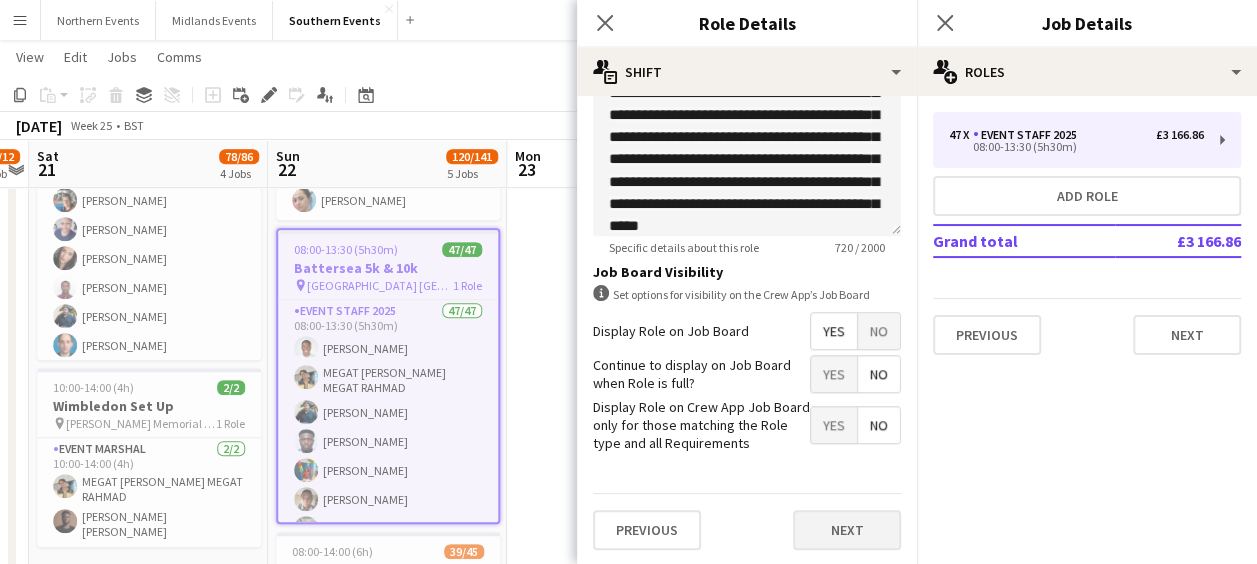 type on "******" 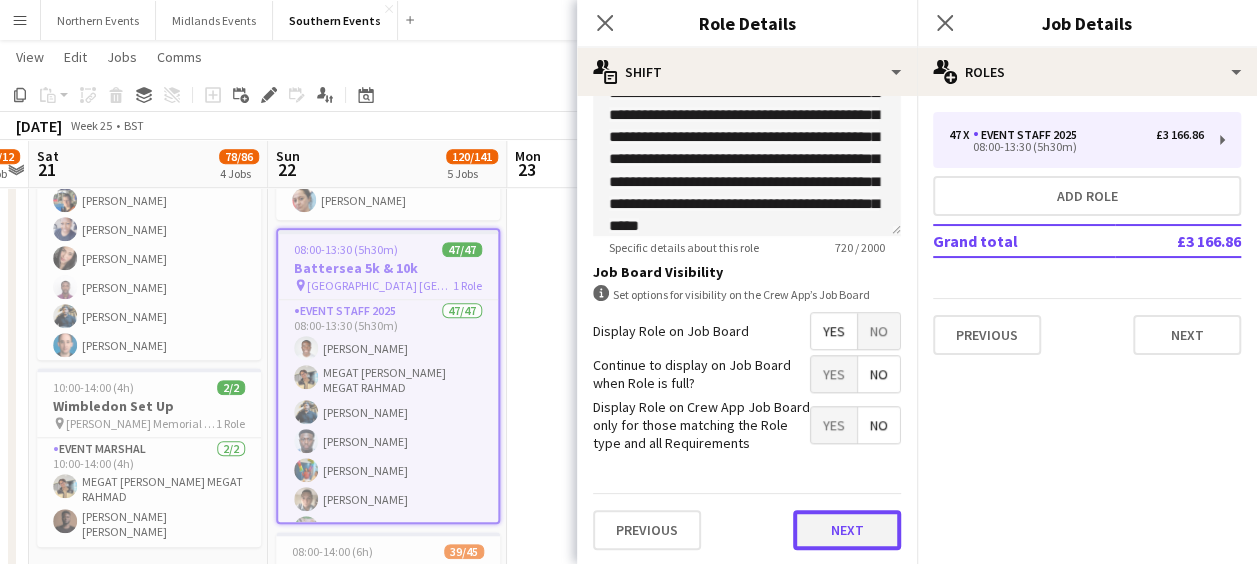 click on "Next" at bounding box center [847, 530] 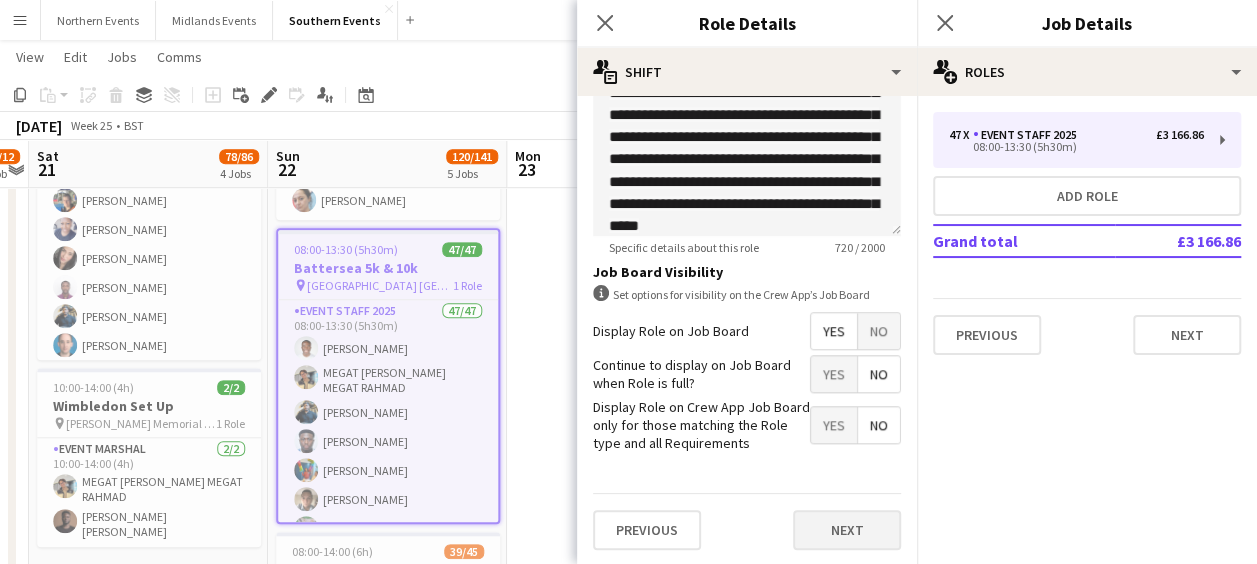 scroll, scrollTop: 0, scrollLeft: 0, axis: both 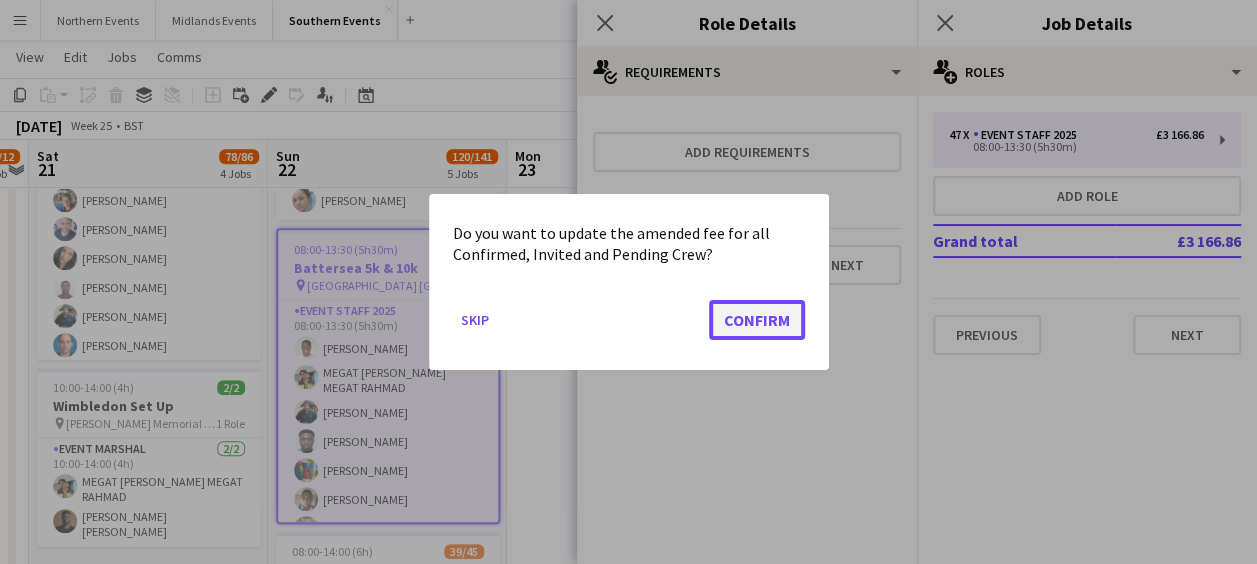 click on "Confirm" 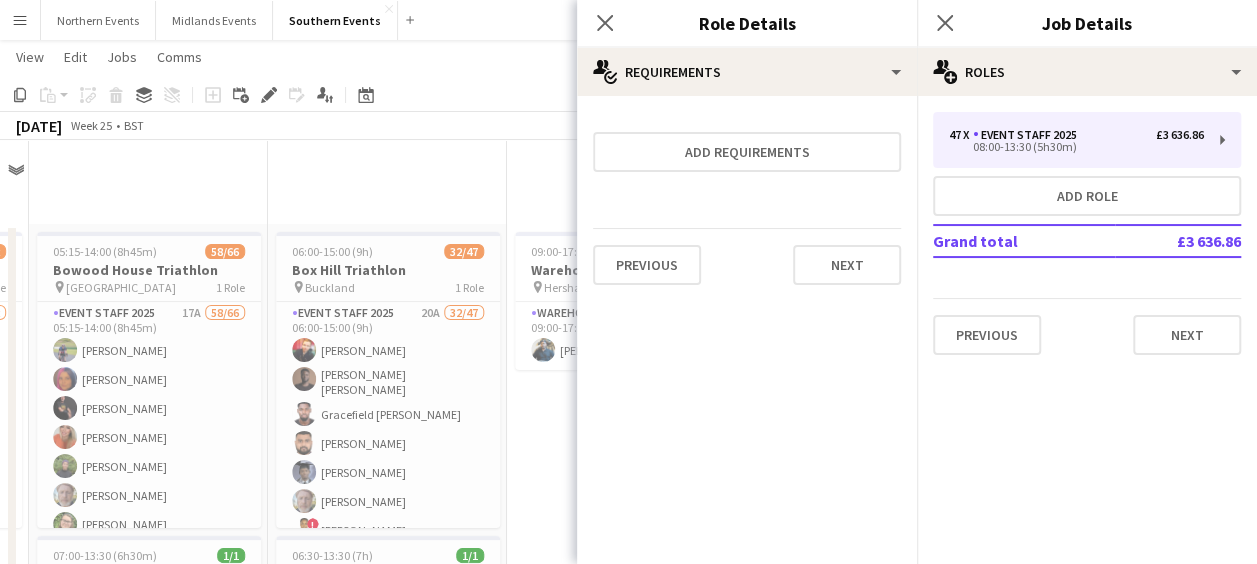 scroll, scrollTop: 636, scrollLeft: 0, axis: vertical 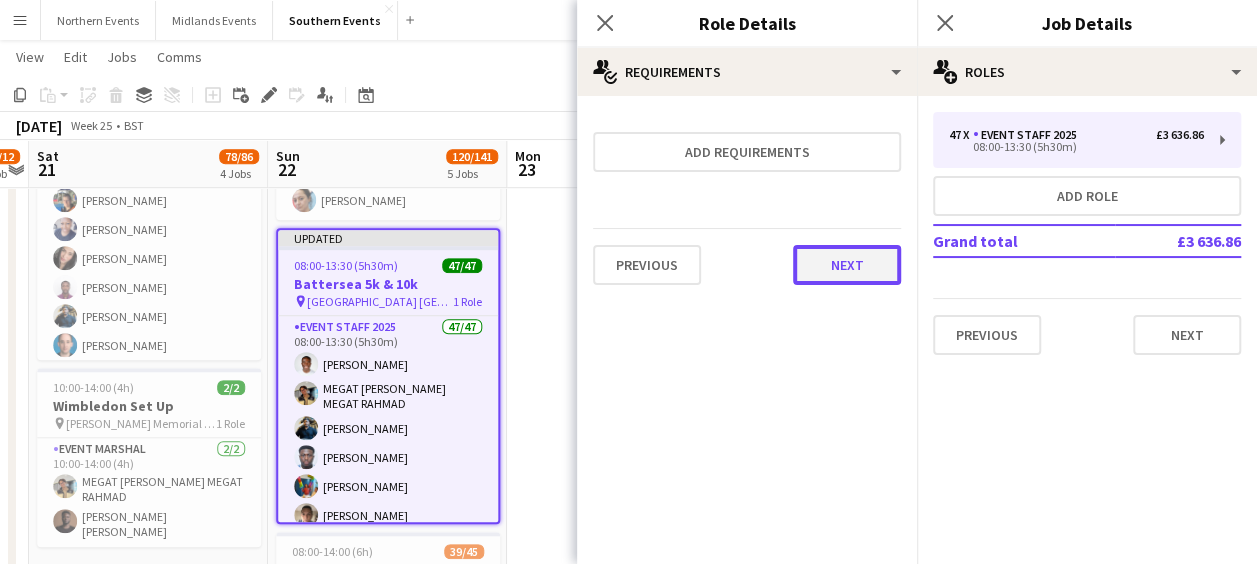 click on "Next" at bounding box center (847, 265) 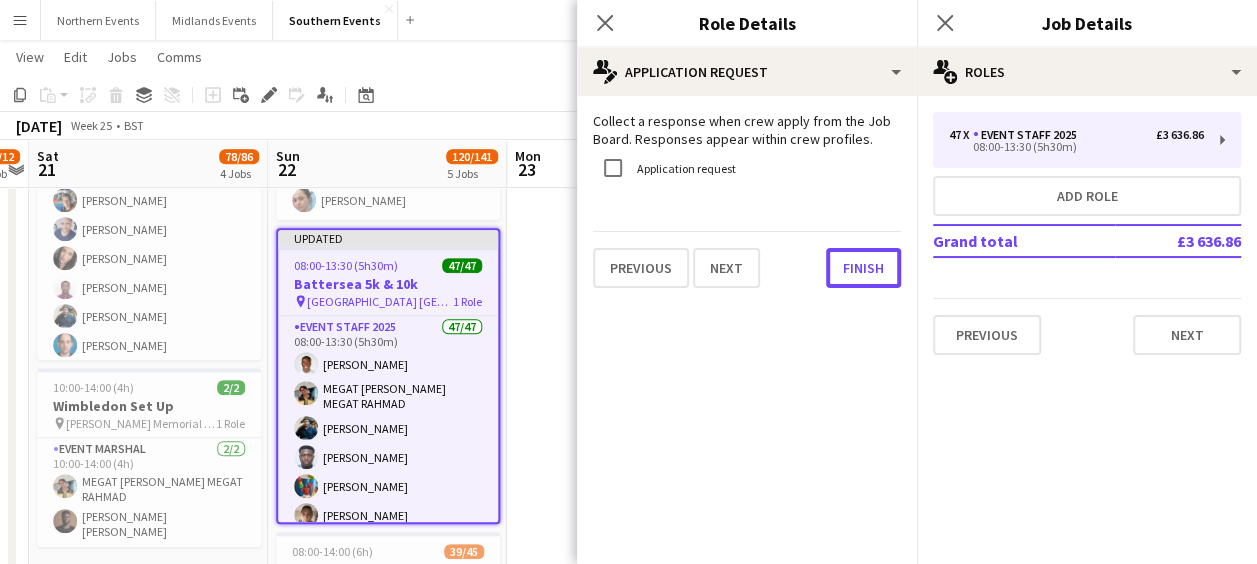 click on "Finish" at bounding box center [863, 268] 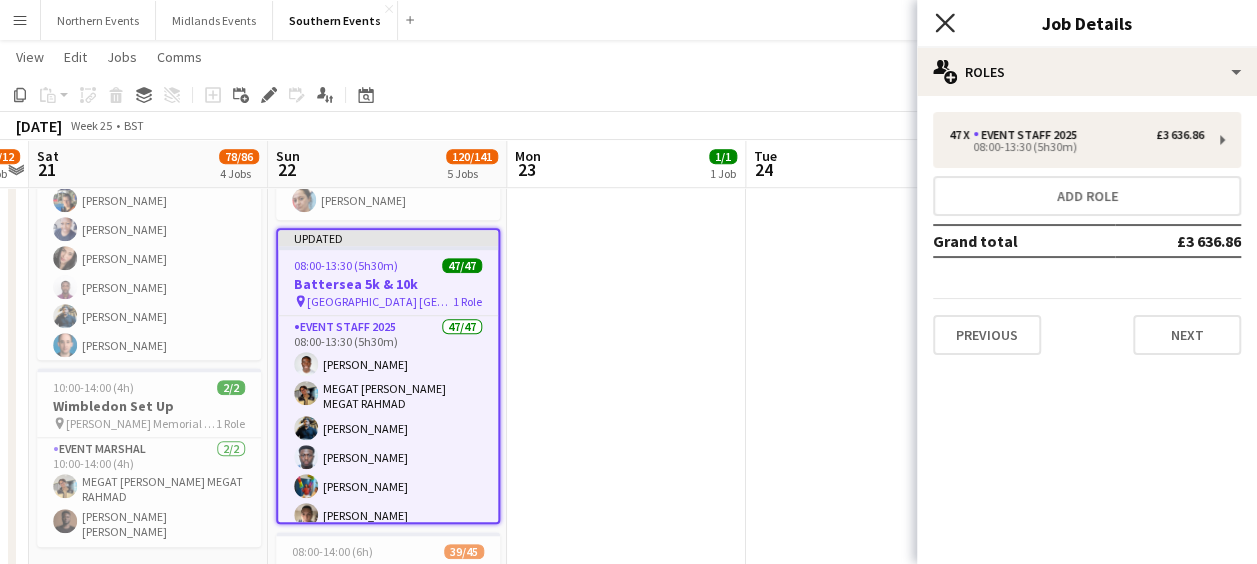 click 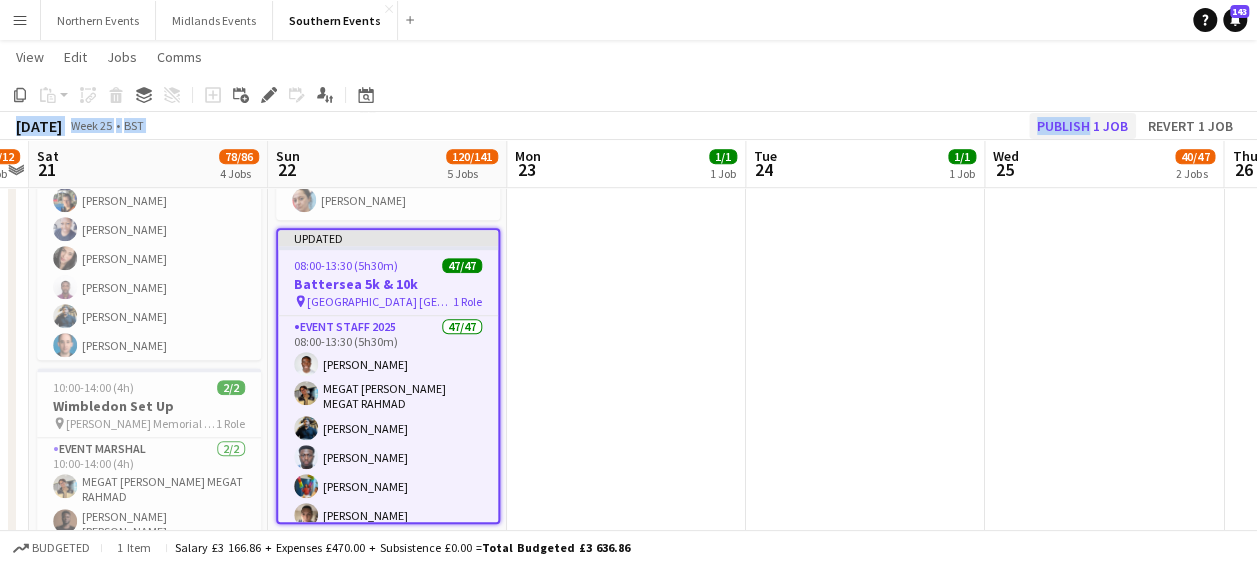 drag, startPoint x: 902, startPoint y: 72, endPoint x: 1086, endPoint y: 120, distance: 190.15782 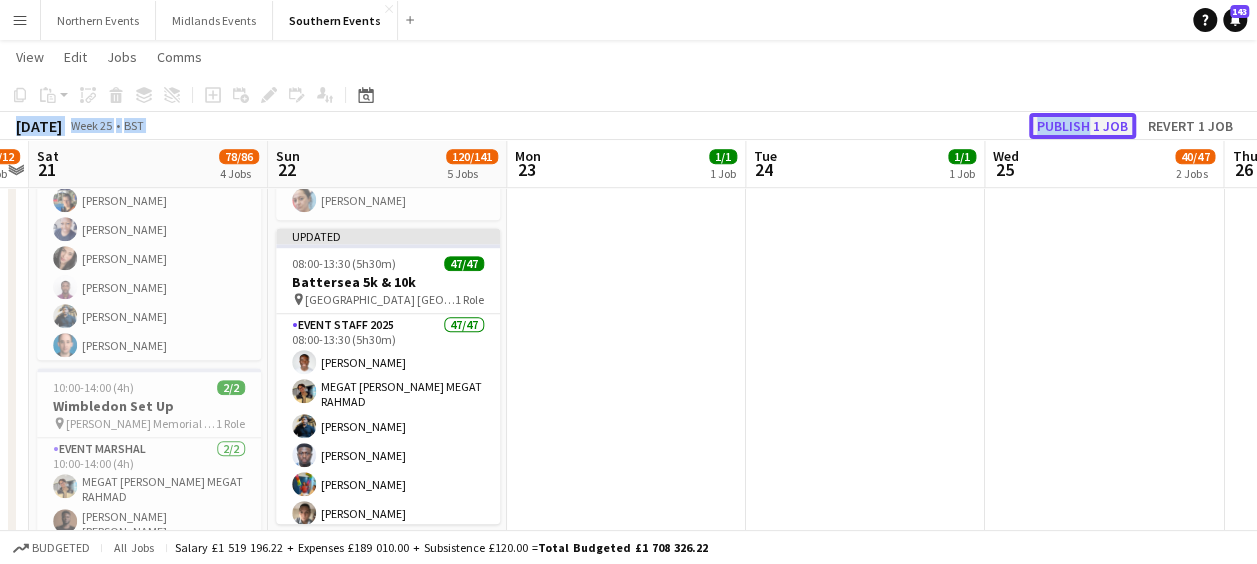 click on "Publish 1 job" 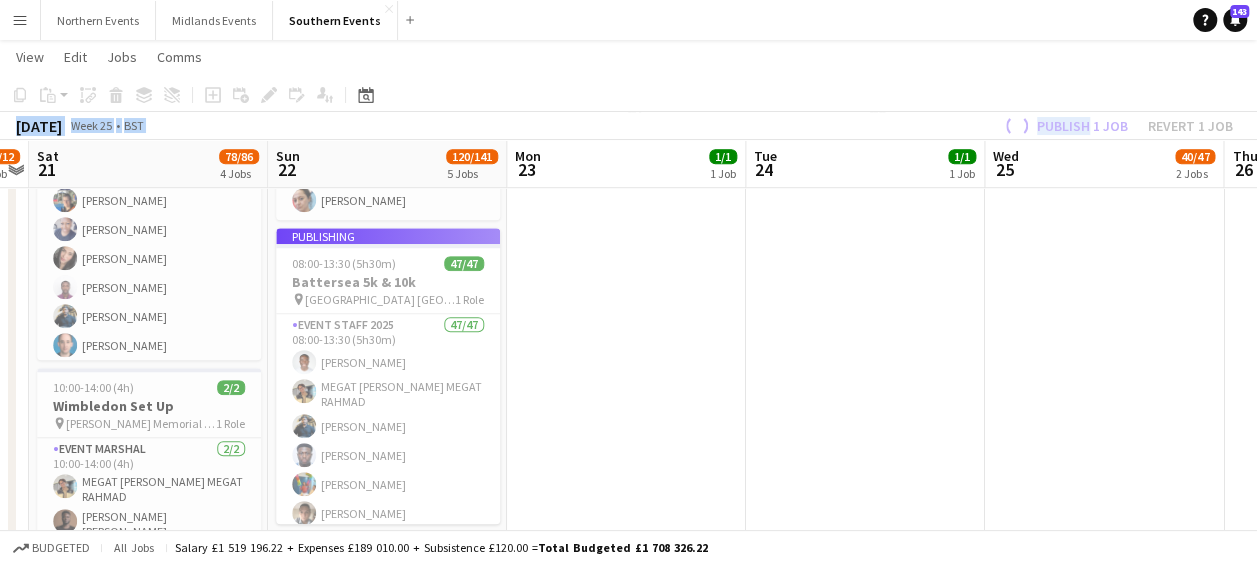 click on "Copy
Paste
Paste   Ctrl+V Paste with crew  Ctrl+Shift+V
Paste linked Job
[GEOGRAPHIC_DATA]
Group
Ungroup
Add job
Add linked Job
Edit
Edit linked Job
Applicants
Date picker
[DATE] [DATE] [DATE] M [DATE] T [DATE] W [DATE] T [DATE] F [DATE] S [DATE] S  [DATE]   2   3   4   5   6   7   8   9   10   11   12   13   14   15   16   17   18   19   20   21   22   23   24   25   26   27   28   29   30
Comparison range
Comparison range
[DATE]" 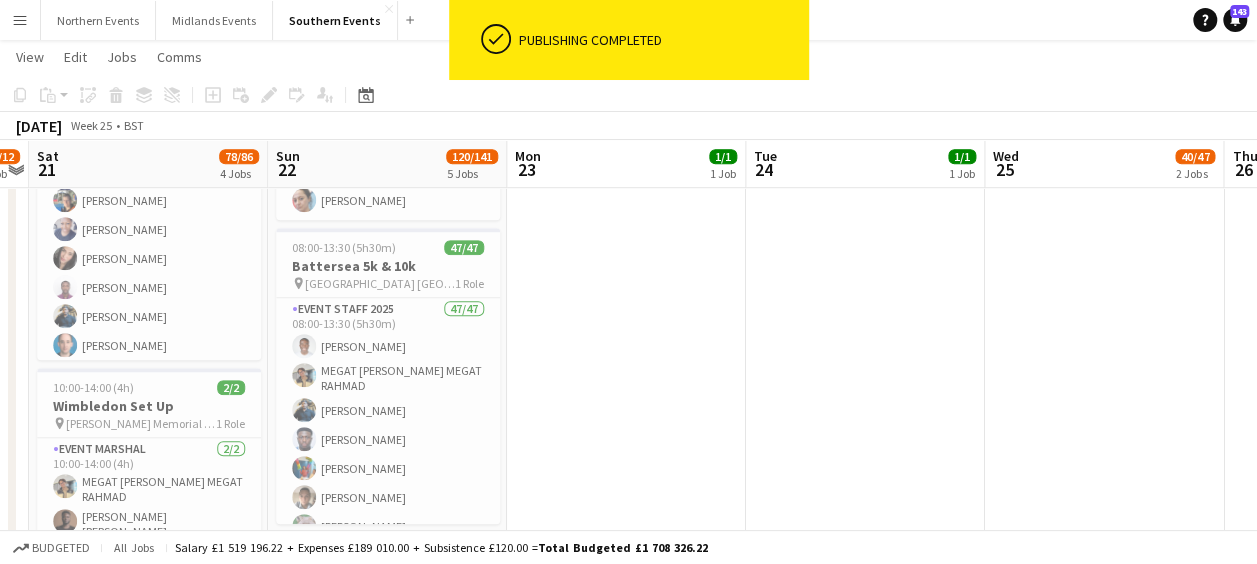 click on "Menu" at bounding box center (20, 20) 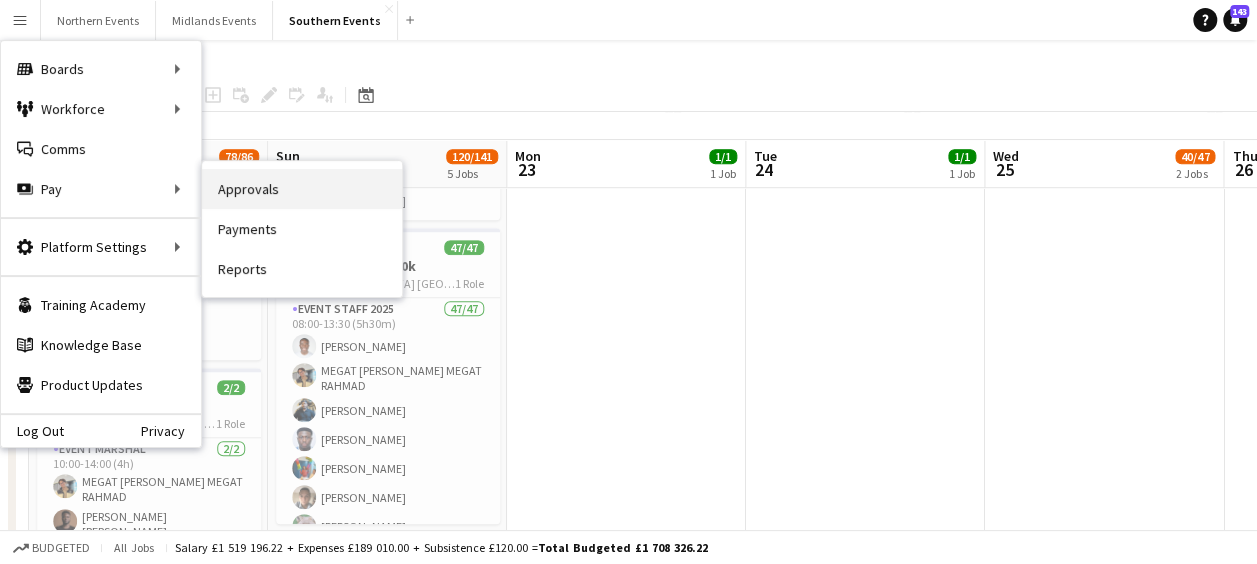 click on "Approvals" at bounding box center (302, 189) 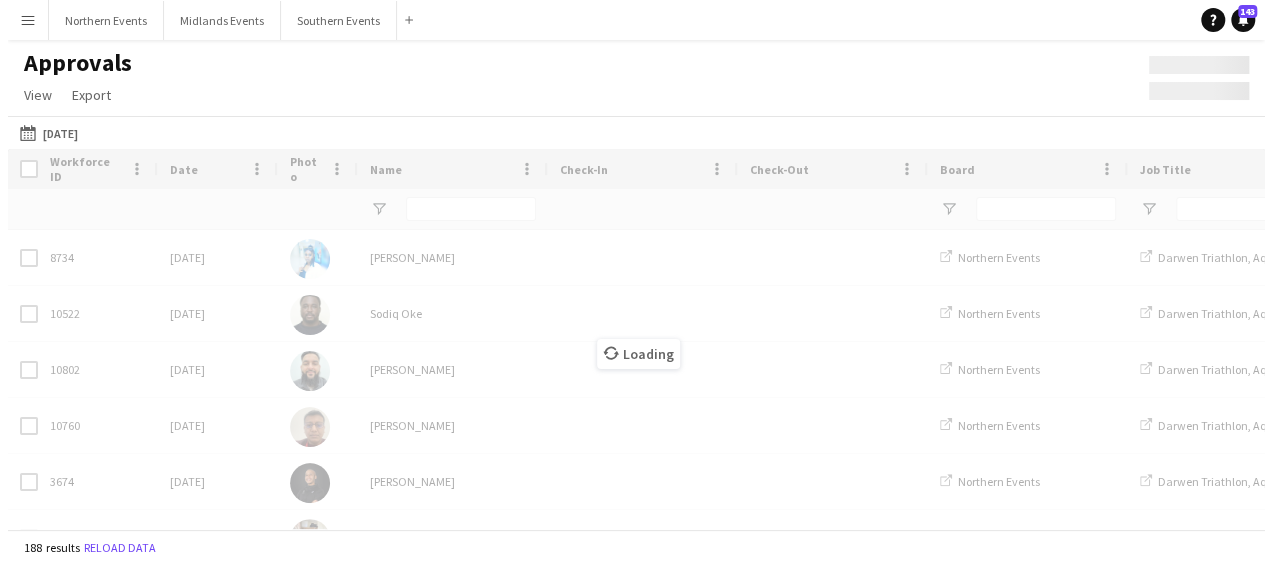 scroll, scrollTop: 0, scrollLeft: 0, axis: both 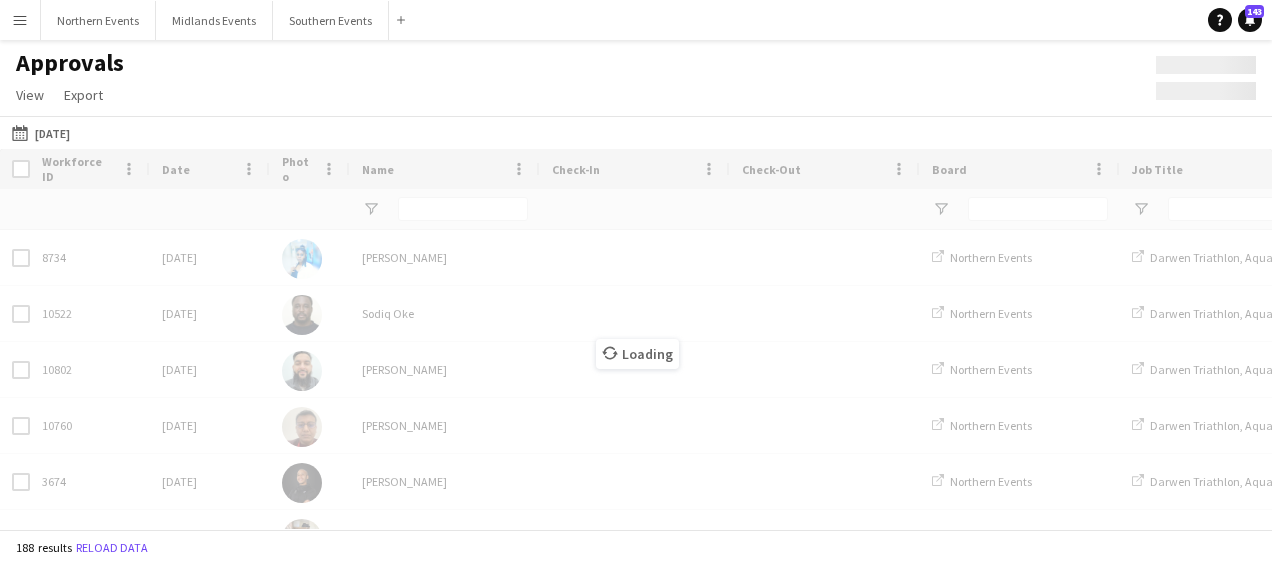 type on "**********" 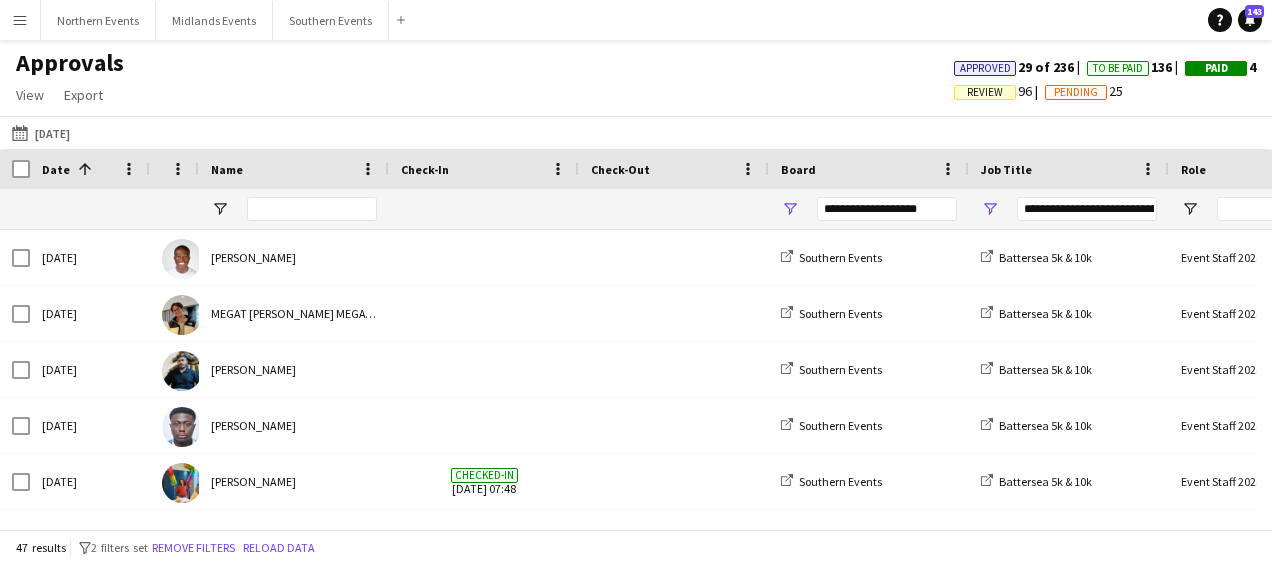 type on "**********" 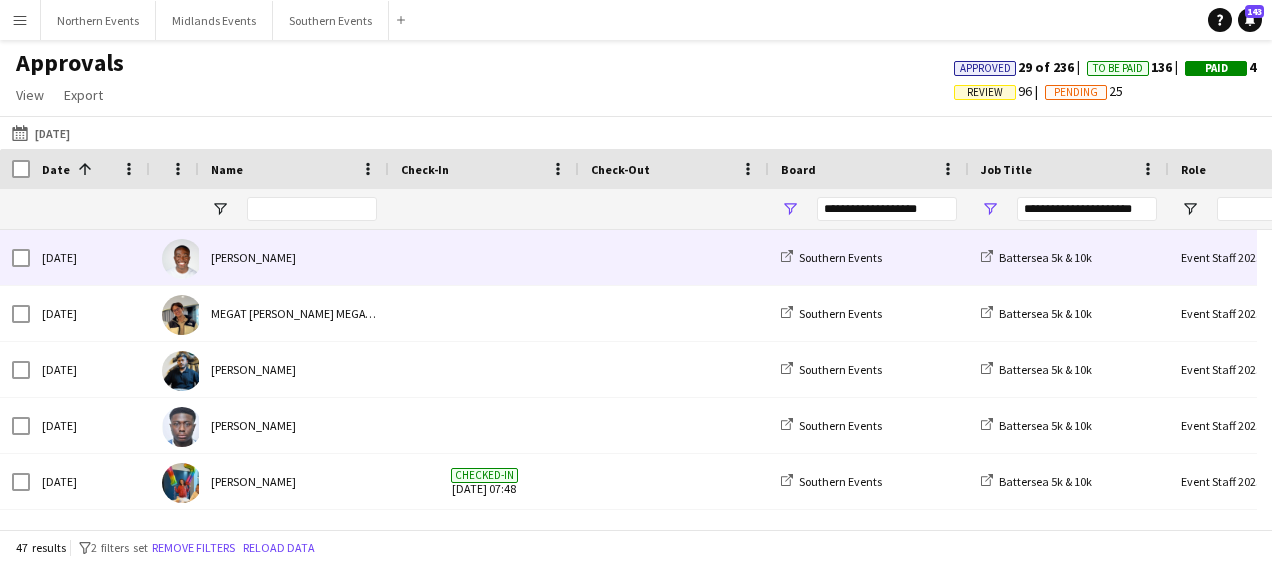 click on "[PERSON_NAME]" at bounding box center [294, 257] 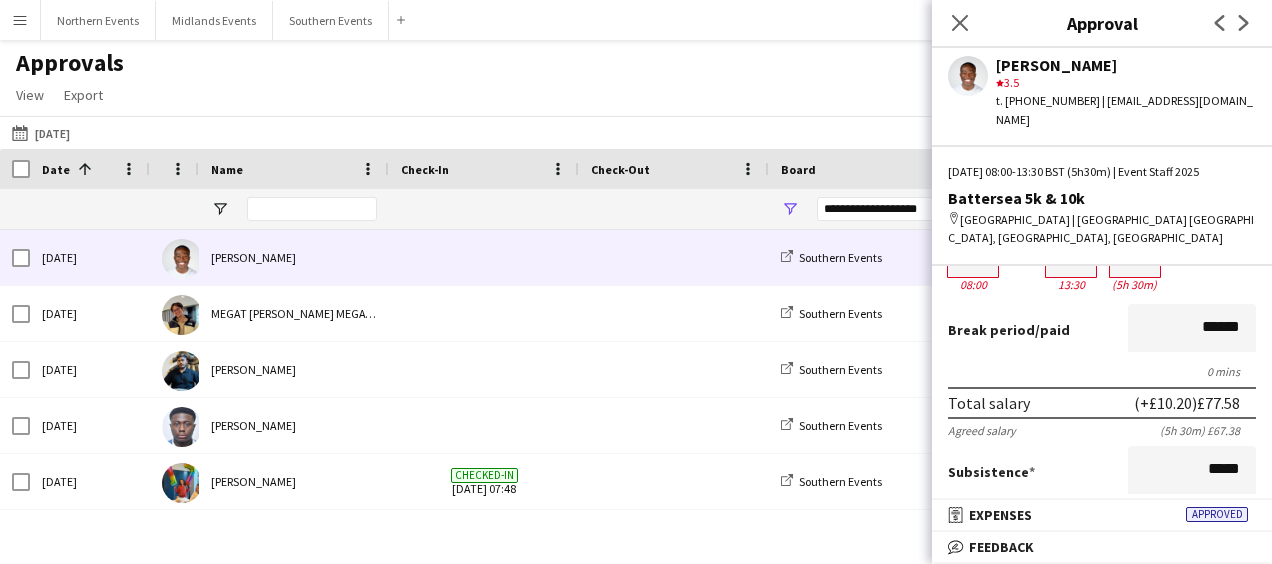 scroll, scrollTop: 0, scrollLeft: 0, axis: both 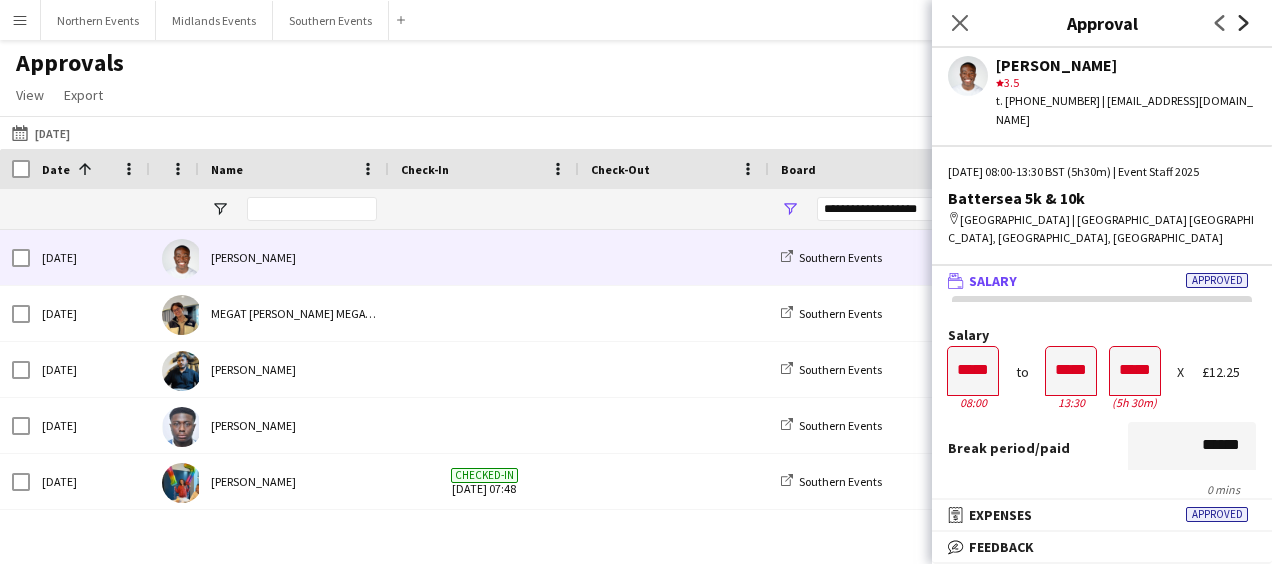 click on "Next" 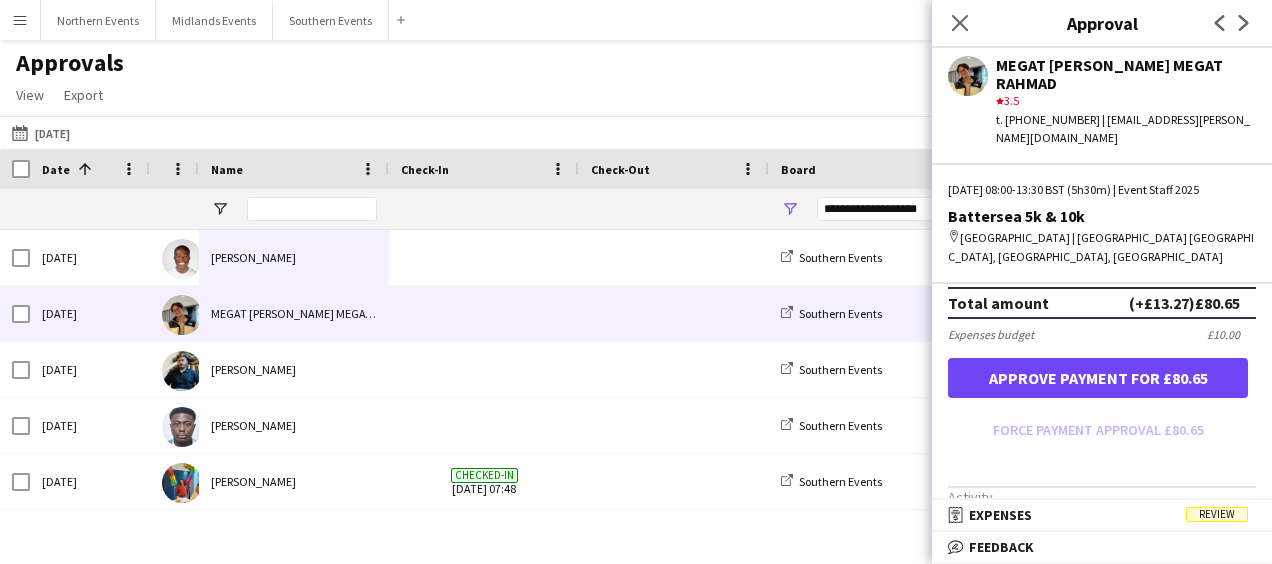 scroll, scrollTop: 551, scrollLeft: 0, axis: vertical 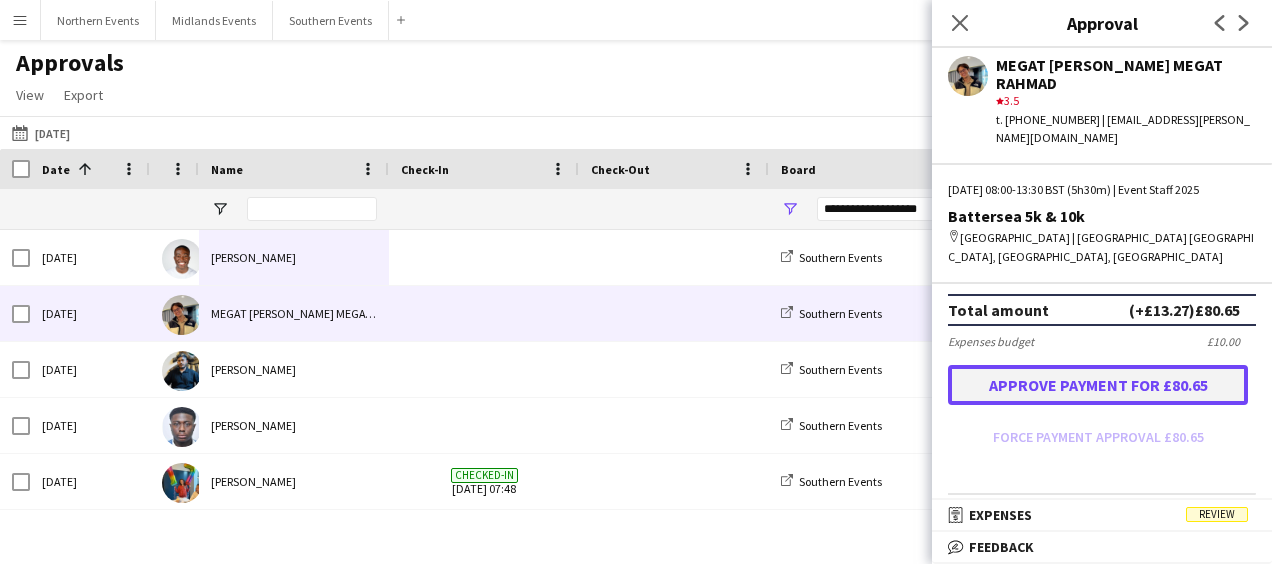 click on "Approve payment for £80.65" at bounding box center [1098, 385] 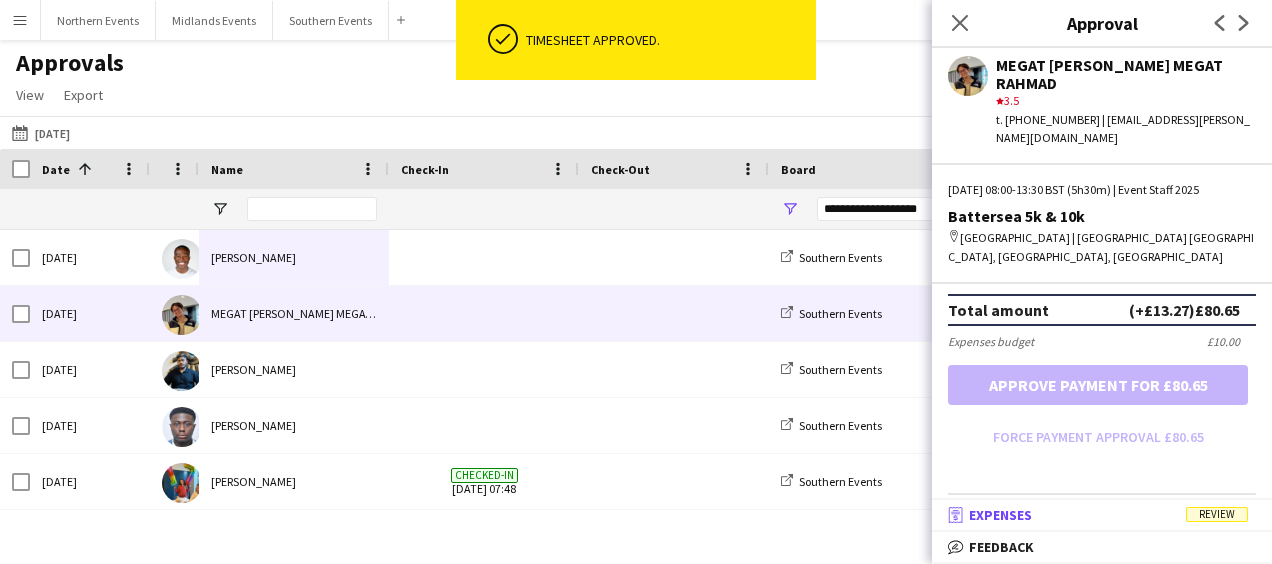 click on "receipt
Expenses   Review" at bounding box center (1098, 515) 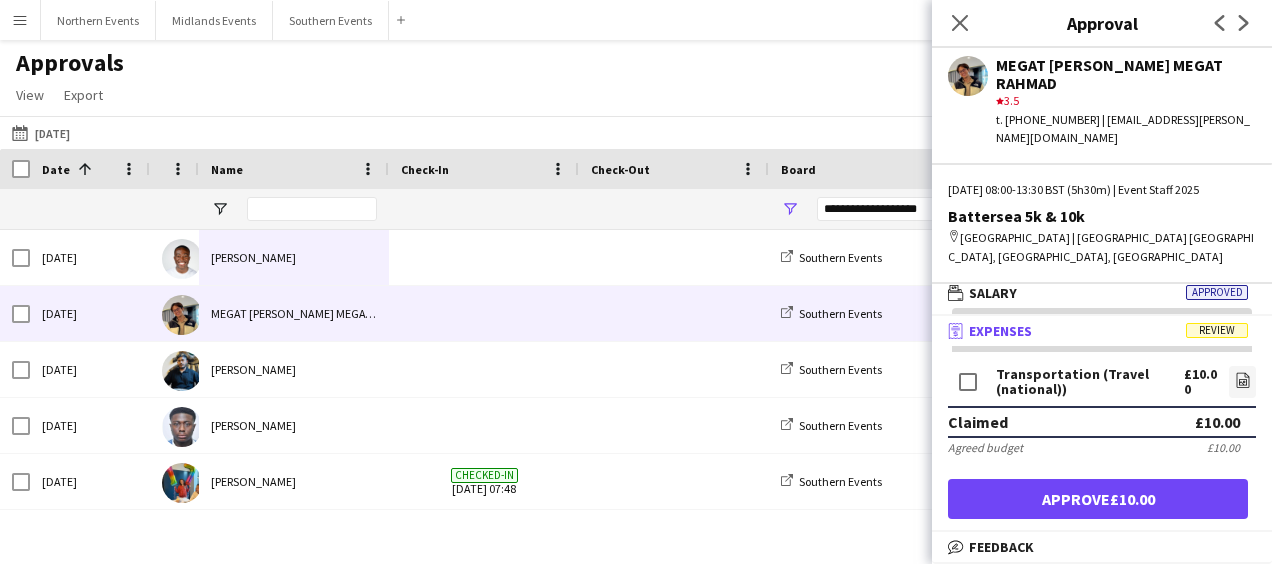 scroll, scrollTop: 5, scrollLeft: 0, axis: vertical 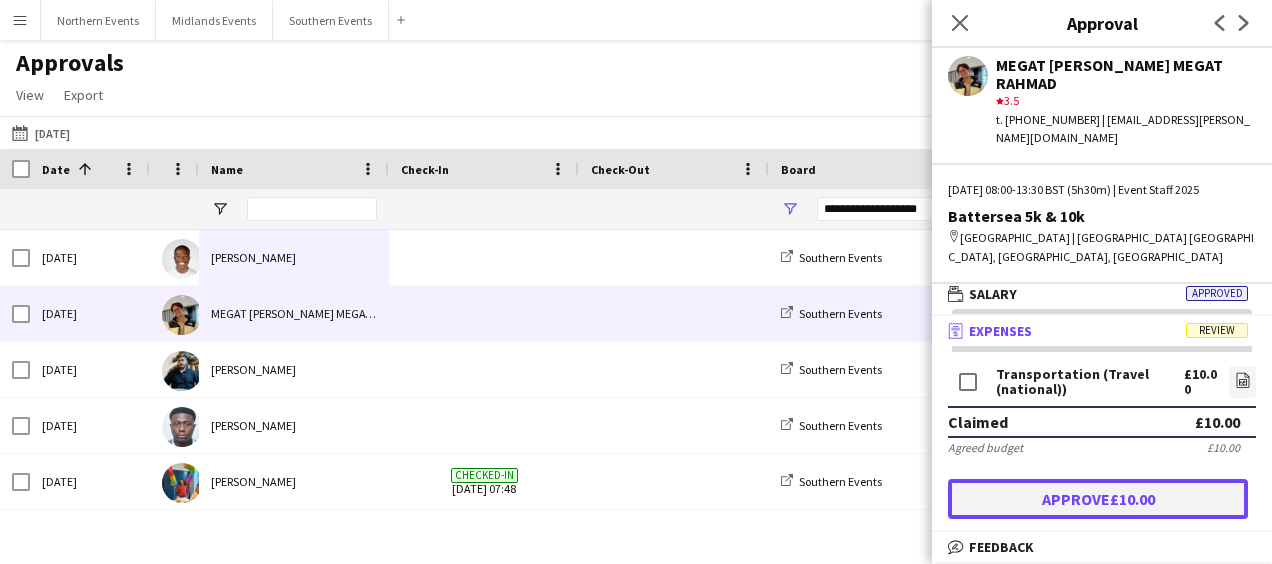 click on "Approve   £10.00" at bounding box center [1098, 499] 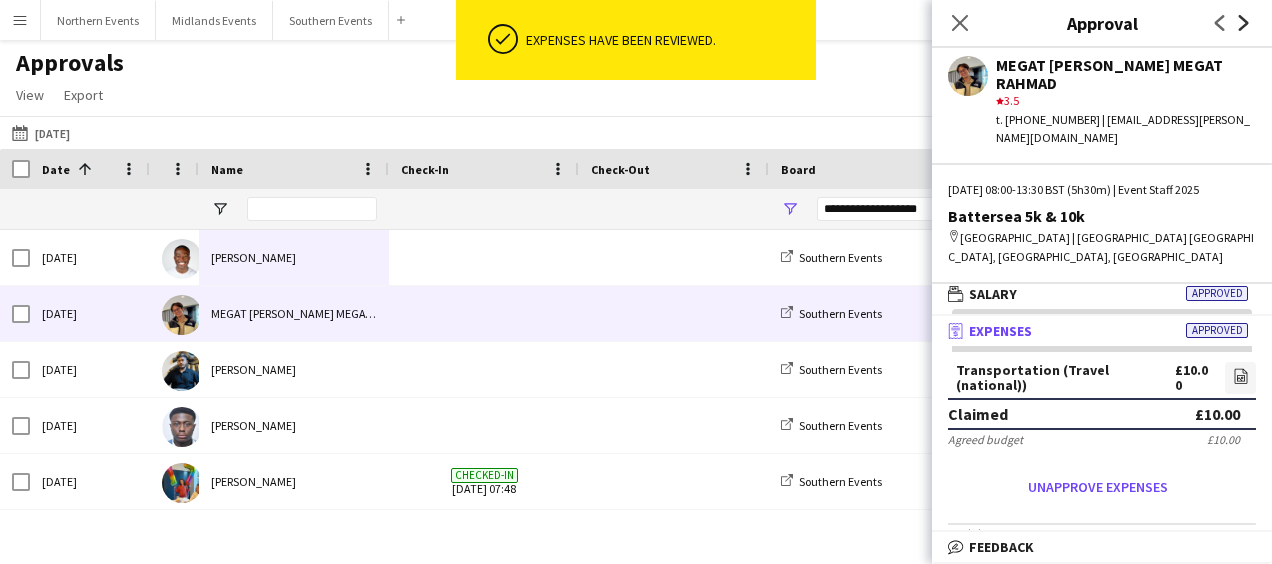 click 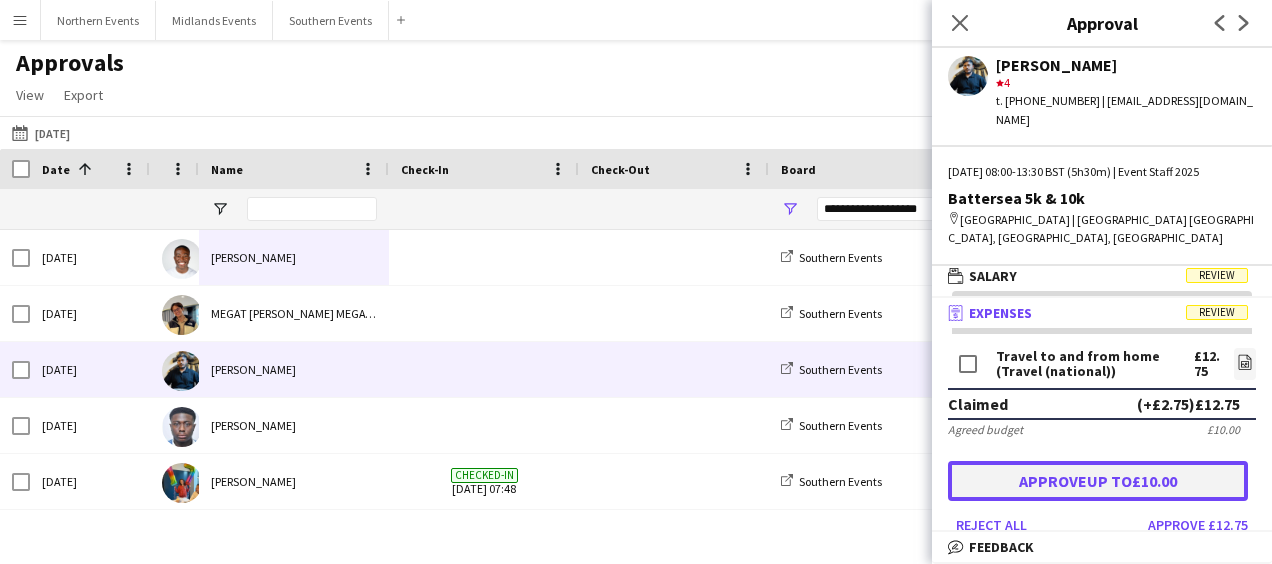 click on "Approve   up to   £10.00" at bounding box center (1098, 481) 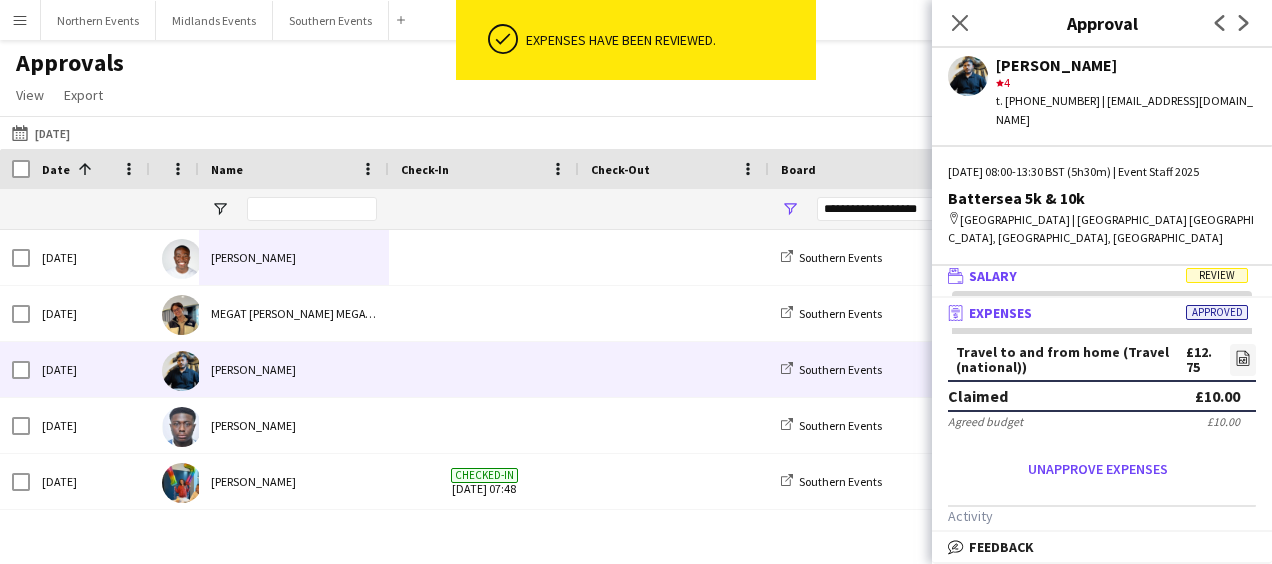 click on "wallet
Salary   Review" at bounding box center [1098, 276] 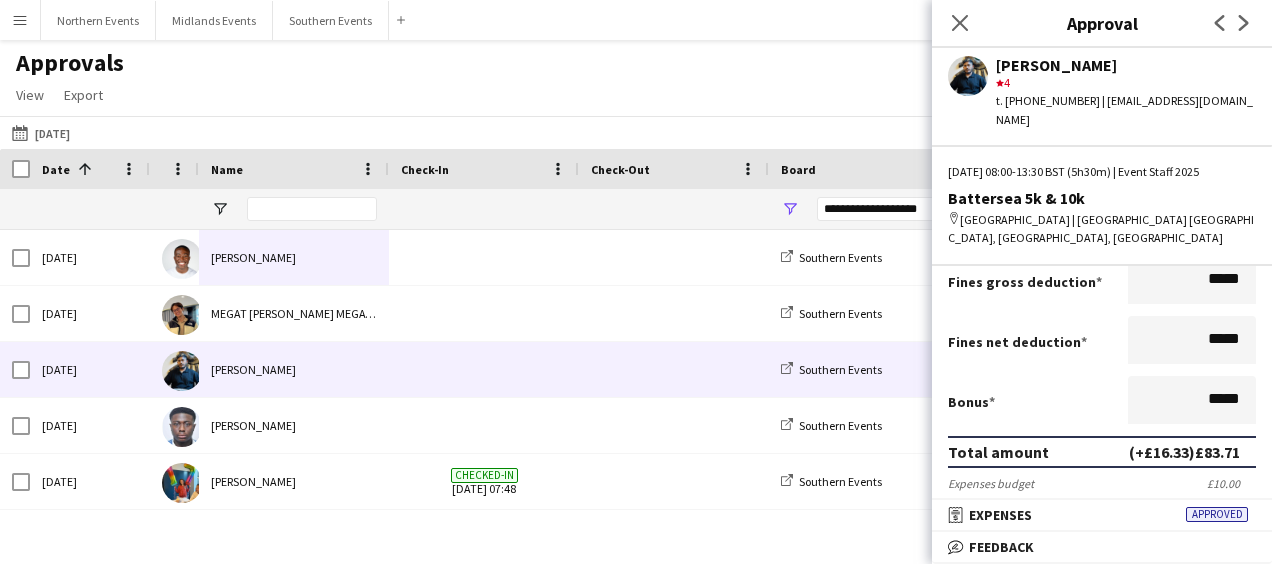 scroll, scrollTop: 394, scrollLeft: 0, axis: vertical 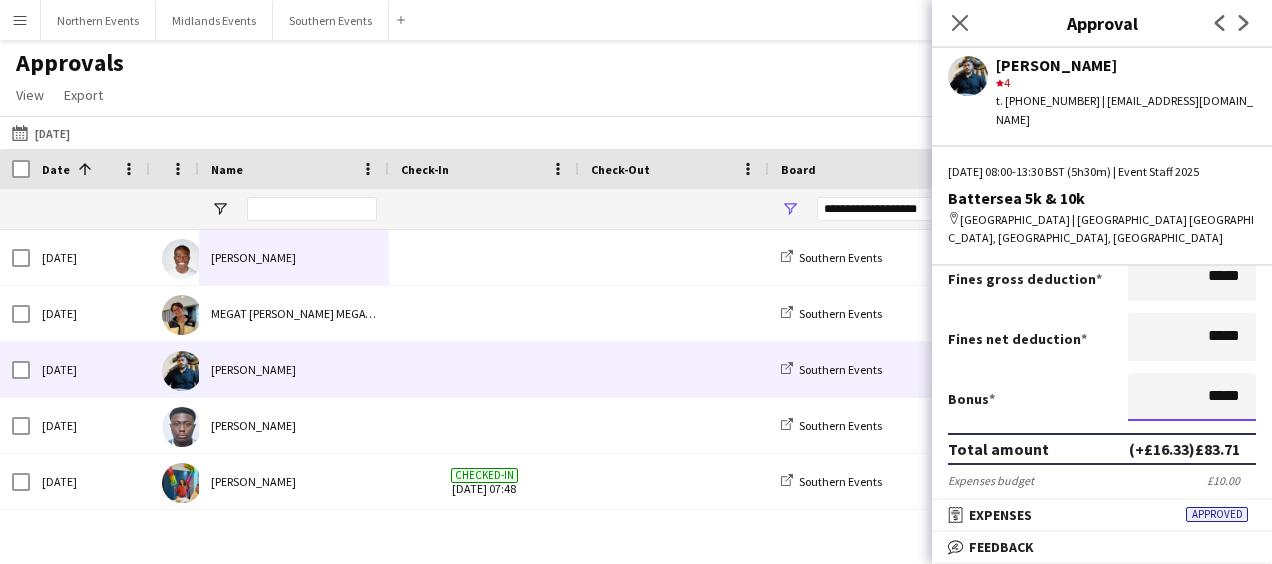 click on "*****" at bounding box center (1192, 397) 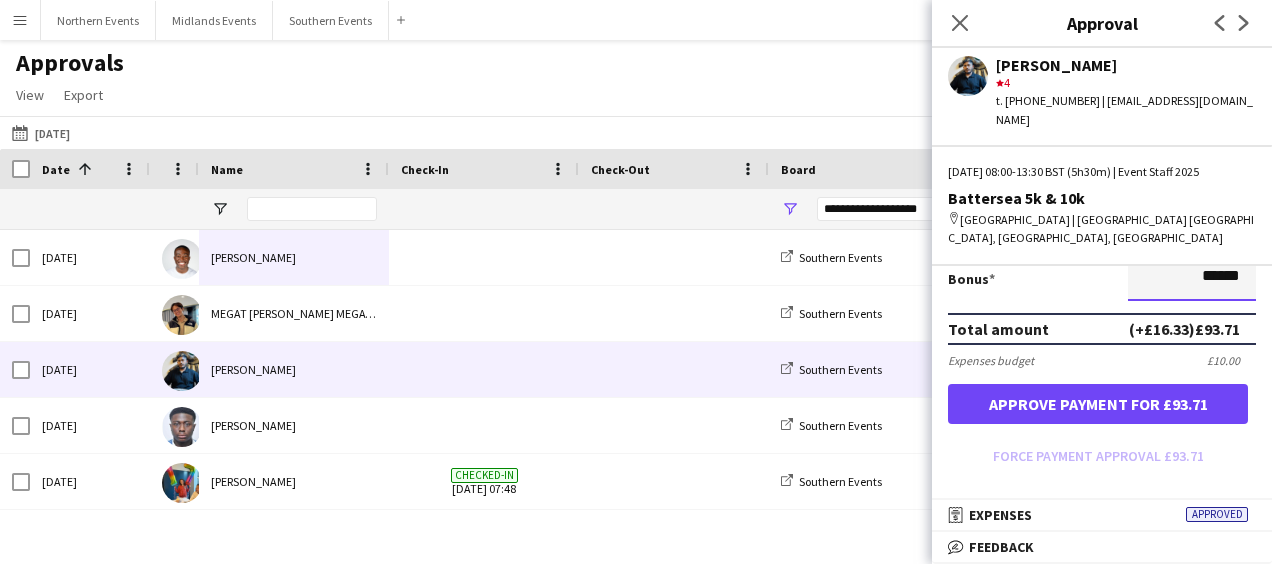 scroll, scrollTop: 520, scrollLeft: 0, axis: vertical 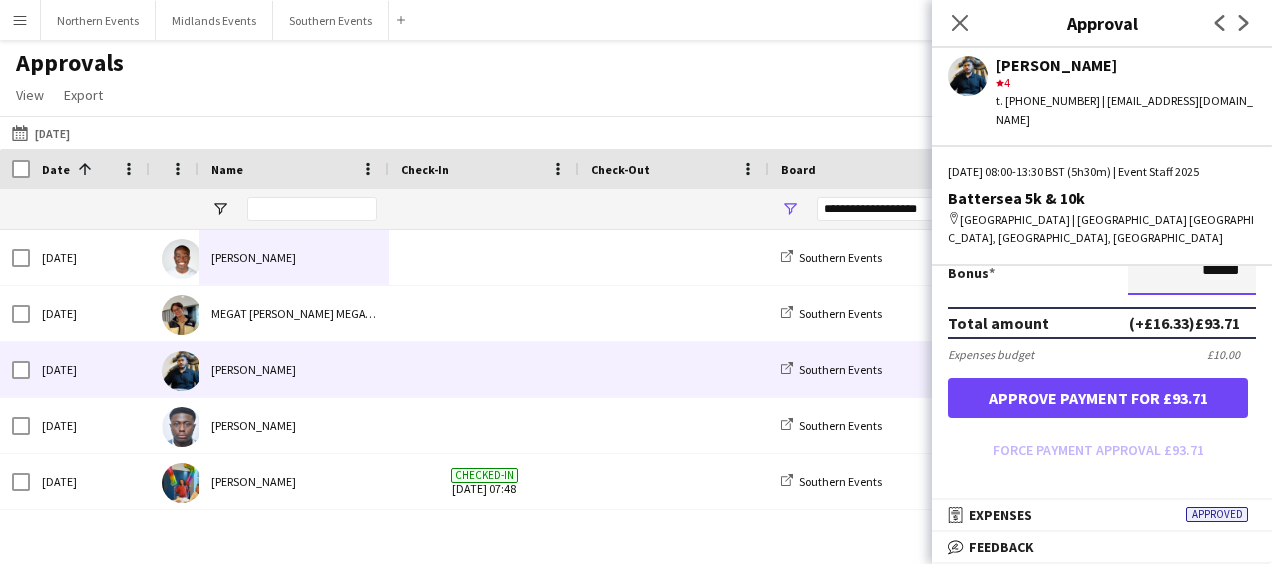 type on "******" 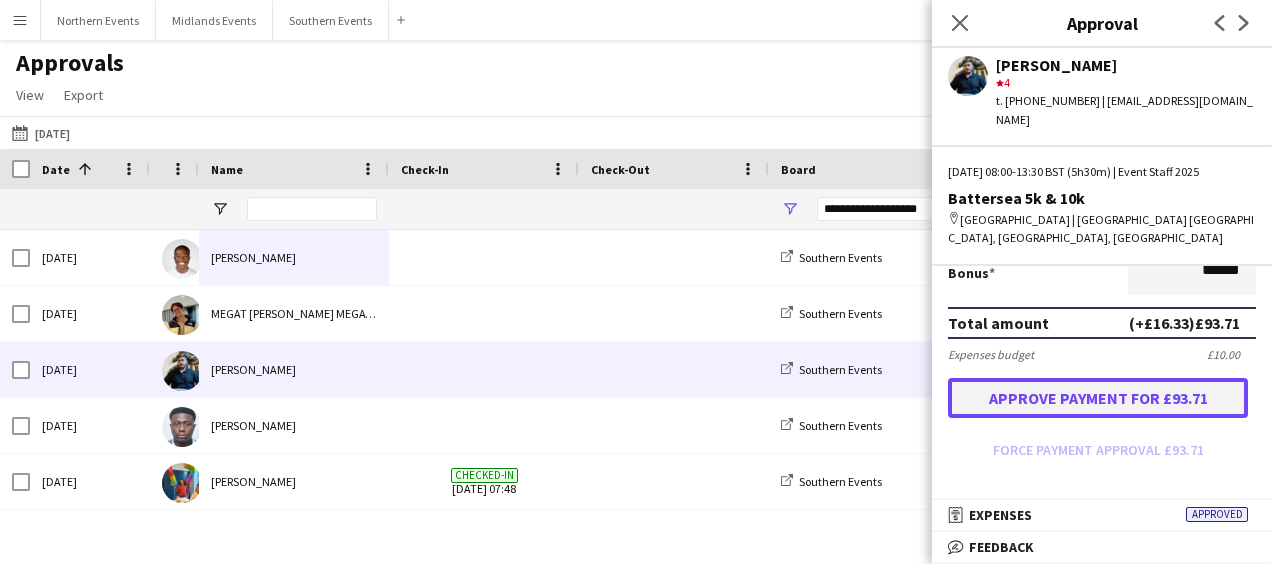 click on "Approve payment for £93.71" at bounding box center [1098, 398] 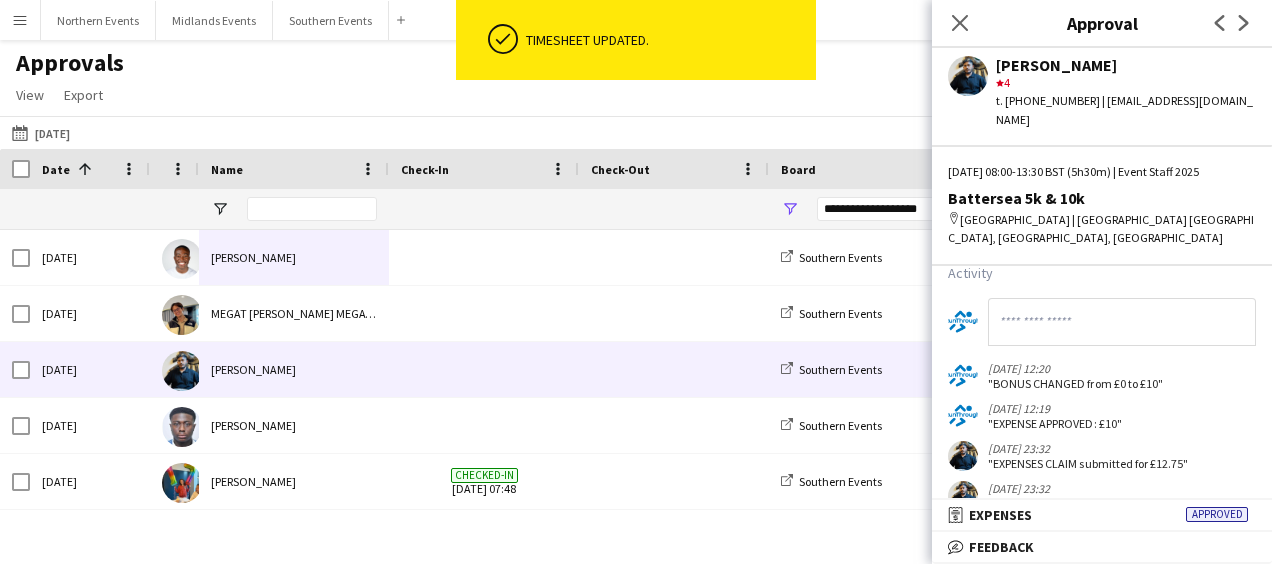 scroll, scrollTop: 760, scrollLeft: 0, axis: vertical 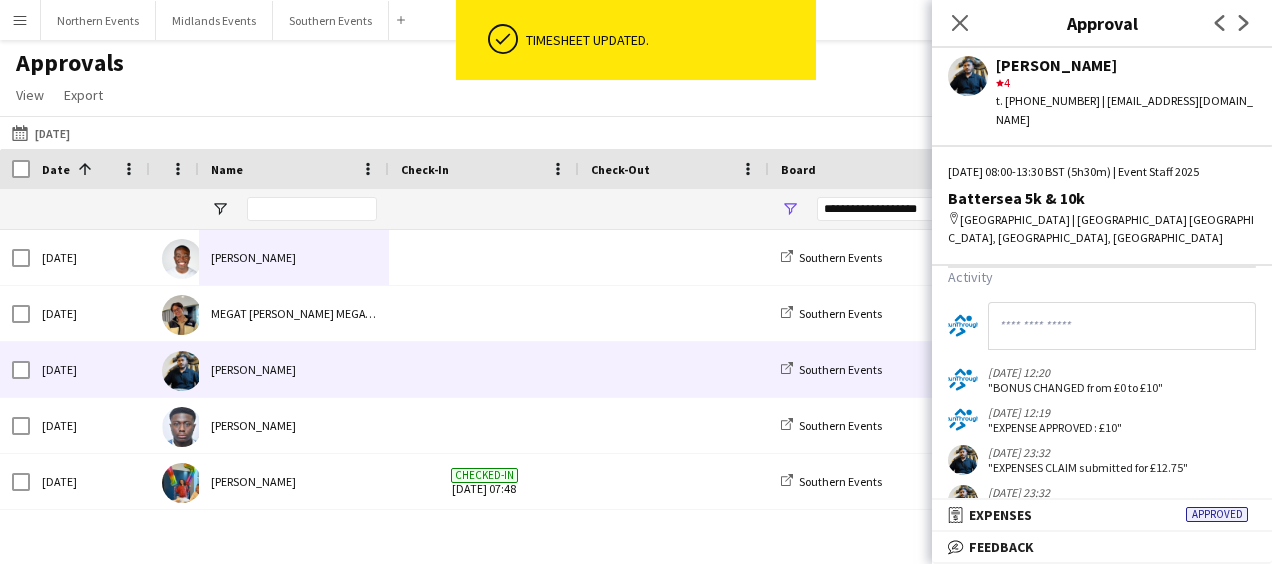 click 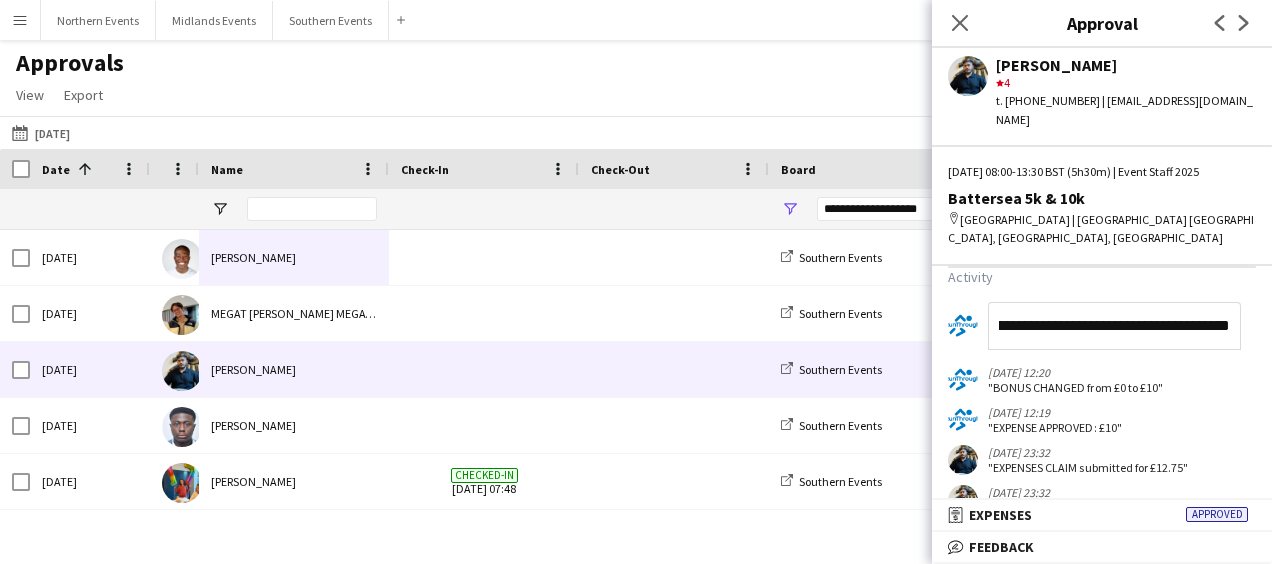 scroll, scrollTop: 0, scrollLeft: 399, axis: horizontal 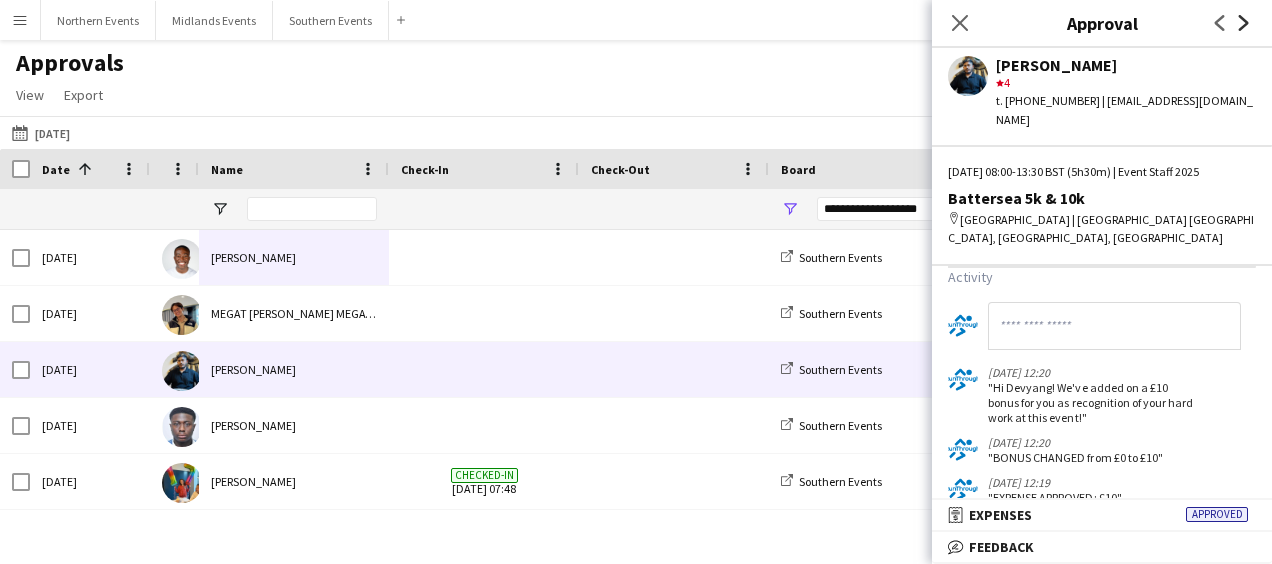 click on "Next" 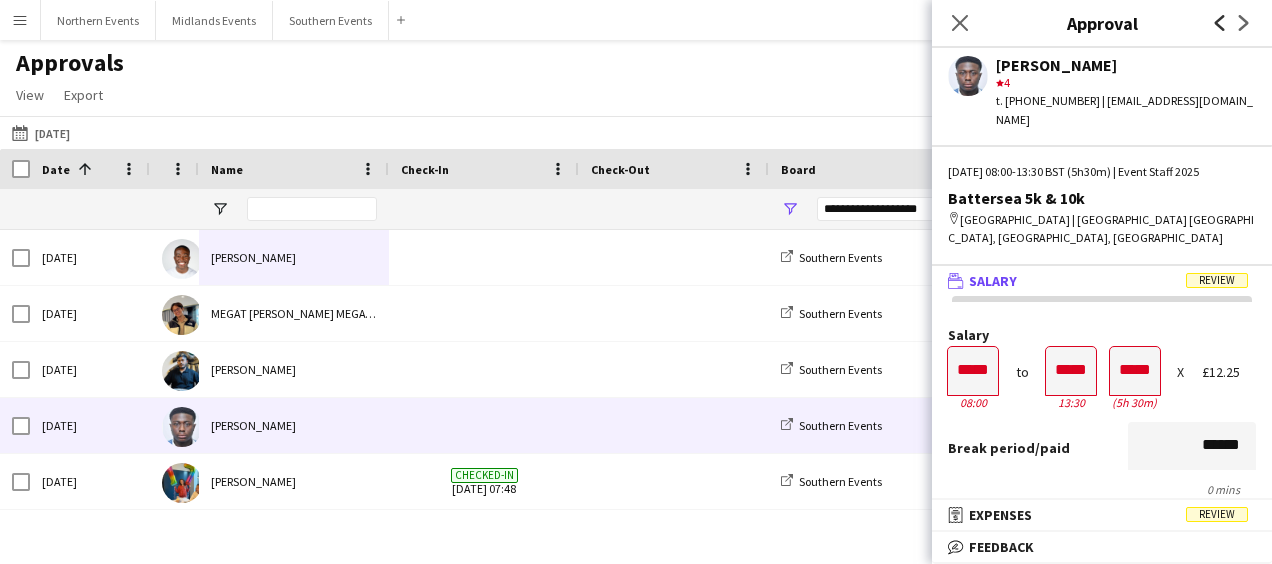 click on "Previous" 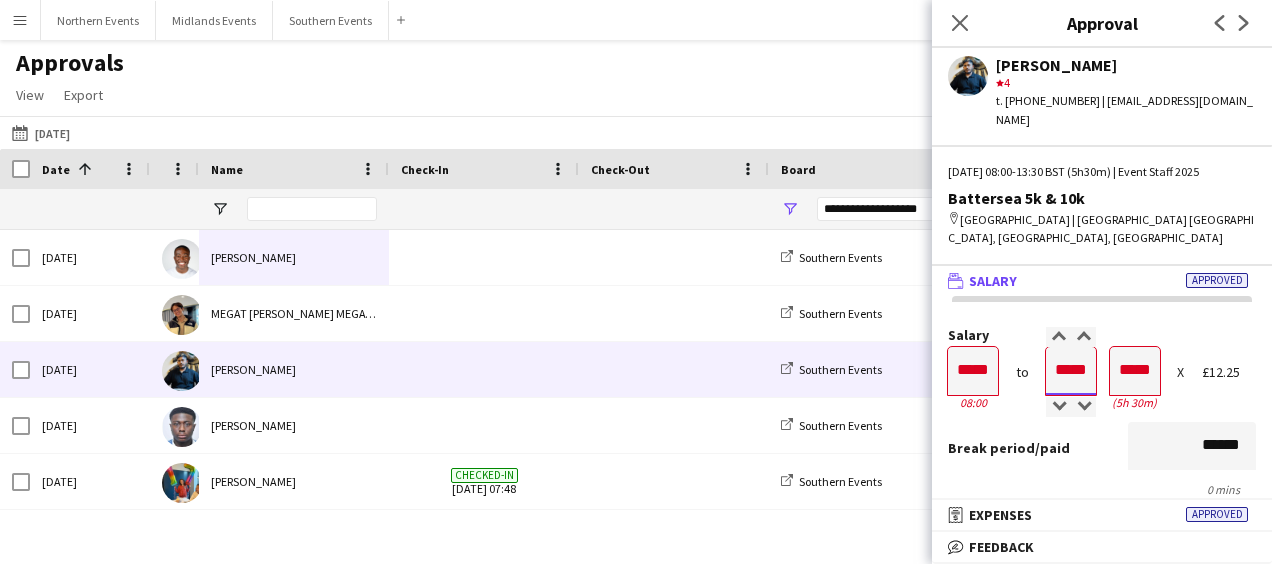 click on "*****" at bounding box center (1071, 371) 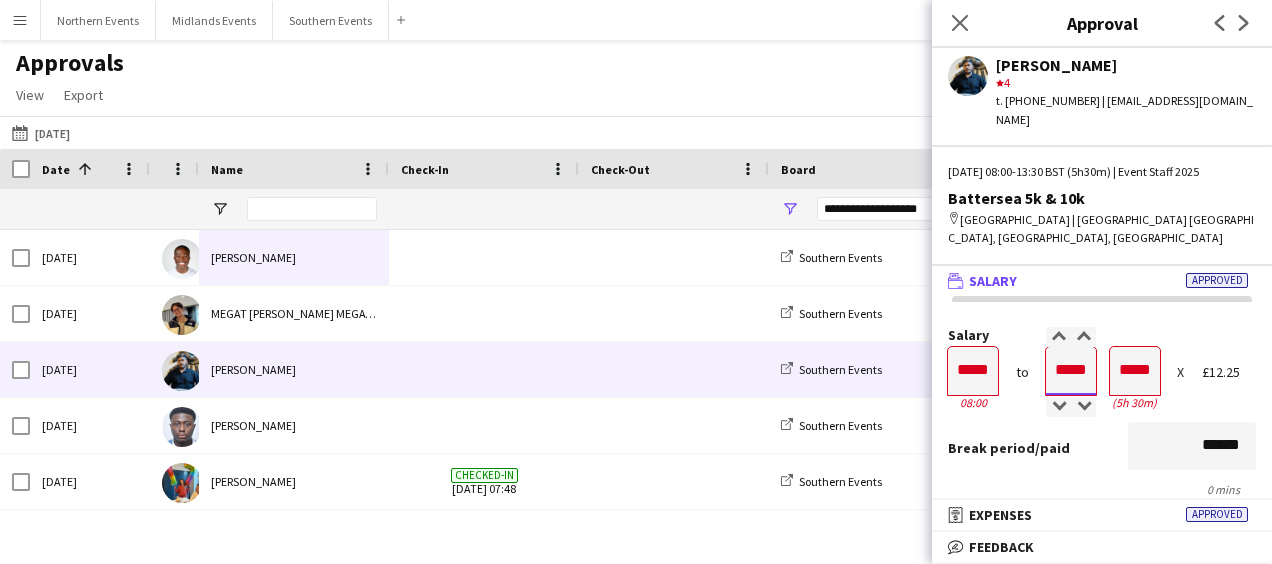 type on "*****" 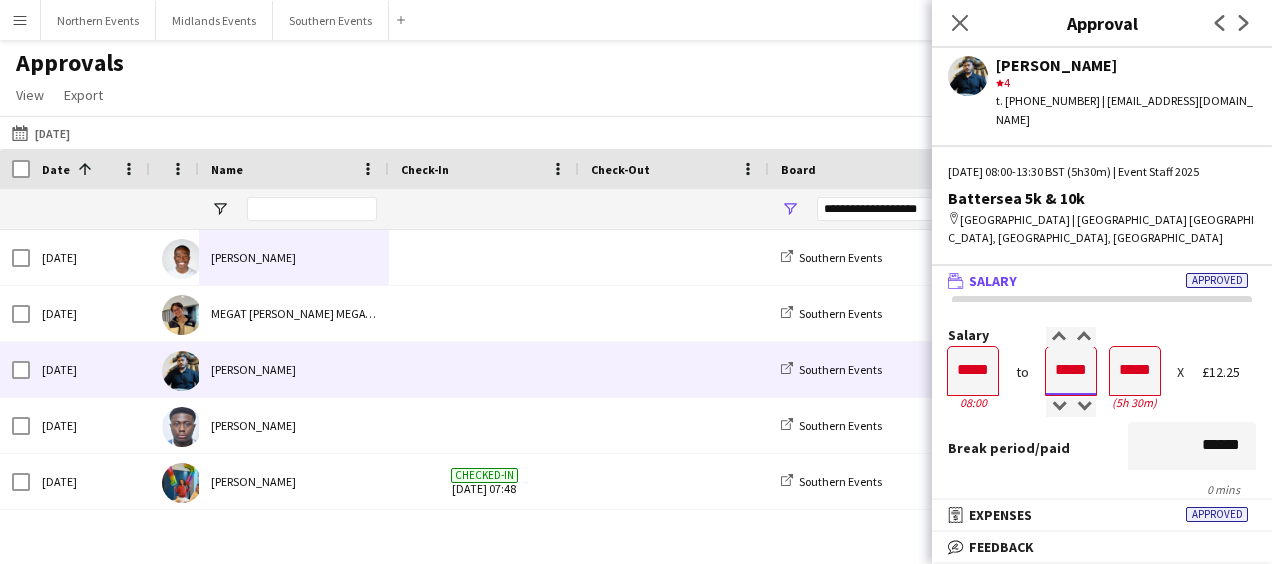 type on "*****" 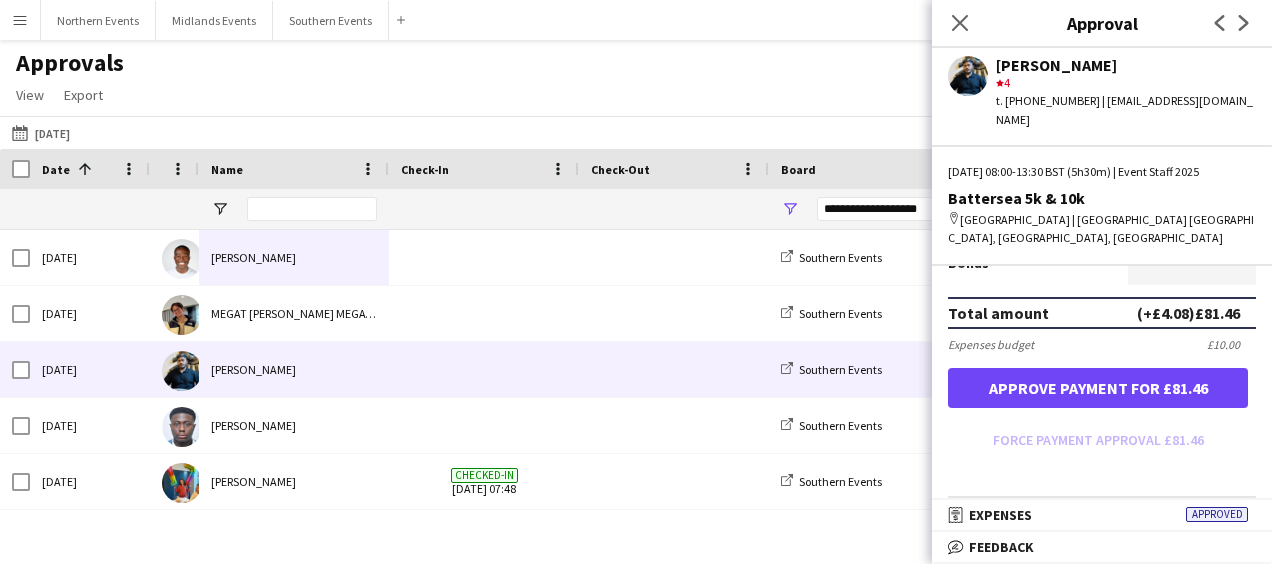 scroll, scrollTop: 553, scrollLeft: 0, axis: vertical 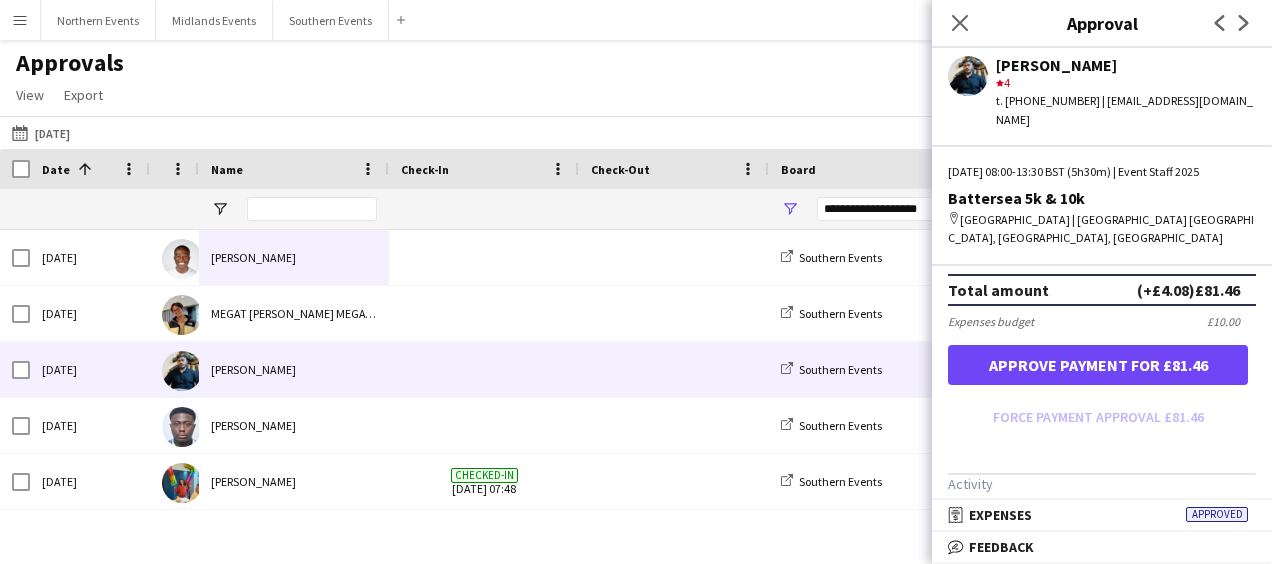 type on "*****" 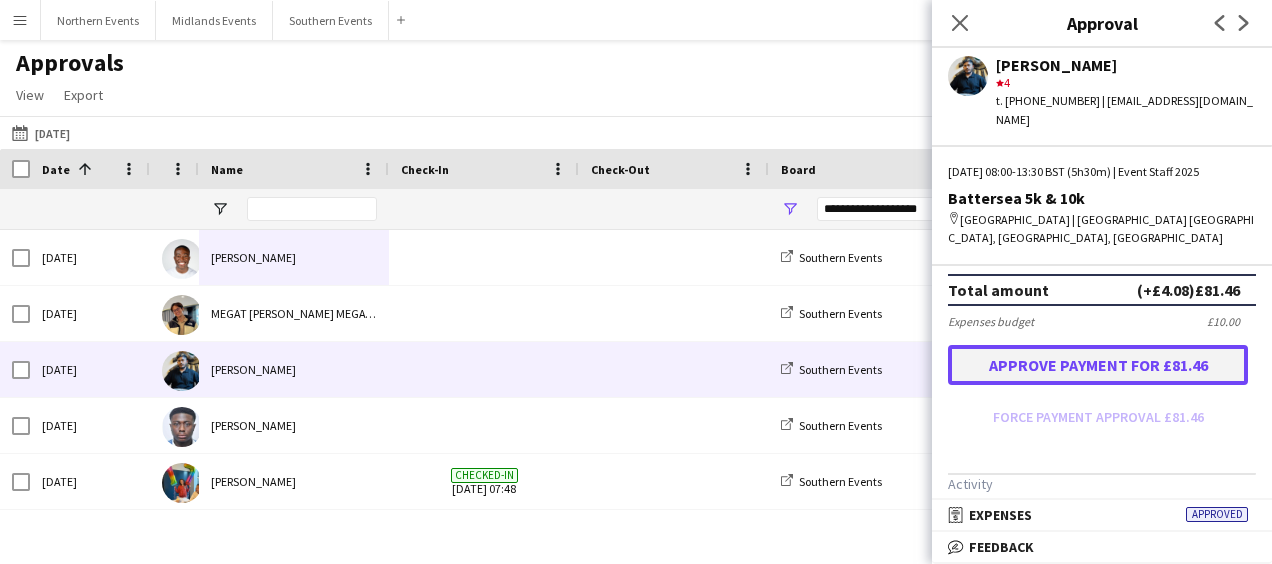 click on "Approve payment for £81.46" at bounding box center [1098, 365] 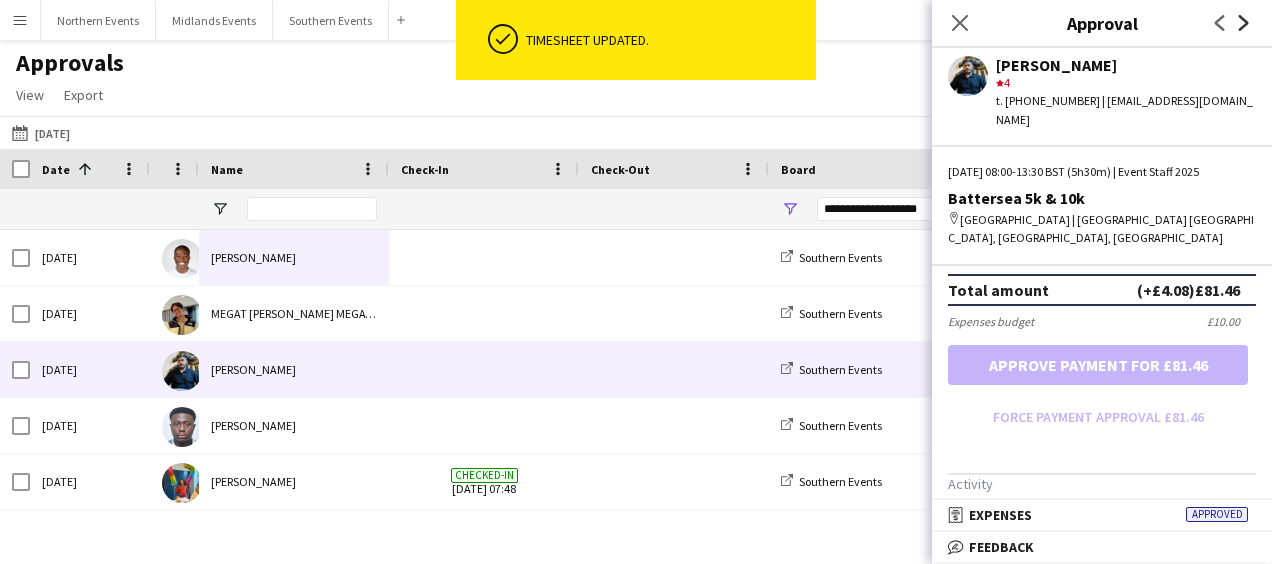 click on "Next" 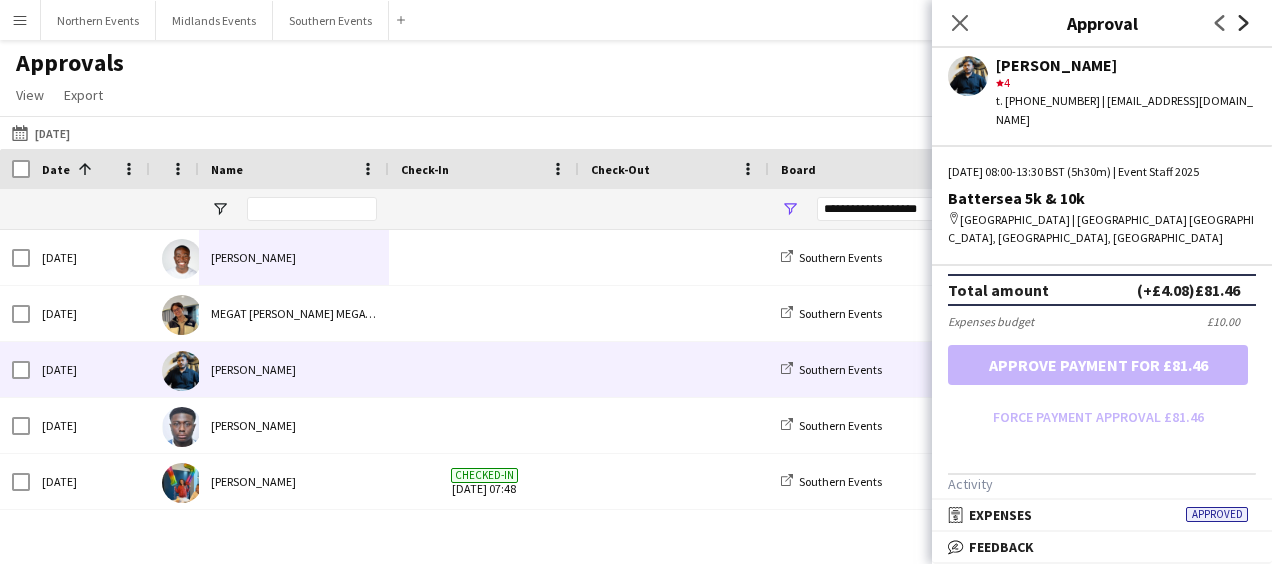 scroll, scrollTop: 0, scrollLeft: 0, axis: both 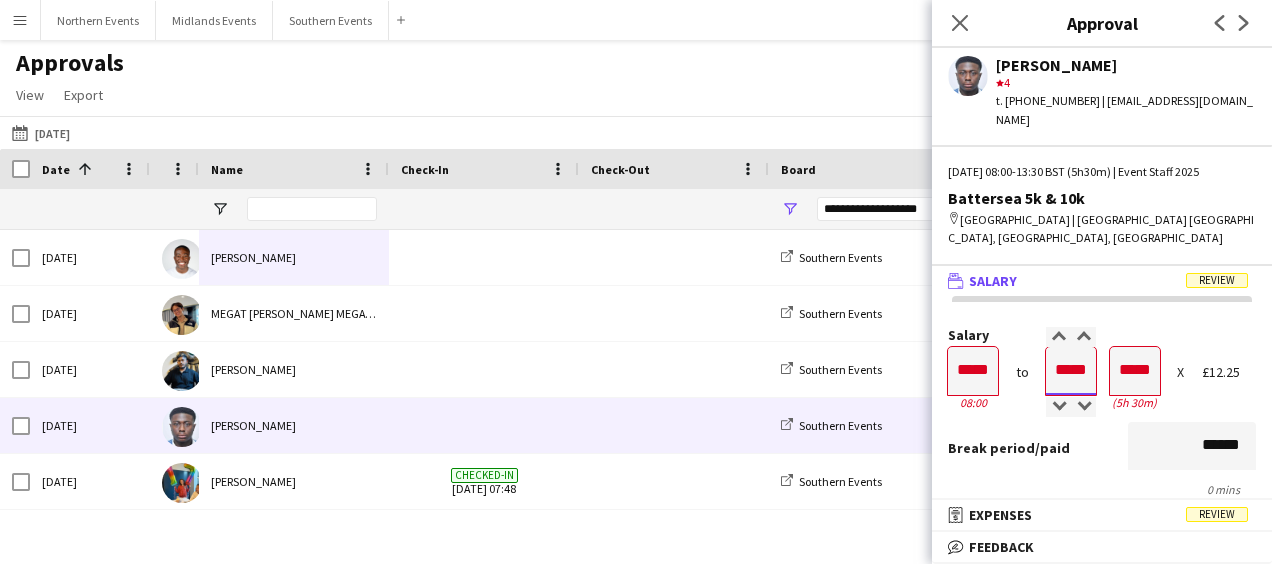 click on "*****" at bounding box center [1071, 371] 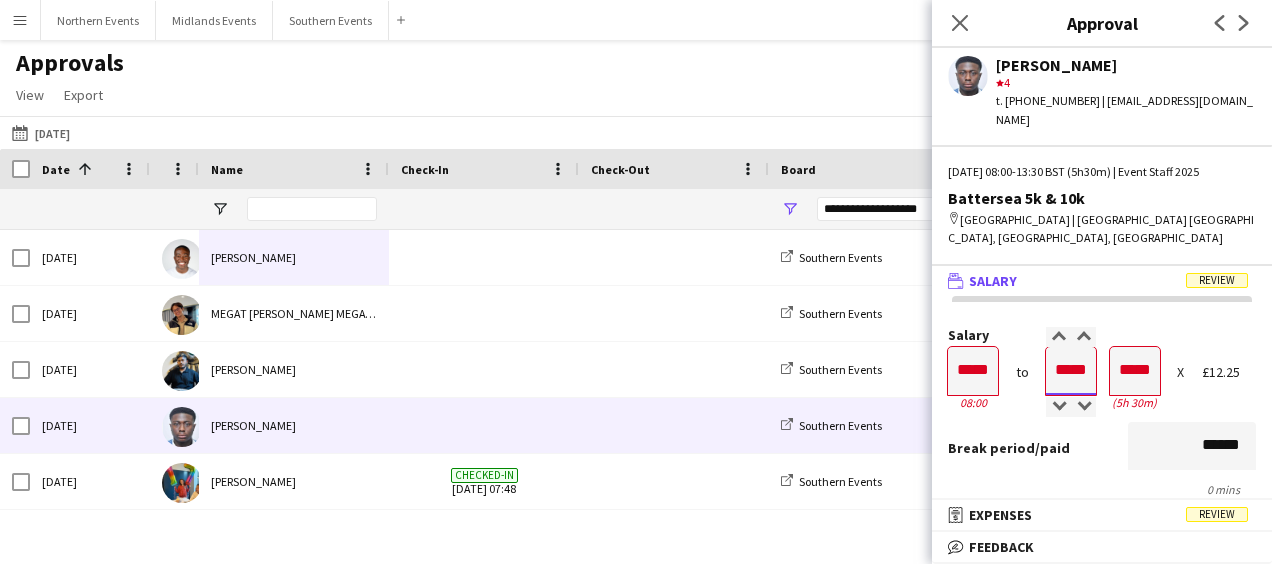 type on "*****" 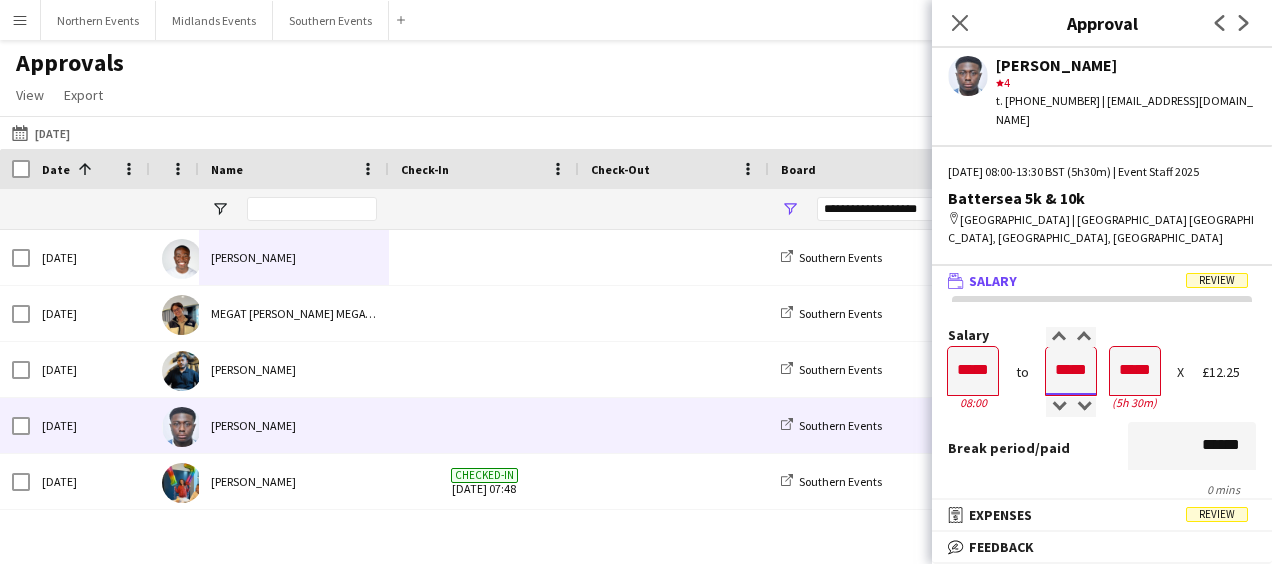 type on "*****" 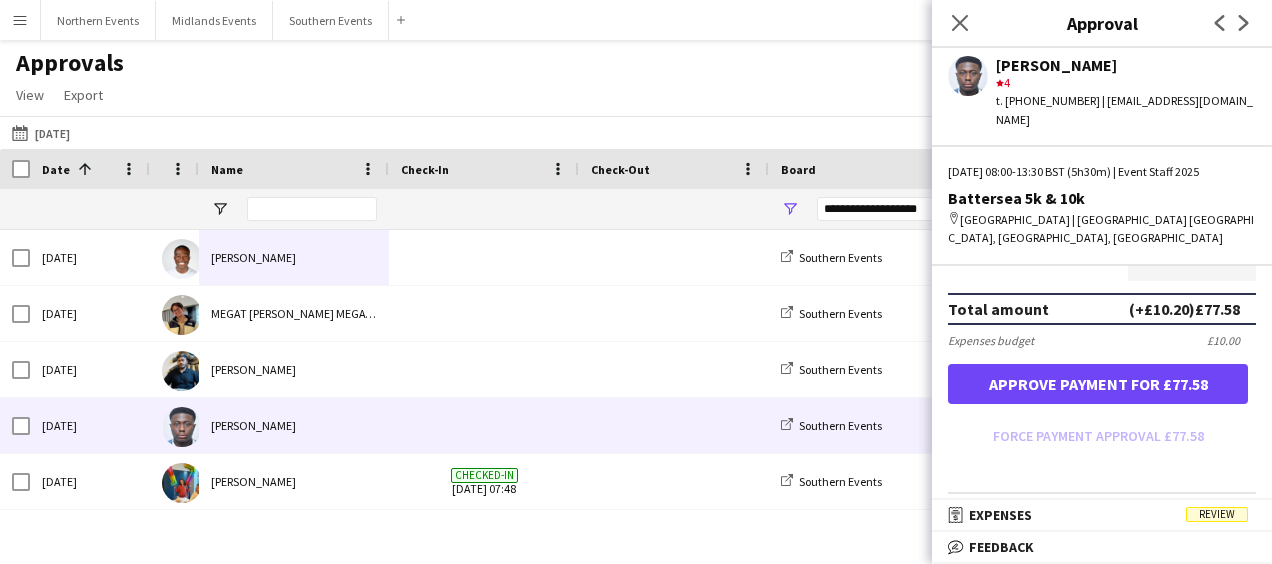 scroll, scrollTop: 525, scrollLeft: 0, axis: vertical 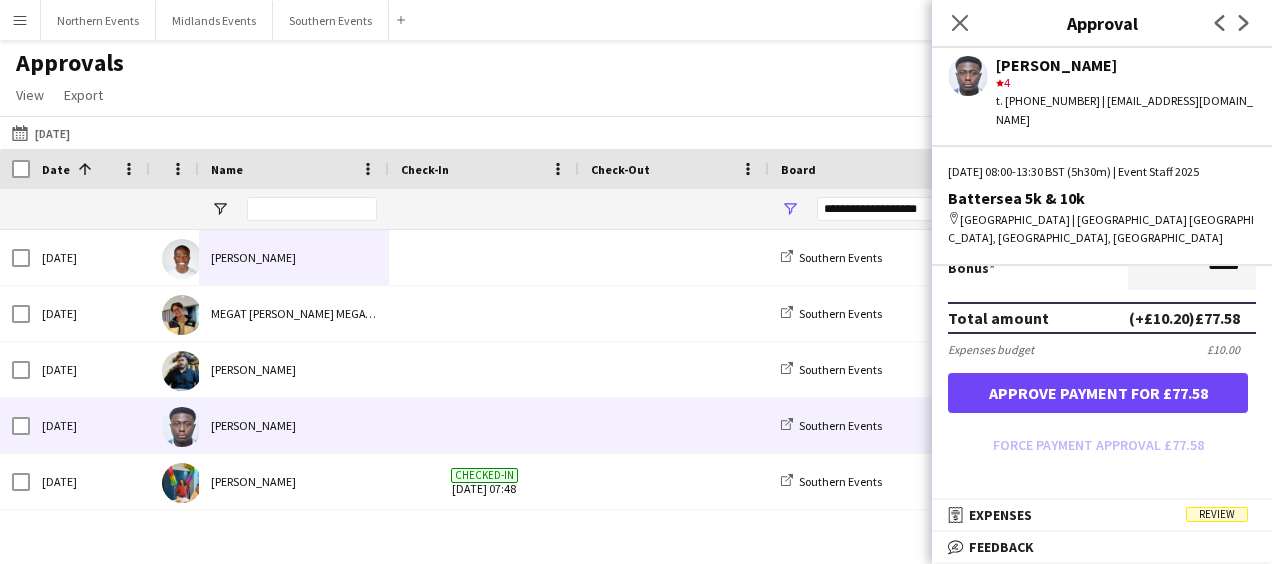 type on "*****" 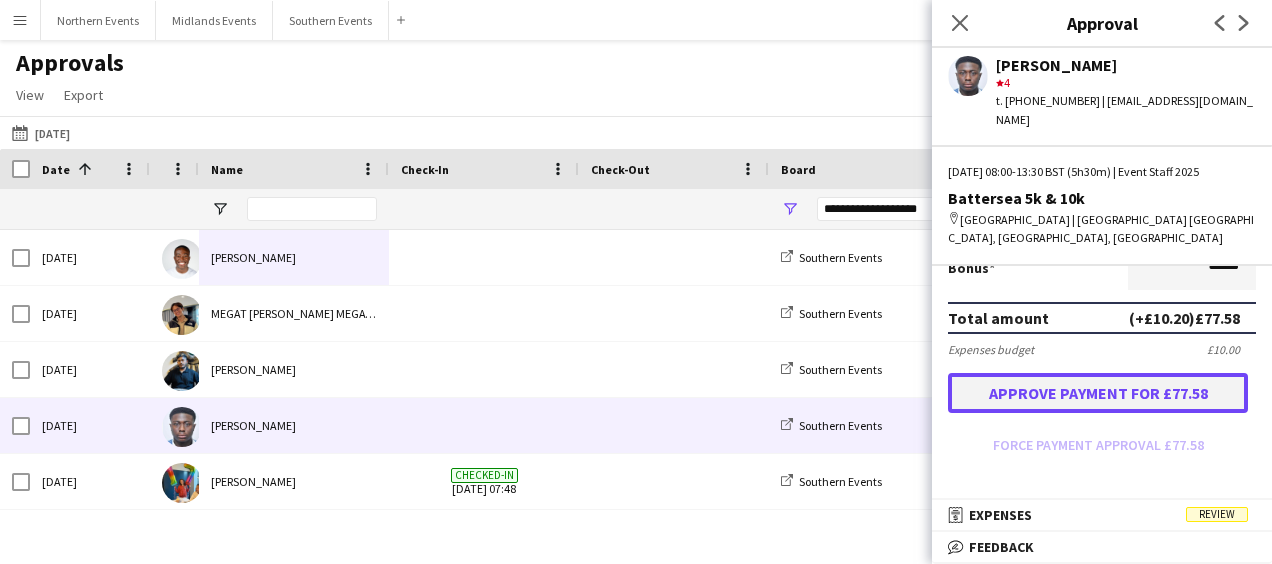 click on "Approve payment for £77.58" at bounding box center (1098, 393) 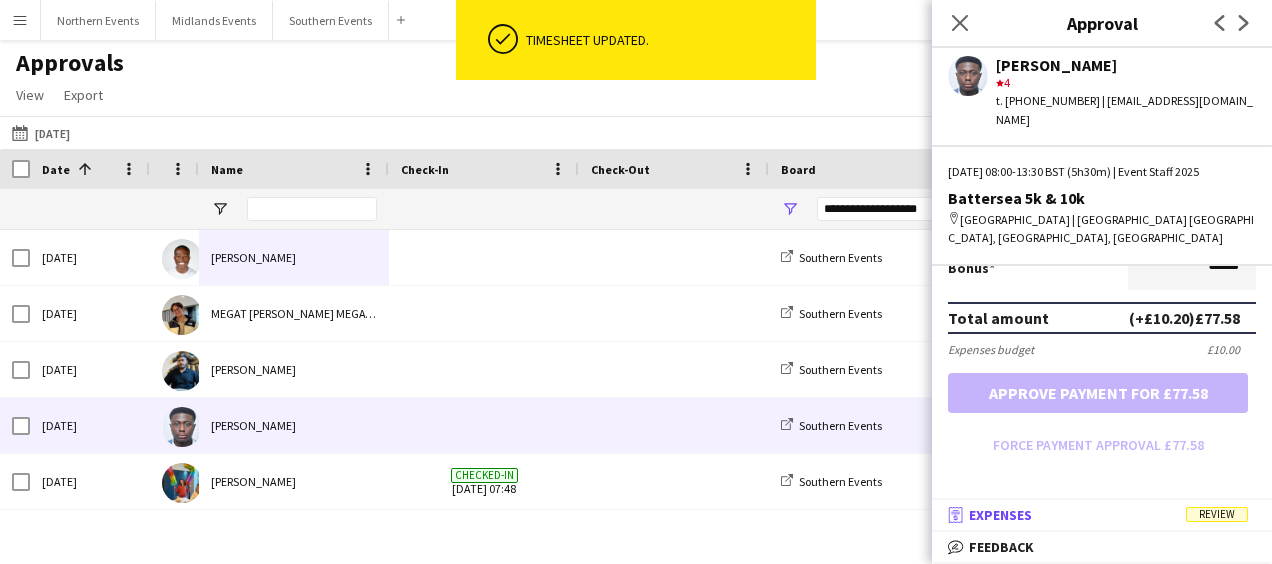 click on "receipt
Expenses   Review" at bounding box center (1098, 515) 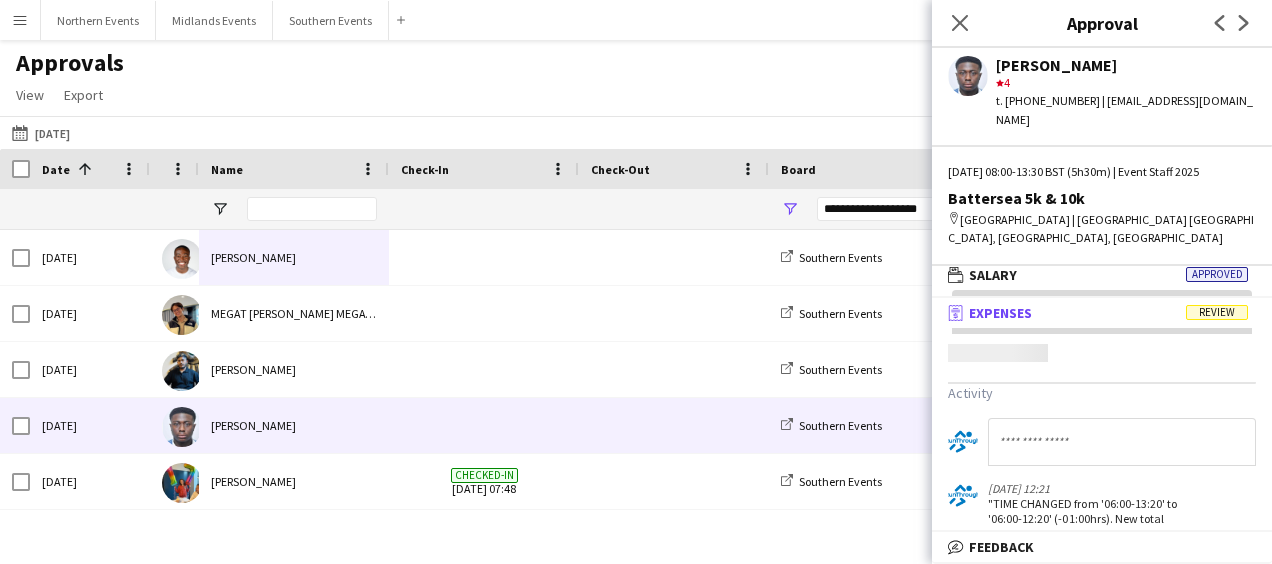 scroll, scrollTop: 5, scrollLeft: 0, axis: vertical 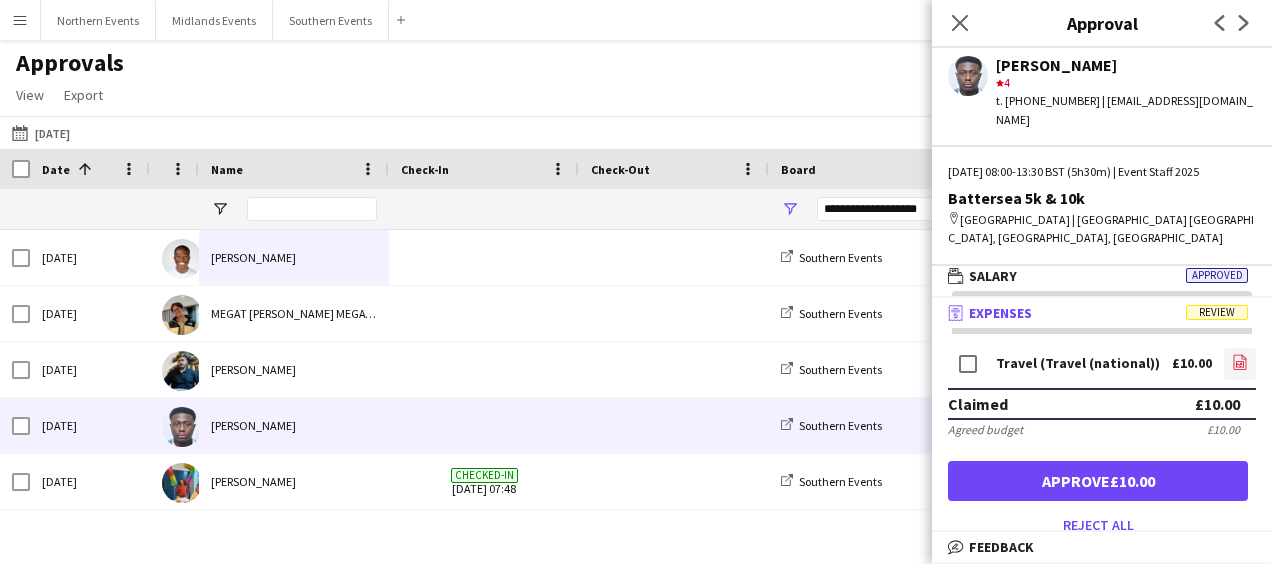 click on "file-image" 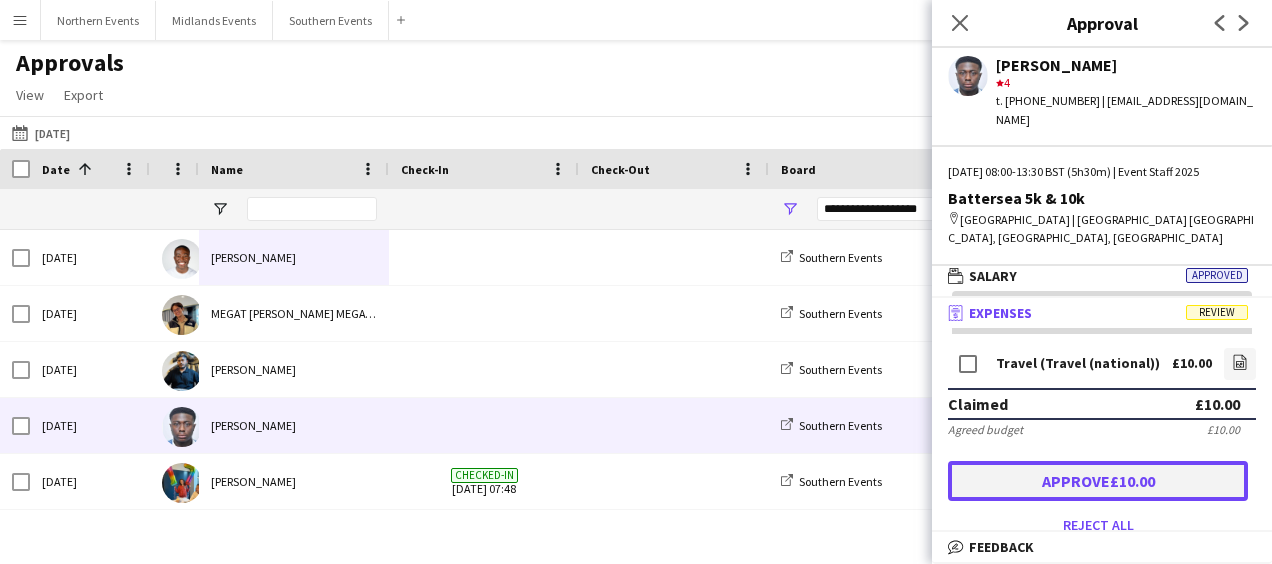 click on "Approve   £10.00" at bounding box center (1098, 481) 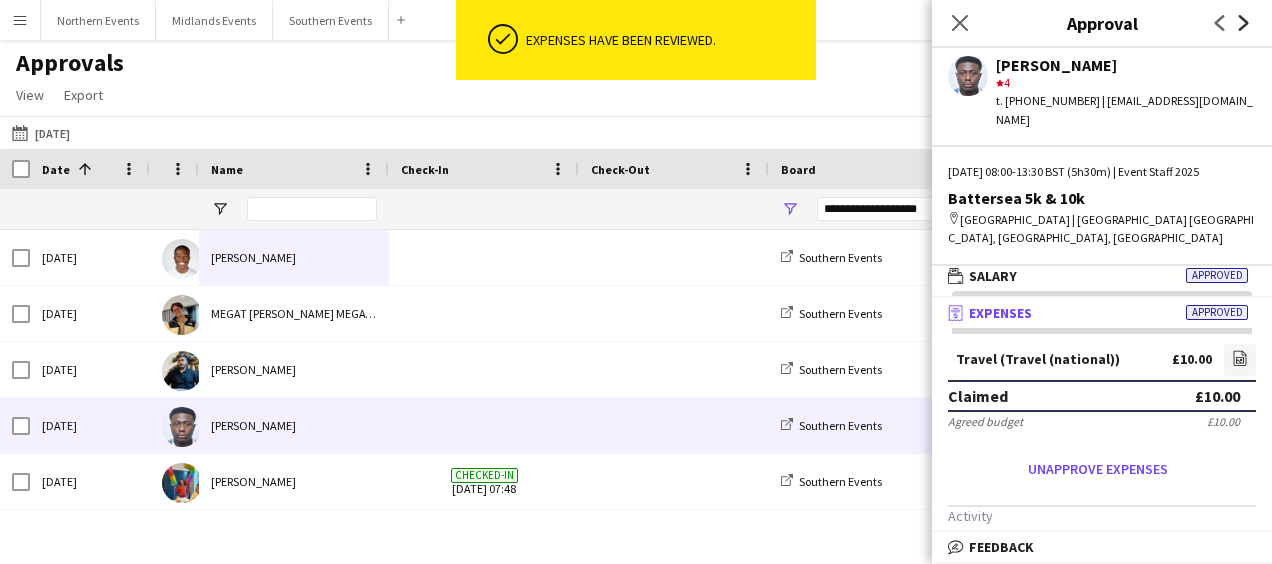 click on "Next" 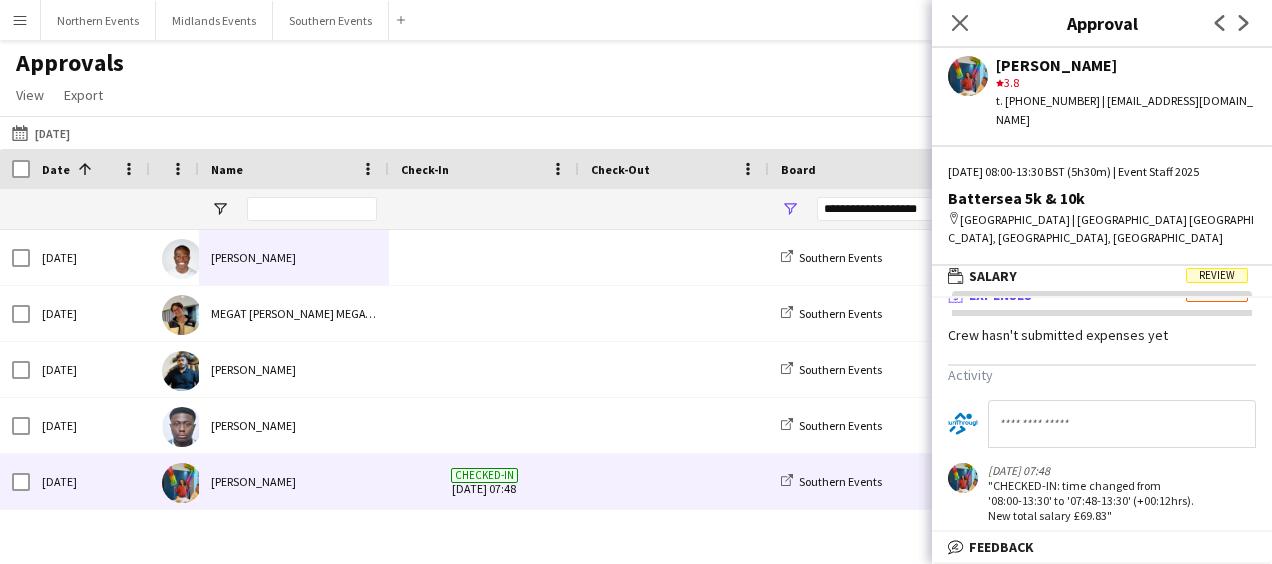 scroll, scrollTop: 0, scrollLeft: 0, axis: both 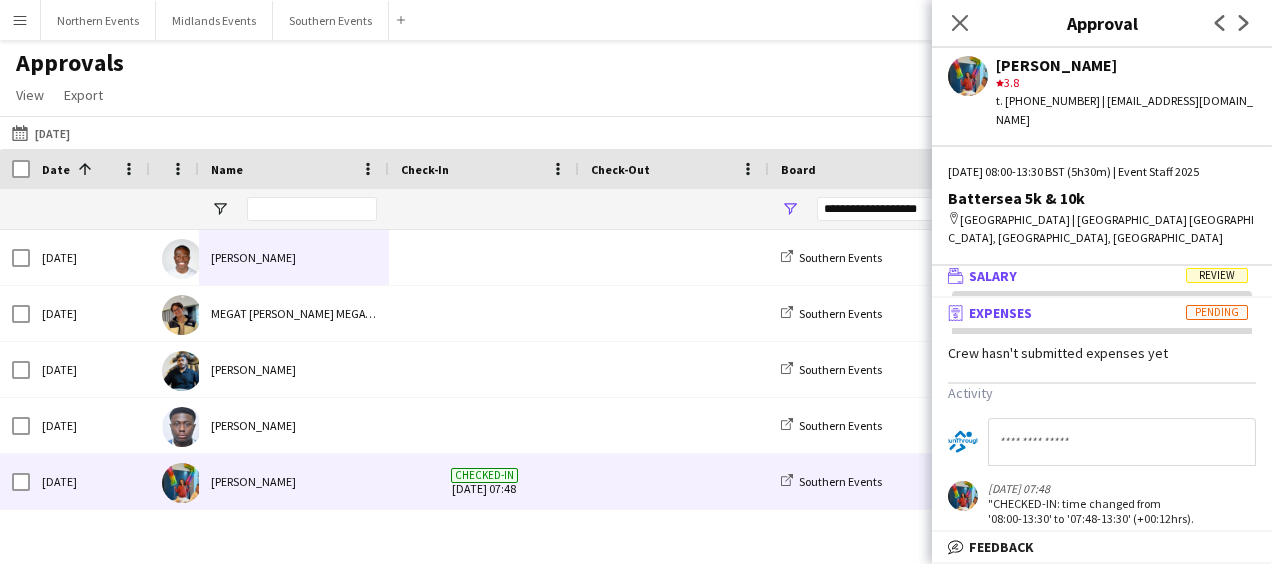 click on "wallet
Salary   Review" at bounding box center [1098, 276] 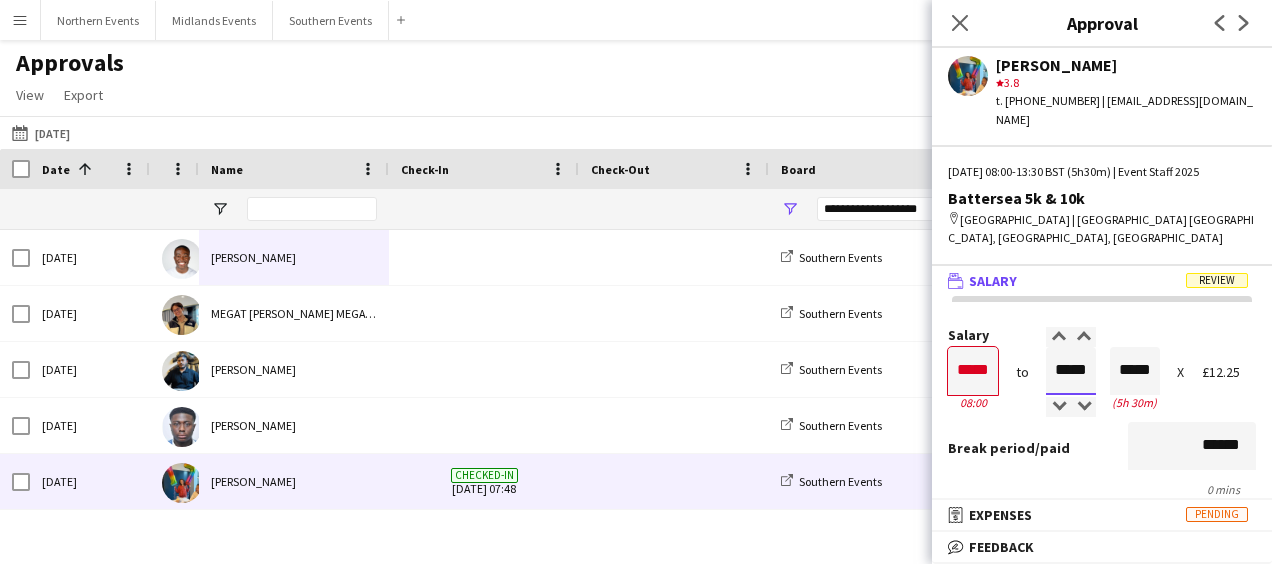 click on "*****" at bounding box center (1071, 371) 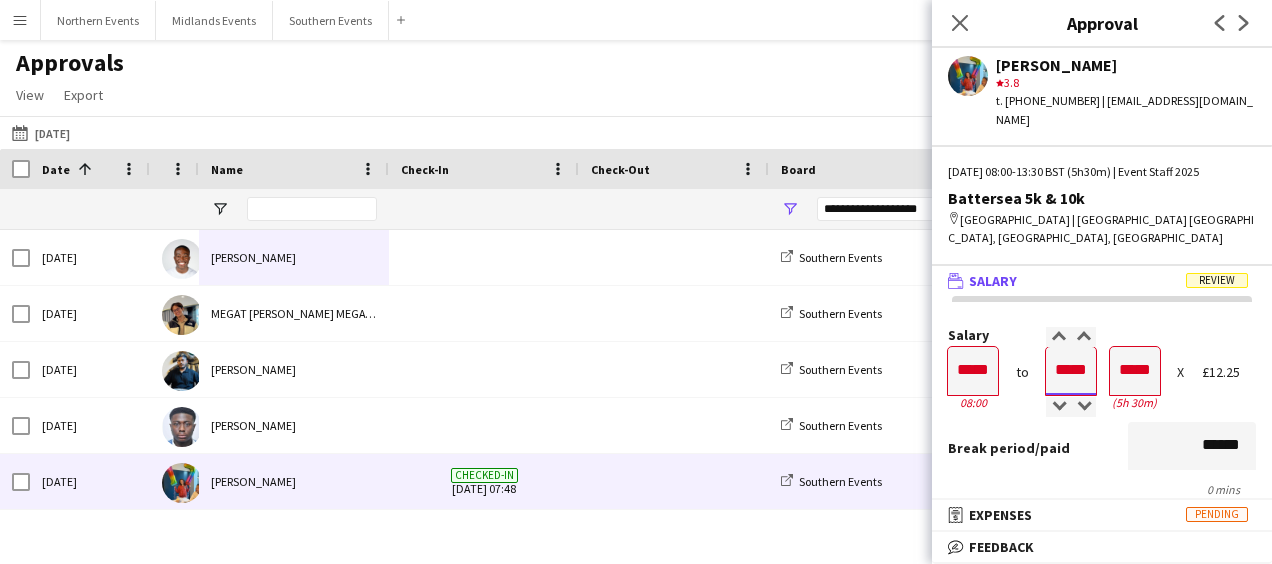 type on "*****" 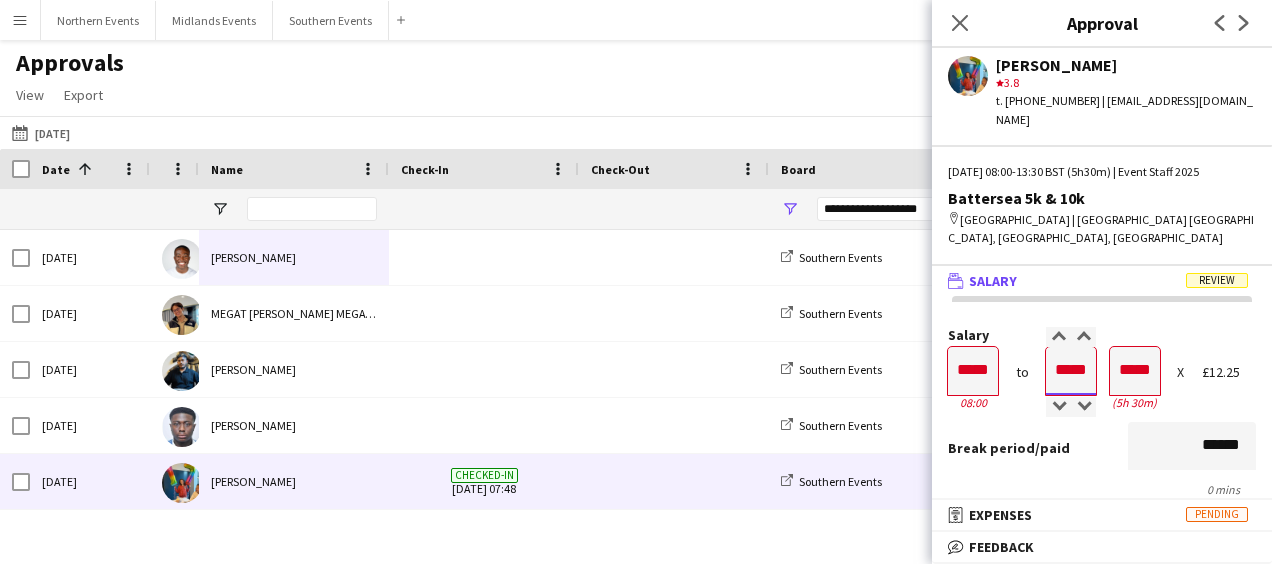type on "*****" 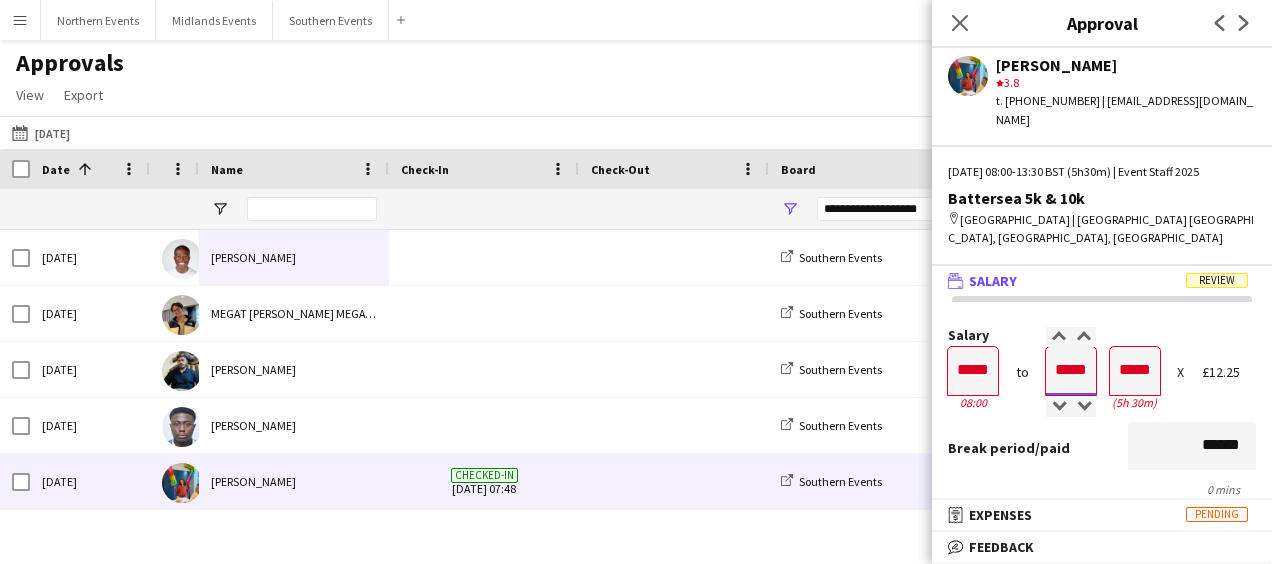 type on "*****" 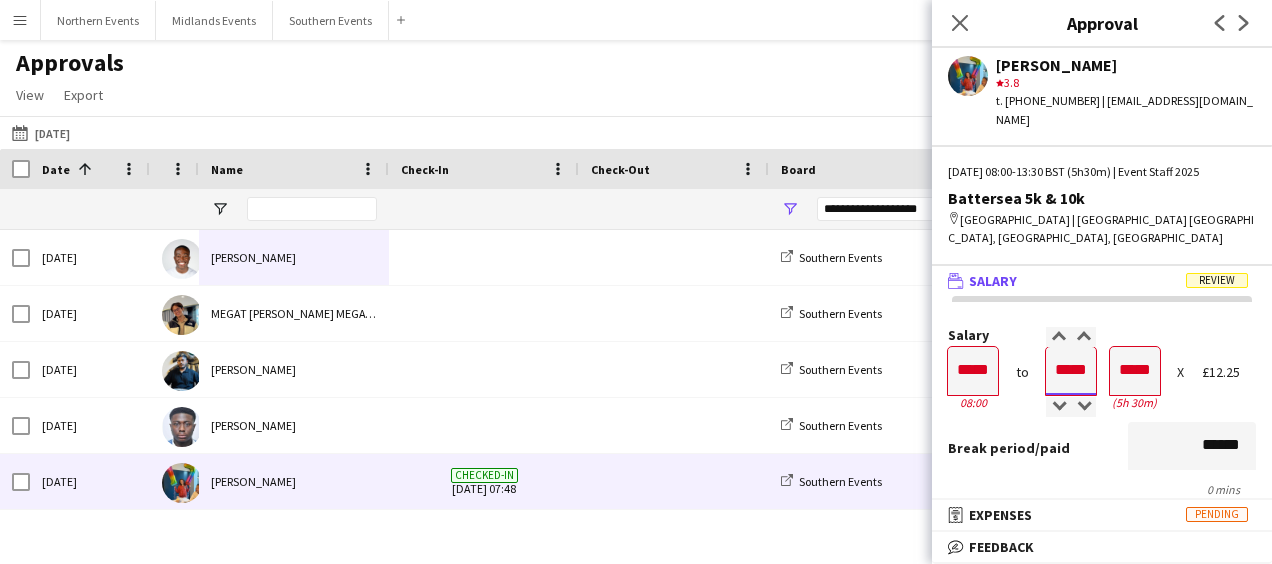 type on "*****" 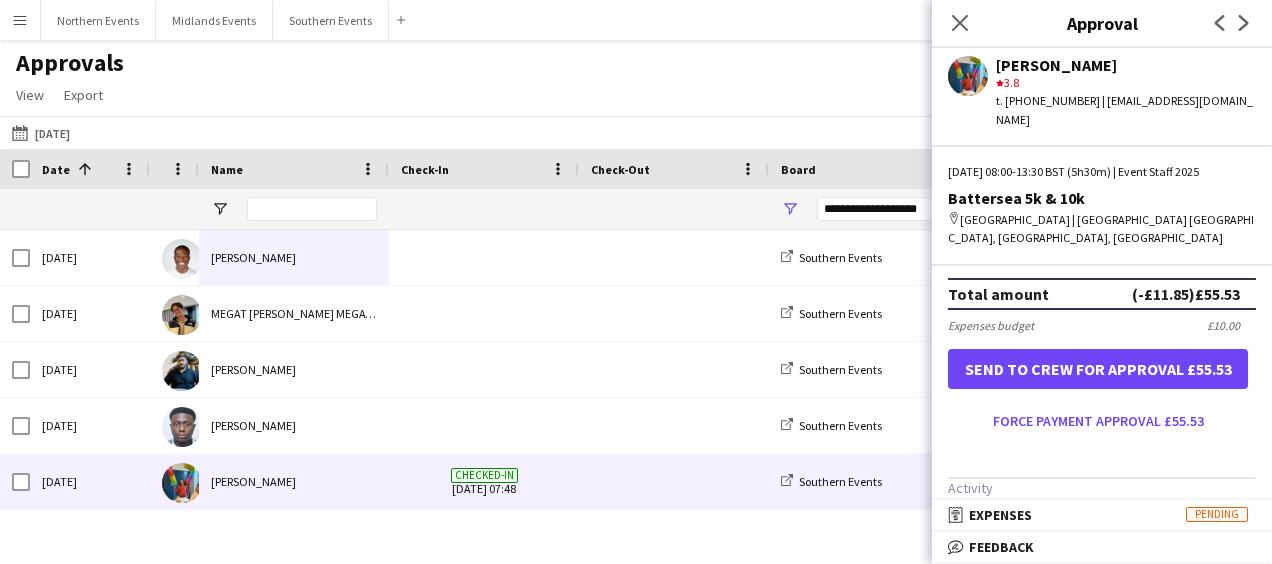 scroll, scrollTop: 543, scrollLeft: 0, axis: vertical 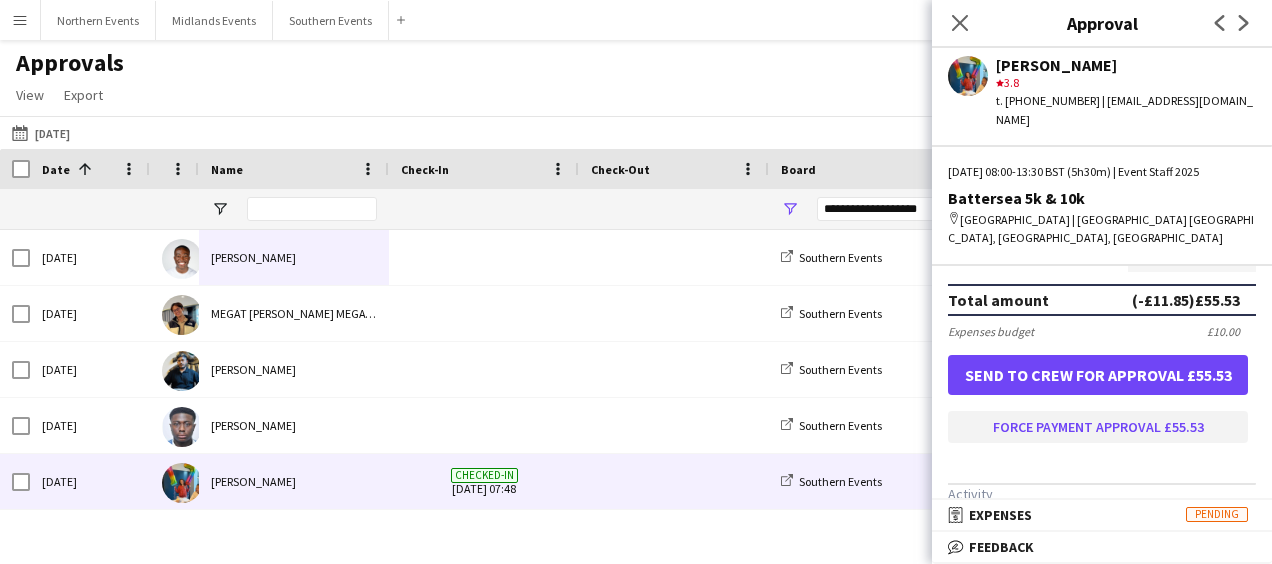 type on "*****" 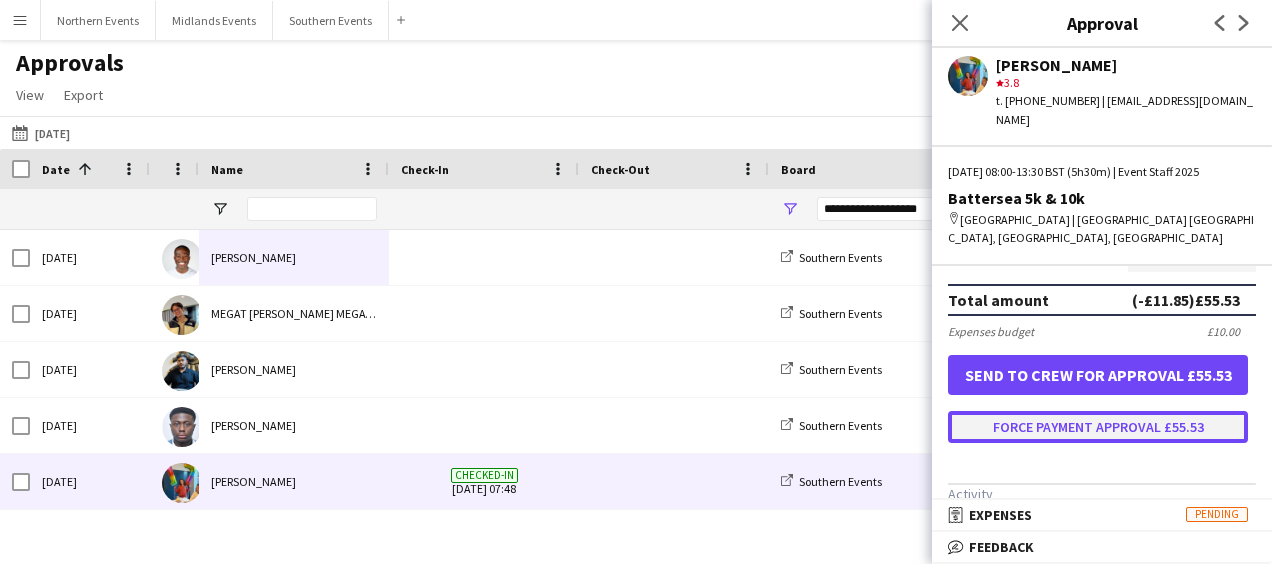 click on "Force payment approval £55.53" at bounding box center (1098, 427) 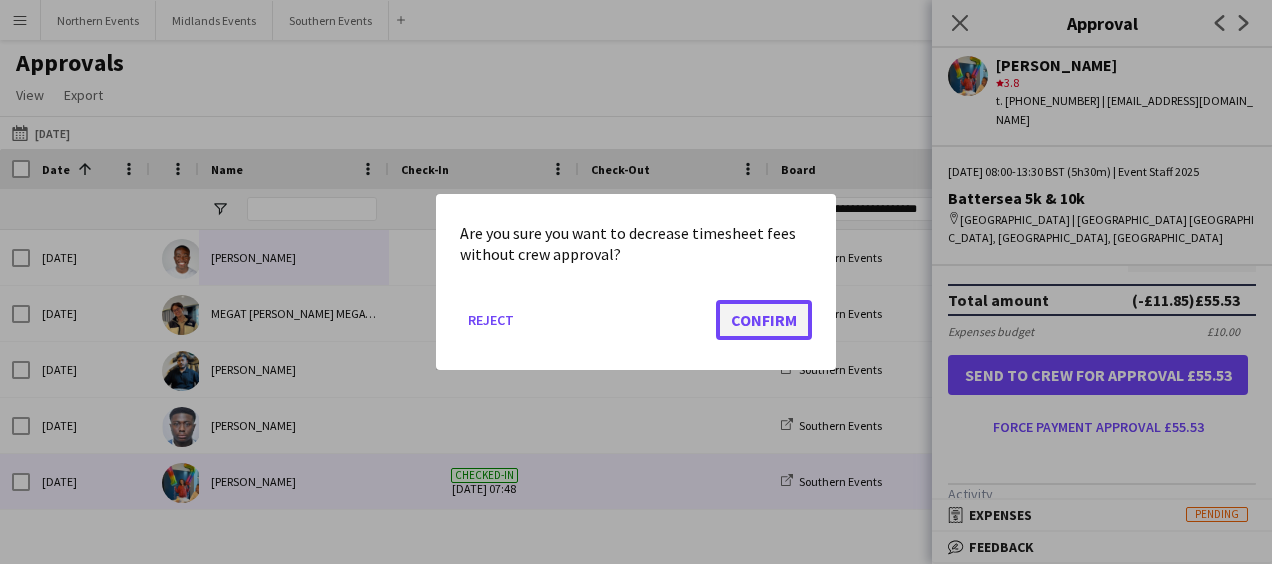 click on "Confirm" 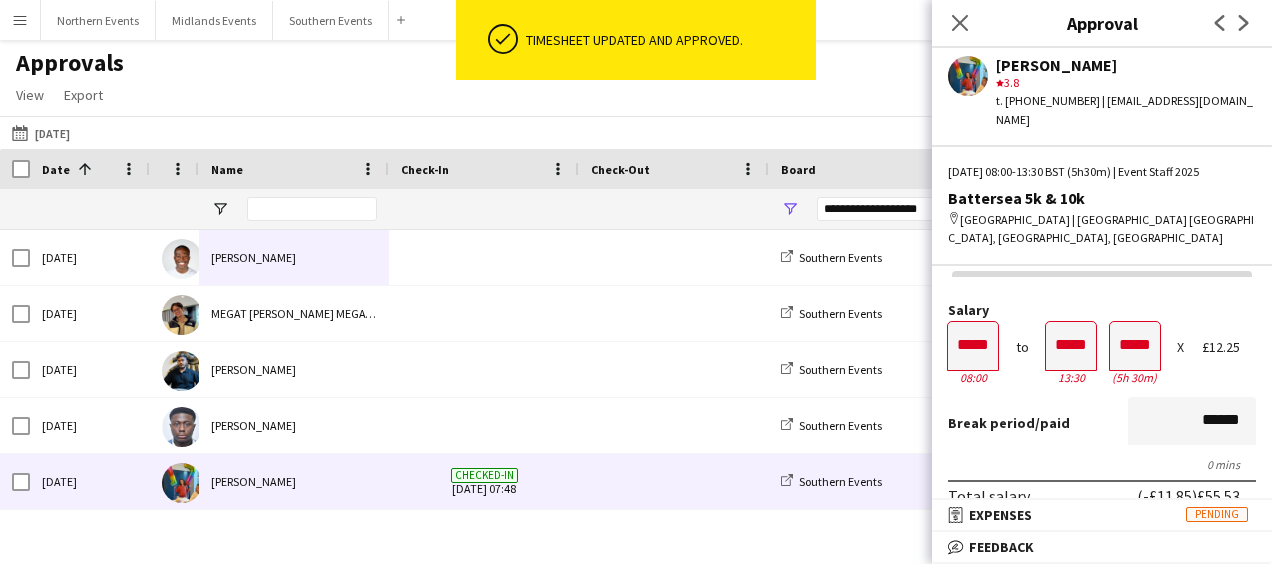 scroll, scrollTop: 0, scrollLeft: 0, axis: both 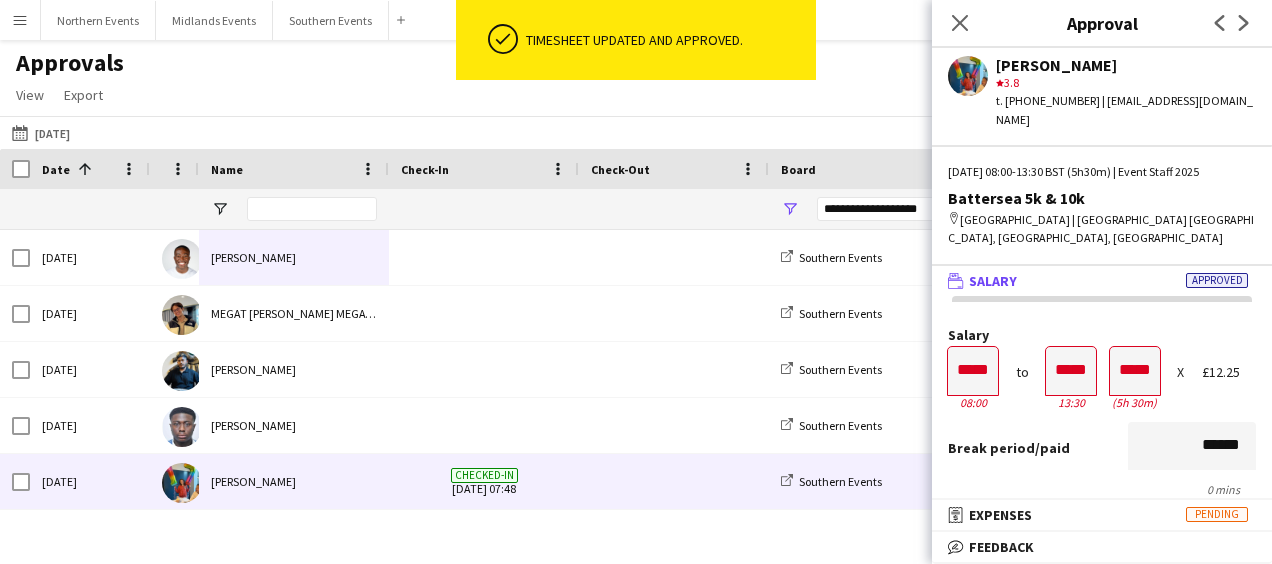 click on "Close pop-in
Approval
Previous
Next" 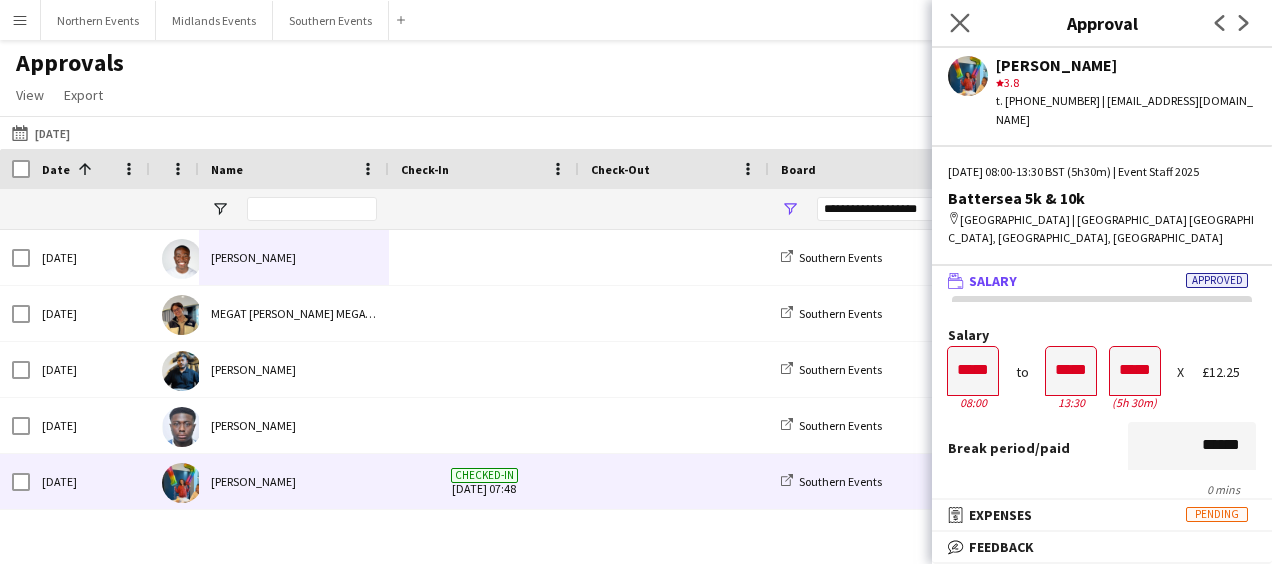click on "Close pop-in" 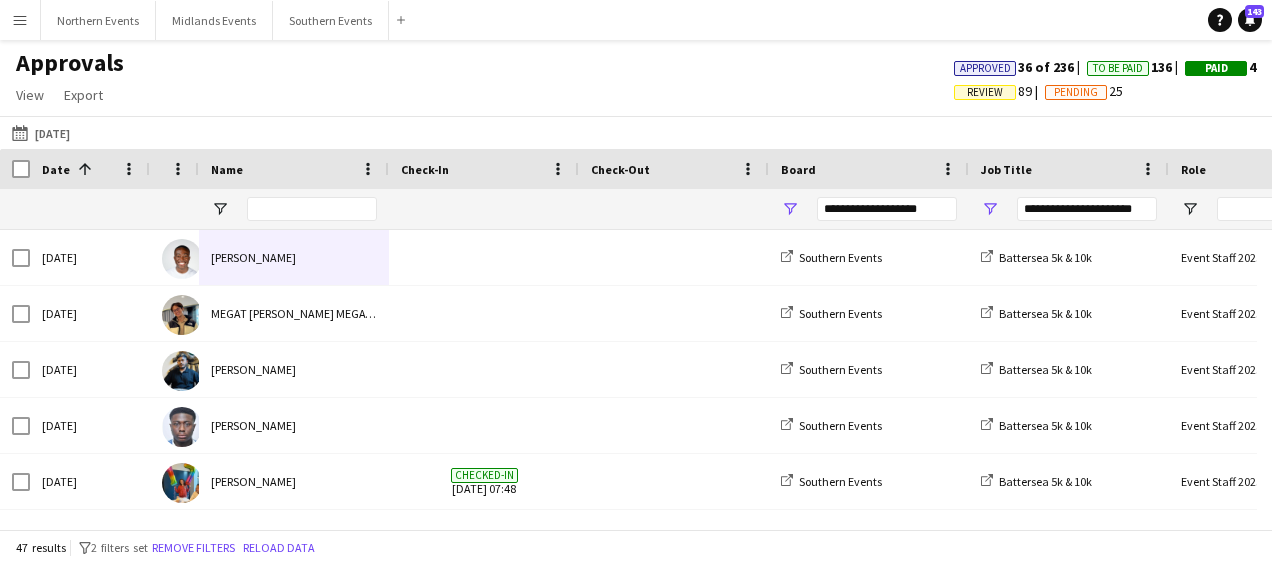 scroll, scrollTop: 52, scrollLeft: 0, axis: vertical 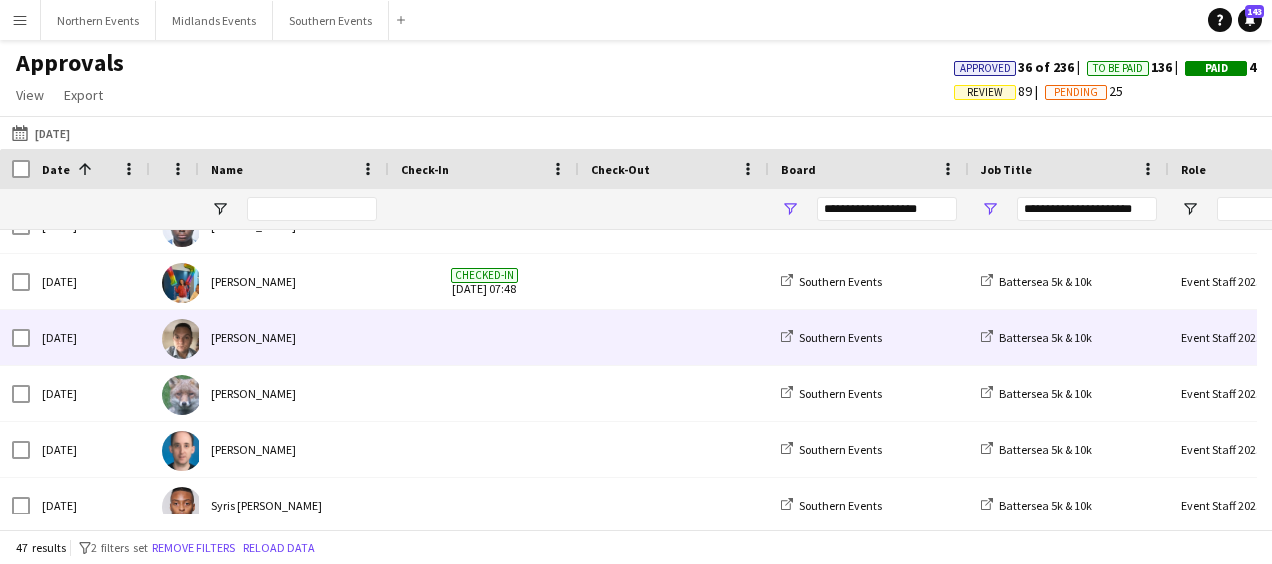 click at bounding box center (484, 337) 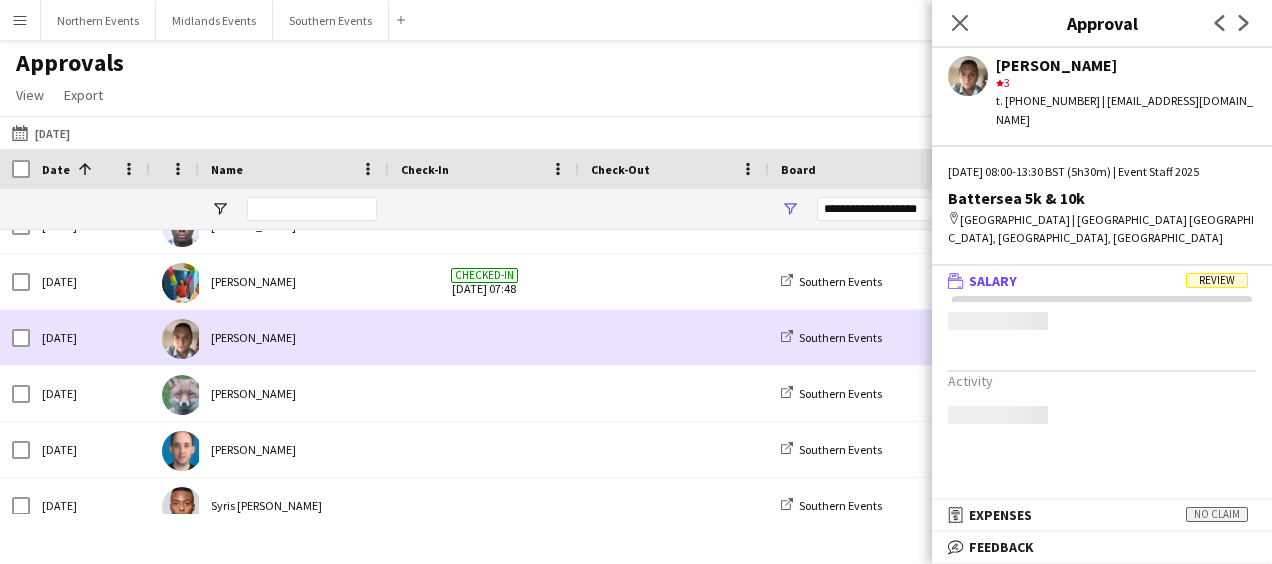 click at bounding box center (484, 337) 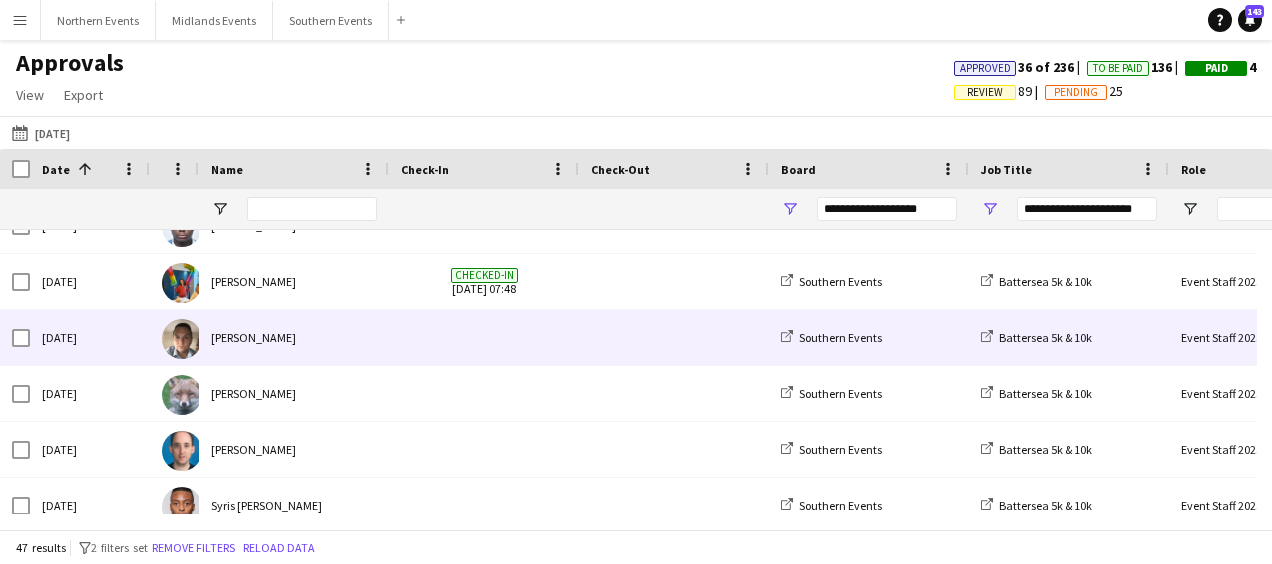 click at bounding box center [484, 337] 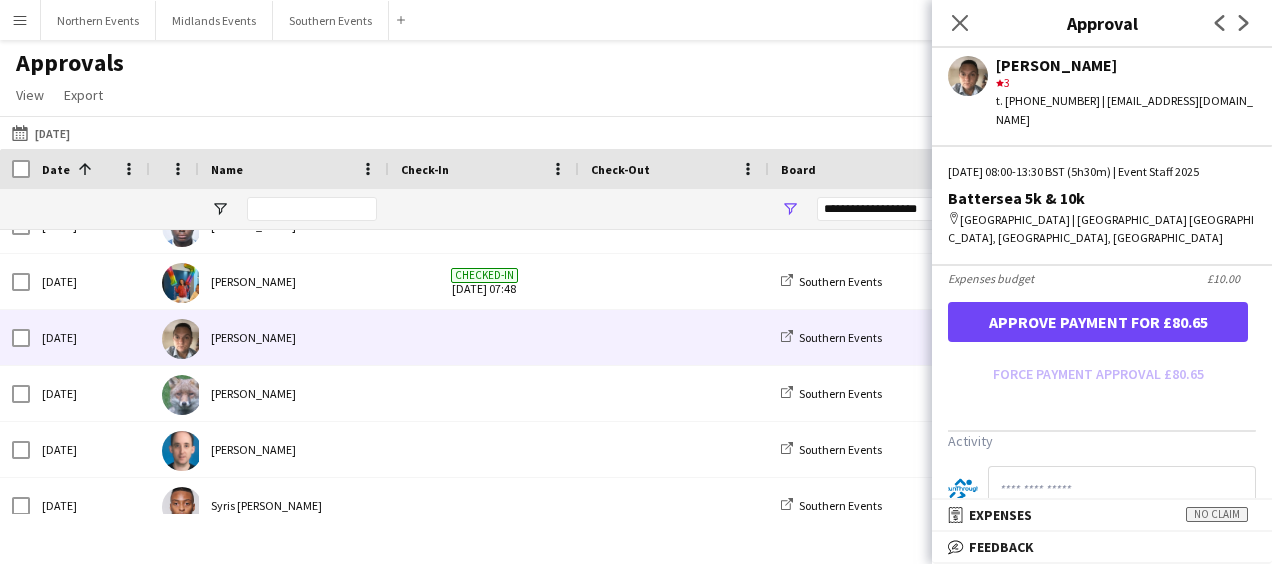 scroll, scrollTop: 599, scrollLeft: 0, axis: vertical 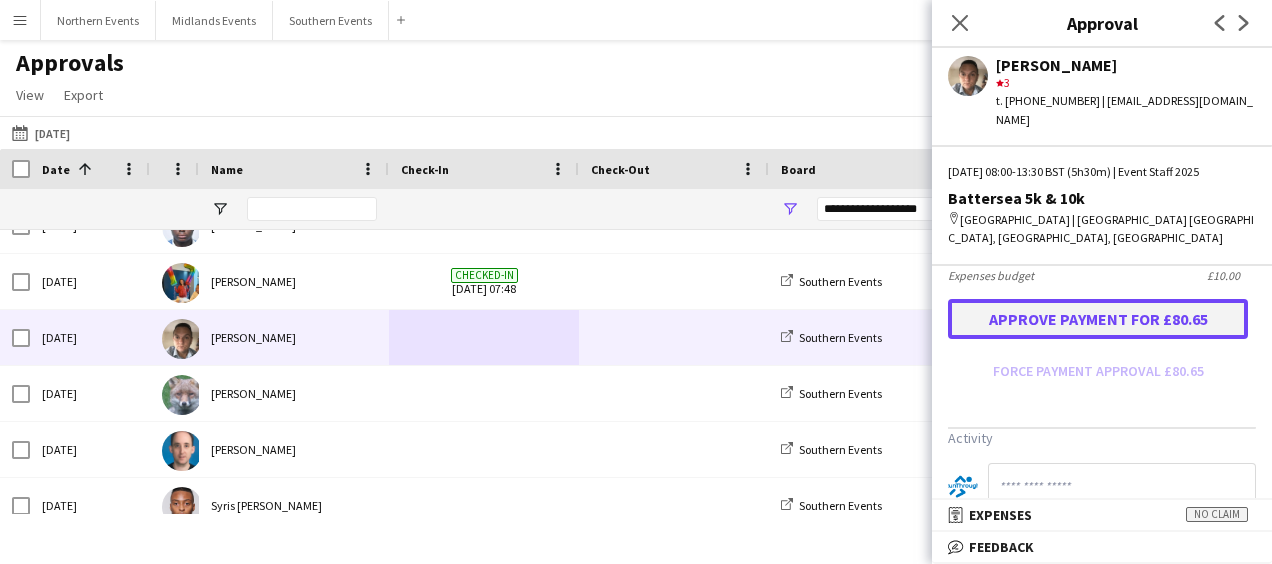 click on "Approve payment for £80.65" at bounding box center [1098, 319] 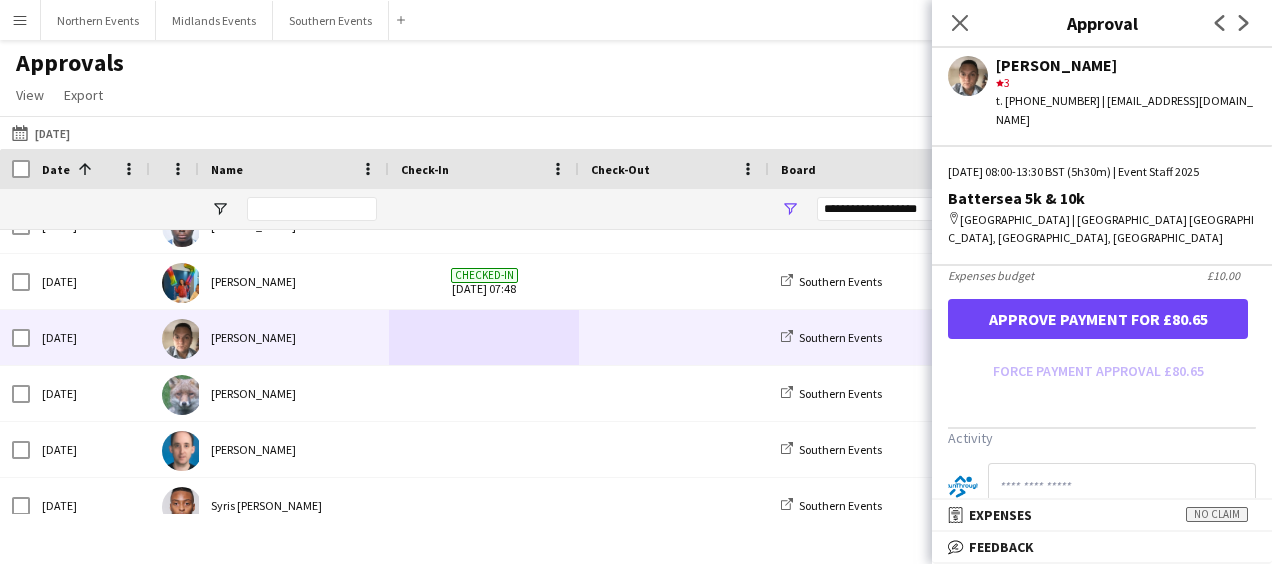 click on "Salary  *****  08:00   to  *****  13:30  *****  (5h 30m)   X   £12.25   Break period   /paid  ******  0 mins   Total salary   (+£13.27)   £80.65   Agreed salary   (5h 30m) £67.38   Subsistence  *****  £0.00   Fines gross deduction  *****  Fines net deduction  *****  Bonus  *****  Total amount   (+£13.27)   £80.65   Expenses budget   £10.00   Approve payment for £80.65   Force payment approval £80.65" at bounding box center [1102, 58] 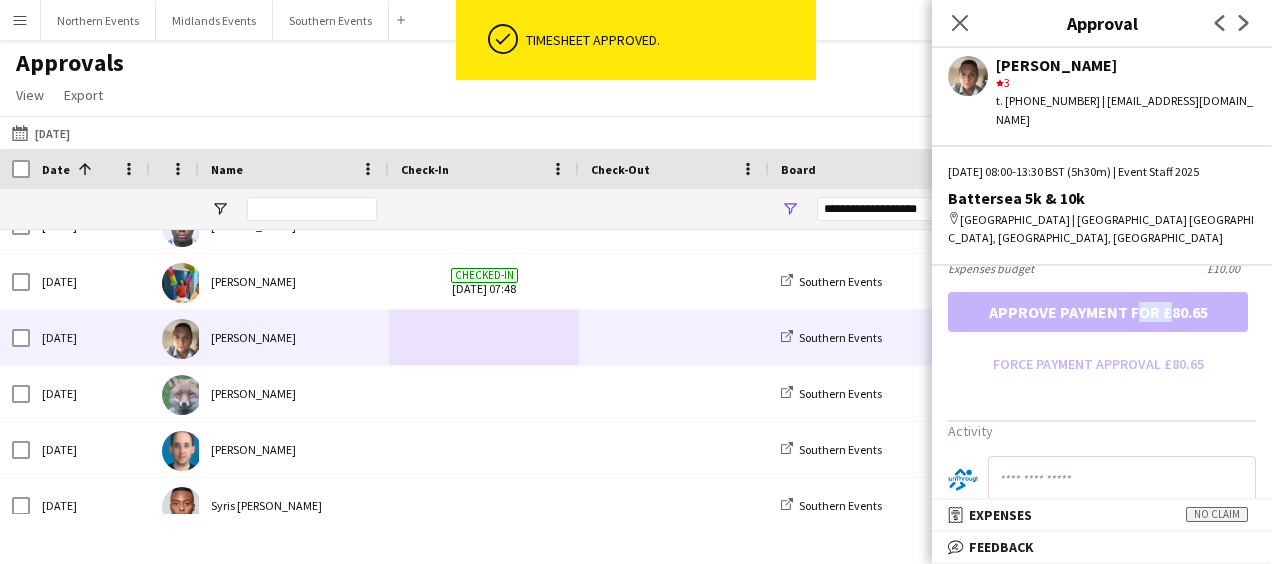 scroll, scrollTop: 774, scrollLeft: 0, axis: vertical 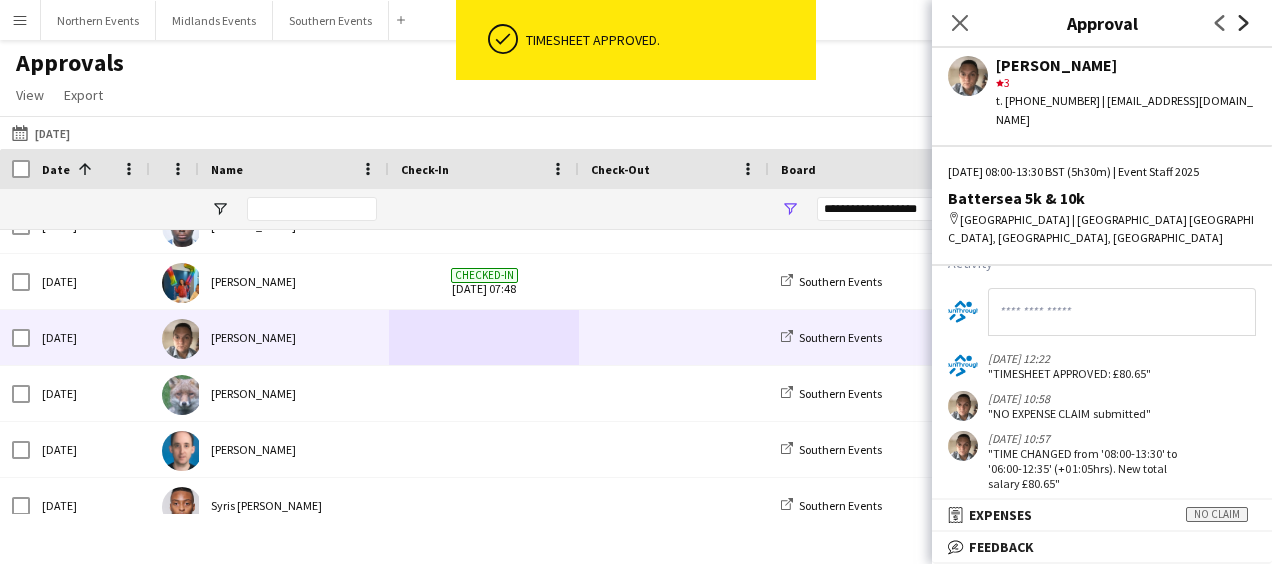 click on "Next" 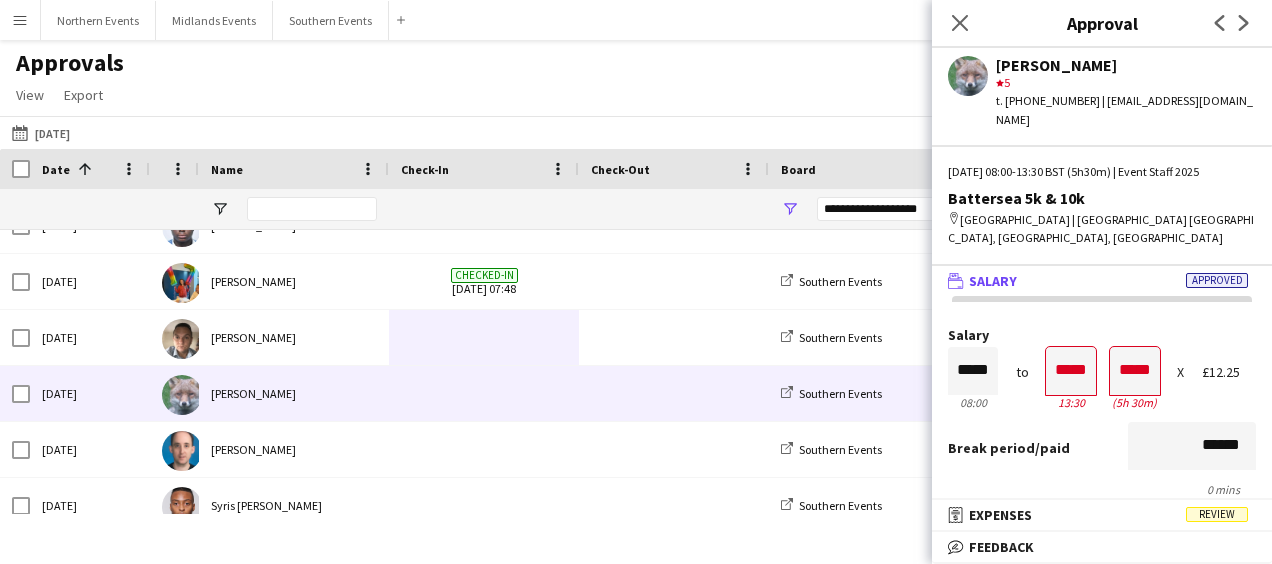 click on "[PERSON_NAME]" 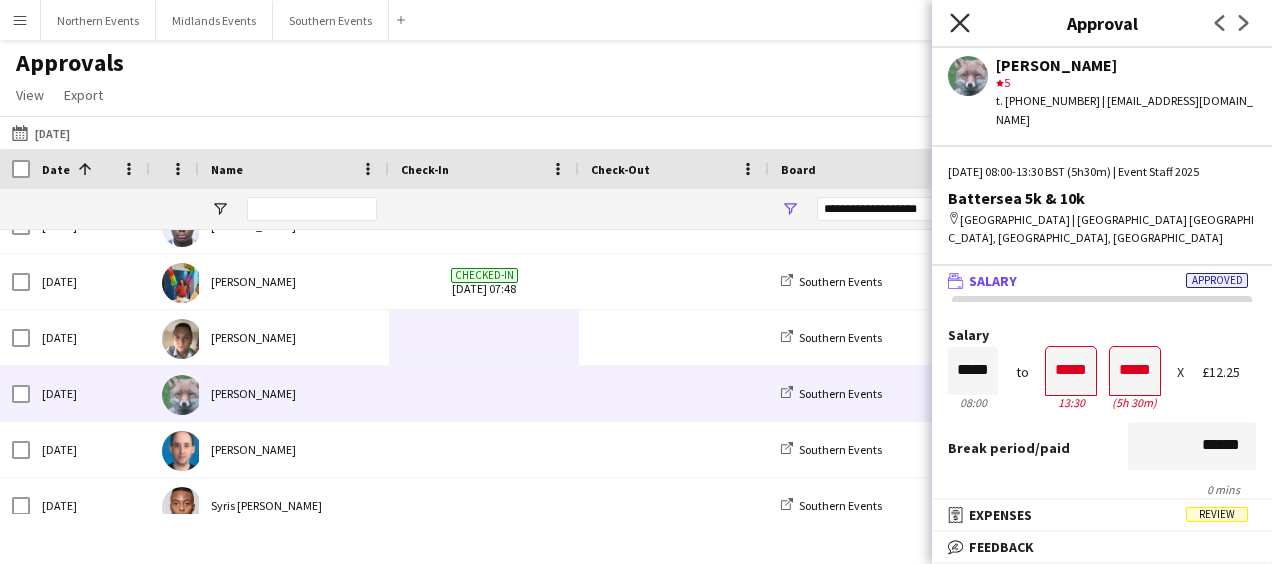 click 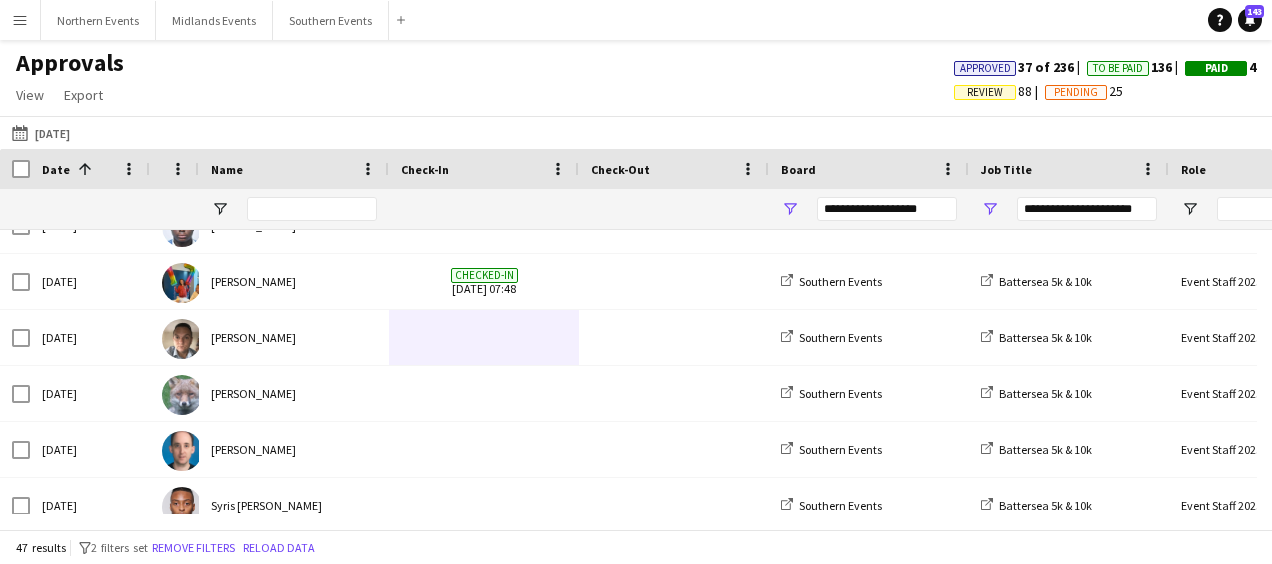 click on "Approvals   View  Customise view Customise filters Reset Filters Reset View Reset All  Export  Export as XLSX Export as CSV Export as PDF Approved  37 of 236  To Be Paid  136  Paid  4   Review   88   Pending   25" 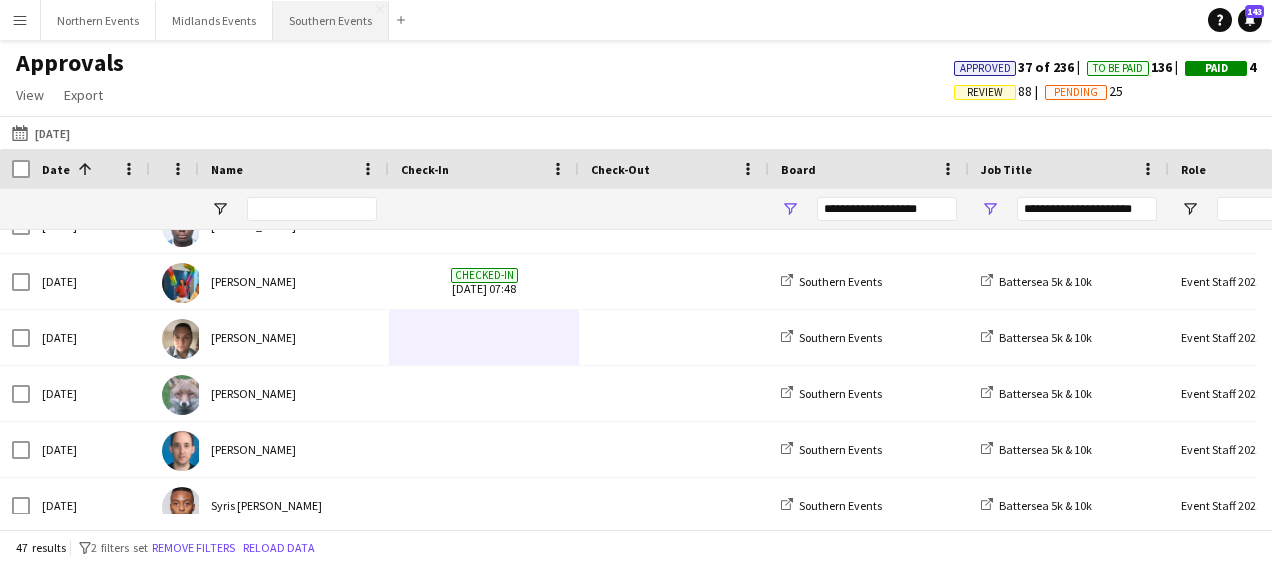 click on "Southern Events
Close" at bounding box center [331, 20] 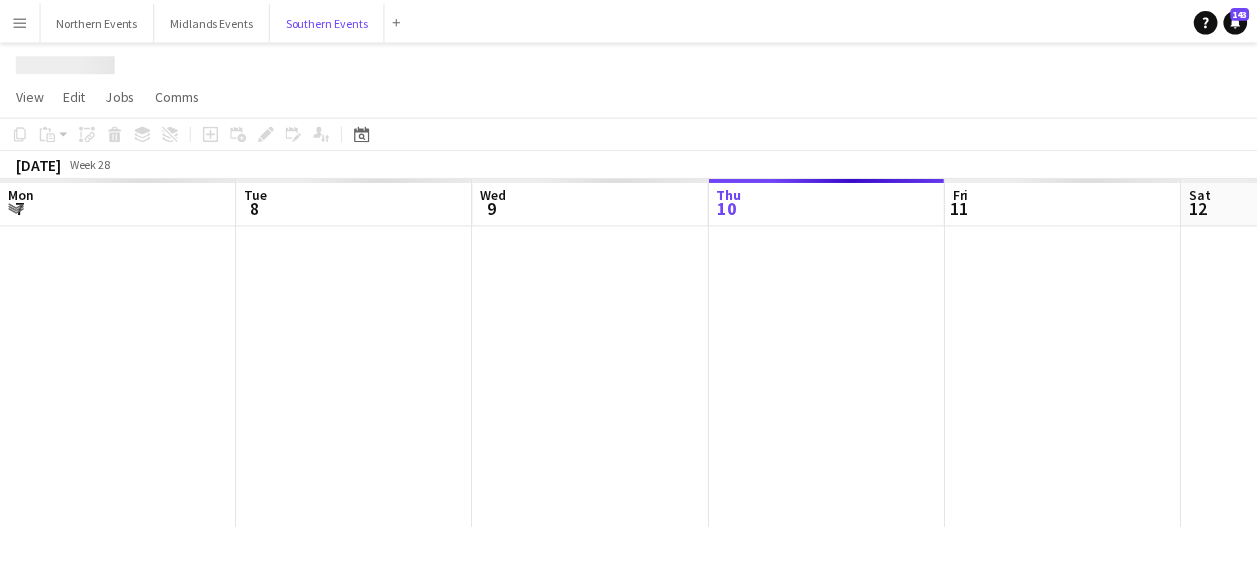 scroll, scrollTop: 0, scrollLeft: 478, axis: horizontal 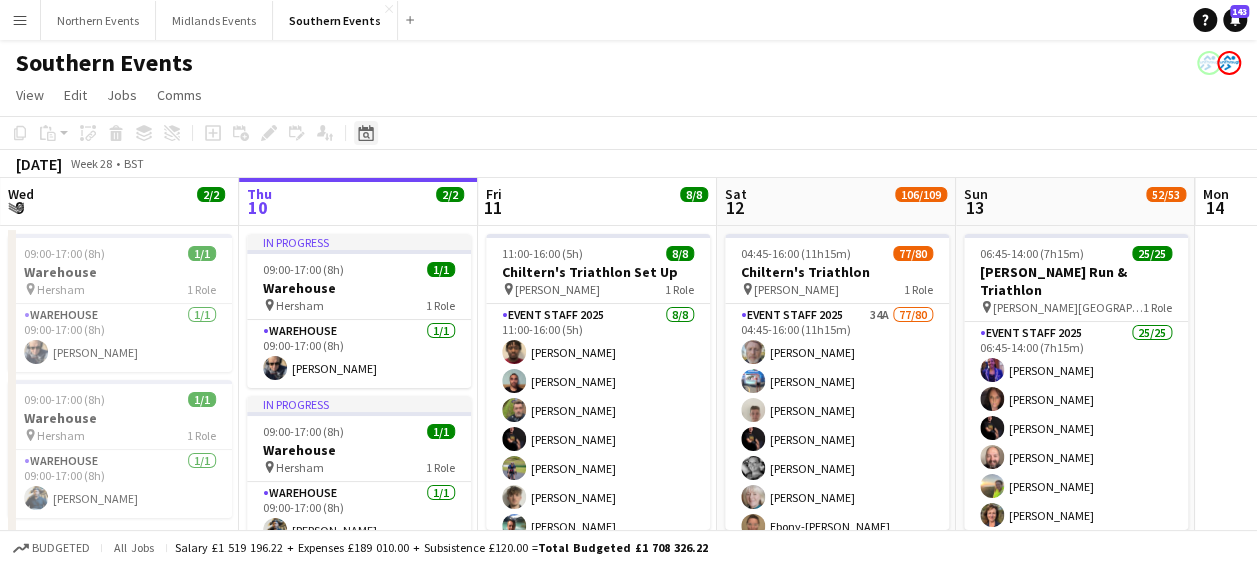click 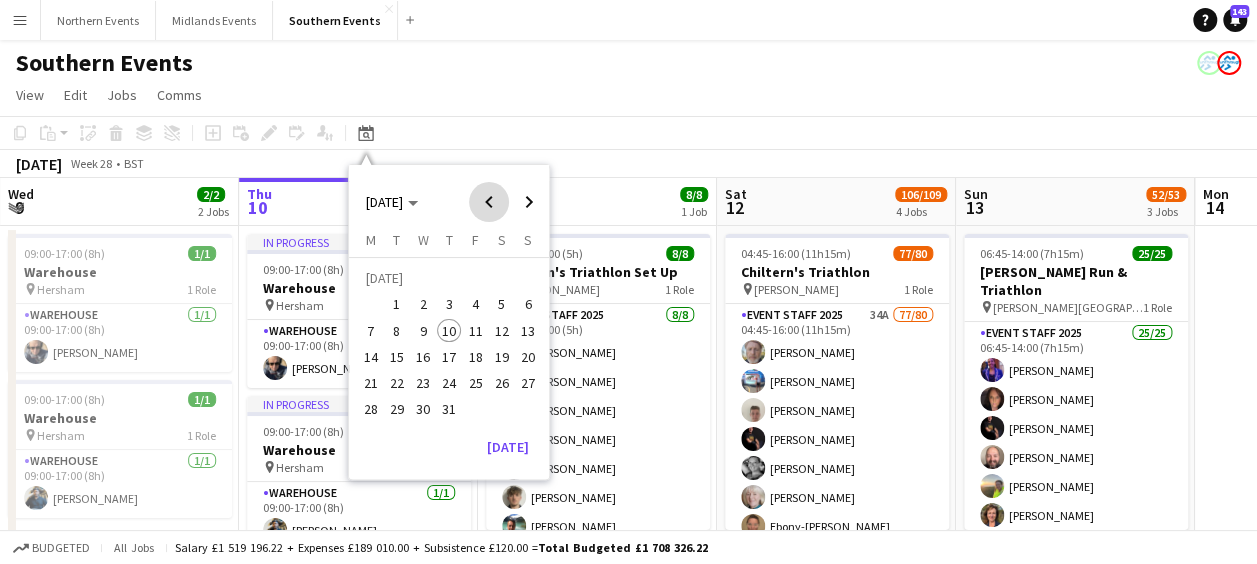 click at bounding box center (489, 202) 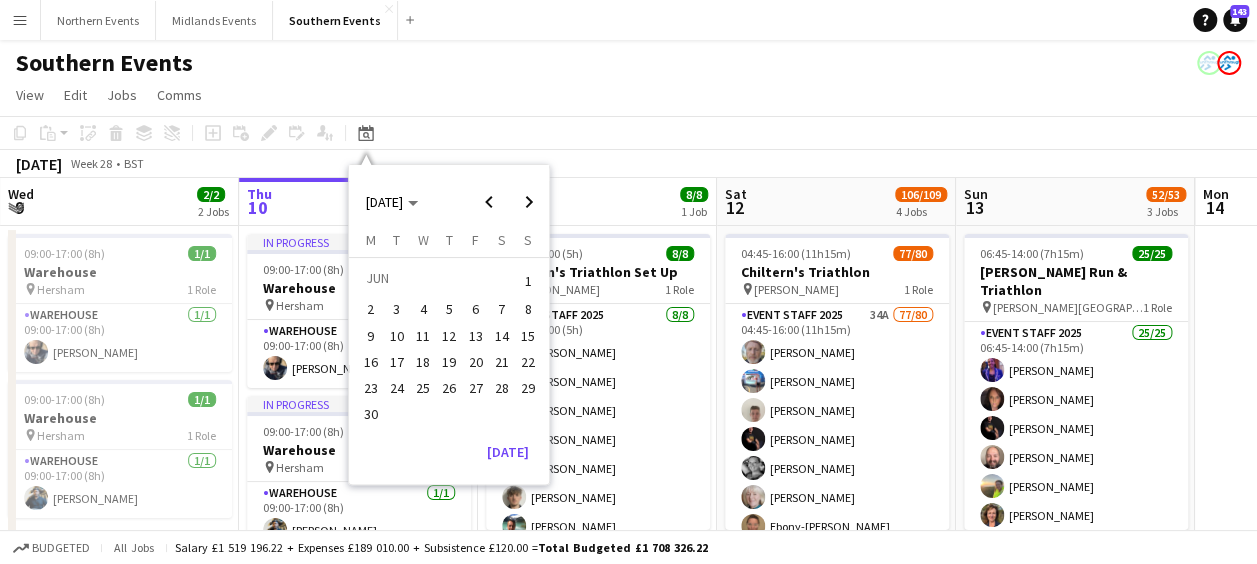 click on "22" at bounding box center (528, 362) 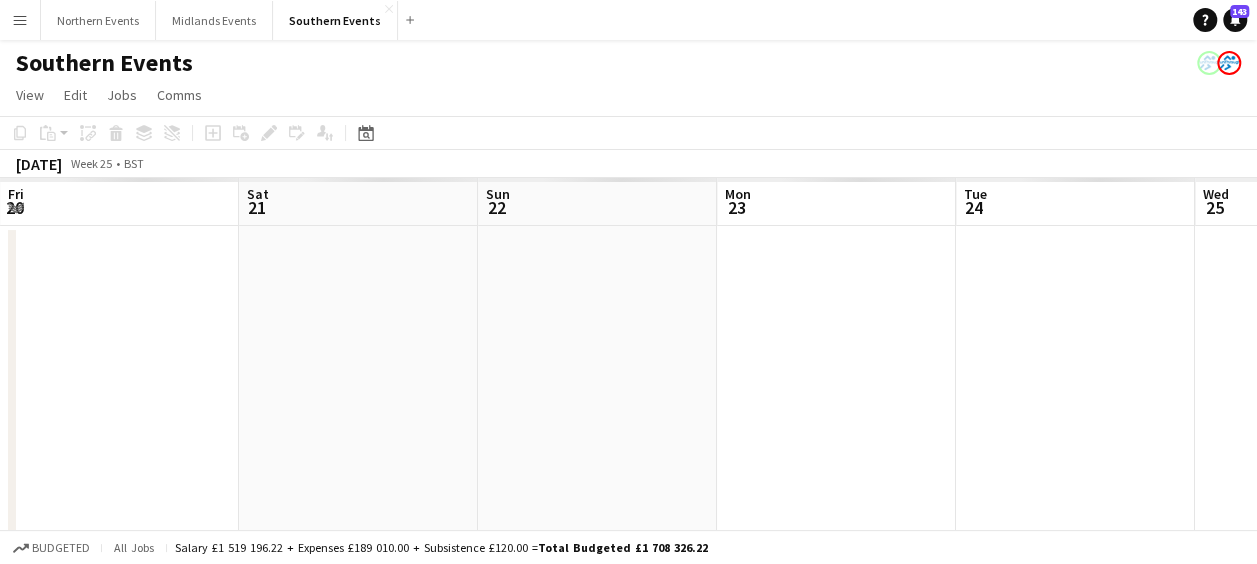 scroll, scrollTop: 0, scrollLeft: 688, axis: horizontal 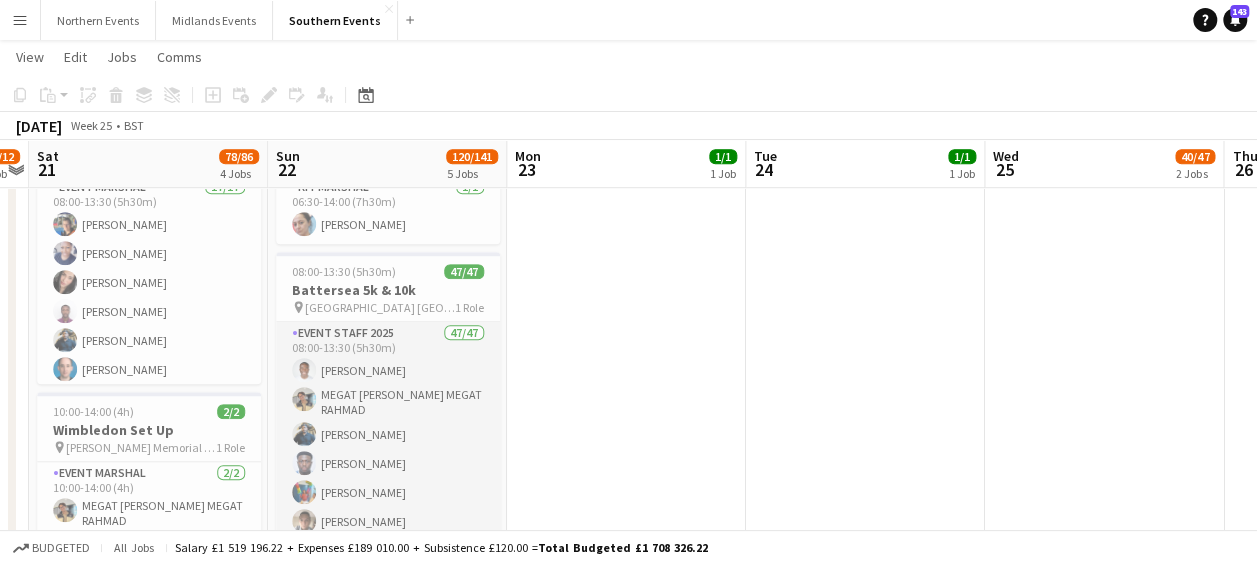 click on "Event Staff 2025   47/47   08:00-13:30 (5h30m)
[PERSON_NAME] MEGAT [PERSON_NAME] MEGAT RAHMAD [PERSON_NAME] [PERSON_NAME] [PERSON_NAME] [PERSON_NAME] [PERSON_NAME] [PERSON_NAME] [PERSON_NAME] [PERSON_NAME] [PERSON_NAME] [PERSON_NAME] ! [PERSON_NAME] [PERSON_NAME] [PERSON_NAME] [PERSON_NAME] [PERSON_NAME] [PERSON_NAME] [PERSON_NAME] [PERSON_NAME] Commodore [PERSON_NAME] [PERSON_NAME] Highsted Paikea [PERSON_NAME] [PERSON_NAME] [PERSON_NAME] [PERSON_NAME] [PERSON_NAME] [PERSON_NAME] [PERSON_NAME] [PERSON_NAME] [PERSON_NAME] [PERSON_NAME] [PERSON_NAME] [PERSON_NAME] Binti Mohd [PERSON_NAME] [PERSON_NAME] [PERSON_NAME] [PERSON_NAME] [PERSON_NAME] Blessing [PERSON_NAME] [PERSON_NAME] [PERSON_NAME] Saiful Asyraf [PERSON_NAME] [PERSON_NAME]" at bounding box center (388, 1035) 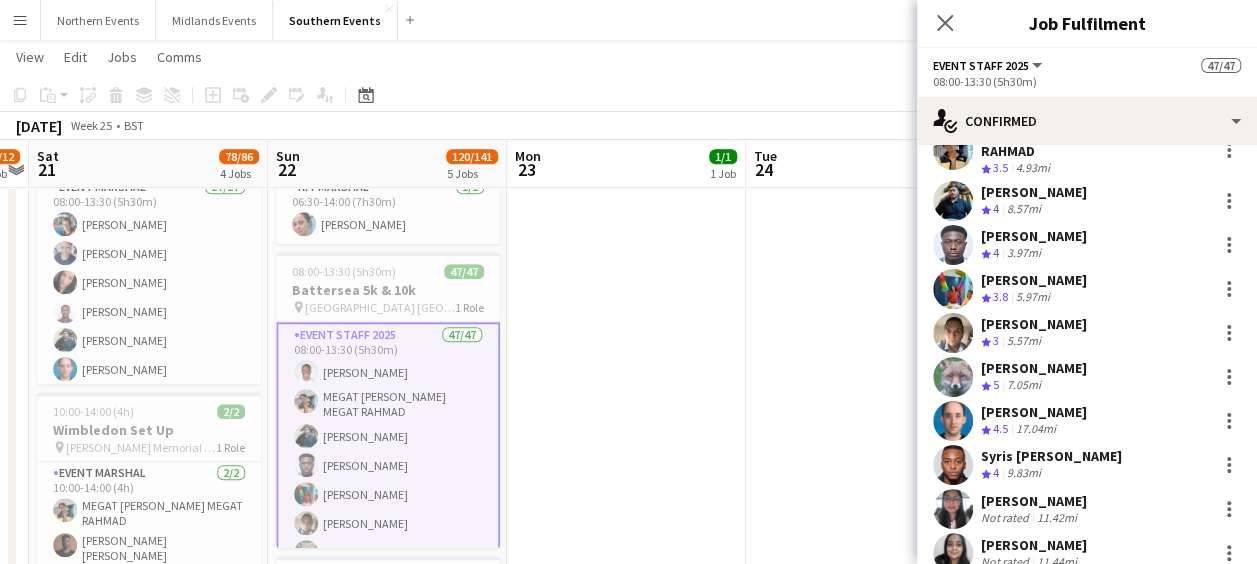 scroll, scrollTop: 137, scrollLeft: 0, axis: vertical 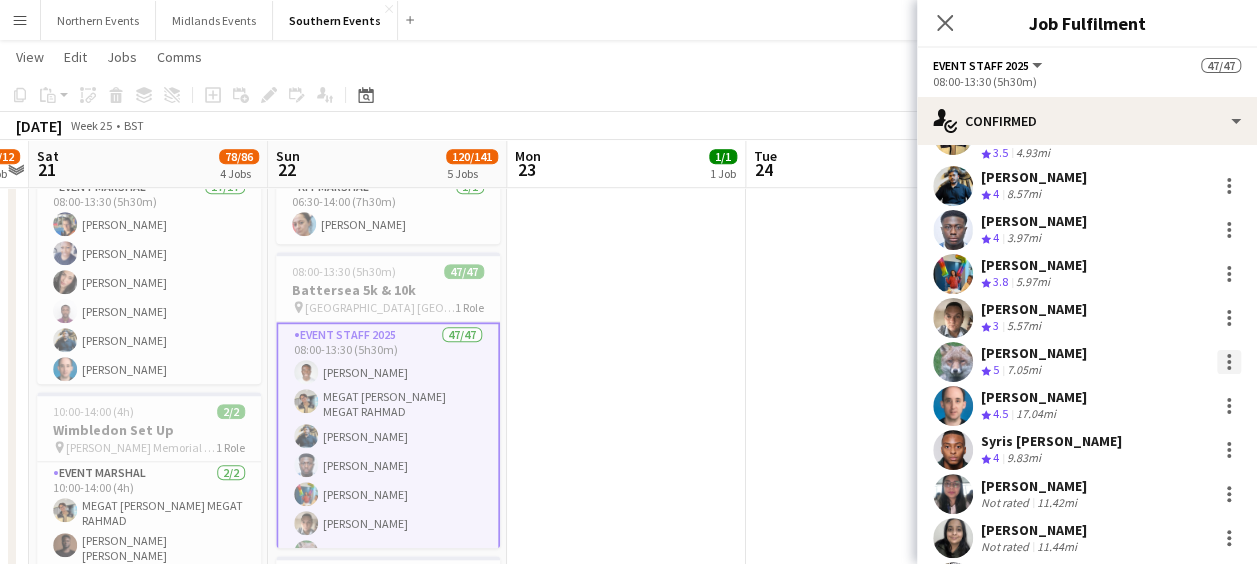 click at bounding box center [1229, 362] 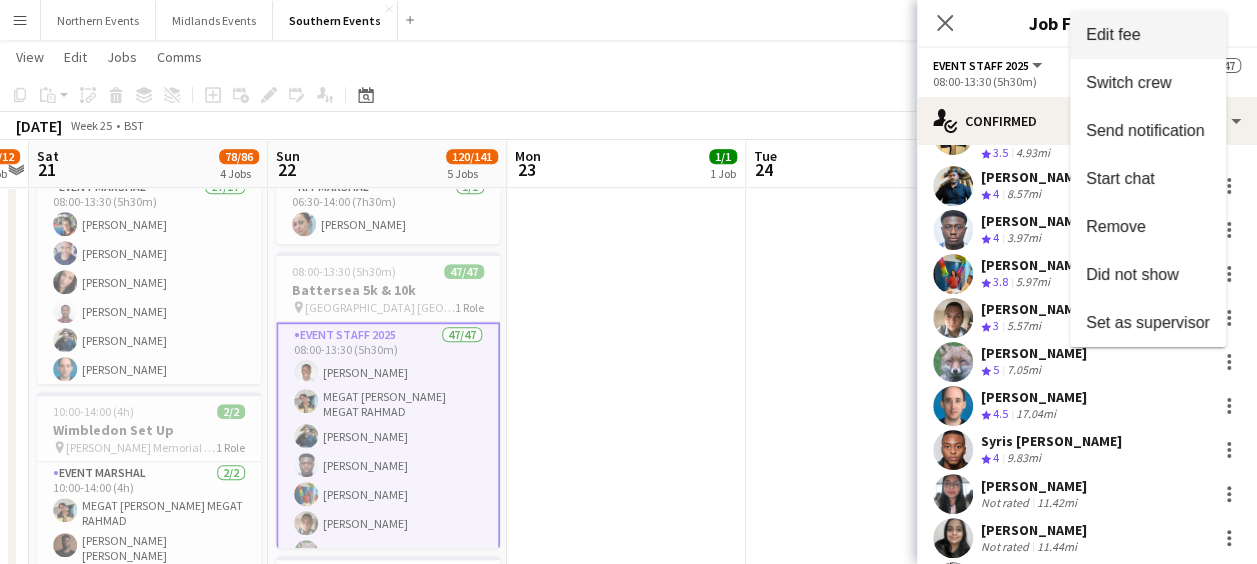 click on "Edit fee" at bounding box center [1113, 34] 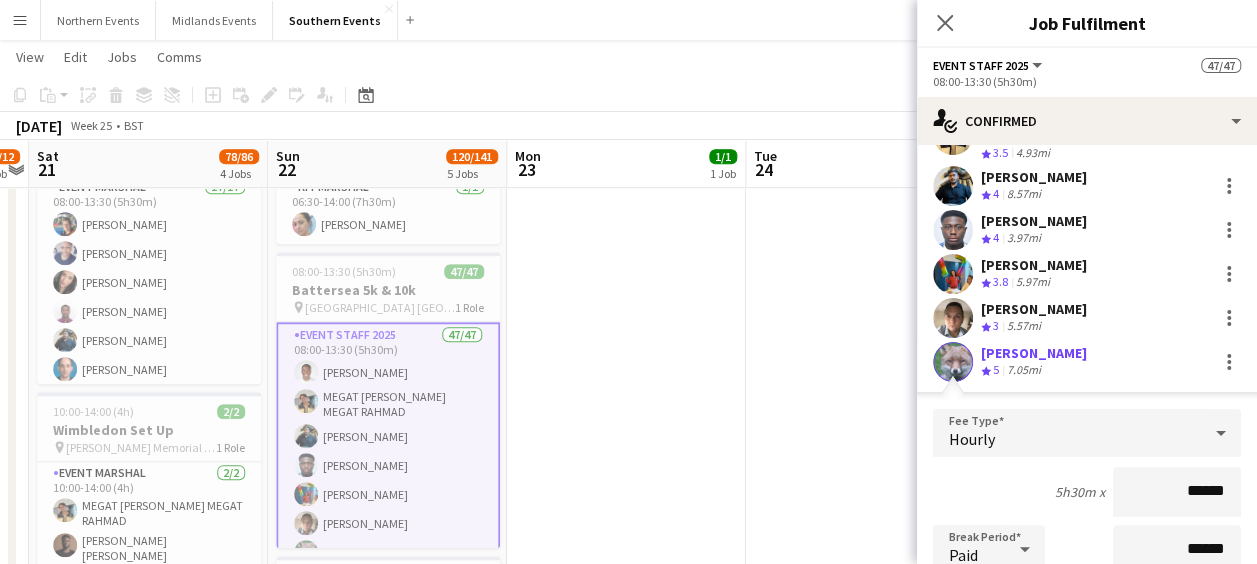 click on "******" at bounding box center (1177, 492) 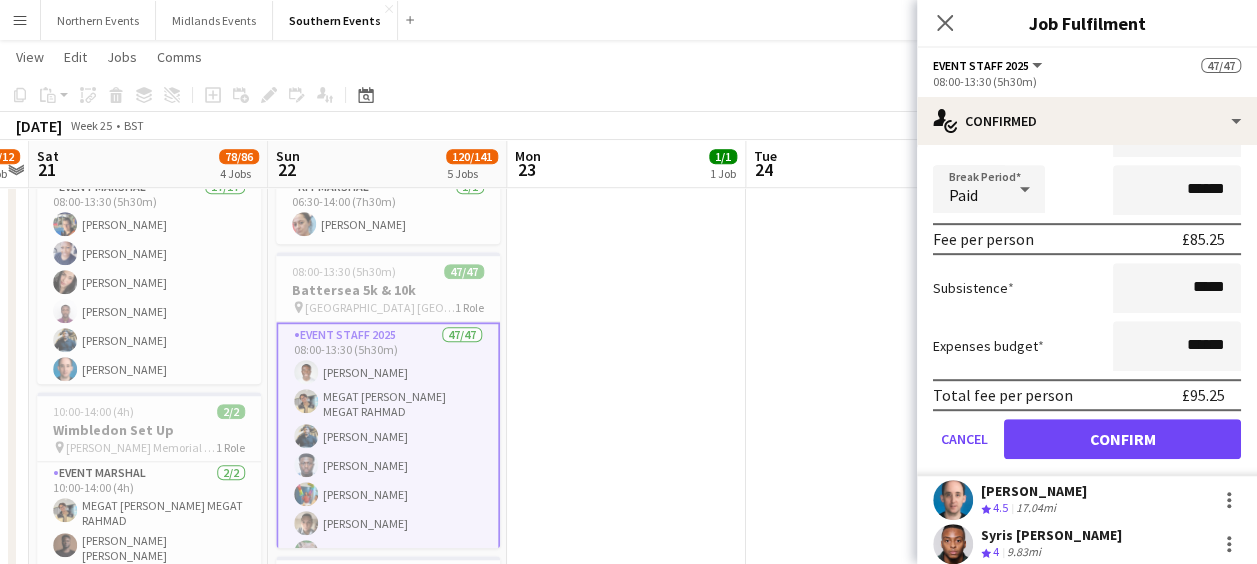 scroll, scrollTop: 521, scrollLeft: 0, axis: vertical 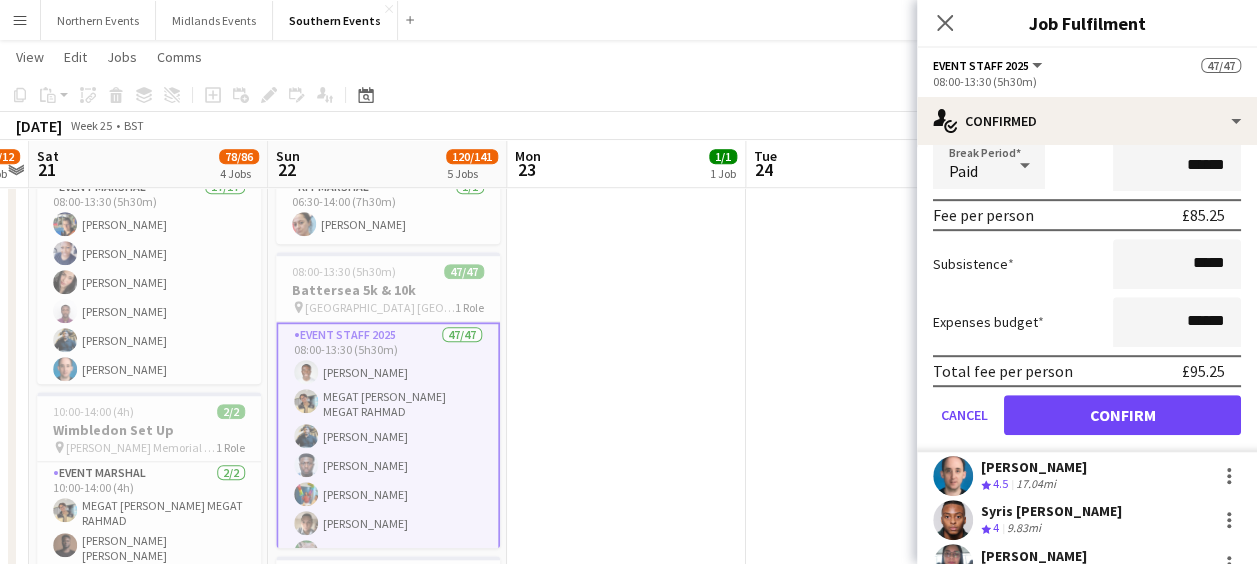type on "******" 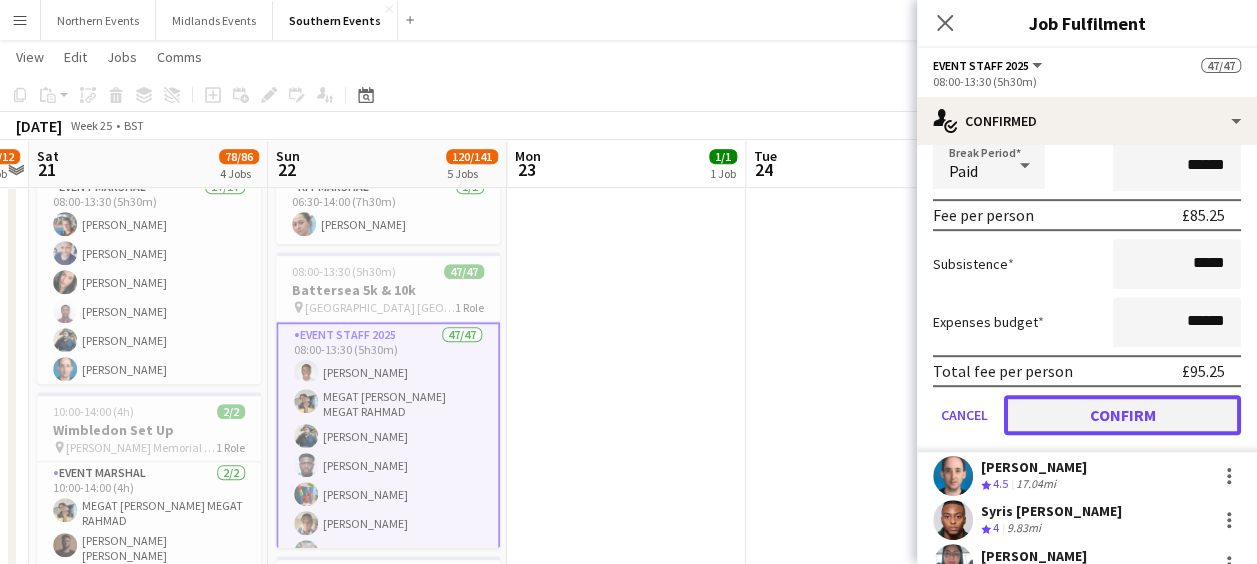 click on "Confirm" at bounding box center (1122, 415) 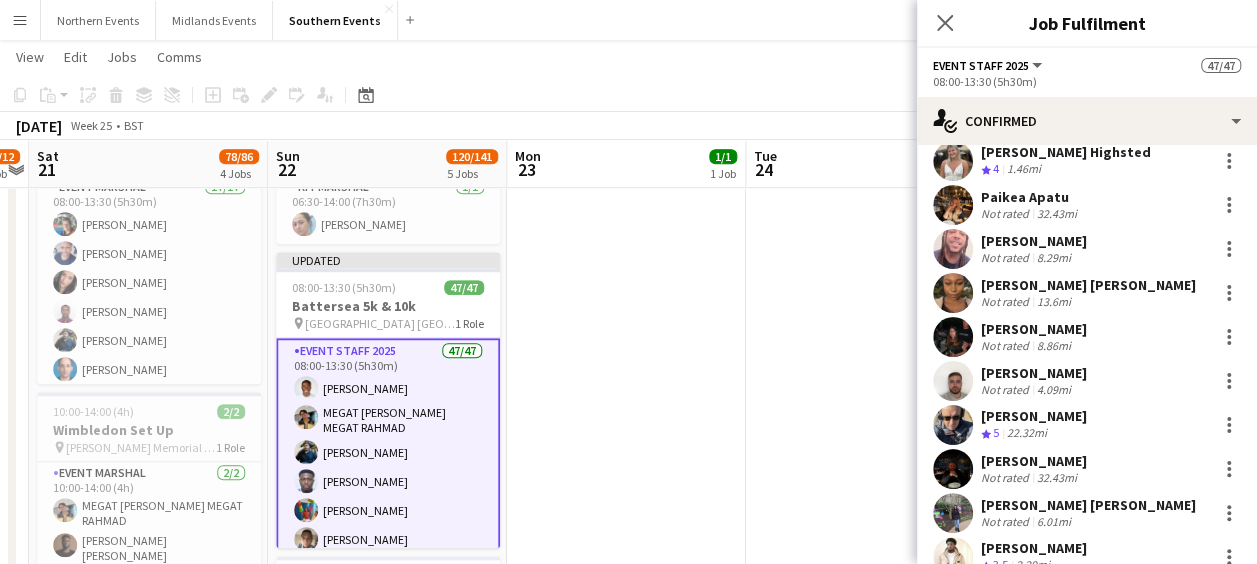 scroll, scrollTop: 1094, scrollLeft: 0, axis: vertical 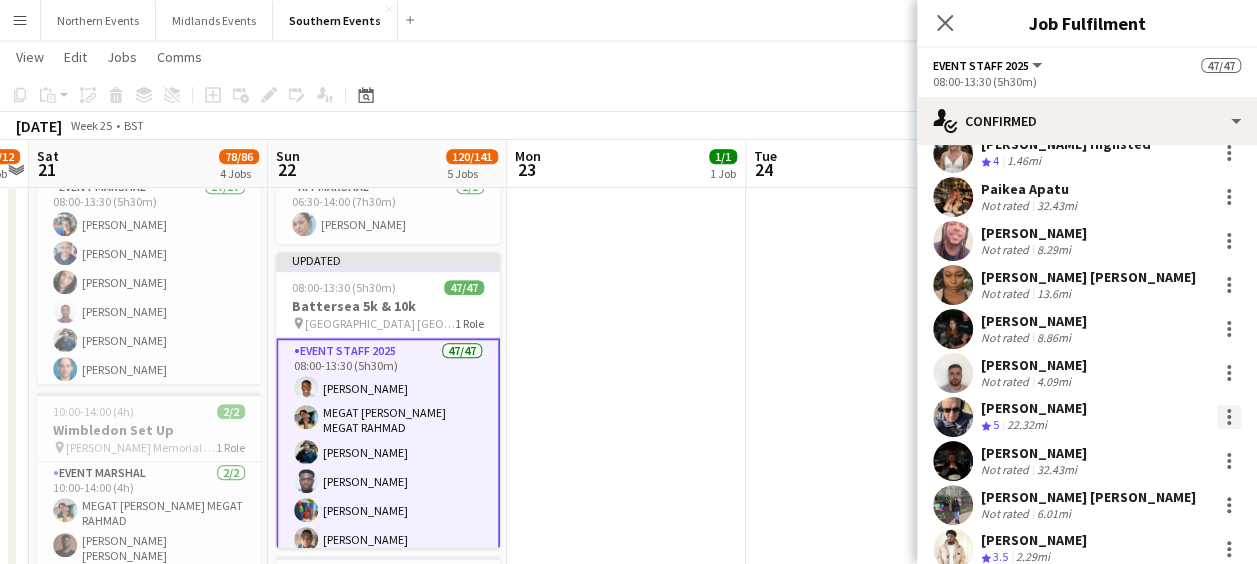 click at bounding box center (1229, 411) 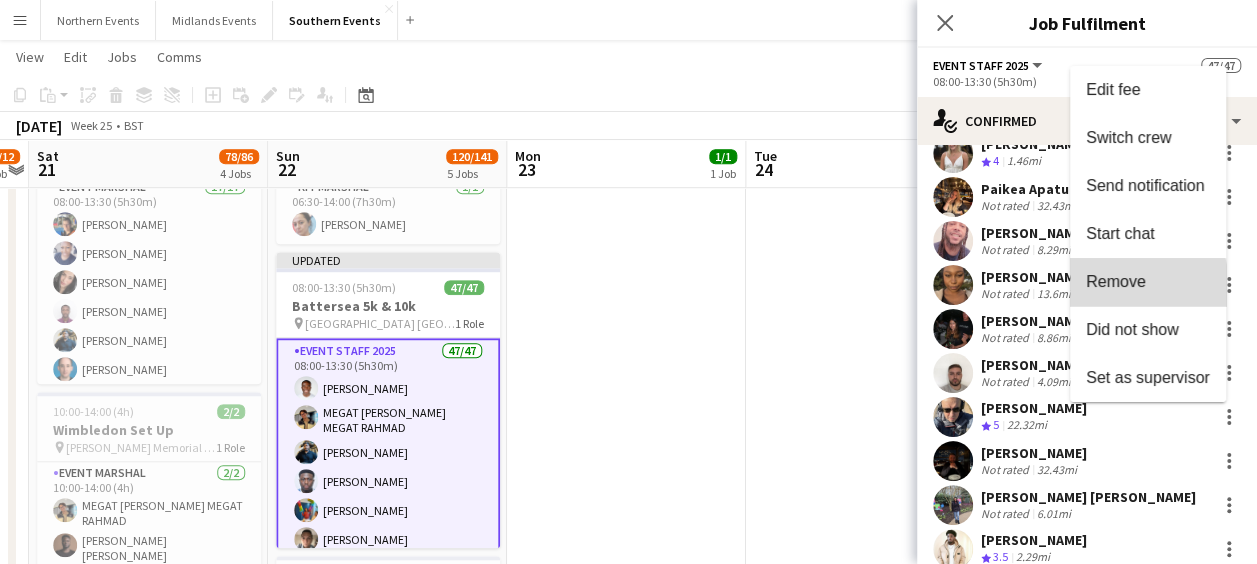 click on "Remove" at bounding box center (1116, 281) 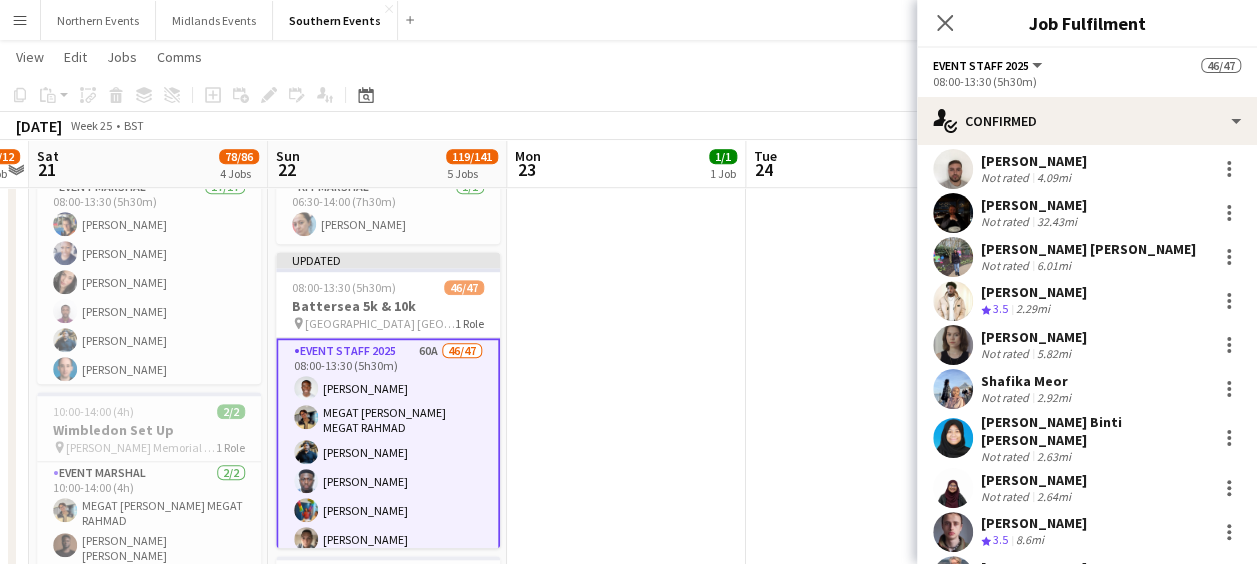 scroll, scrollTop: 1302, scrollLeft: 0, axis: vertical 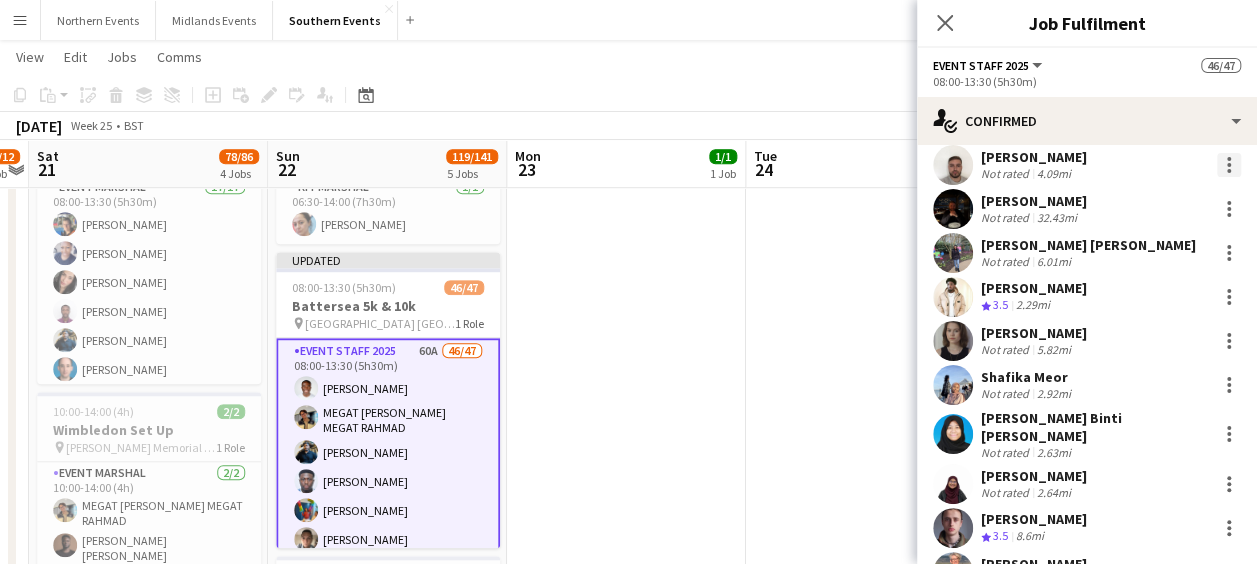 click at bounding box center (1229, 165) 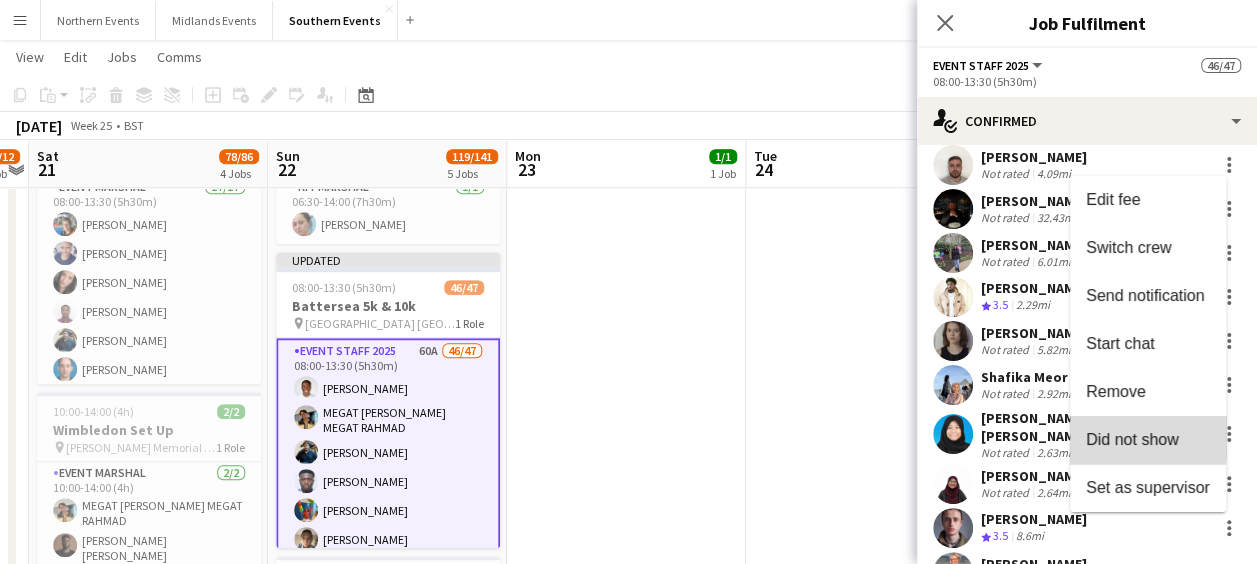click on "Did not show" at bounding box center (1132, 439) 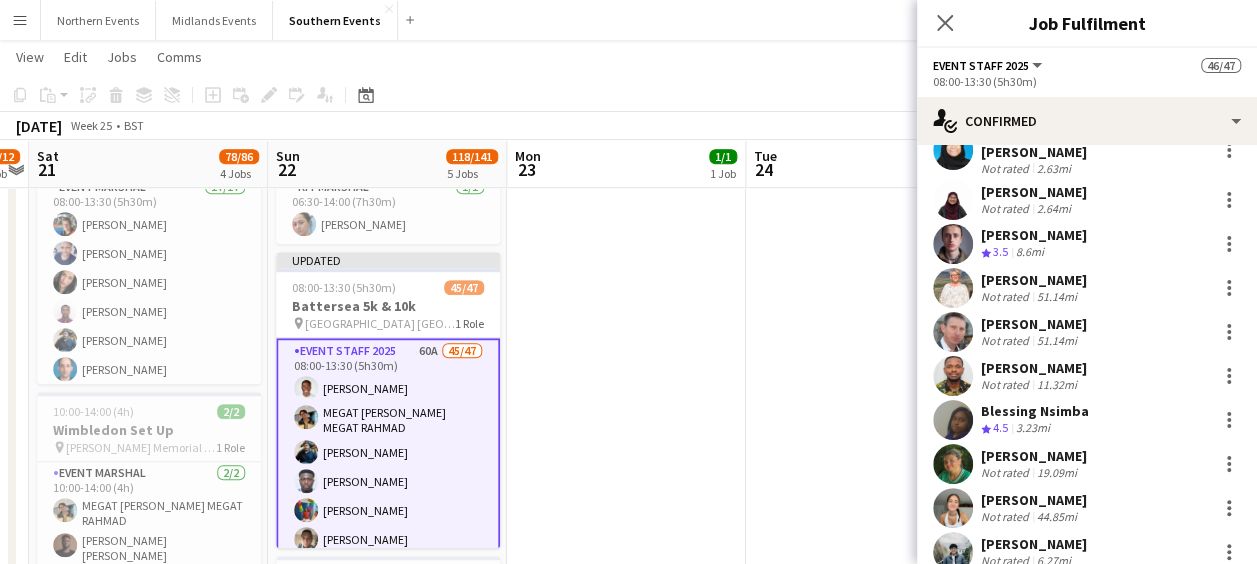 scroll, scrollTop: 1565, scrollLeft: 0, axis: vertical 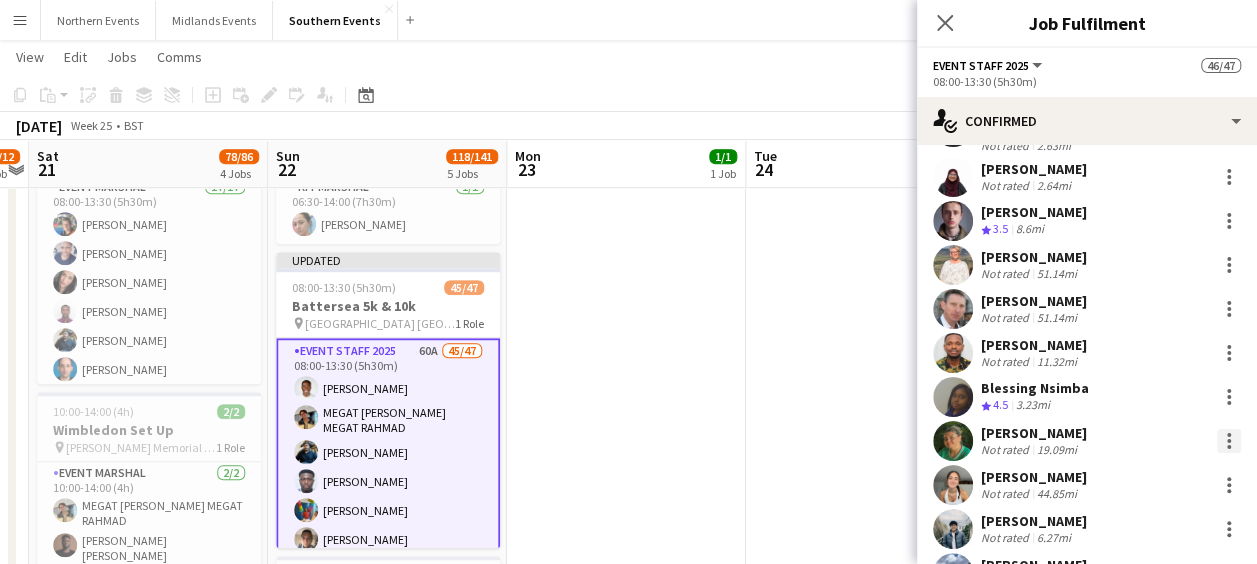 click at bounding box center [1229, 441] 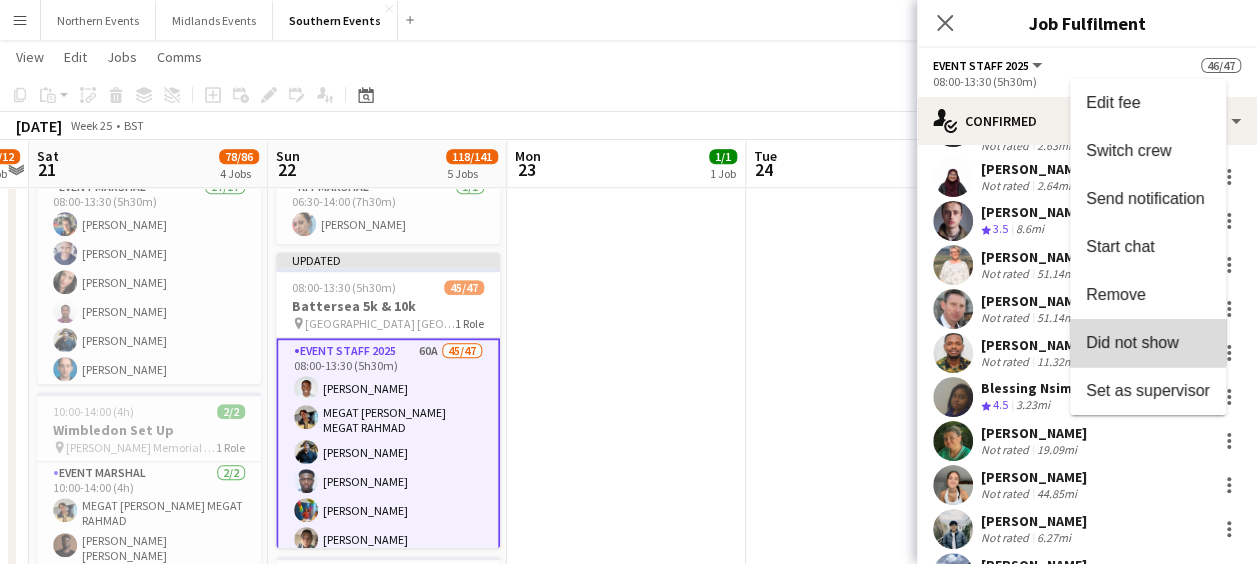 click on "Did not show" at bounding box center [1132, 342] 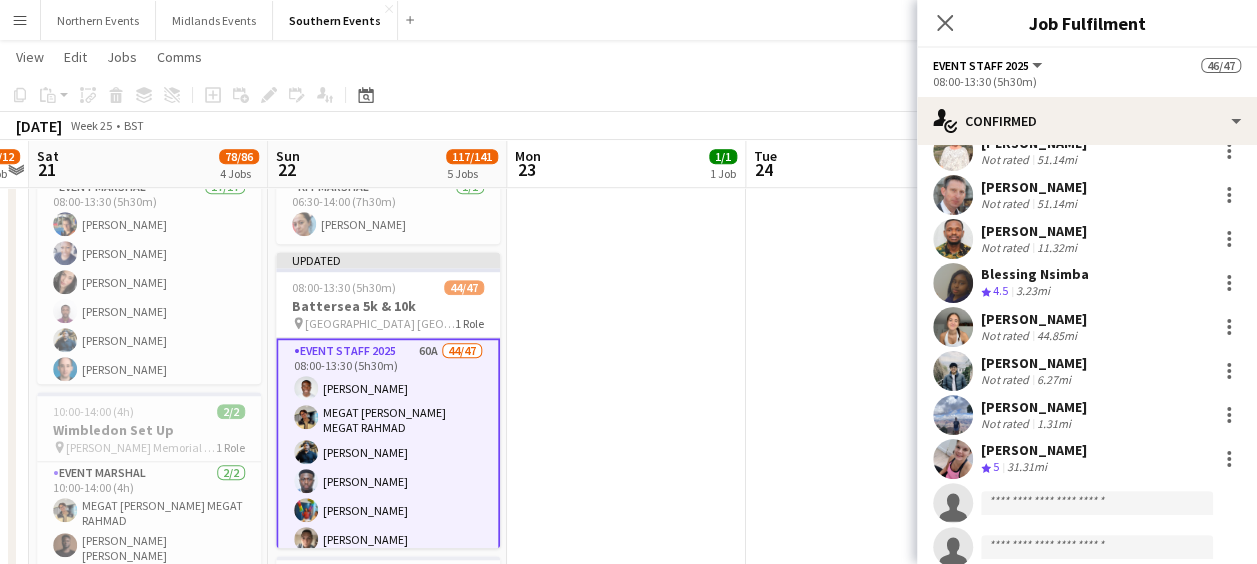 scroll, scrollTop: 1698, scrollLeft: 0, axis: vertical 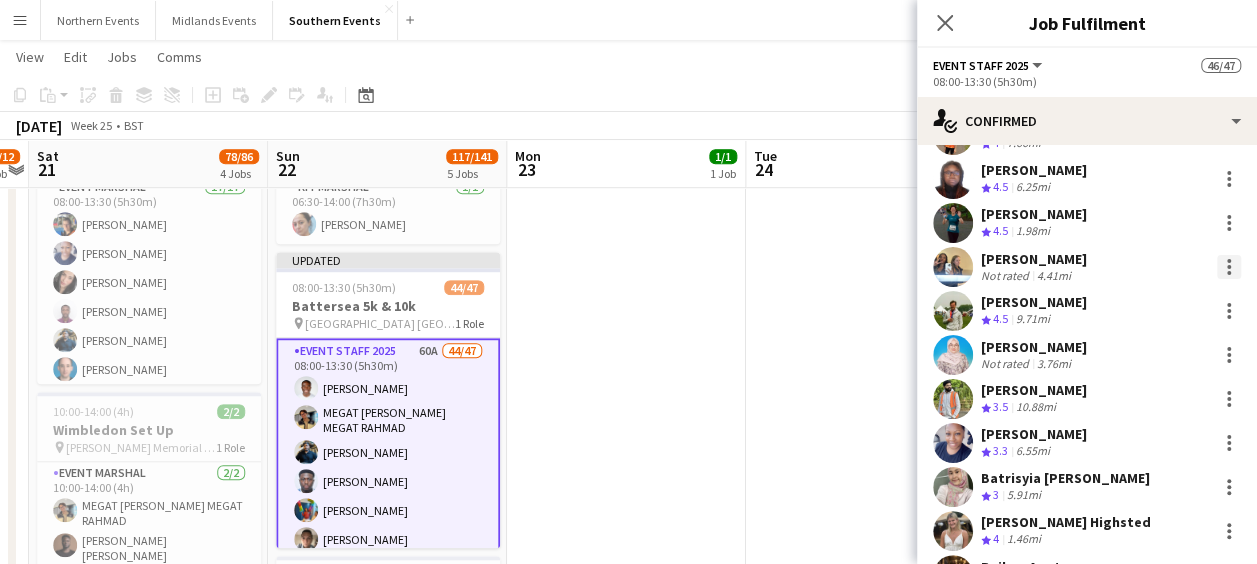 click at bounding box center [1229, 267] 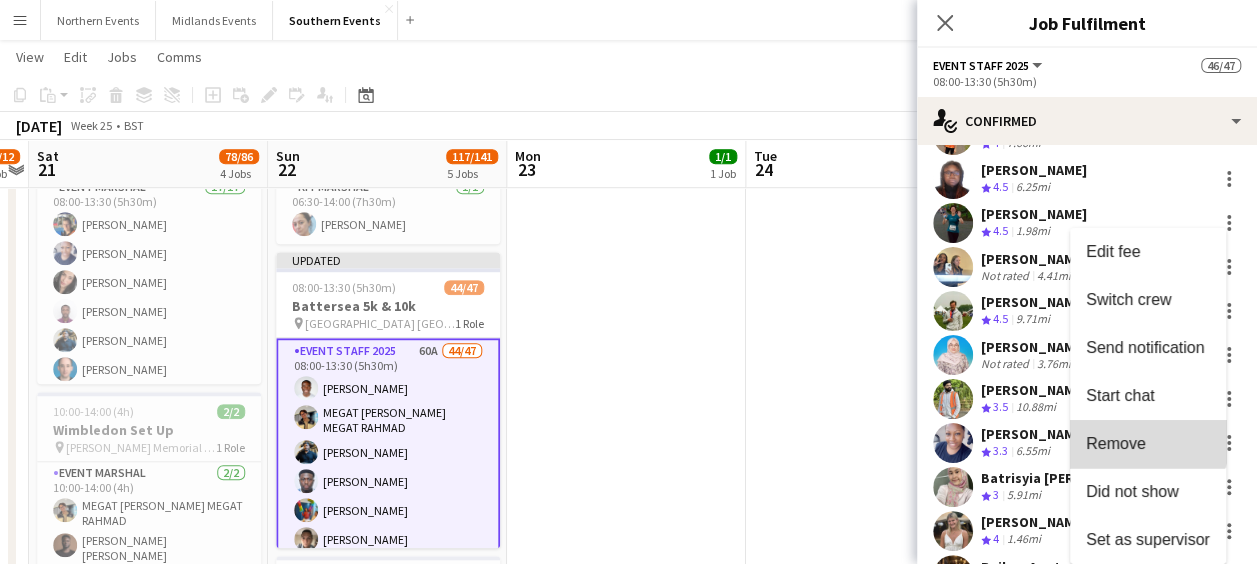 click on "Remove" at bounding box center [1148, 444] 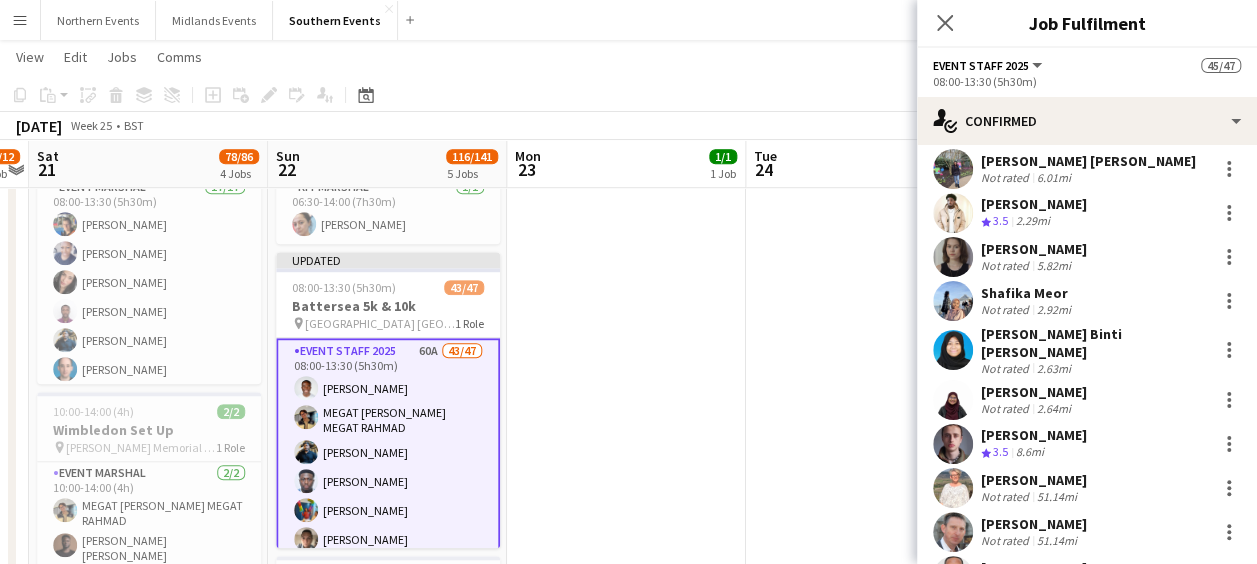 scroll, scrollTop: 1314, scrollLeft: 0, axis: vertical 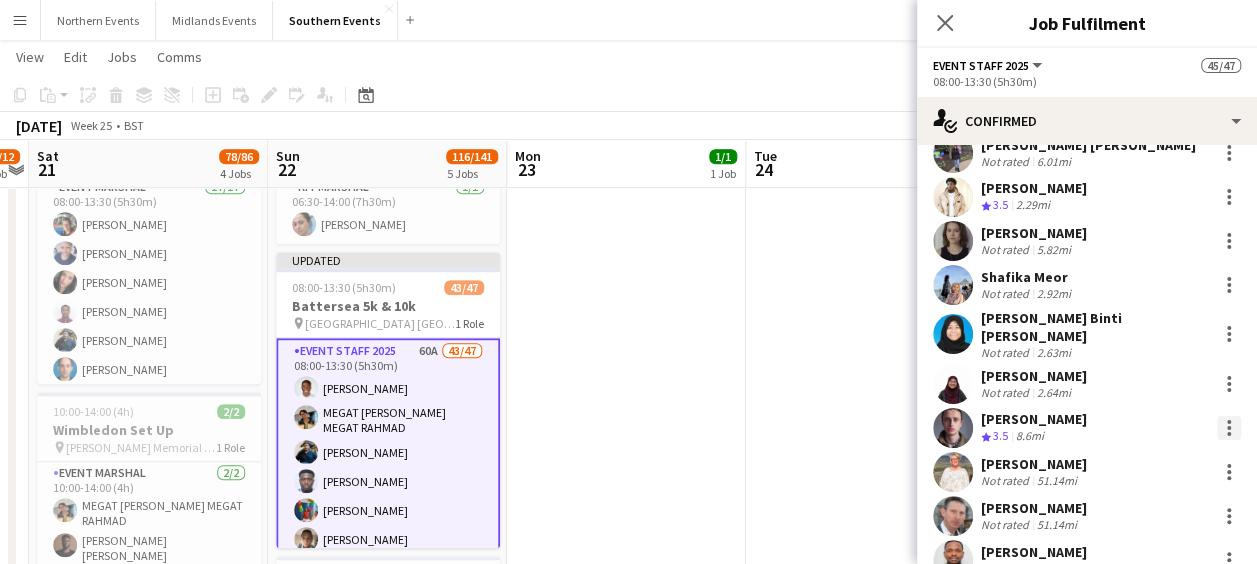 click at bounding box center [1229, 428] 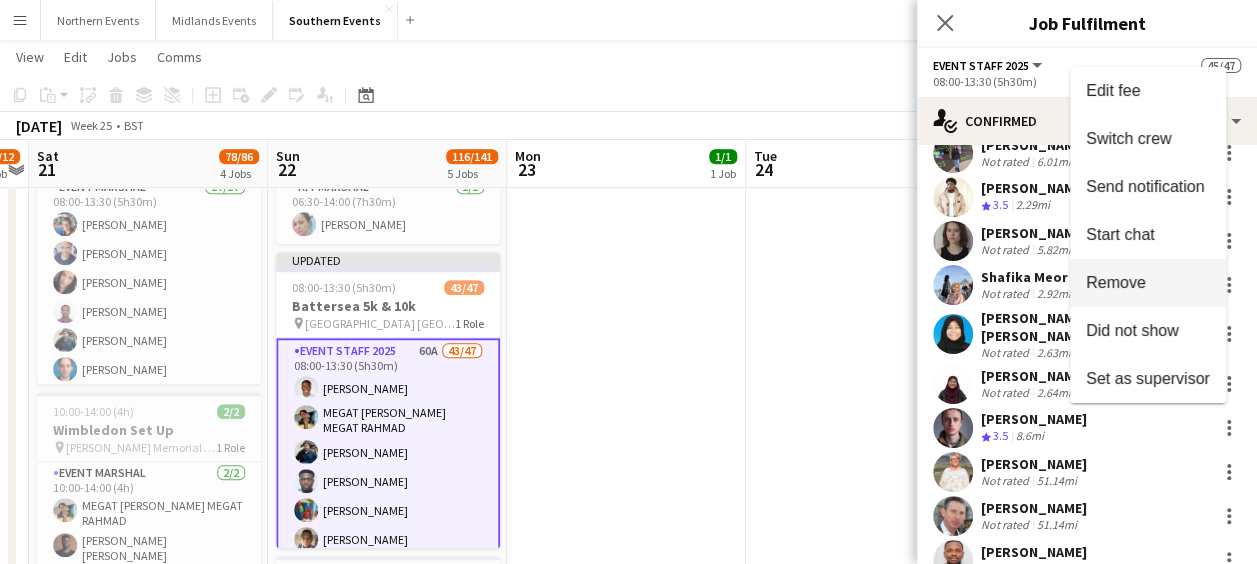 click on "Remove" at bounding box center [1116, 282] 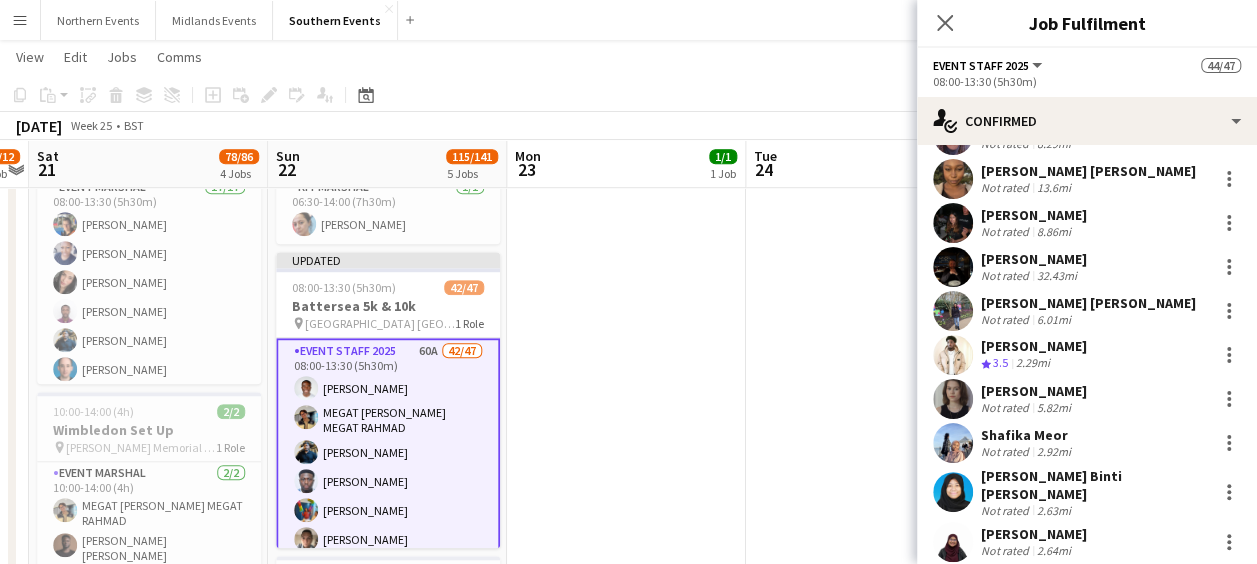 scroll, scrollTop: 1148, scrollLeft: 0, axis: vertical 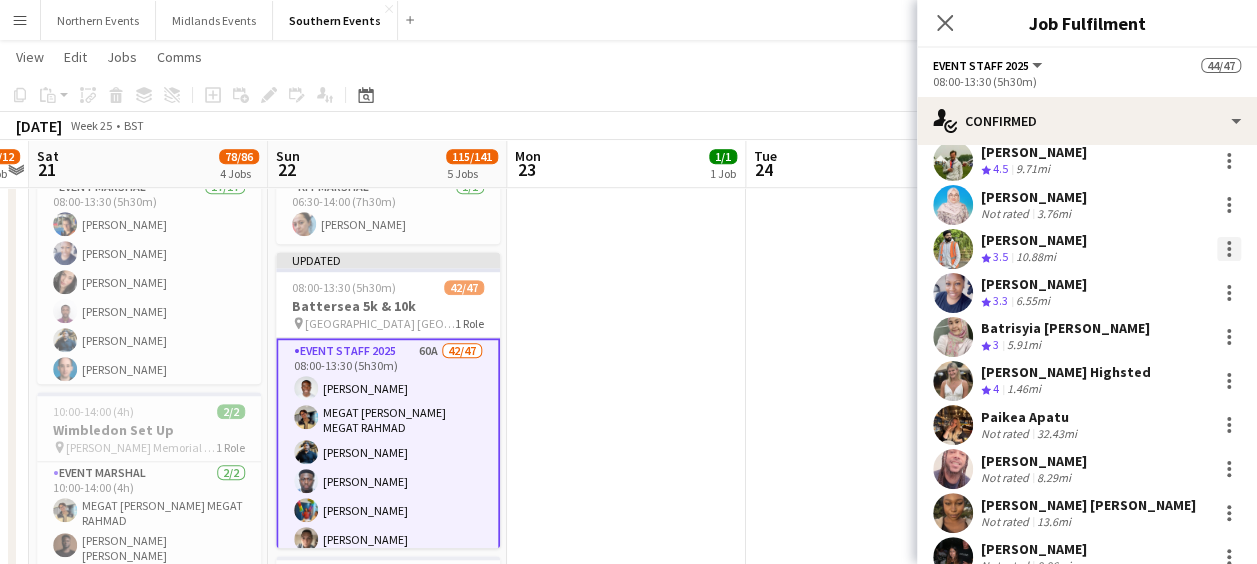 click at bounding box center (1229, 243) 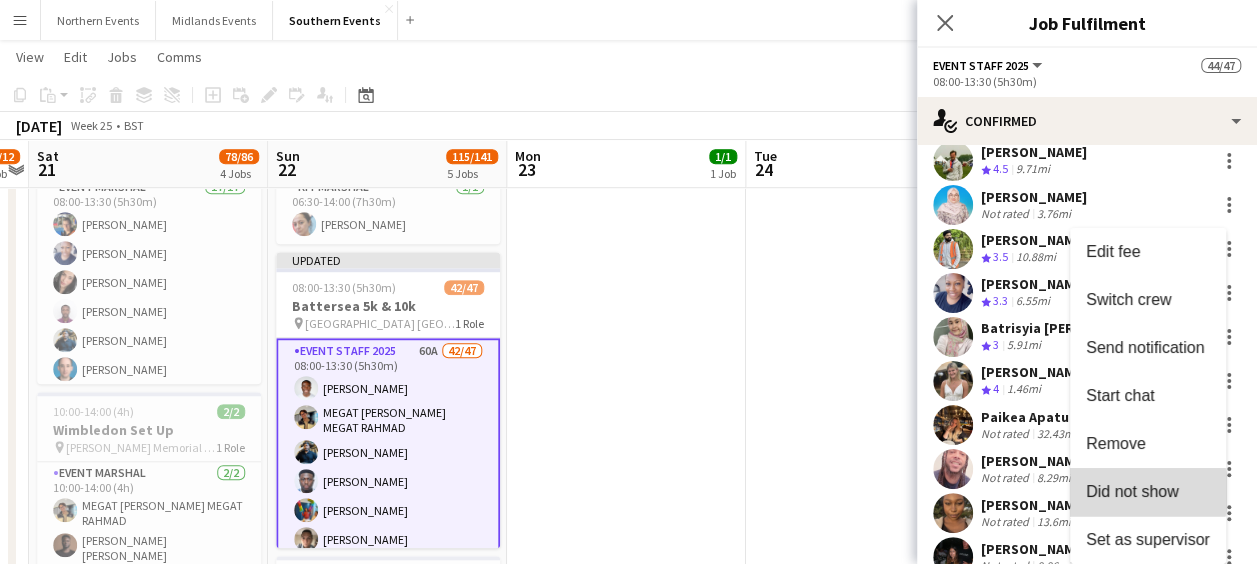 click on "Did not show" at bounding box center (1132, 491) 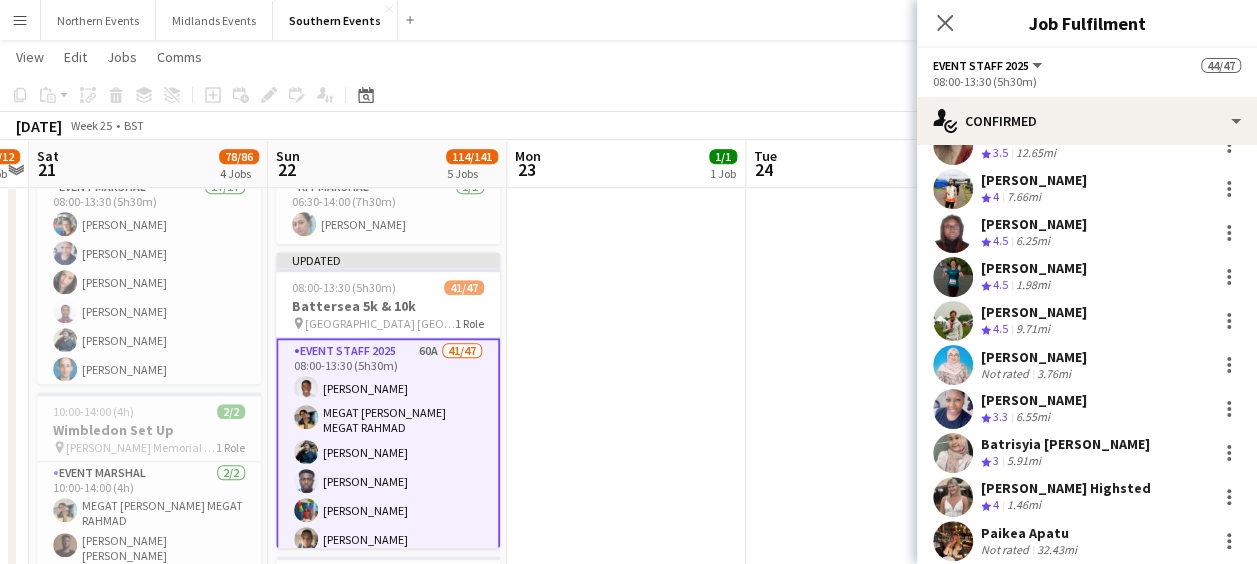 scroll, scrollTop: 658, scrollLeft: 0, axis: vertical 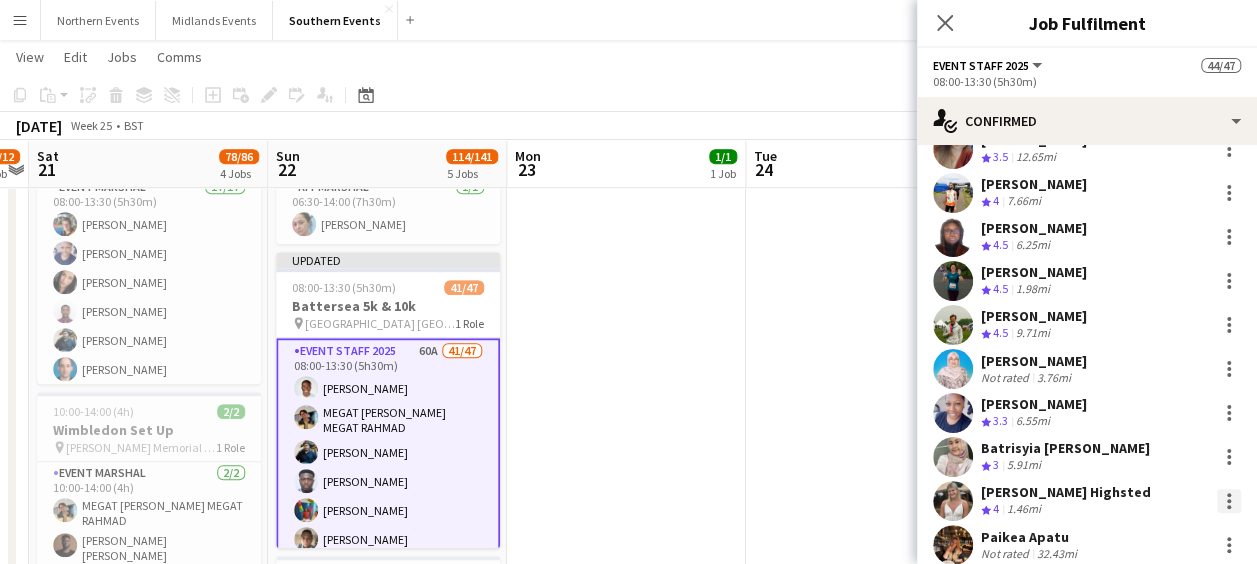 click at bounding box center (1229, 501) 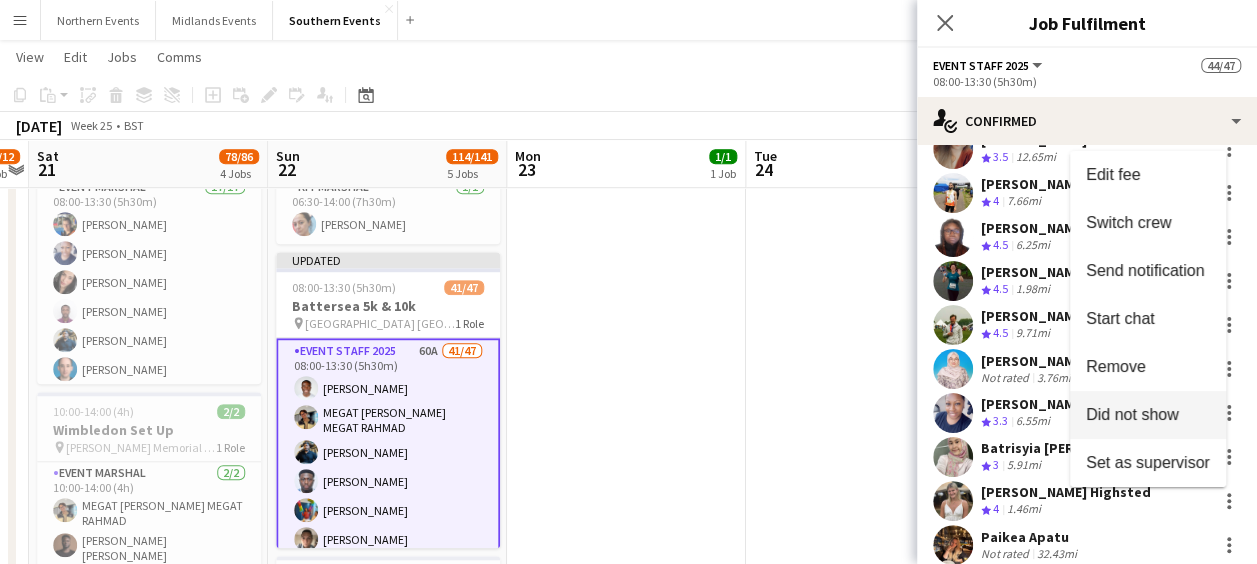 click on "Did not show" at bounding box center (1132, 414) 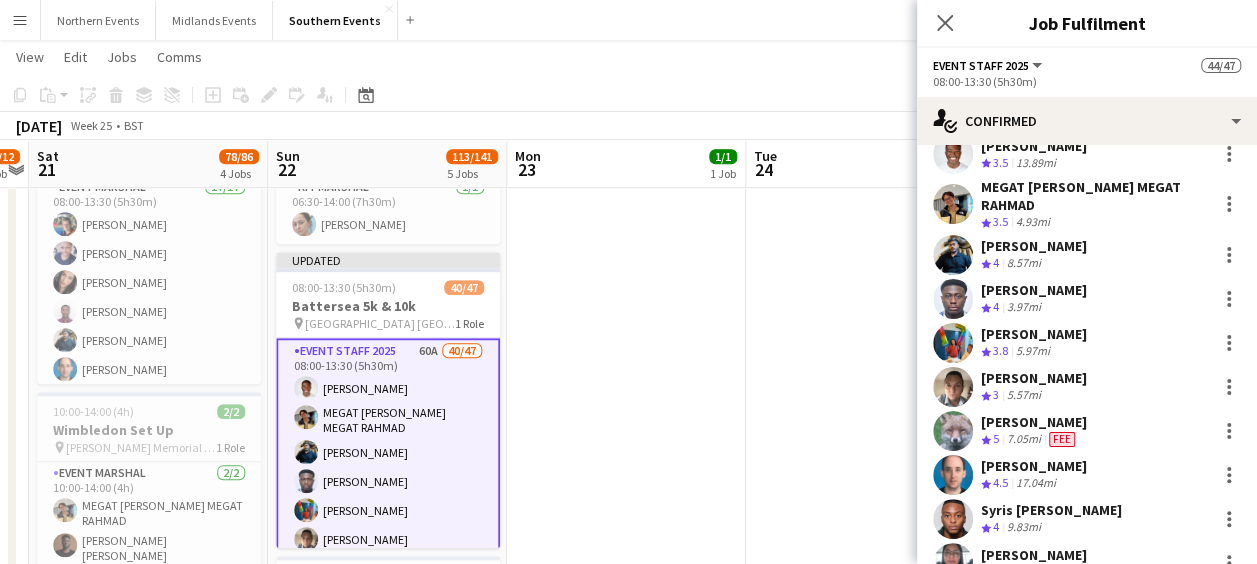 scroll, scrollTop: 0, scrollLeft: 0, axis: both 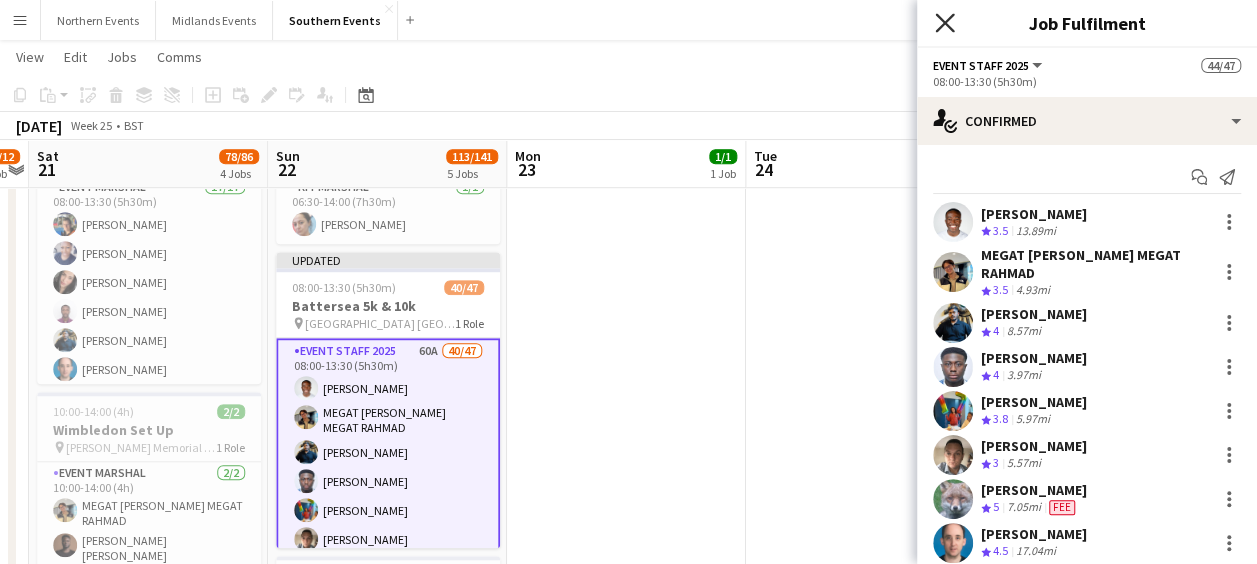 click 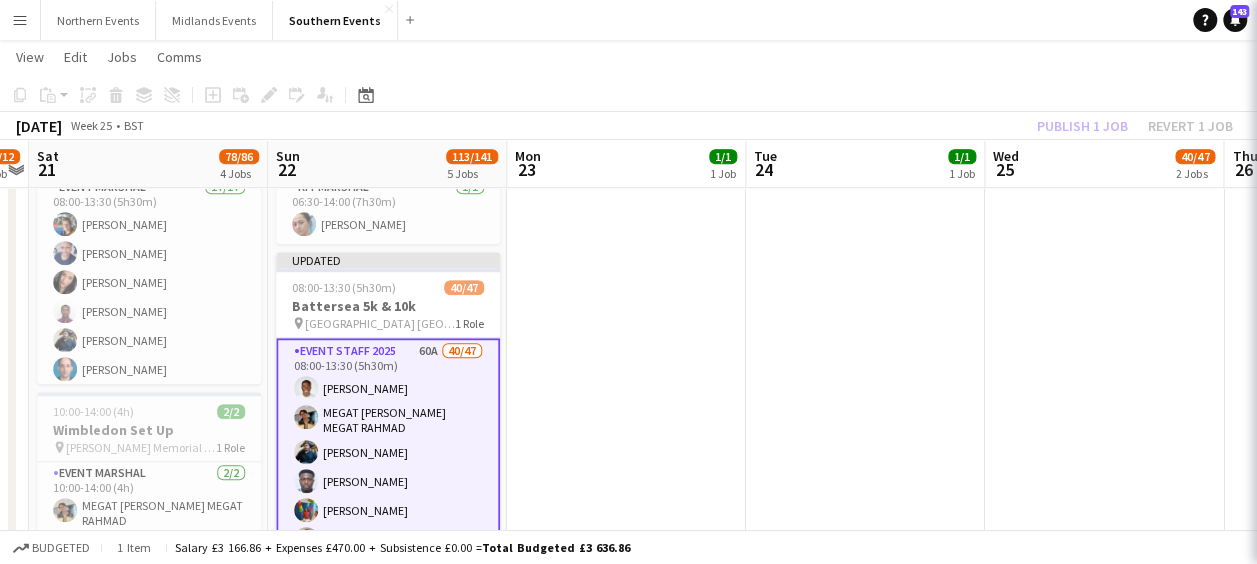 click on "View  Day view expanded Day view collapsed Month view Date picker Jump to [DATE] Expand Linked Jobs Collapse Linked Jobs  Edit  Copy Ctrl+C  Paste  Without Crew Ctrl+V With Crew Ctrl+Shift+V Paste as linked job  Group  Group Ungroup  Jobs  New Job Edit Job Delete Job New Linked Job Edit Linked Jobs Job fulfilment Promote Role Copy Role URL  Comms  Notify confirmed crew Create chat" 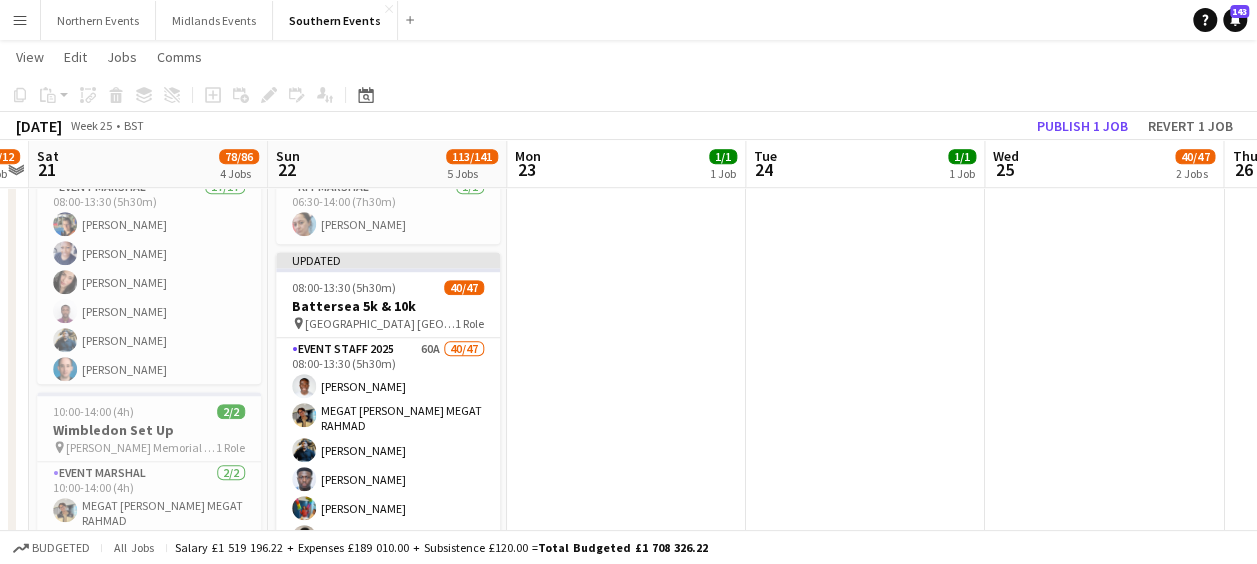 click on "Copy
Paste
Paste   Ctrl+V Paste with crew  Ctrl+Shift+V
Paste linked Job
[GEOGRAPHIC_DATA]
Group
Ungroup
Add job
Add linked Job
Edit
Edit linked Job
Applicants
Date picker
[DATE] [DATE] [DATE] M [DATE] T [DATE] W [DATE] T [DATE] F [DATE] S [DATE] S  [DATE]   2   3   4   5   6   7   8   9   10   11   12   13   14   15   16   17   18   19   20   21   22   23   24   25   26   27   28   29   30
Comparison range
Comparison range
[DATE]" 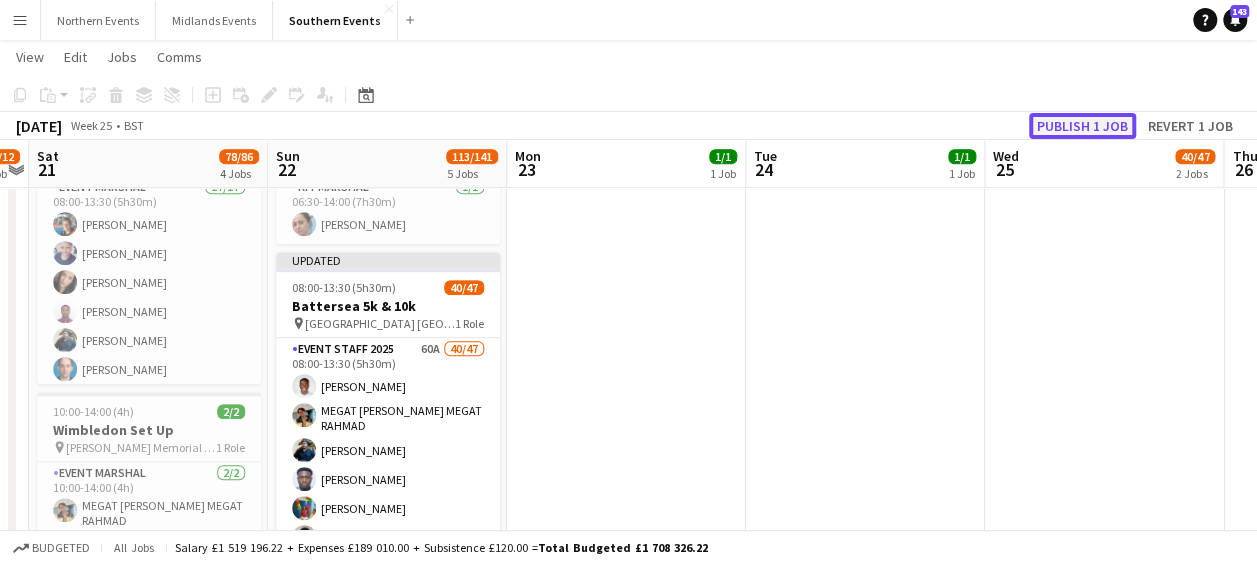 click on "Publish 1 job" 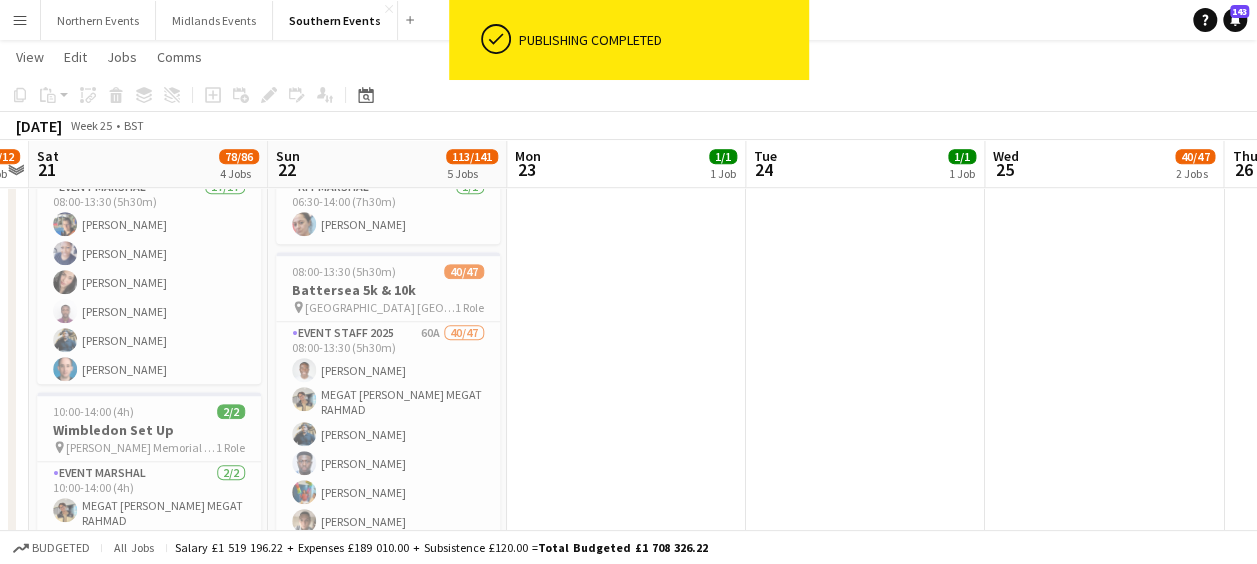 click on "Menu" at bounding box center (20, 20) 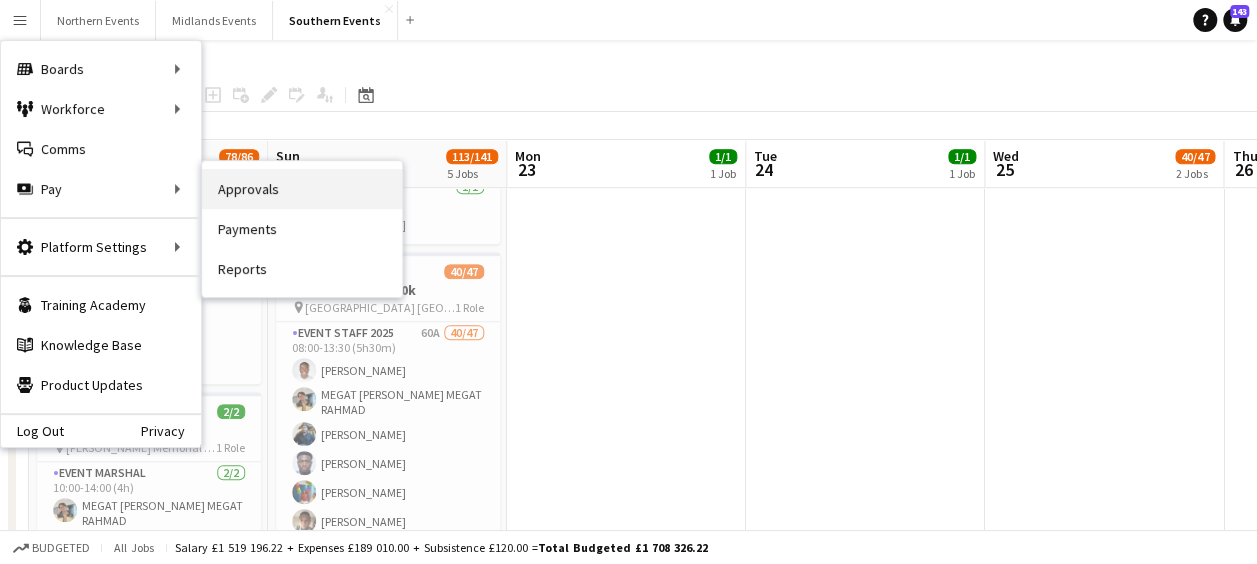 click on "Approvals" at bounding box center (302, 189) 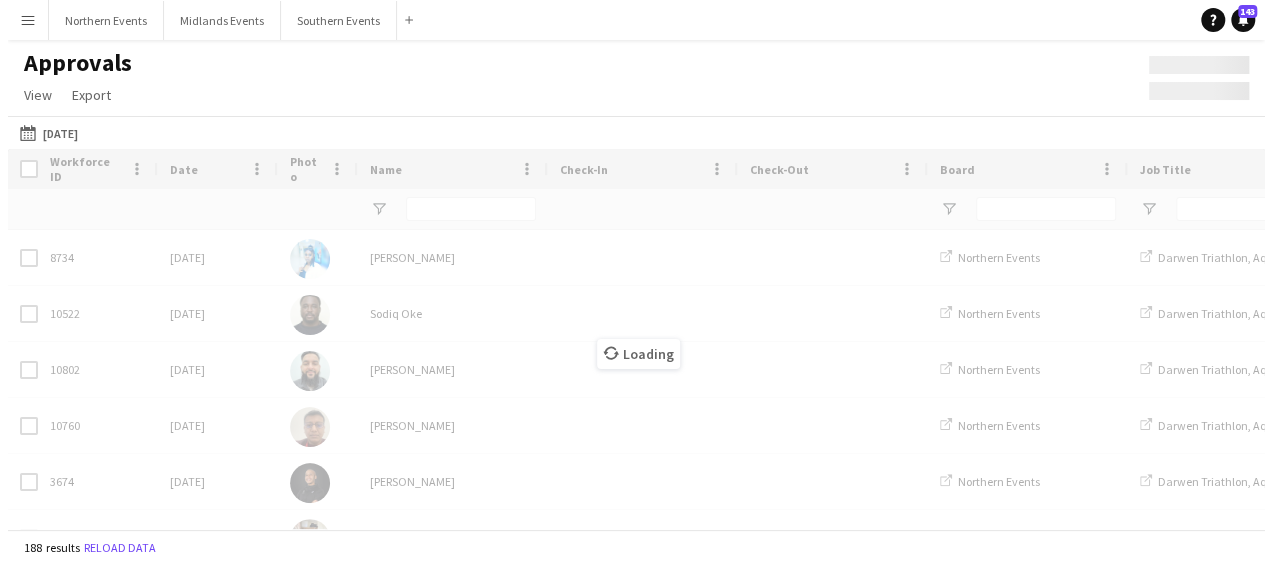 scroll, scrollTop: 0, scrollLeft: 0, axis: both 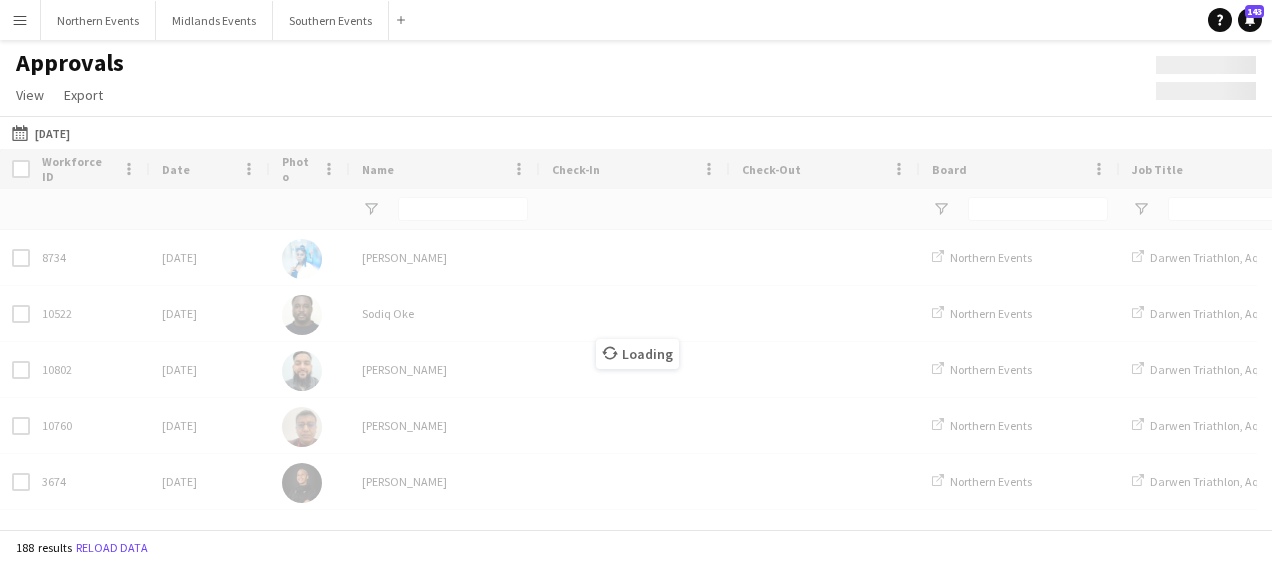 type on "**********" 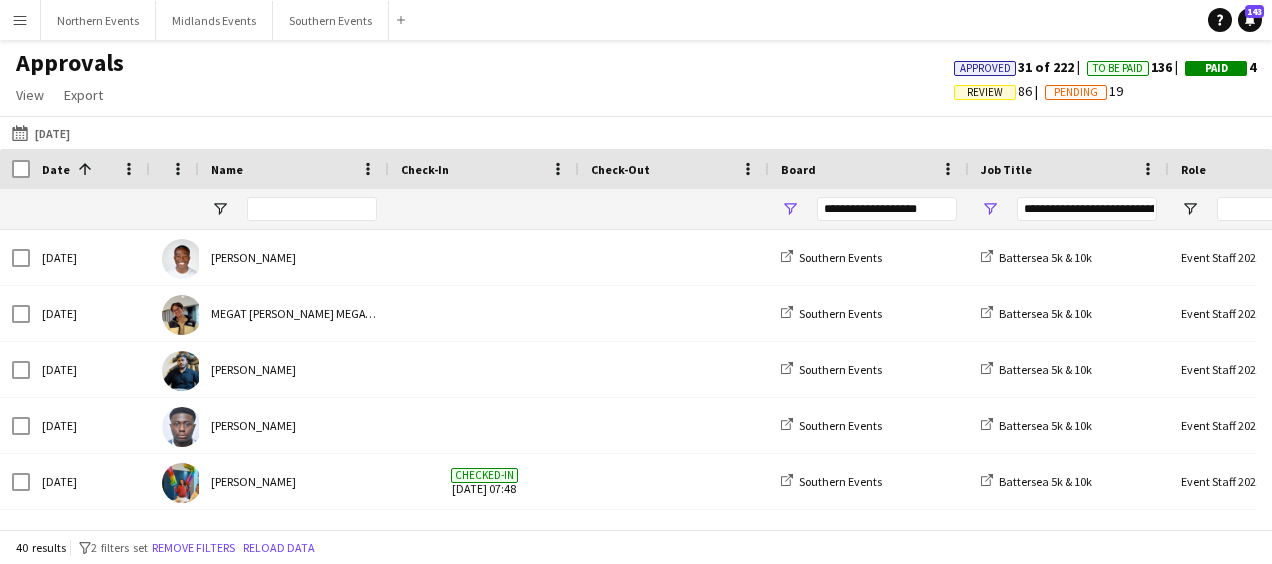 type on "**********" 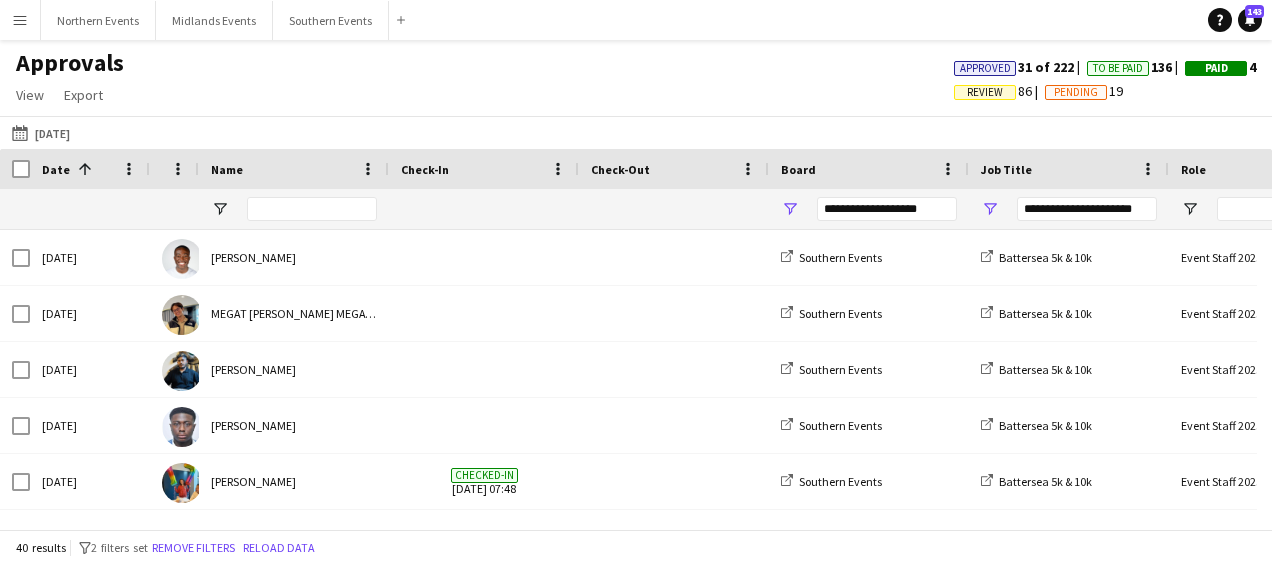 scroll, scrollTop: 26, scrollLeft: 0, axis: vertical 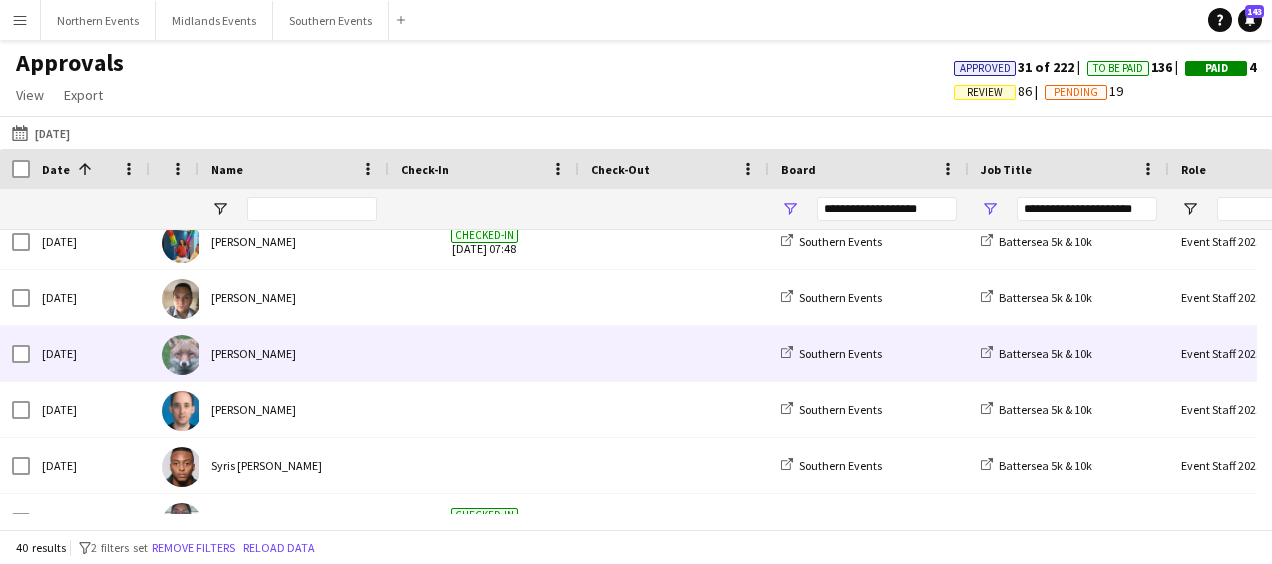 click at bounding box center (484, 353) 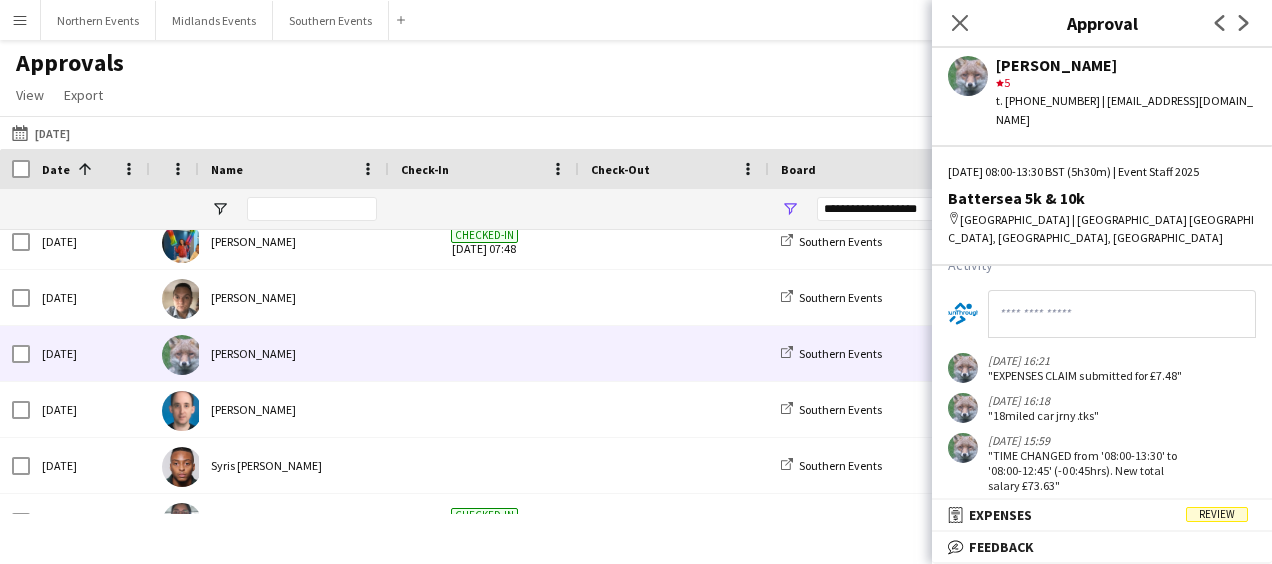 scroll, scrollTop: 789, scrollLeft: 0, axis: vertical 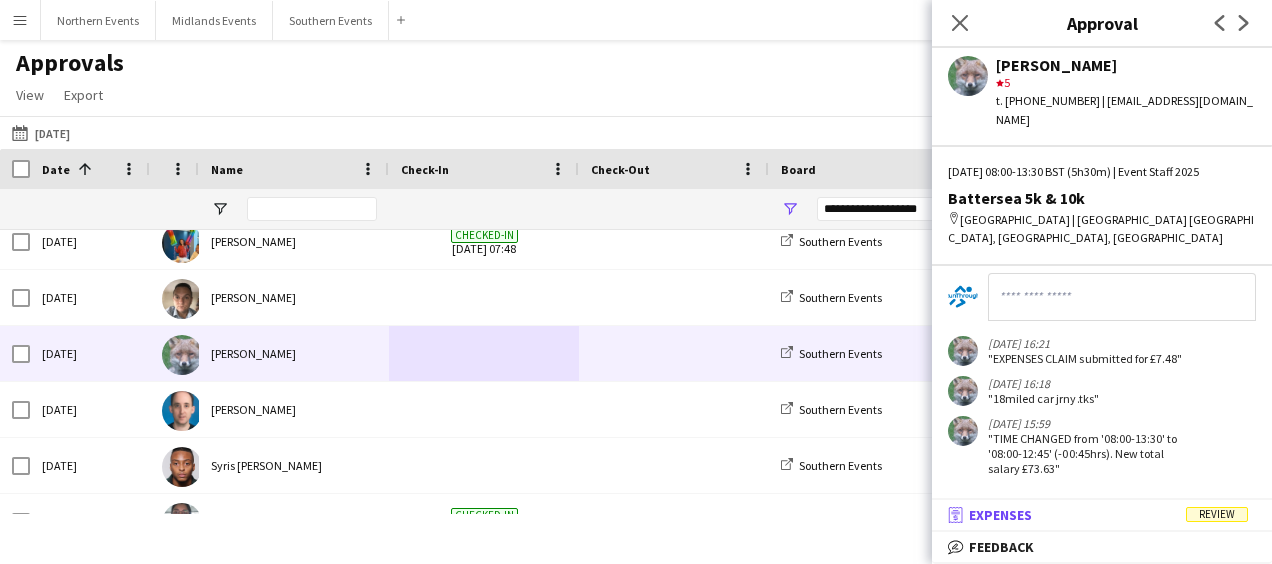 click on "receipt
Expenses   Review" at bounding box center [1098, 515] 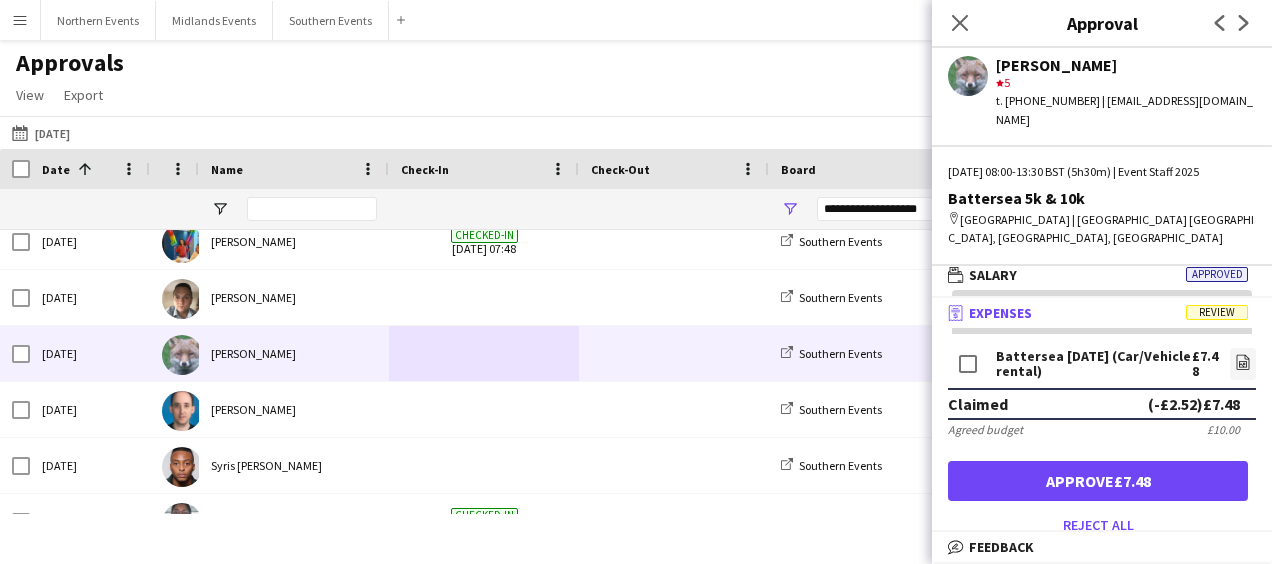 scroll, scrollTop: 5, scrollLeft: 0, axis: vertical 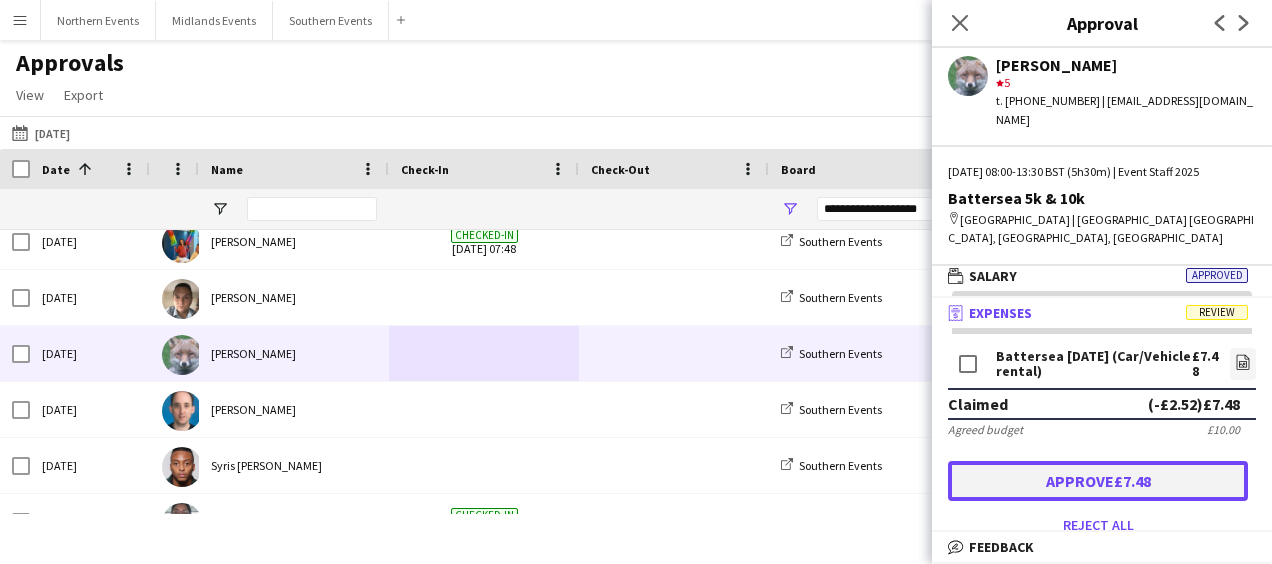 click on "Approve   £7.48" at bounding box center (1098, 481) 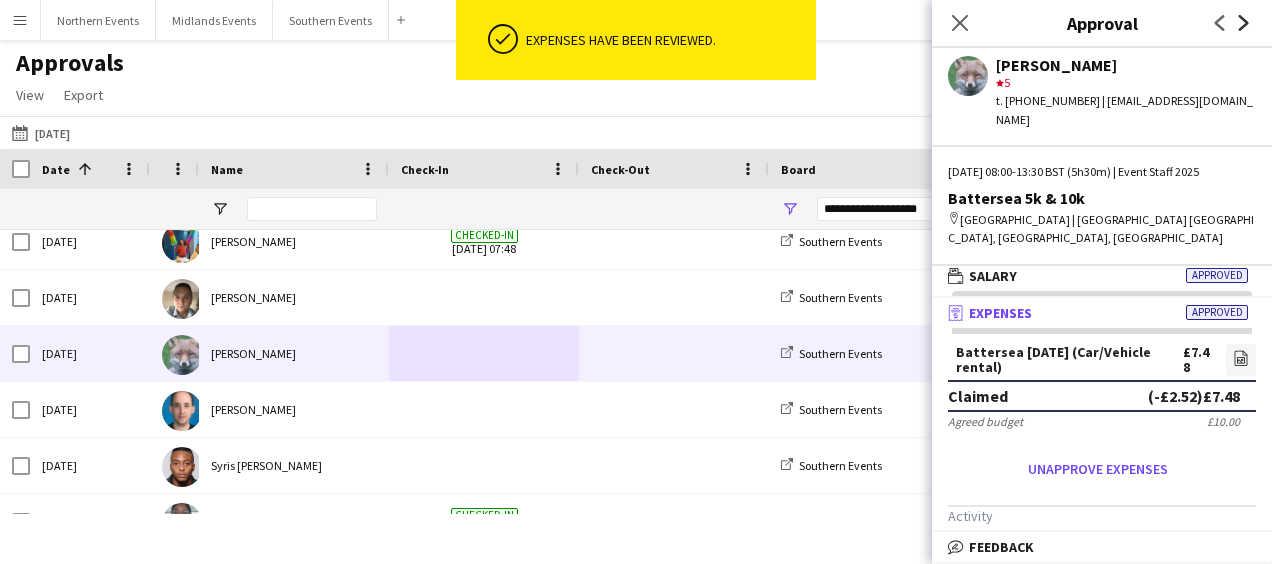 click on "Next" 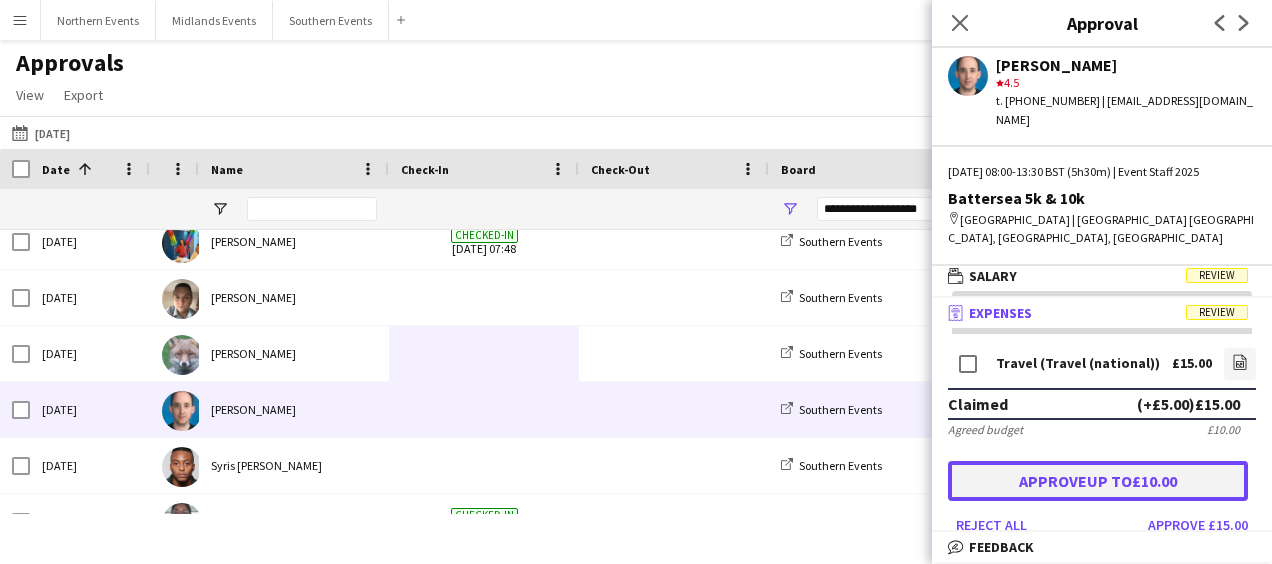 click on "Approve   up to   £10.00" at bounding box center [1098, 481] 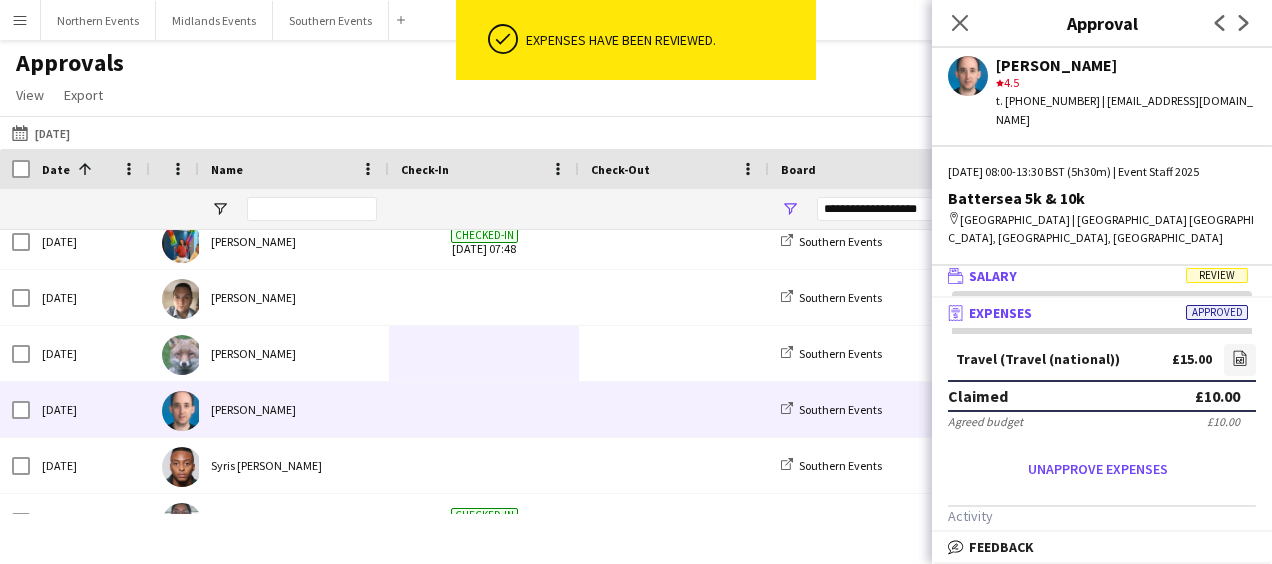 click on "wallet
Salary   Review" at bounding box center [1098, 276] 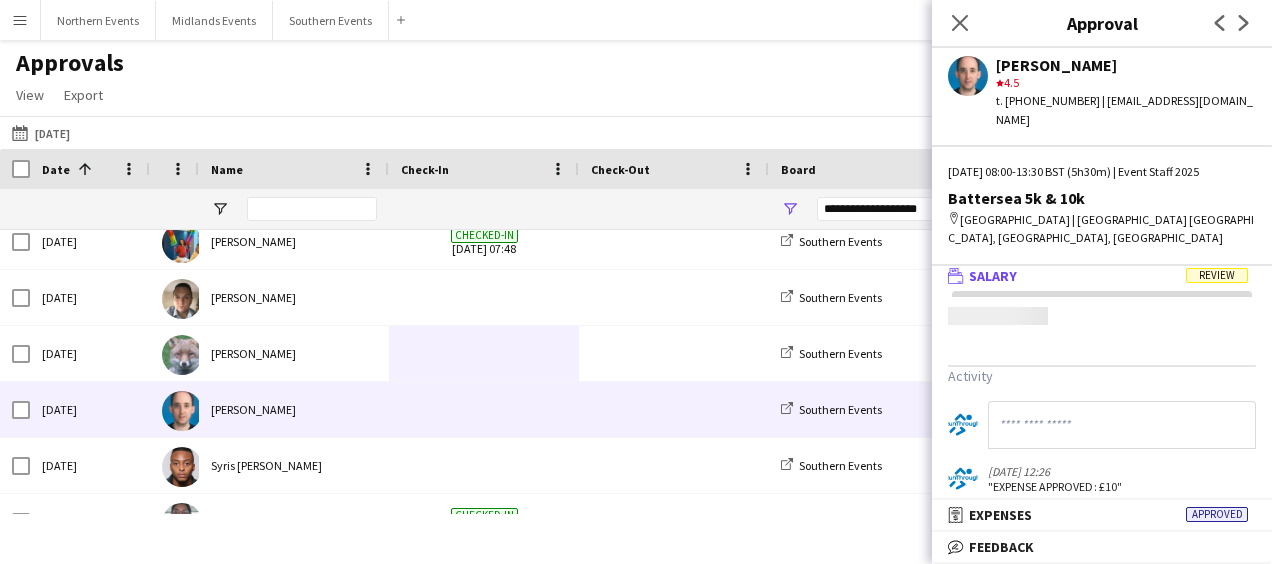scroll, scrollTop: 0, scrollLeft: 0, axis: both 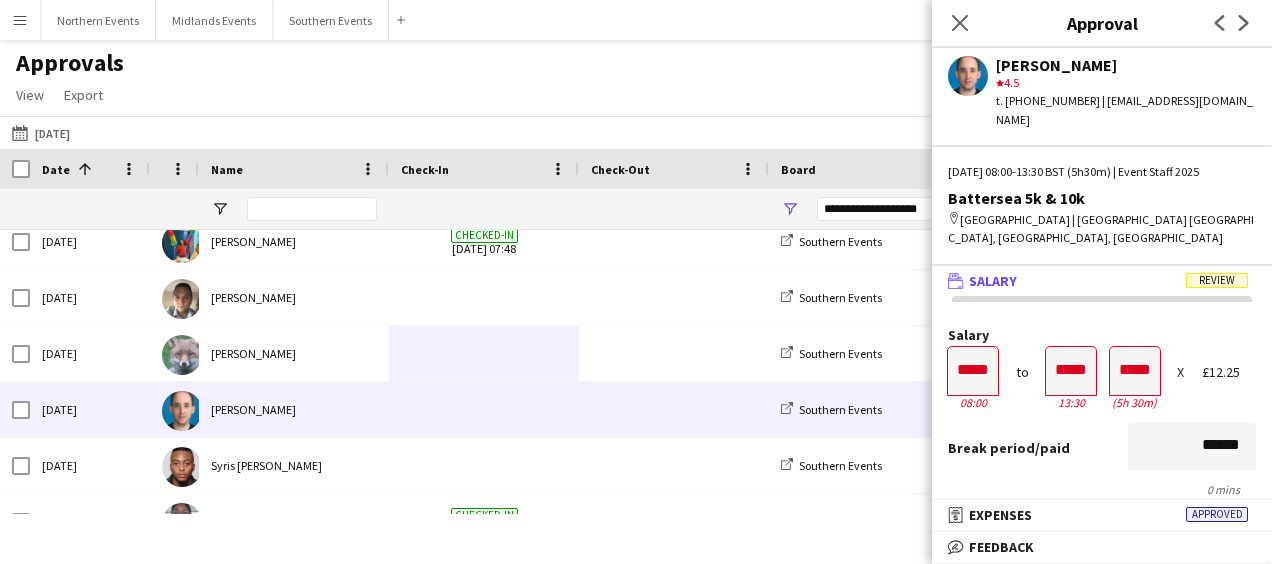 drag, startPoint x: 1270, startPoint y: 280, endPoint x: 773, endPoint y: 92, distance: 531.36896 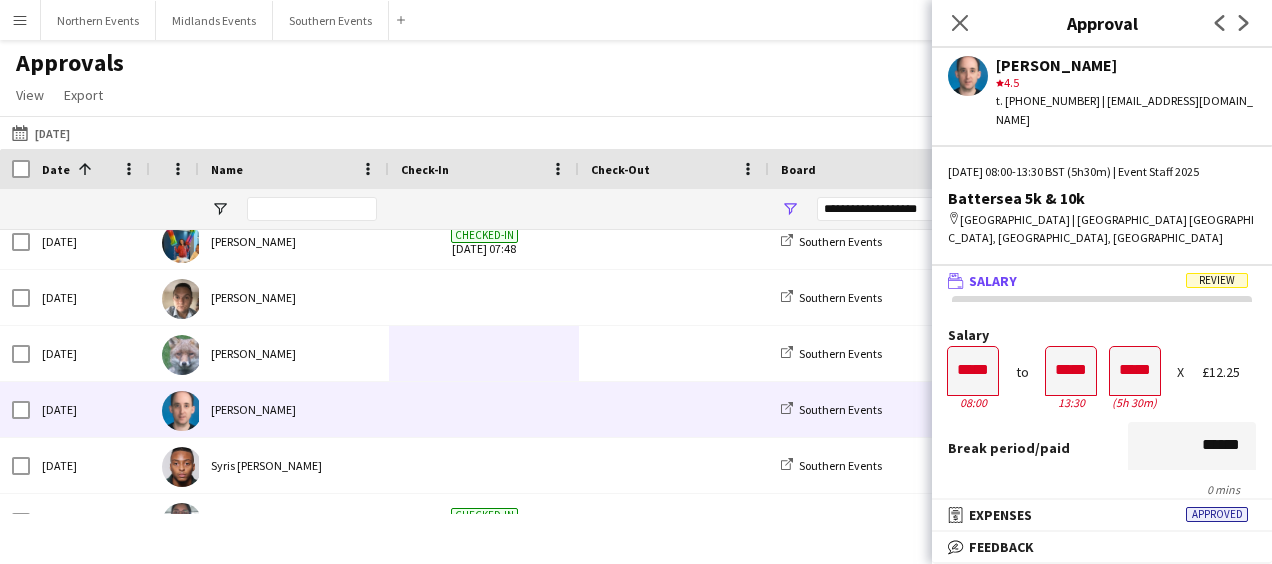click on "Approvals   View  Customise view Customise filters Reset Filters Reset View Reset All  Export  Export as XLSX Export as CSV Export as PDF Approved  33 of 222  To Be Paid  136  Paid  4   Review   84   Pending   19" 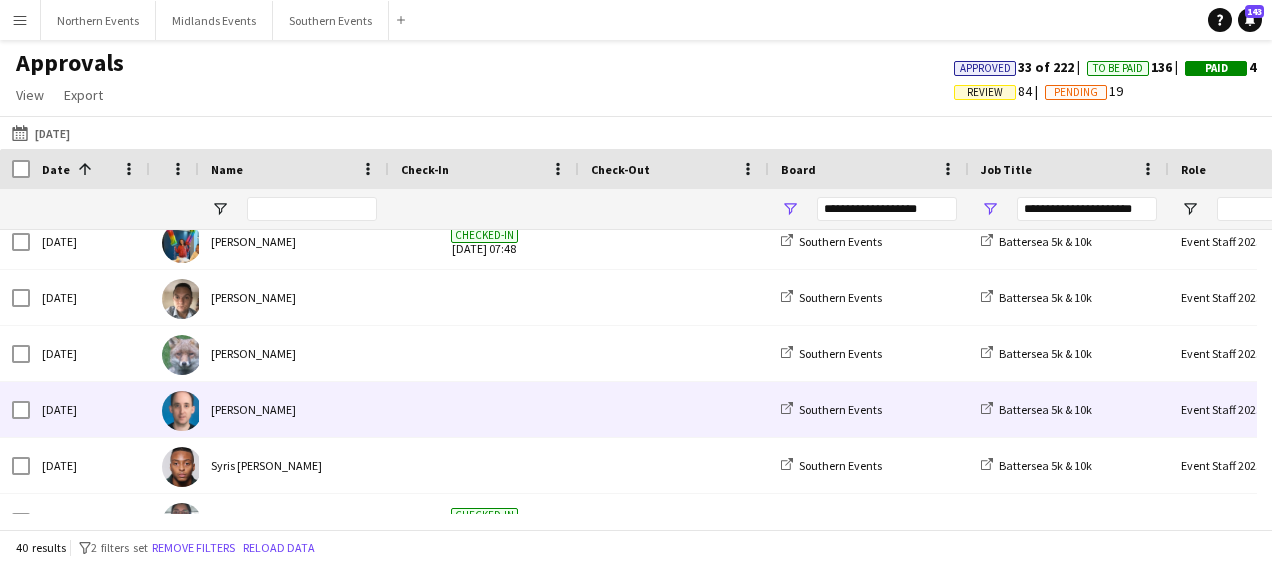 click at bounding box center (484, 409) 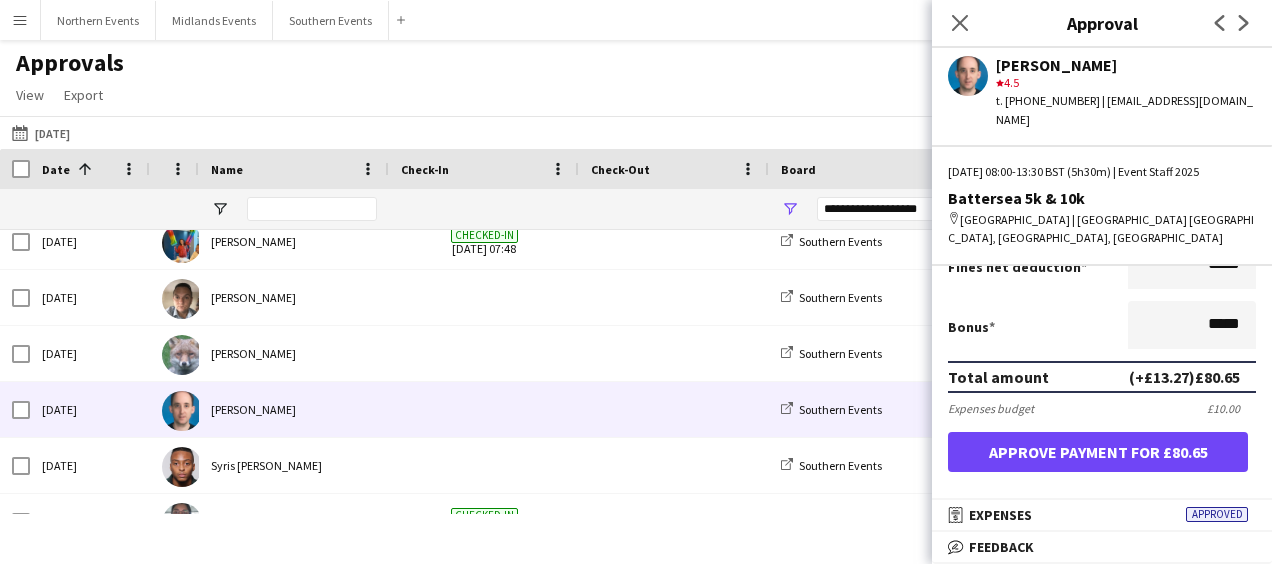 scroll, scrollTop: 500, scrollLeft: 0, axis: vertical 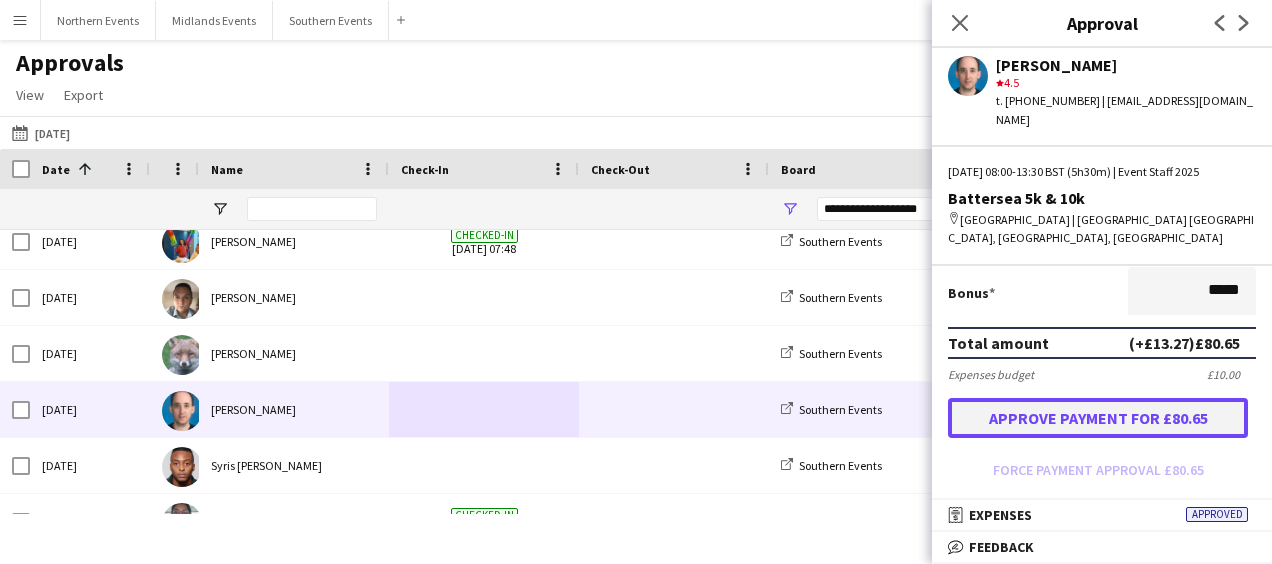 click on "Approve payment for £80.65" at bounding box center [1098, 418] 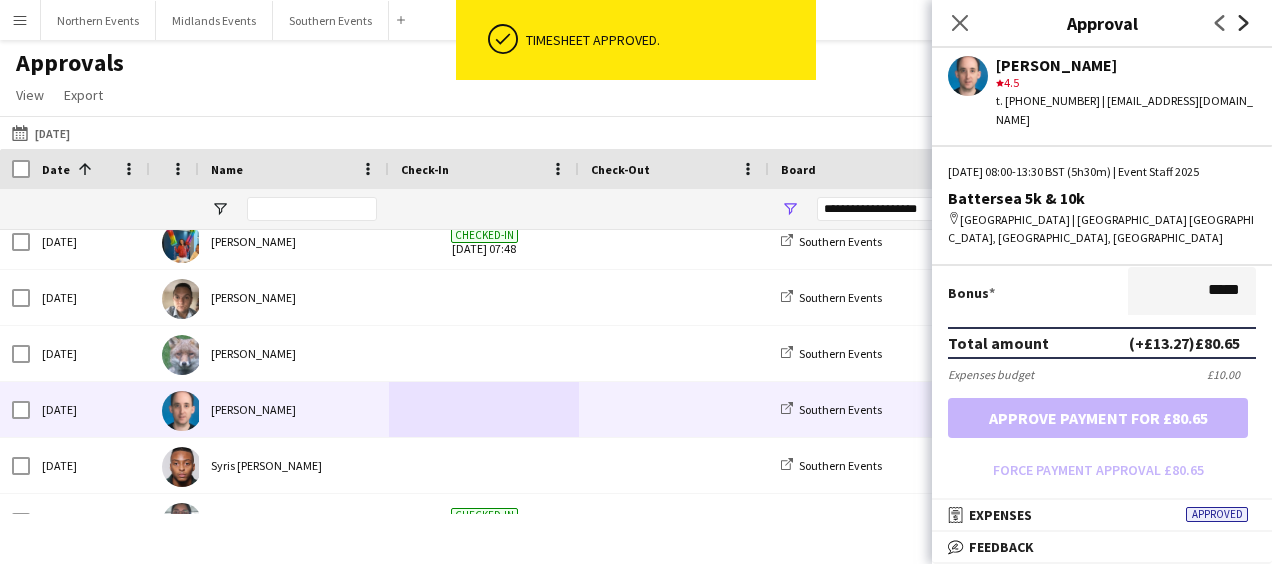 click 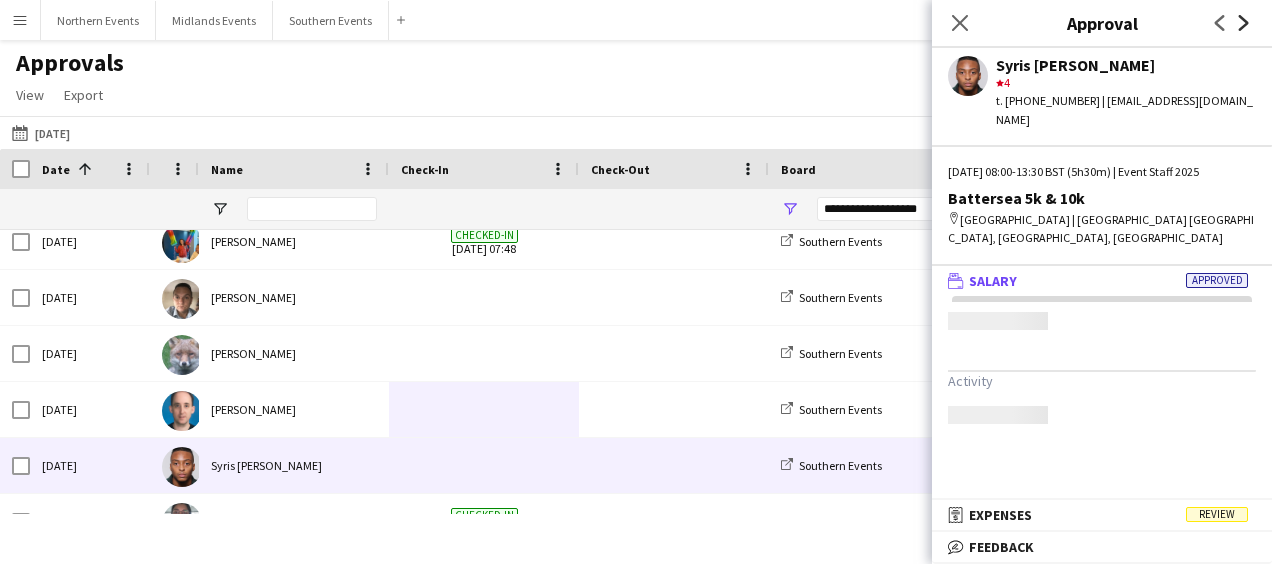 scroll, scrollTop: 0, scrollLeft: 0, axis: both 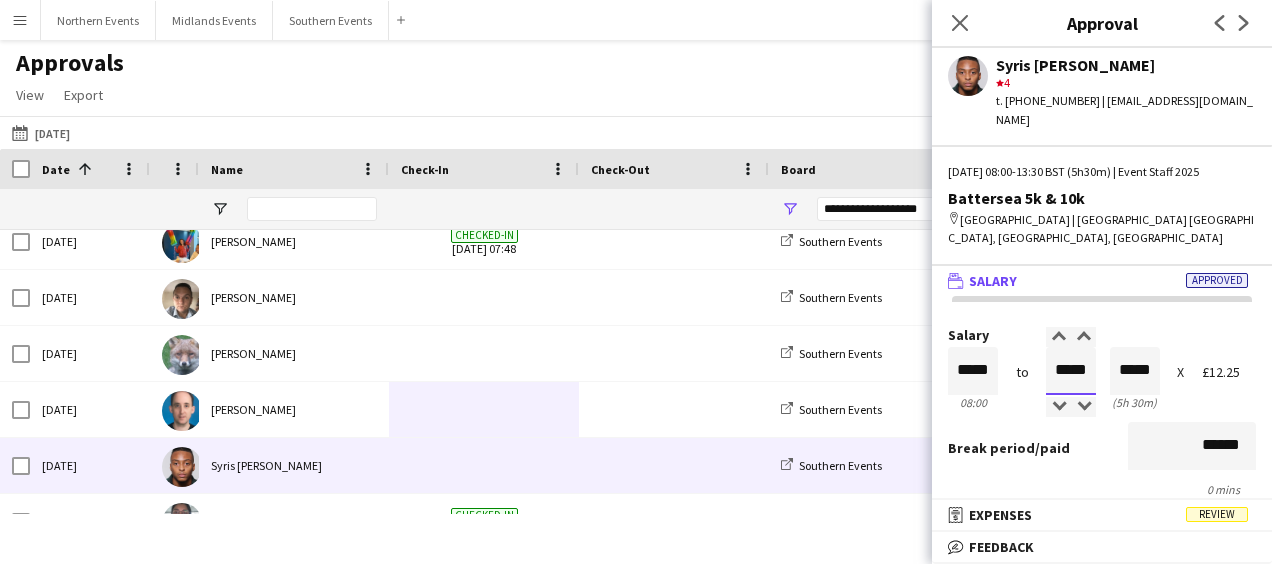 click on "*****" at bounding box center (1071, 371) 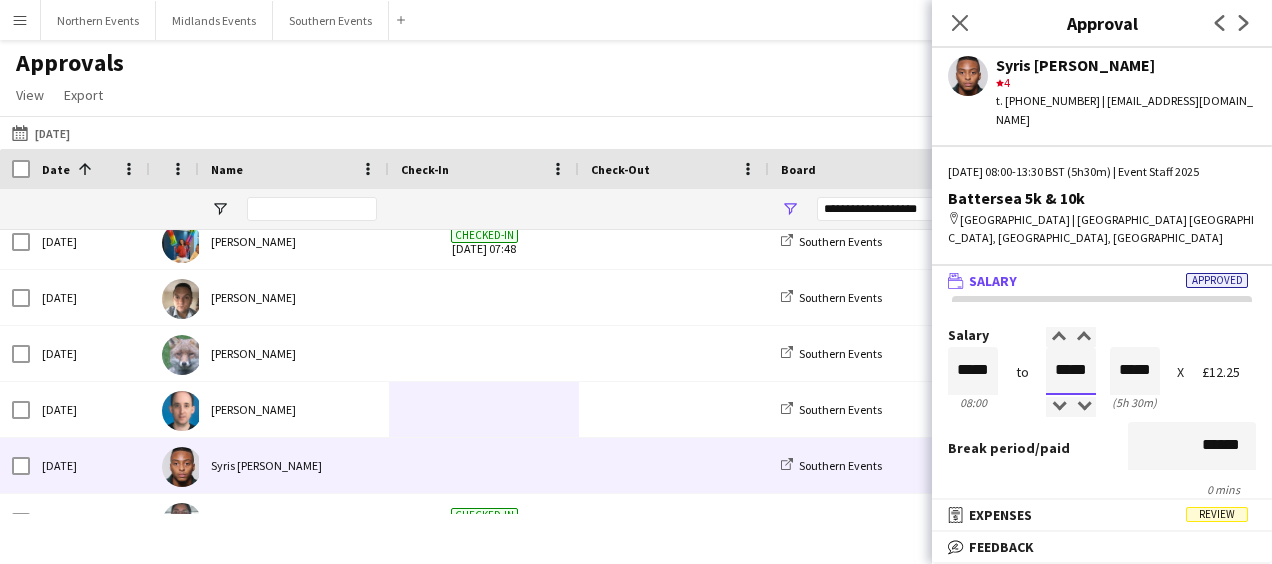 type on "*****" 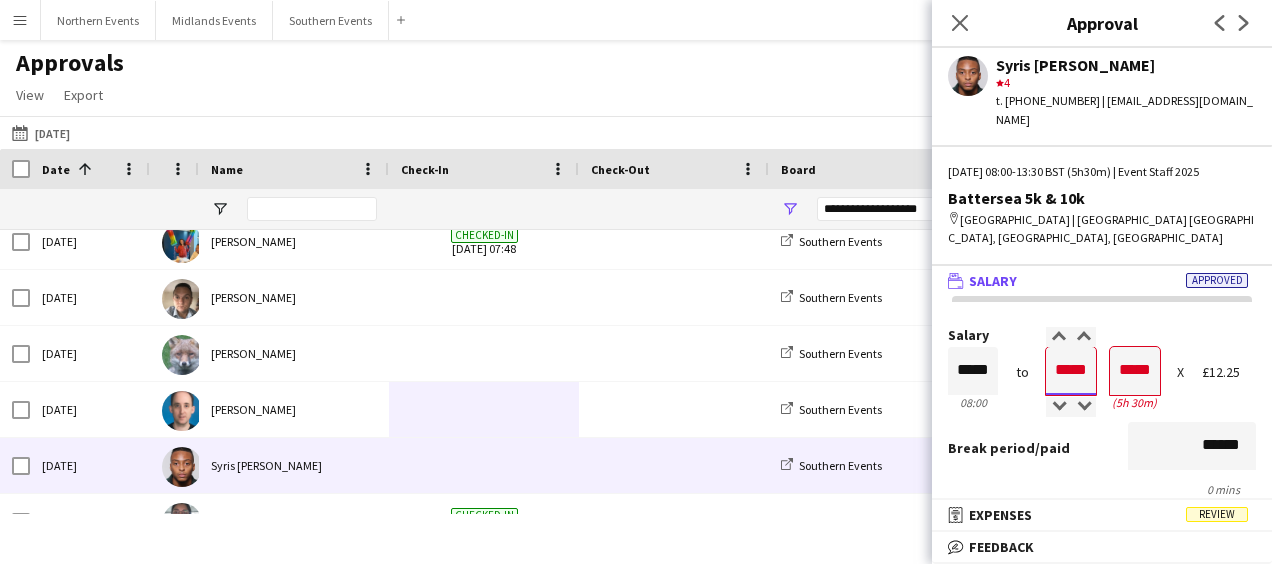 type on "*****" 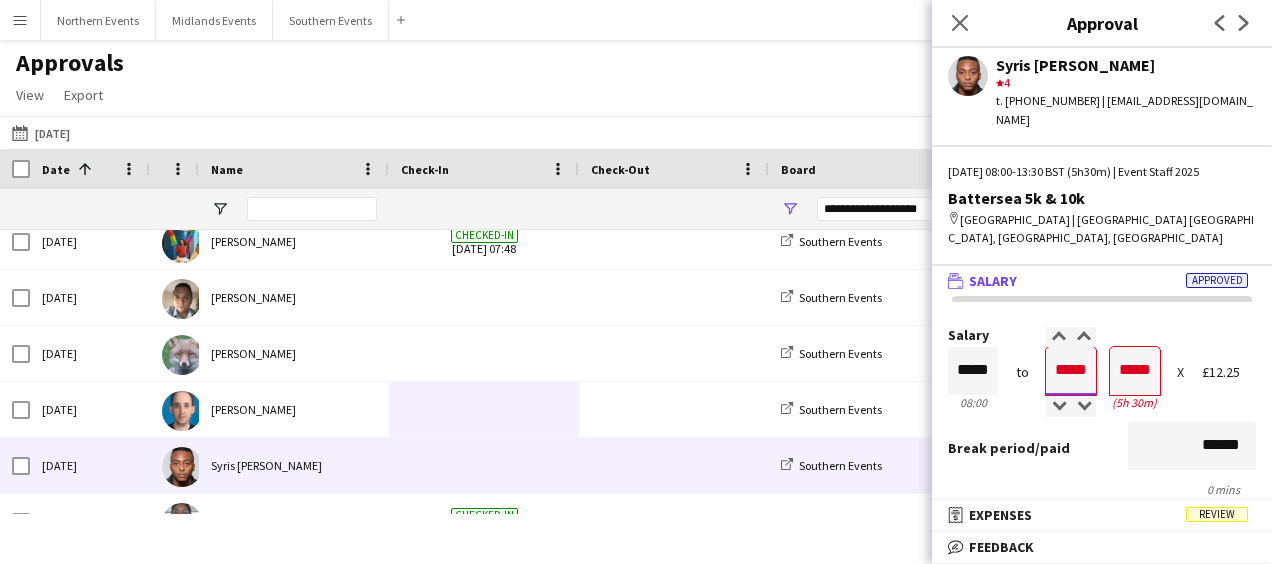 type on "*****" 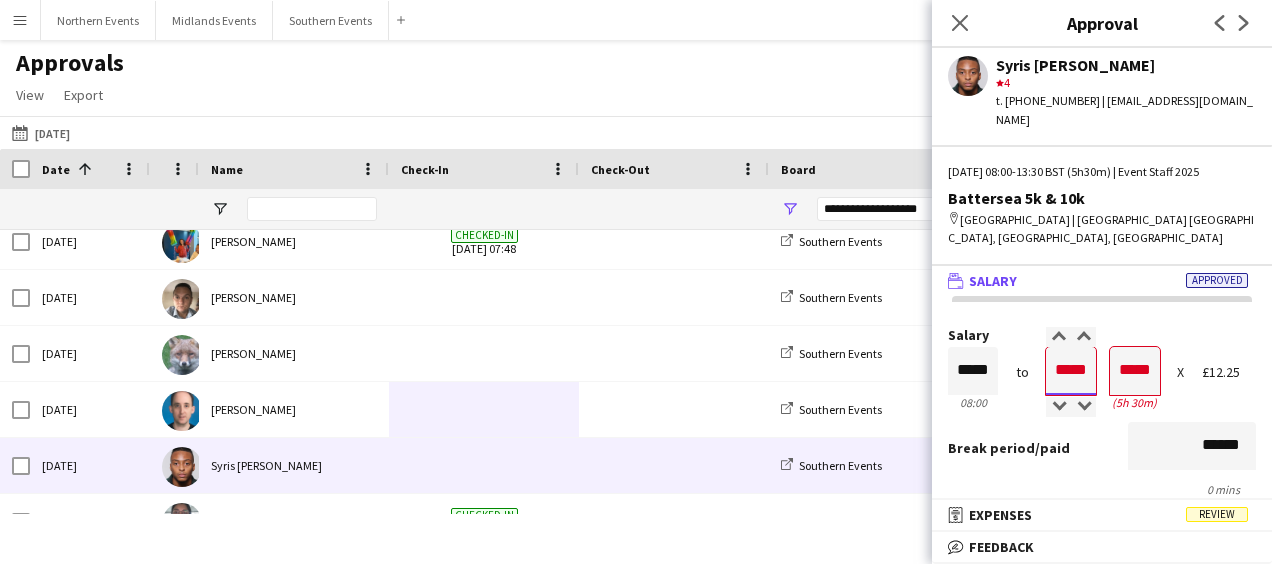 click on "*****" at bounding box center [1071, 371] 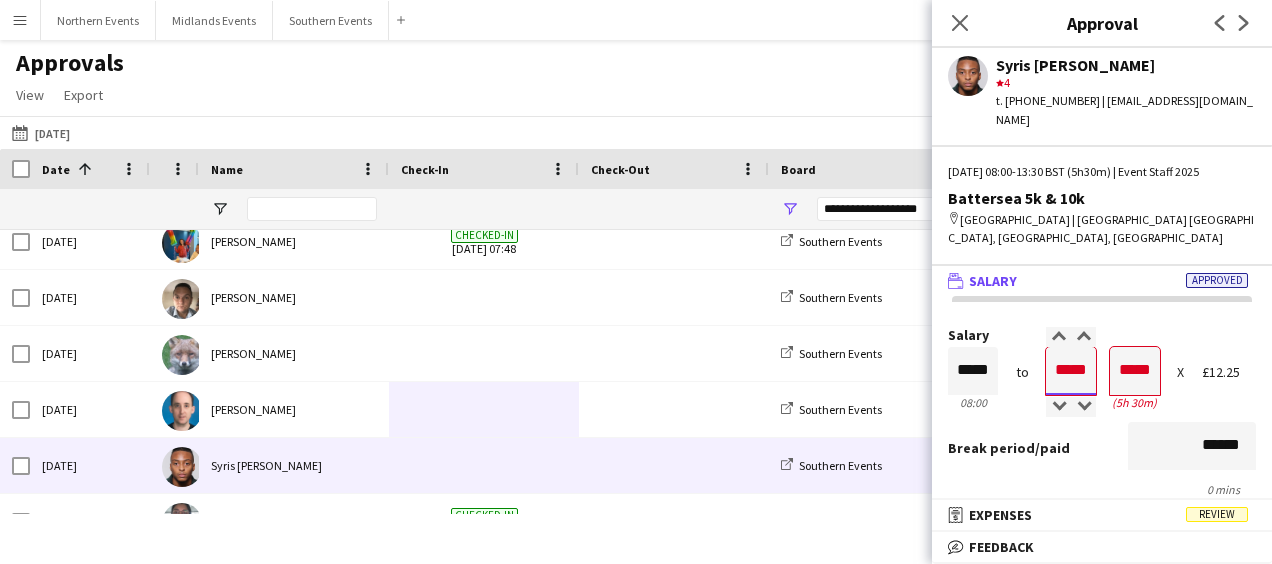 type on "*****" 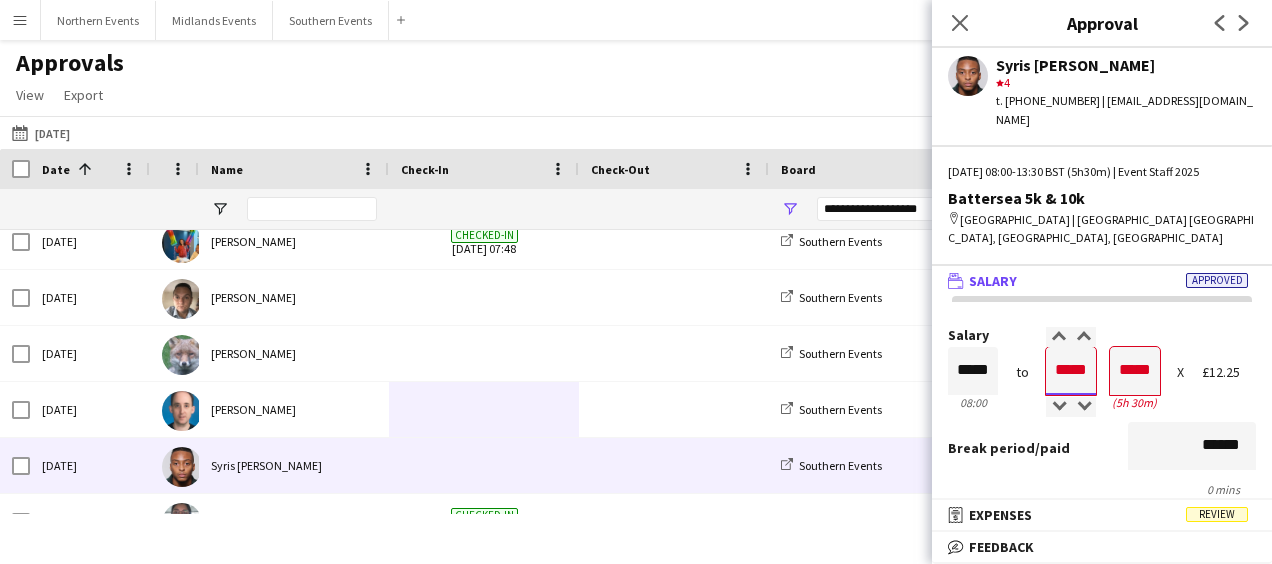 type on "*****" 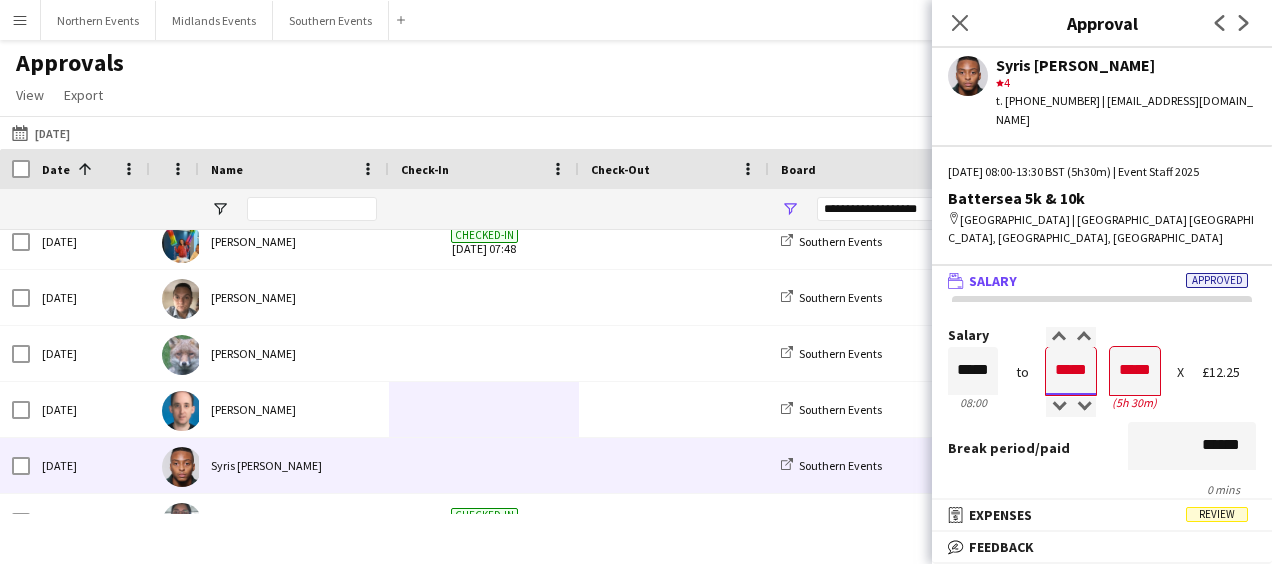 type on "*****" 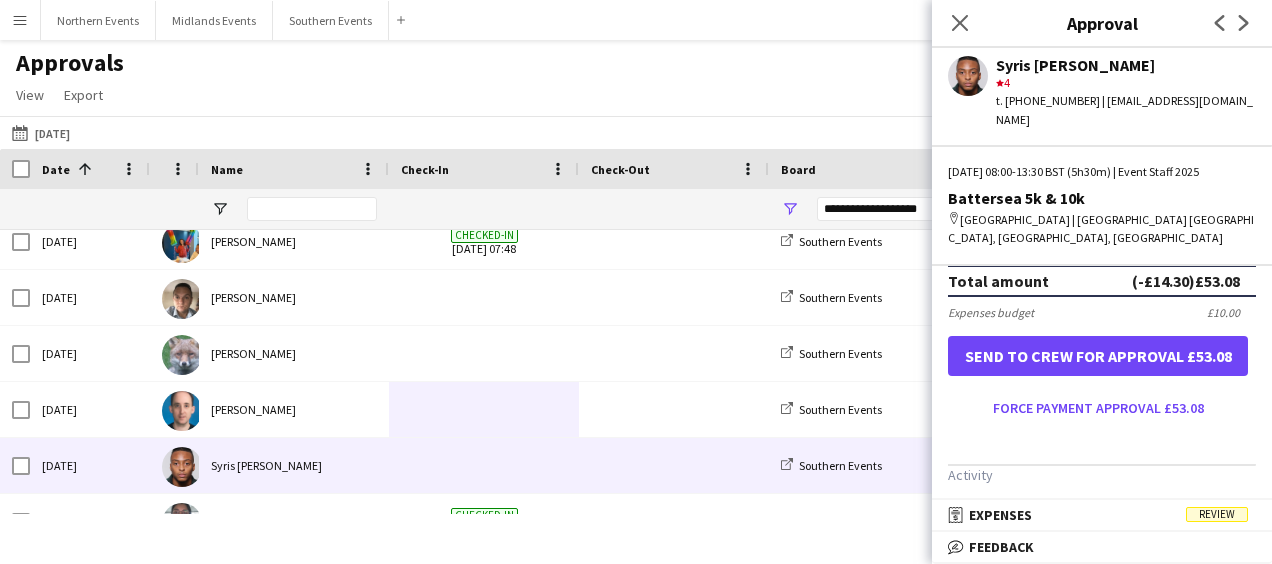 scroll, scrollTop: 550, scrollLeft: 0, axis: vertical 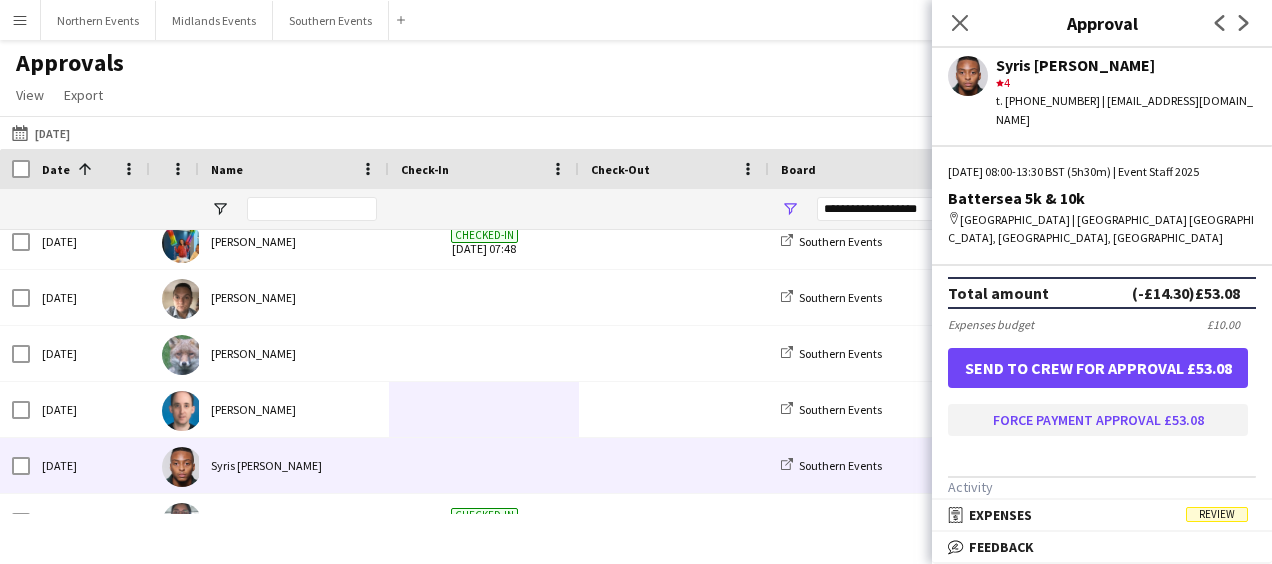 type on "*****" 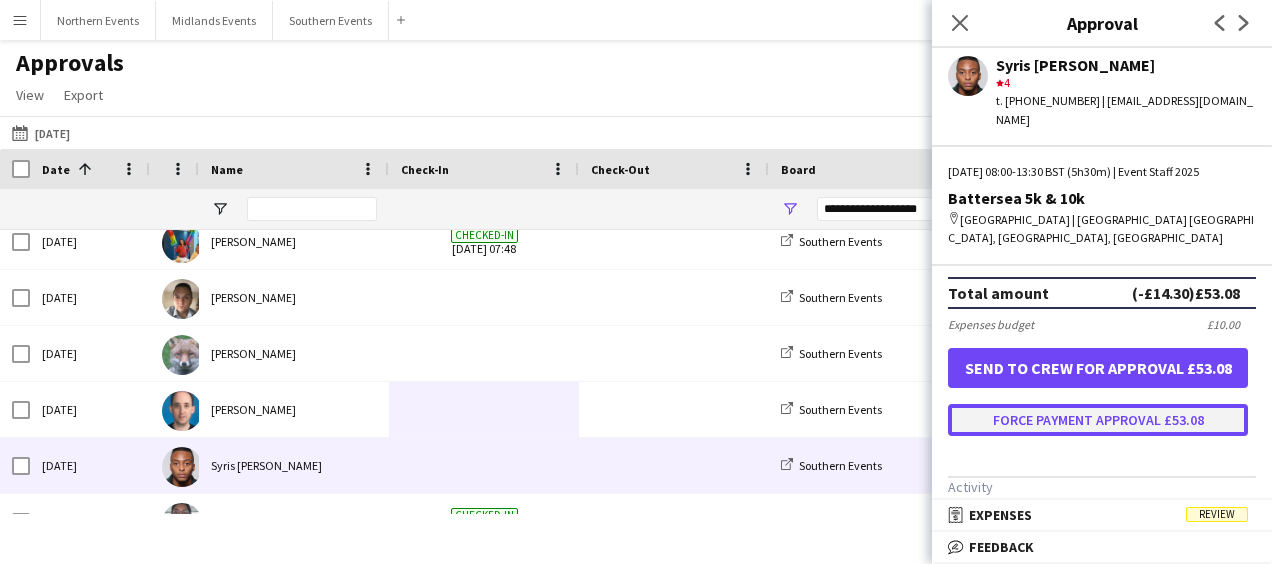 click on "Force payment approval £53.08" at bounding box center [1098, 420] 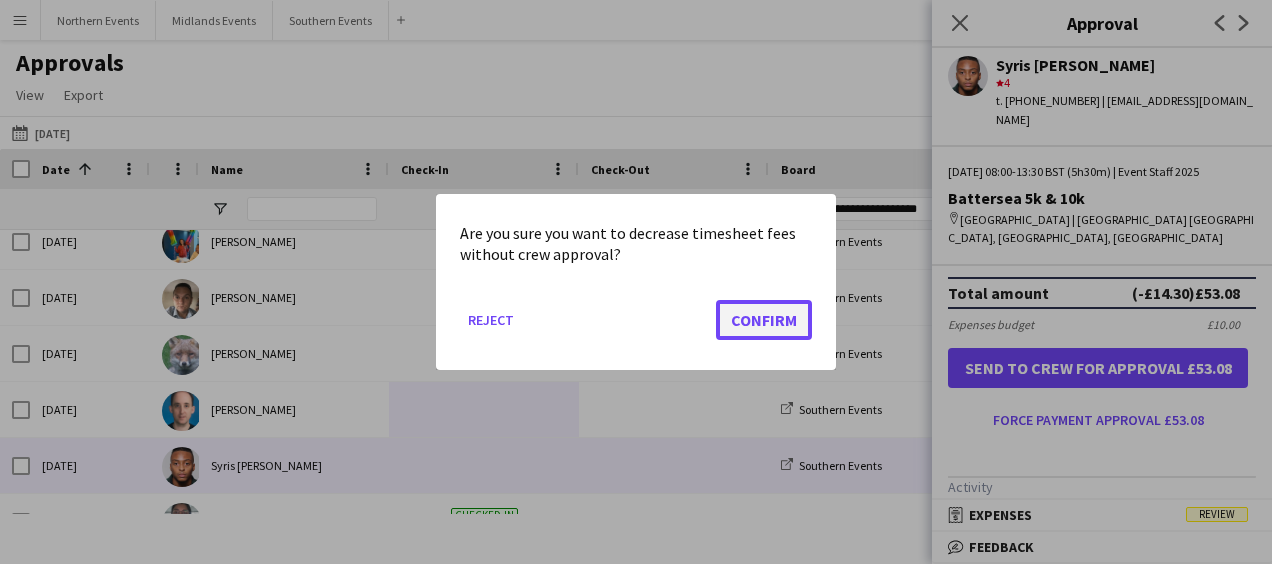 click on "Confirm" 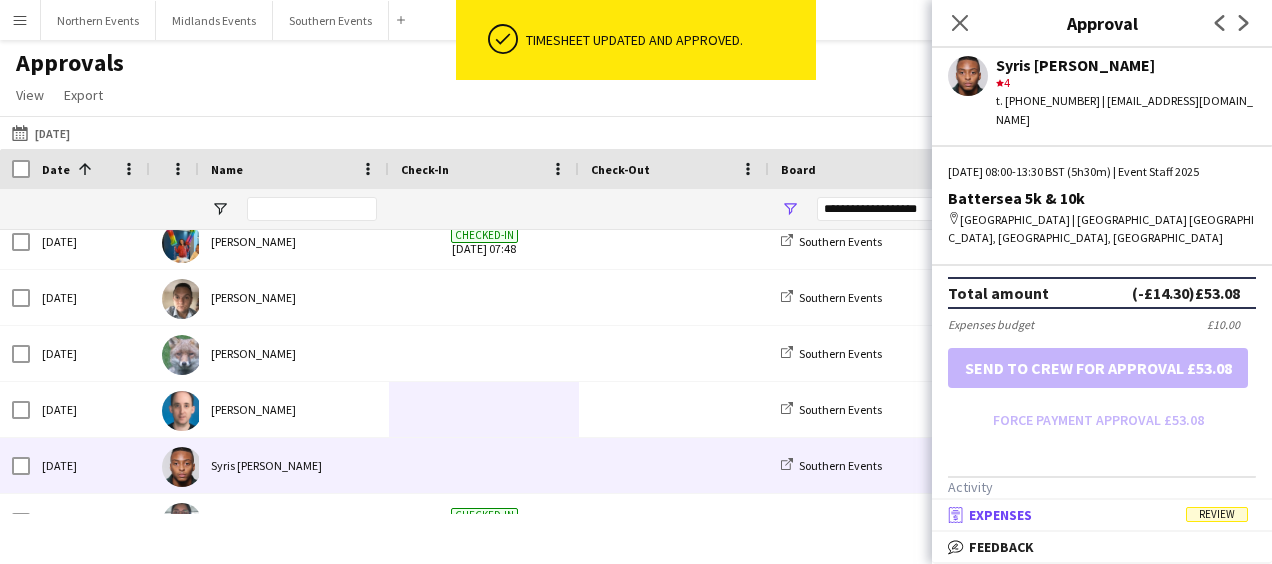 click on "receipt
Expenses   Review" at bounding box center [1098, 515] 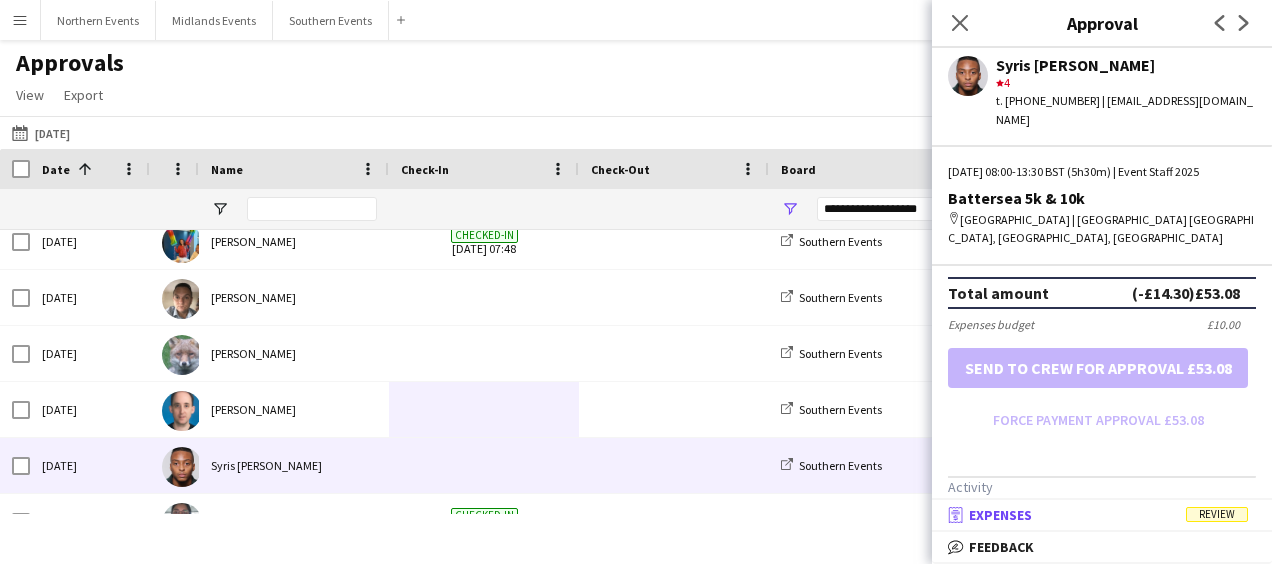 scroll, scrollTop: 5, scrollLeft: 0, axis: vertical 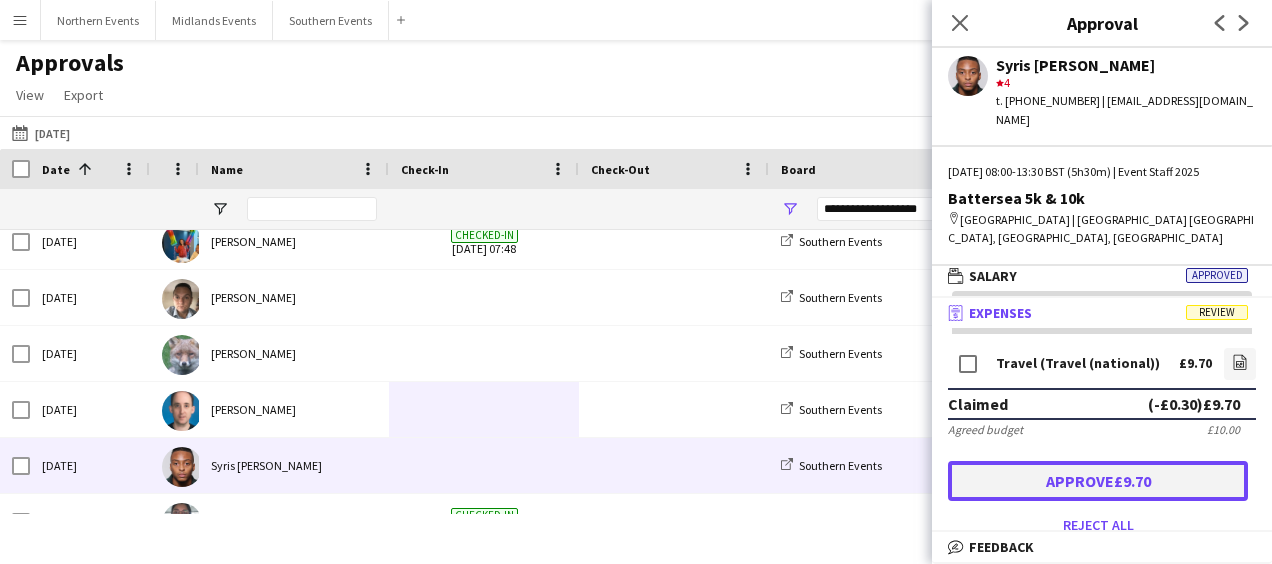 click on "Approve   £9.70" at bounding box center [1098, 481] 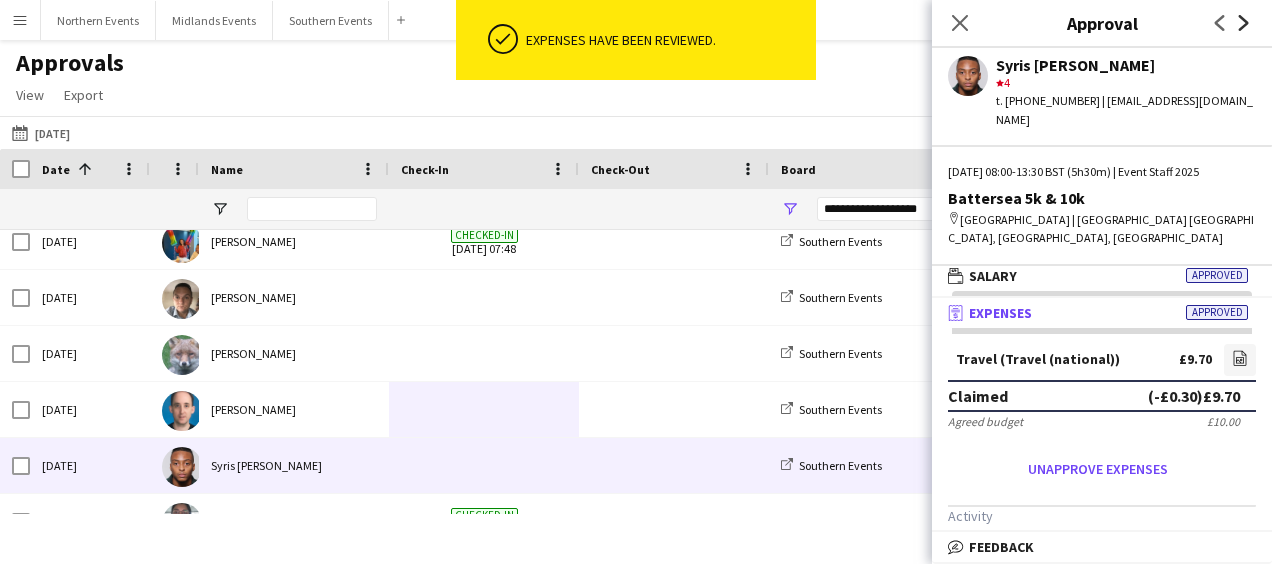 click 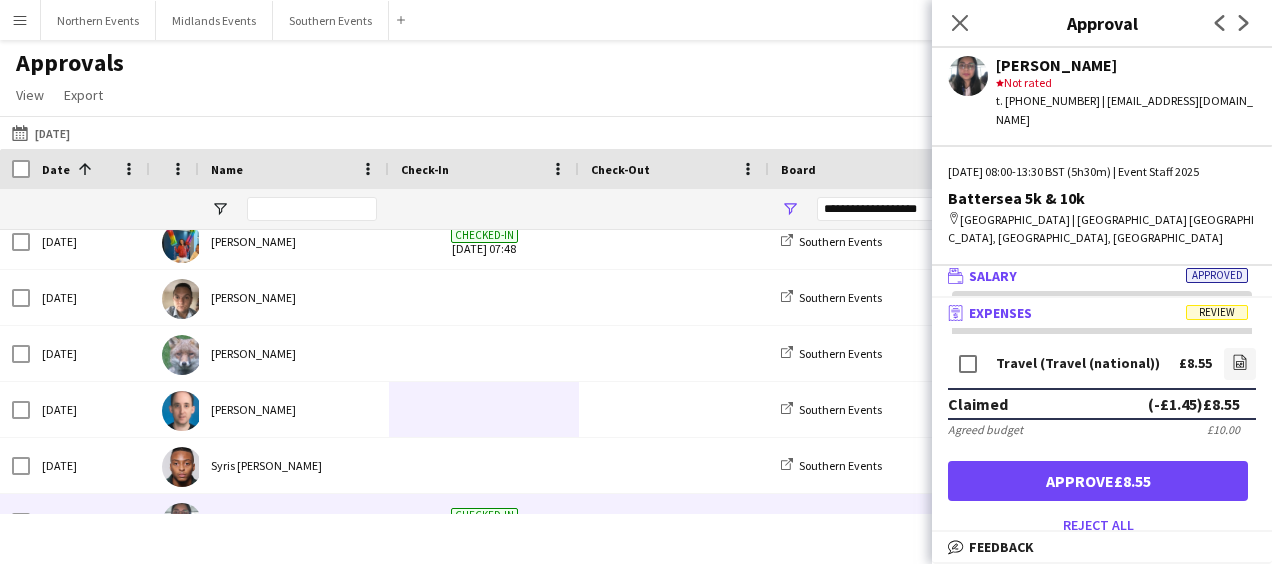click on "wallet
Salary   Approved" at bounding box center [1098, 276] 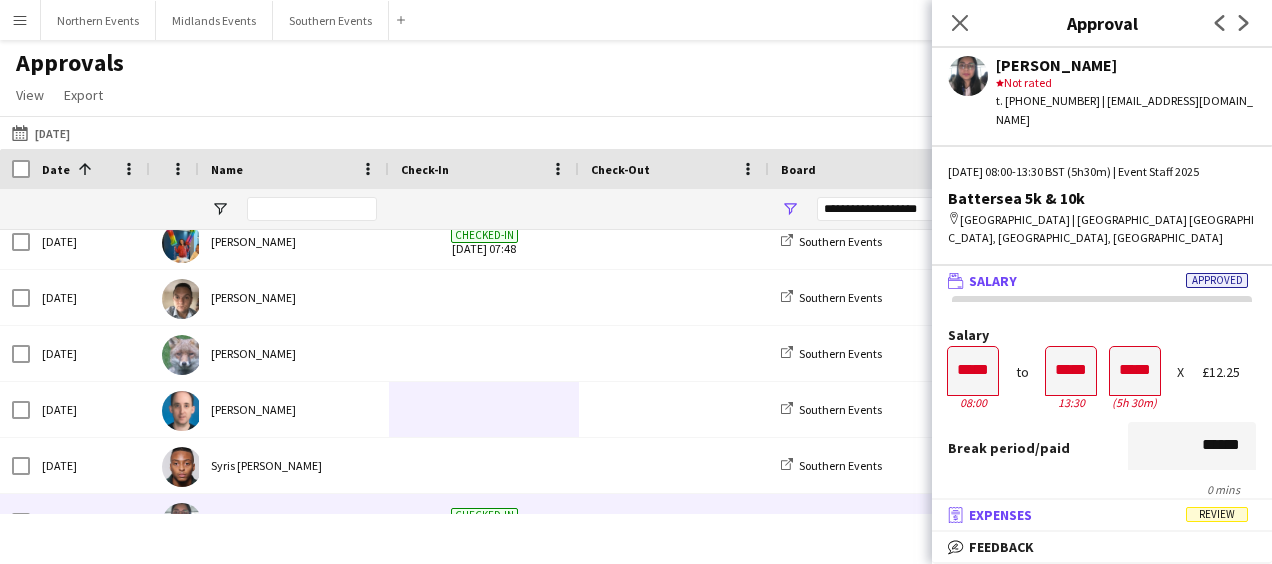 click on "receipt
Expenses   Review" at bounding box center (1098, 515) 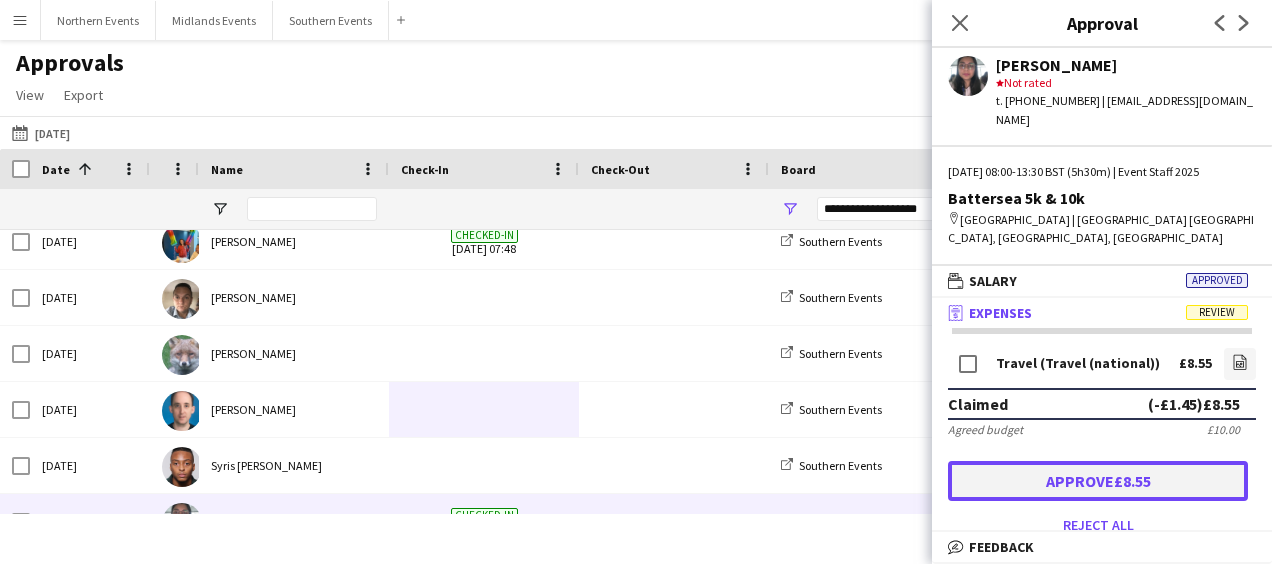 click on "Approve   £8.55" at bounding box center (1098, 481) 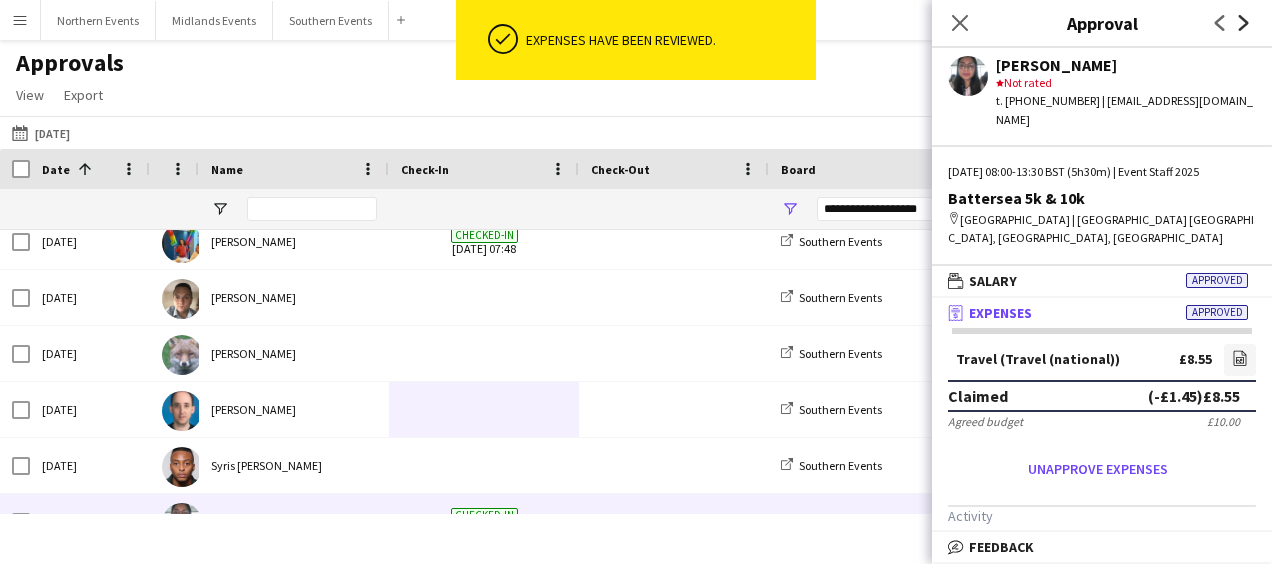 click on "Next" 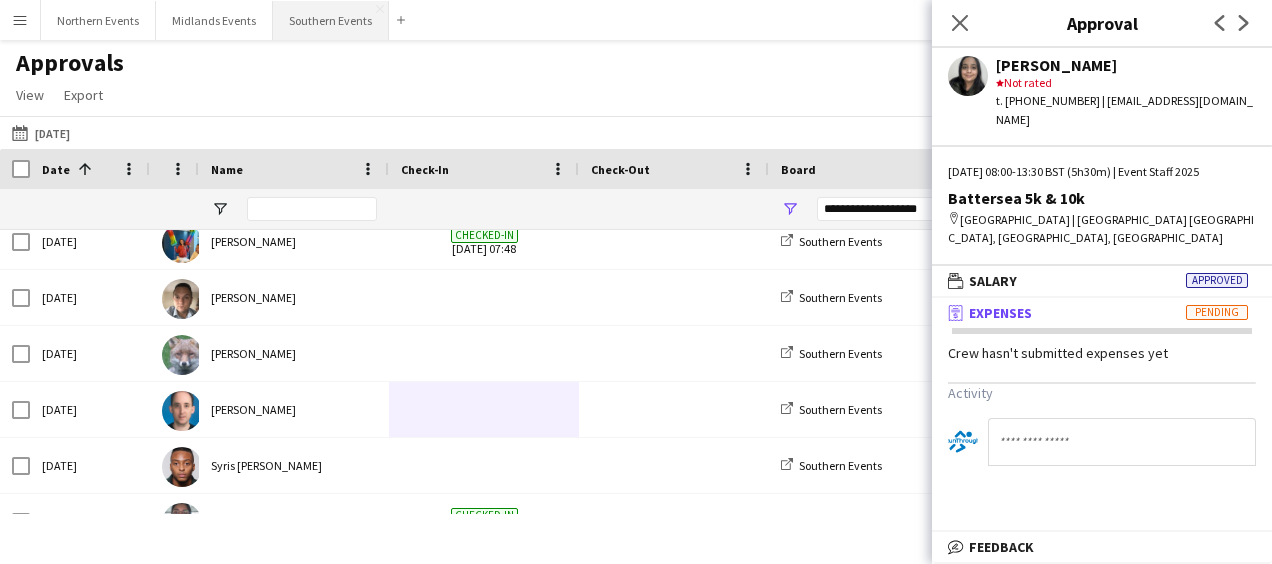 click on "Southern Events
Close" at bounding box center [331, 20] 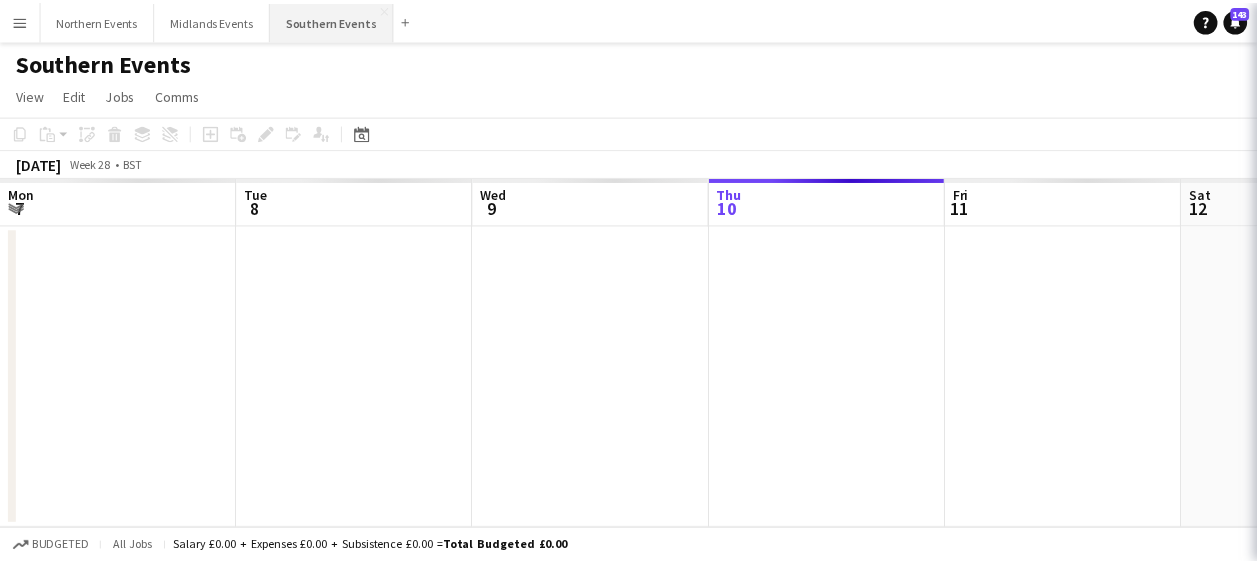 scroll, scrollTop: 0, scrollLeft: 478, axis: horizontal 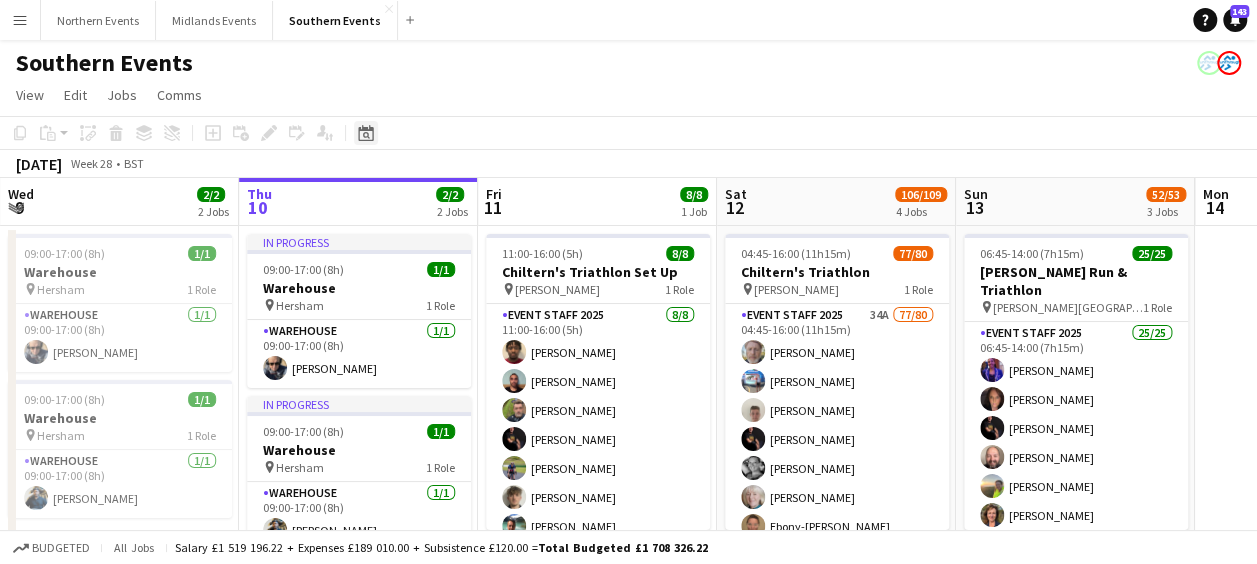 click on "Date picker" at bounding box center (366, 133) 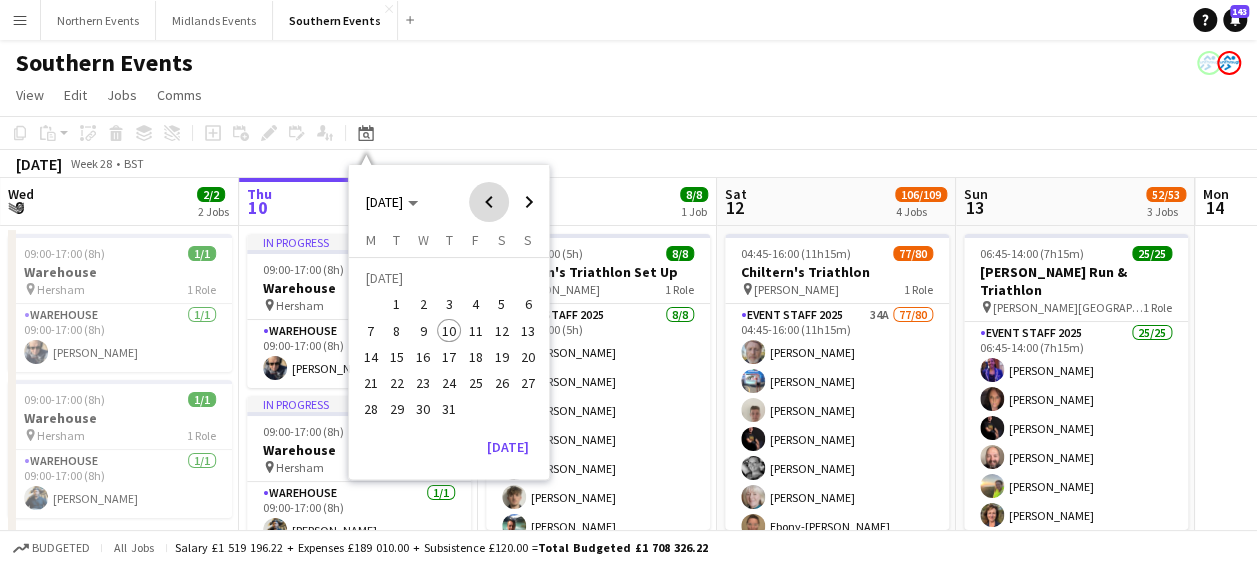 click at bounding box center [489, 202] 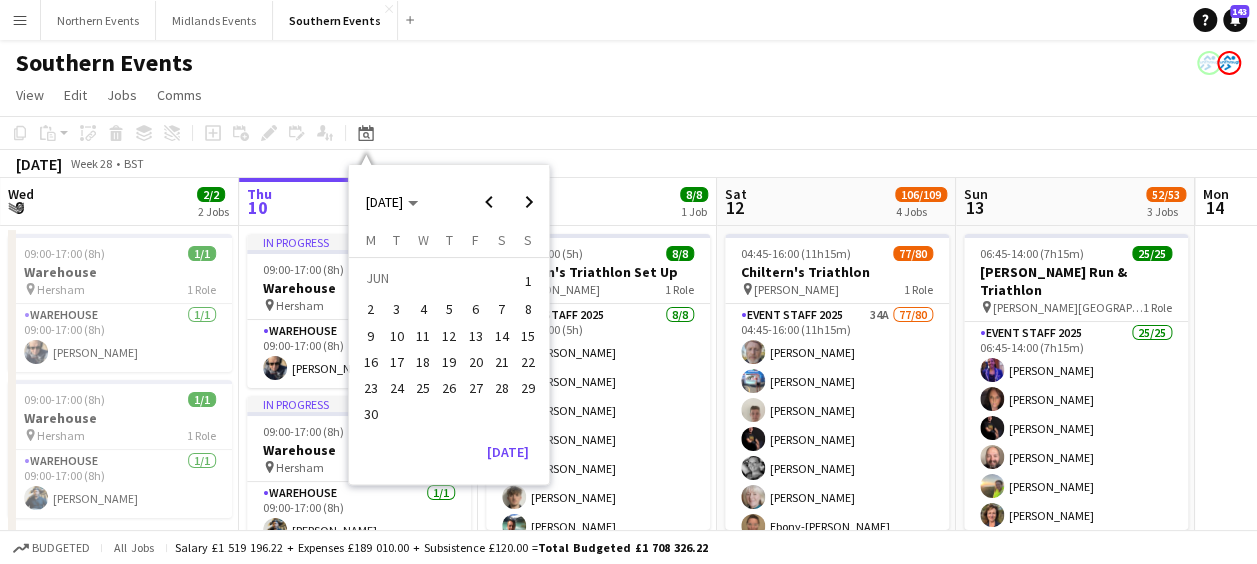 click on "22" at bounding box center [528, 362] 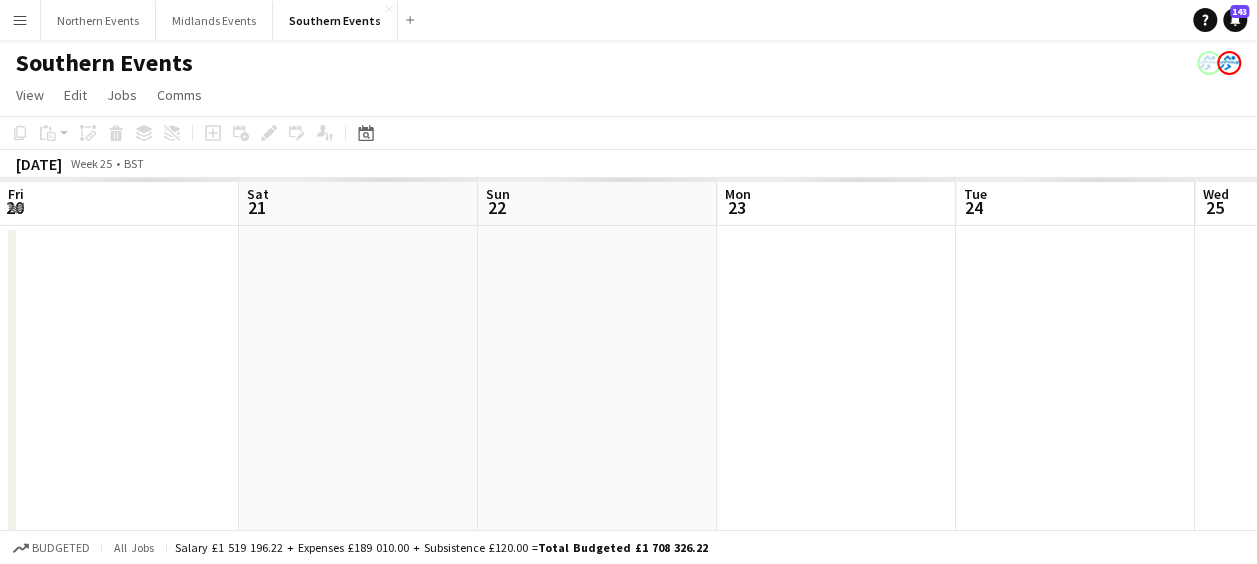 scroll, scrollTop: 0, scrollLeft: 688, axis: horizontal 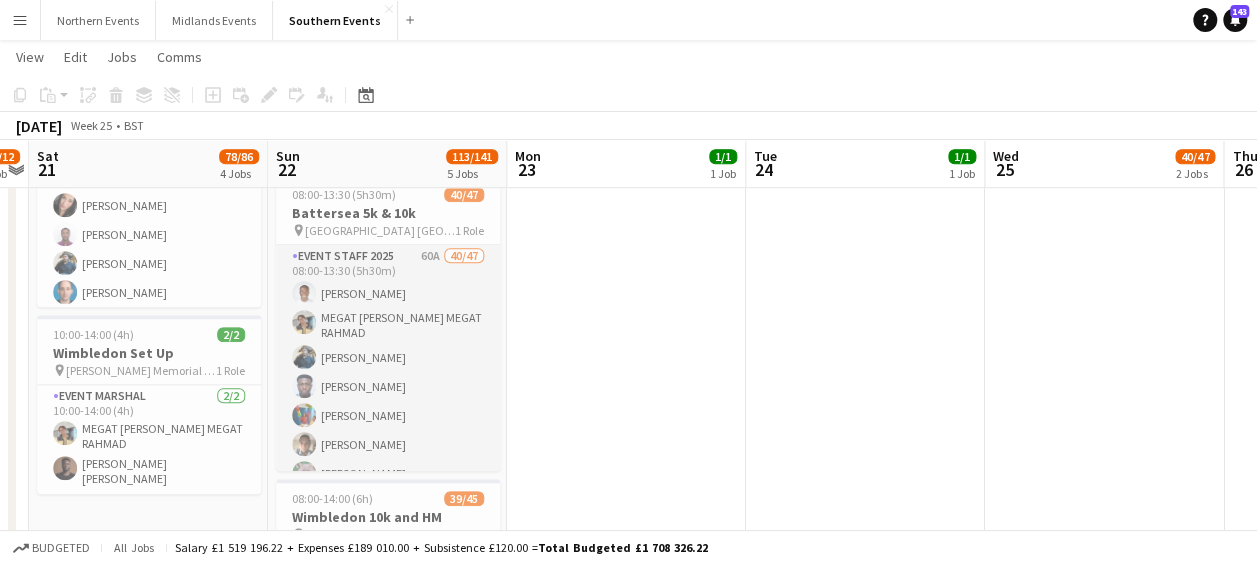 click on "Event Staff 2025   60A   40/47   08:00-13:30 (5h30m)
[PERSON_NAME] MEGAT [PERSON_NAME] MEGAT RAHMAD [PERSON_NAME] [PERSON_NAME] [PERSON_NAME] [PERSON_NAME] [PERSON_NAME] [PERSON_NAME] [PERSON_NAME] [PERSON_NAME] [PERSON_NAME] [PERSON_NAME] ! [PERSON_NAME] [PERSON_NAME] [PERSON_NAME] [PERSON_NAME] [PERSON_NAME] [PERSON_NAME] [PERSON_NAME] [PERSON_NAME] [PERSON_NAME] [PERSON_NAME] Paikea [PERSON_NAME] [PERSON_NAME] [PERSON_NAME] [PERSON_NAME] [PERSON_NAME] [PERSON_NAME] [PERSON_NAME] [PERSON_NAME] [PERSON_NAME] [PERSON_NAME] Binti Mohd [PERSON_NAME] Zamri [PERSON_NAME] [PERSON_NAME] [PERSON_NAME] Blessing [PERSON_NAME] [PERSON_NAME] Saiful Asyraf [PERSON_NAME] [PERSON_NAME]
single-neutral-actions
single-neutral-actions
single-neutral-actions
single-neutral-actions
single-neutral-actions
single-neutral-actions" at bounding box center (388, 958) 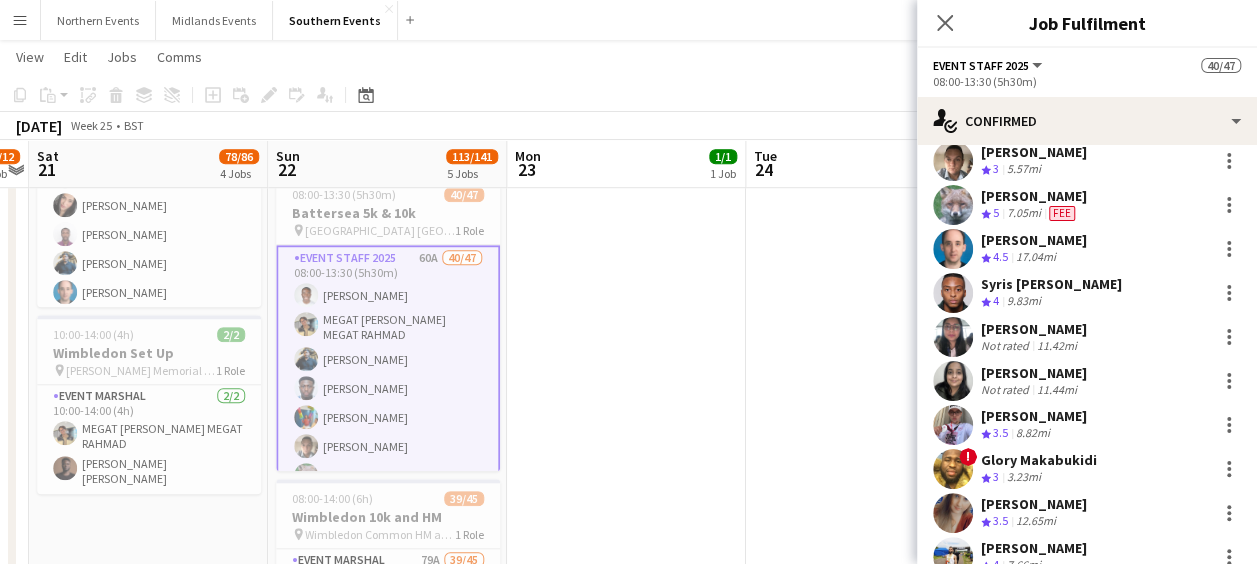 scroll, scrollTop: 298, scrollLeft: 0, axis: vertical 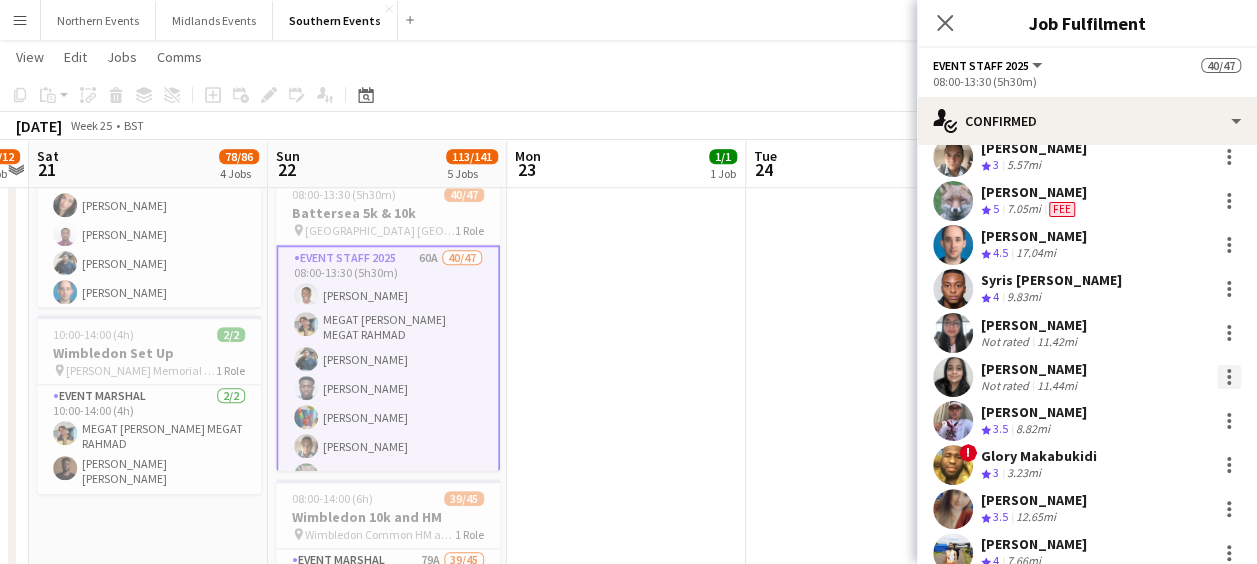 click at bounding box center (1229, 377) 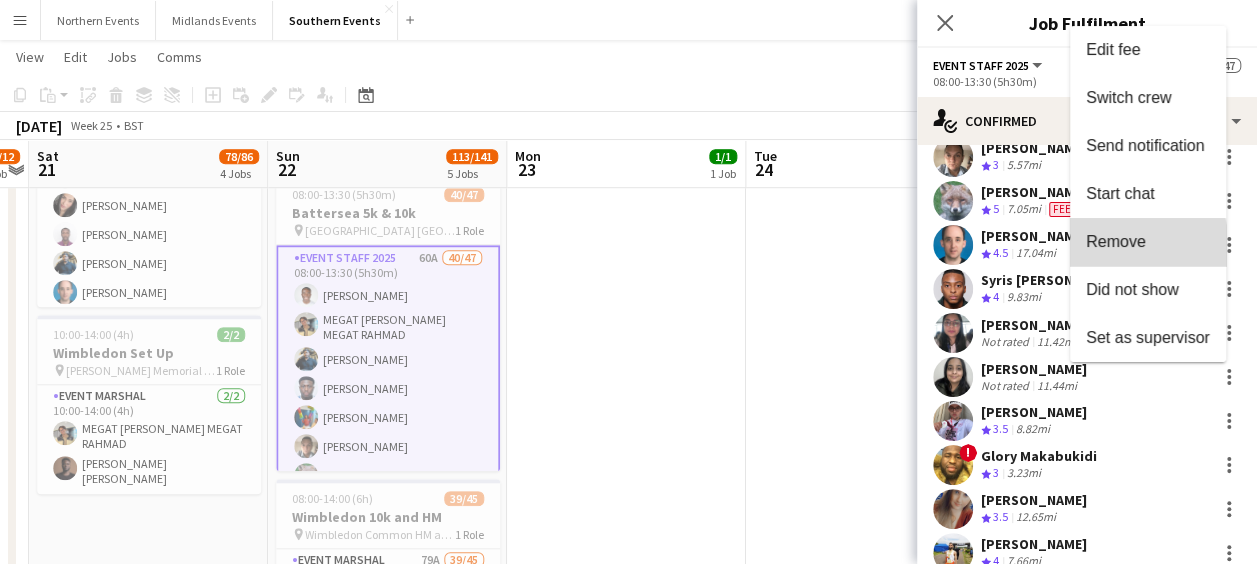 click on "Remove" at bounding box center (1116, 241) 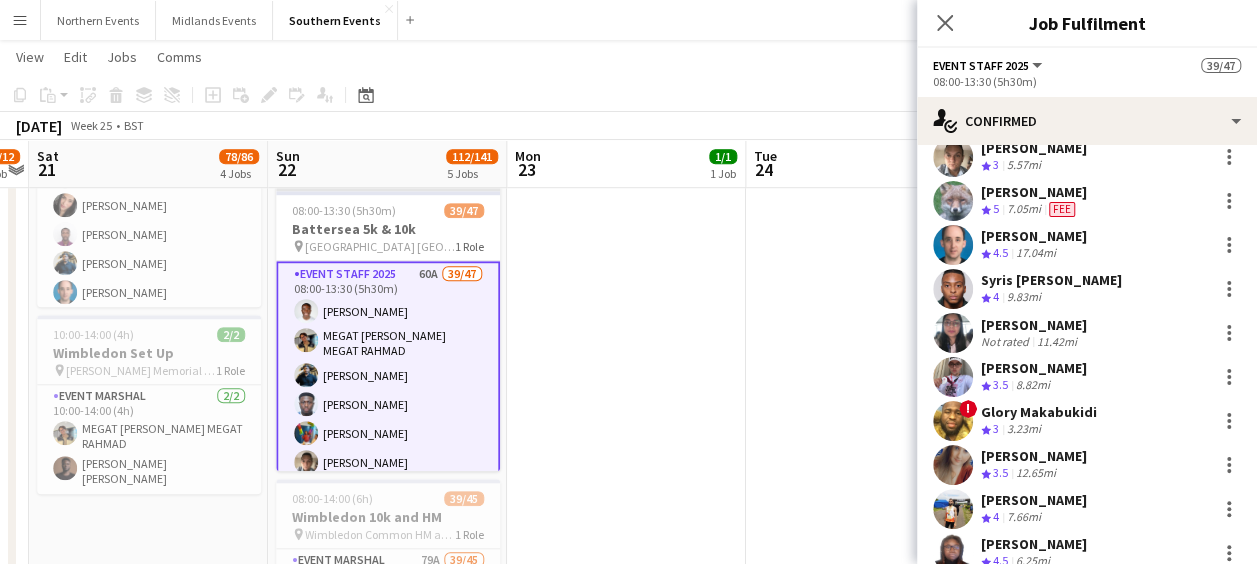 click on "Copy
Paste
Paste   Ctrl+V Paste with crew  Ctrl+Shift+V
Paste linked Job
[GEOGRAPHIC_DATA]
Group
Ungroup
Add job
Add linked Job
Edit
Edit linked Job
Applicants
Date picker
[DATE] [DATE] [DATE] M [DATE] T [DATE] W [DATE] T [DATE] F [DATE] S [DATE] S  [DATE]   2   3   4   5   6   7   8   9   10   11   12   13   14   15   16   17   18   19   20   21   22   23   24   25   26   27   28   29   30
Comparison range
Comparison range
[DATE]" 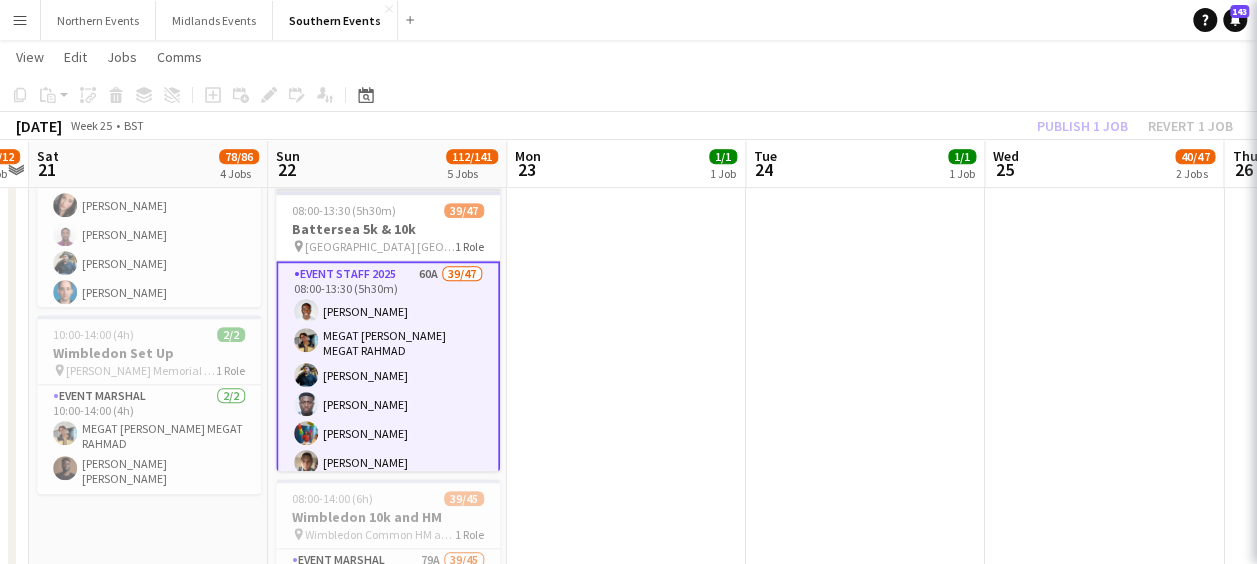 click on "Copy
Paste
Paste   Ctrl+V Paste with crew  Ctrl+Shift+V
Paste linked Job
[GEOGRAPHIC_DATA]
Group
Ungroup
Add job
Add linked Job
Edit
Edit linked Job
Applicants
Date picker
[DATE] [DATE] [DATE] M [DATE] T [DATE] W [DATE] T [DATE] F [DATE] S [DATE] S  [DATE]   2   3   4   5   6   7   8   9   10   11   12   13   14   15   16   17   18   19   20   21   22   23   24   25   26   27   28   29   30
Comparison range
Comparison range
[DATE]" 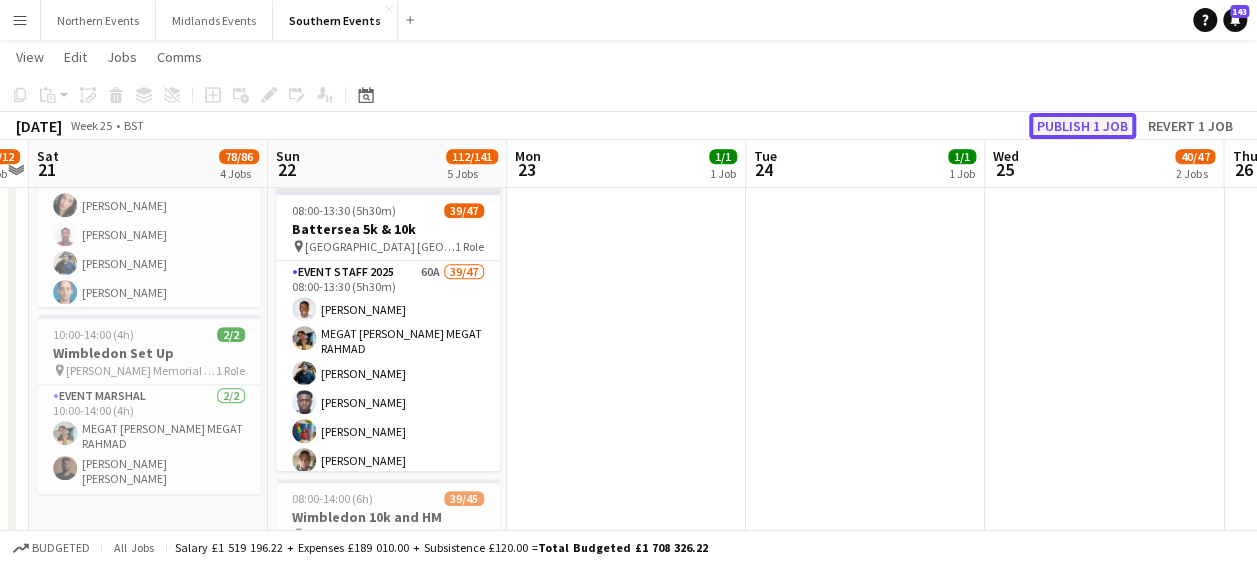 click on "Publish 1 job" 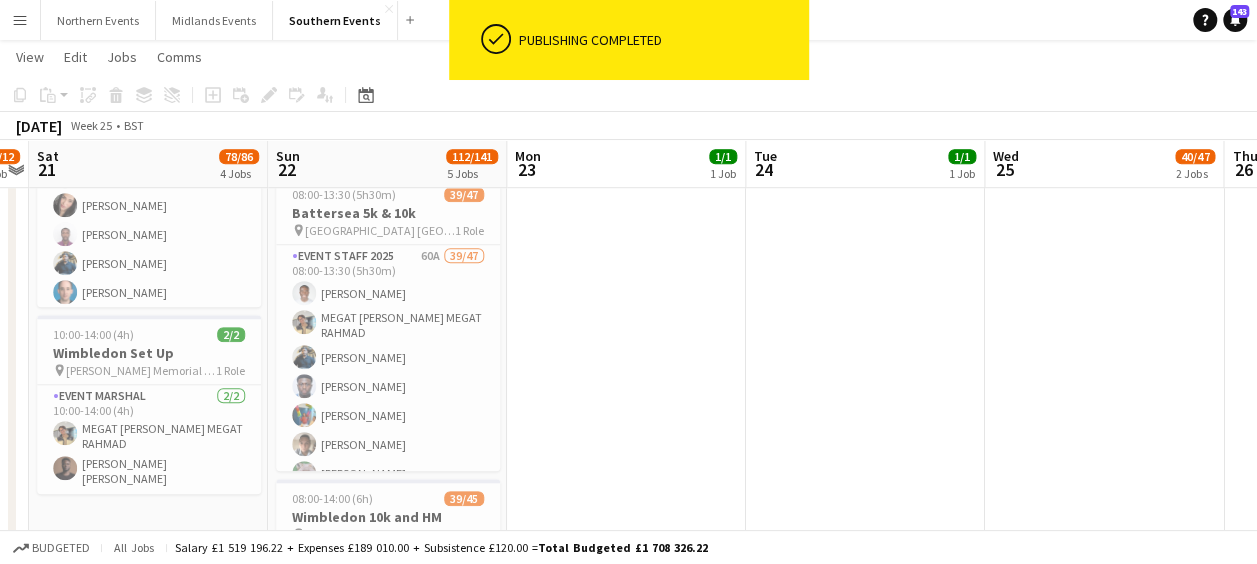 click on "Menu" at bounding box center [20, 20] 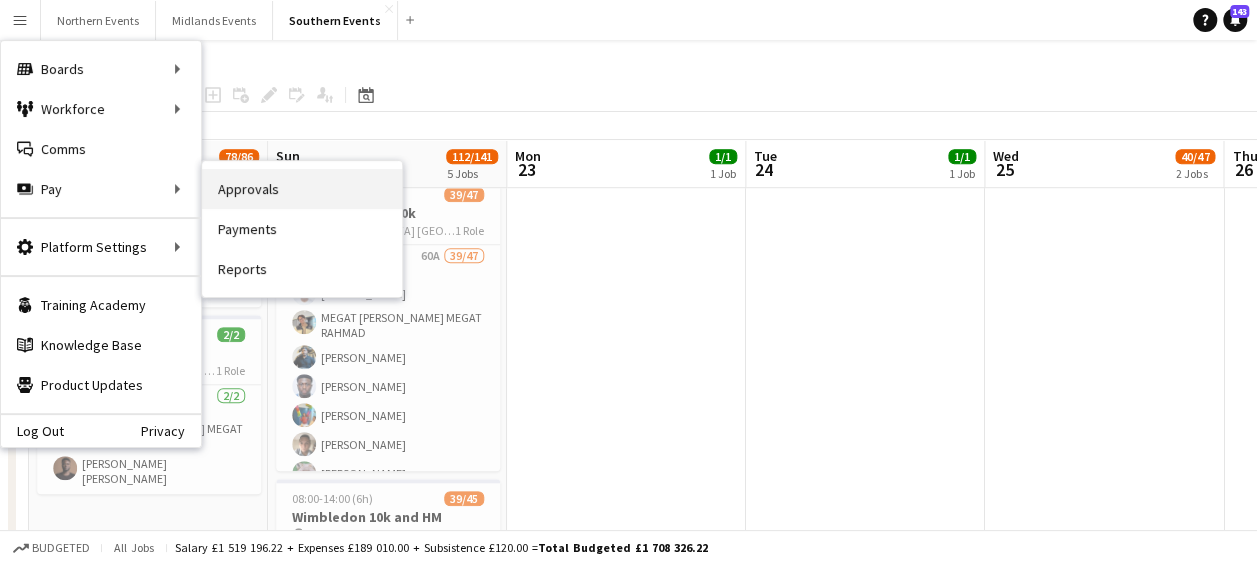 click on "Approvals" at bounding box center (302, 189) 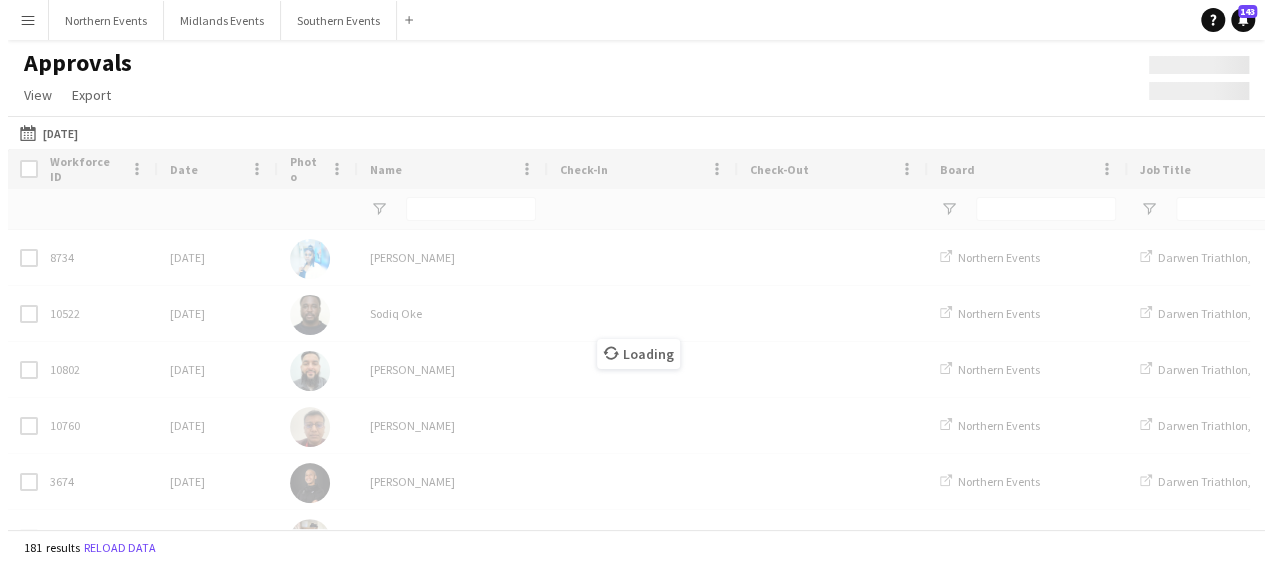 scroll, scrollTop: 0, scrollLeft: 0, axis: both 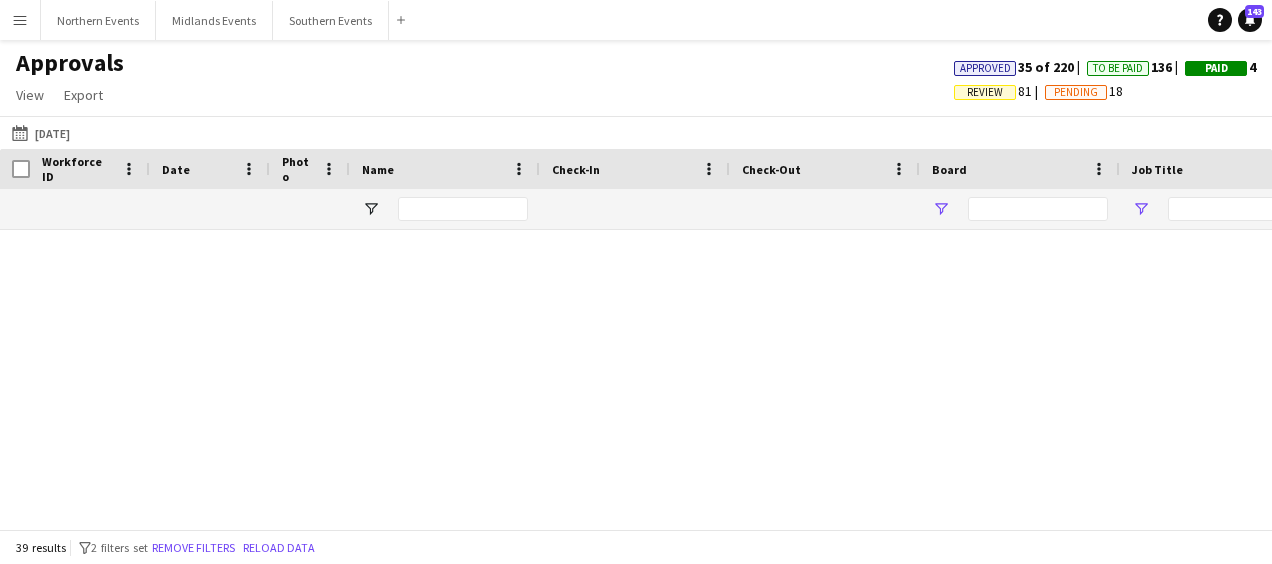 type on "**********" 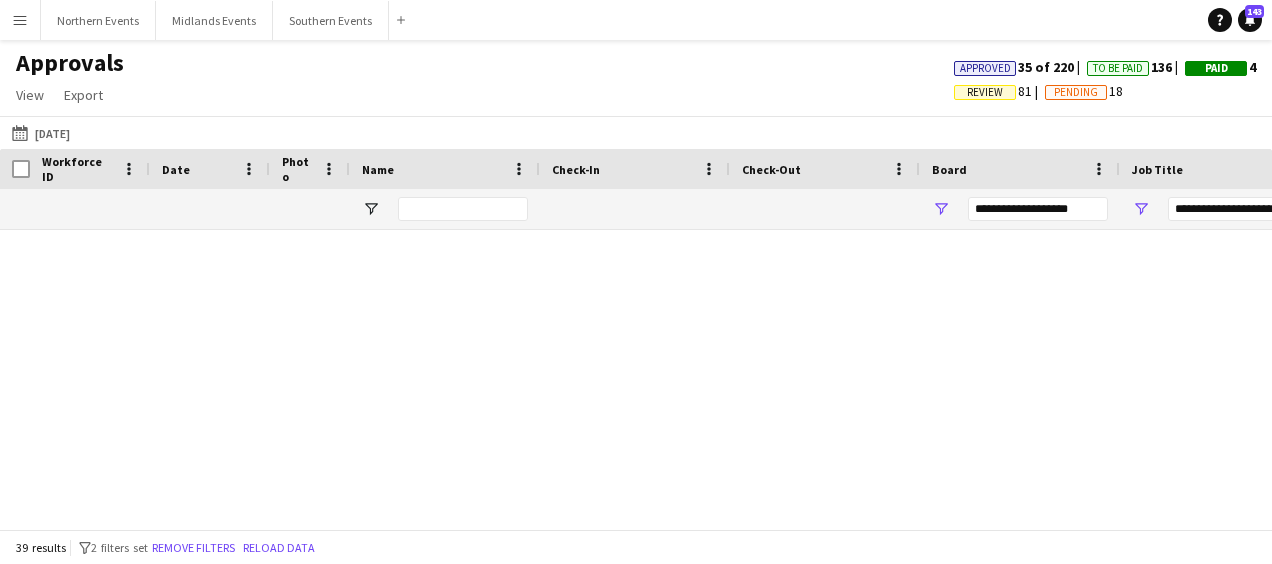type on "**********" 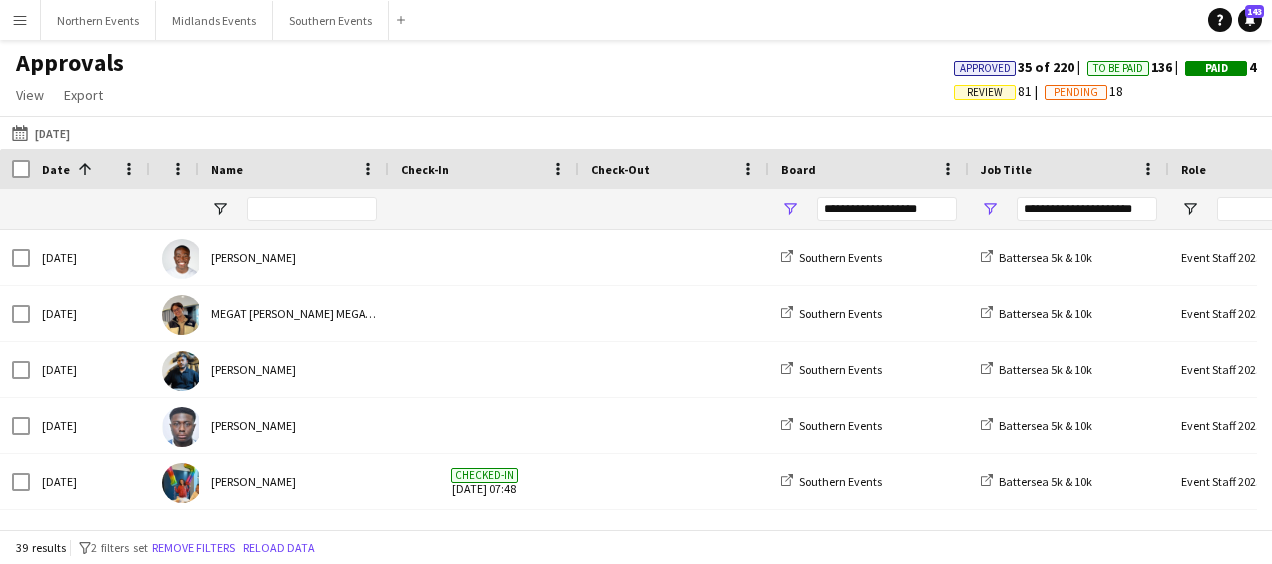 scroll, scrollTop: 26, scrollLeft: 0, axis: vertical 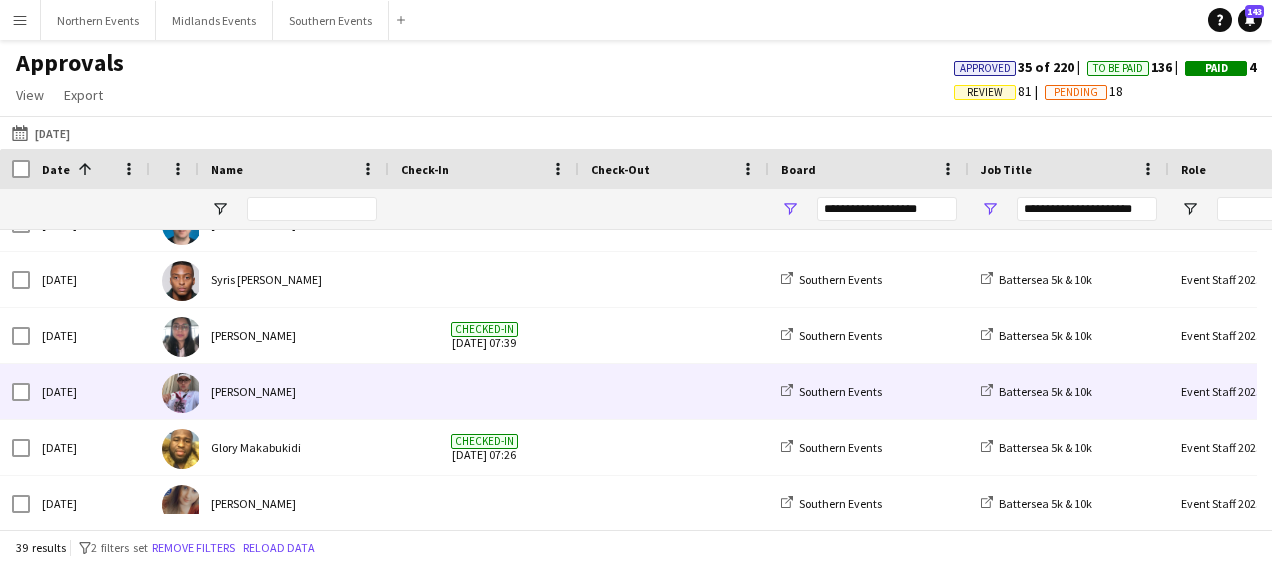 click at bounding box center (674, 391) 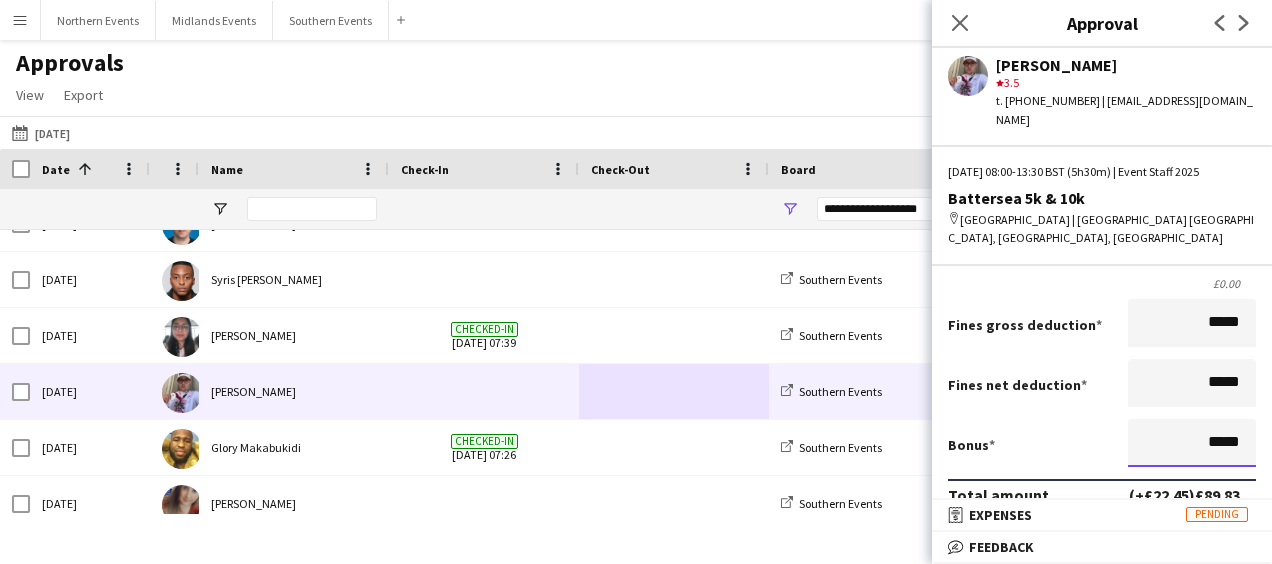 click on "*****" at bounding box center (1192, 443) 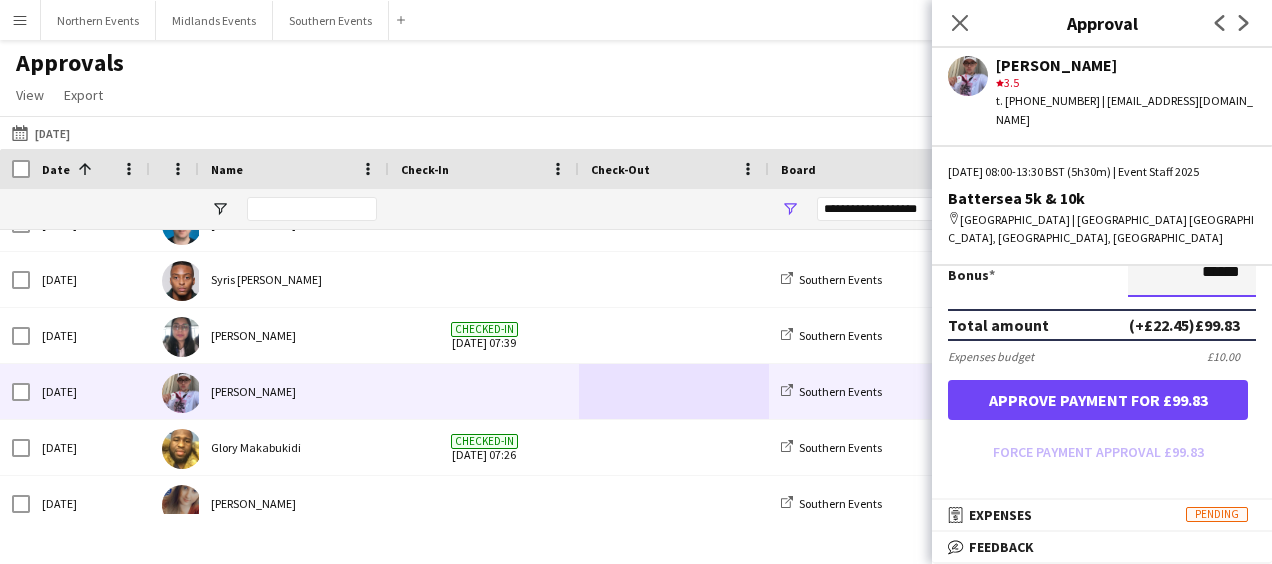 type on "******" 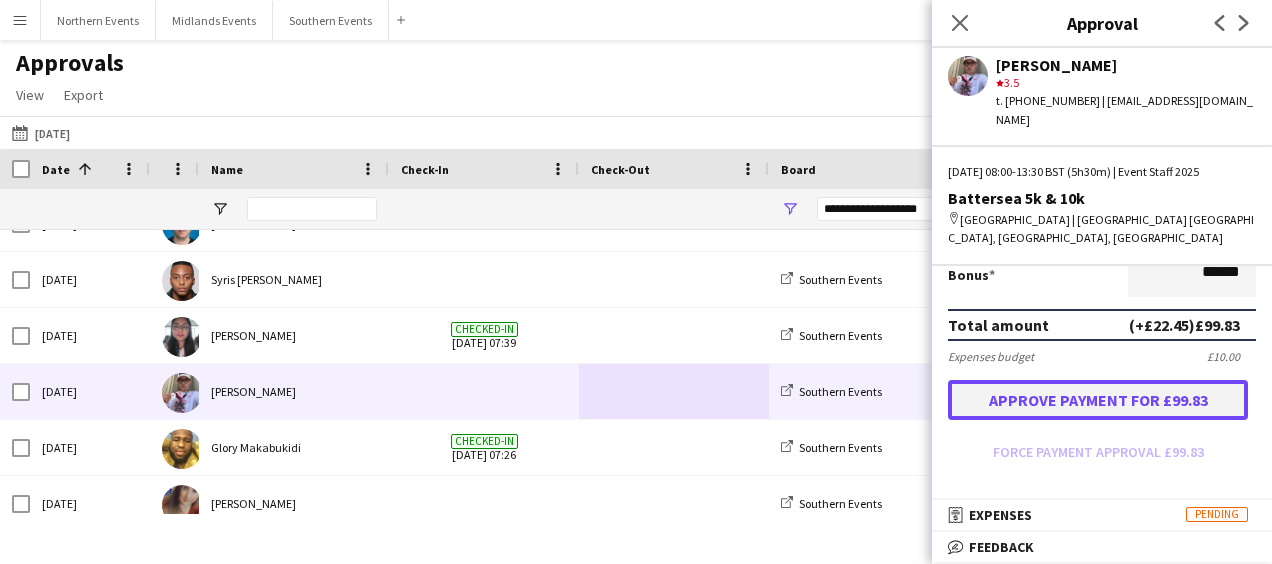 click on "Approve payment for £99.83" at bounding box center [1098, 400] 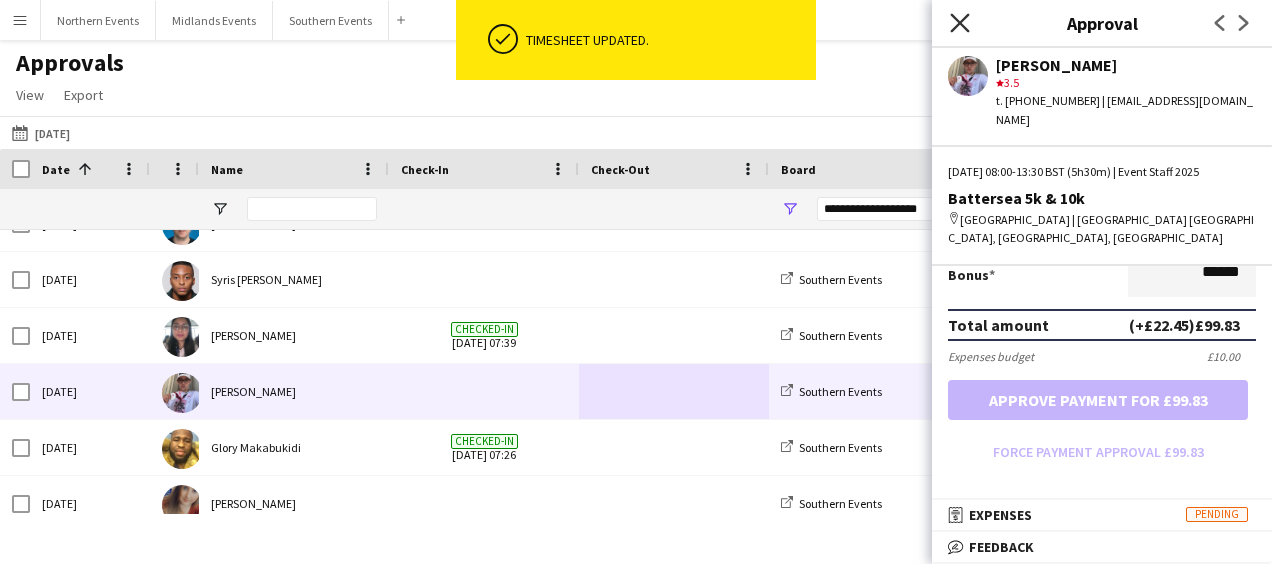 click 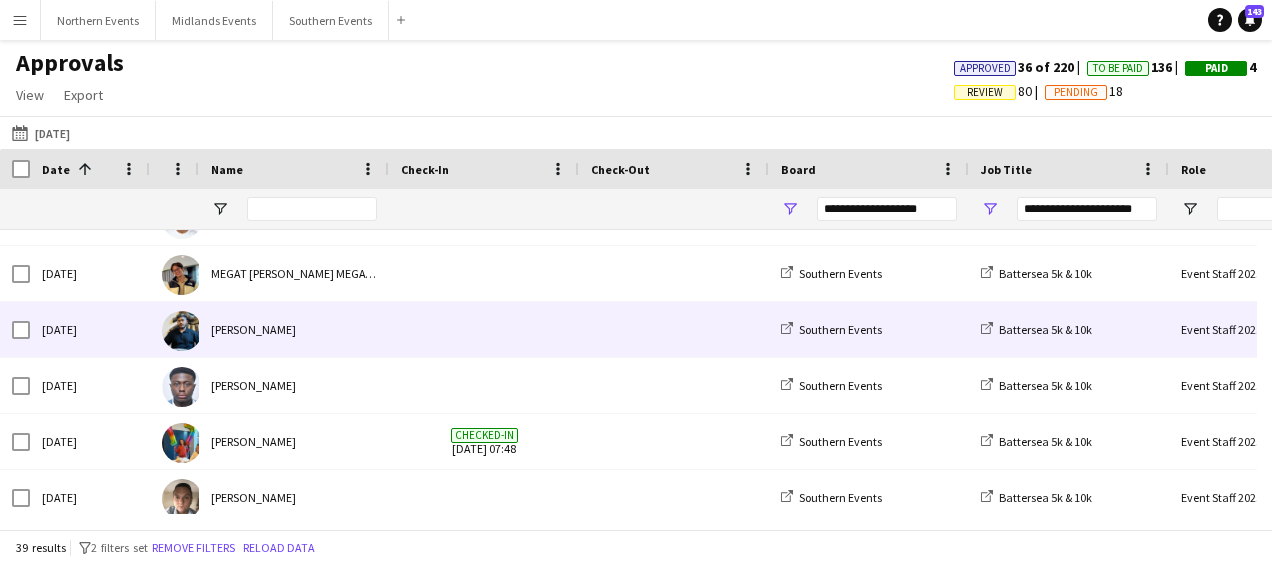 click at bounding box center [484, 329] 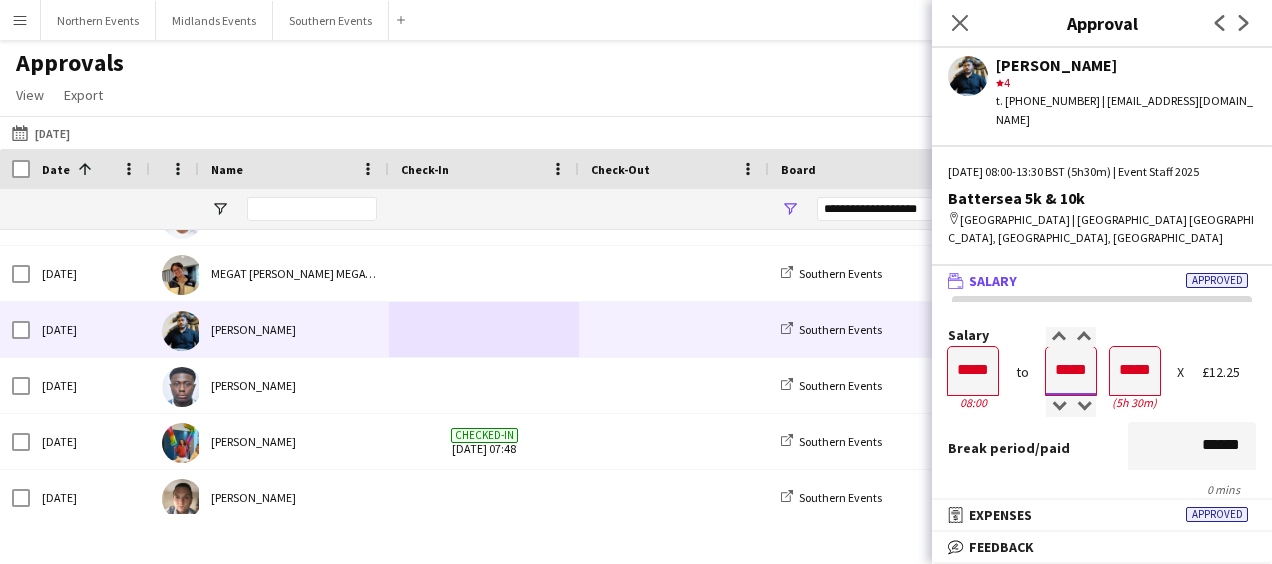 click on "*****" at bounding box center [1071, 371] 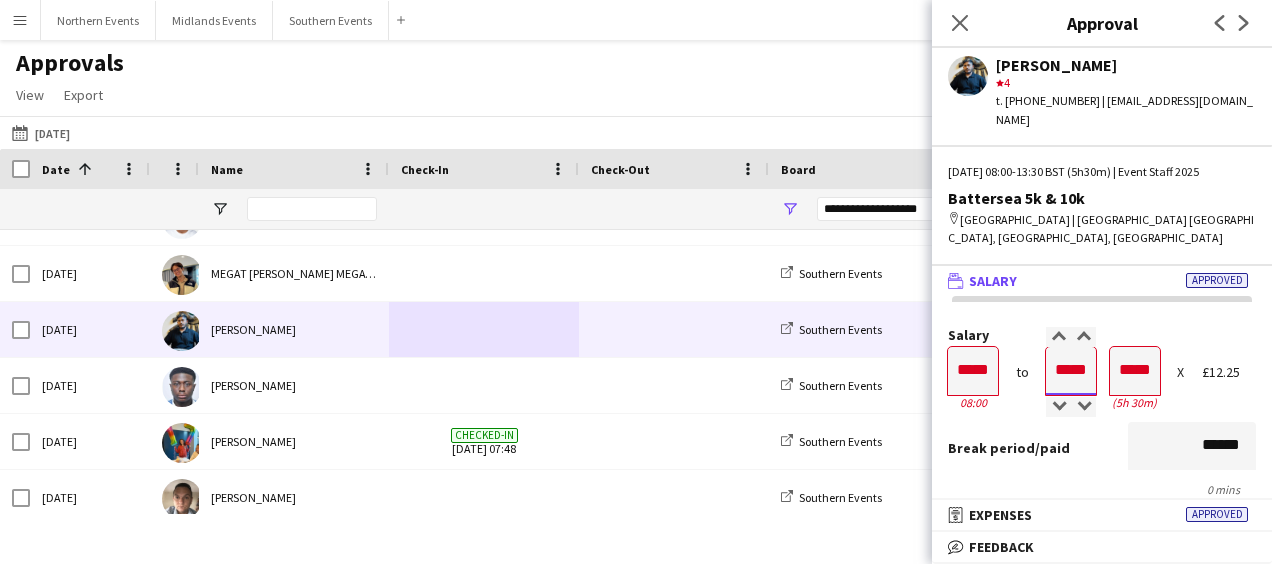 type on "*****" 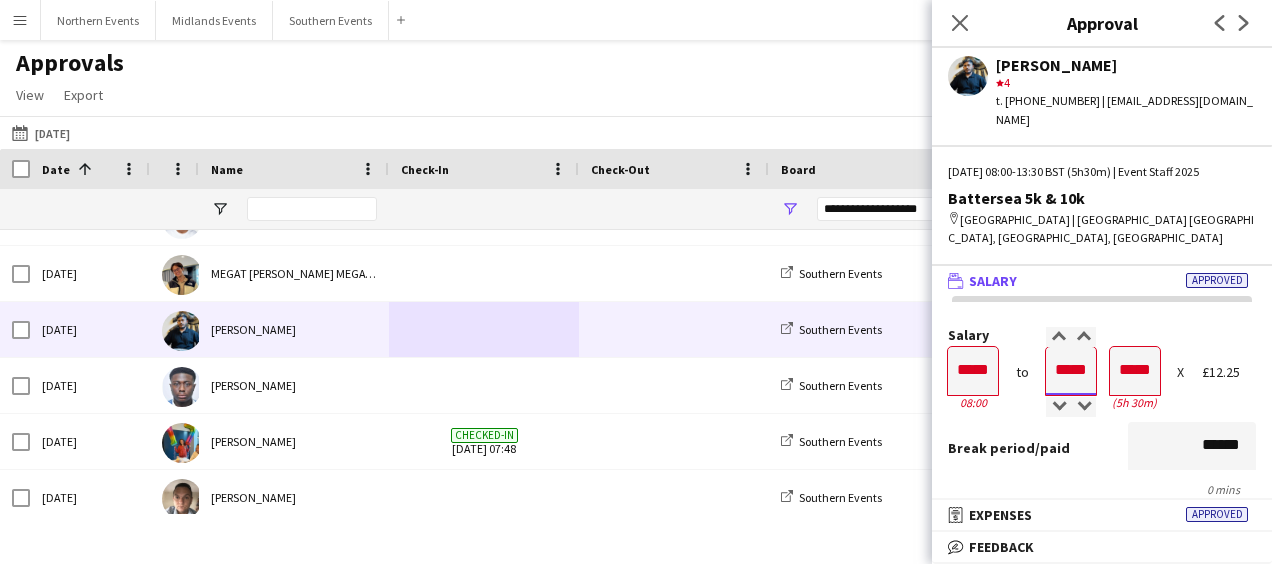 type on "*****" 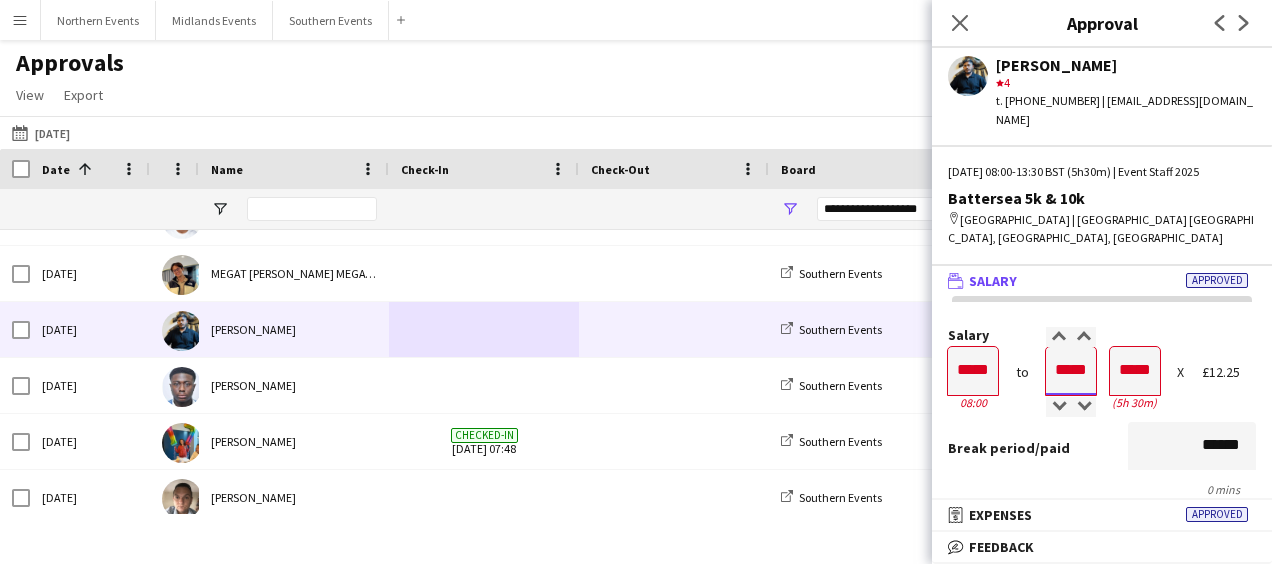 type on "*****" 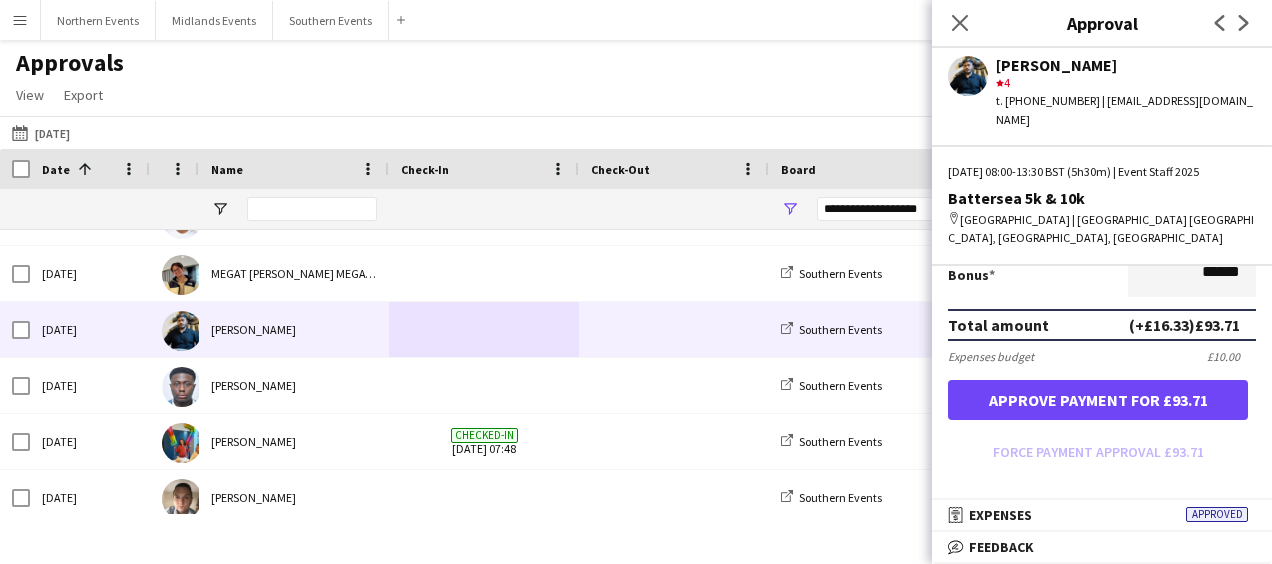 type on "*****" 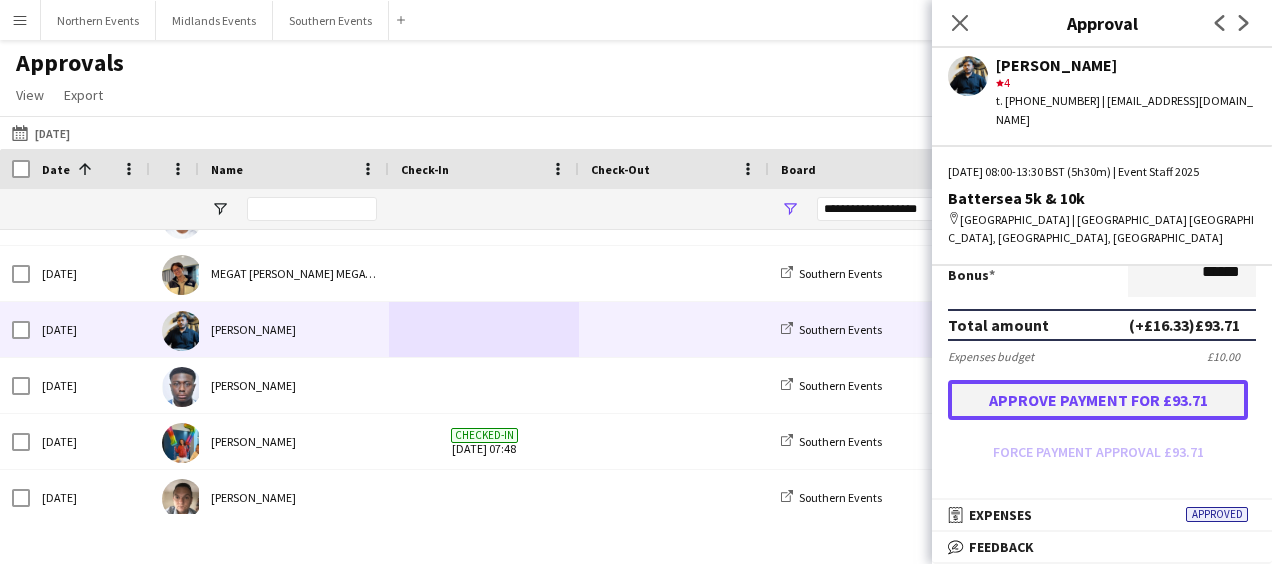 click on "Approve payment for £93.71" at bounding box center (1098, 400) 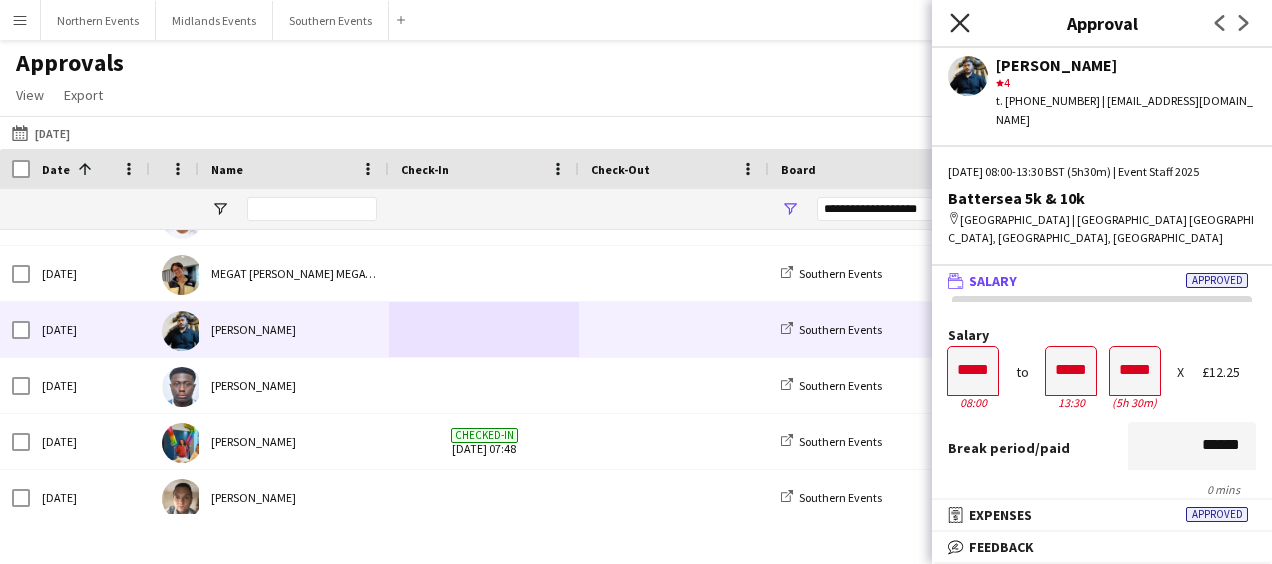 click on "Close pop-in" 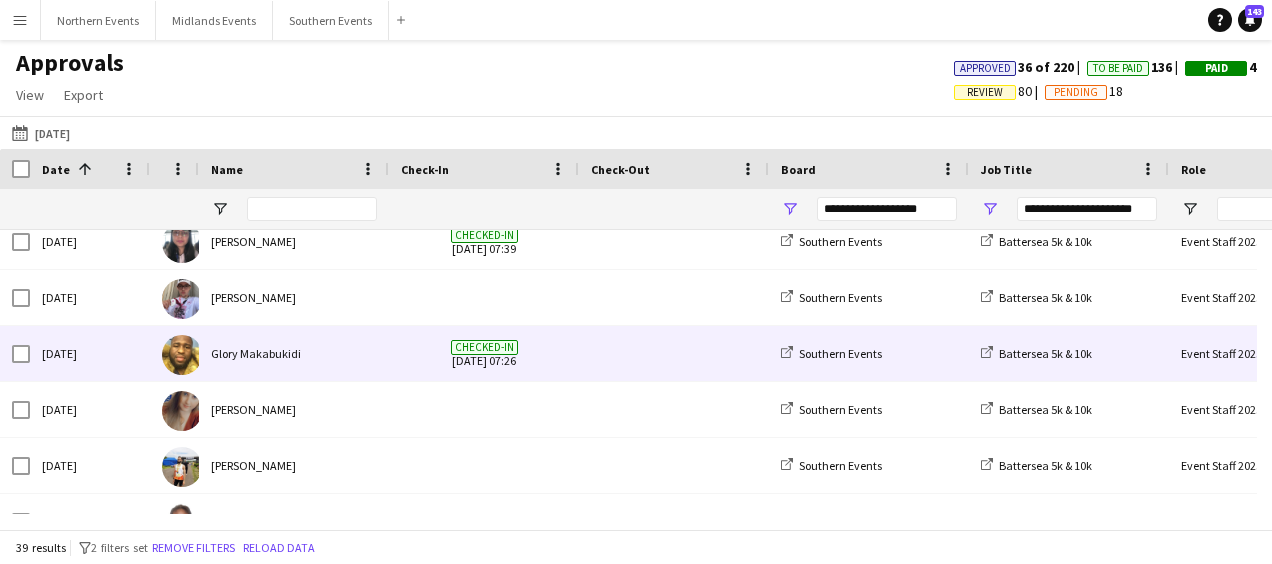 click at bounding box center (674, 353) 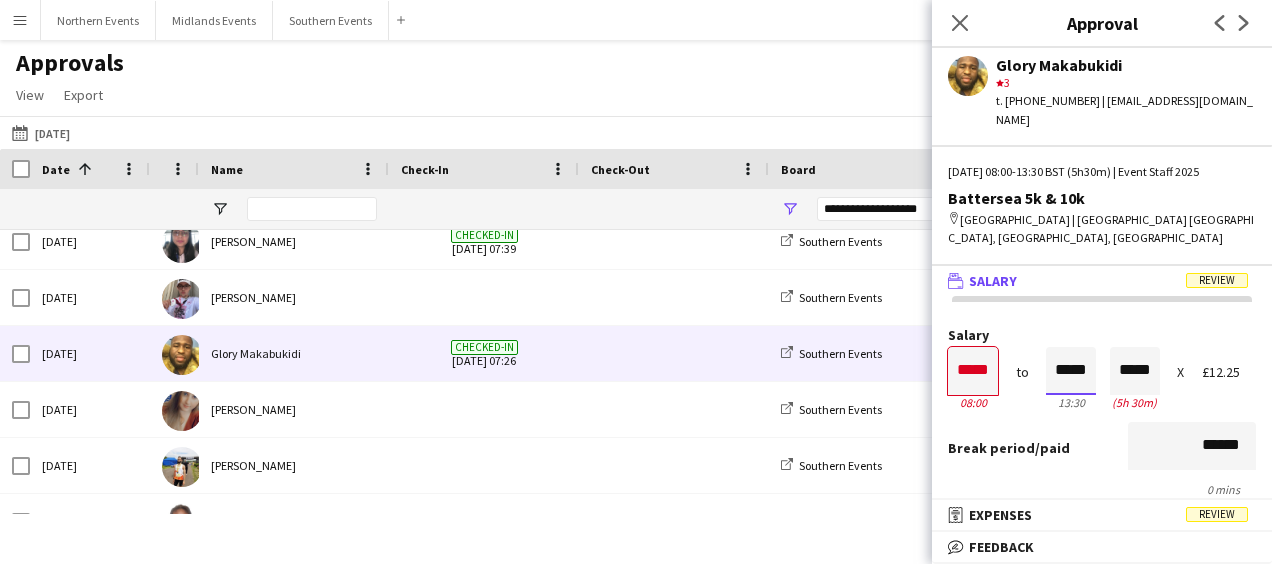 click on "*****" at bounding box center [1071, 371] 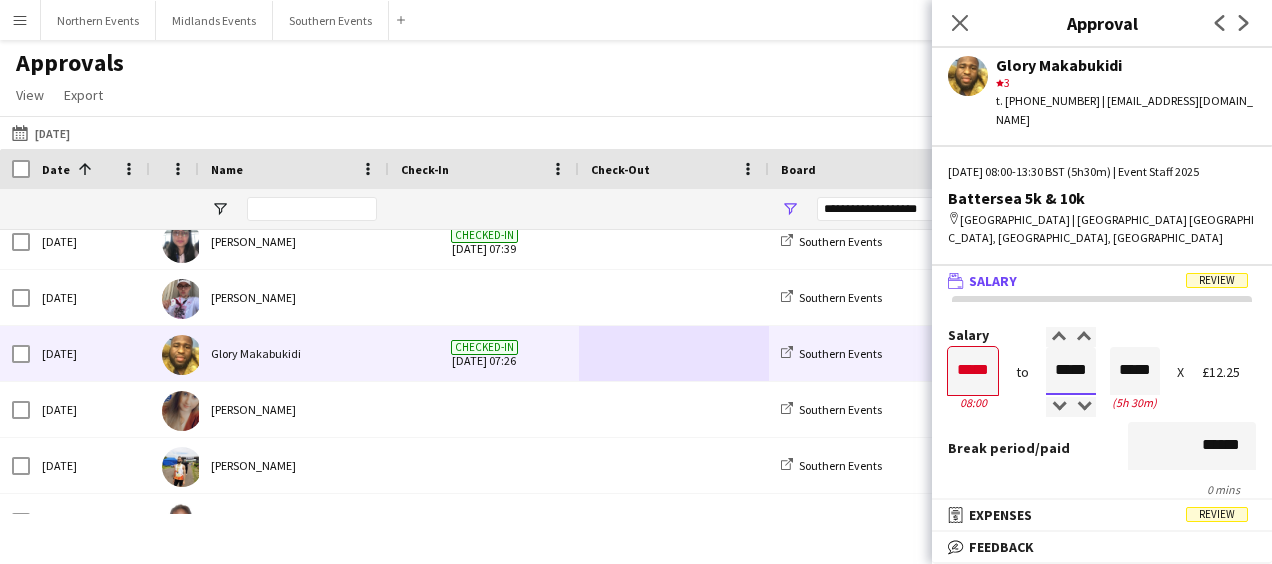 type on "*****" 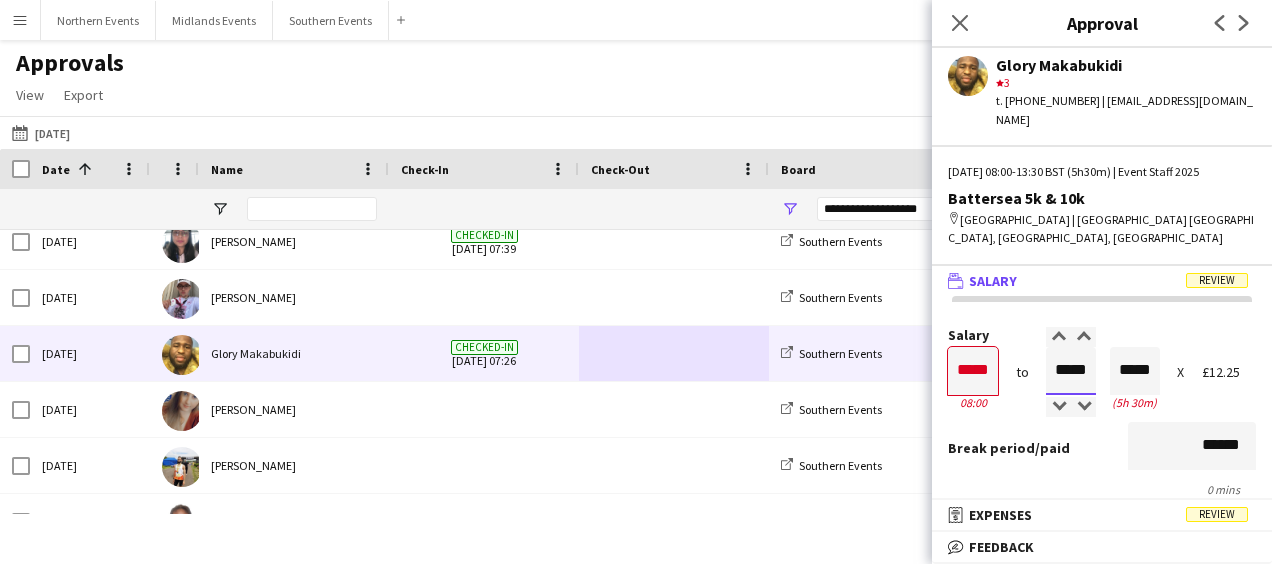 type on "*****" 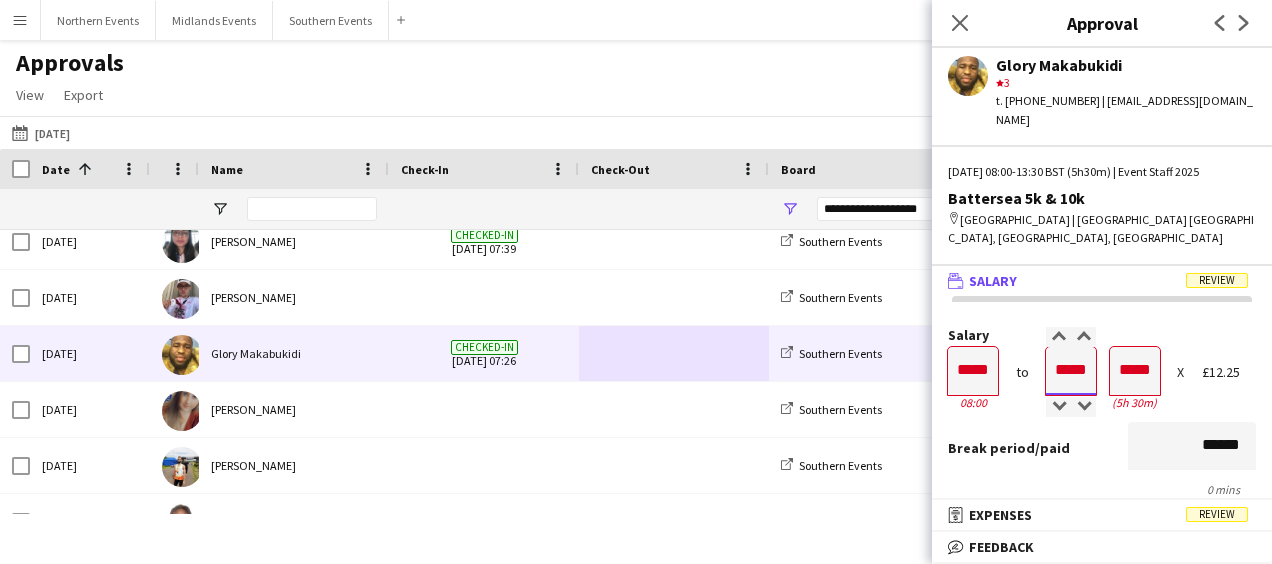 type on "*****" 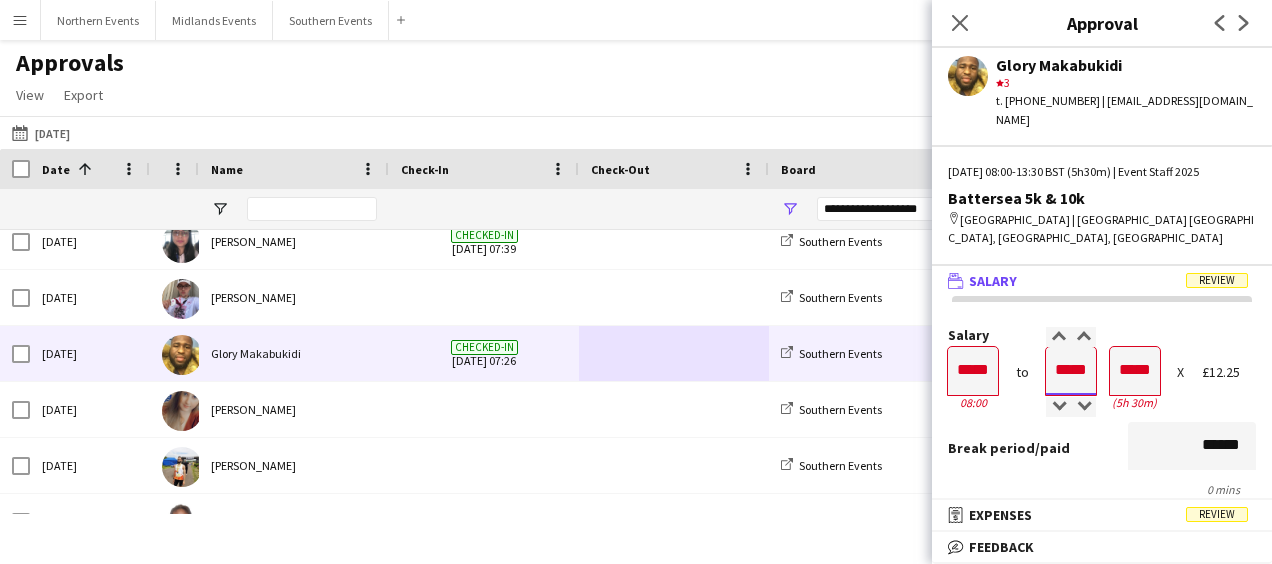 type on "*****" 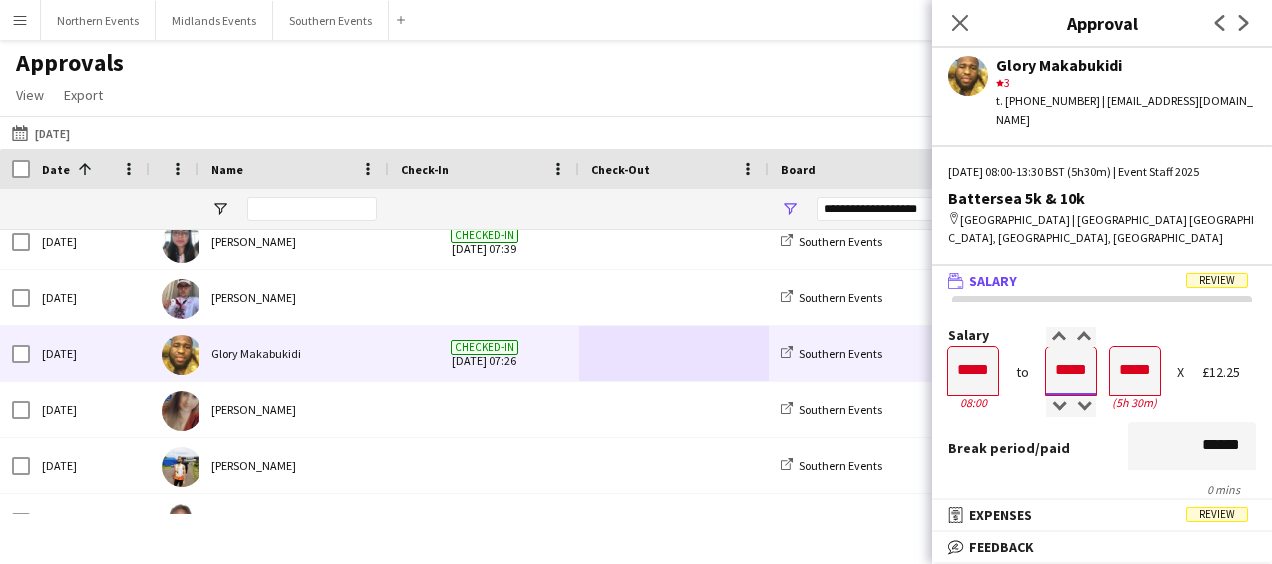 click on "*****" at bounding box center [1071, 371] 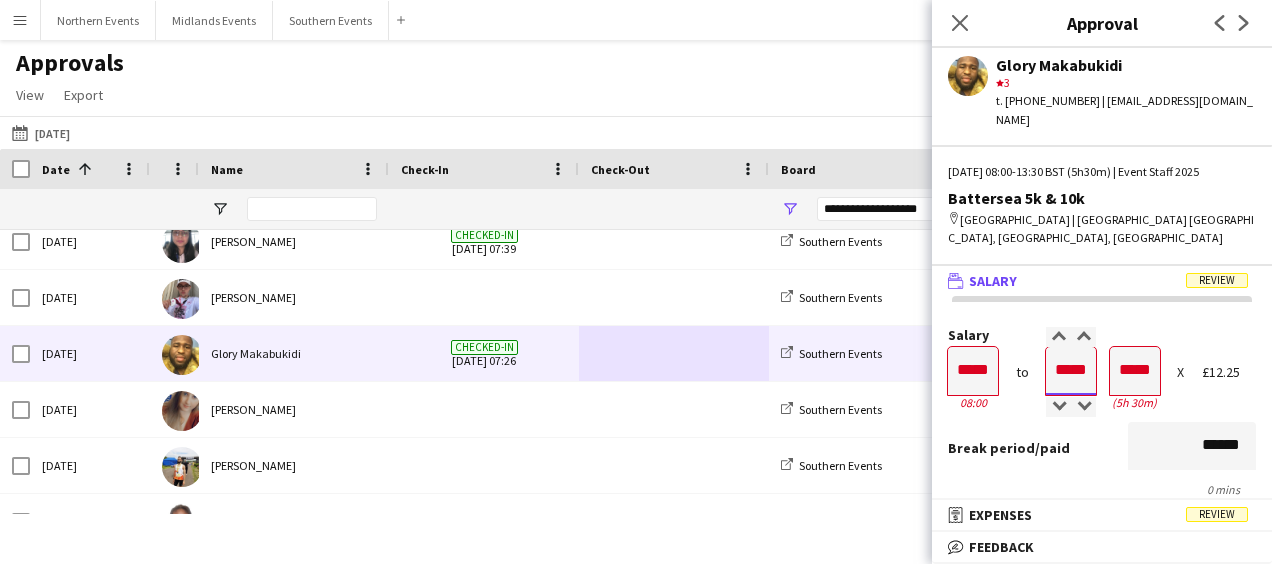 type on "*****" 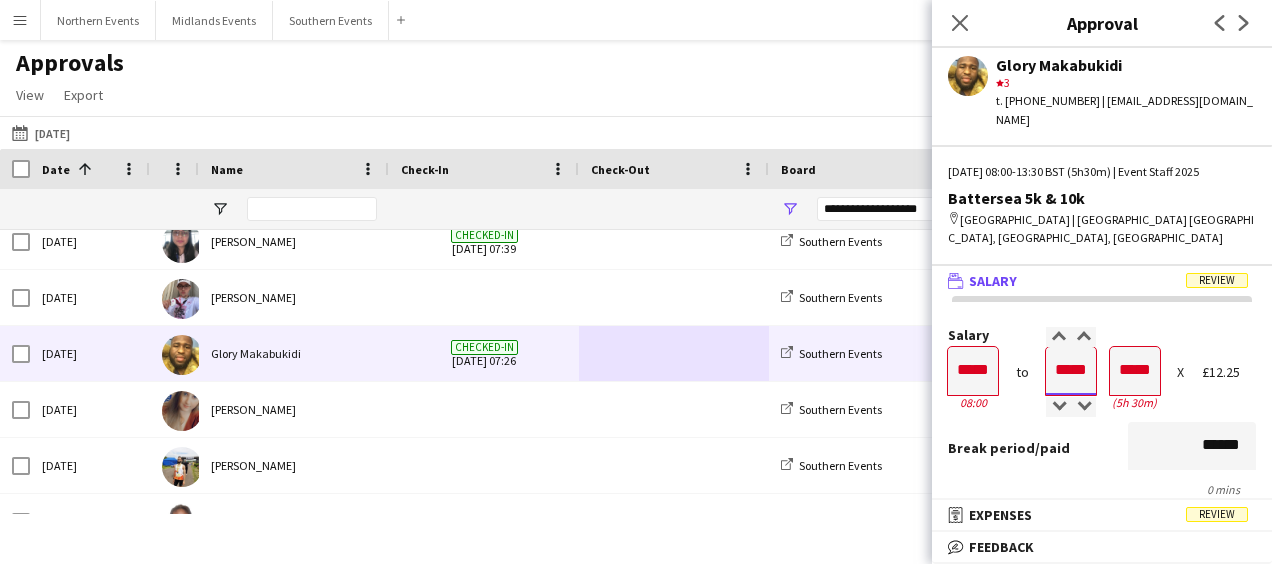 type on "*****" 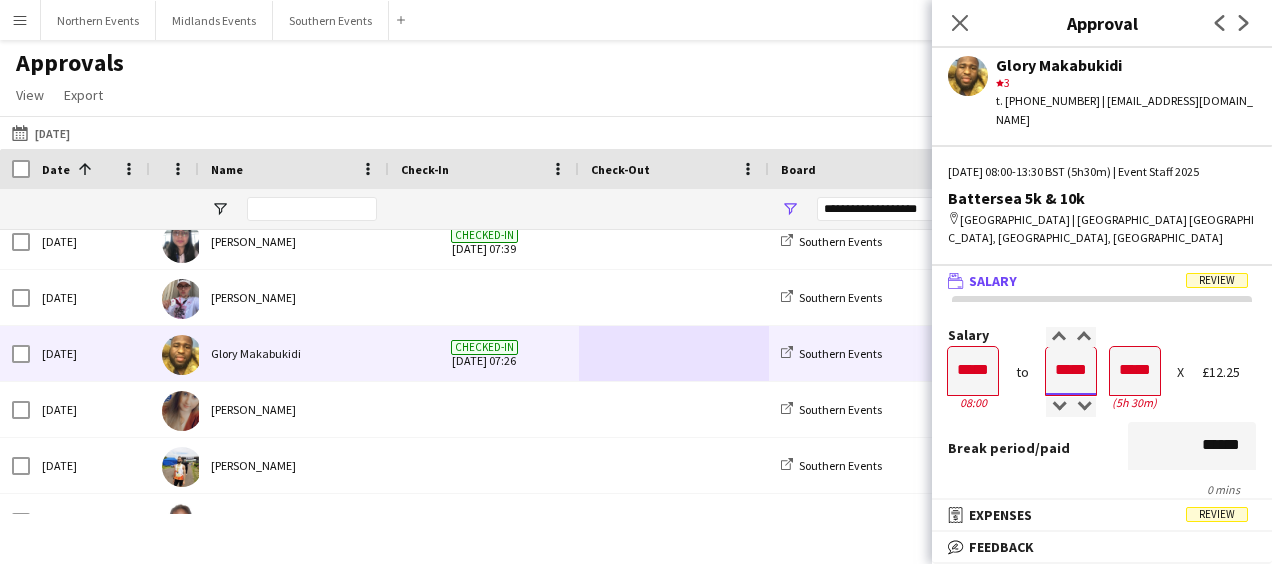 type on "*****" 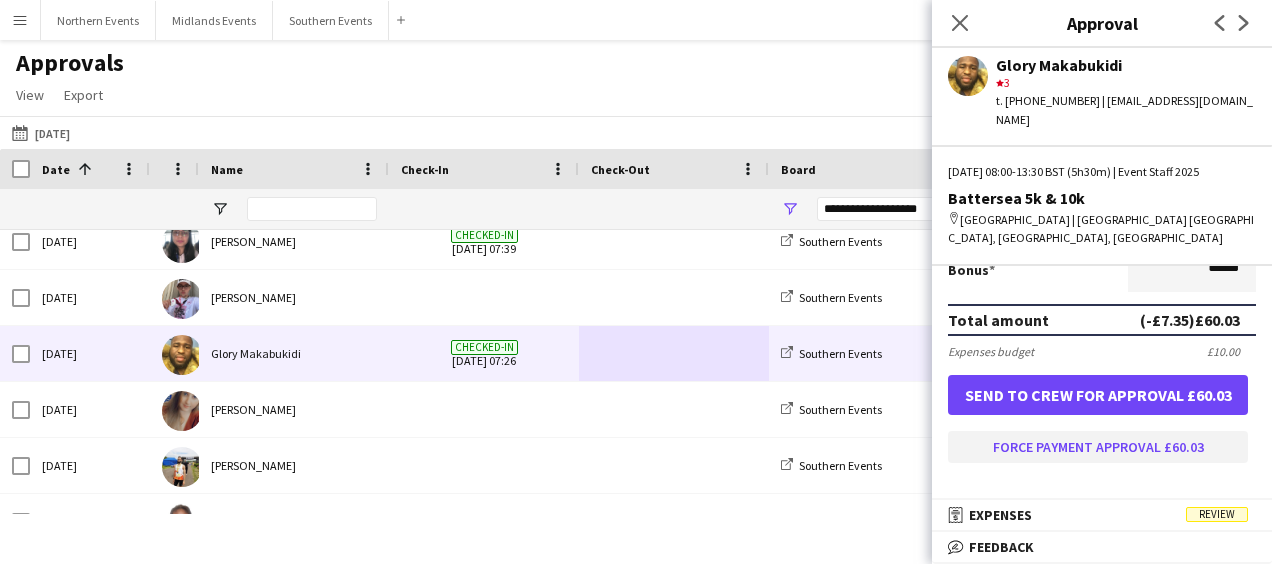 type on "*****" 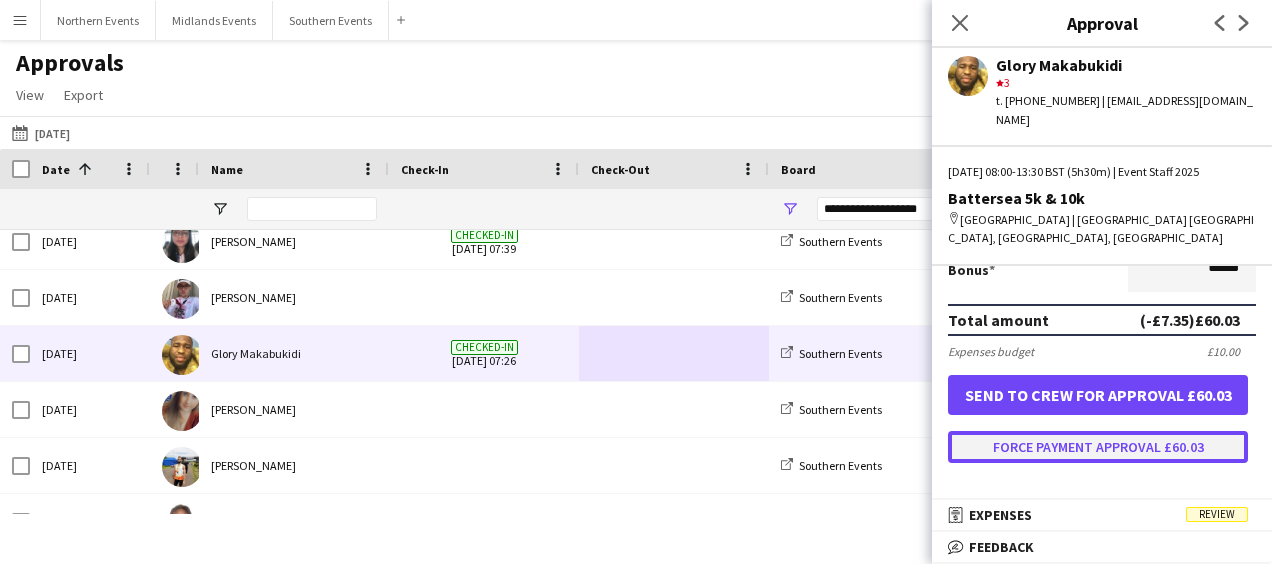 click on "Force payment approval £60.03" at bounding box center [1098, 447] 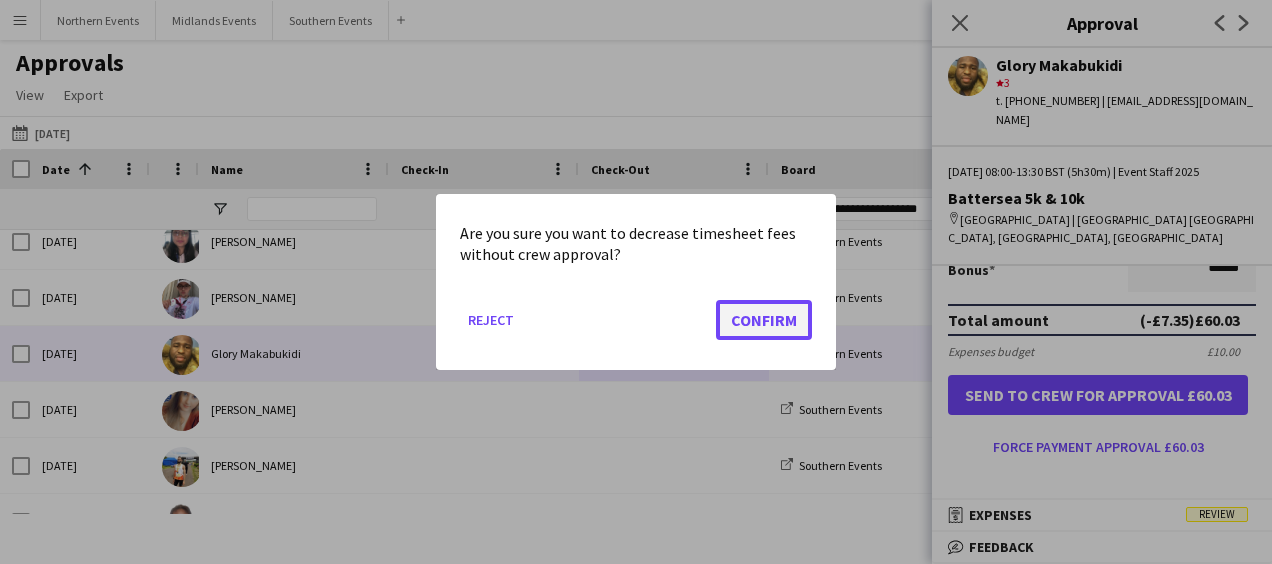 click on "Confirm" 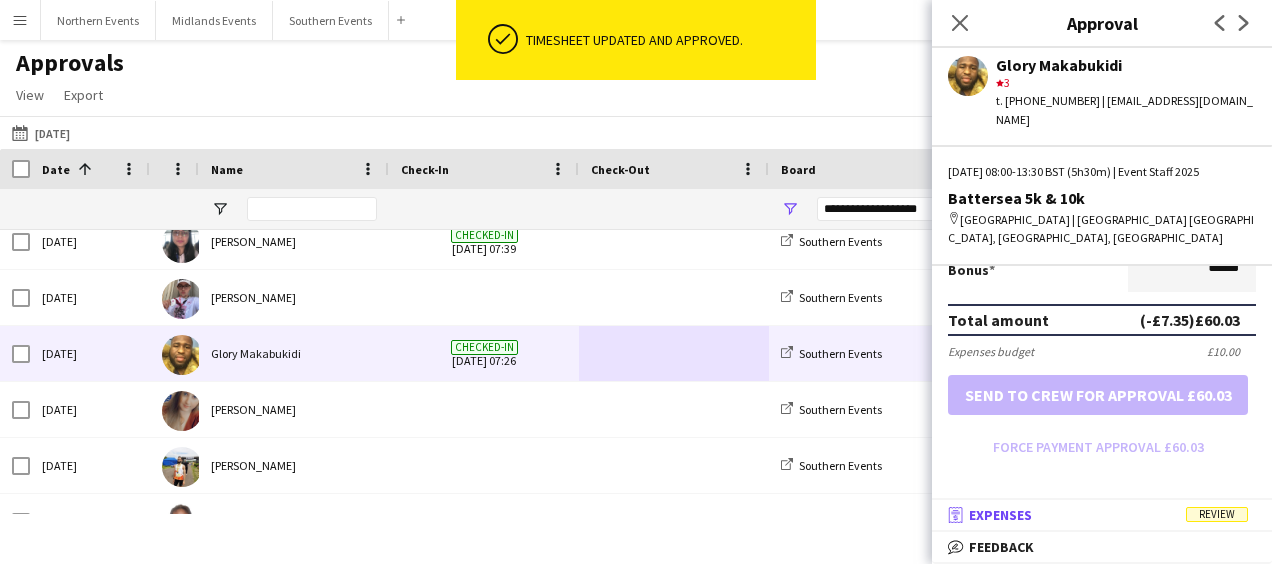 click on "Expenses" at bounding box center (1000, 515) 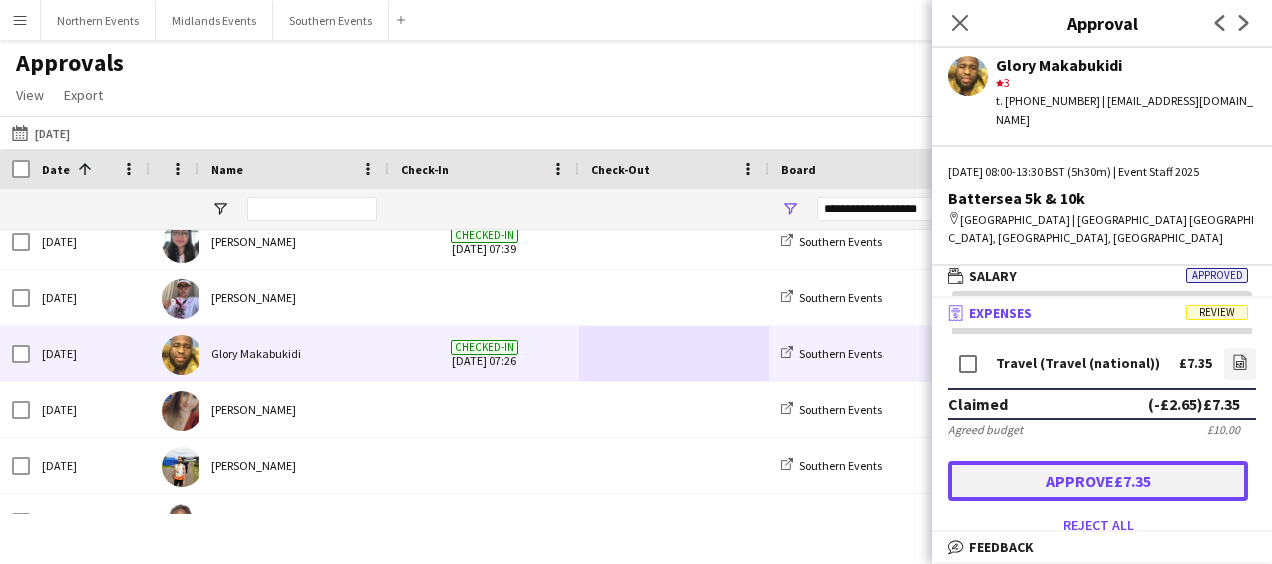 click on "Approve   £7.35" at bounding box center (1098, 481) 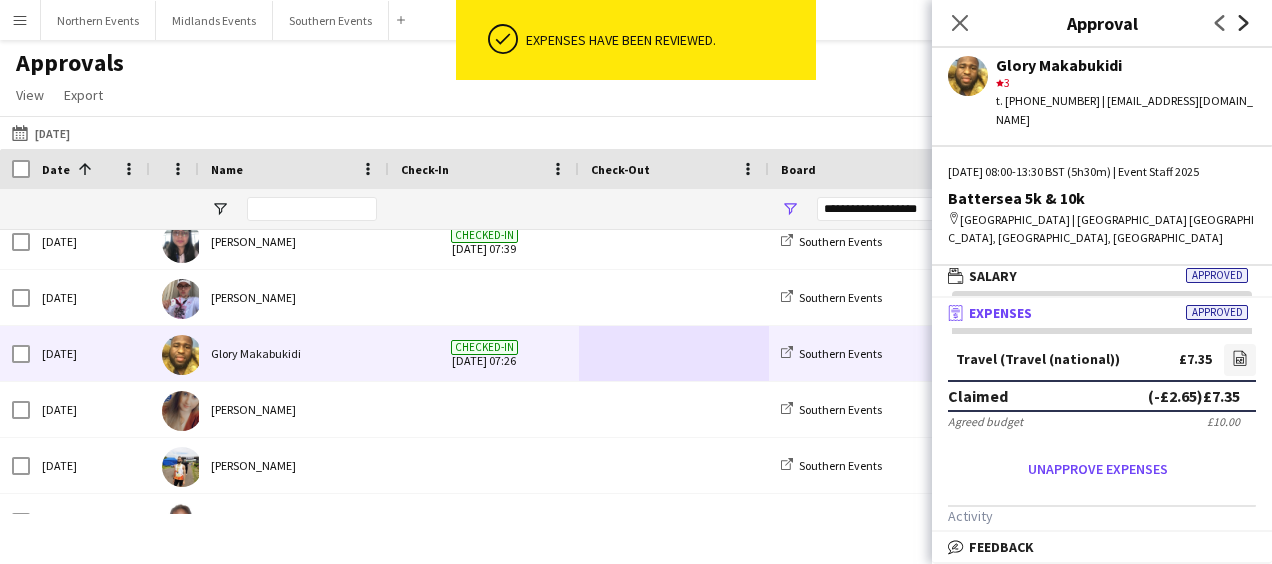 click on "Next" 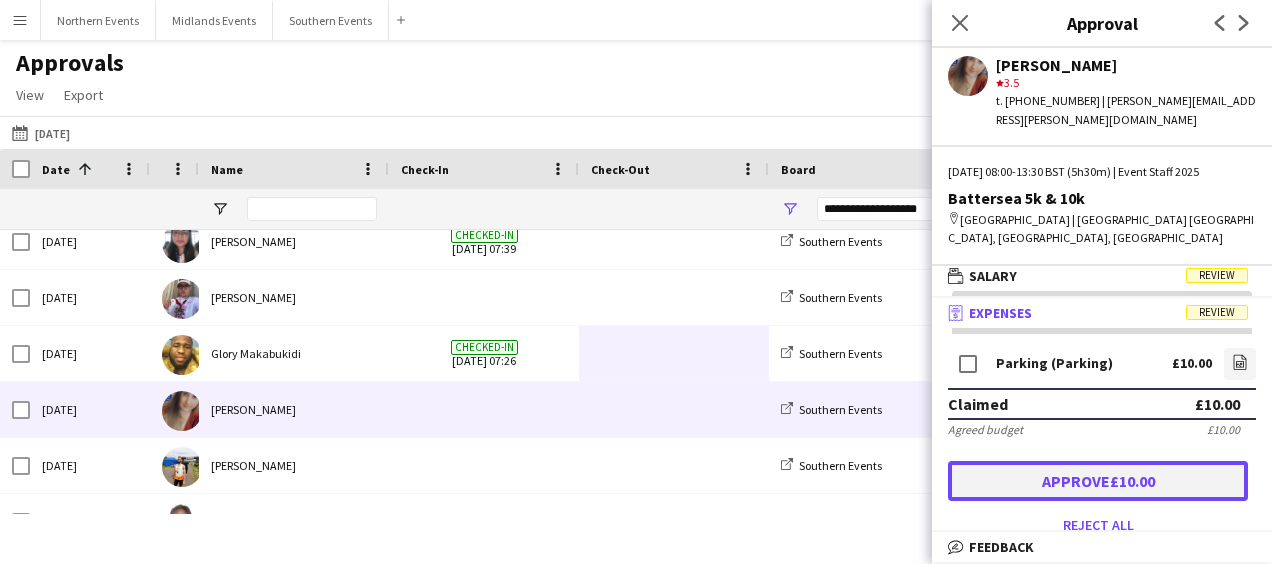 click on "Approve   £10.00" at bounding box center [1098, 481] 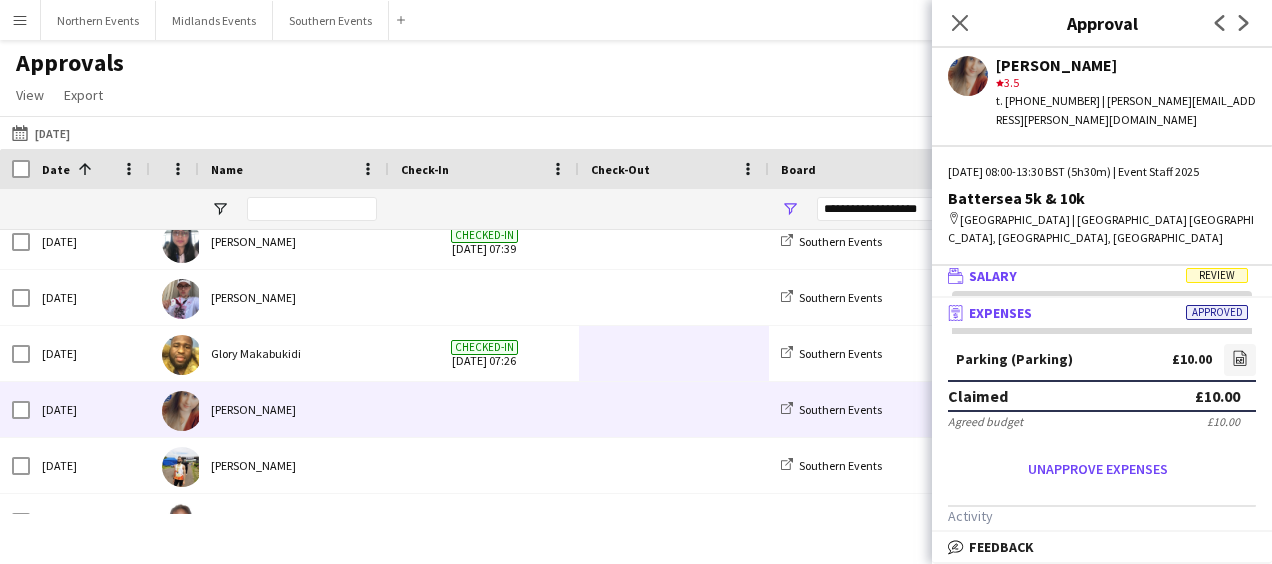 click on "wallet
Salary   Review" at bounding box center (1098, 276) 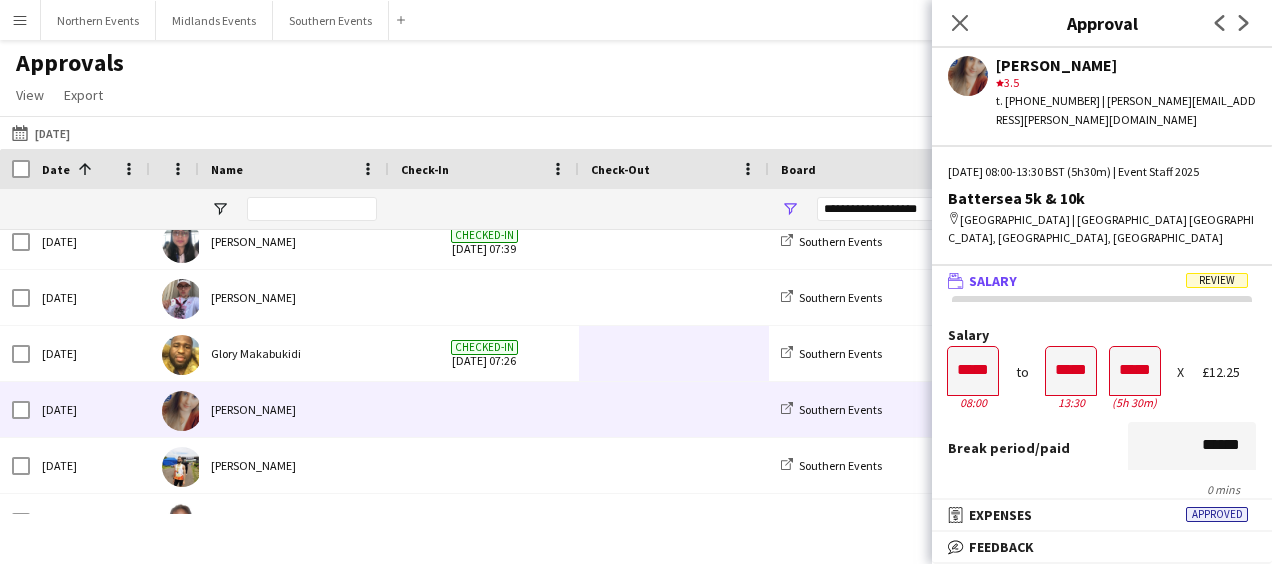 click on "wallet
Salary   Review" at bounding box center [1102, 281] 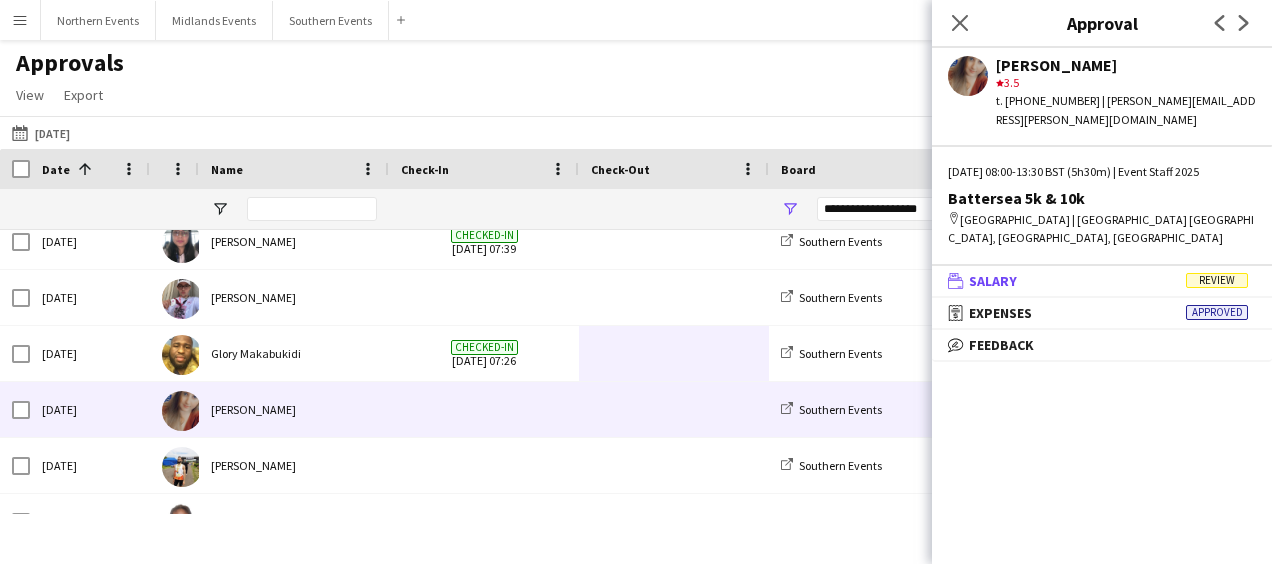 click on "wallet
Salary   Review" at bounding box center [1102, 281] 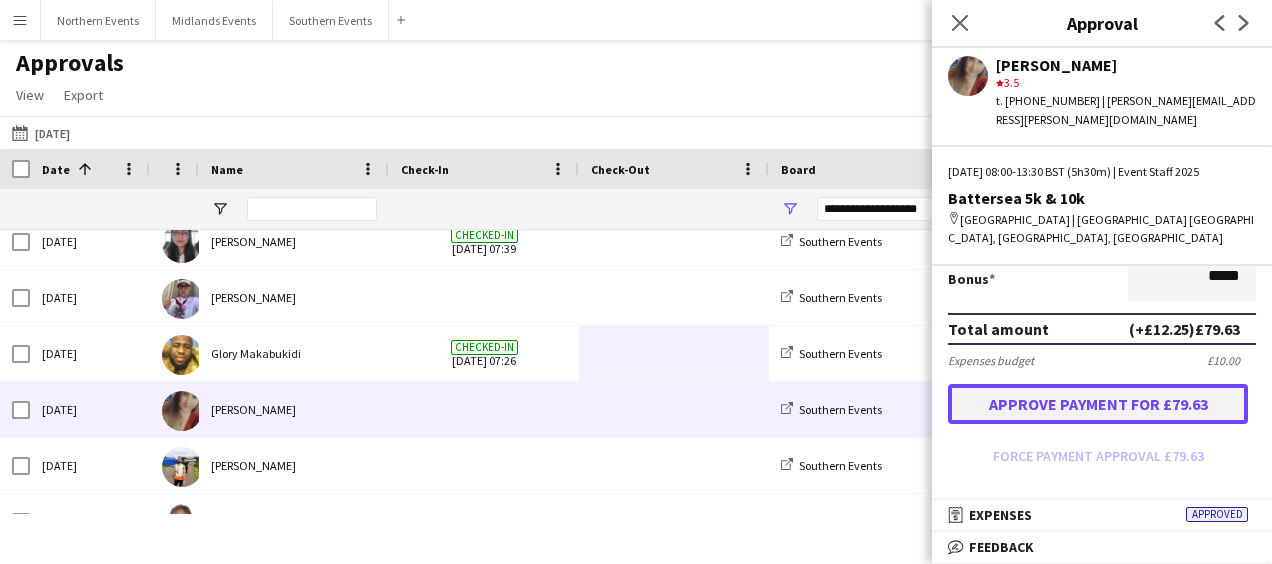 click on "Approve payment for £79.63" at bounding box center (1098, 404) 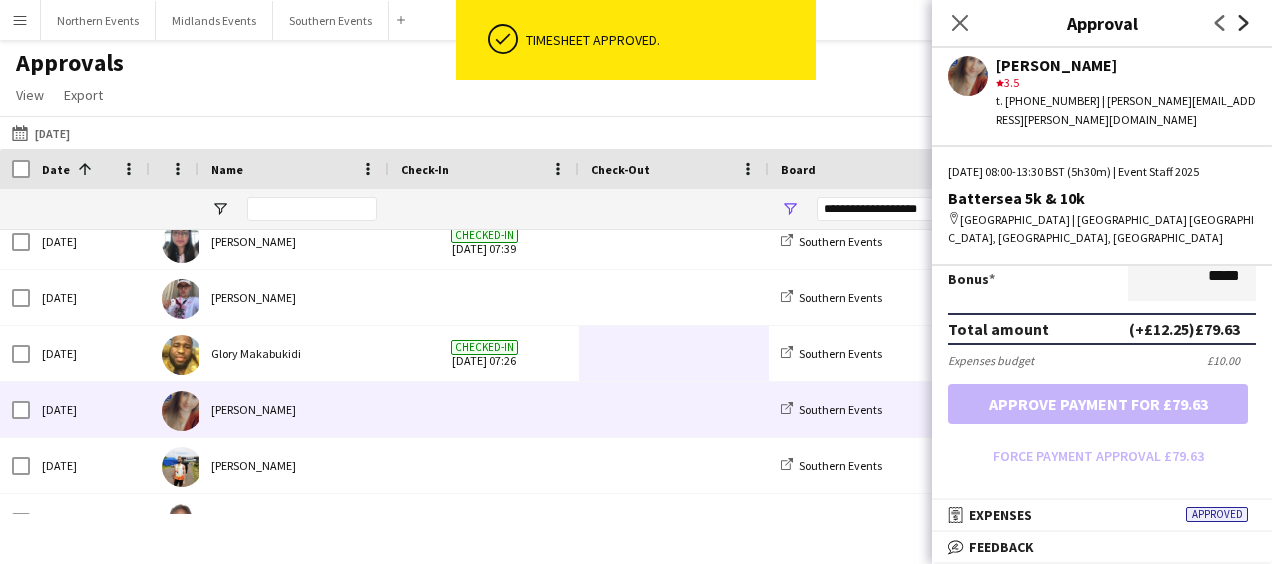 click 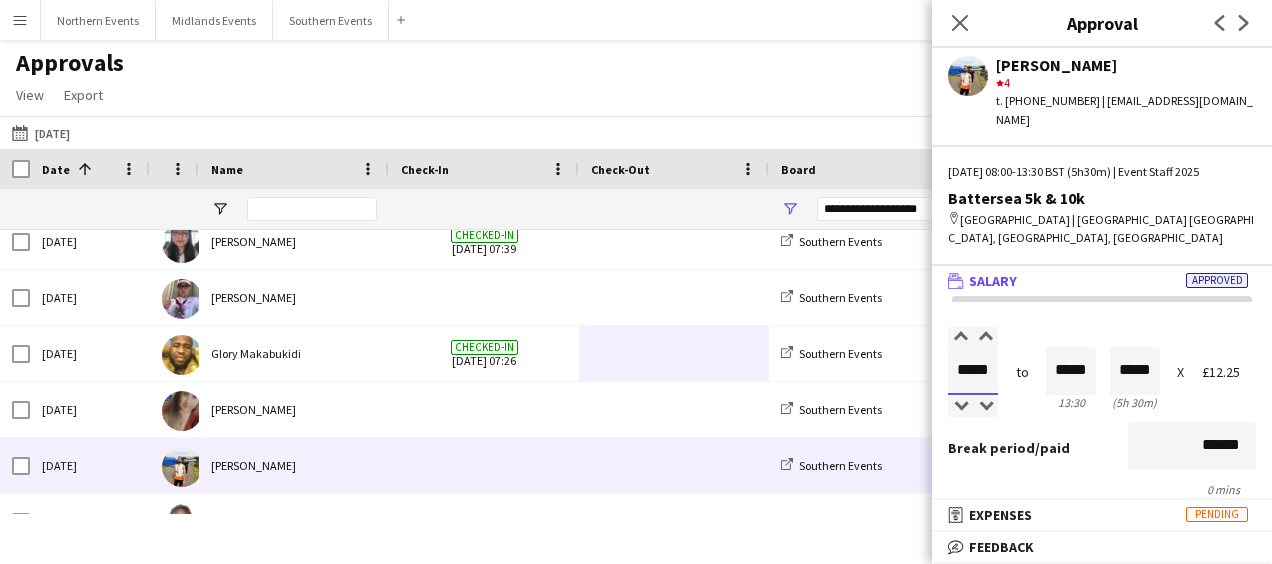 click on "*****" at bounding box center (973, 371) 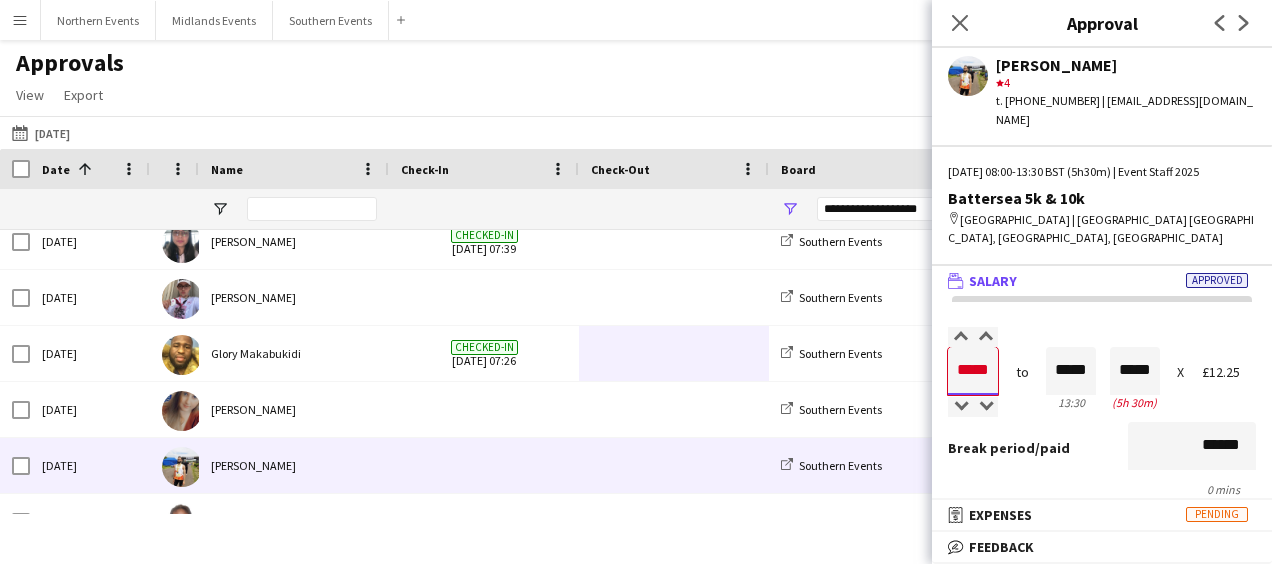 type on "*****" 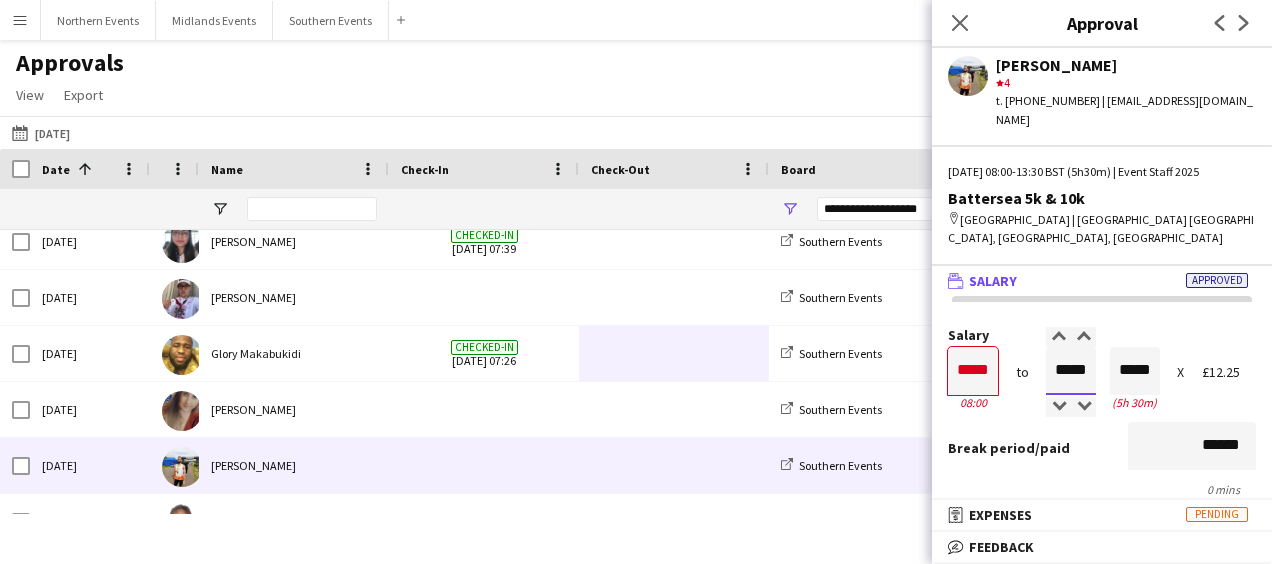 click on "*****" at bounding box center [1071, 371] 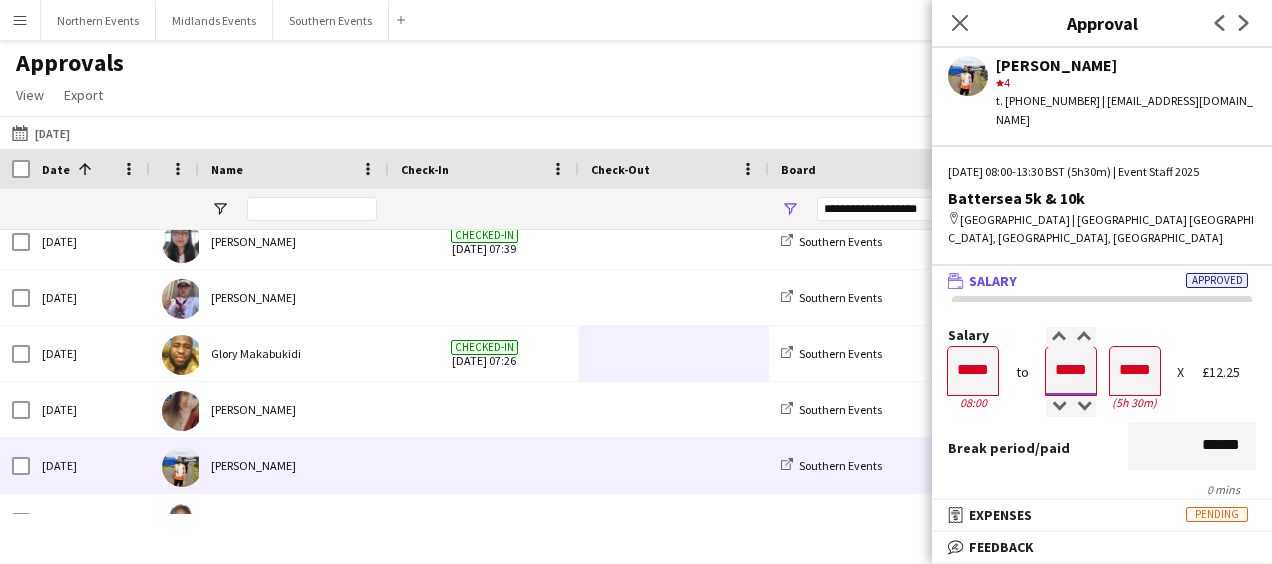 type on "*****" 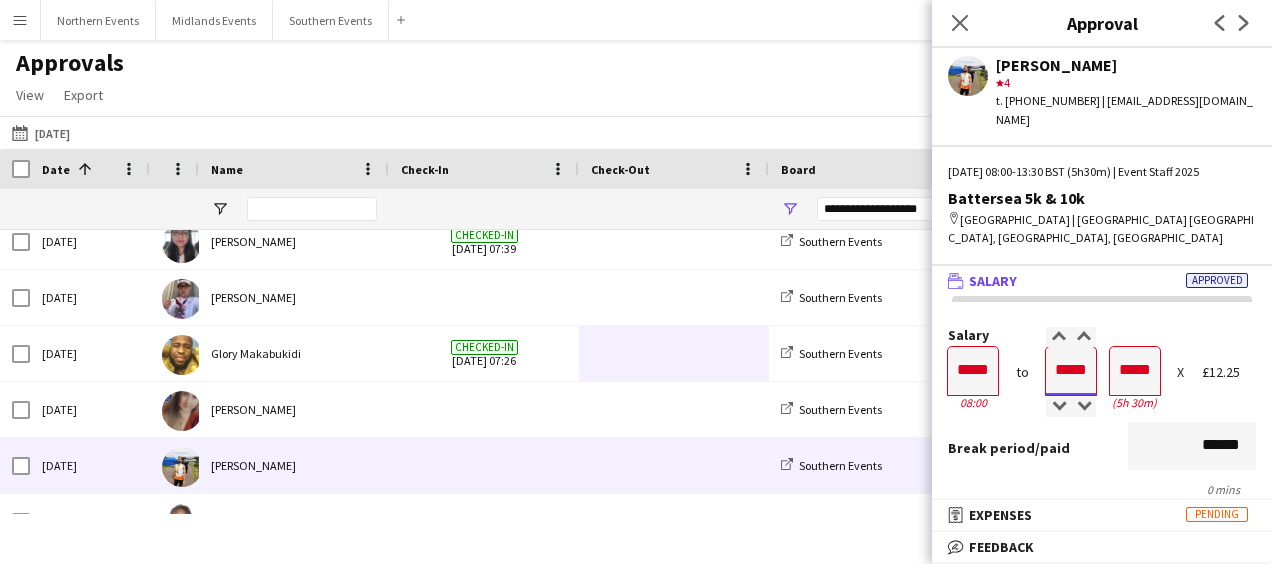 type on "*****" 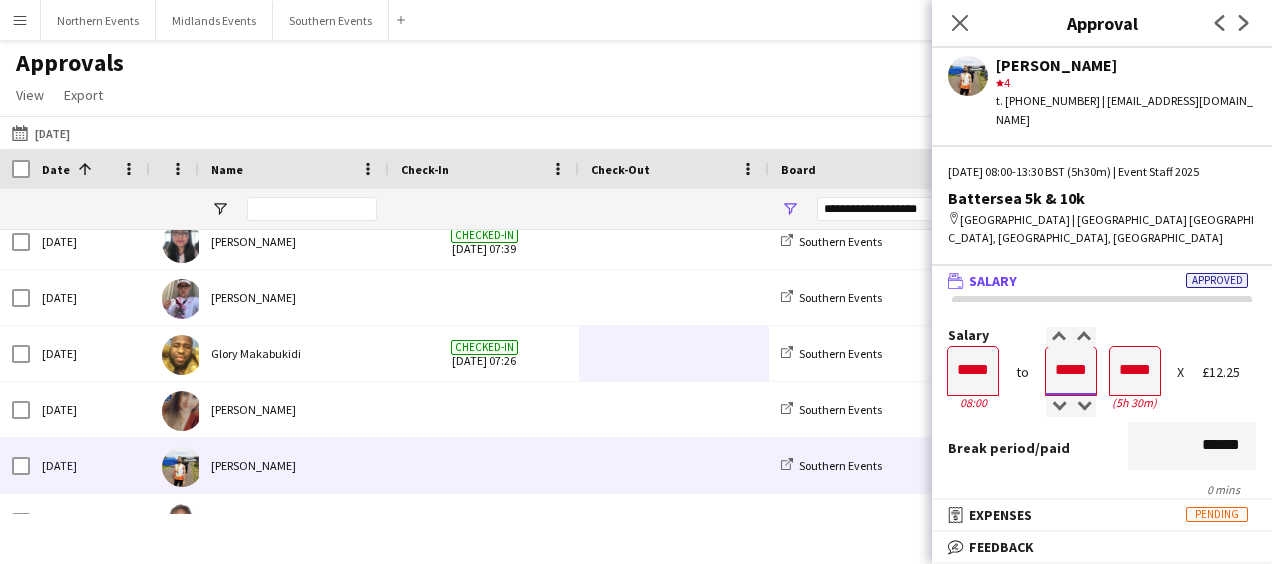click on "*****" at bounding box center [1071, 371] 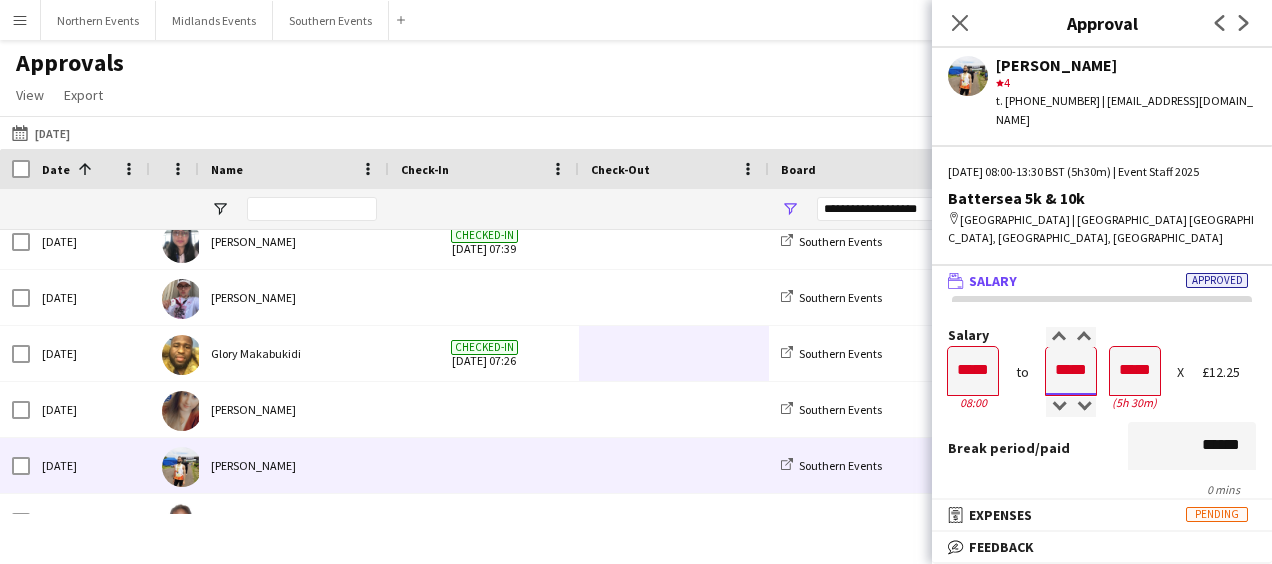 type on "*****" 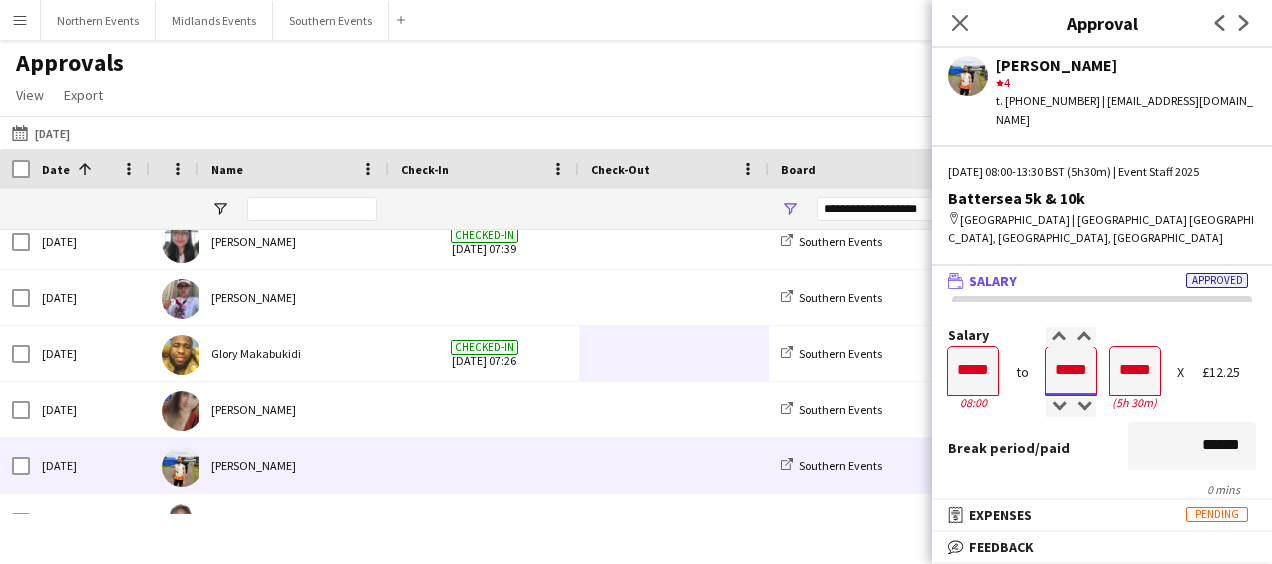 type on "*****" 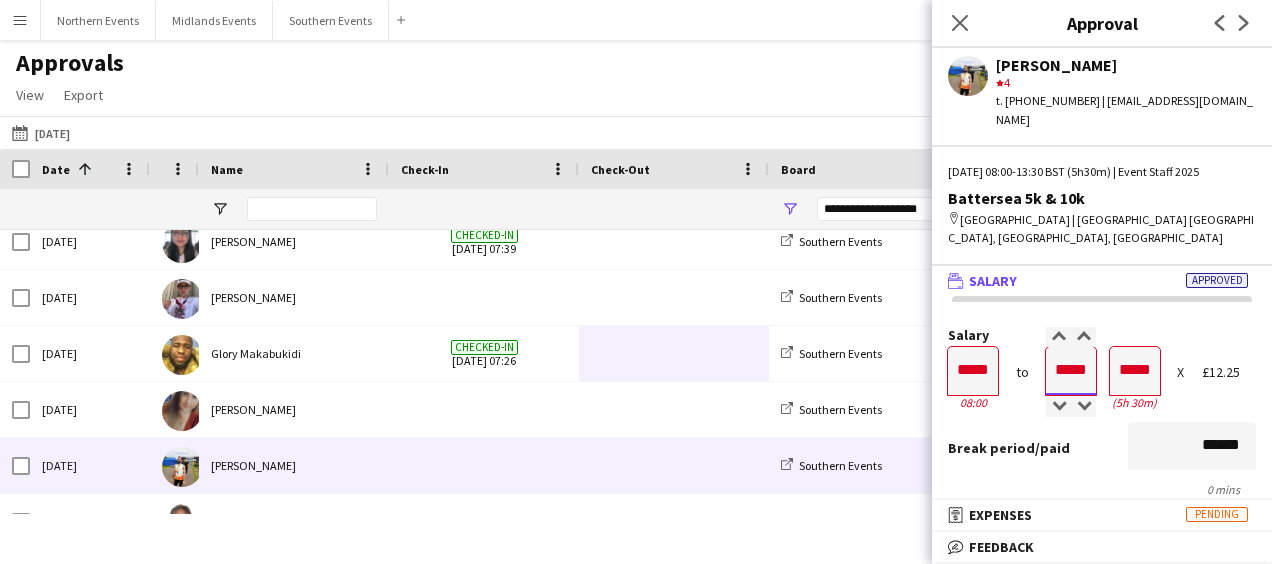 type on "*****" 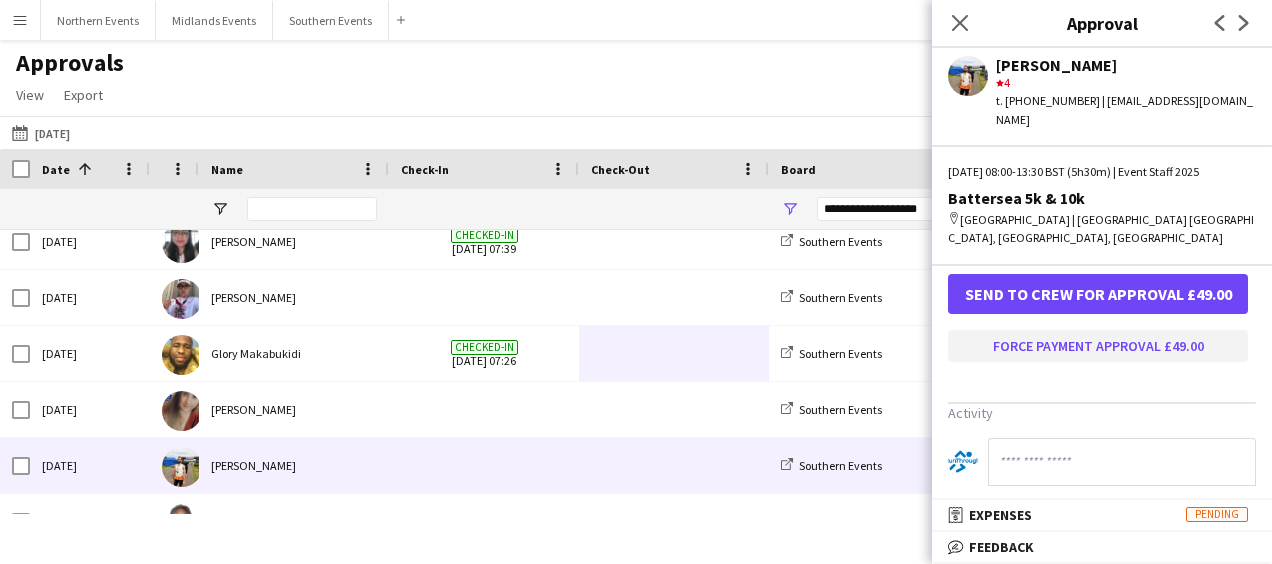 type on "*****" 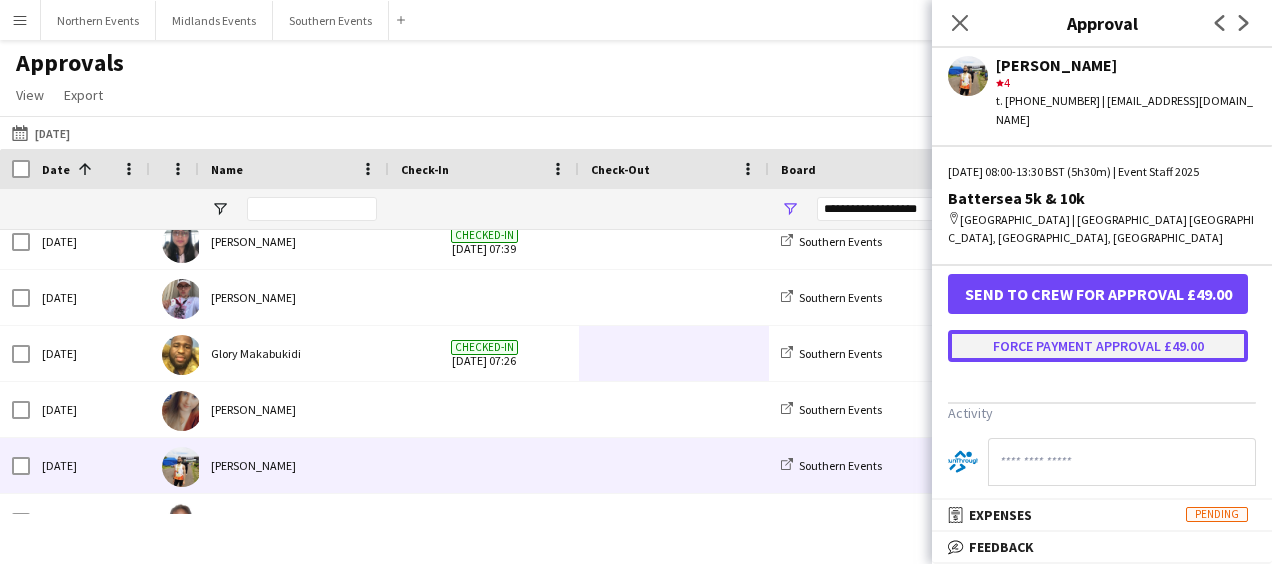 click on "Force payment approval £49.00" at bounding box center [1098, 346] 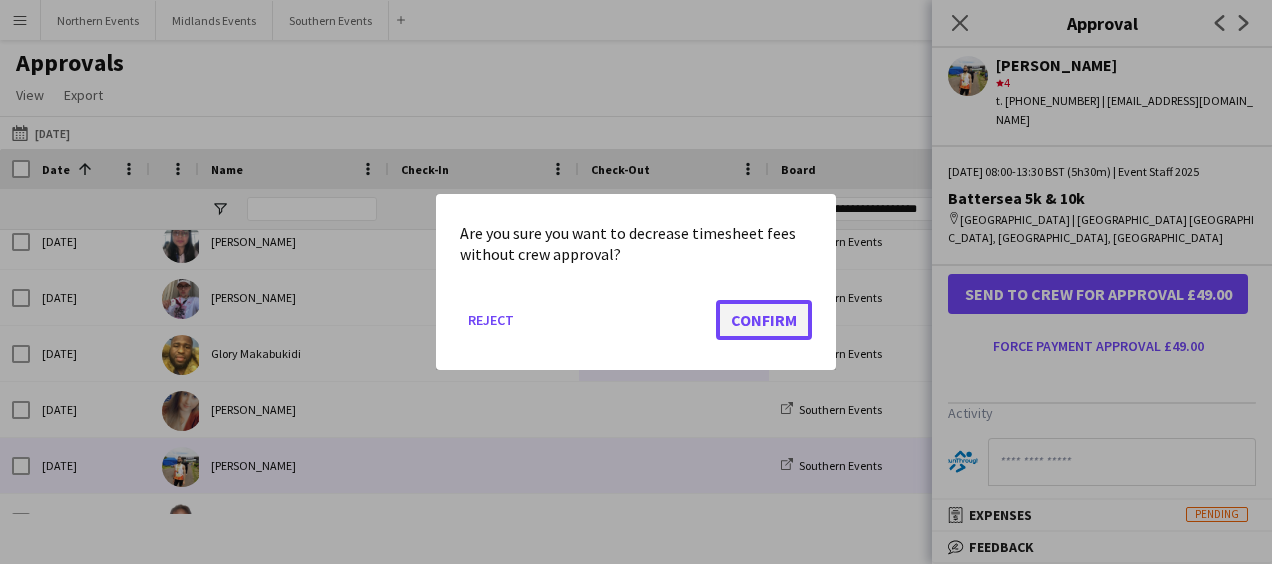 click on "Confirm" 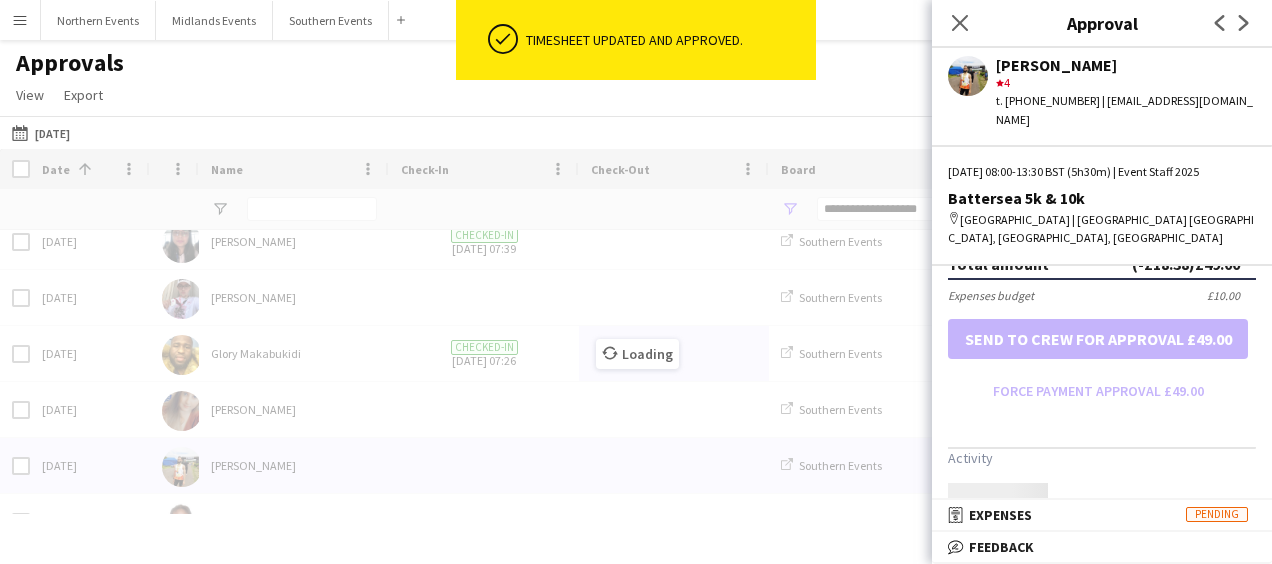 scroll, scrollTop: 624, scrollLeft: 0, axis: vertical 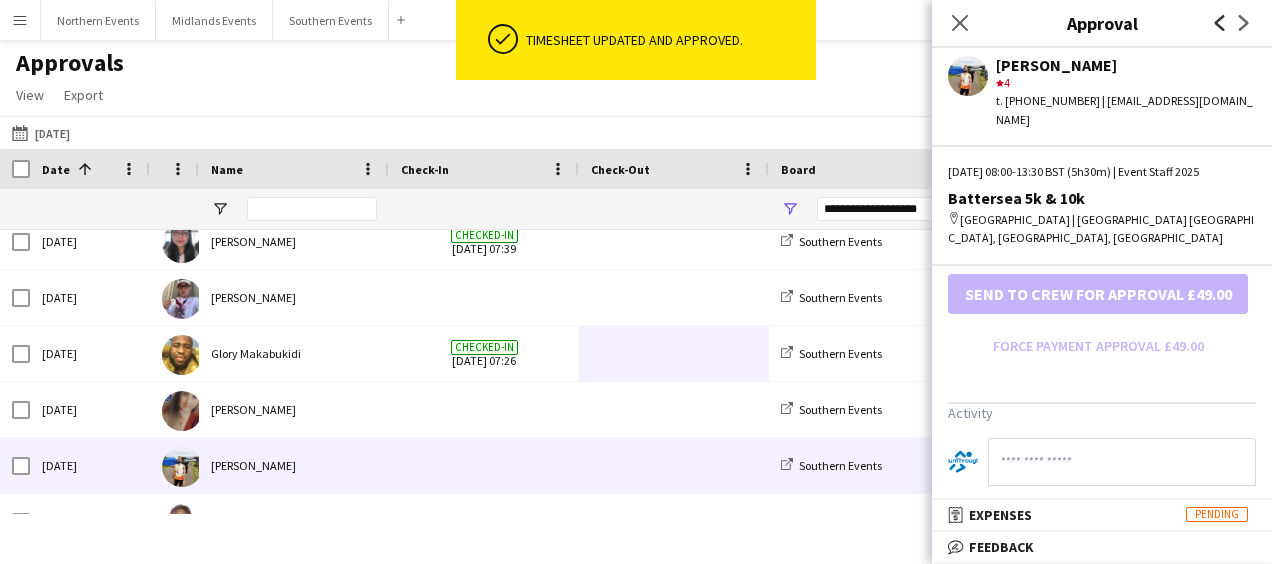 click 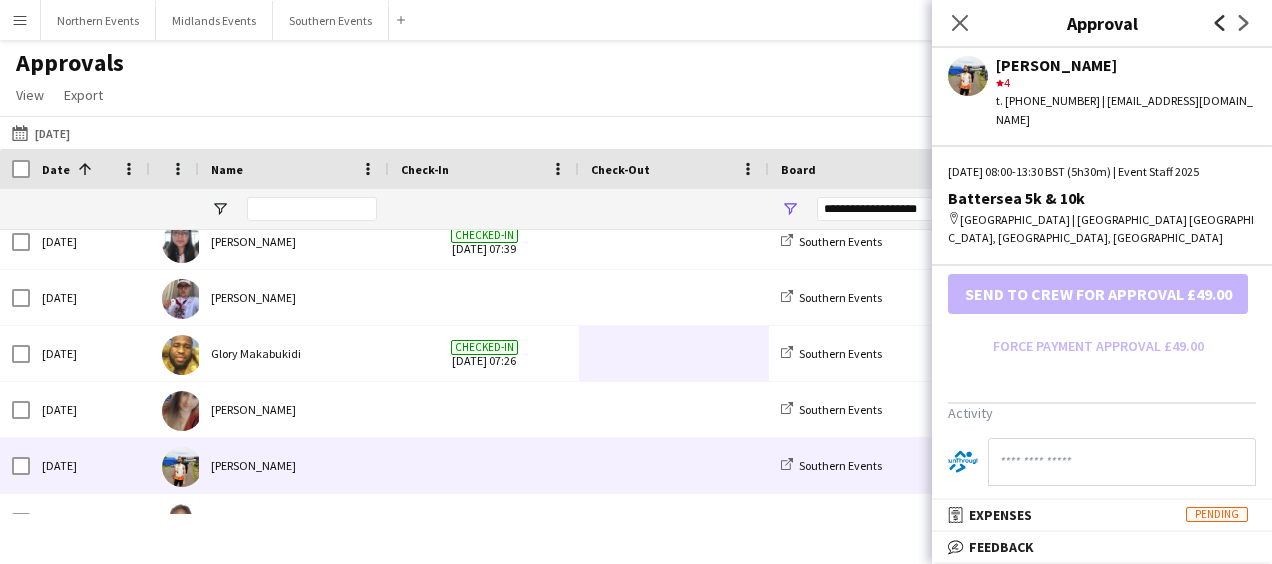 scroll, scrollTop: 0, scrollLeft: 0, axis: both 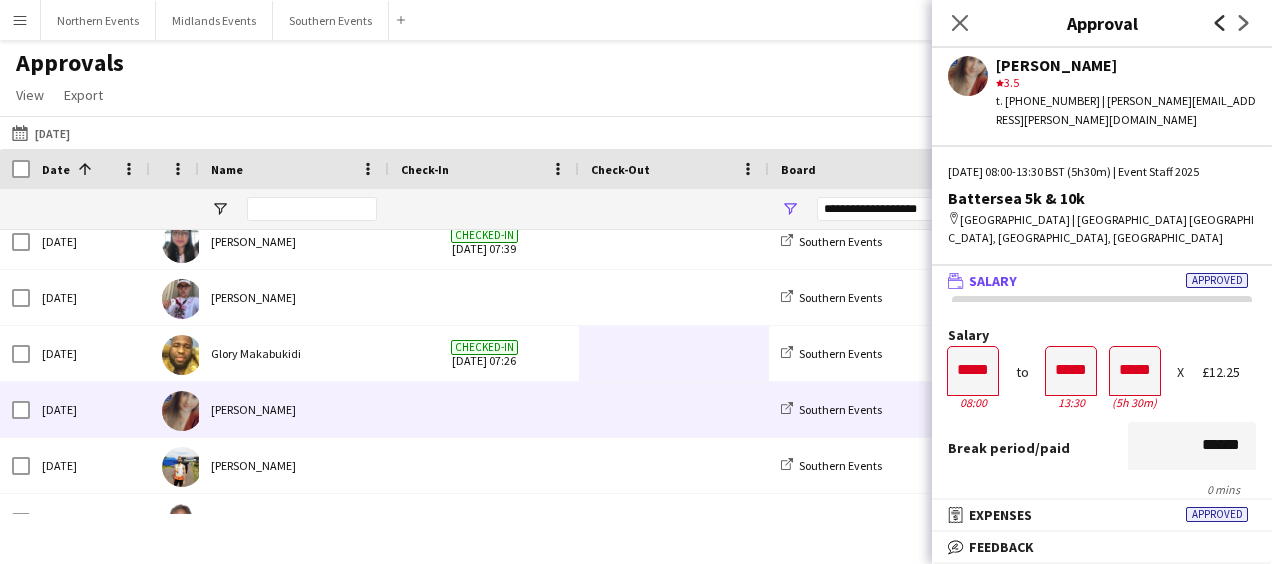 click 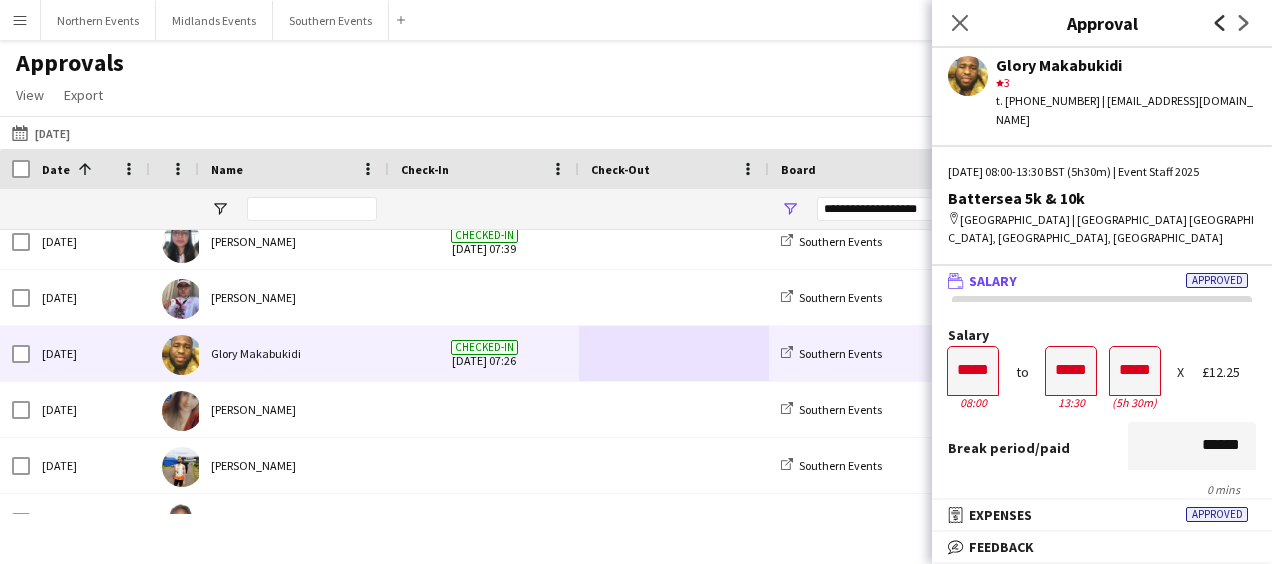 click 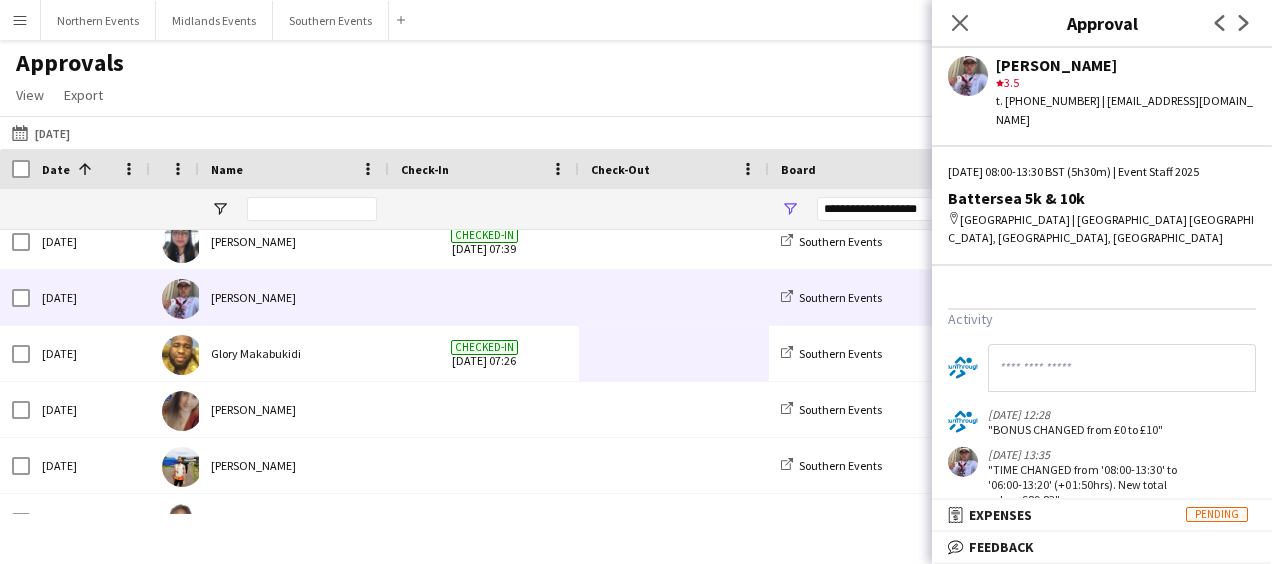 scroll, scrollTop: 724, scrollLeft: 0, axis: vertical 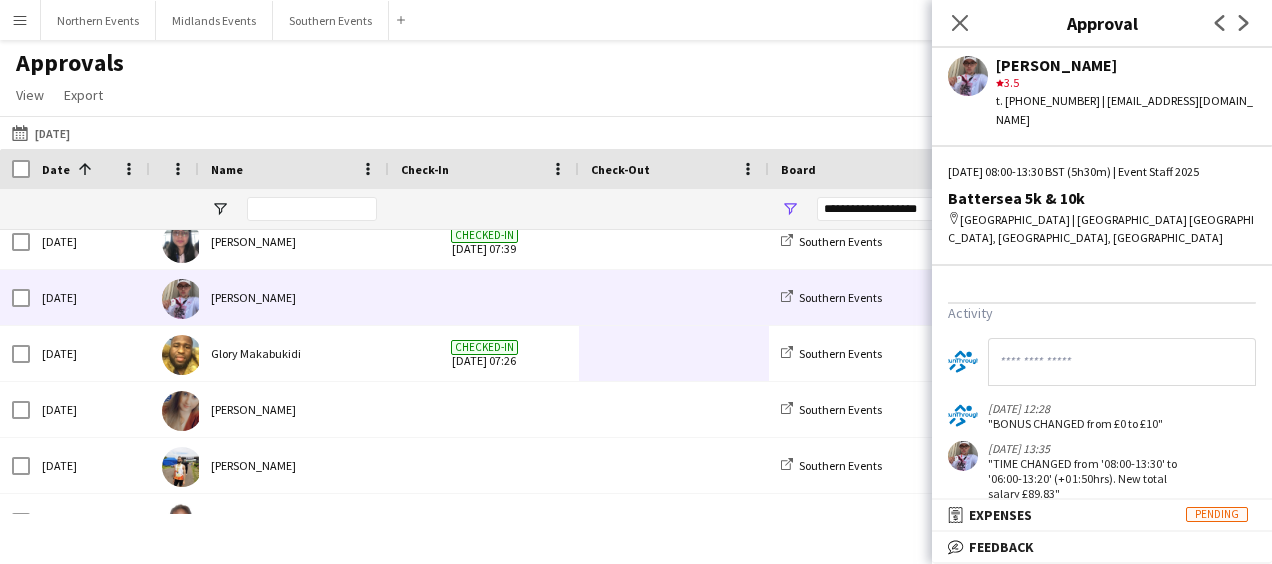 click 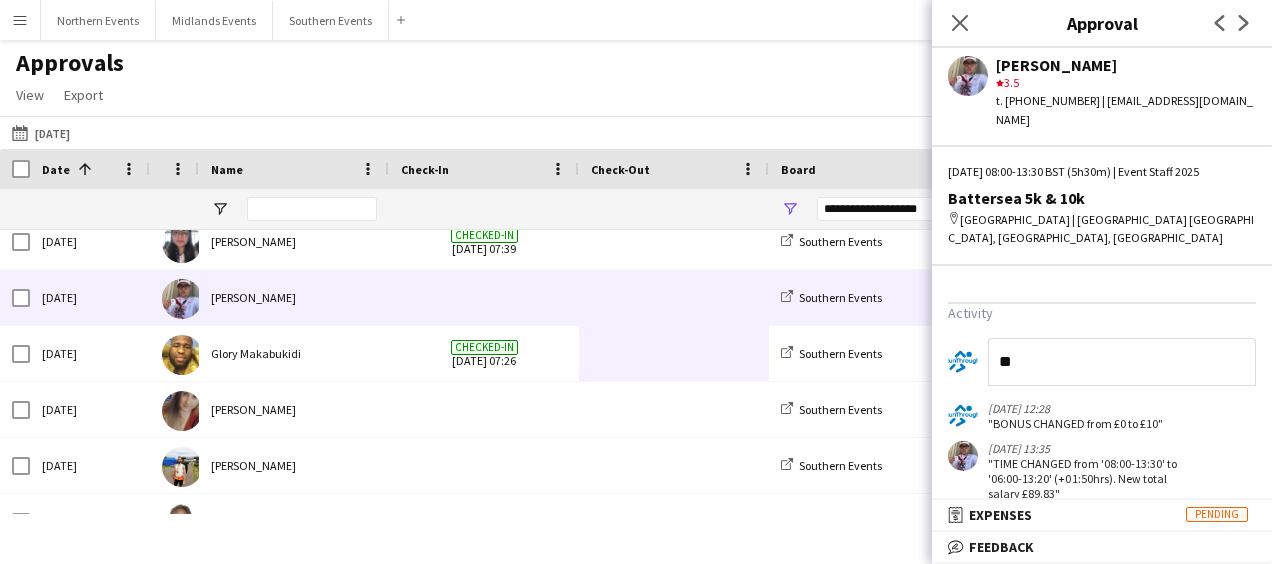 type on "*" 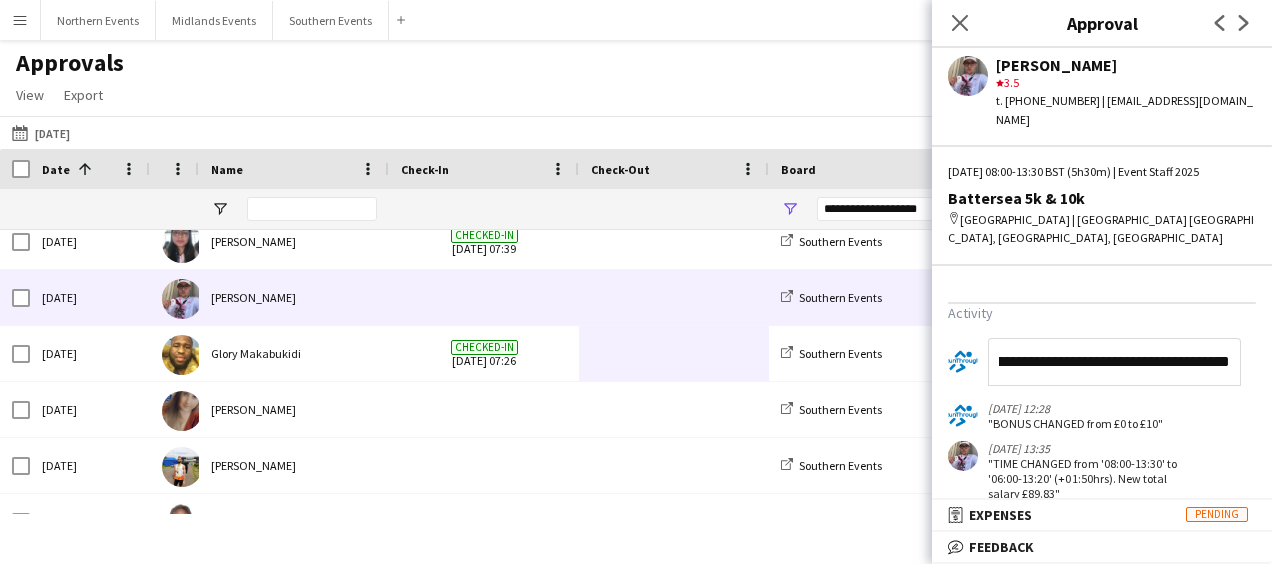 scroll, scrollTop: 0, scrollLeft: 375, axis: horizontal 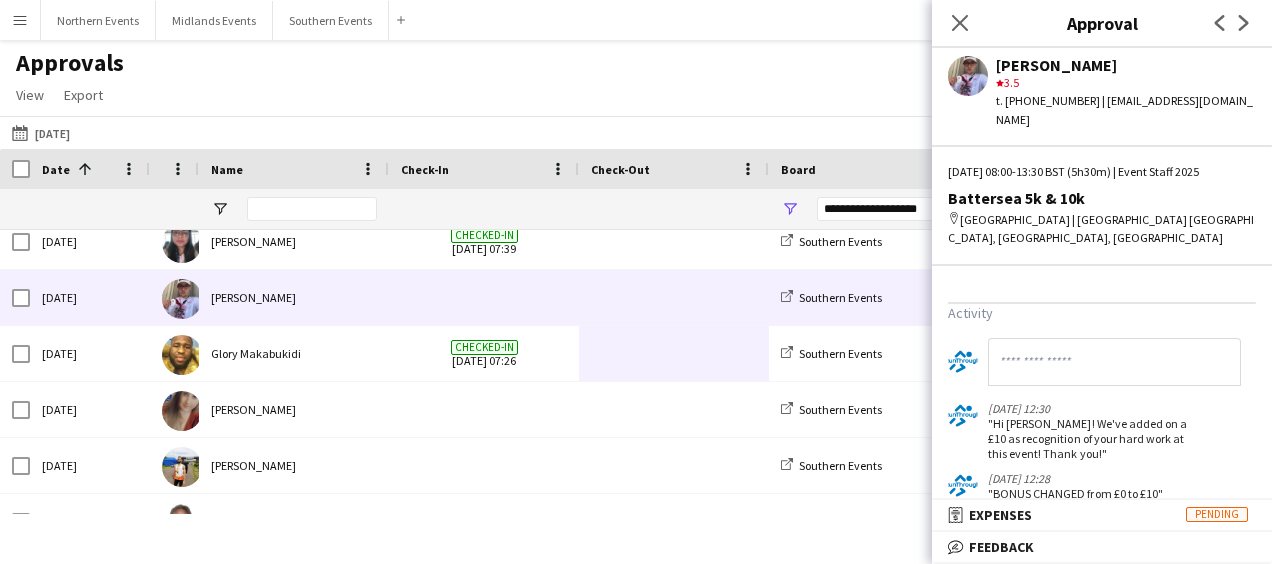 click on "Next" 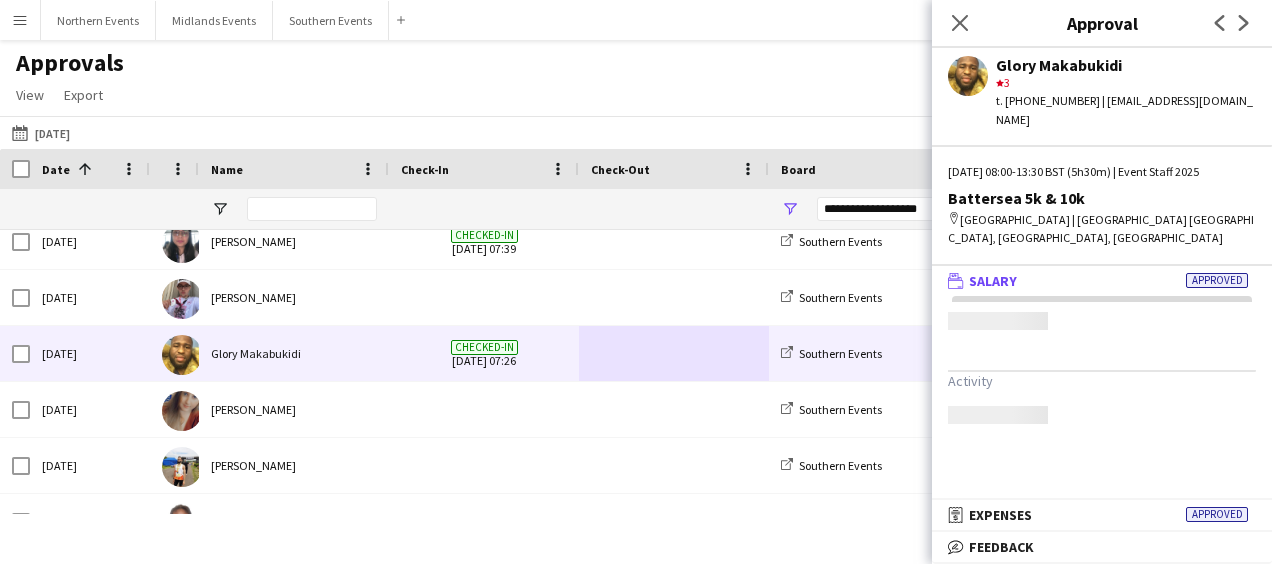 scroll, scrollTop: 0, scrollLeft: 0, axis: both 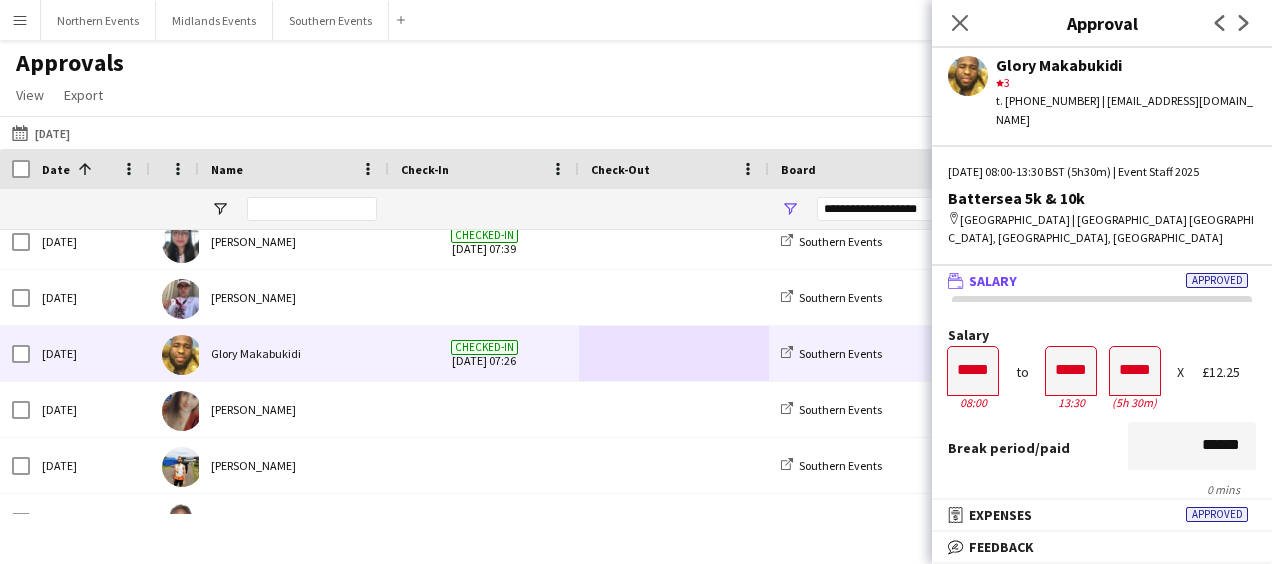 click on "Glory Makabukidi" 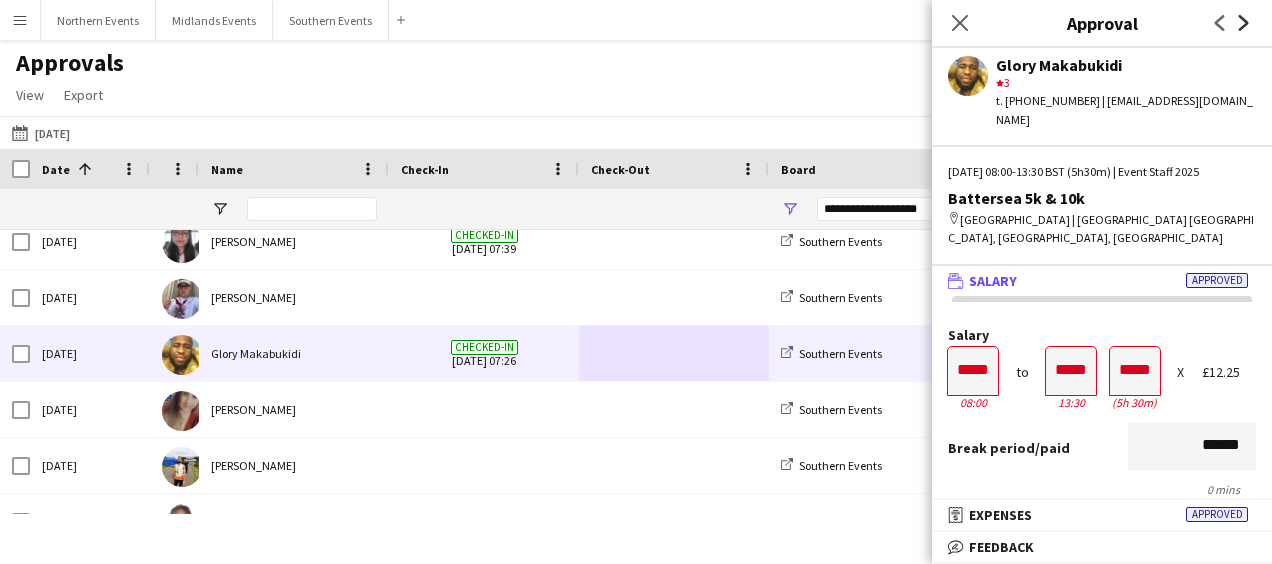 click 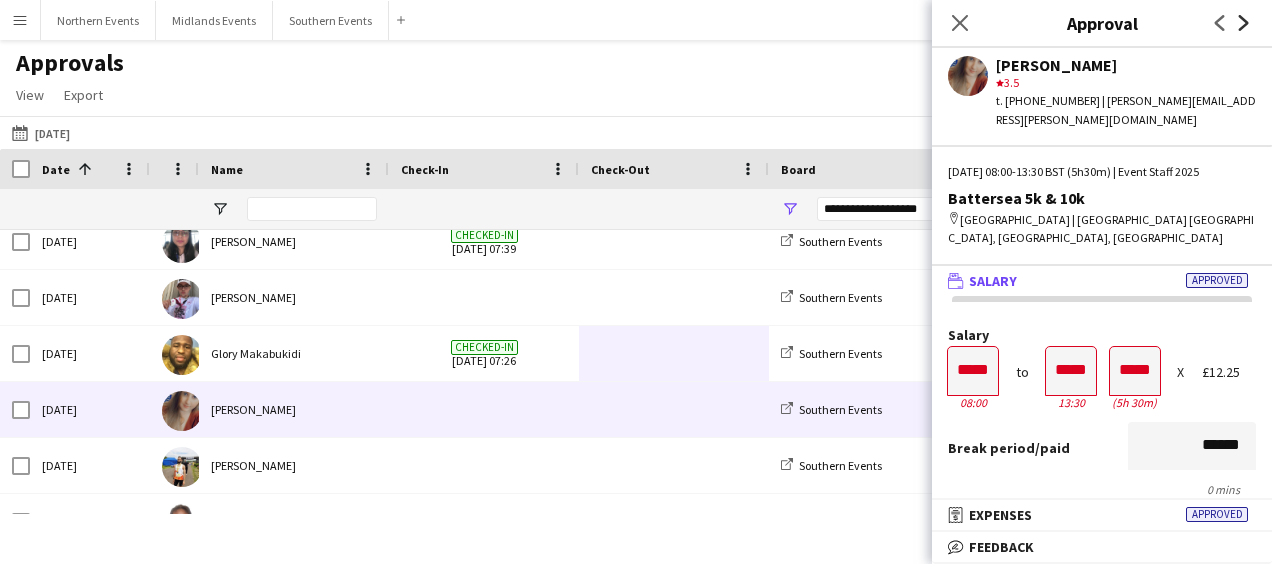 click 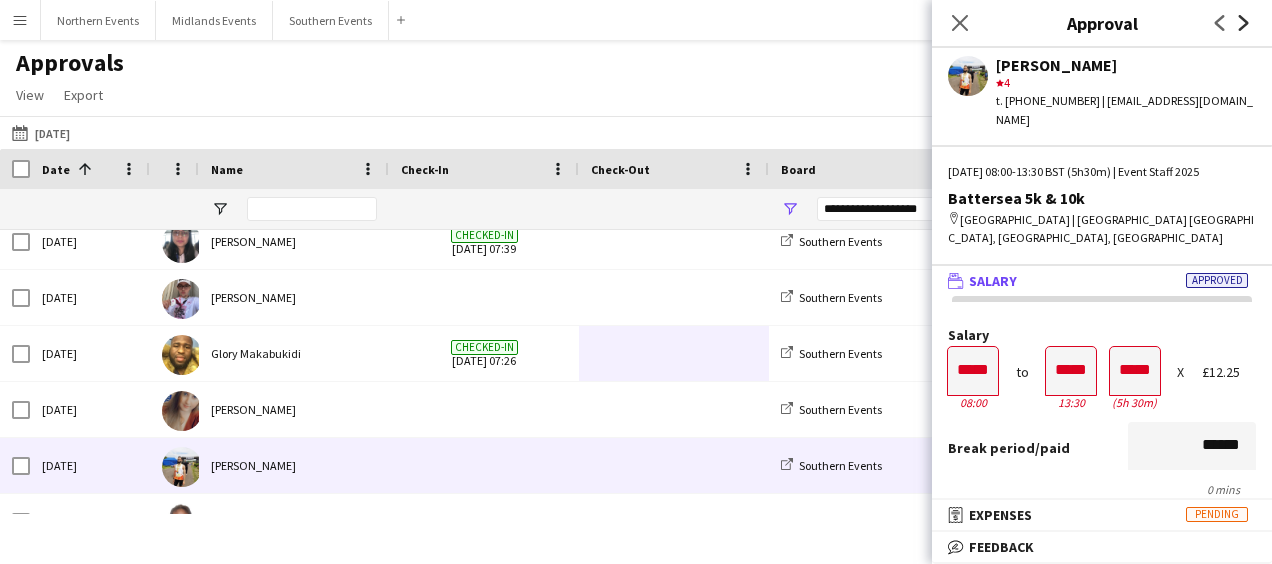 click on "Next" 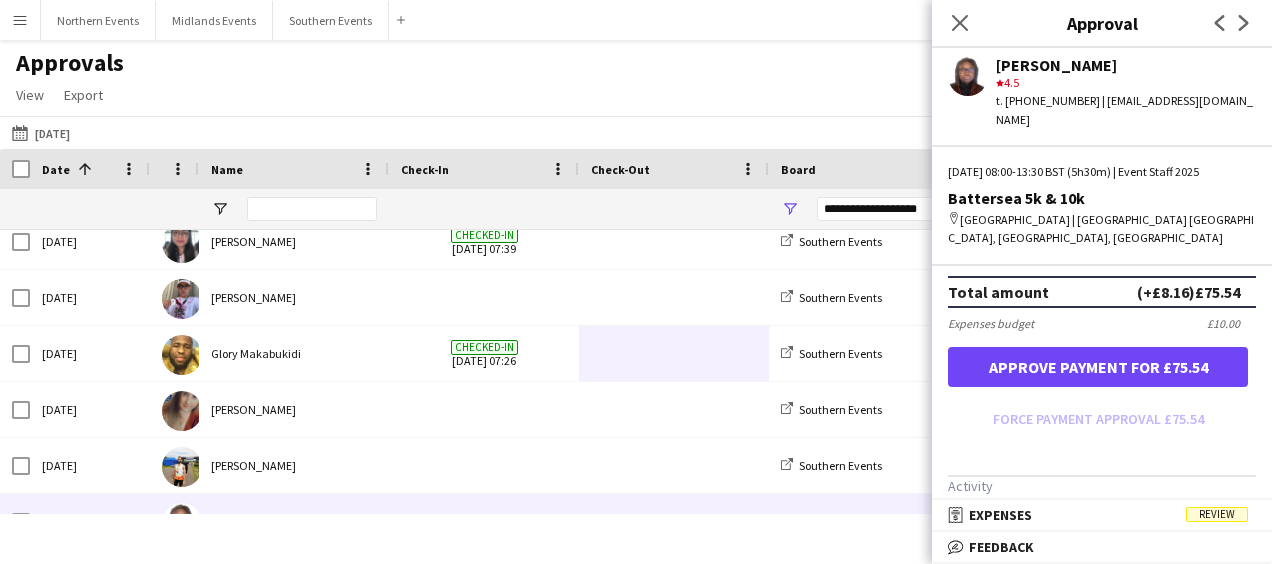 scroll, scrollTop: 574, scrollLeft: 0, axis: vertical 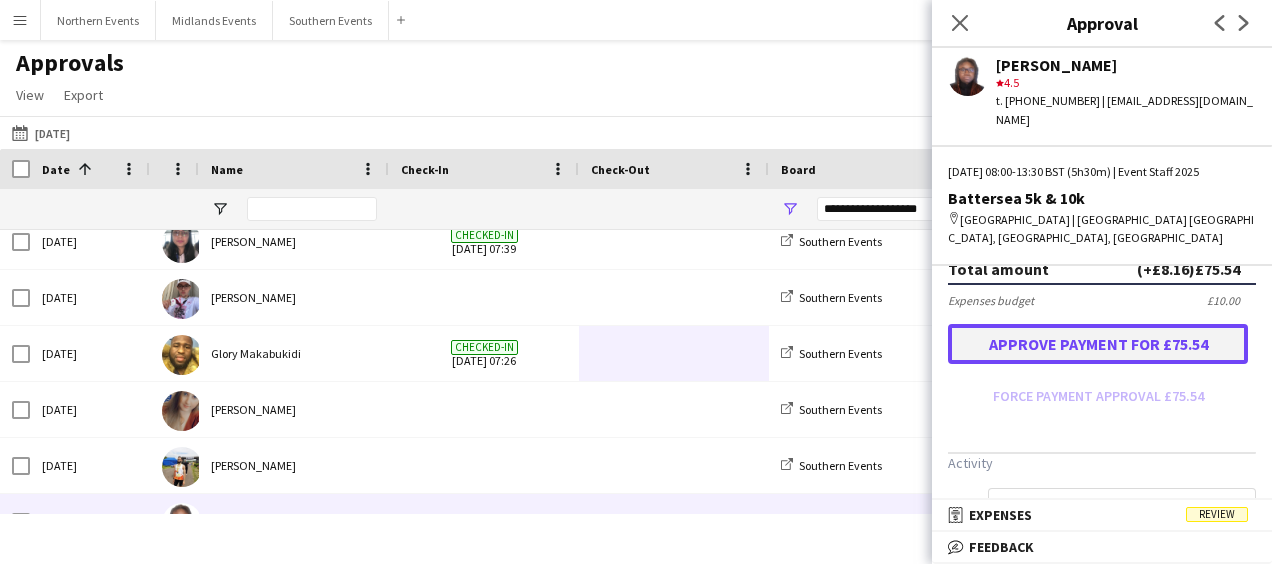 click on "Approve payment for £75.54" at bounding box center (1098, 344) 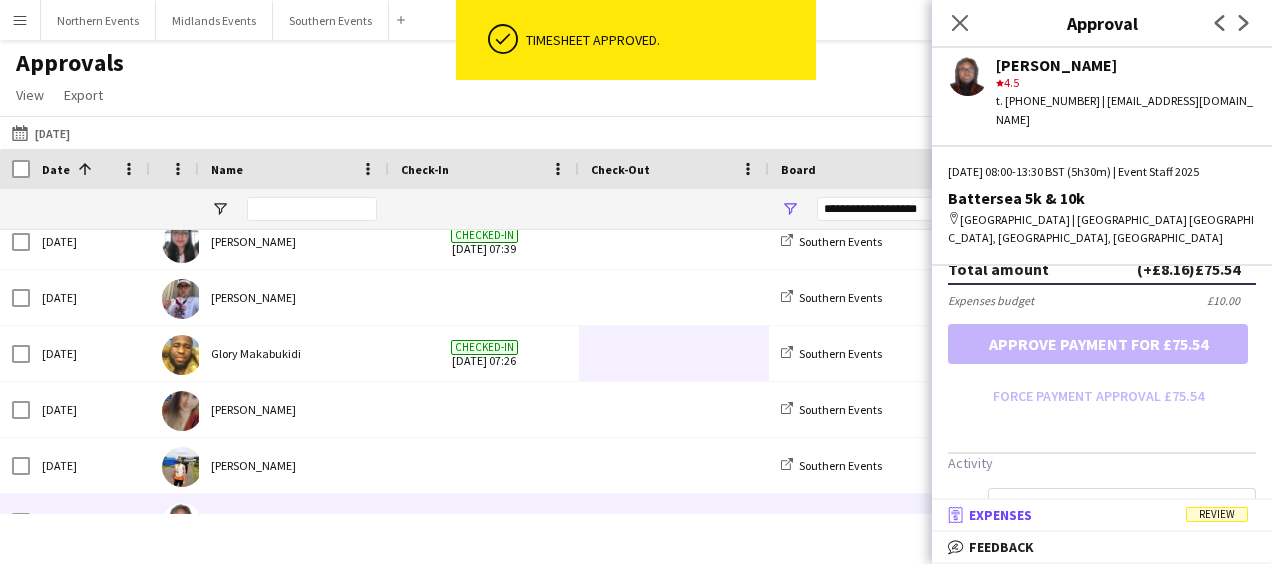 click on "receipt
Expenses   Review" at bounding box center [1098, 515] 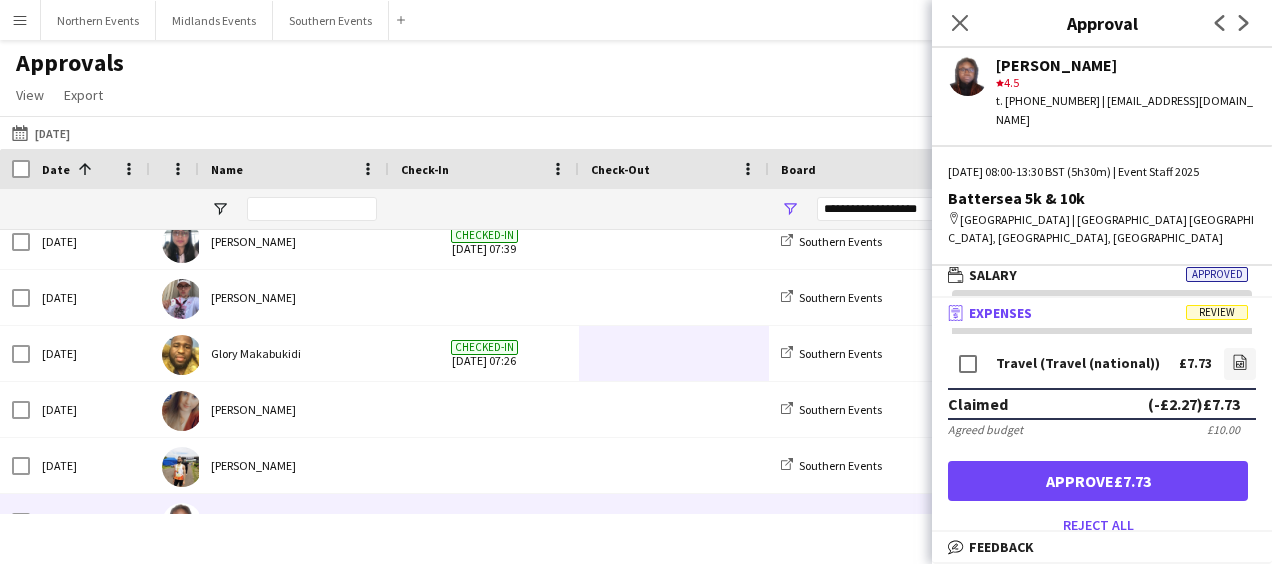 scroll, scrollTop: 5, scrollLeft: 0, axis: vertical 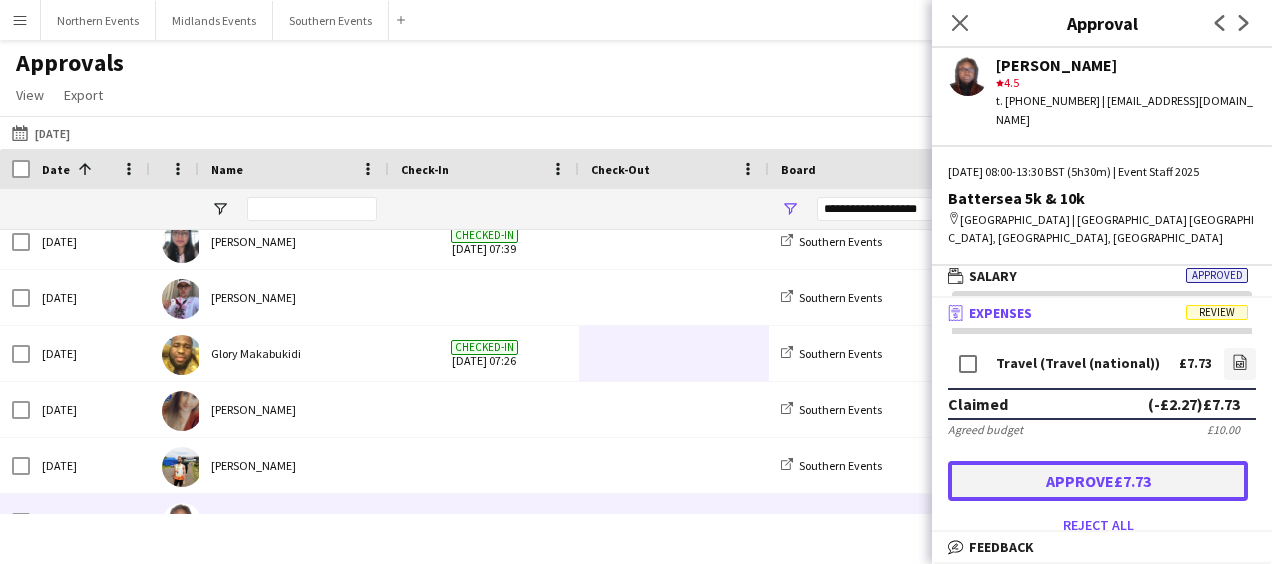 click on "Approve   £7.73" at bounding box center [1098, 481] 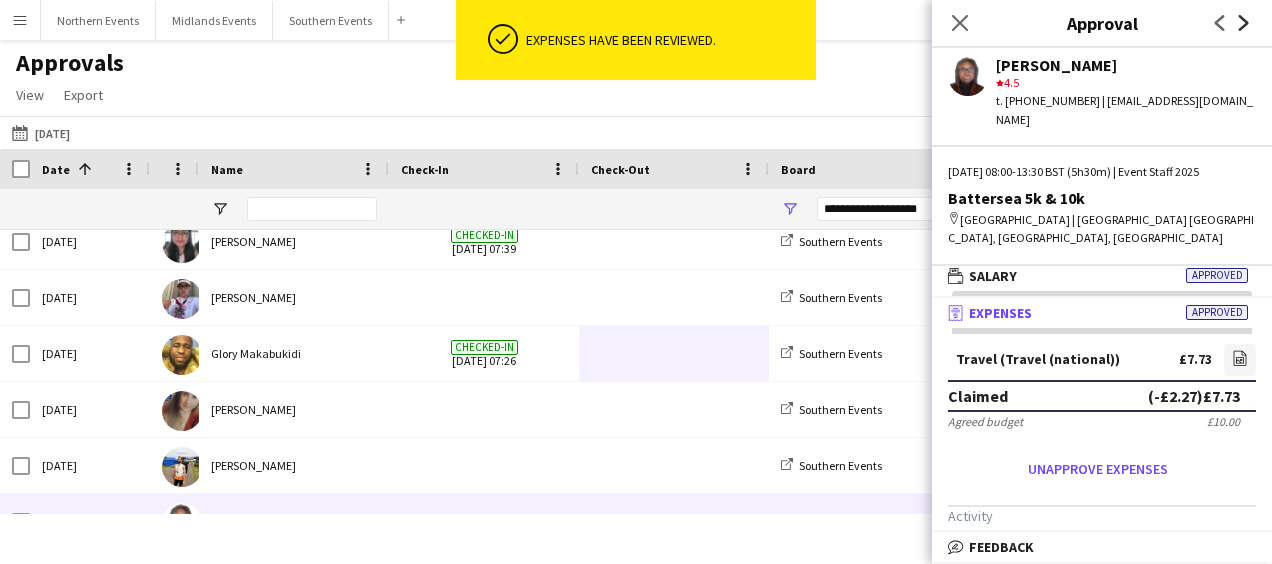 click 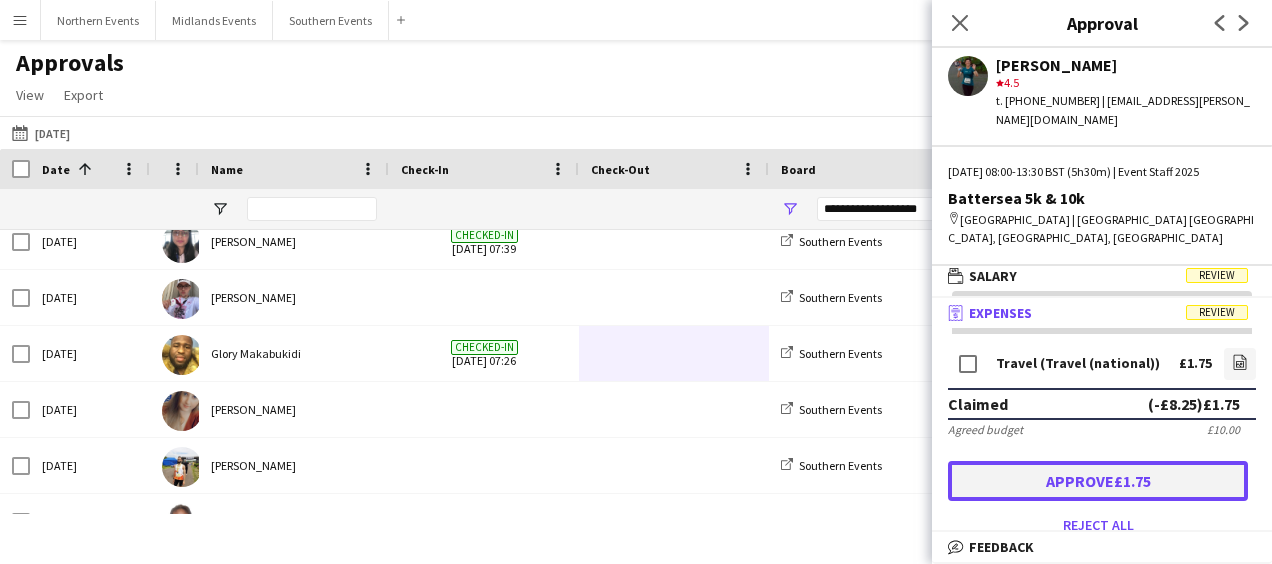 click on "Approve   £1.75" at bounding box center [1098, 481] 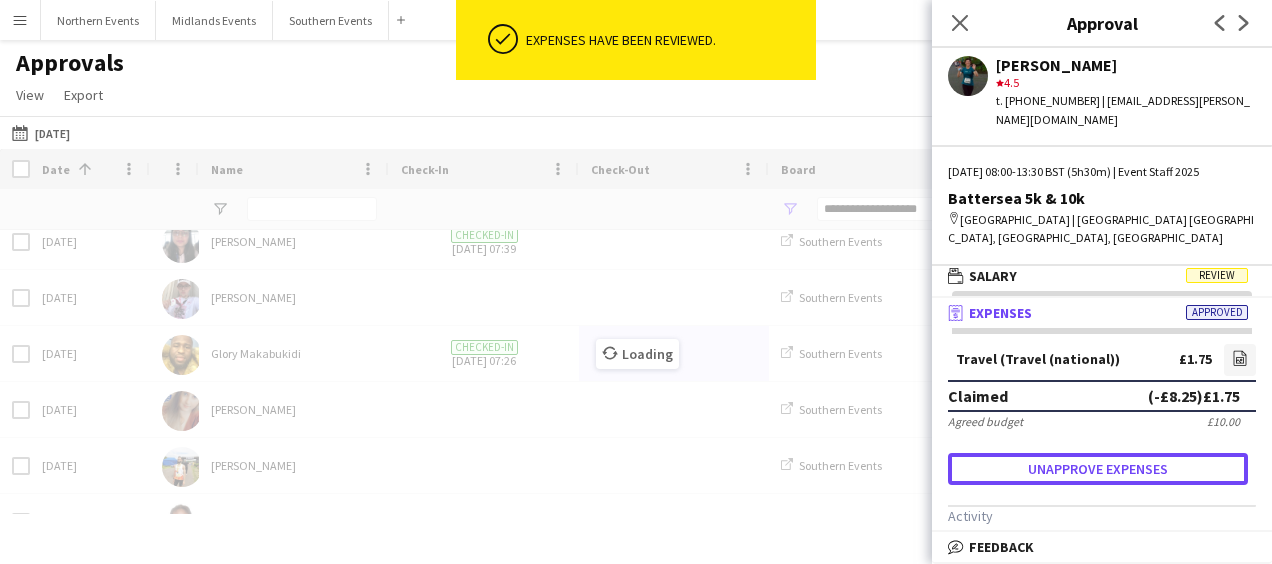 click on "Unapprove expenses" at bounding box center [1098, 469] 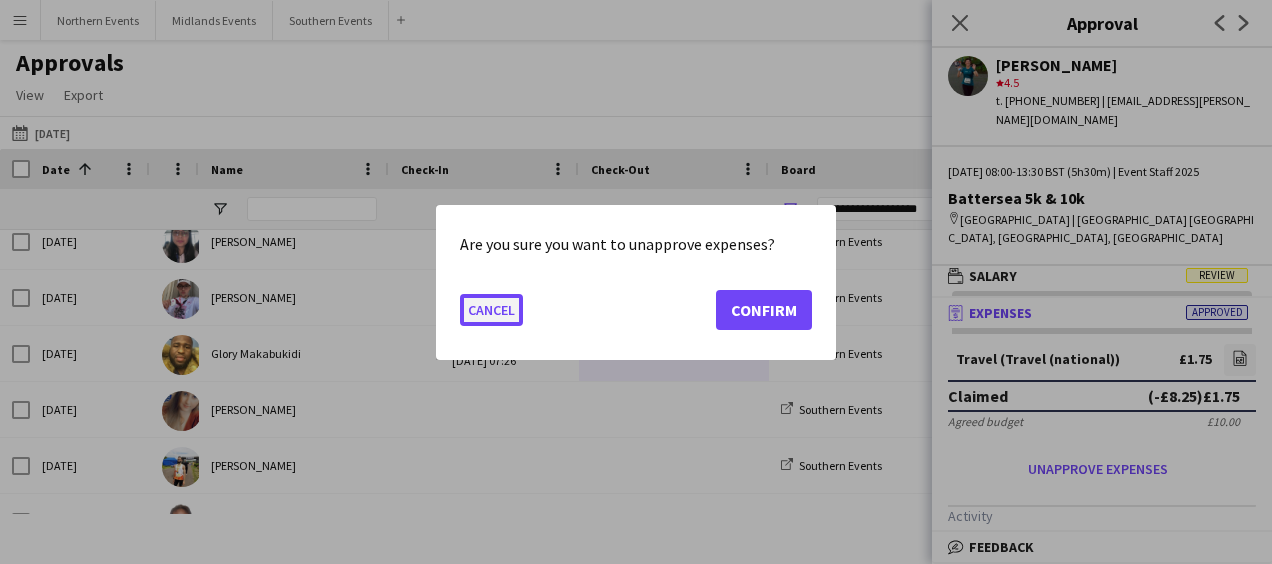 click on "Cancel" 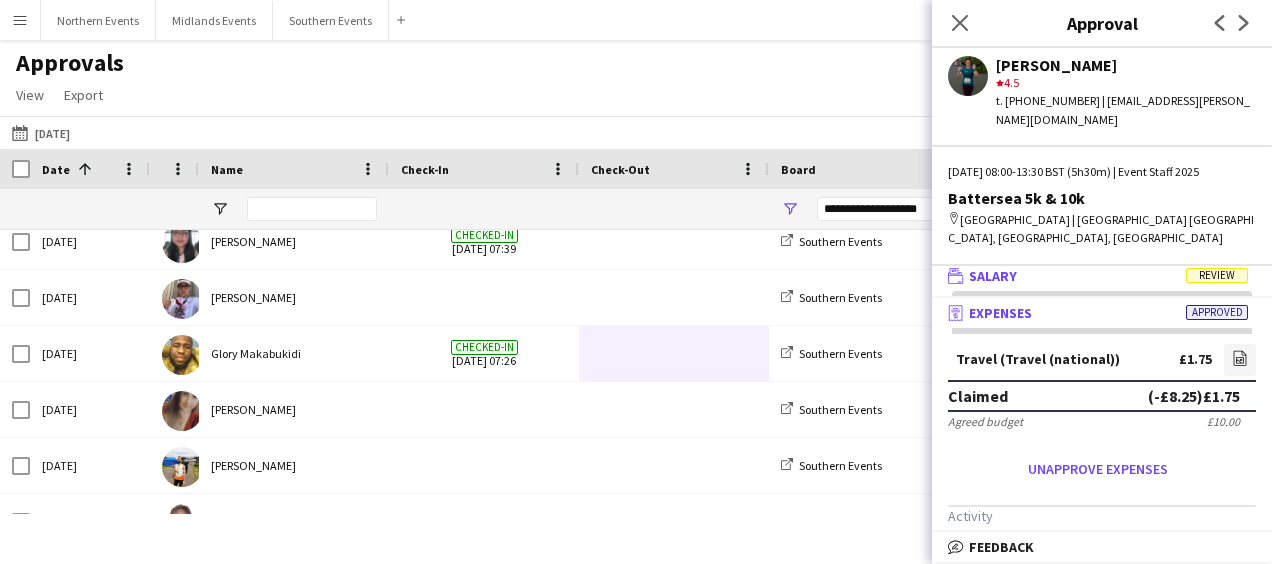 click on "Salary" at bounding box center (993, 276) 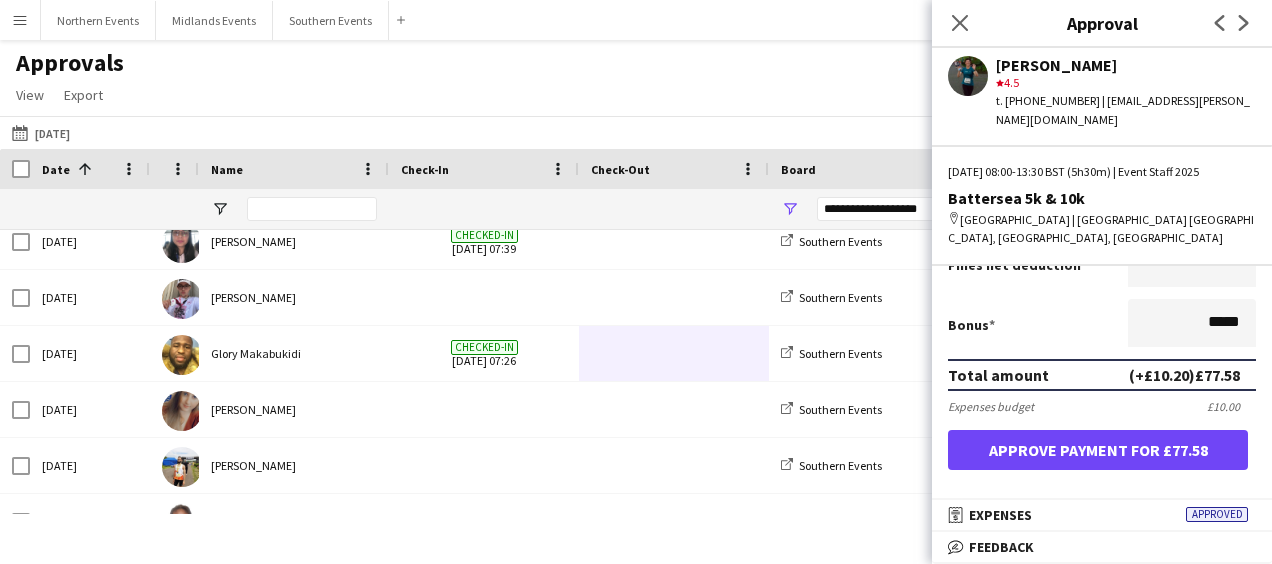 scroll, scrollTop: 511, scrollLeft: 0, axis: vertical 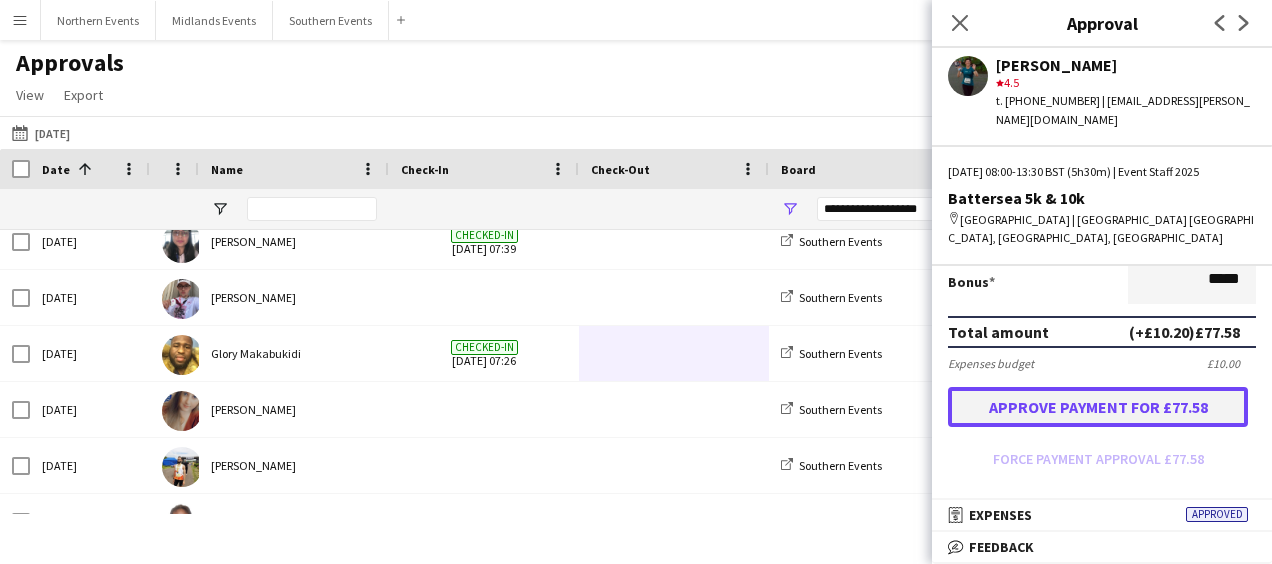 click on "Approve payment for £77.58" at bounding box center [1098, 407] 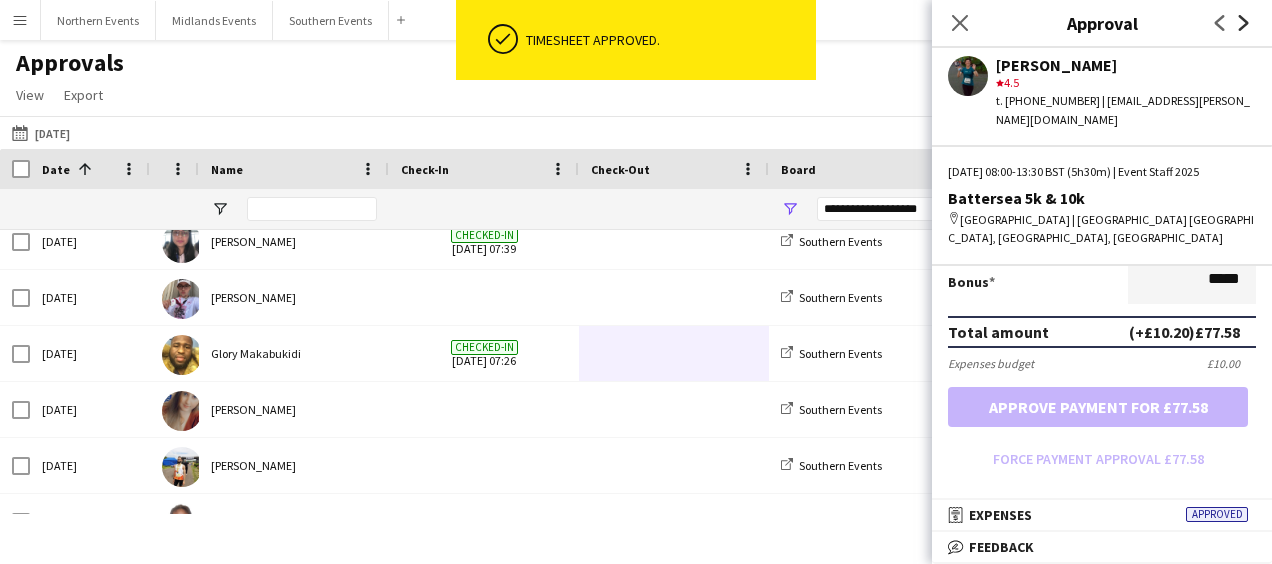 click 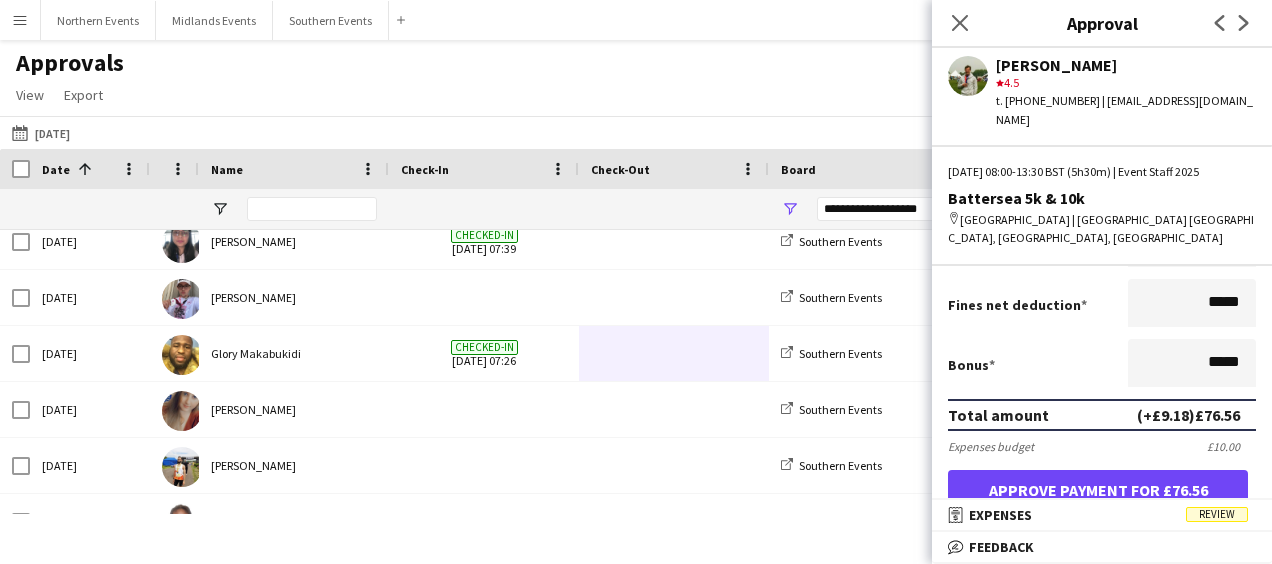 scroll, scrollTop: 483, scrollLeft: 0, axis: vertical 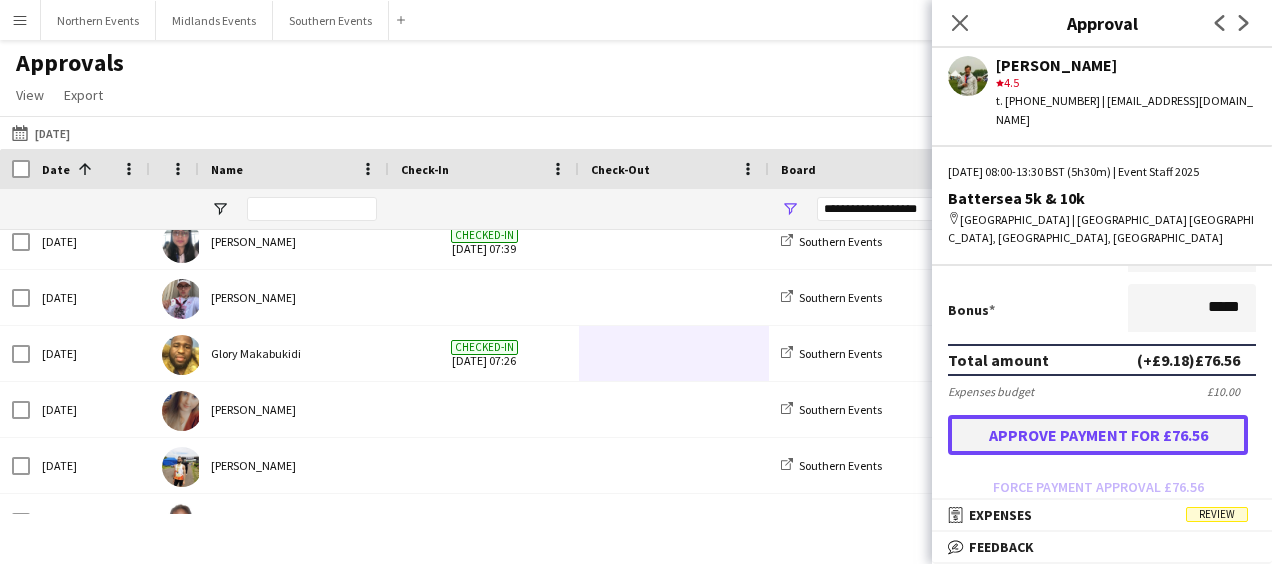 click on "Approve payment for £76.56" at bounding box center (1098, 435) 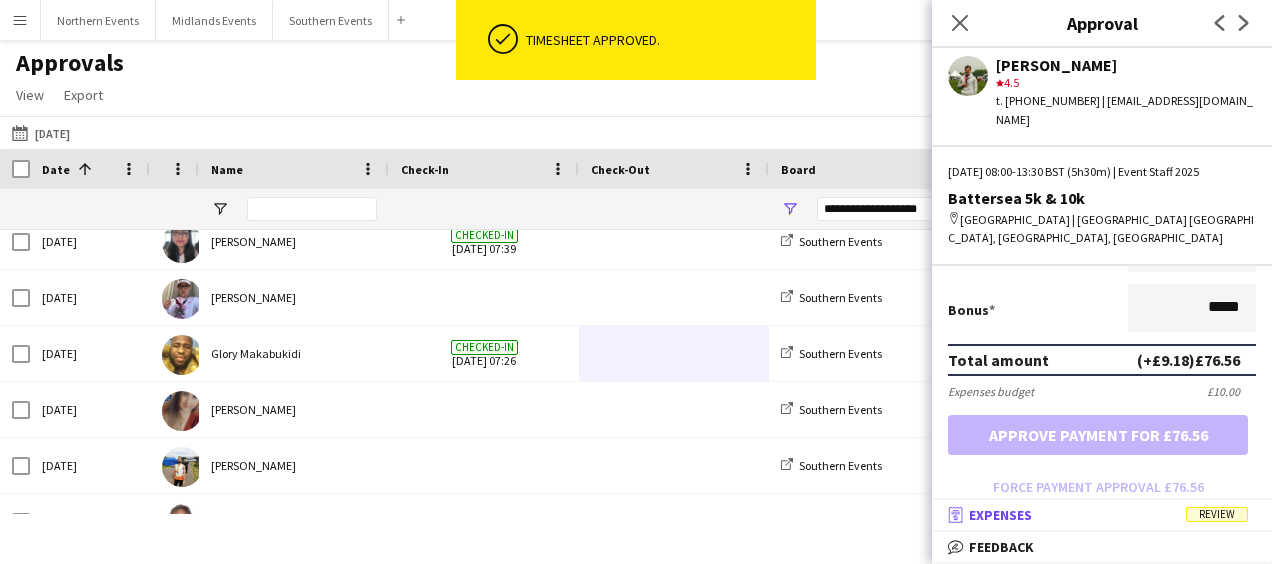 click on "receipt
Expenses   Review" at bounding box center (1098, 515) 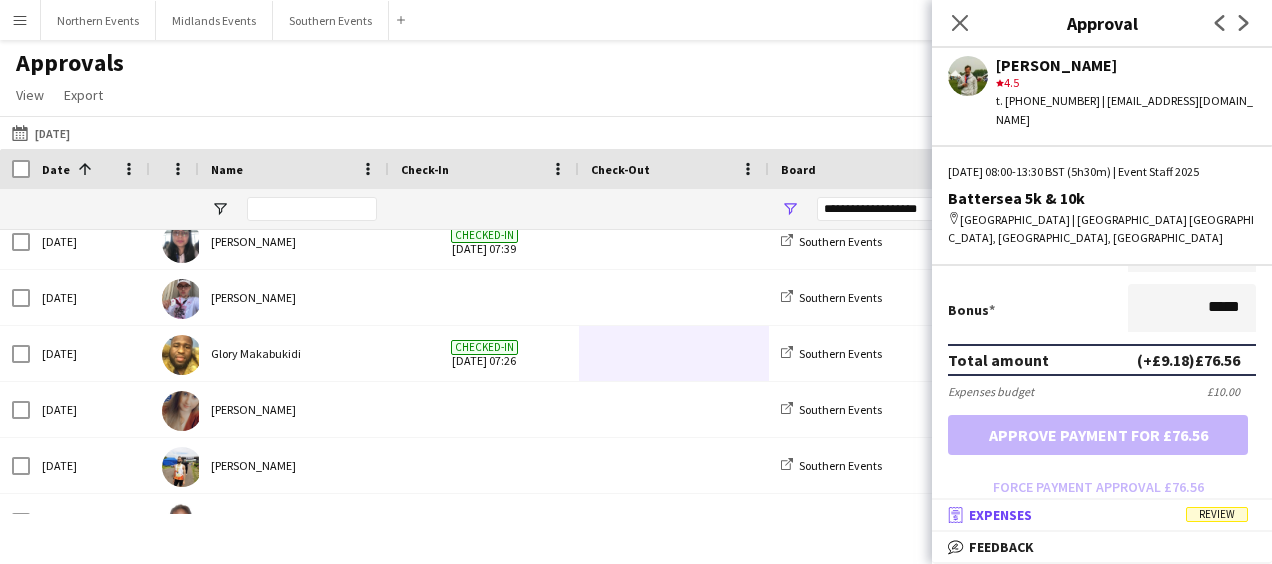 scroll, scrollTop: 5, scrollLeft: 0, axis: vertical 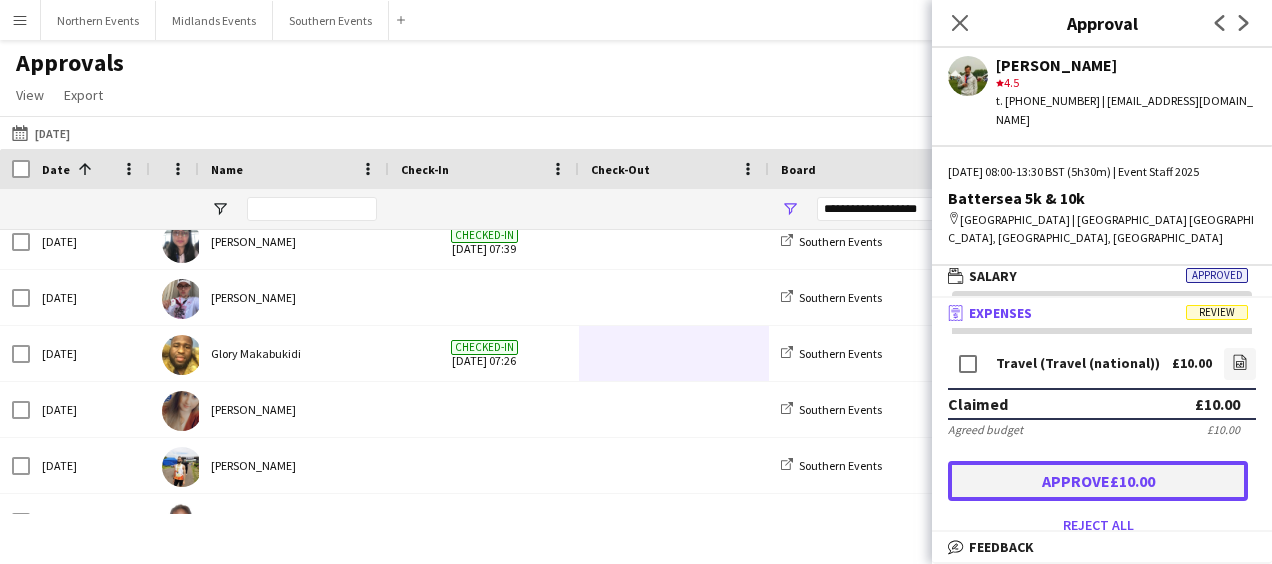 click on "Approve   £10.00" at bounding box center [1098, 481] 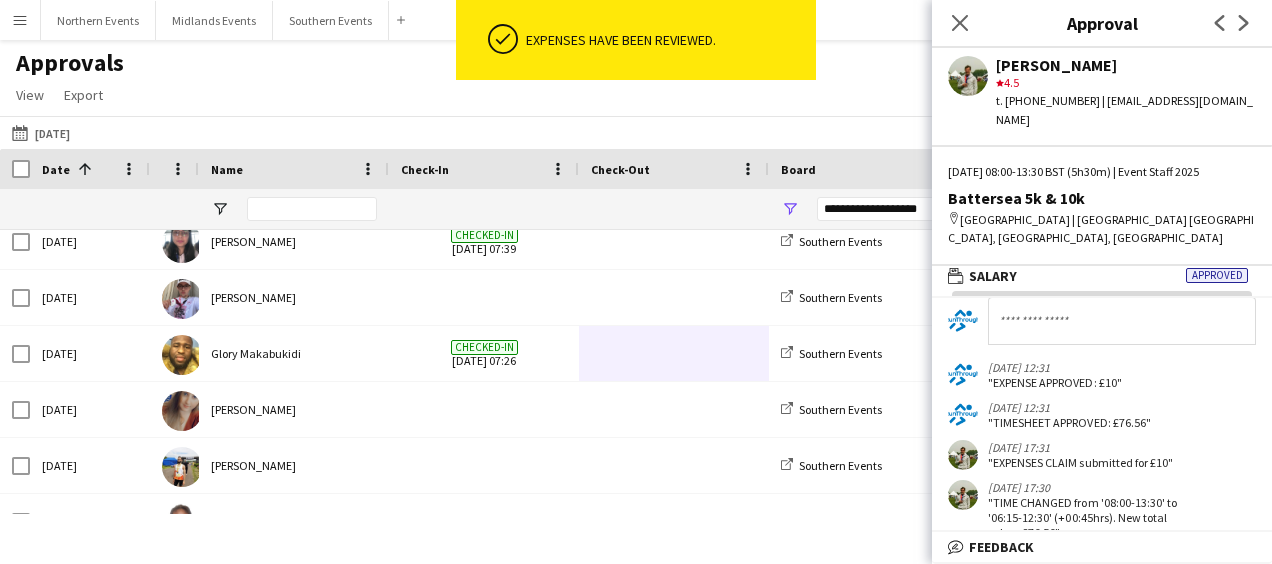 scroll, scrollTop: 261, scrollLeft: 0, axis: vertical 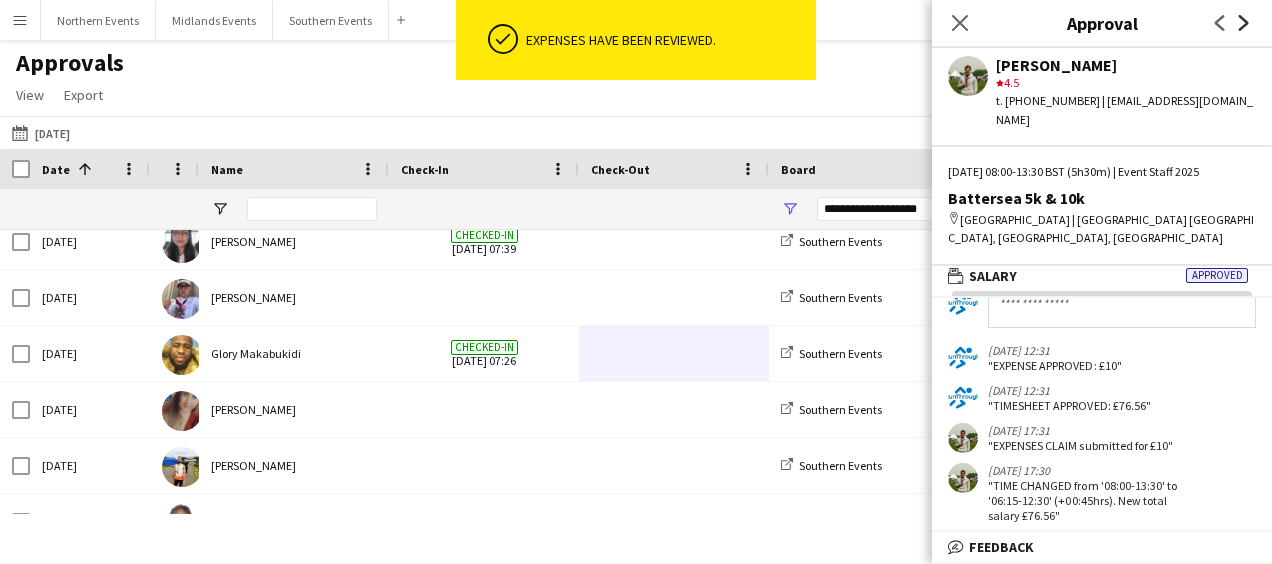 click on "Next" 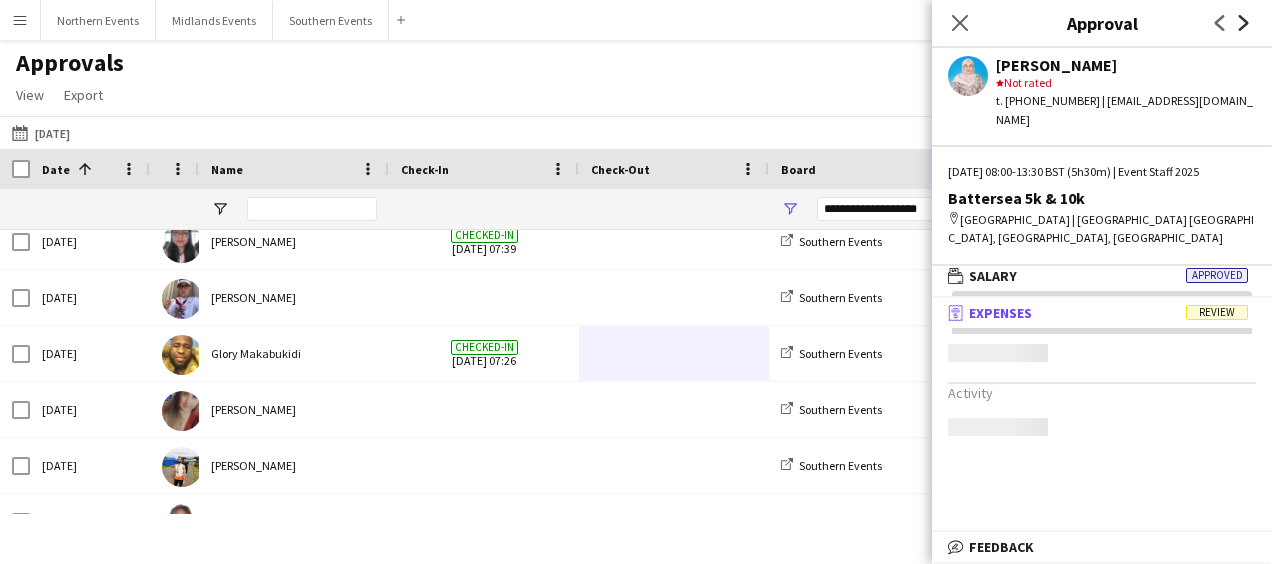 scroll, scrollTop: 0, scrollLeft: 0, axis: both 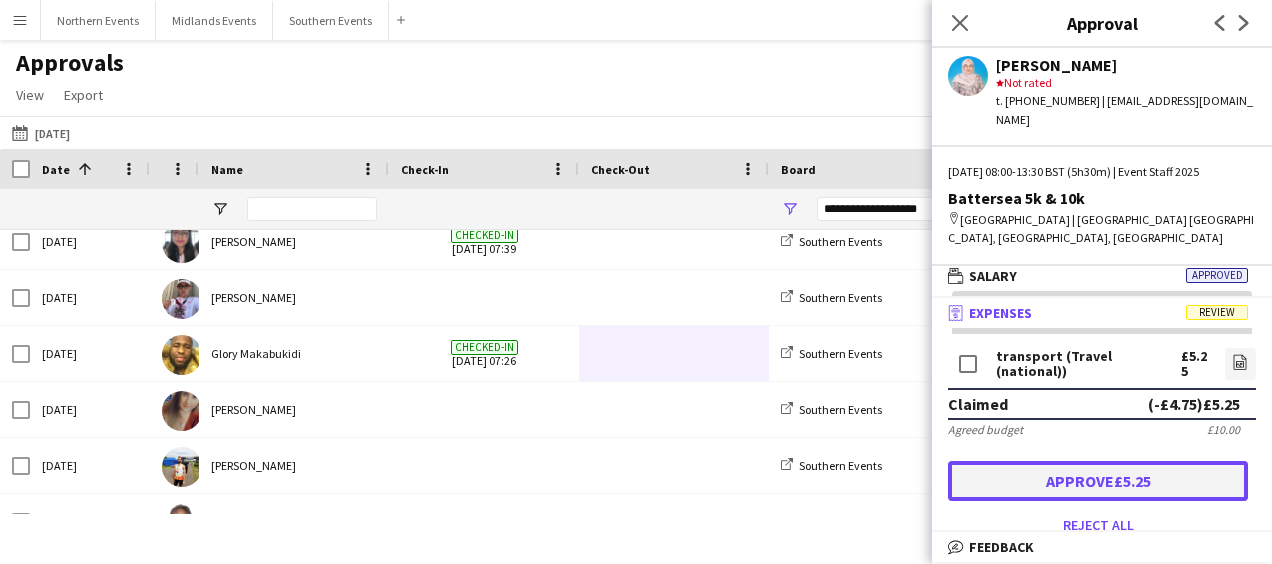 click on "Approve   £5.25" at bounding box center (1098, 481) 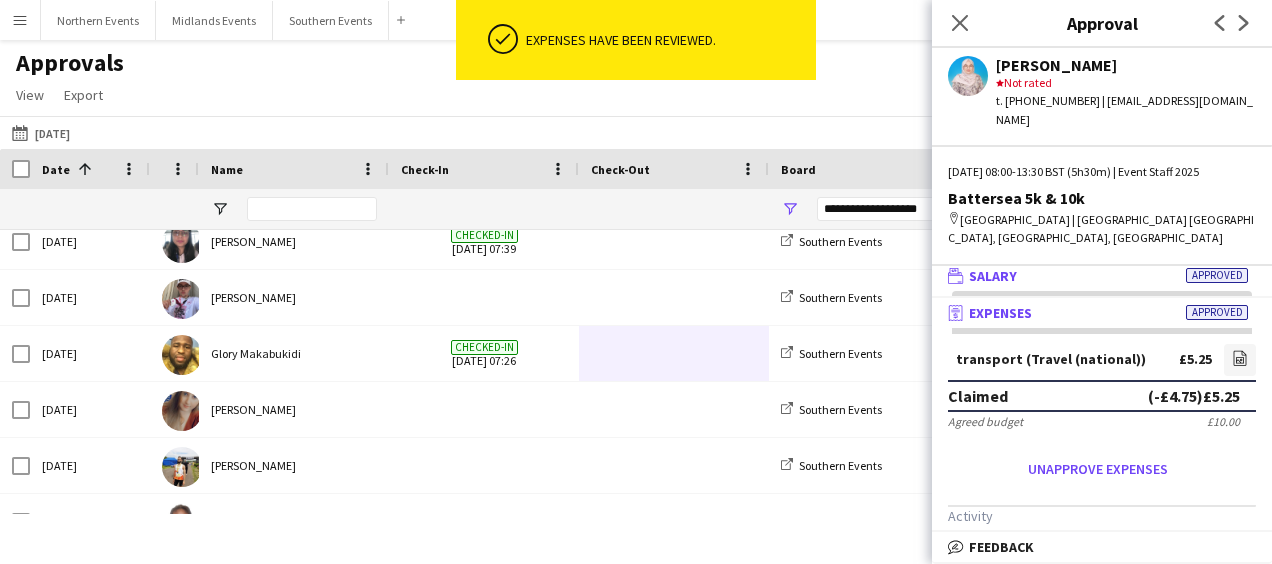 click on "wallet
Salary   Approved" at bounding box center (1098, 276) 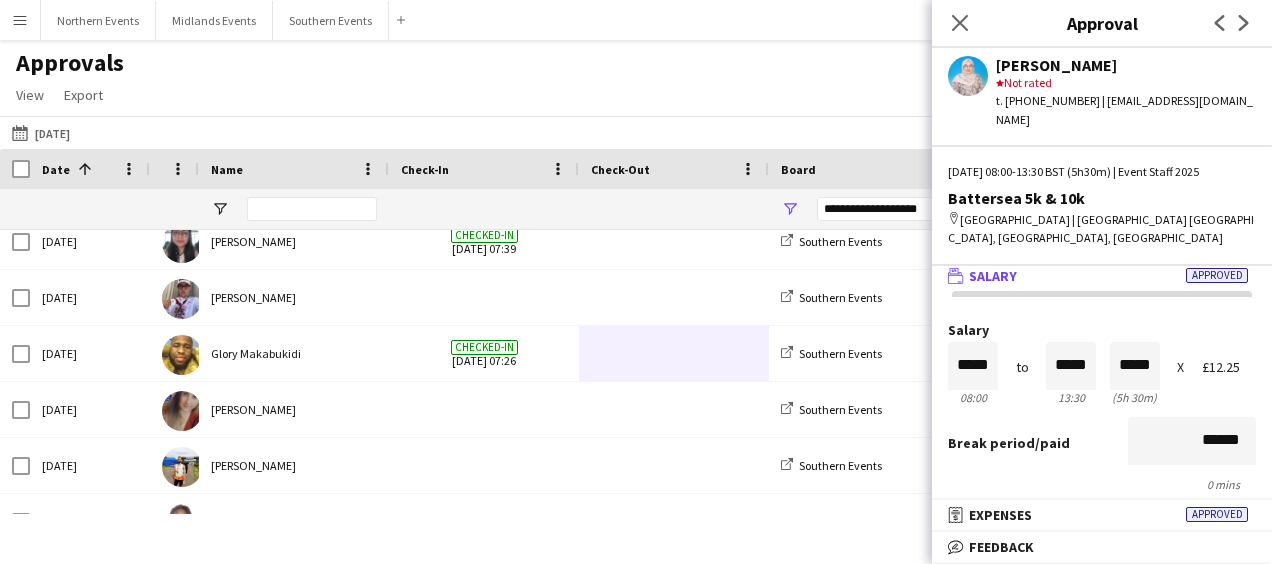 scroll, scrollTop: 0, scrollLeft: 0, axis: both 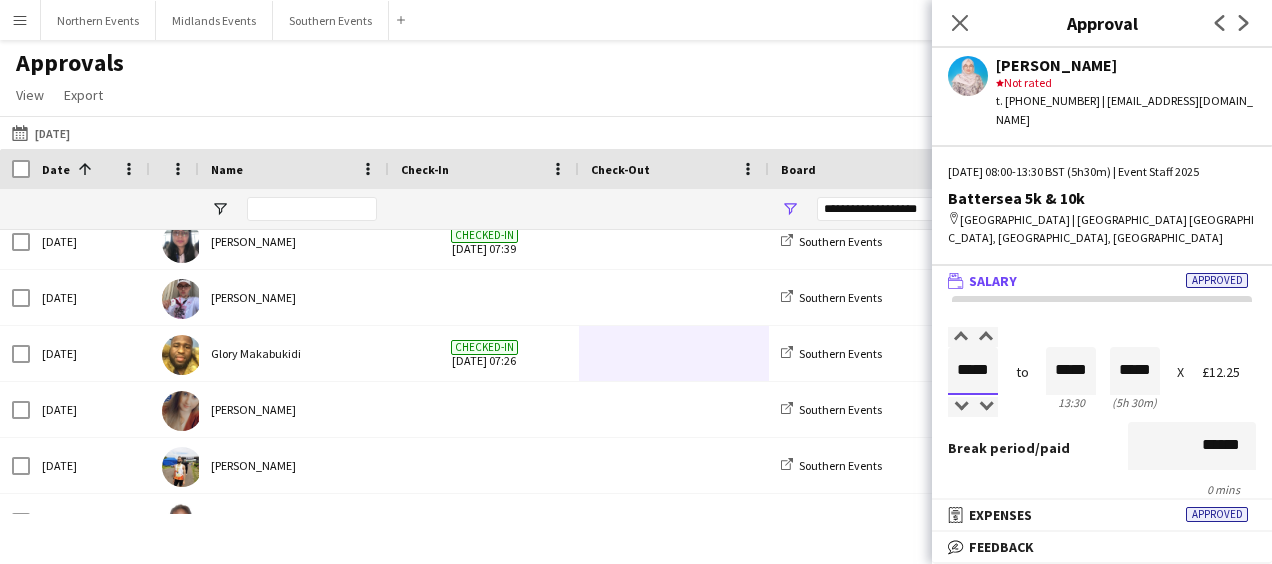 click on "*****" at bounding box center [973, 371] 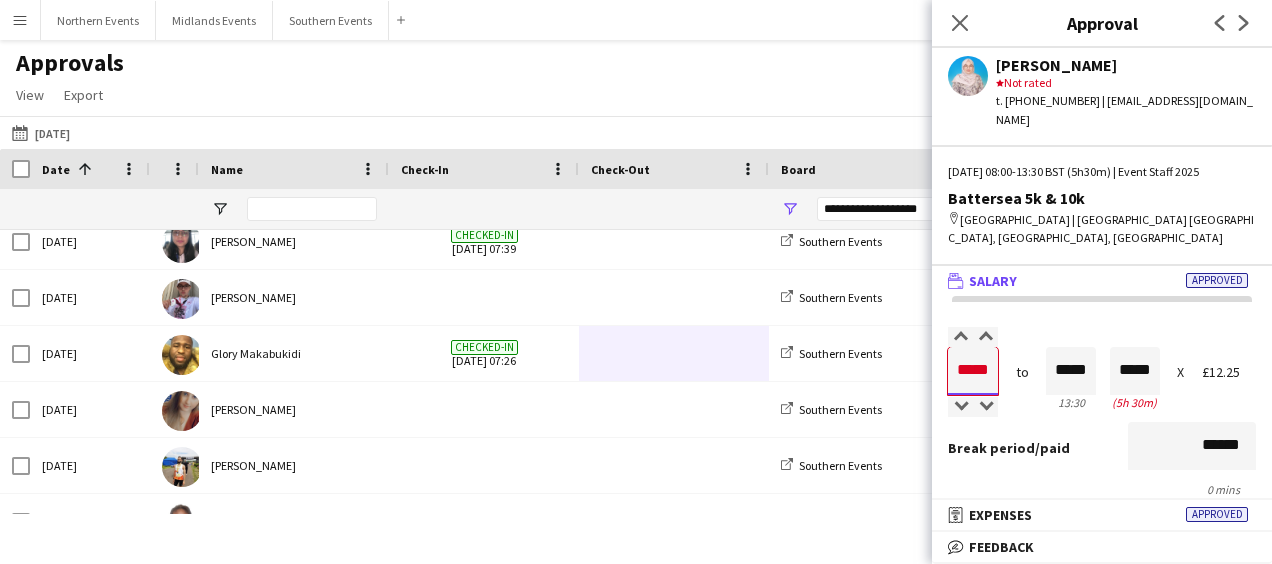 type on "*****" 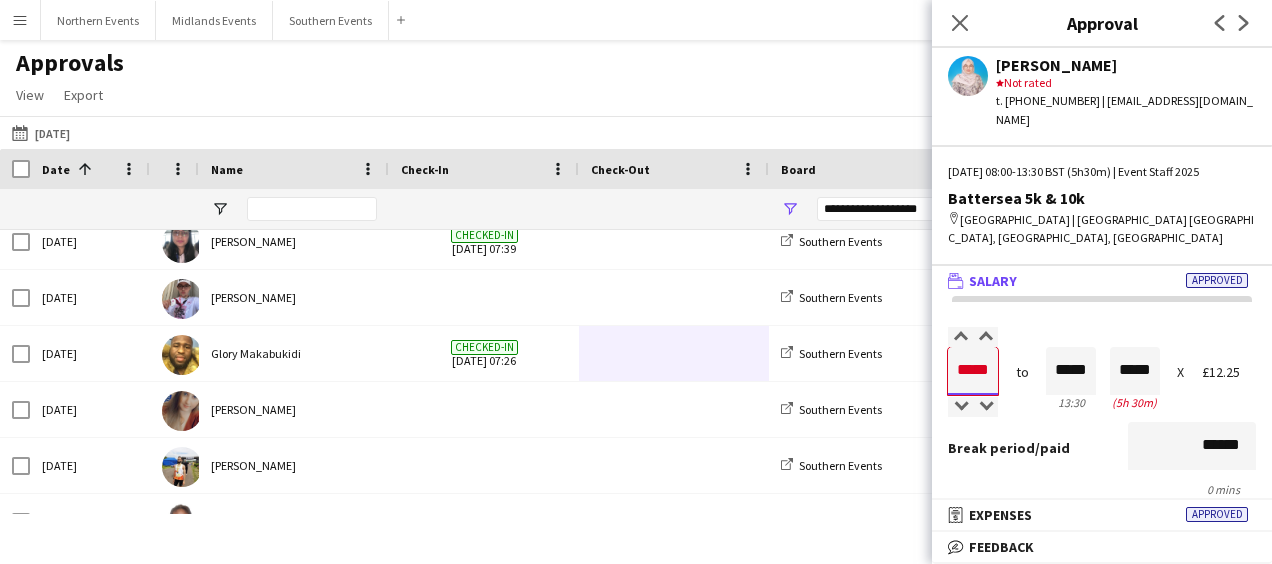 type on "*****" 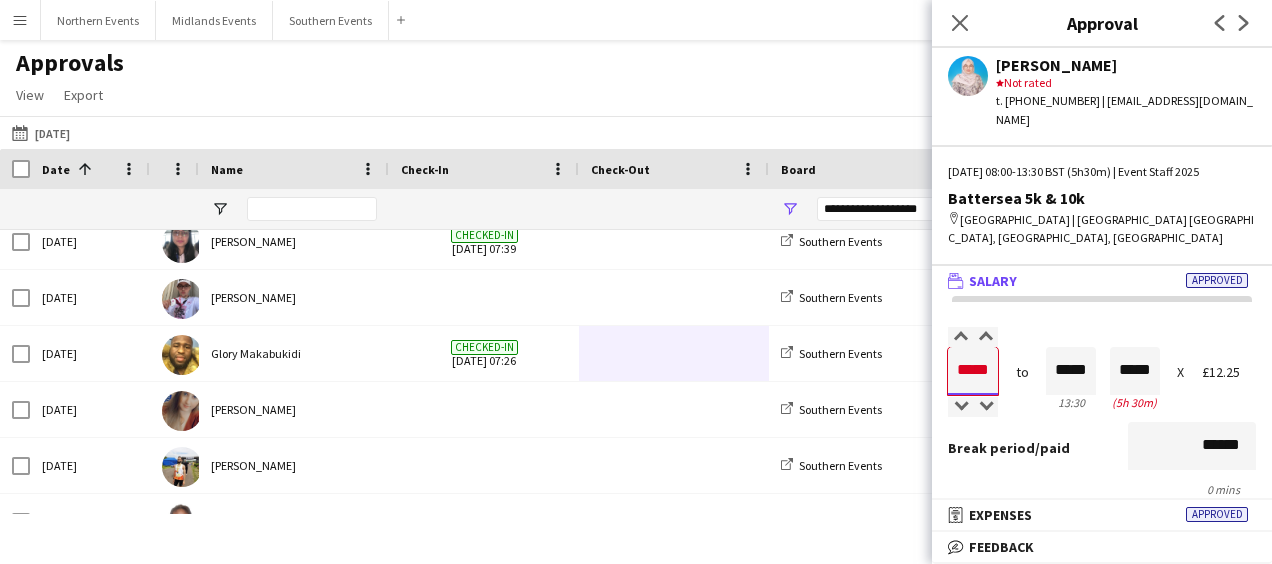 click on "*****" at bounding box center (973, 371) 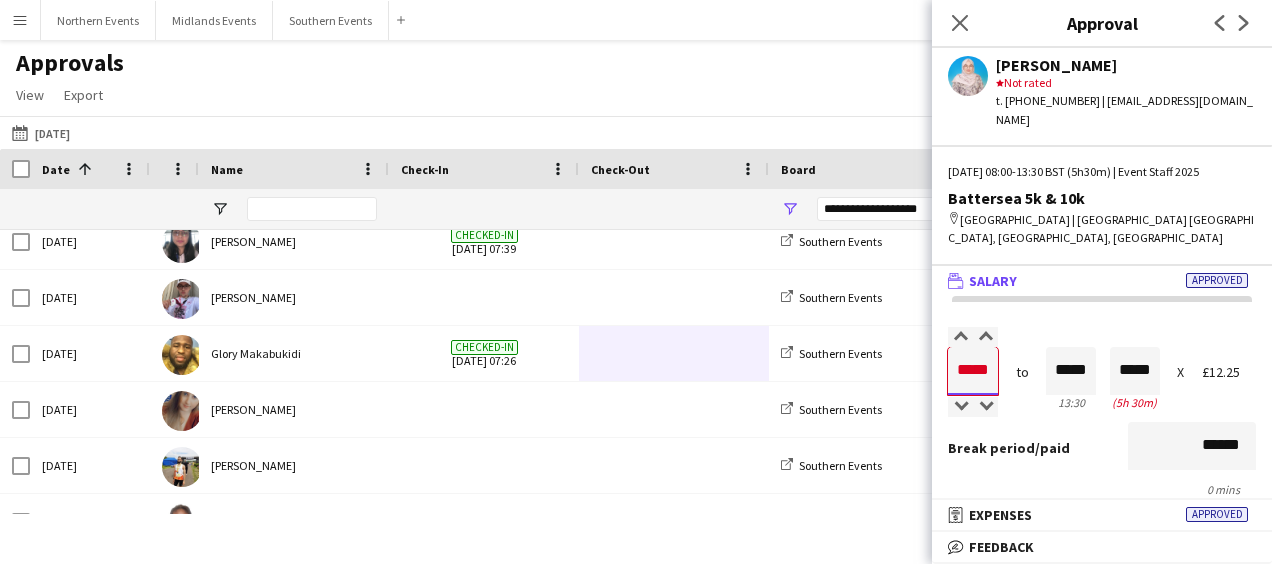 type on "*****" 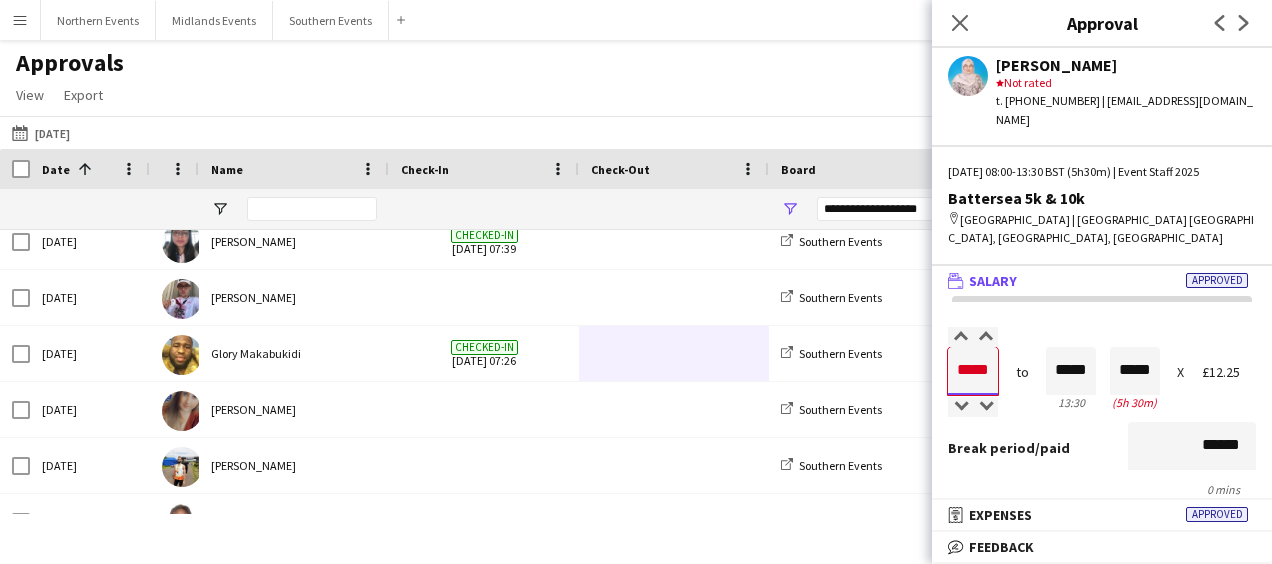type on "*****" 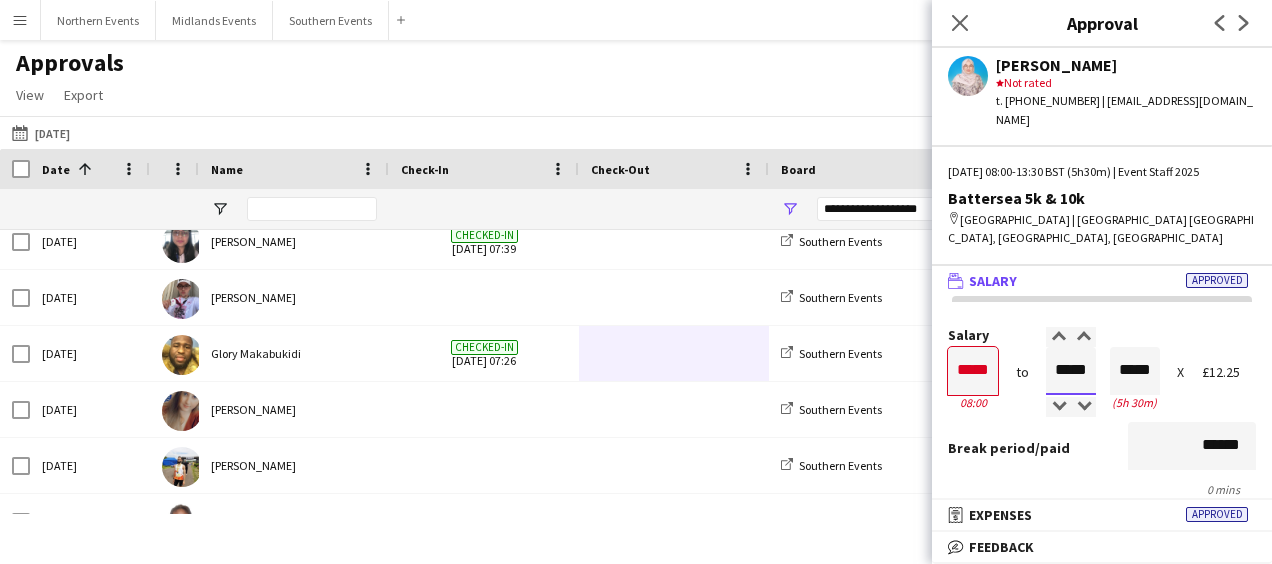 click on "*****" at bounding box center [1071, 371] 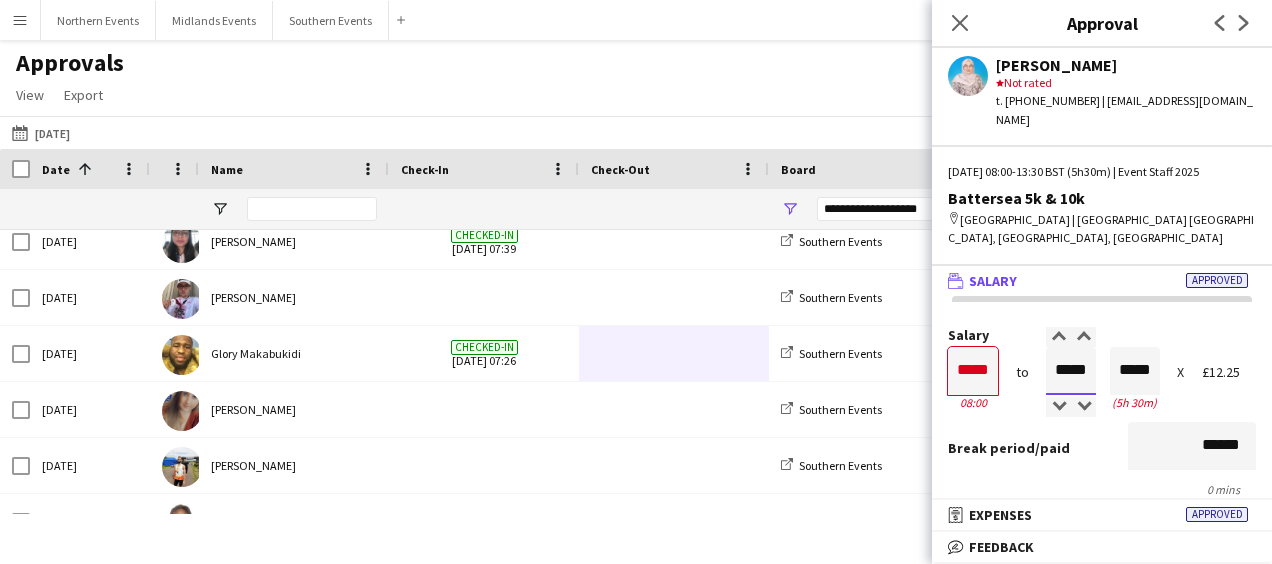 type on "*****" 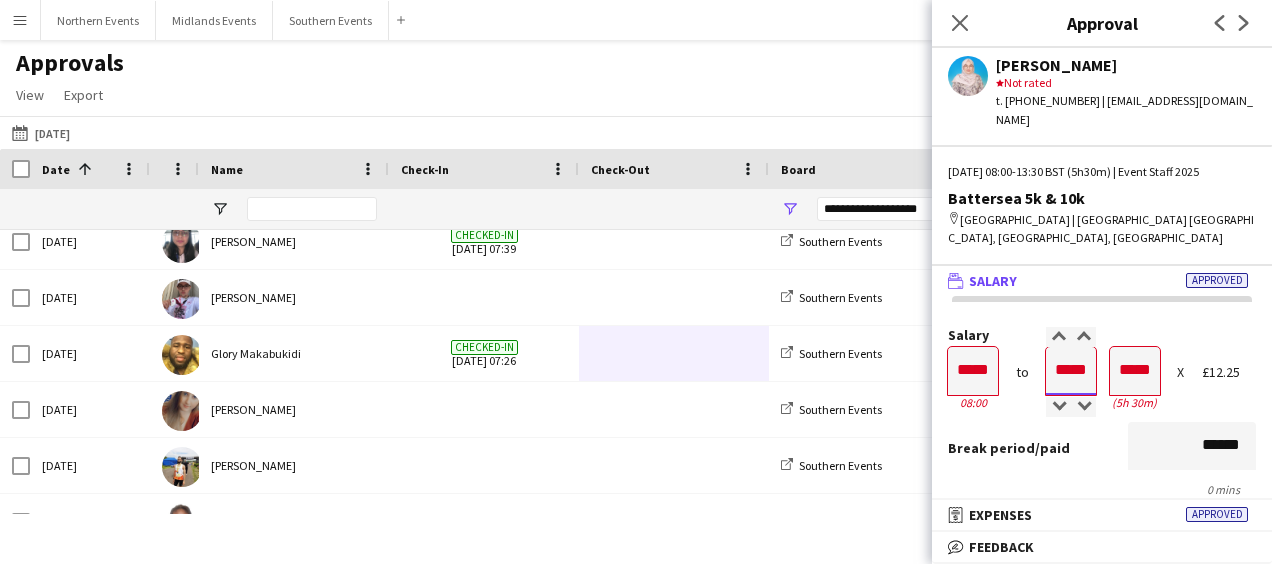 type on "*****" 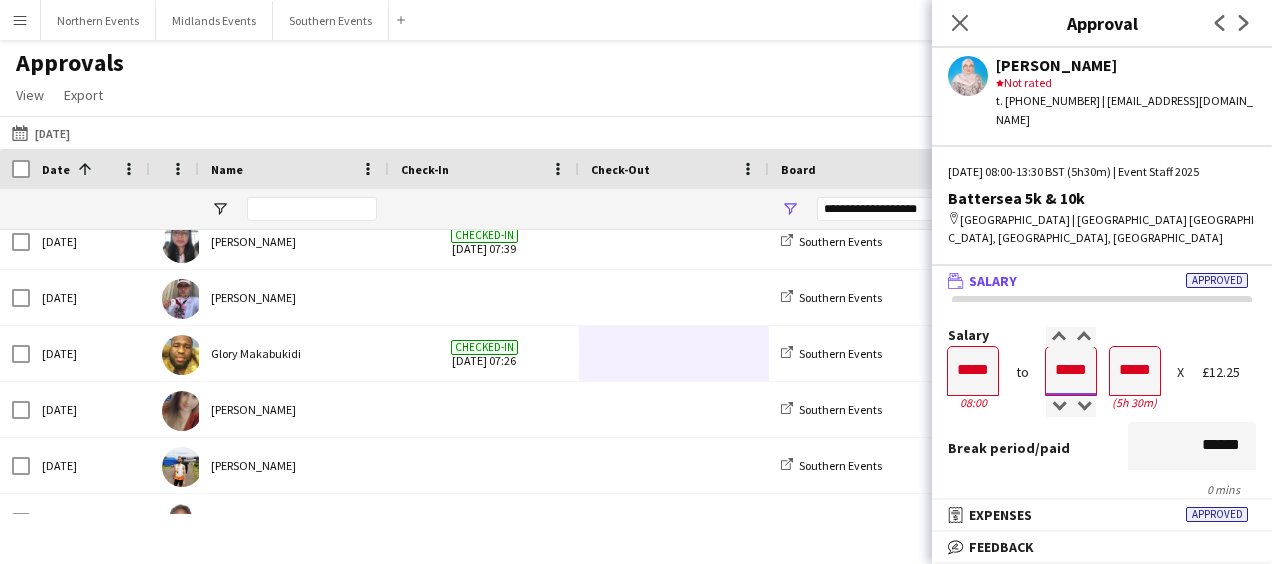 type on "*****" 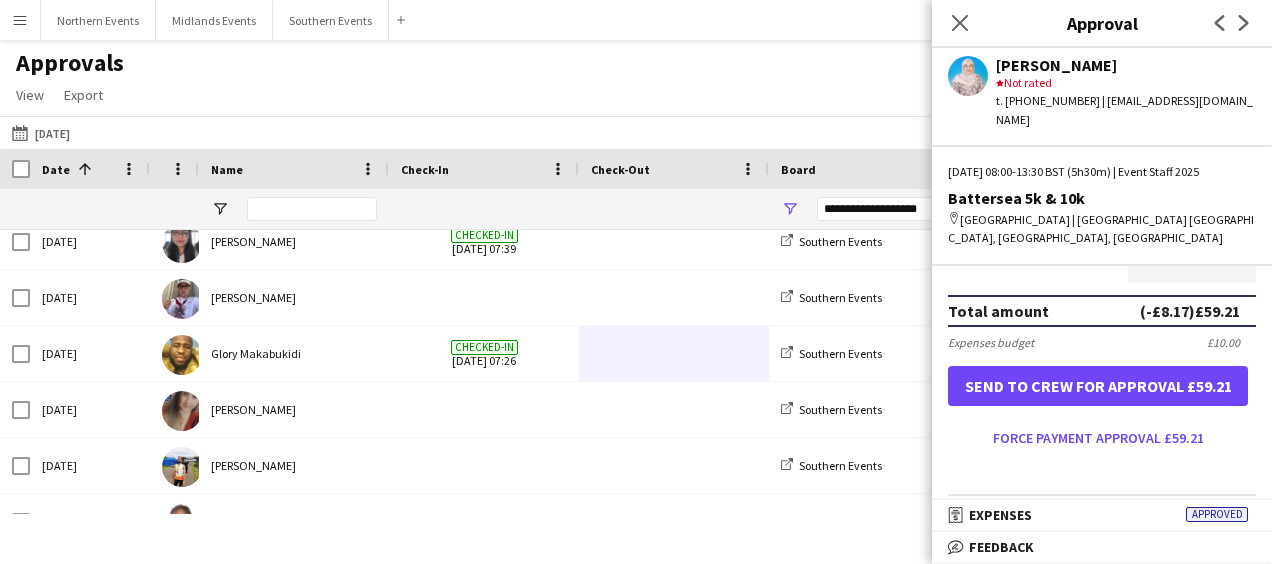 scroll, scrollTop: 538, scrollLeft: 0, axis: vertical 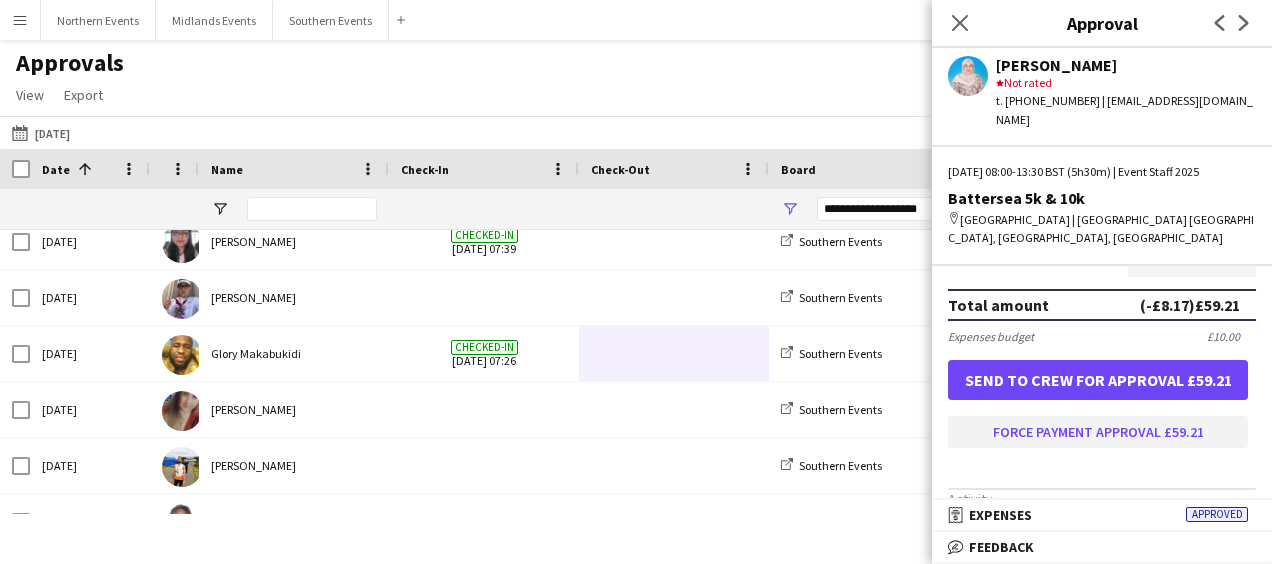 type on "*****" 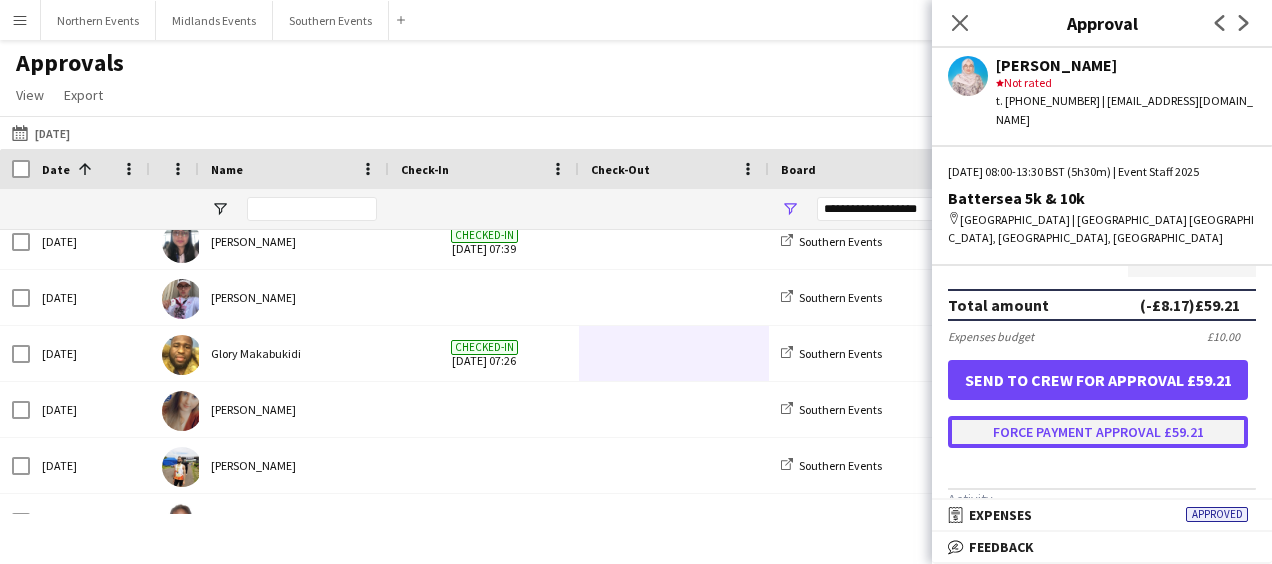 click on "Force payment approval £59.21" at bounding box center [1098, 432] 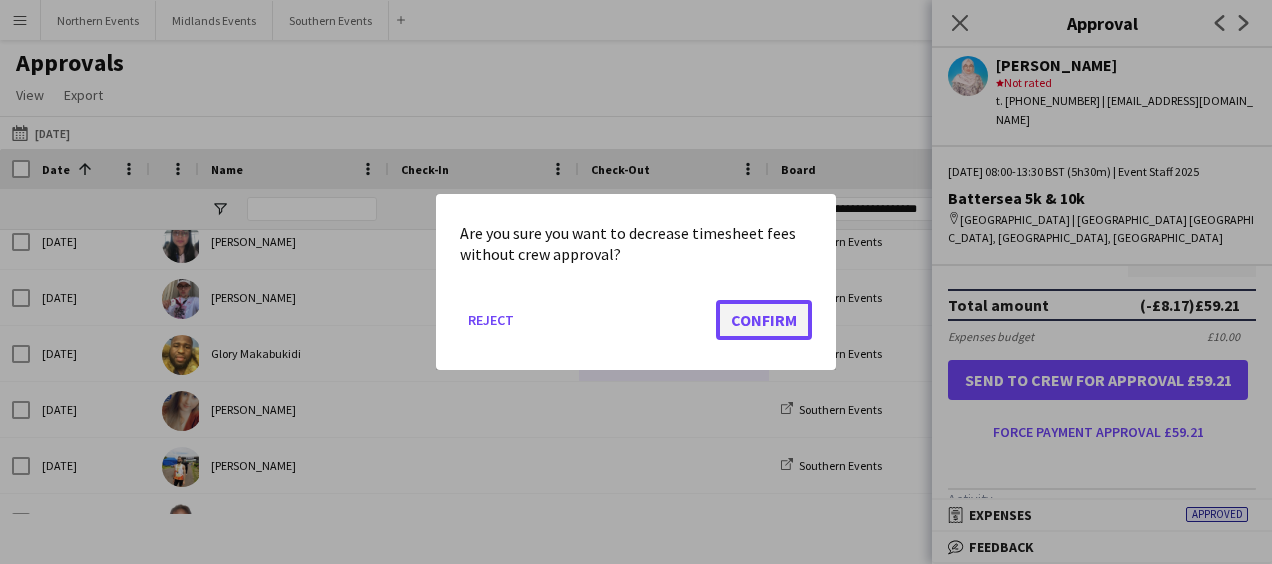 click on "Confirm" 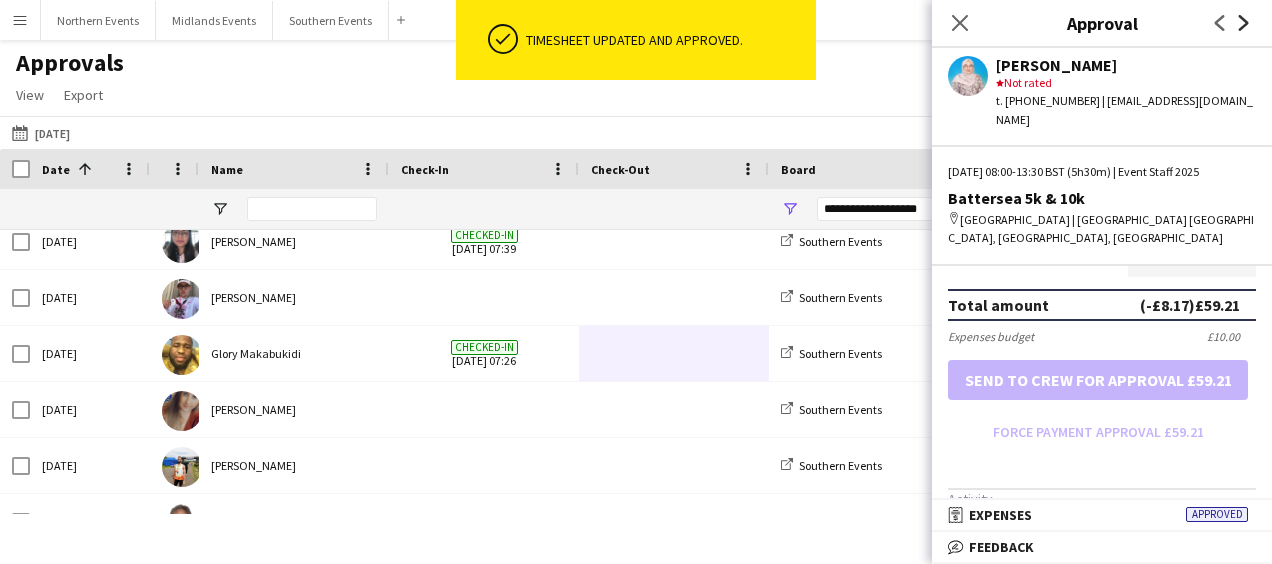 click on "Next" 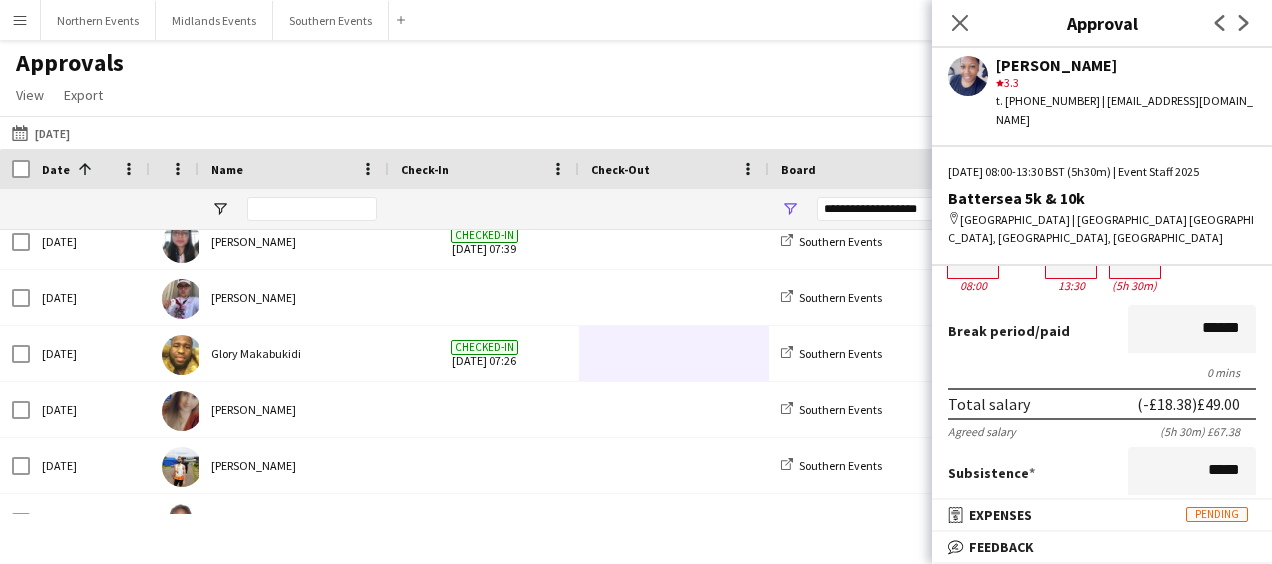 scroll, scrollTop: 0, scrollLeft: 0, axis: both 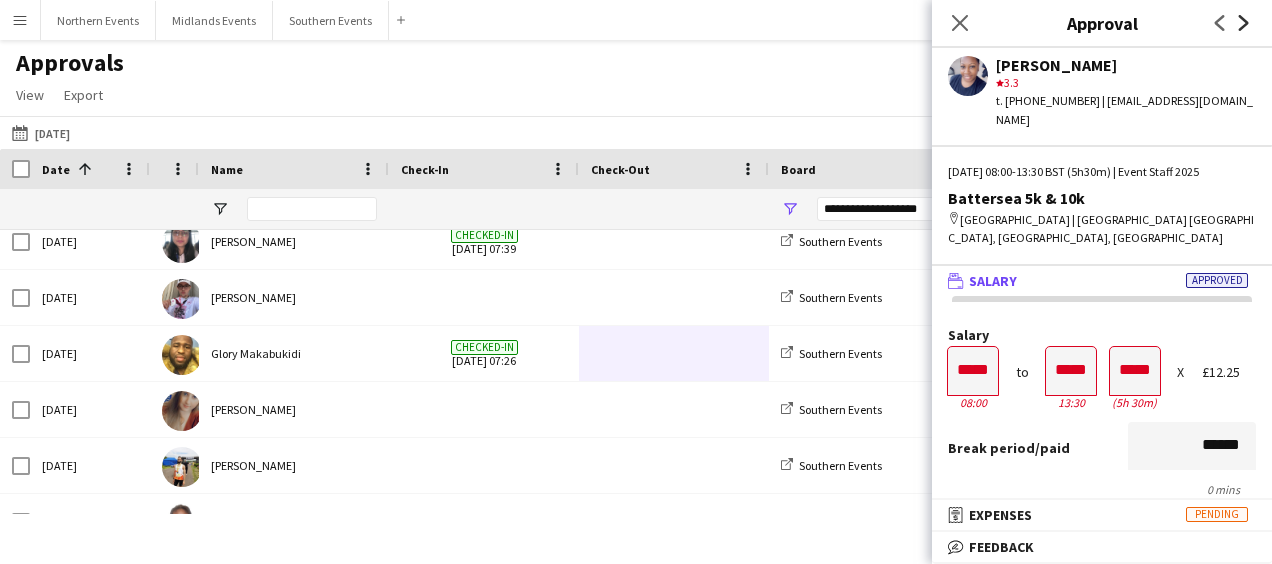 click on "Next" 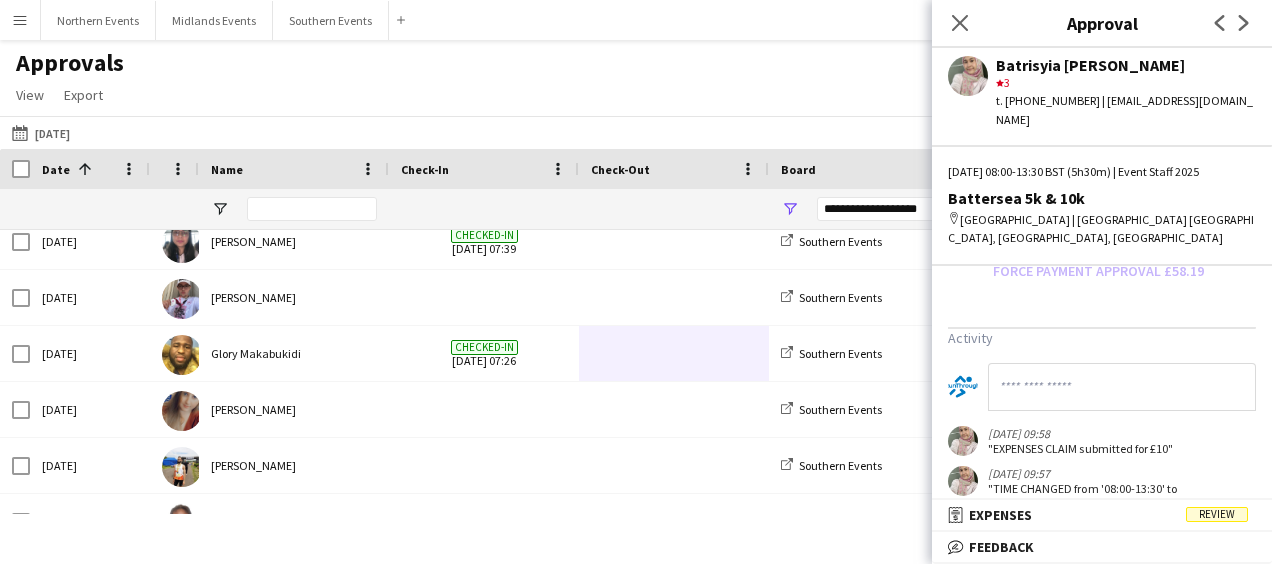 scroll, scrollTop: 734, scrollLeft: 0, axis: vertical 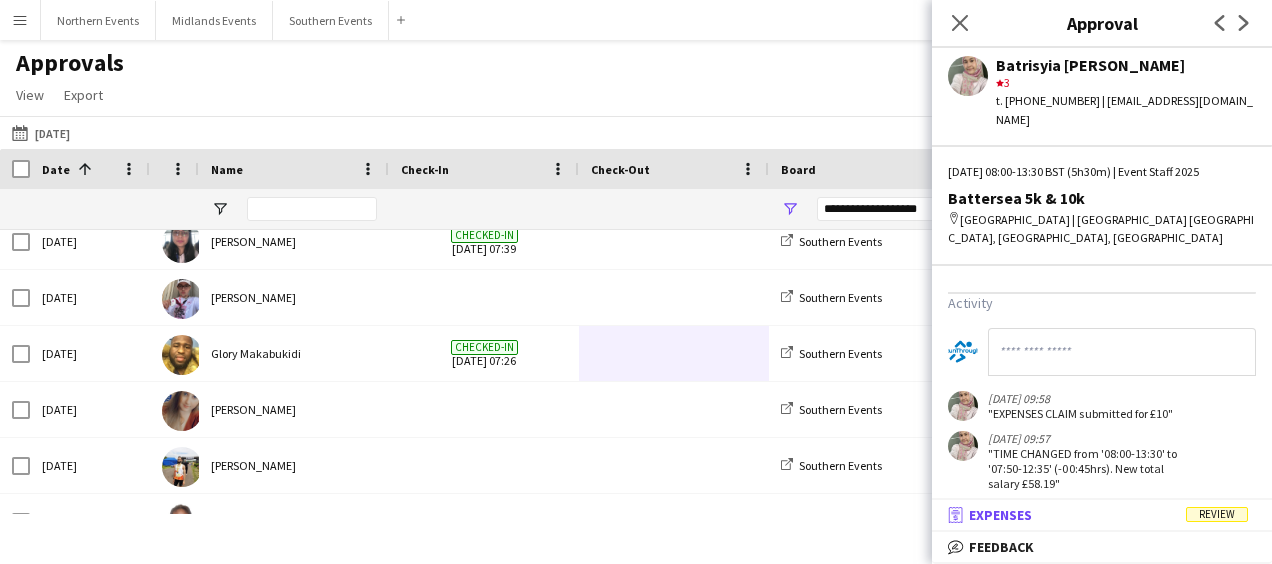 click on "receipt
Expenses   Review" at bounding box center (1102, 515) 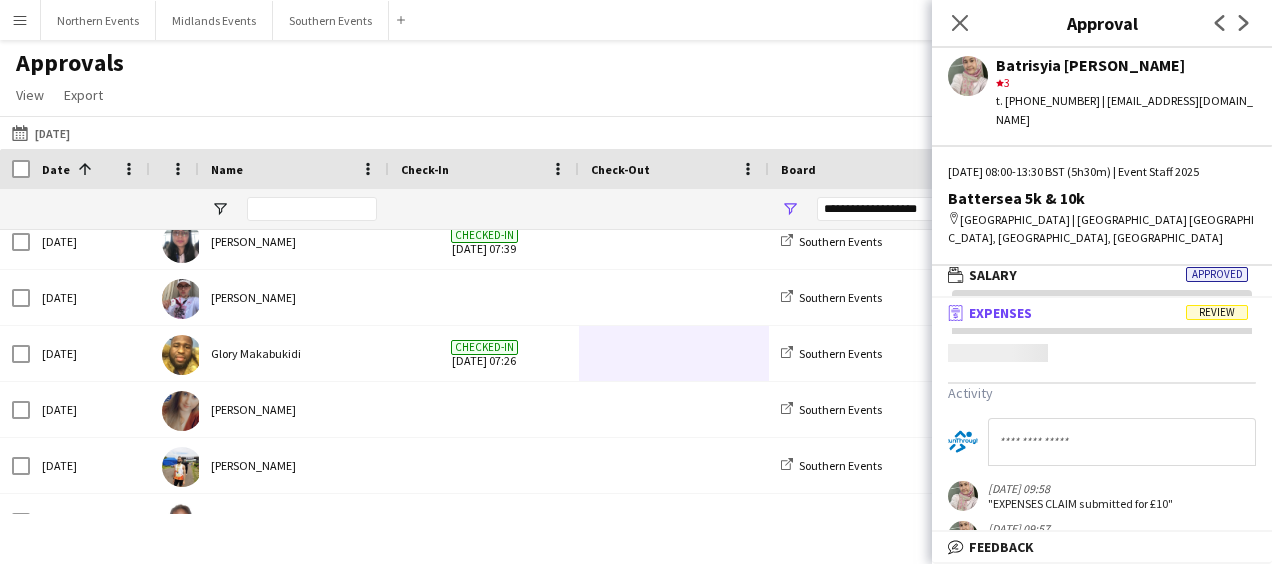 scroll, scrollTop: 5, scrollLeft: 0, axis: vertical 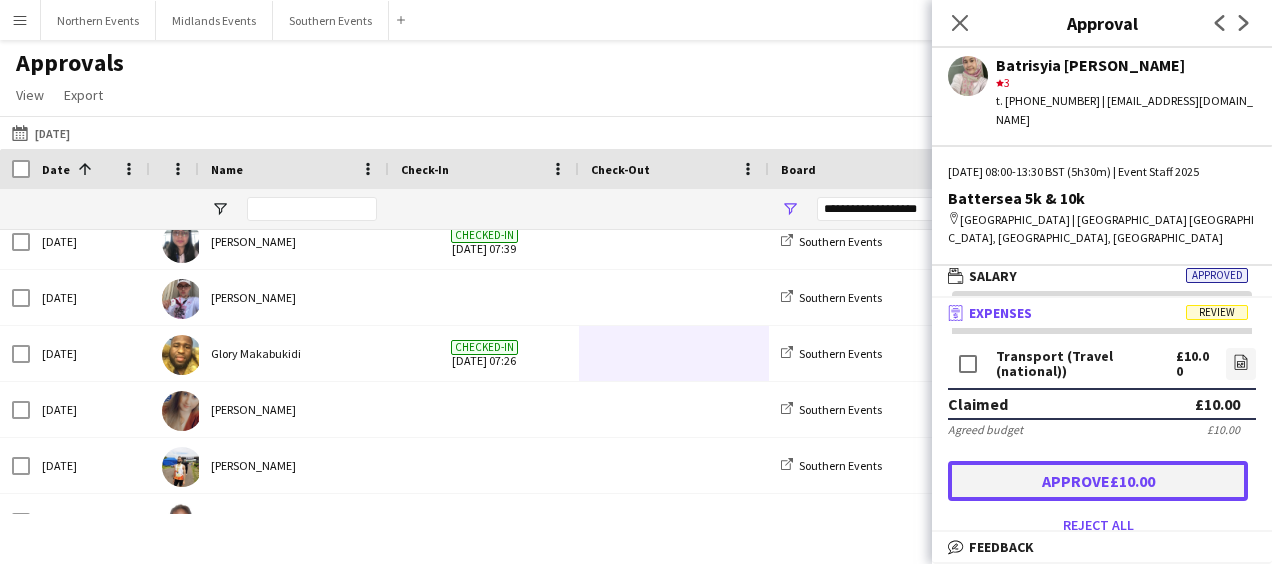 click on "Approve   £10.00" at bounding box center (1098, 481) 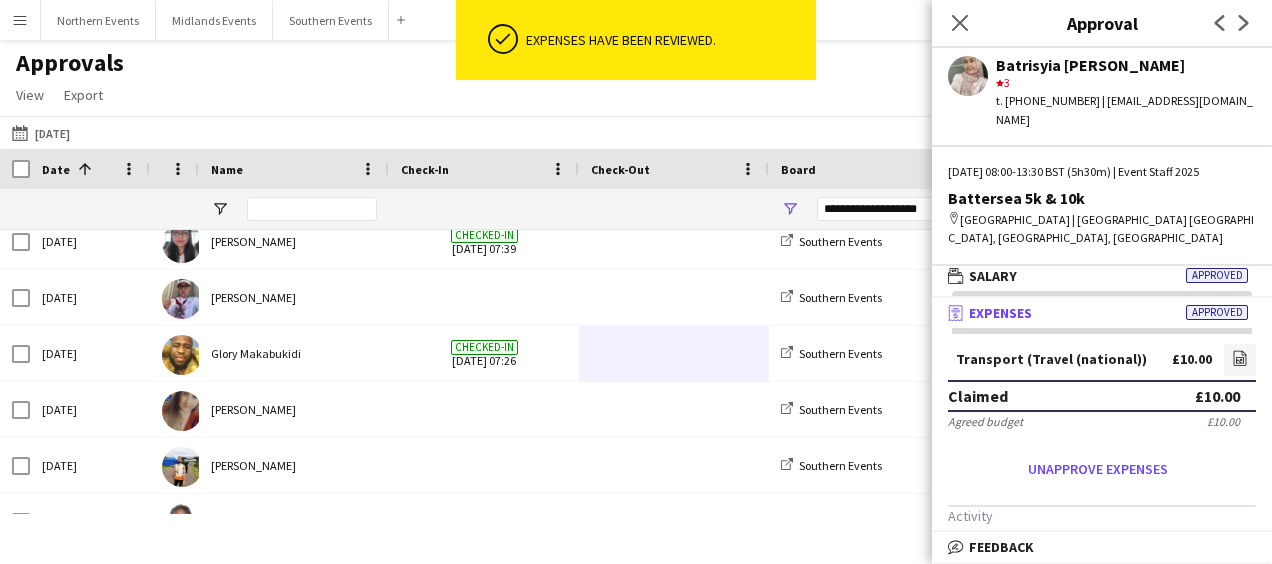 click 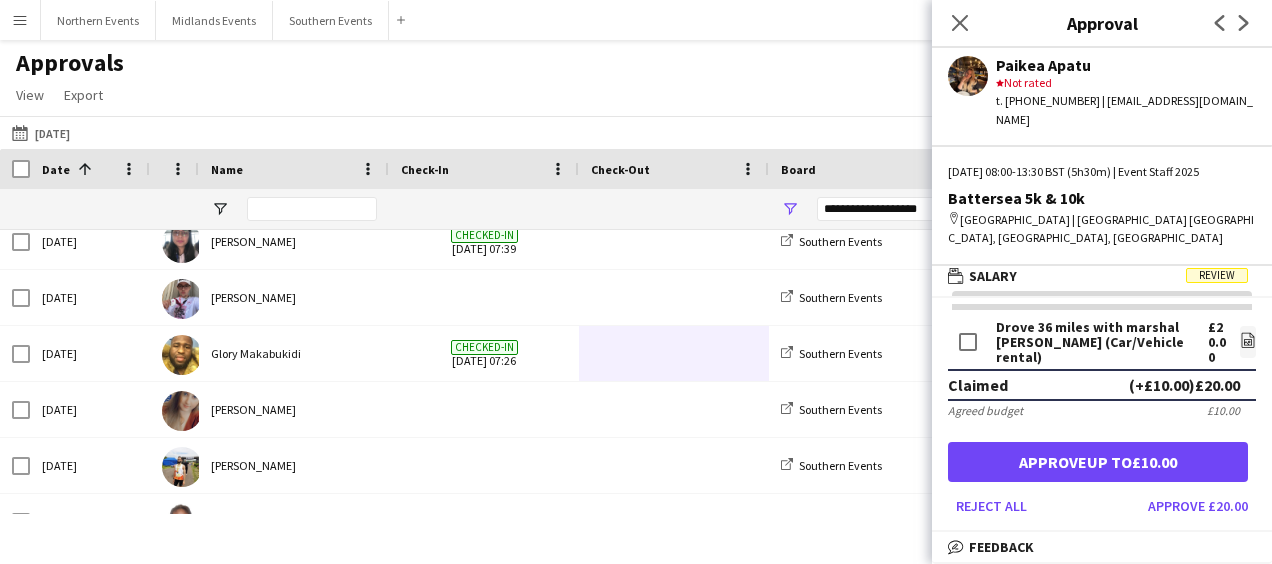 scroll, scrollTop: 0, scrollLeft: 0, axis: both 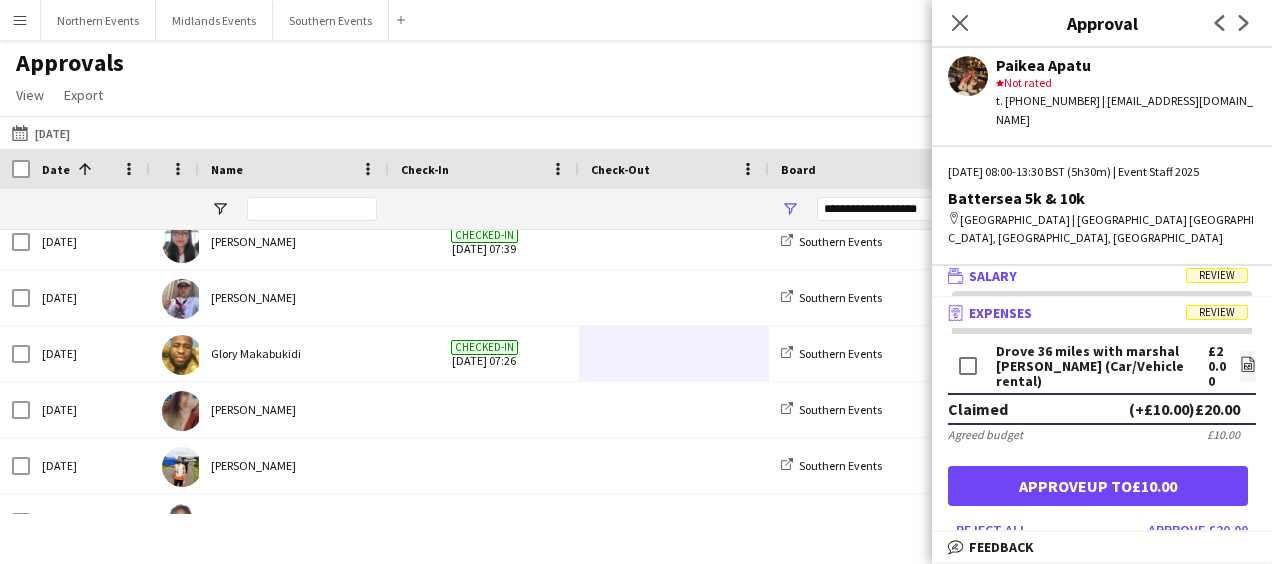 click on "wallet
Salary   Review" at bounding box center [1098, 276] 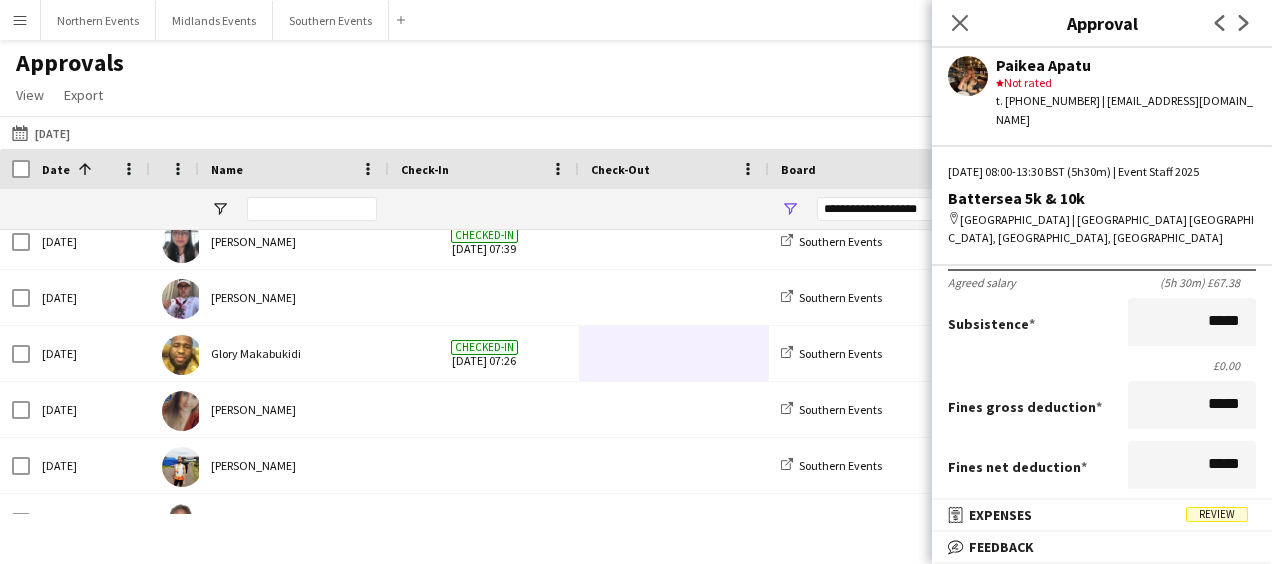 scroll, scrollTop: 269, scrollLeft: 0, axis: vertical 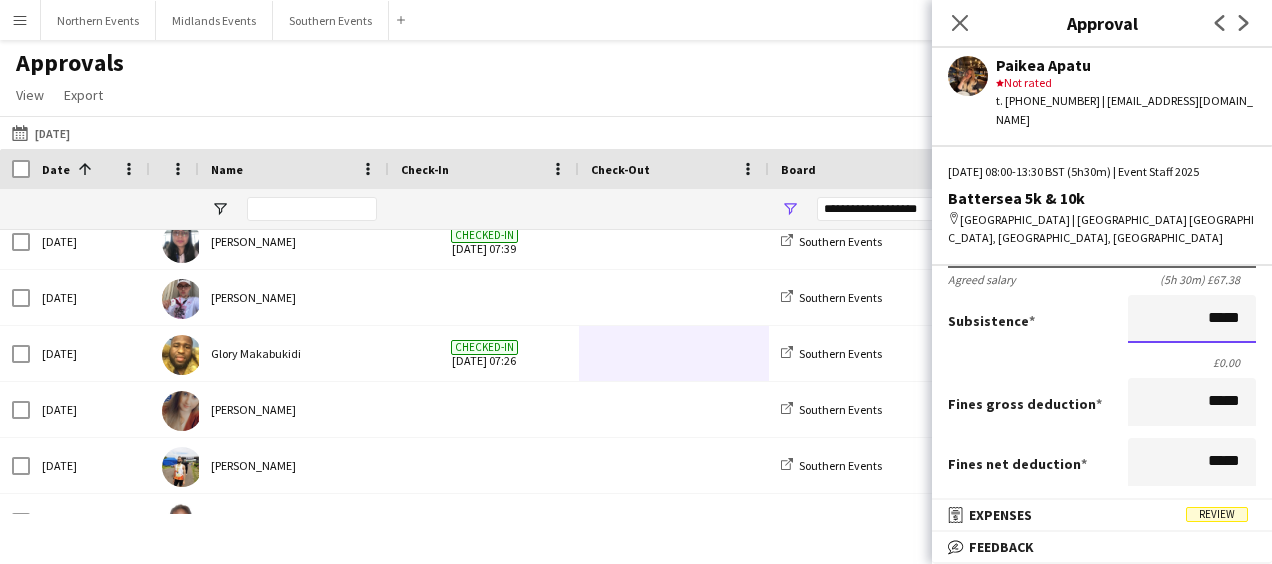 click on "*****" at bounding box center (1192, 319) 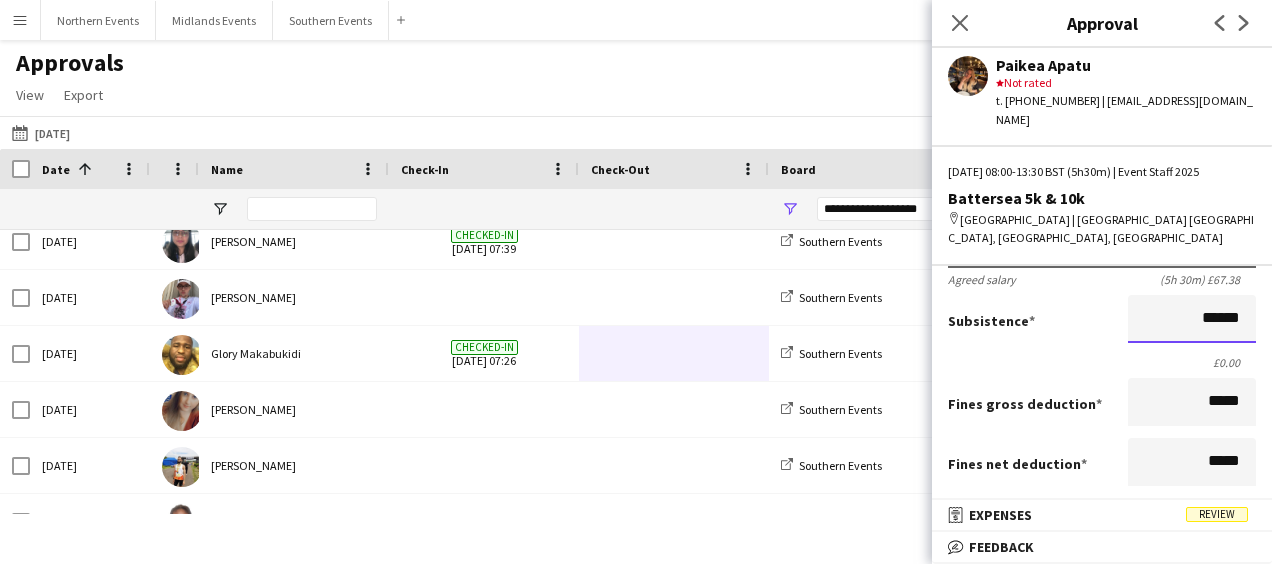 click on "******" at bounding box center (1192, 319) 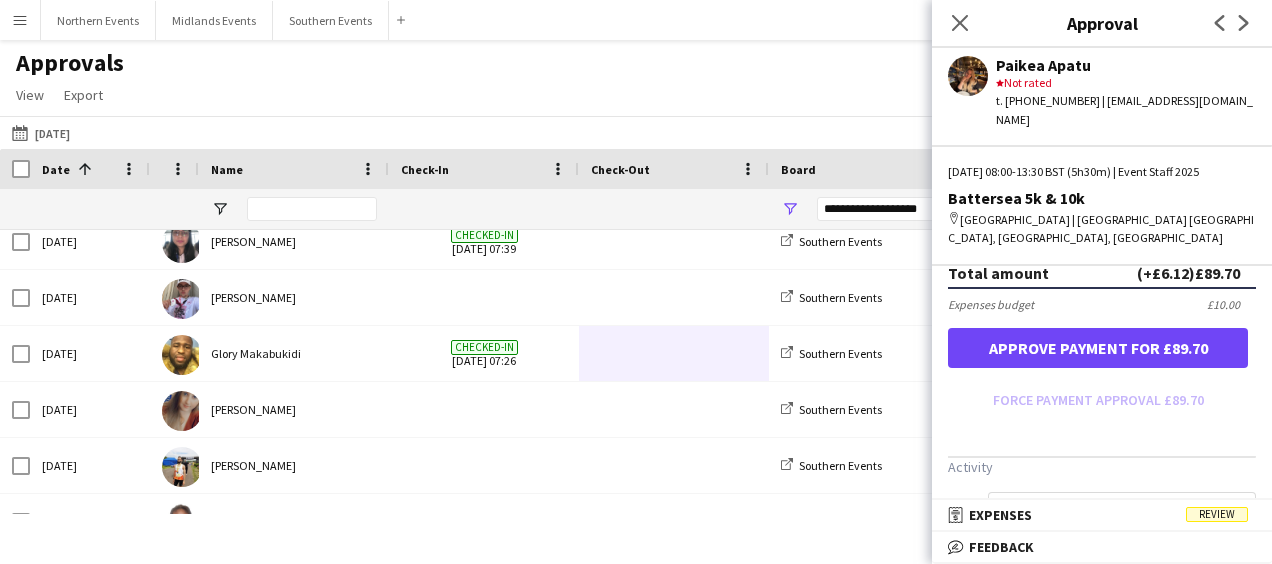 scroll, scrollTop: 535, scrollLeft: 0, axis: vertical 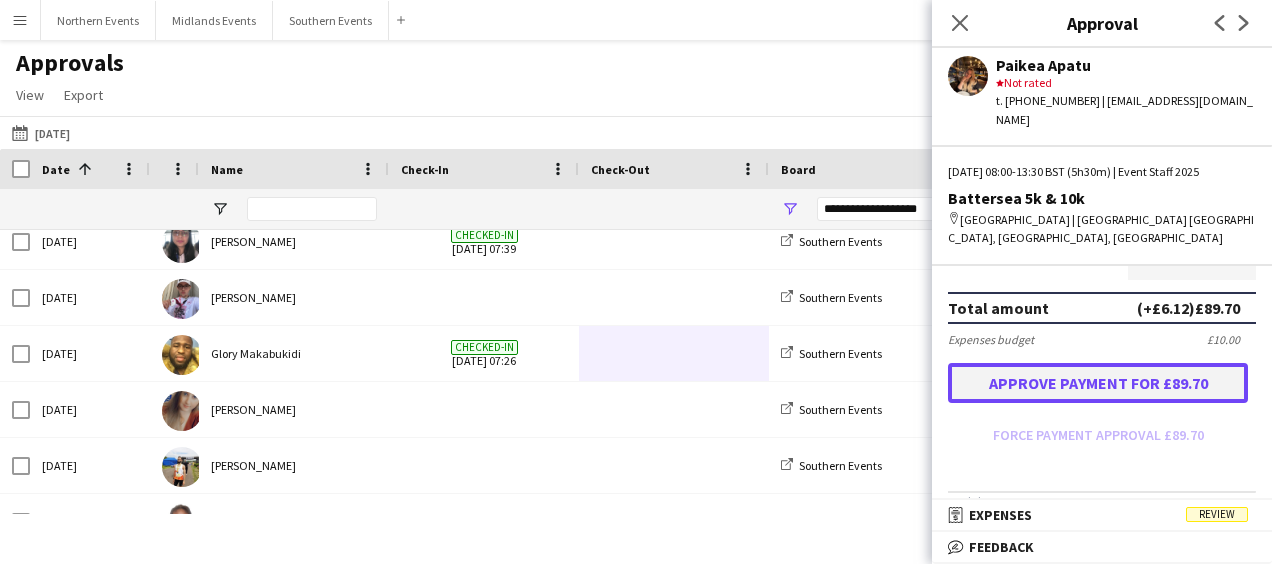 click on "Approve payment for £89.70" at bounding box center (1098, 383) 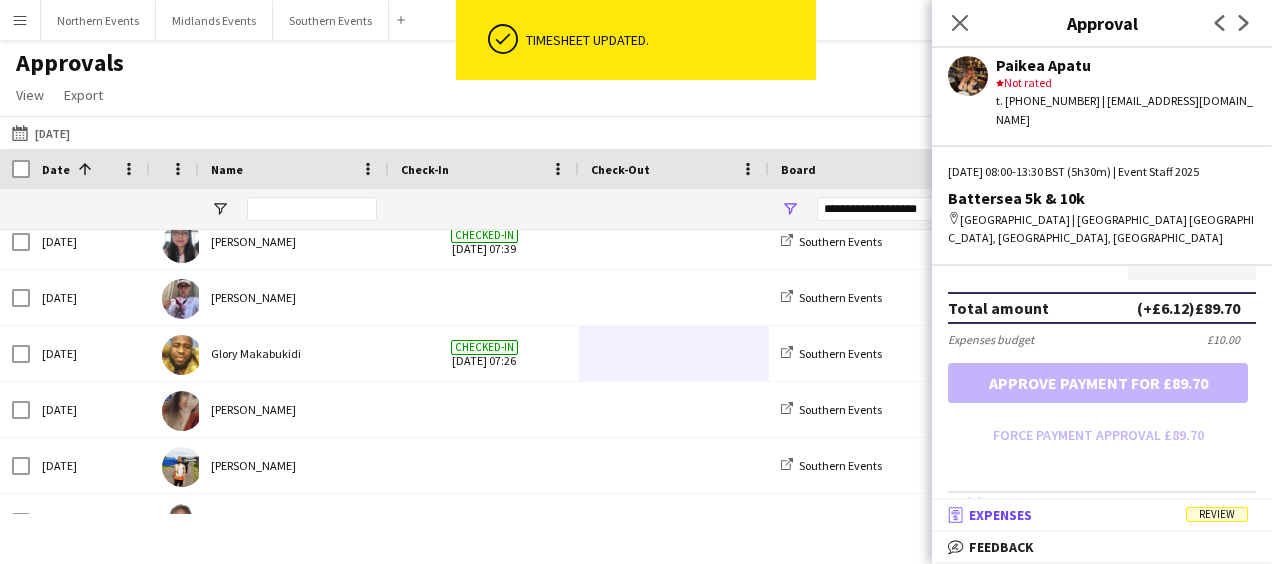 click on "Expenses" at bounding box center [1000, 515] 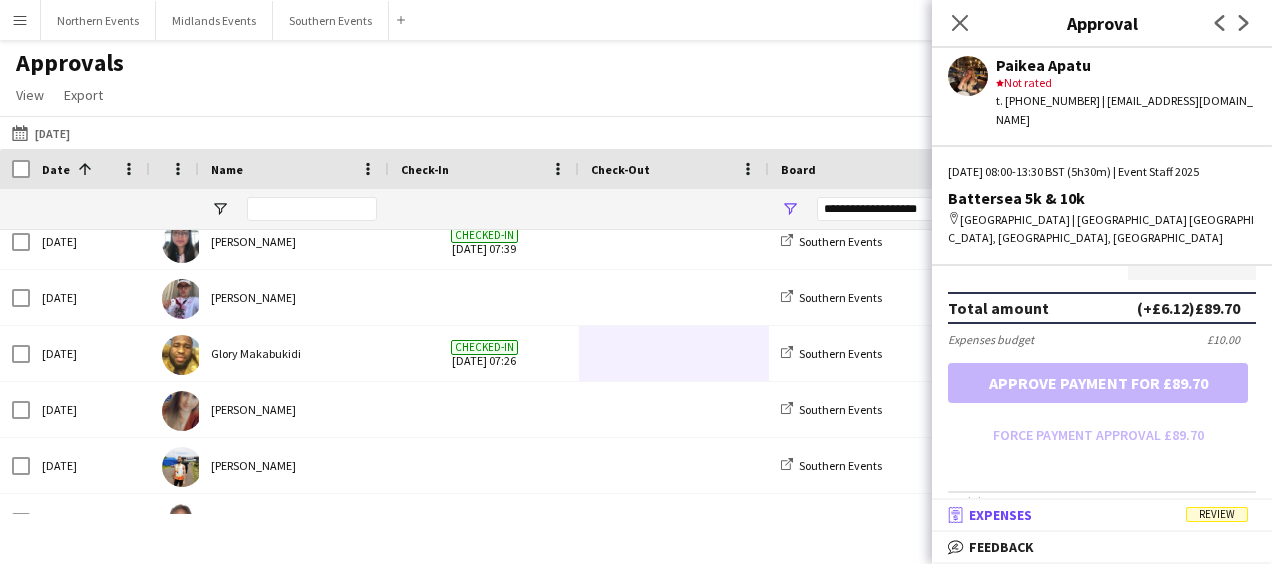 scroll, scrollTop: 5, scrollLeft: 0, axis: vertical 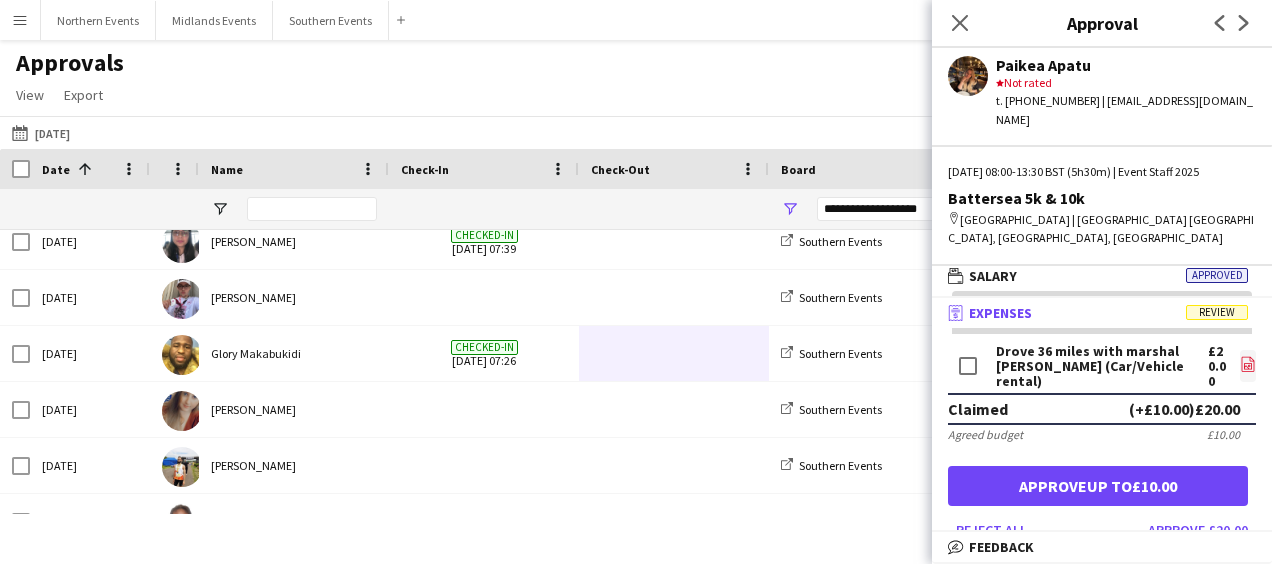 click on "file-image" 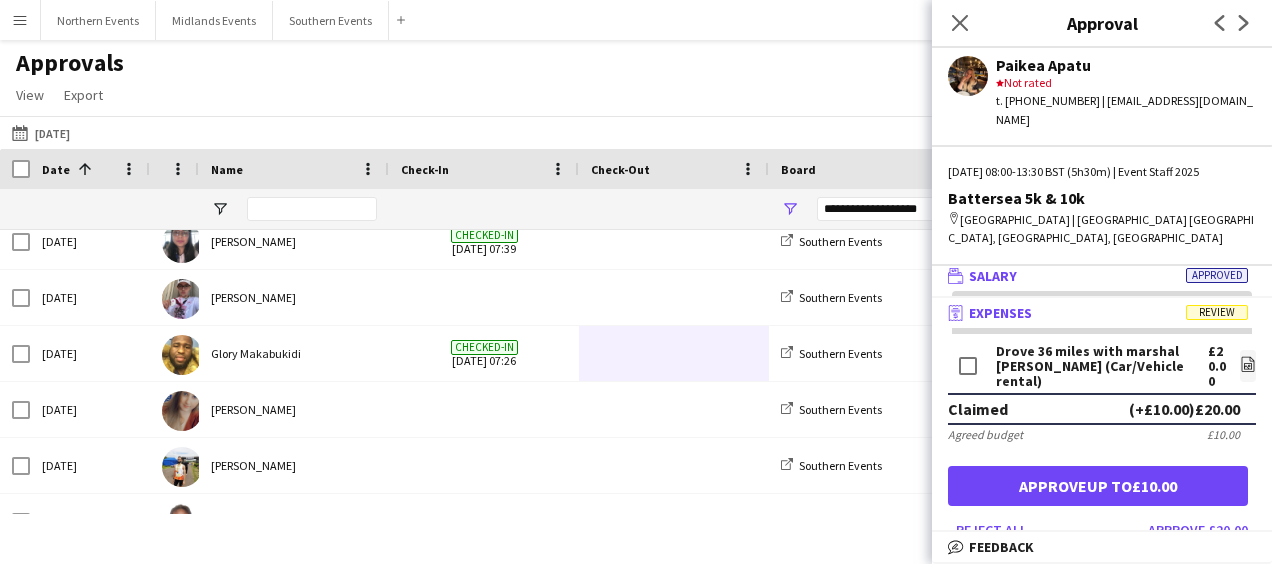 click on "wallet
Salary   Approved" at bounding box center [1098, 276] 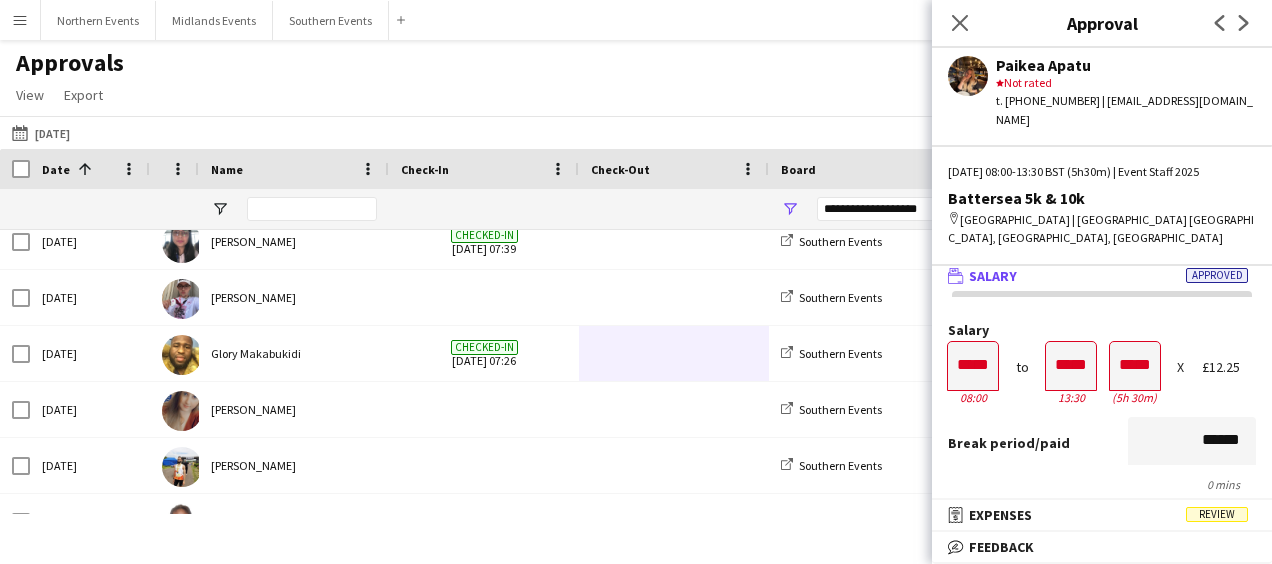 scroll, scrollTop: 0, scrollLeft: 0, axis: both 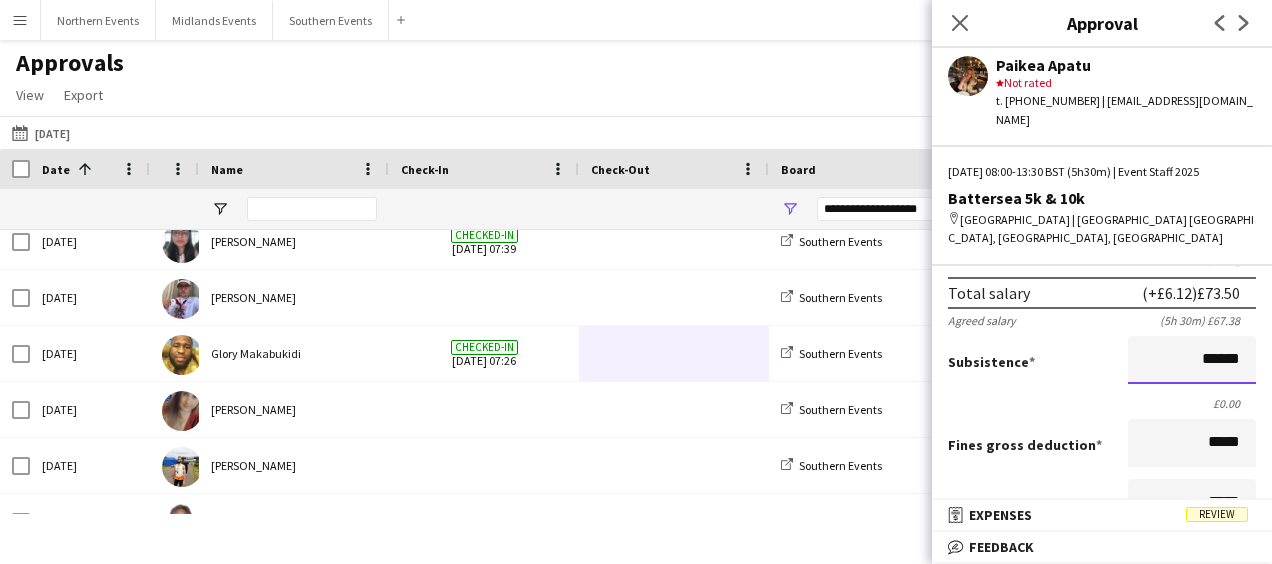 click on "******" at bounding box center (1192, 360) 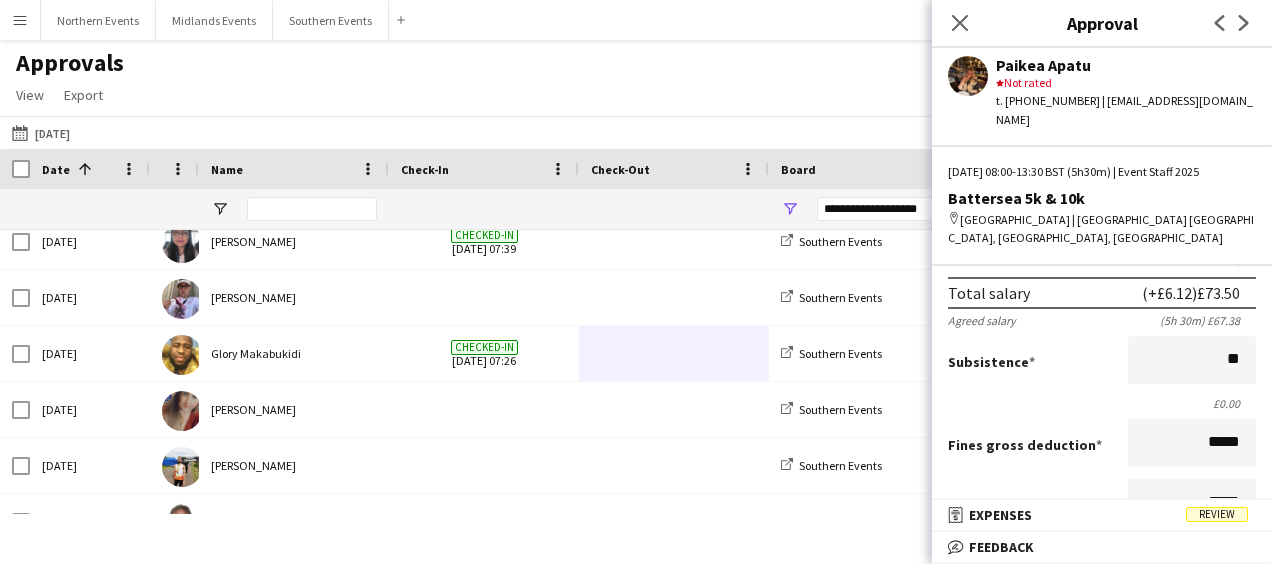 type on "*****" 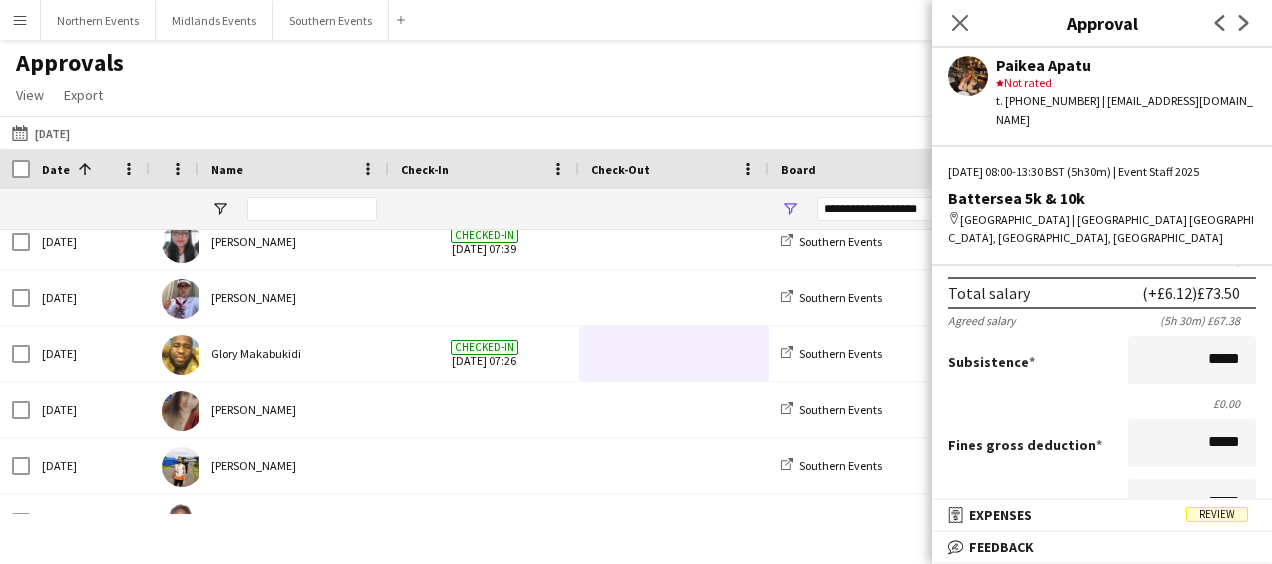 click on "Subsistence  *****" at bounding box center [1102, 362] 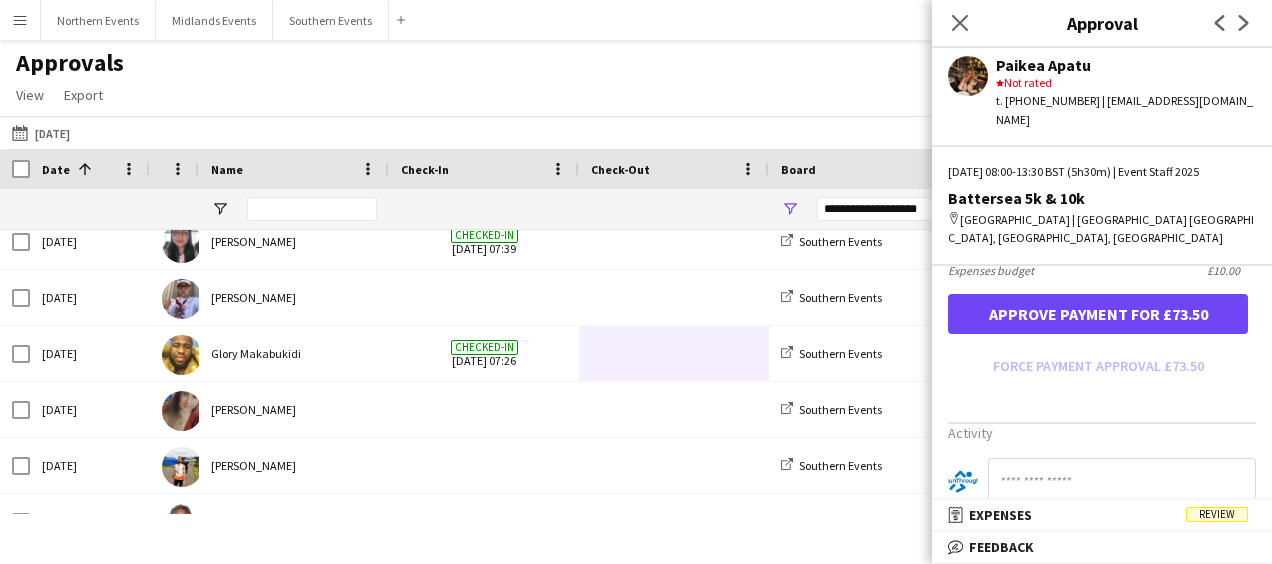 scroll, scrollTop: 608, scrollLeft: 0, axis: vertical 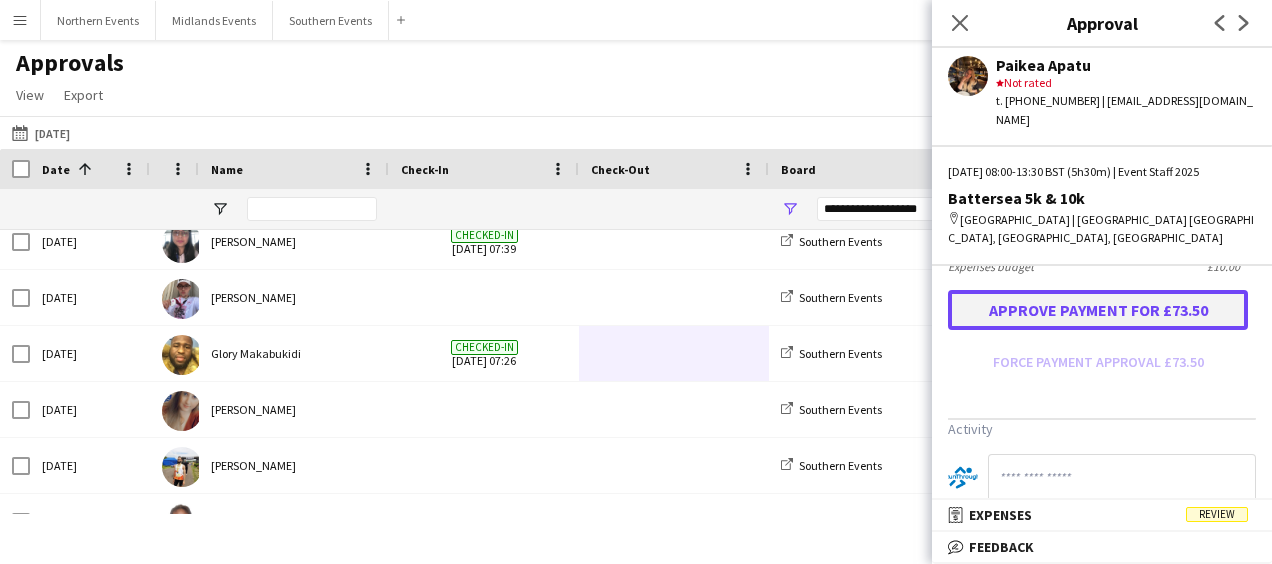 click on "Approve payment for £73.50" at bounding box center (1098, 310) 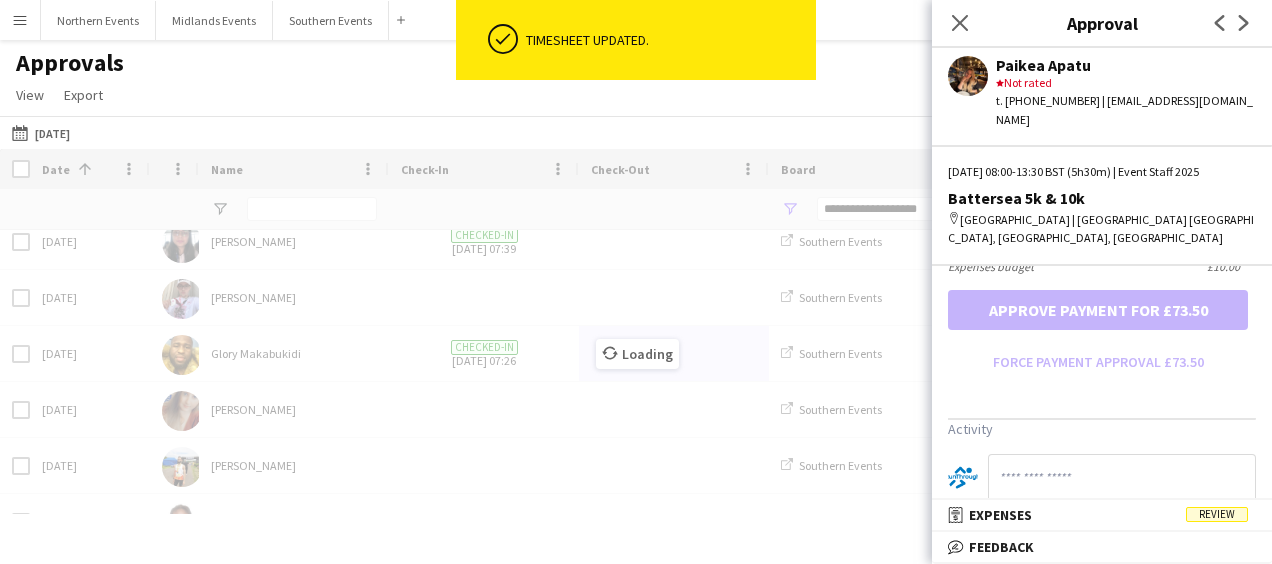 scroll, scrollTop: 608, scrollLeft: 0, axis: vertical 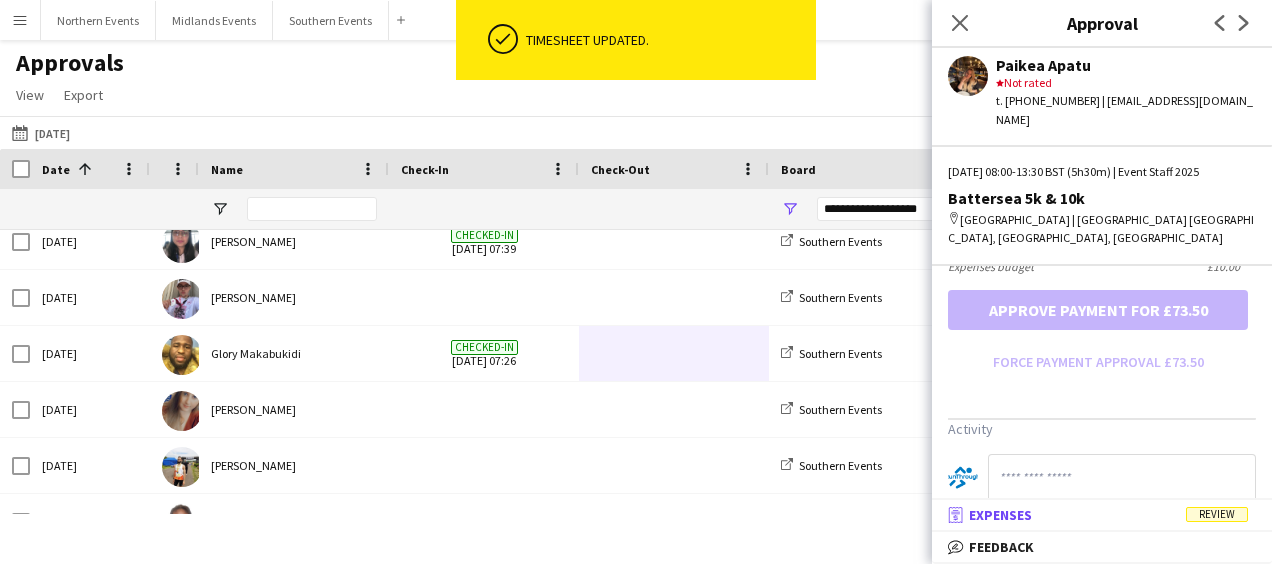 click on "receipt
Expenses   Review" at bounding box center [1098, 515] 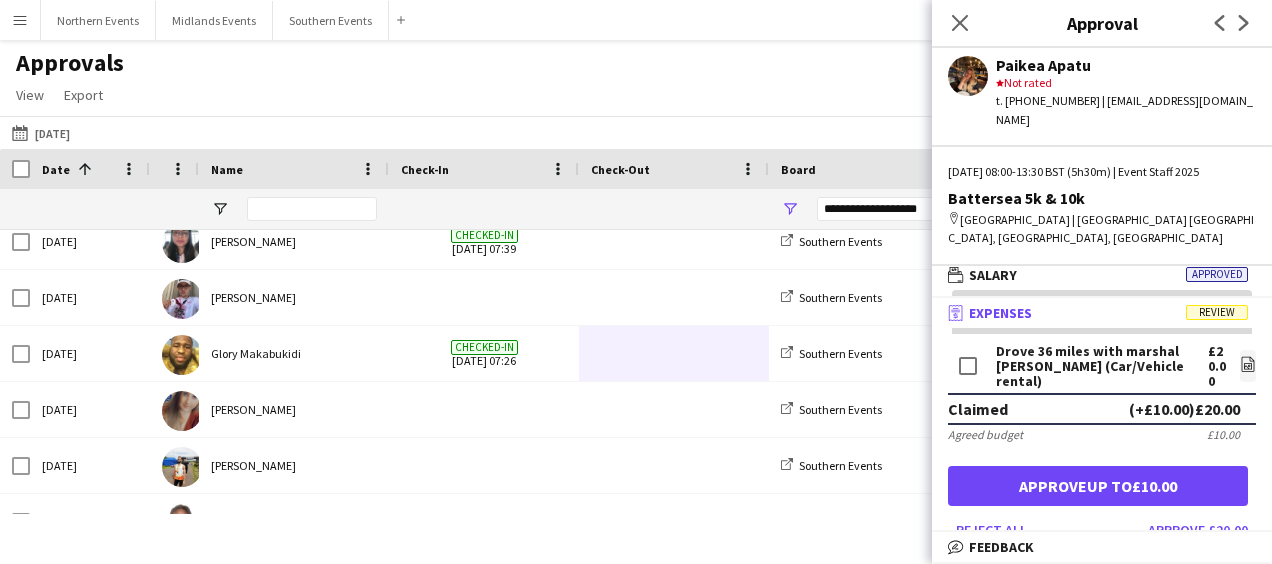 scroll, scrollTop: 5, scrollLeft: 0, axis: vertical 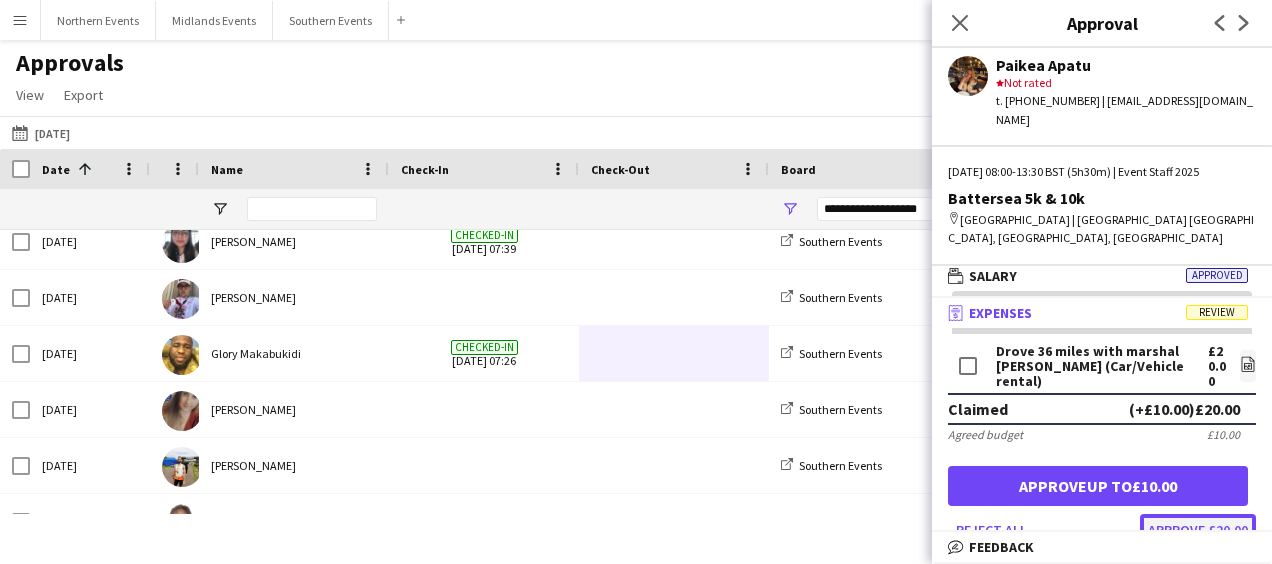 click on "Approve £20.00" at bounding box center (1198, 530) 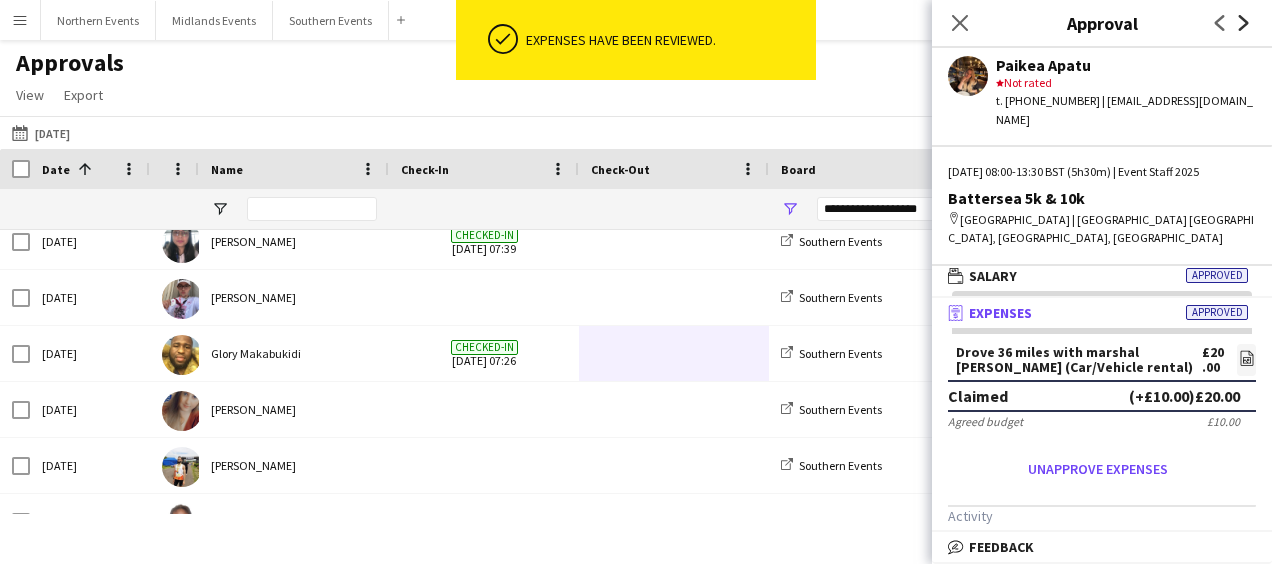 click 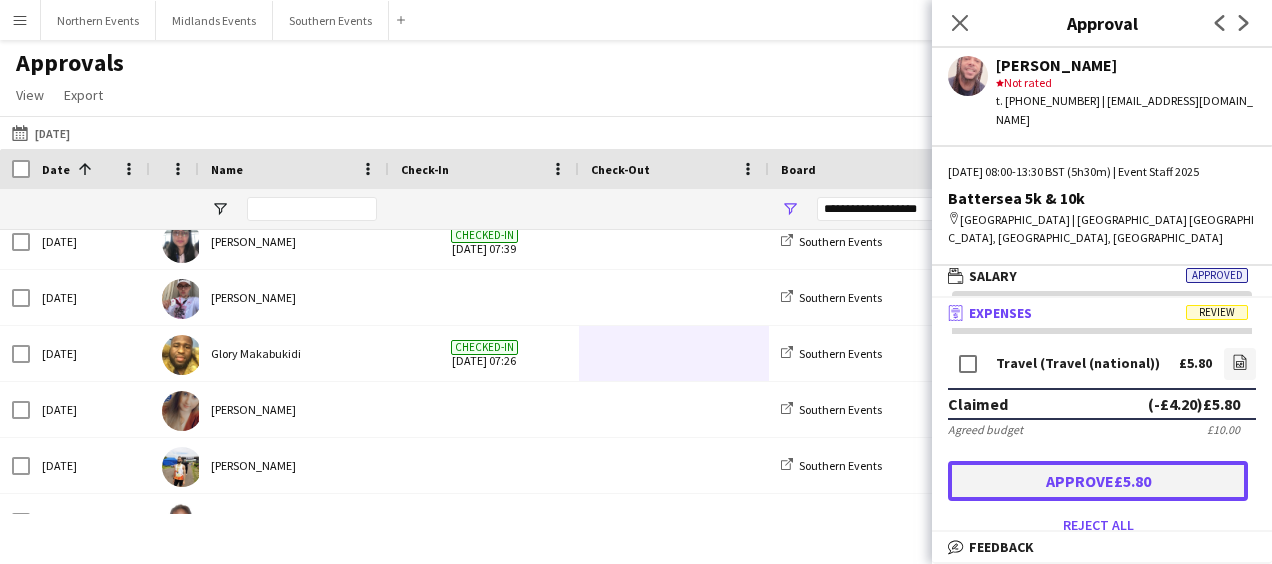 click on "Approve   £5.80" at bounding box center [1098, 481] 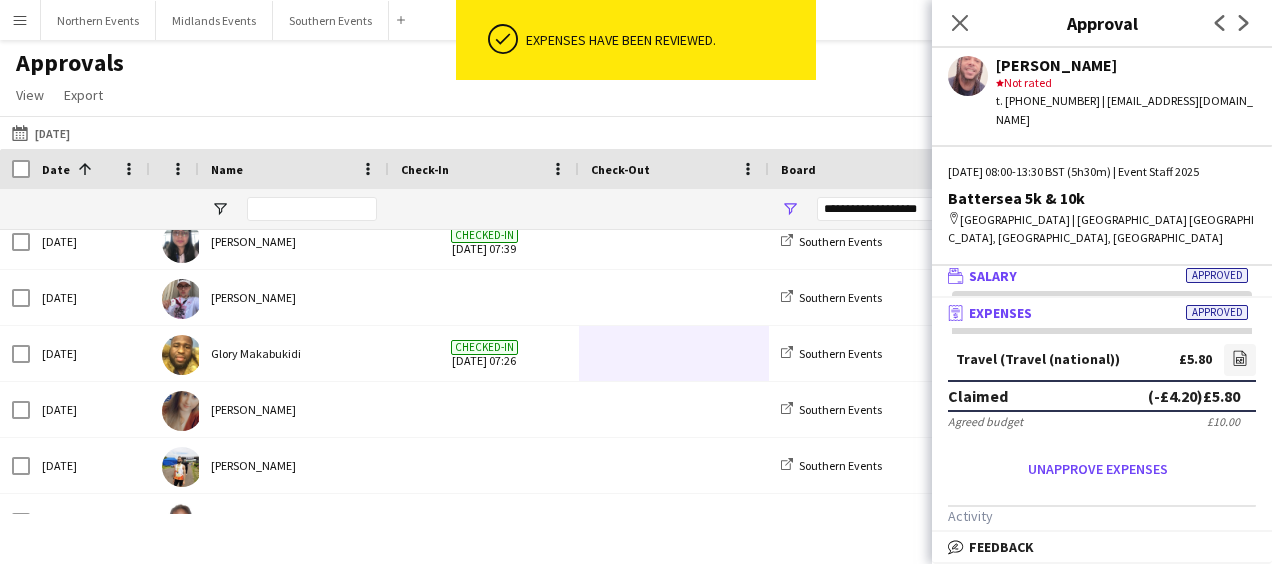 click on "wallet
Salary   Approved" at bounding box center [1098, 276] 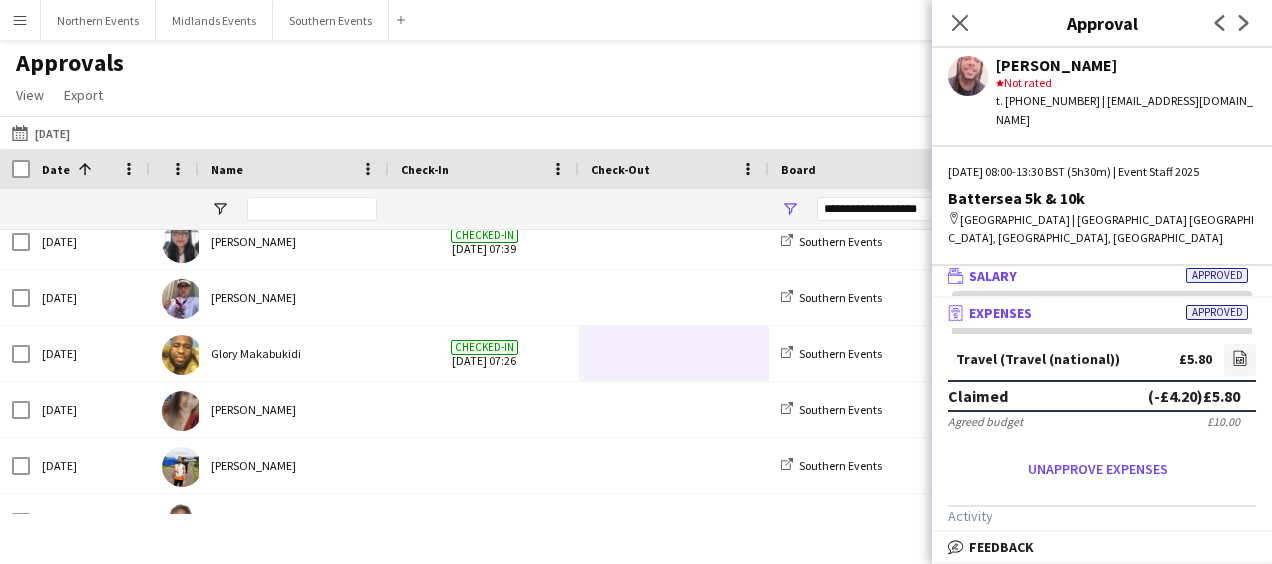 scroll, scrollTop: 0, scrollLeft: 0, axis: both 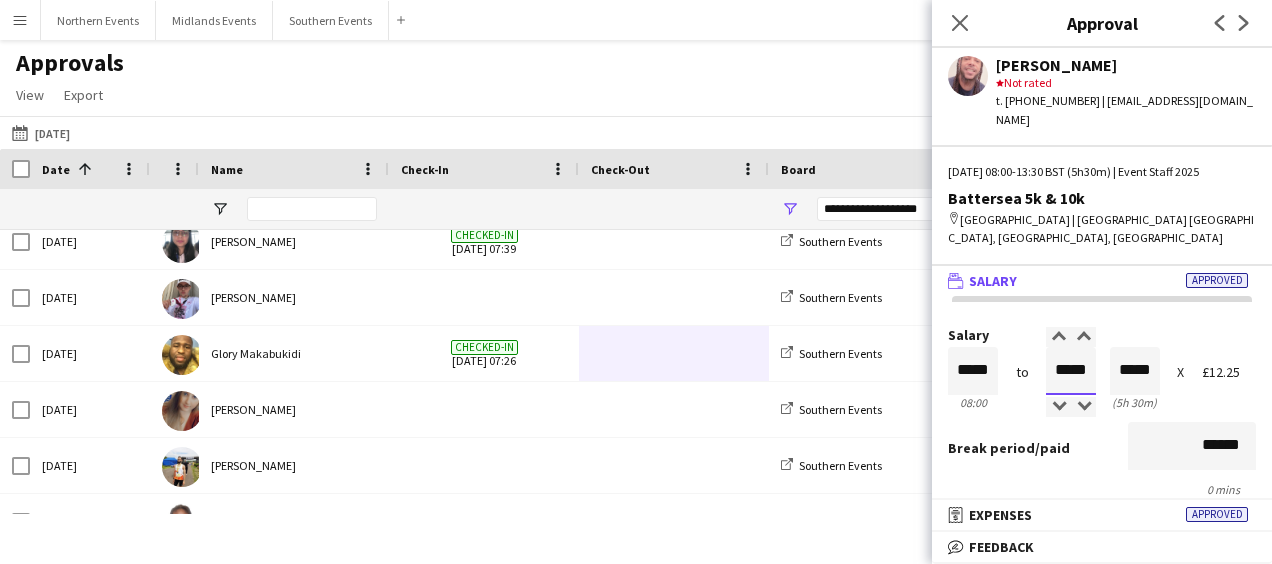 click on "*****" at bounding box center [1071, 371] 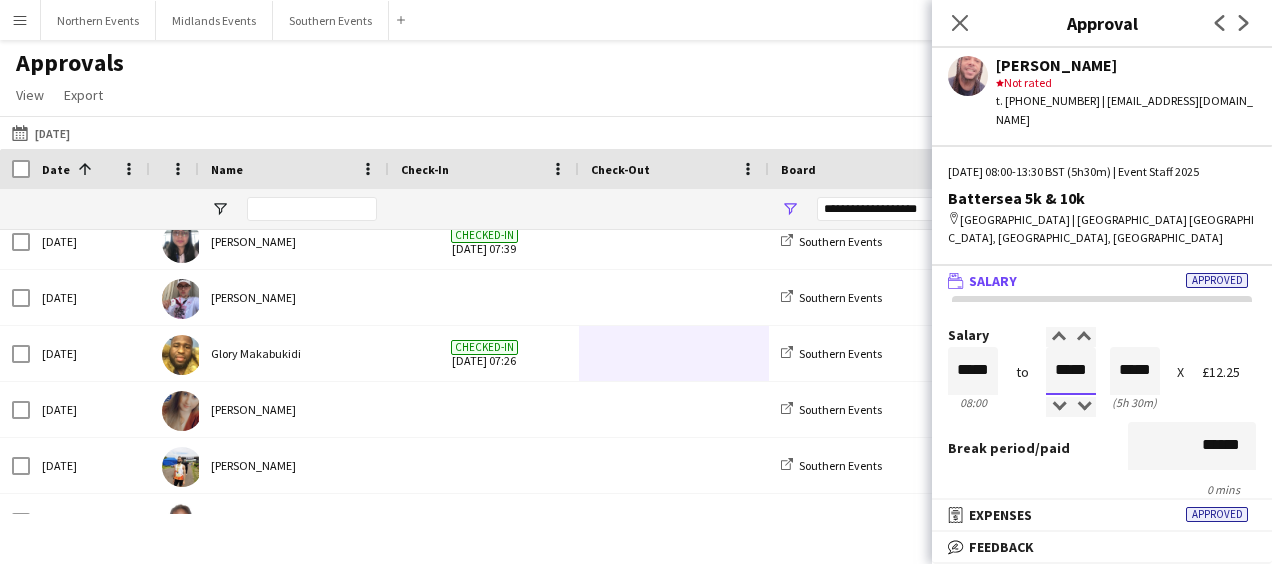 type on "*****" 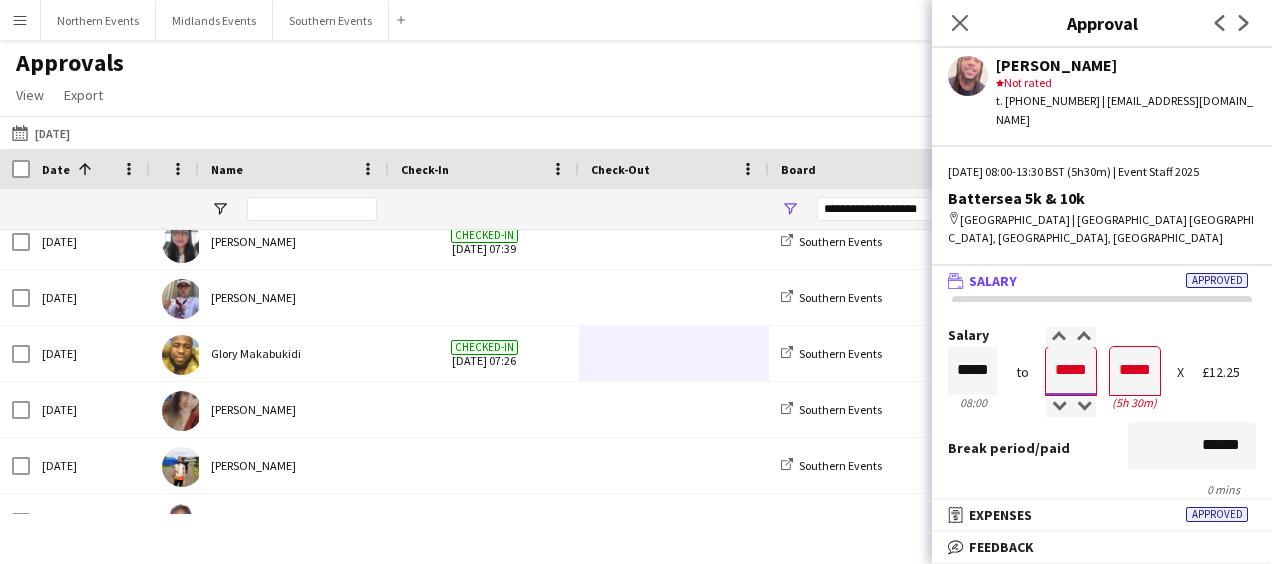 type on "*****" 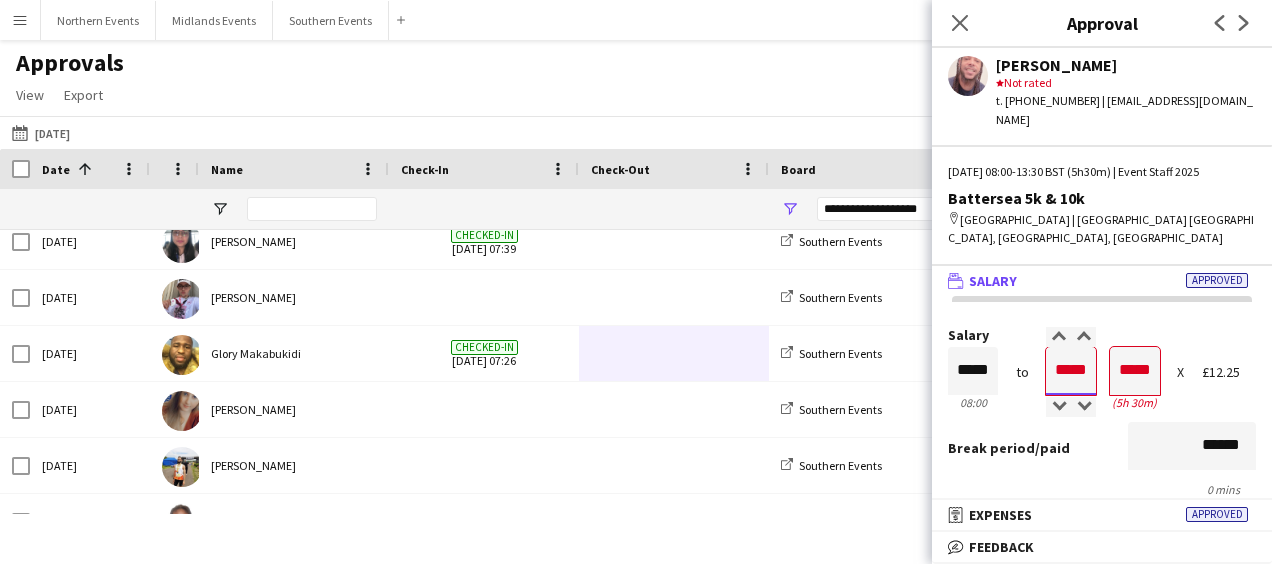 type on "*****" 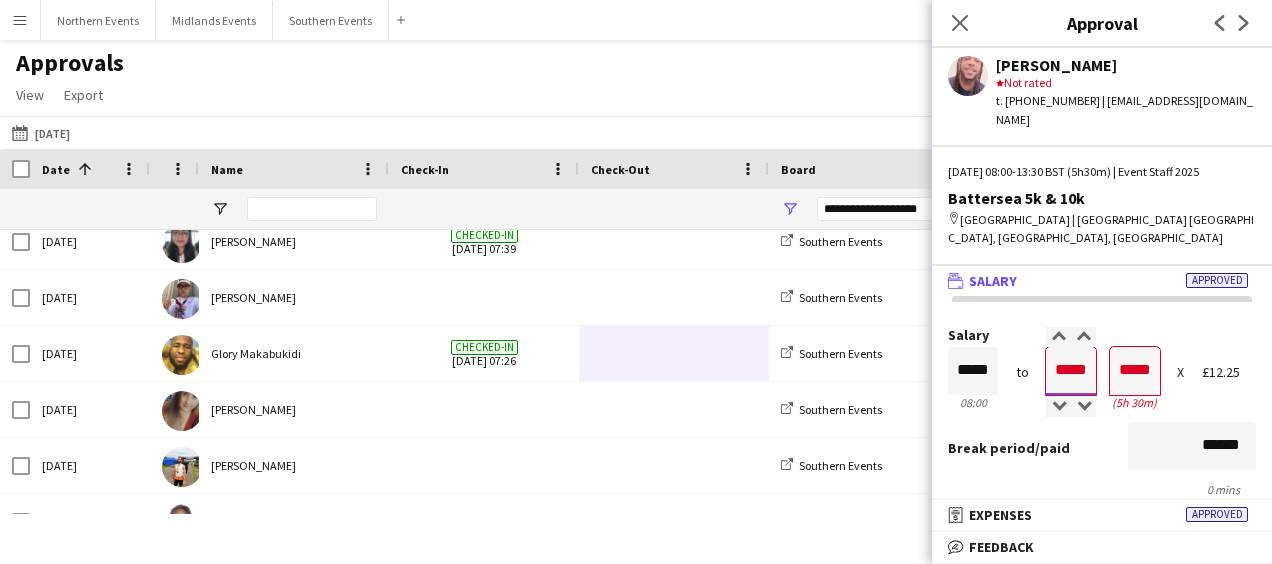 click on "*****" at bounding box center [1071, 371] 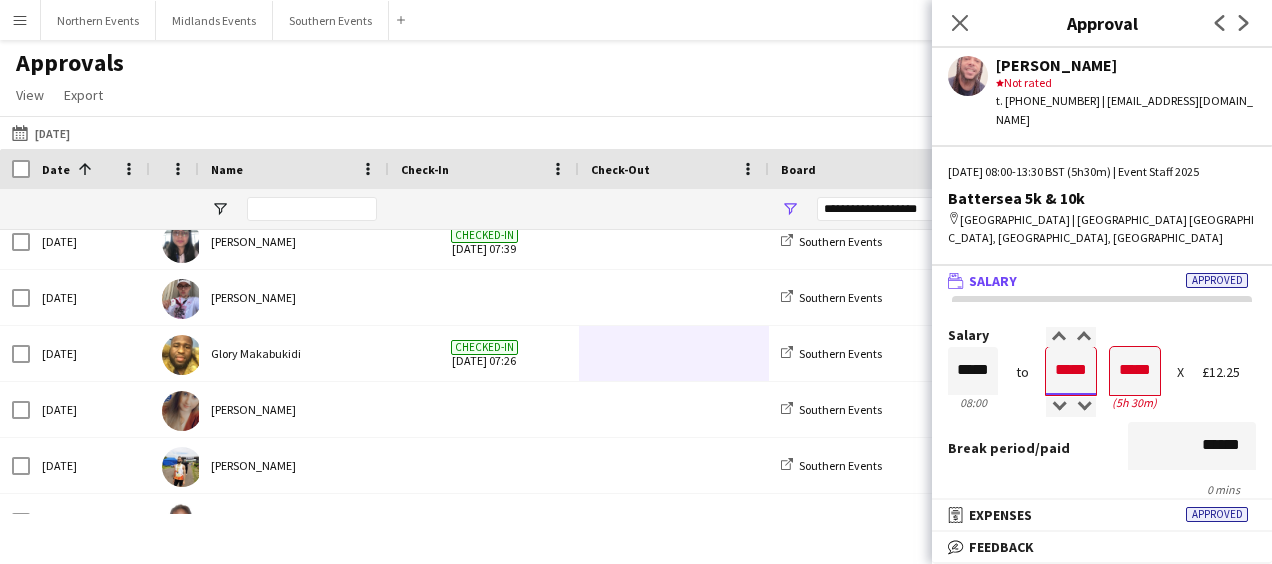 type on "*****" 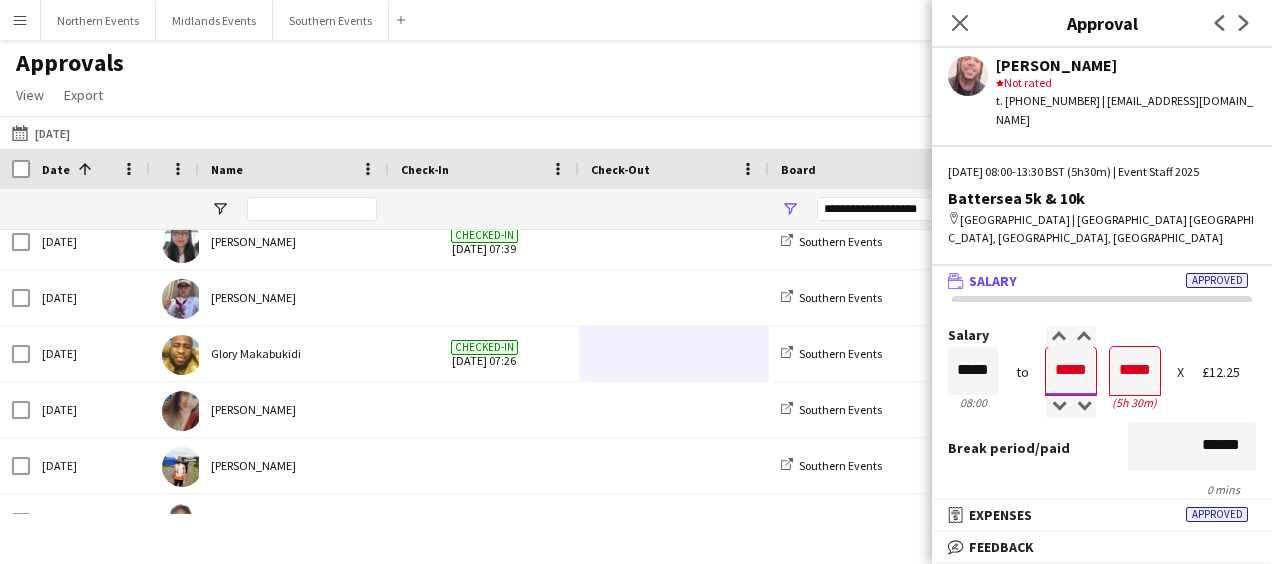 type on "*****" 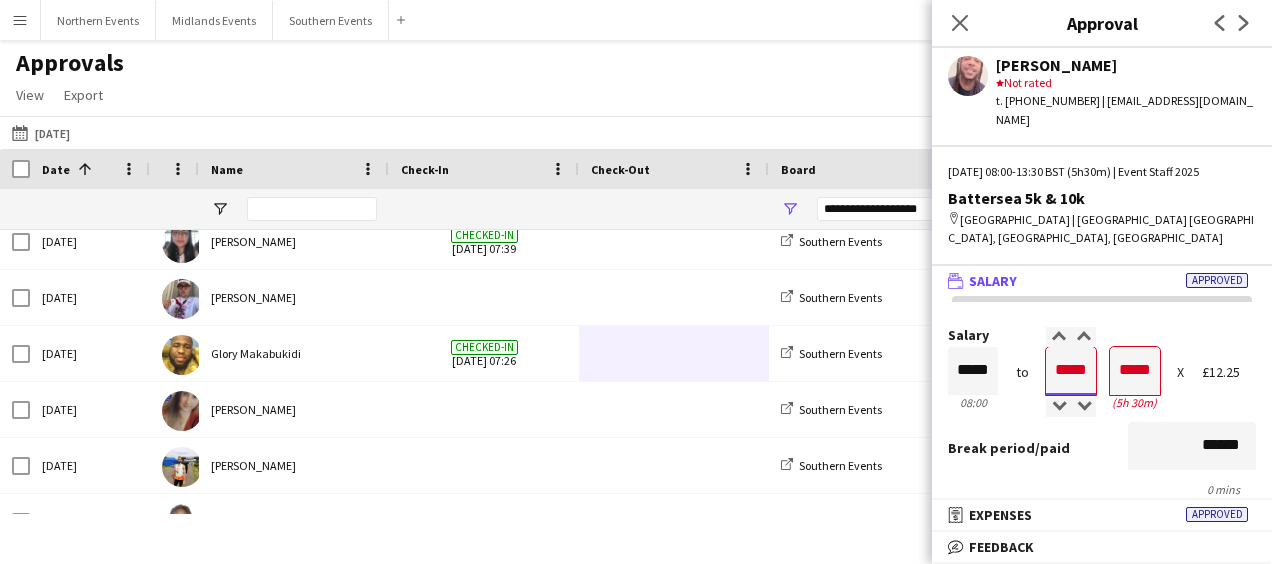 type on "*****" 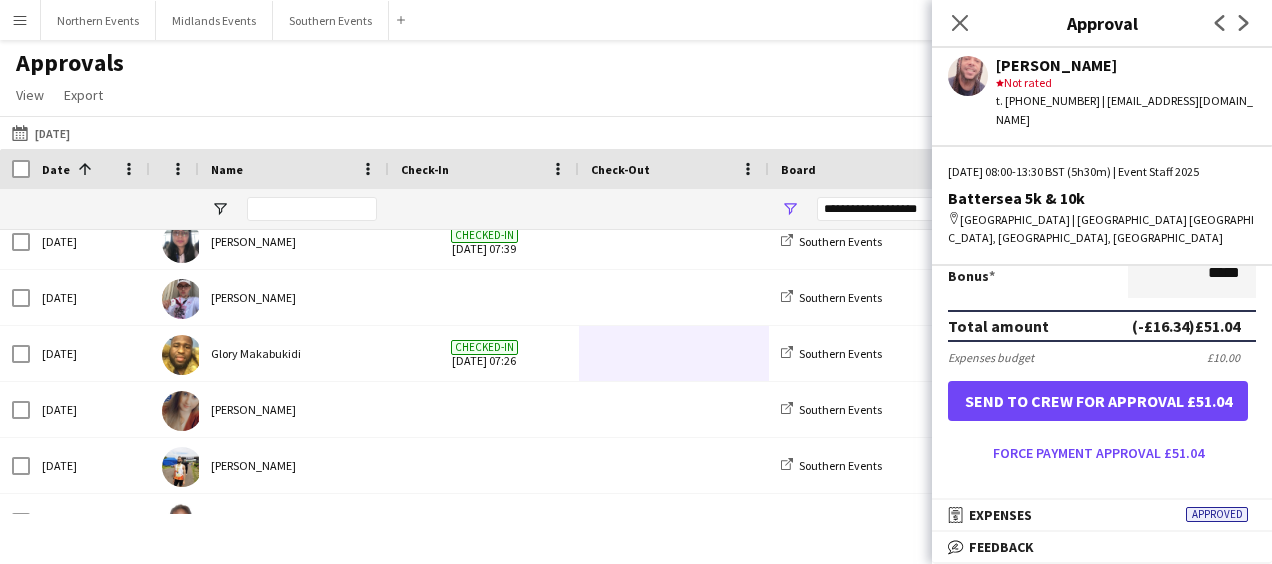 scroll, scrollTop: 533, scrollLeft: 0, axis: vertical 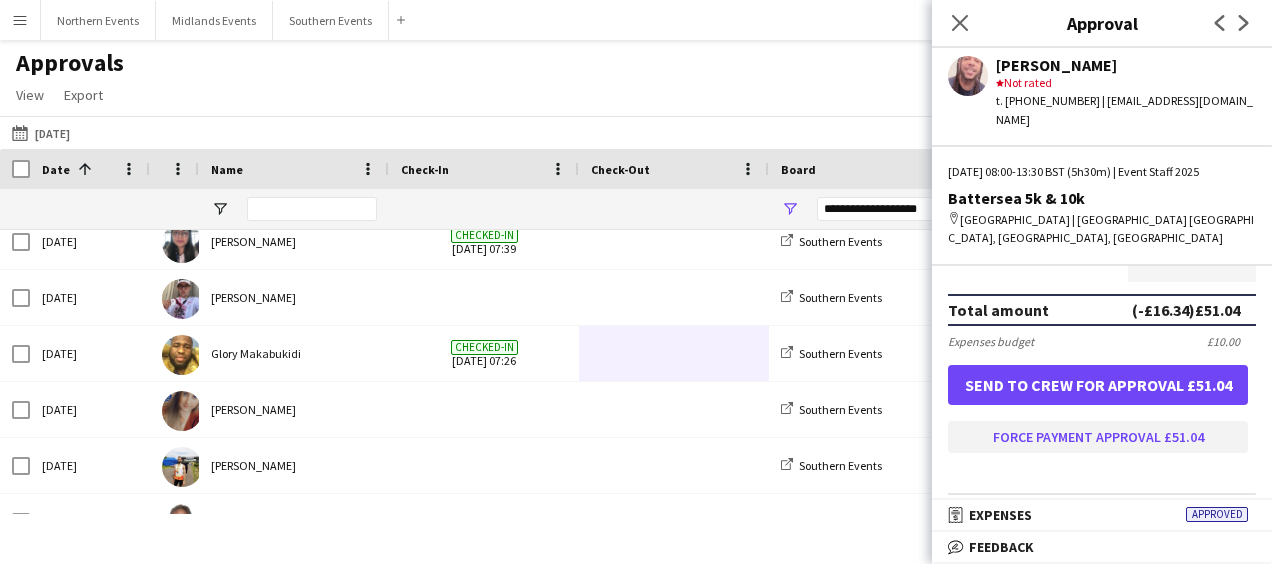type on "*****" 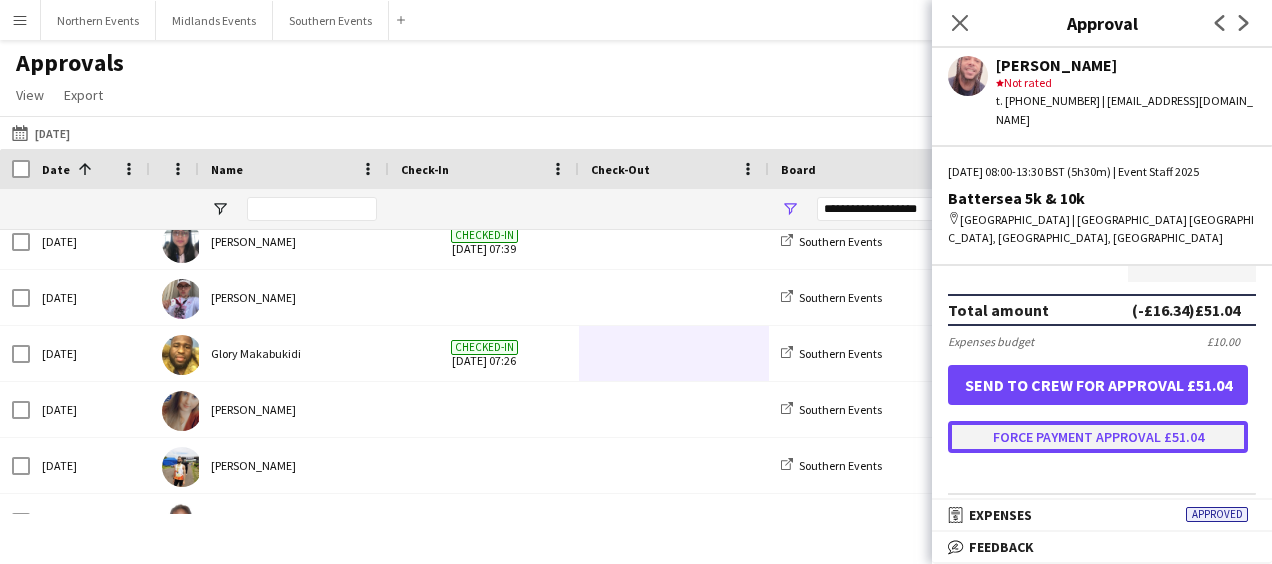 click on "Force payment approval £51.04" at bounding box center (1098, 437) 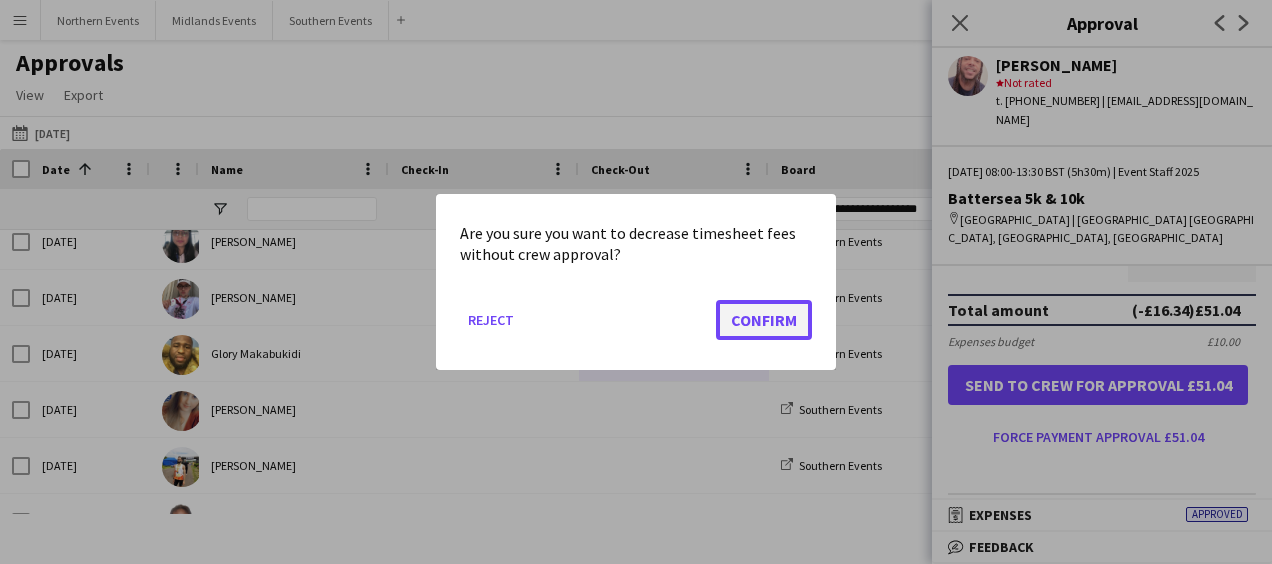 click on "Confirm" 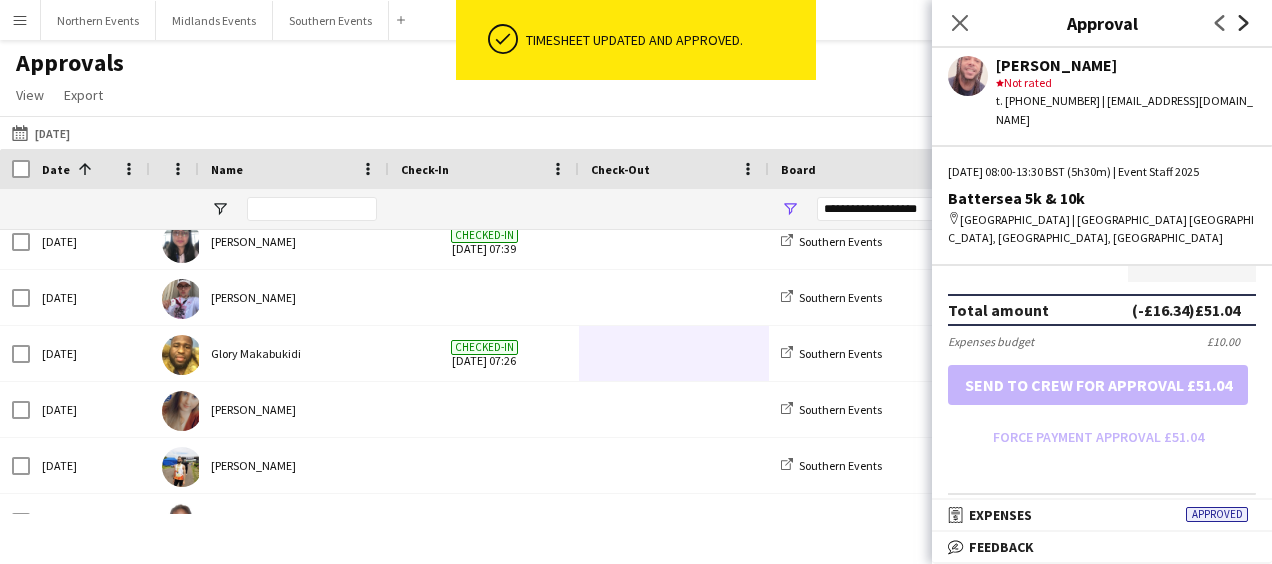 click on "Next" 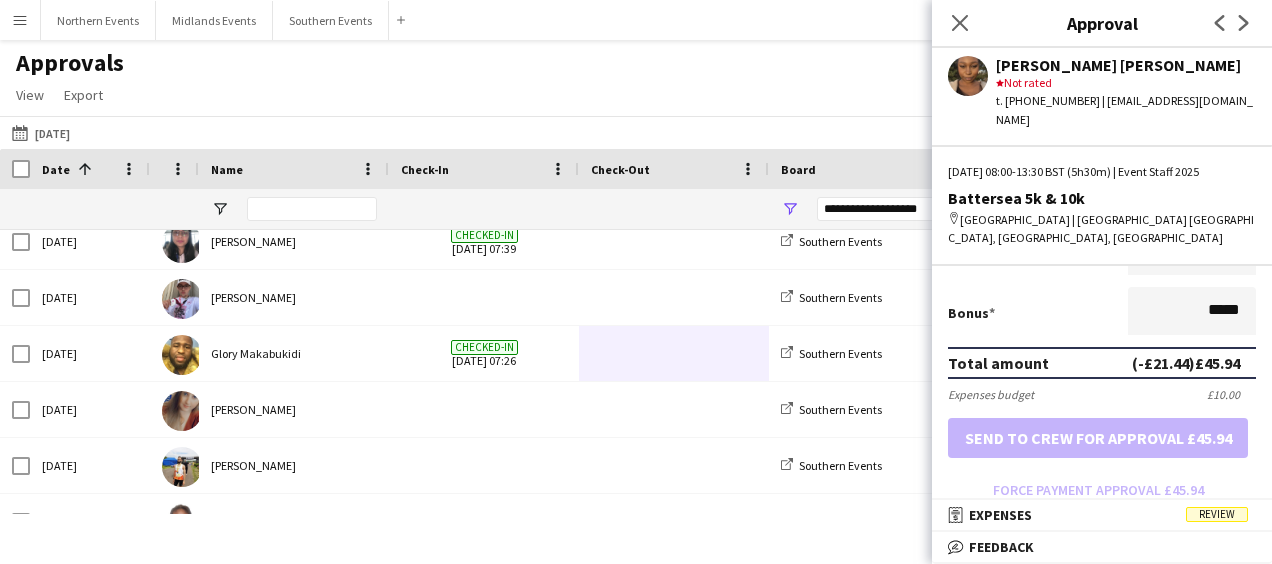 scroll, scrollTop: 819, scrollLeft: 0, axis: vertical 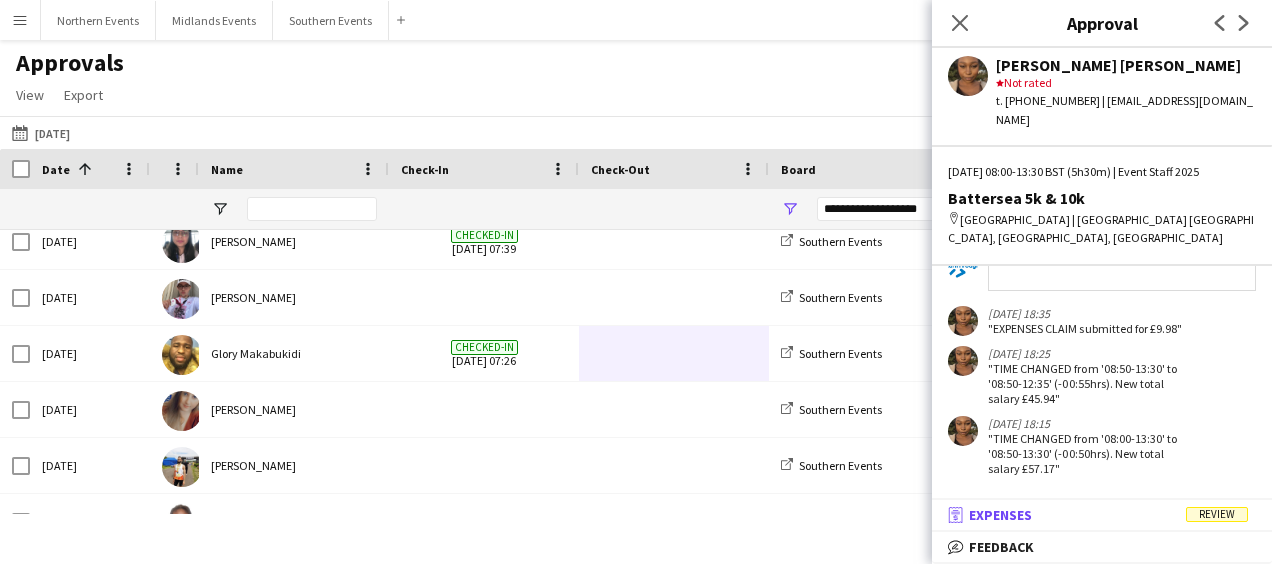 click on "Expenses" at bounding box center [1000, 515] 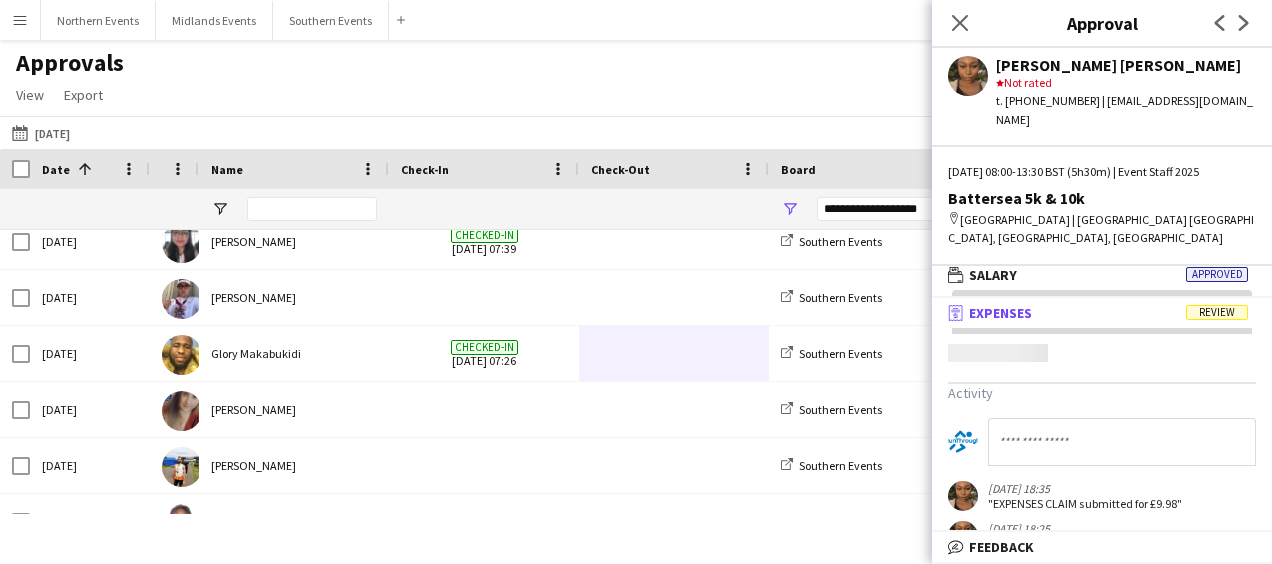 scroll, scrollTop: 5, scrollLeft: 0, axis: vertical 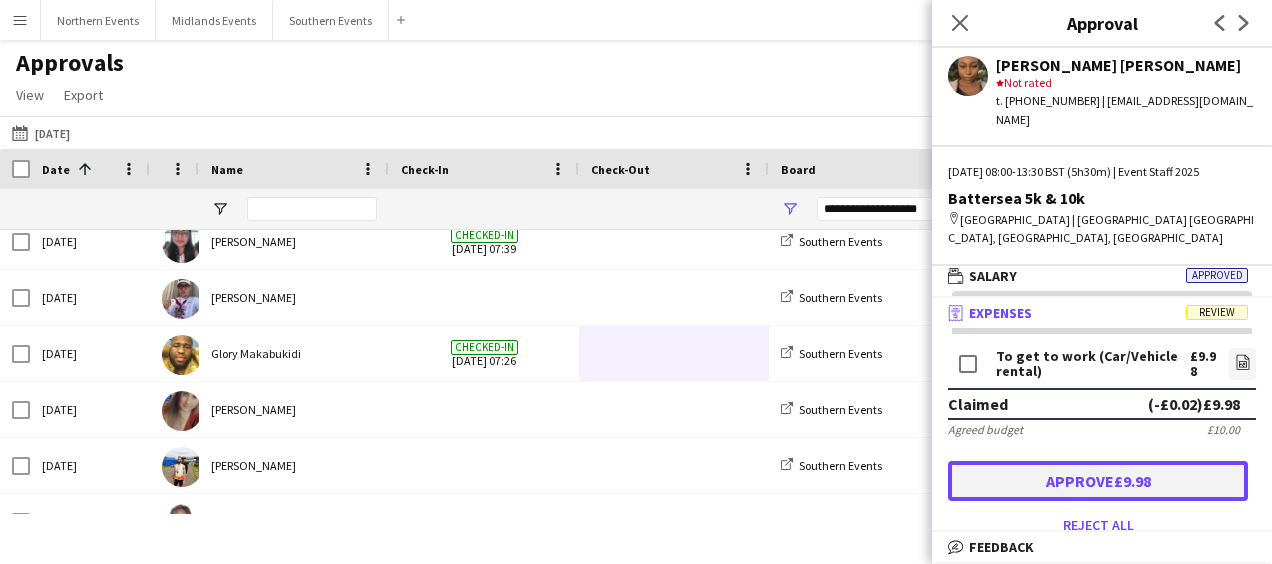 click on "Approve   £9.98" at bounding box center (1098, 481) 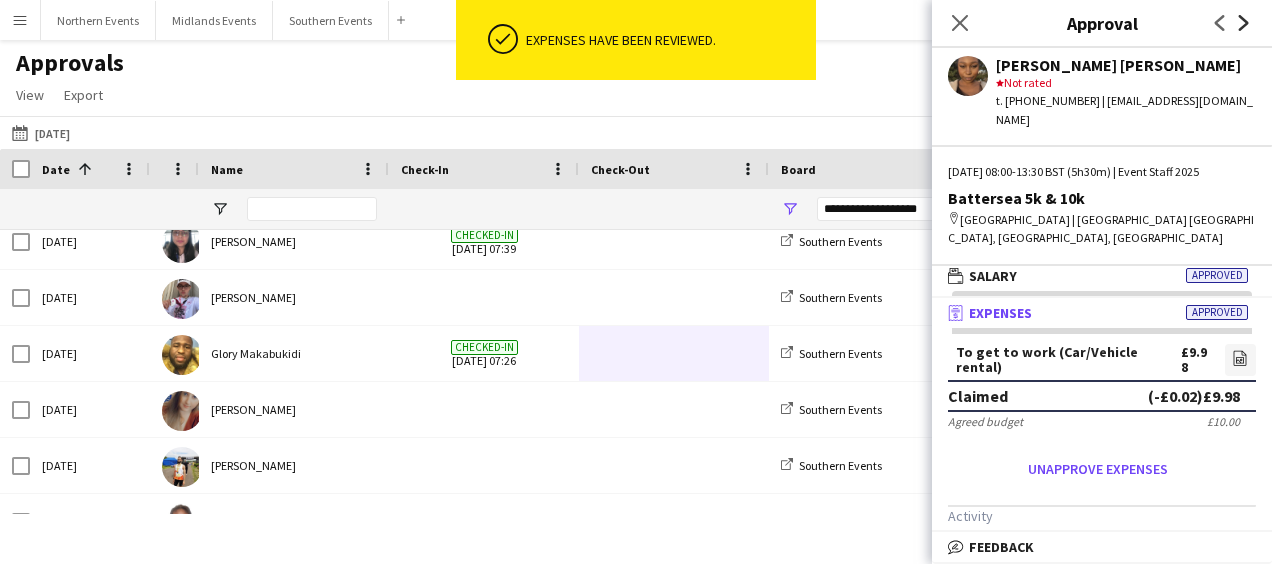 click on "Next" 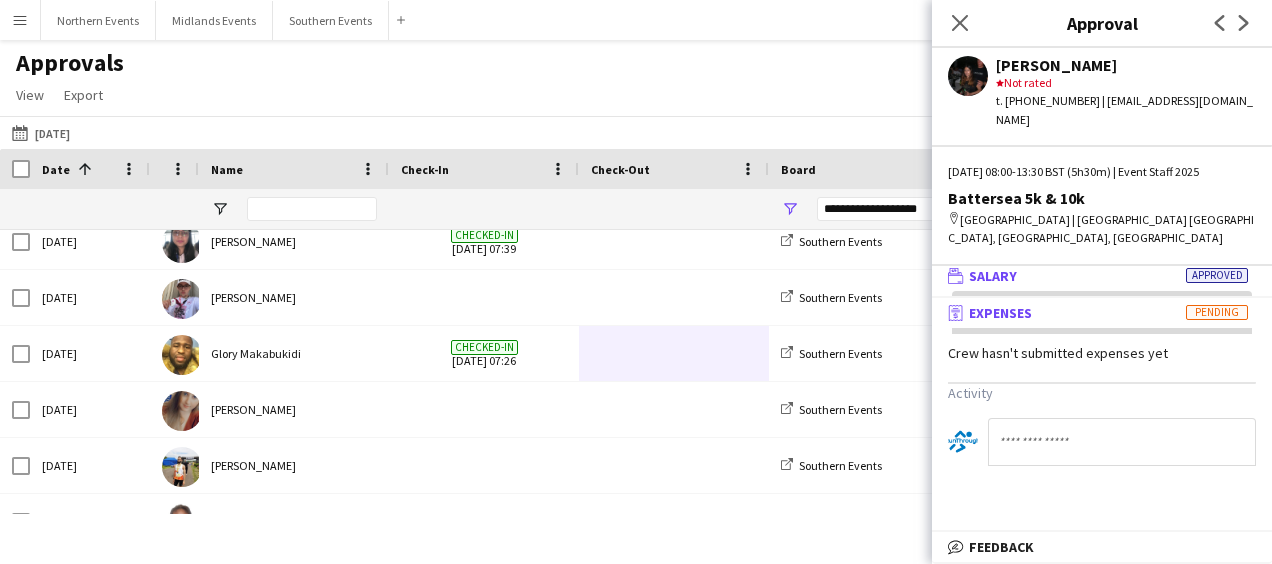 click on "wallet
Salary   Approved" at bounding box center (1098, 276) 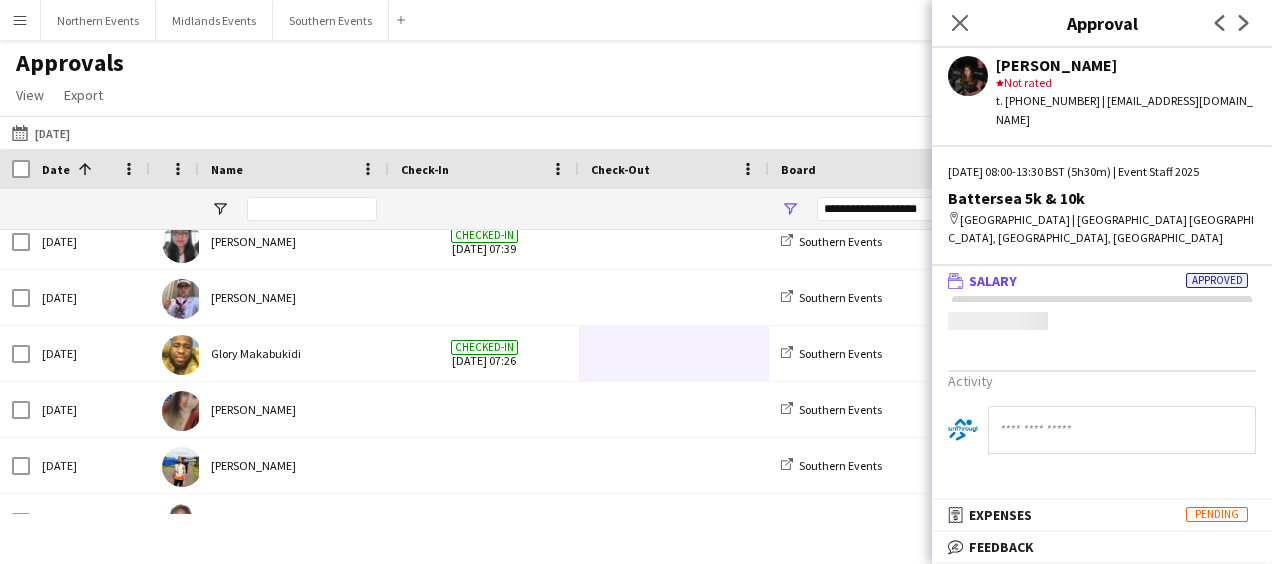 scroll, scrollTop: 0, scrollLeft: 0, axis: both 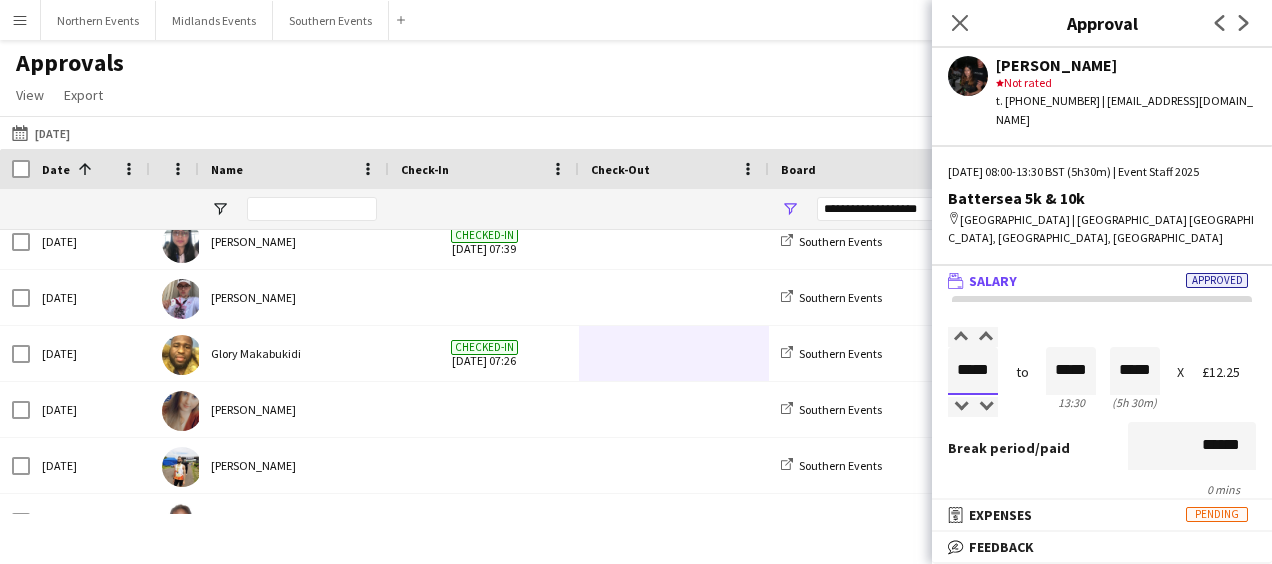 click on "*****" at bounding box center [973, 371] 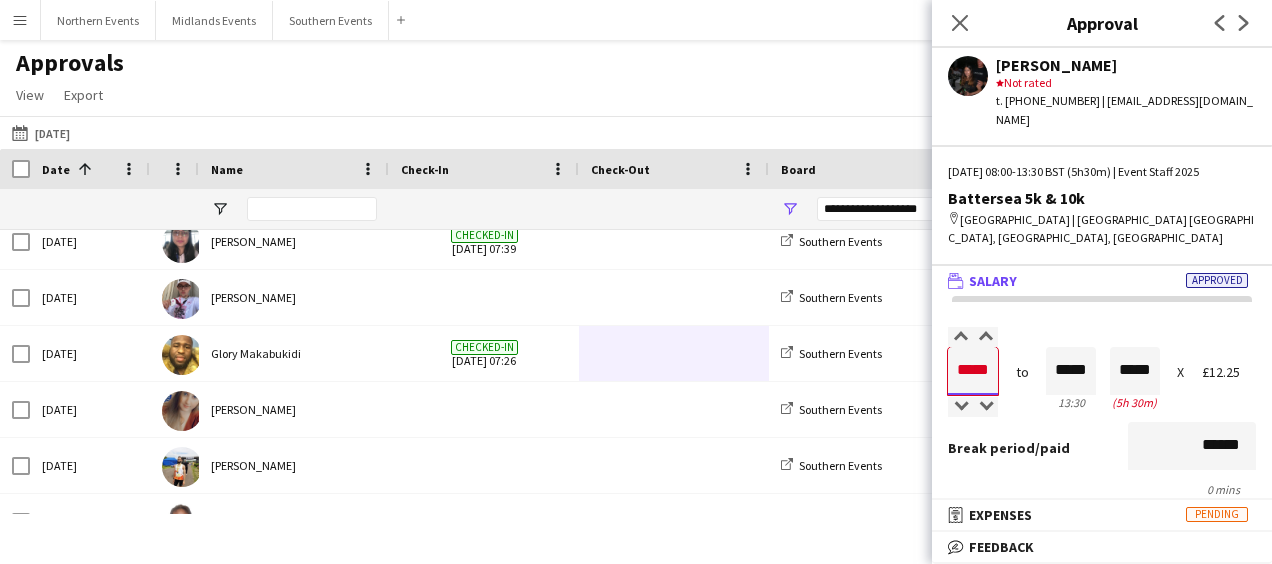 type on "*****" 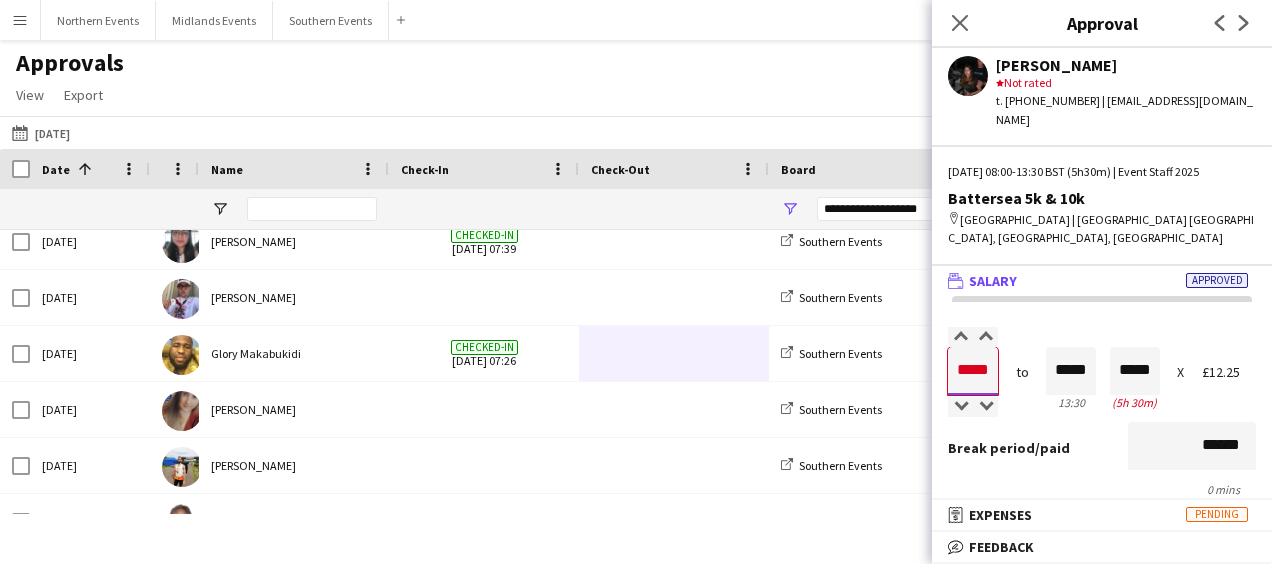 type on "*****" 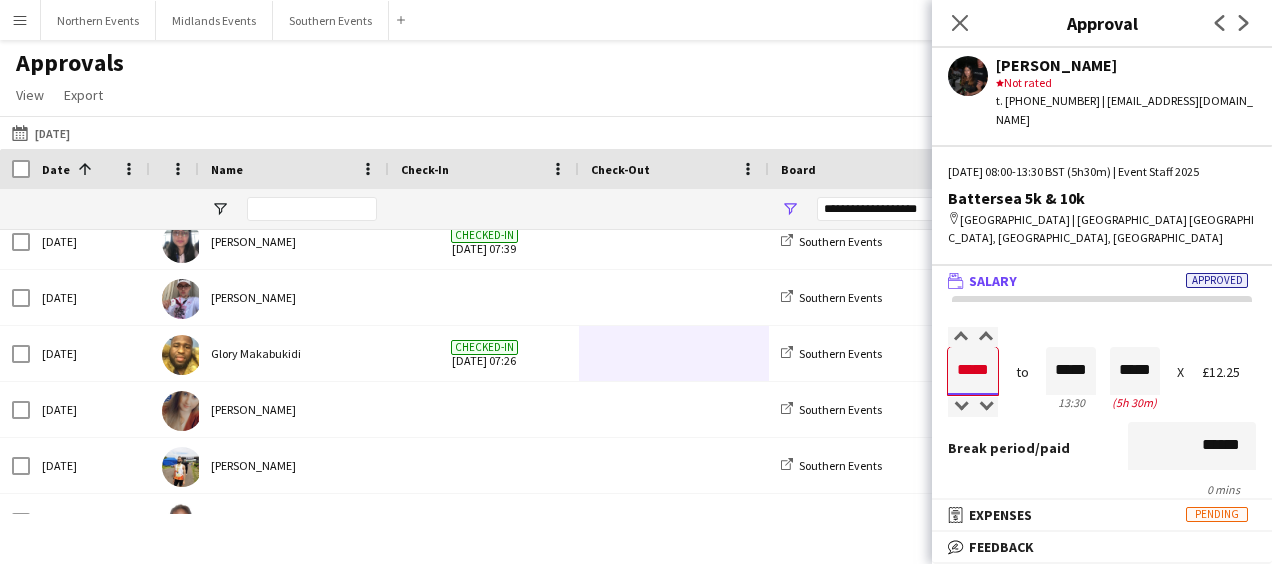 type on "*****" 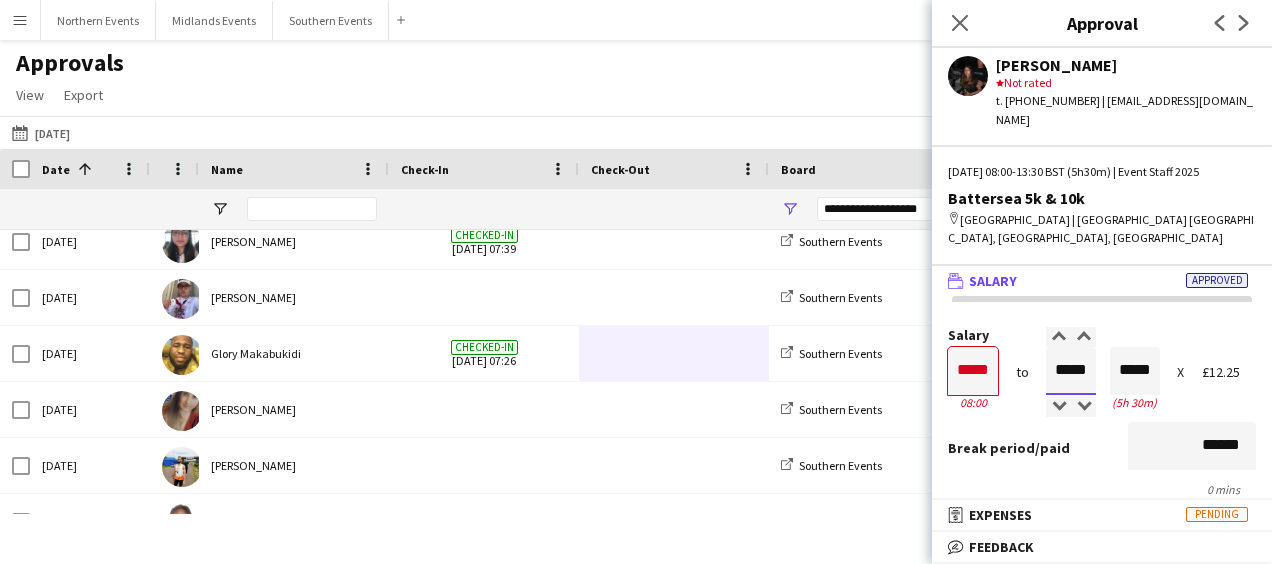 click on "*****" at bounding box center (1071, 371) 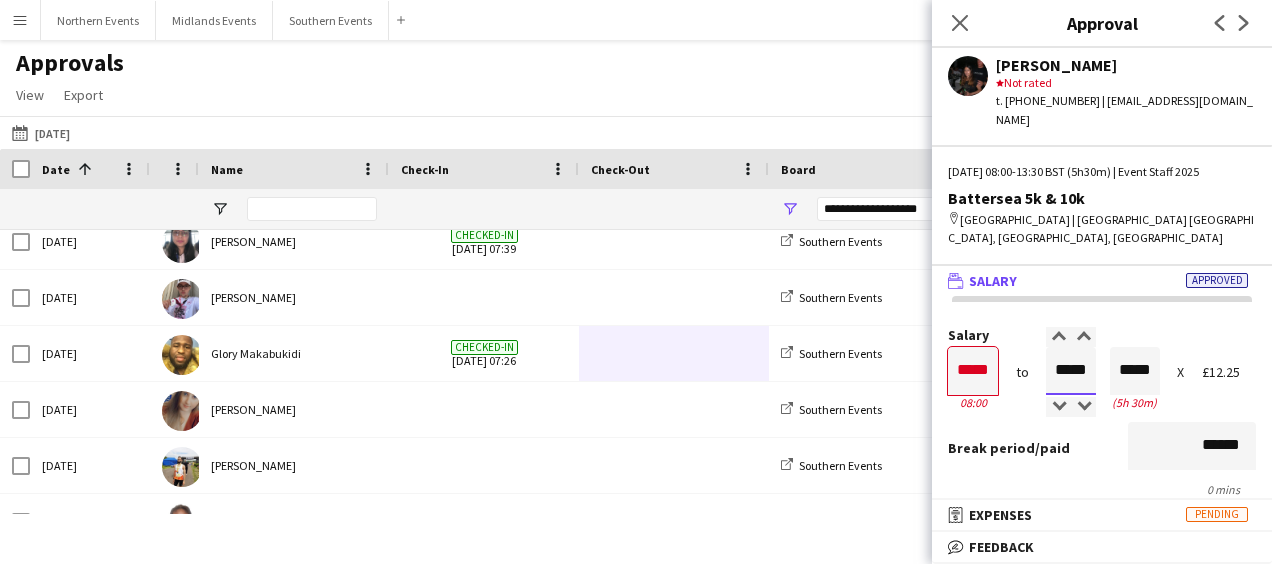 type on "*****" 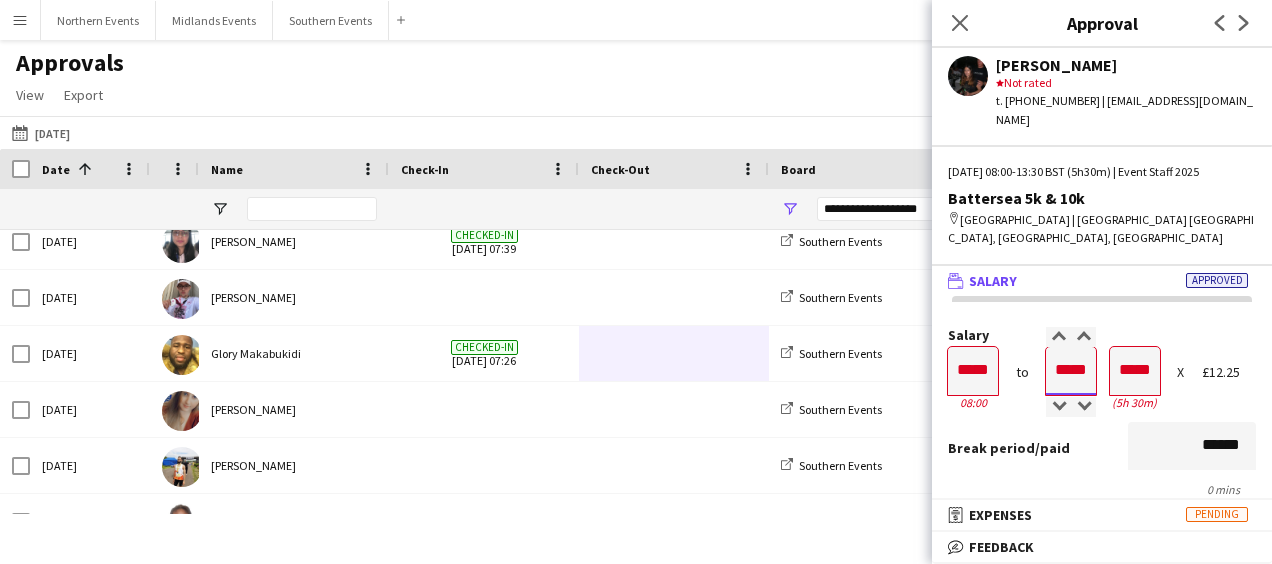type on "*****" 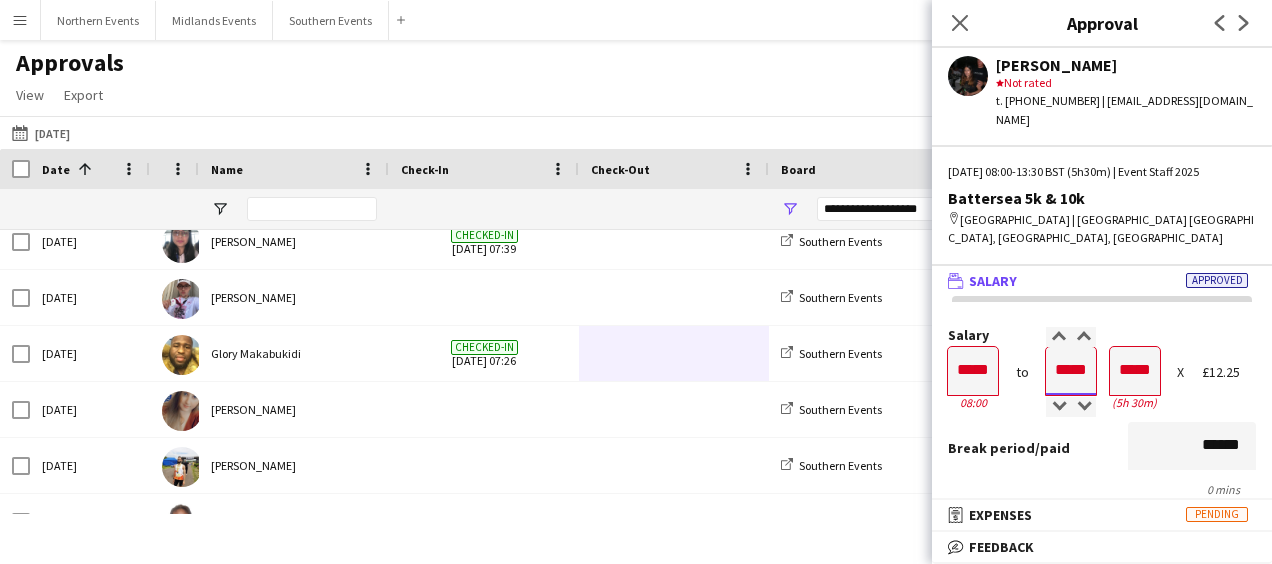 type on "*****" 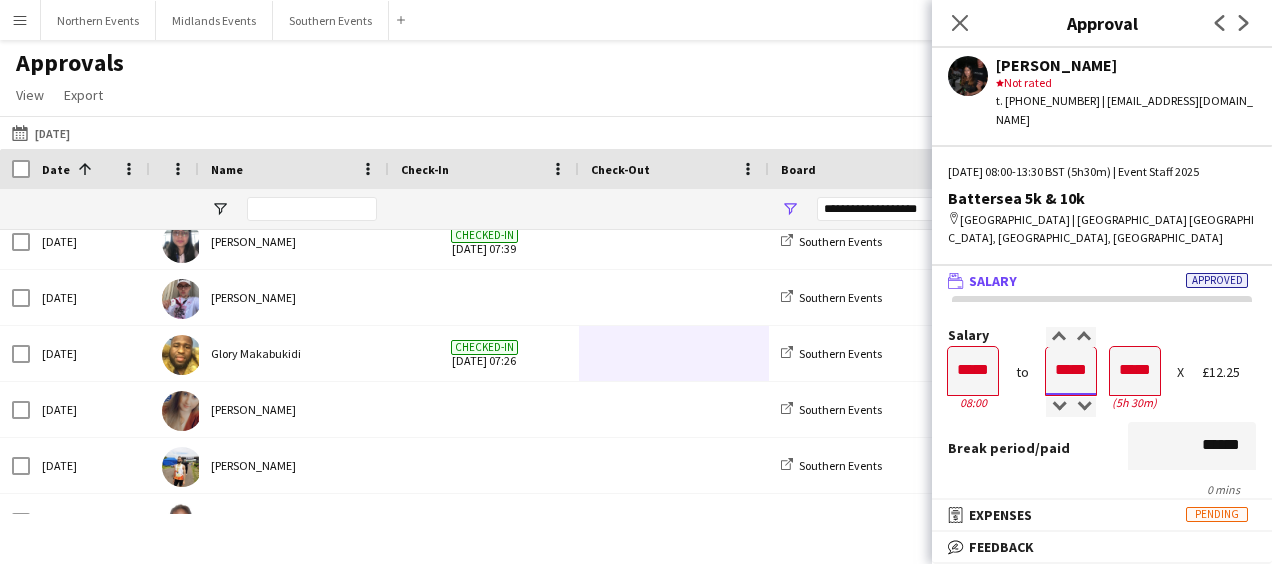 click on "*****" at bounding box center [1071, 371] 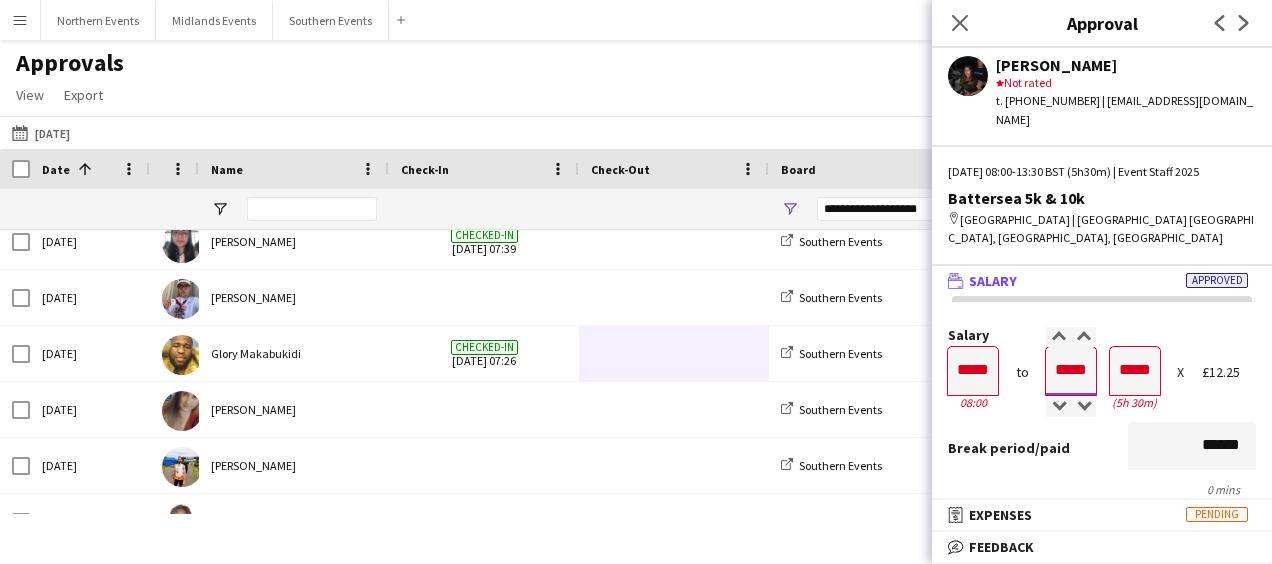 type on "*****" 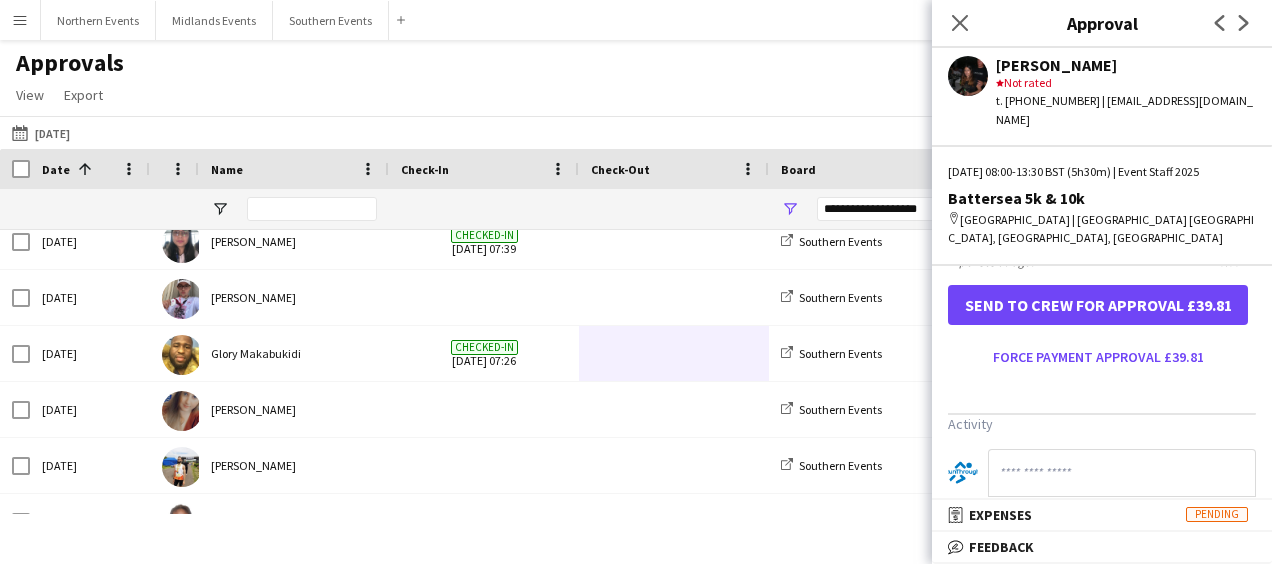 scroll, scrollTop: 616, scrollLeft: 0, axis: vertical 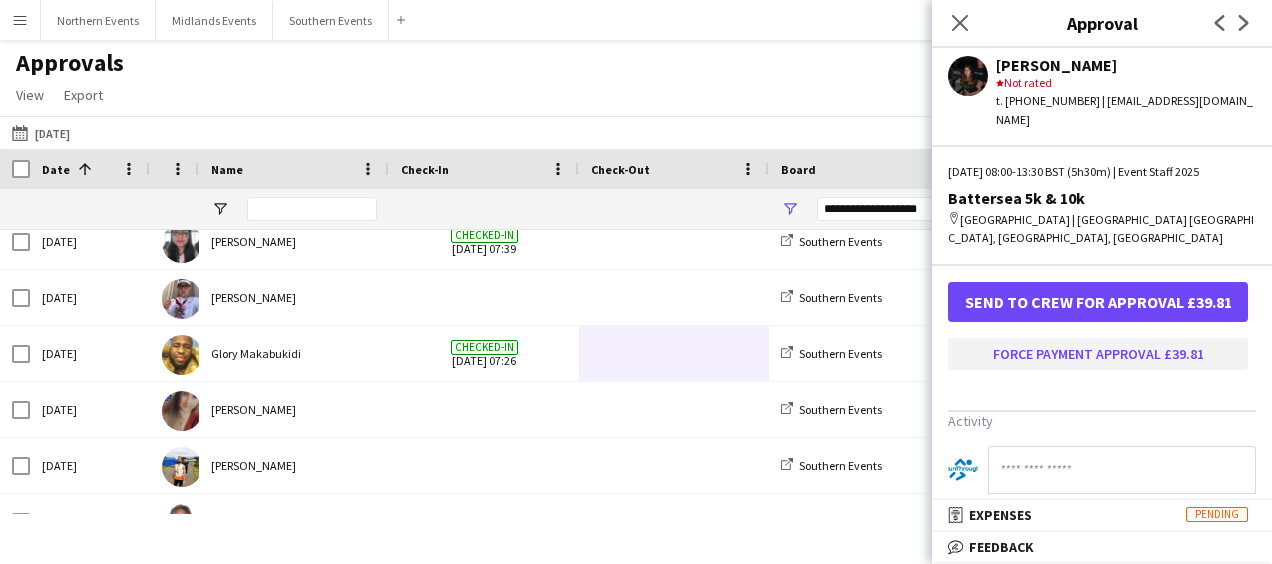 type on "*****" 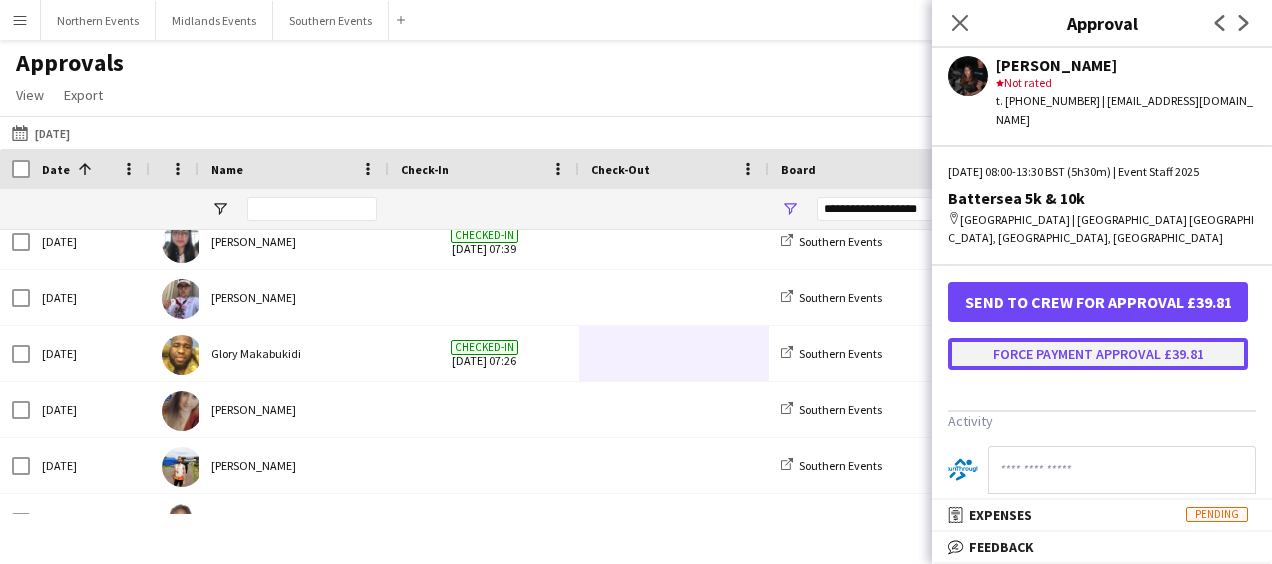 click on "Force payment approval £39.81" at bounding box center (1098, 354) 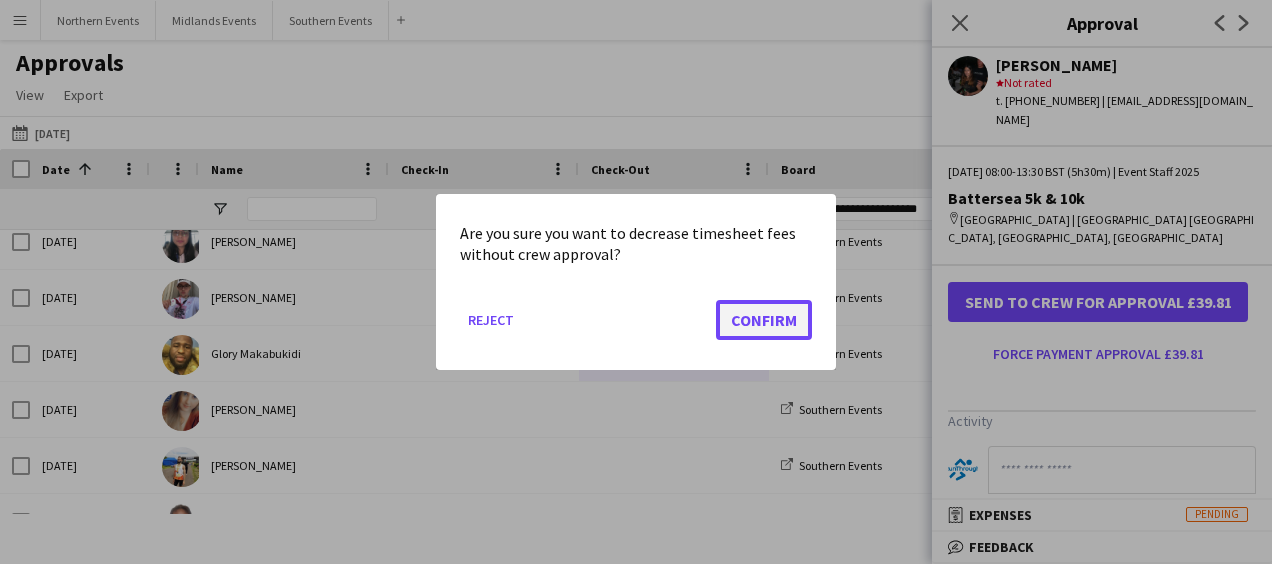 click on "Confirm" 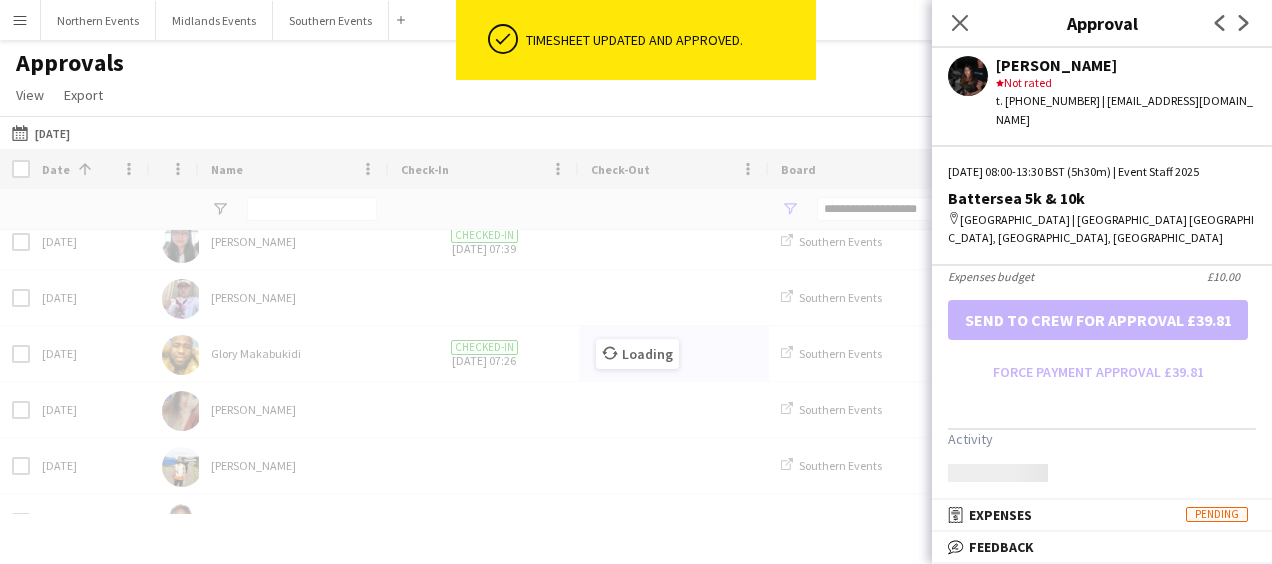 scroll, scrollTop: 616, scrollLeft: 0, axis: vertical 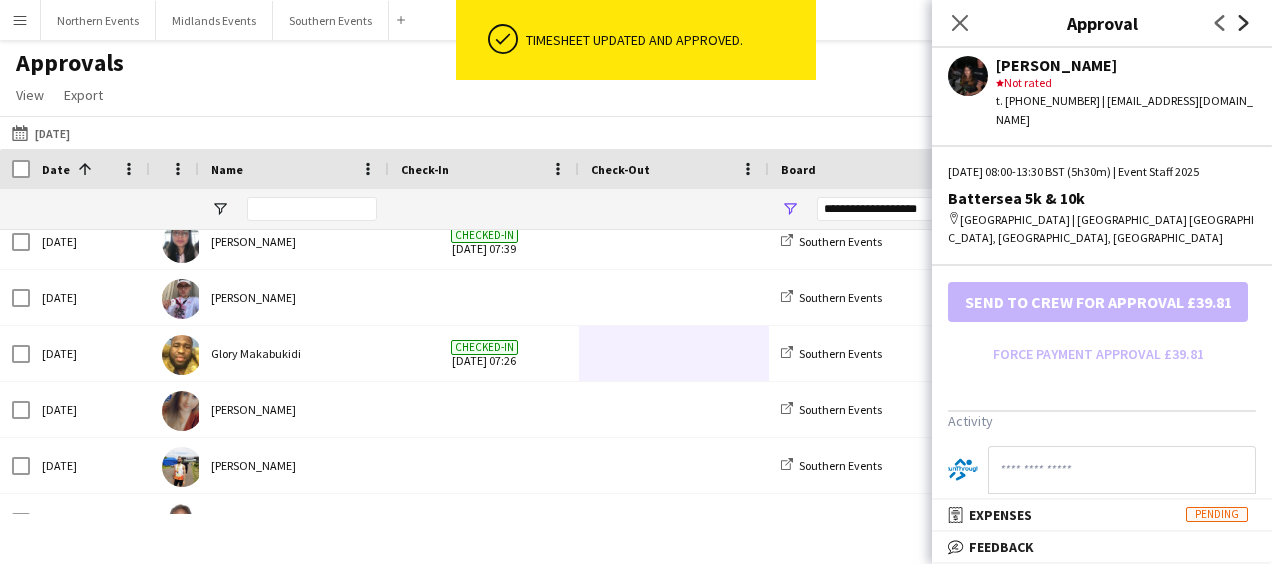 click 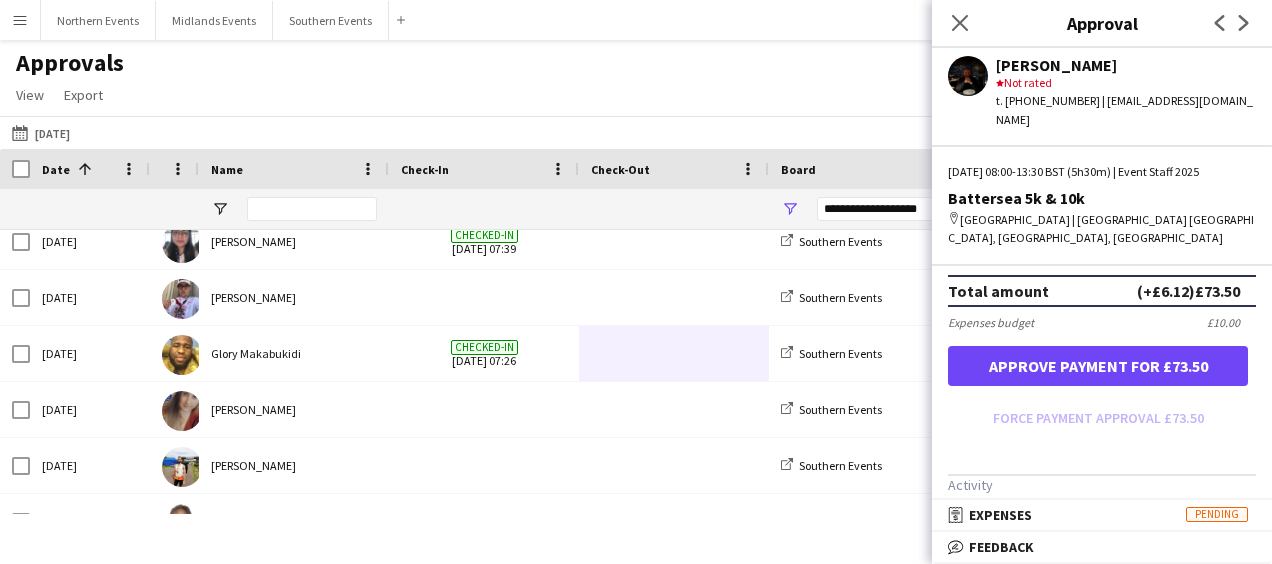scroll, scrollTop: 522, scrollLeft: 0, axis: vertical 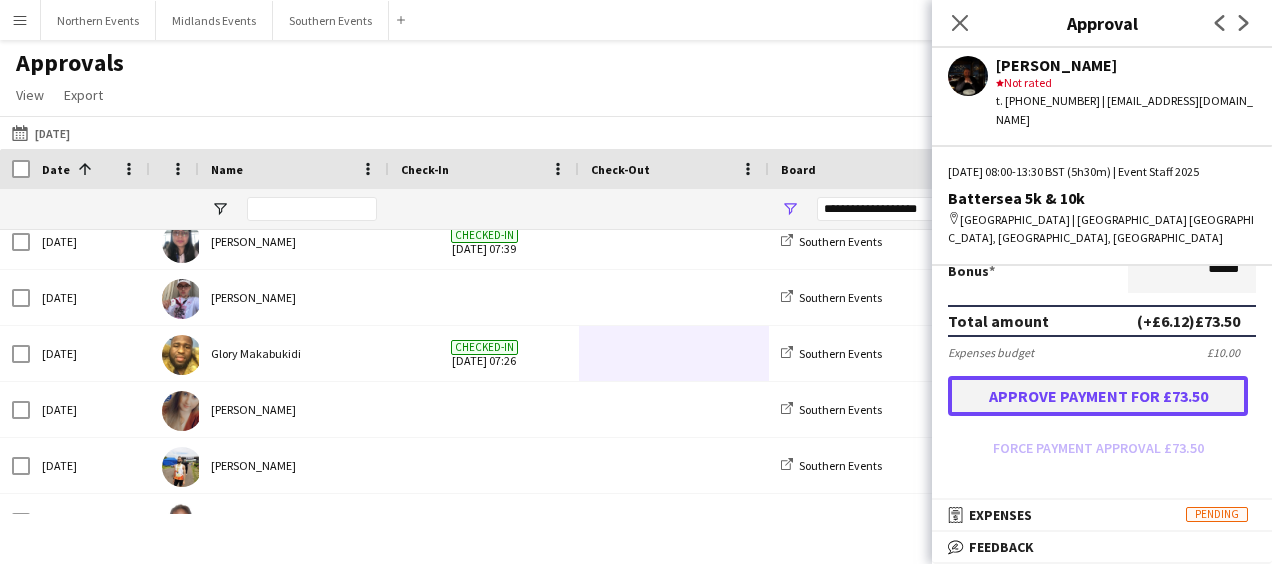 click on "Approve payment for £73.50" at bounding box center [1098, 396] 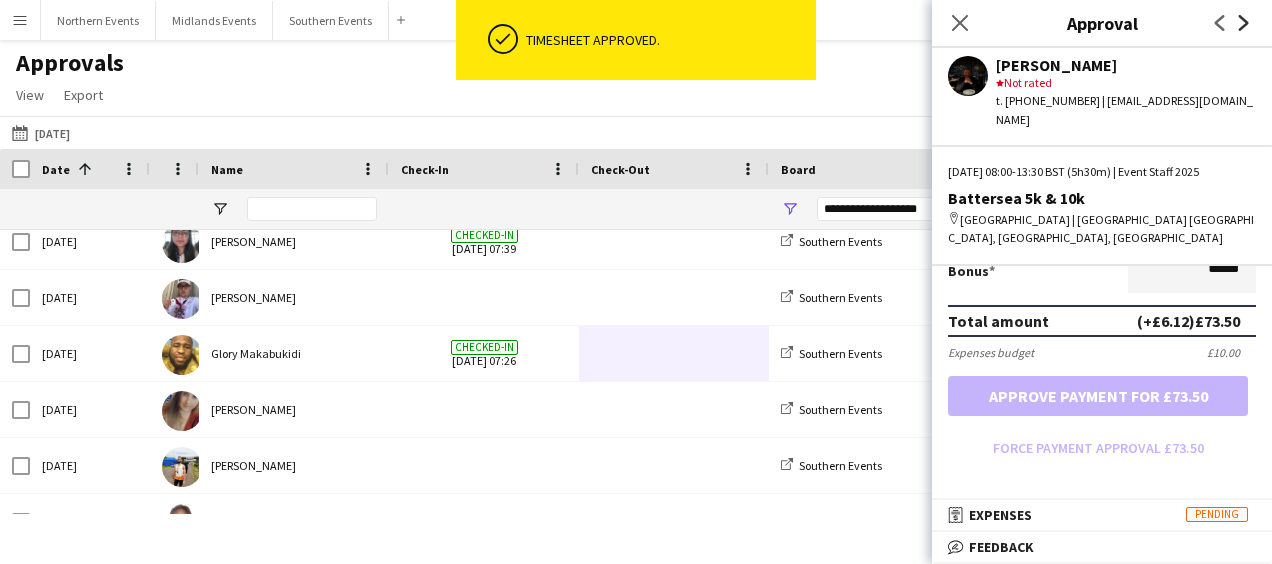 click on "Next" 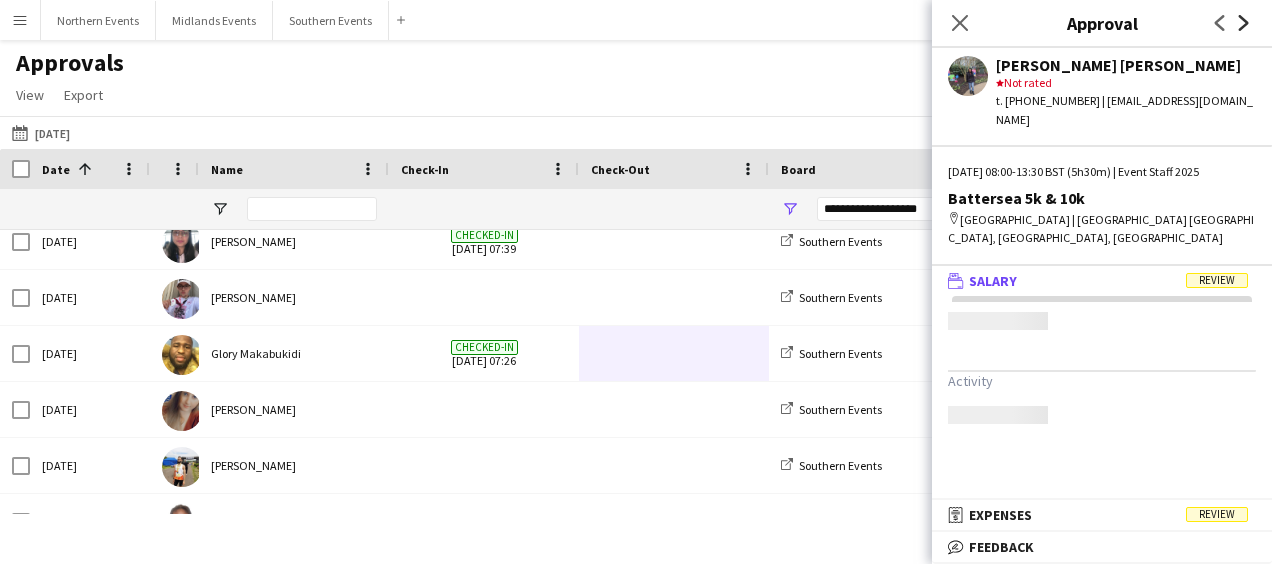 scroll, scrollTop: 0, scrollLeft: 0, axis: both 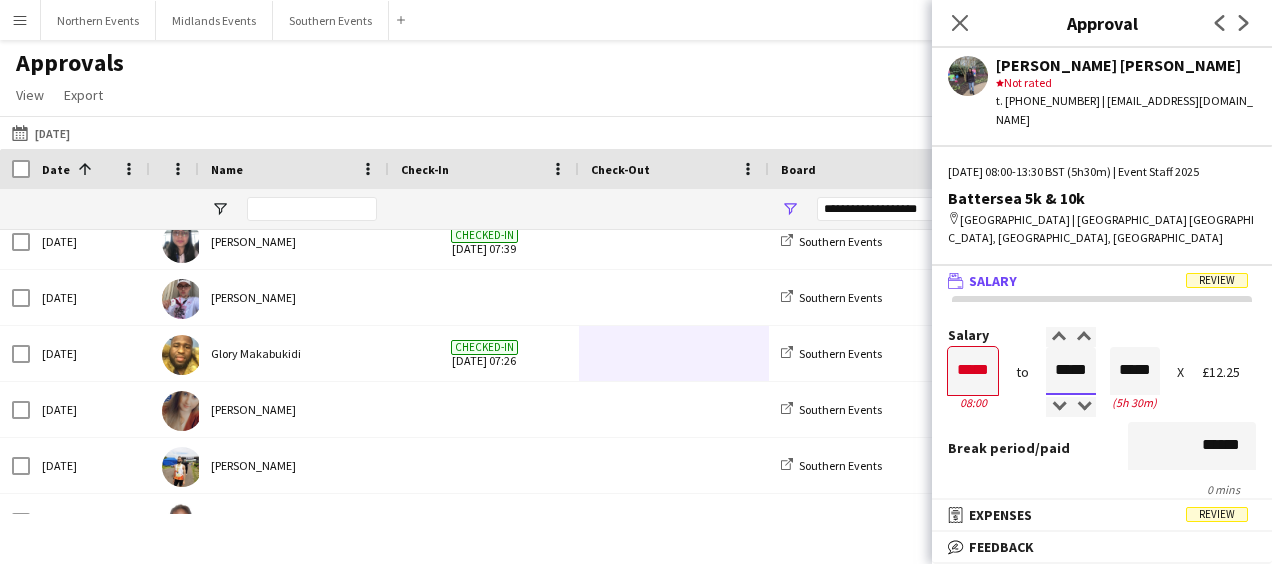 click on "*****" at bounding box center (1071, 371) 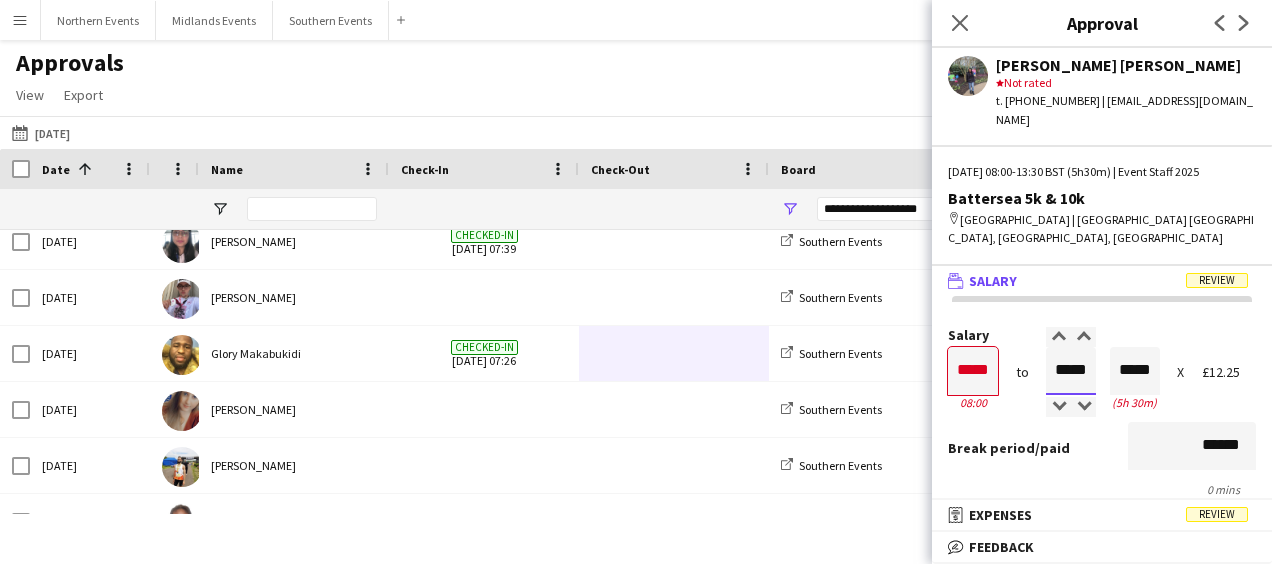 type on "*****" 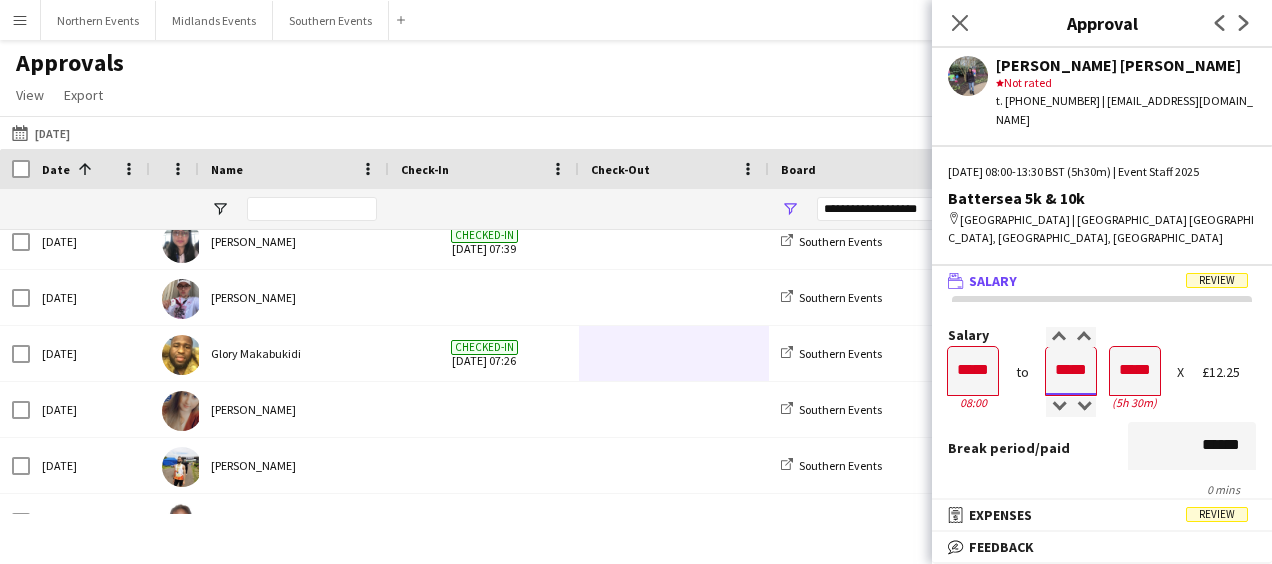 type on "*****" 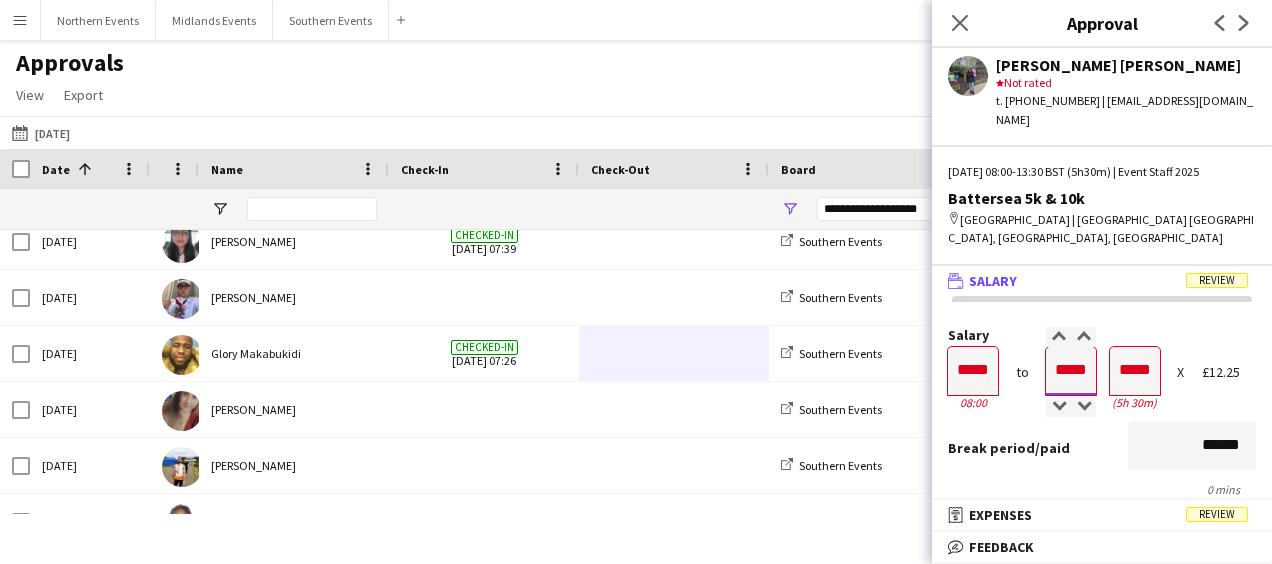 type on "*****" 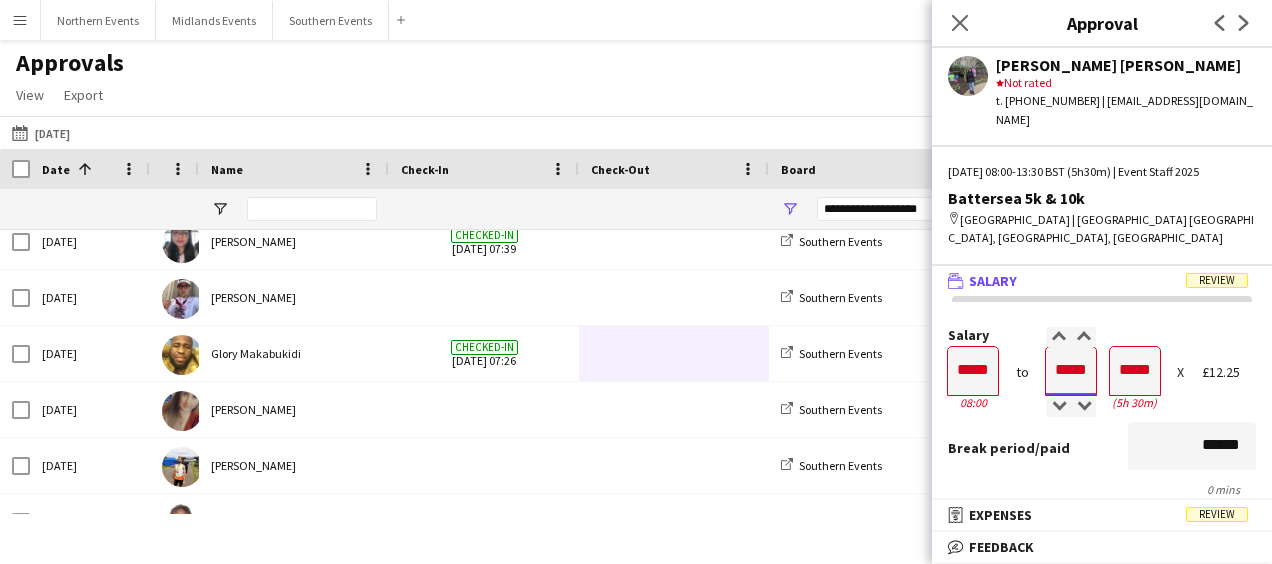 click on "*****" at bounding box center (1071, 371) 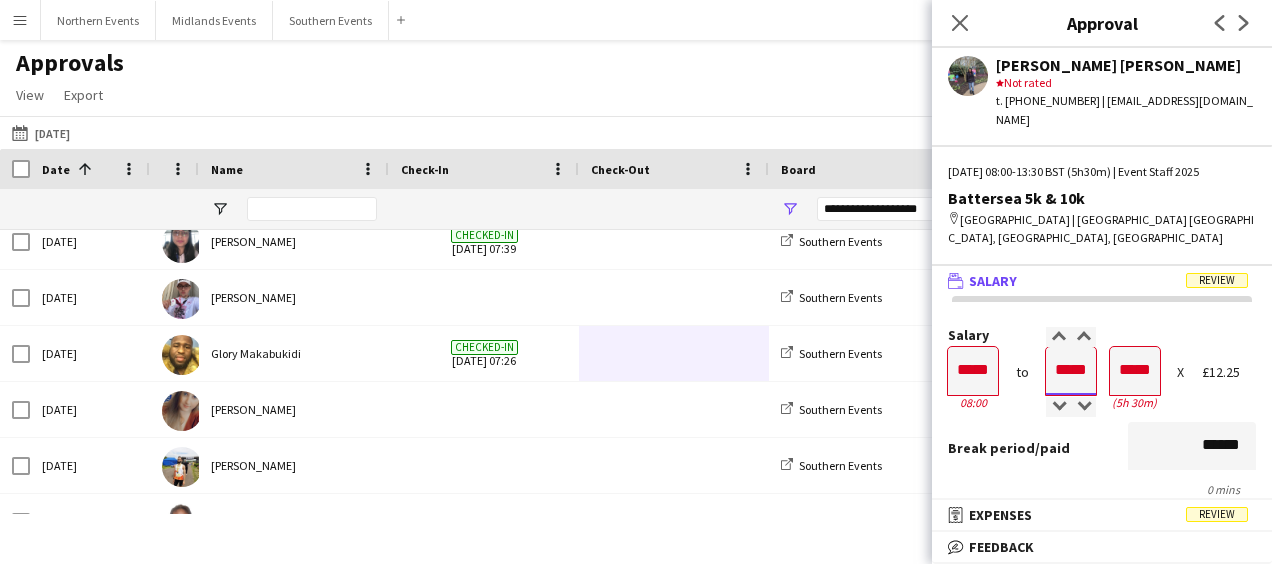 type on "*****" 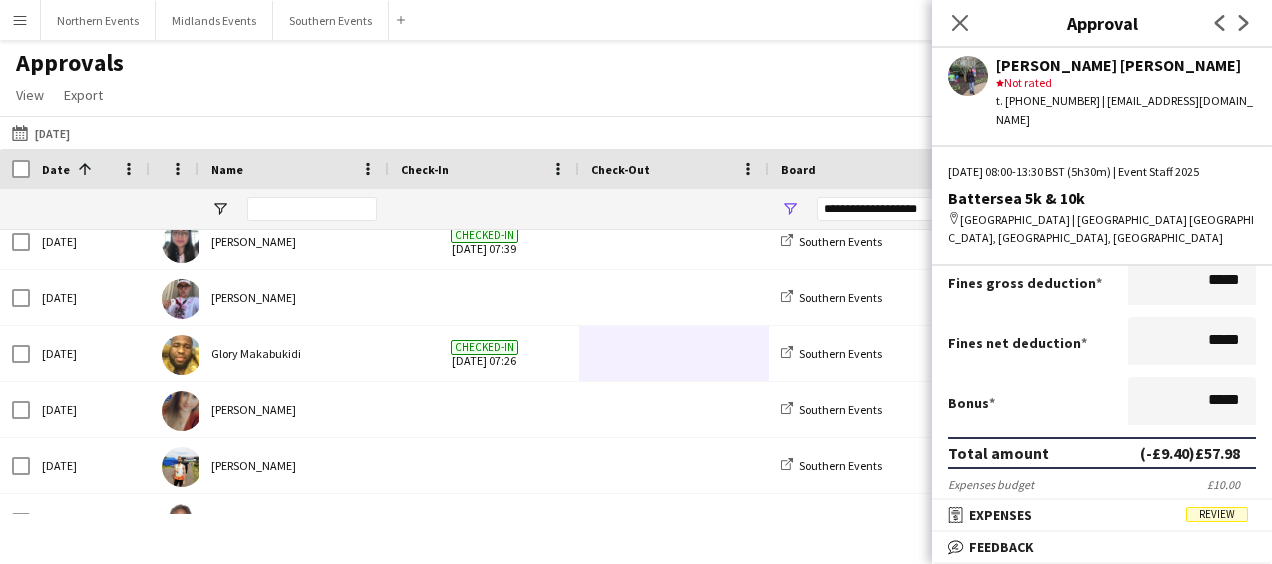 scroll, scrollTop: 383, scrollLeft: 0, axis: vertical 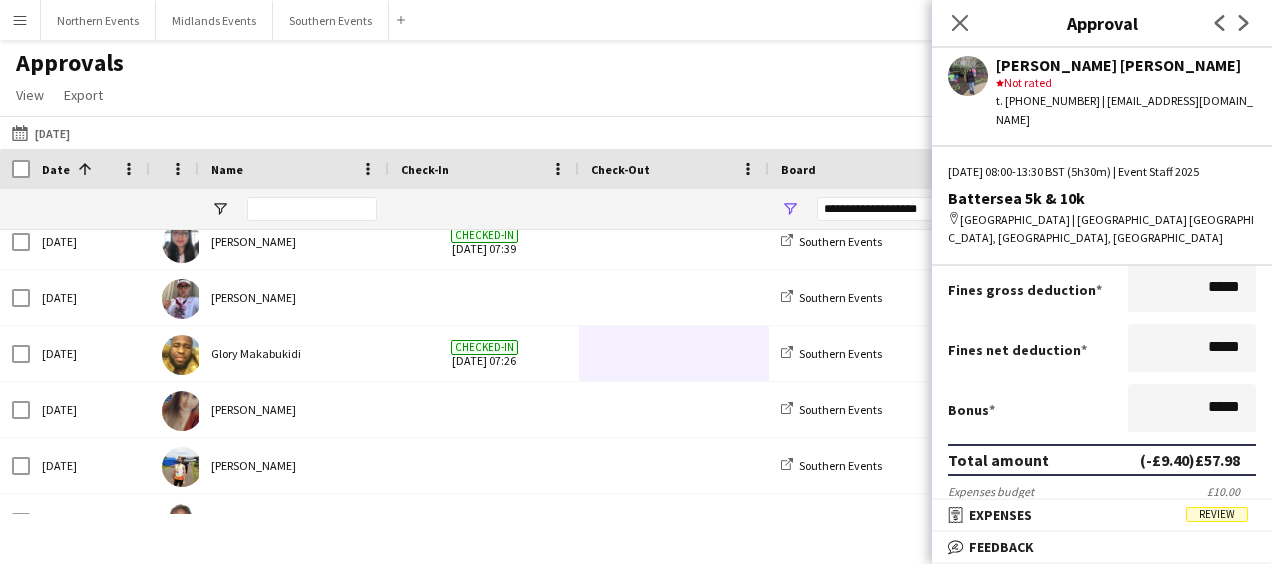type on "*****" 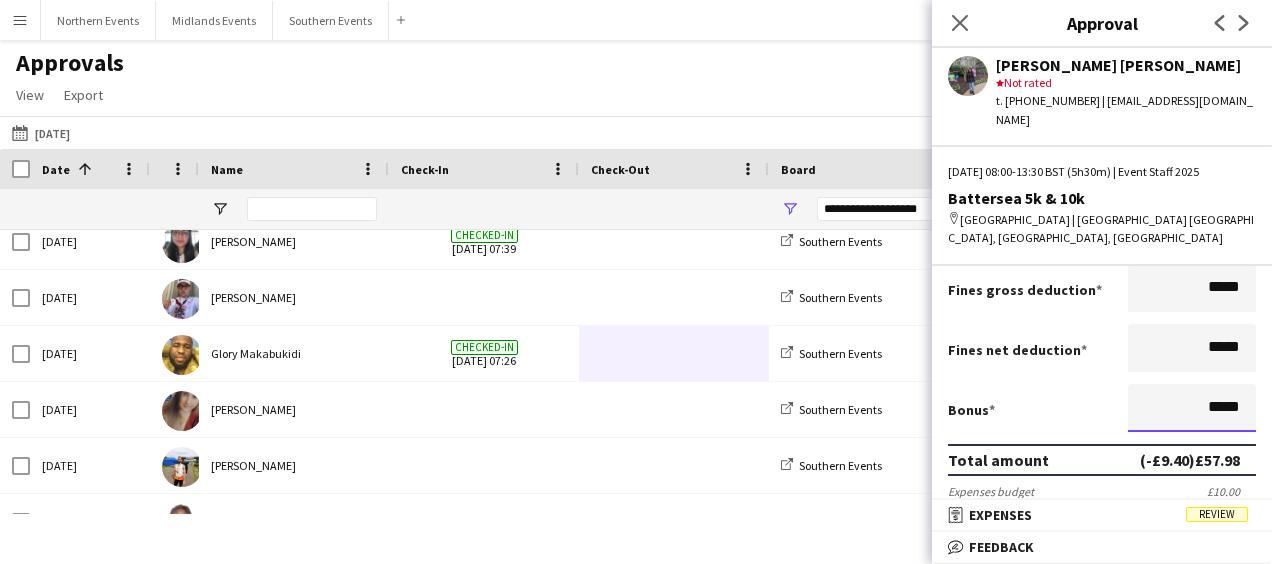 click on "*****" at bounding box center [1192, 408] 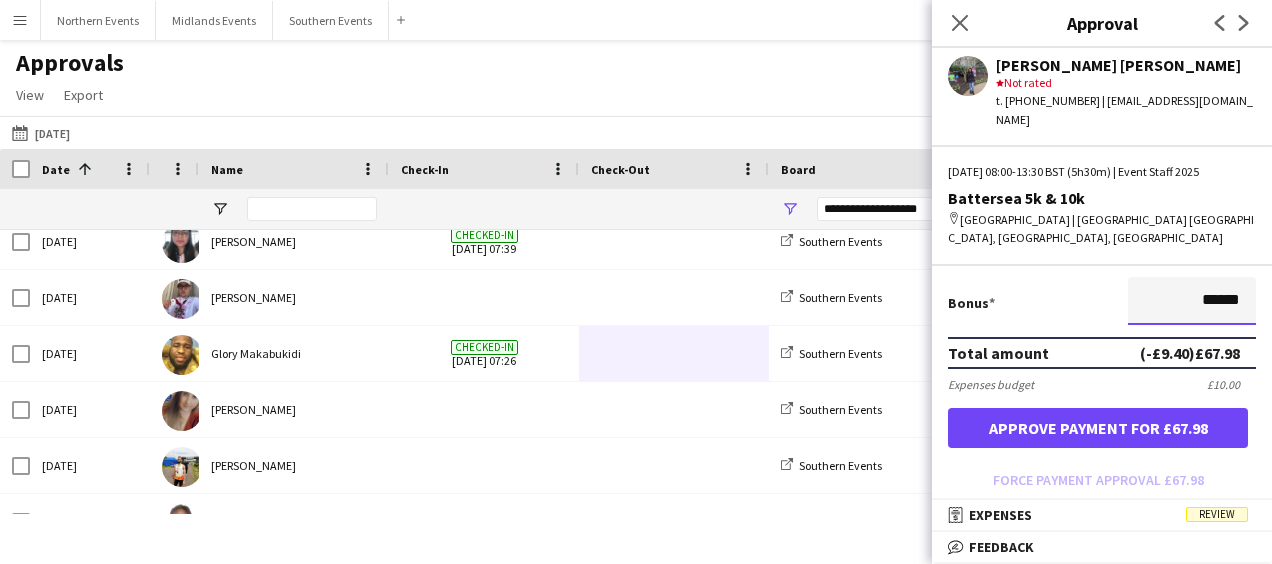 scroll, scrollTop: 499, scrollLeft: 0, axis: vertical 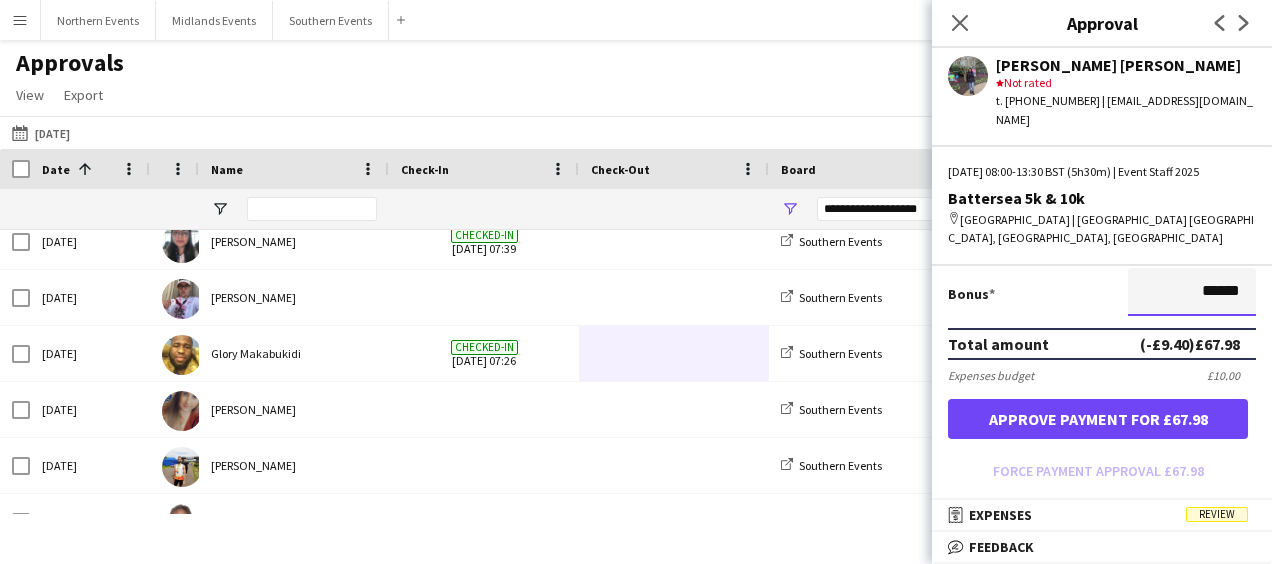 type on "******" 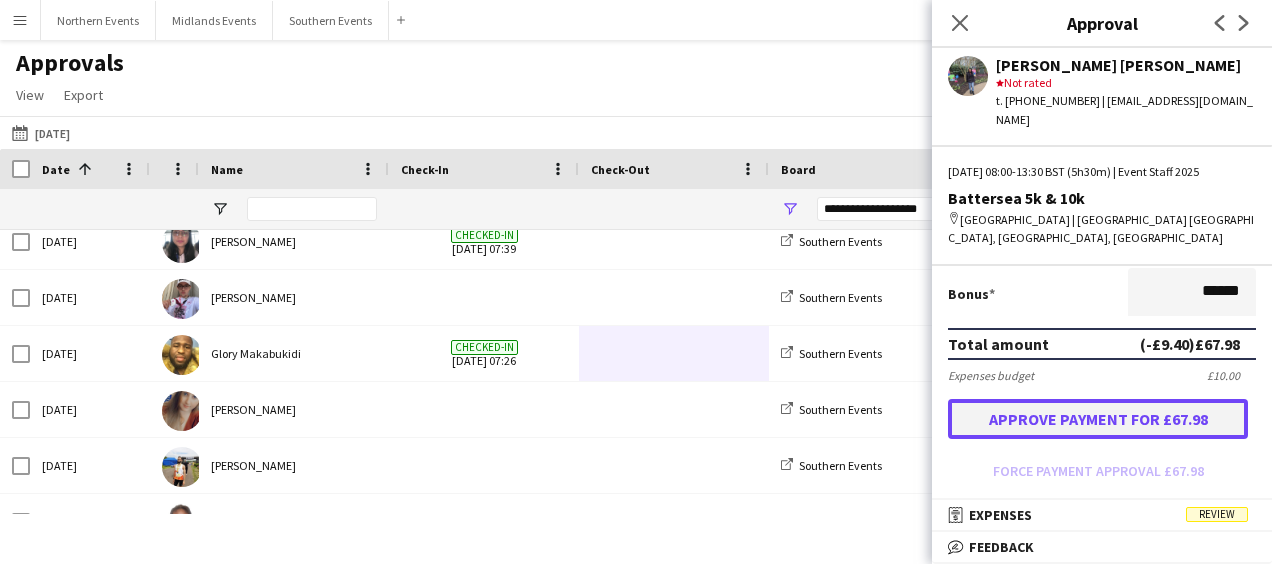 click on "Approve payment for £67.98" at bounding box center (1098, 419) 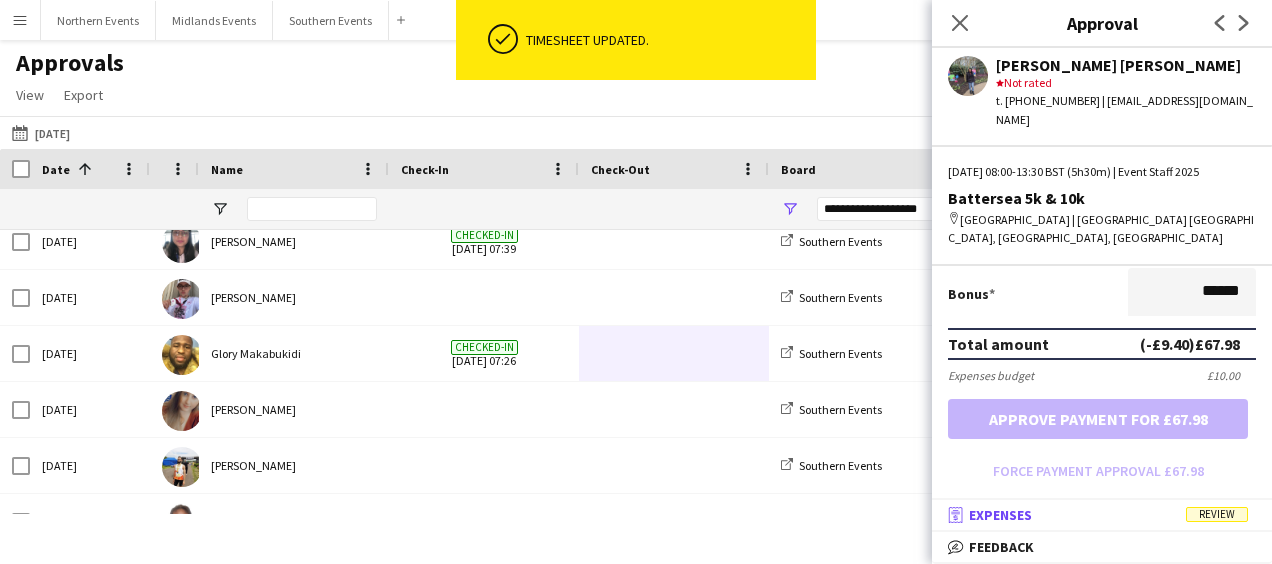click on "receipt
Expenses   Review" at bounding box center (1098, 515) 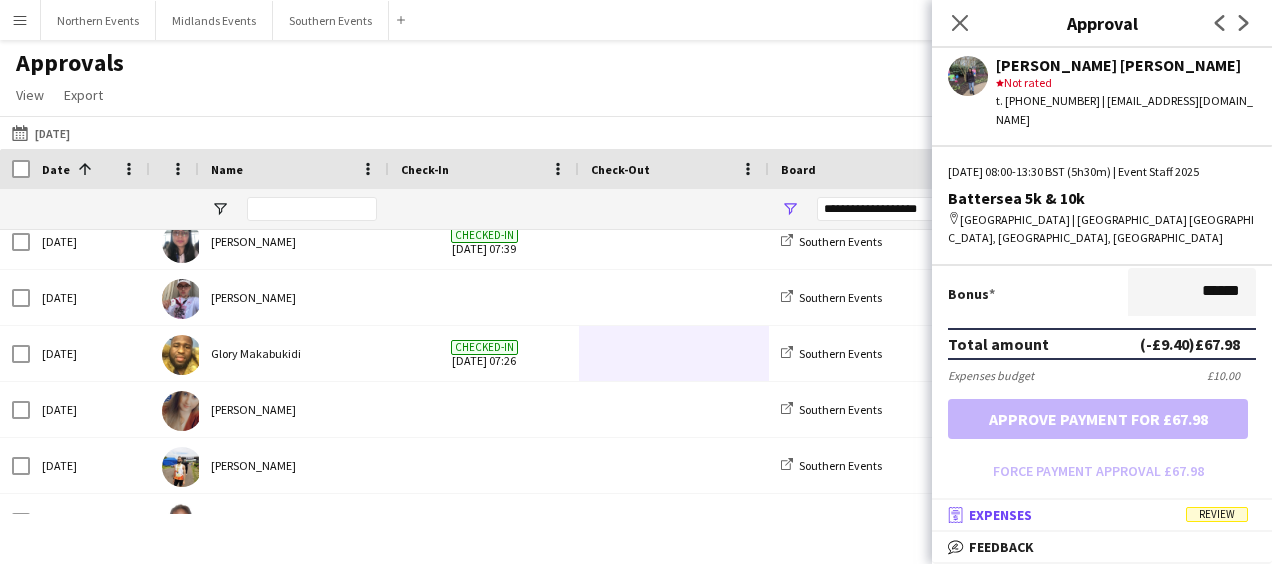 scroll, scrollTop: 5, scrollLeft: 0, axis: vertical 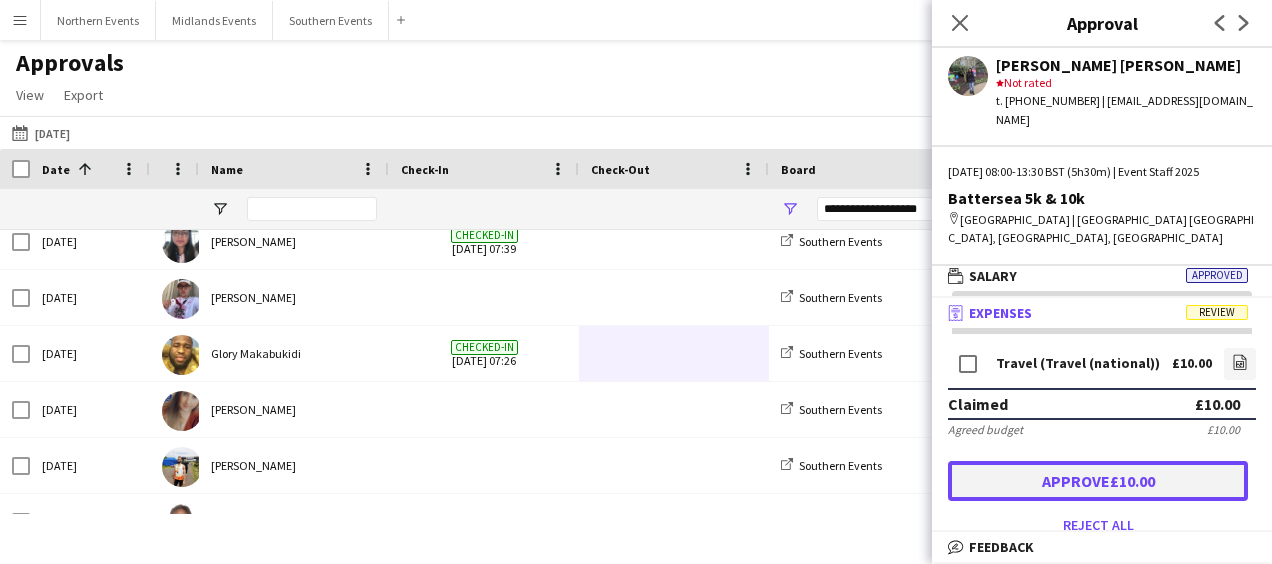 click on "Approve   £10.00" at bounding box center [1098, 481] 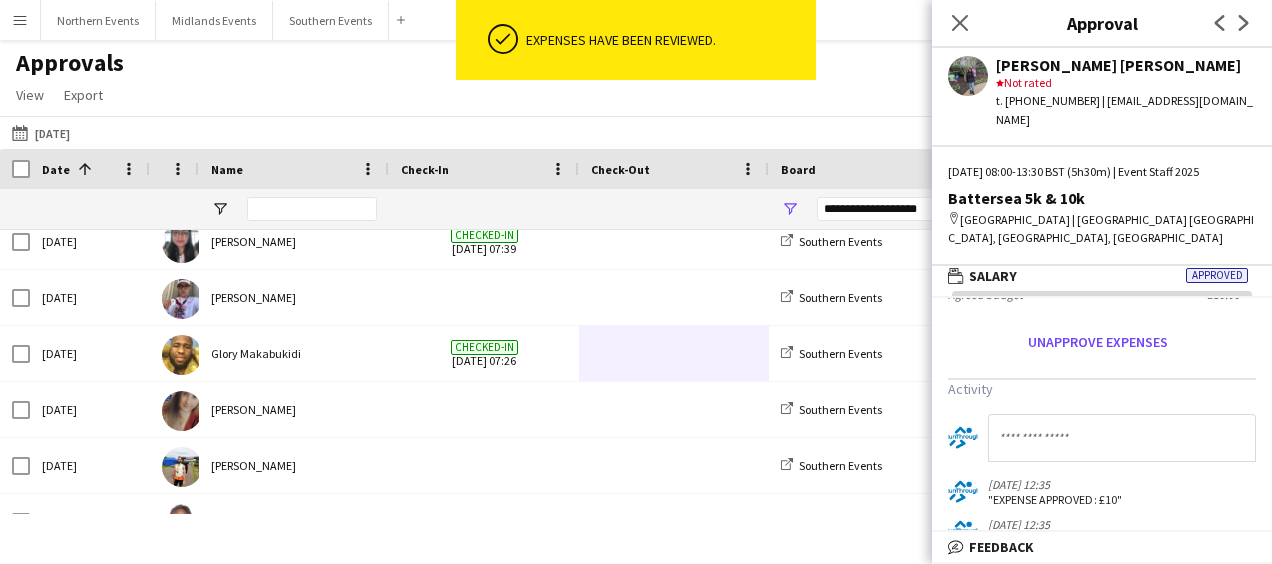 scroll, scrollTop: 137, scrollLeft: 0, axis: vertical 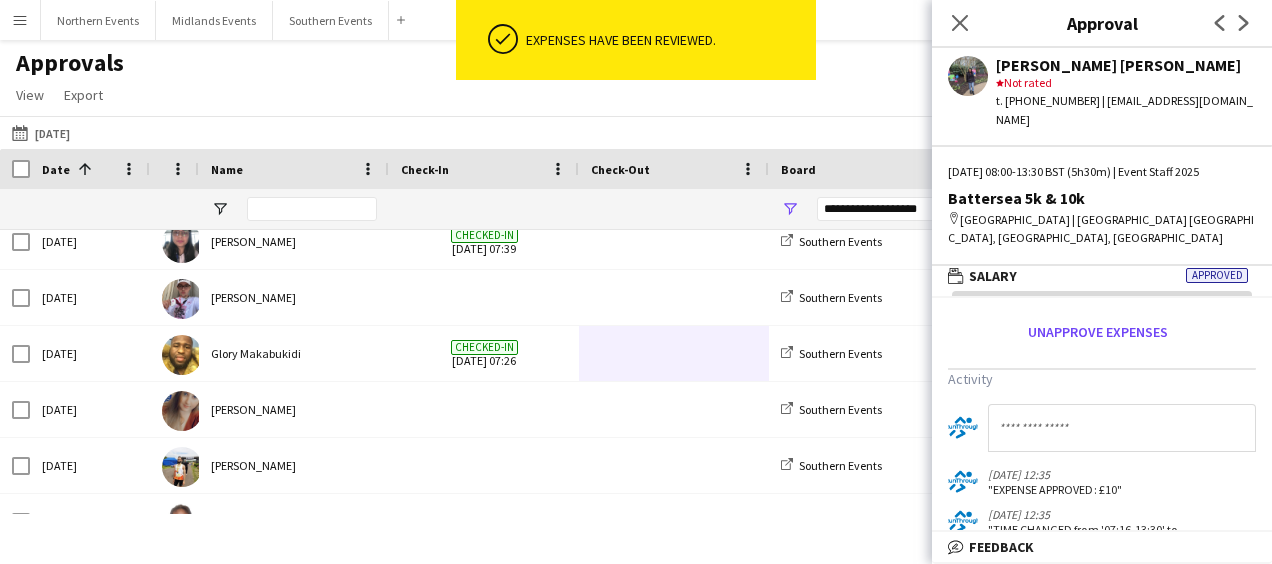 click 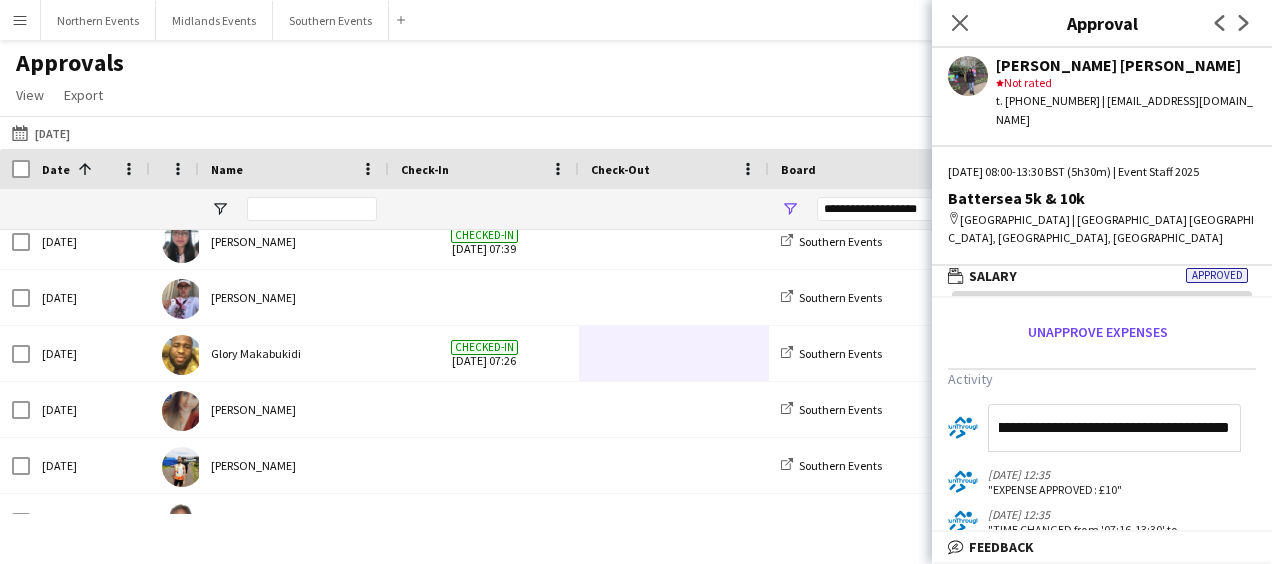 scroll, scrollTop: 0, scrollLeft: 325, axis: horizontal 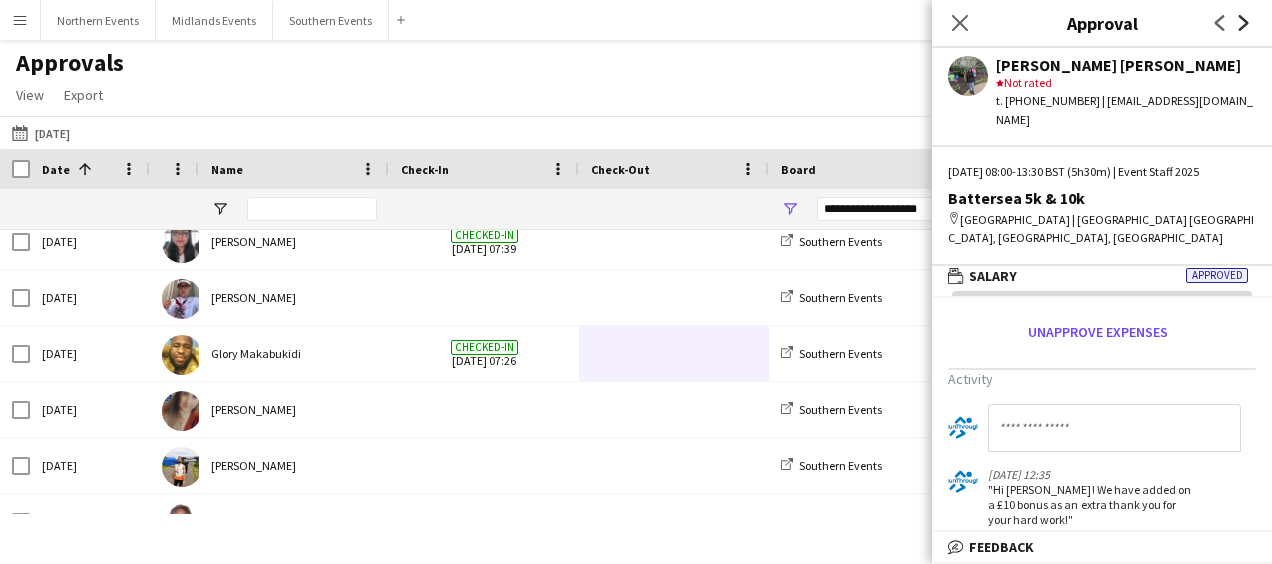 click 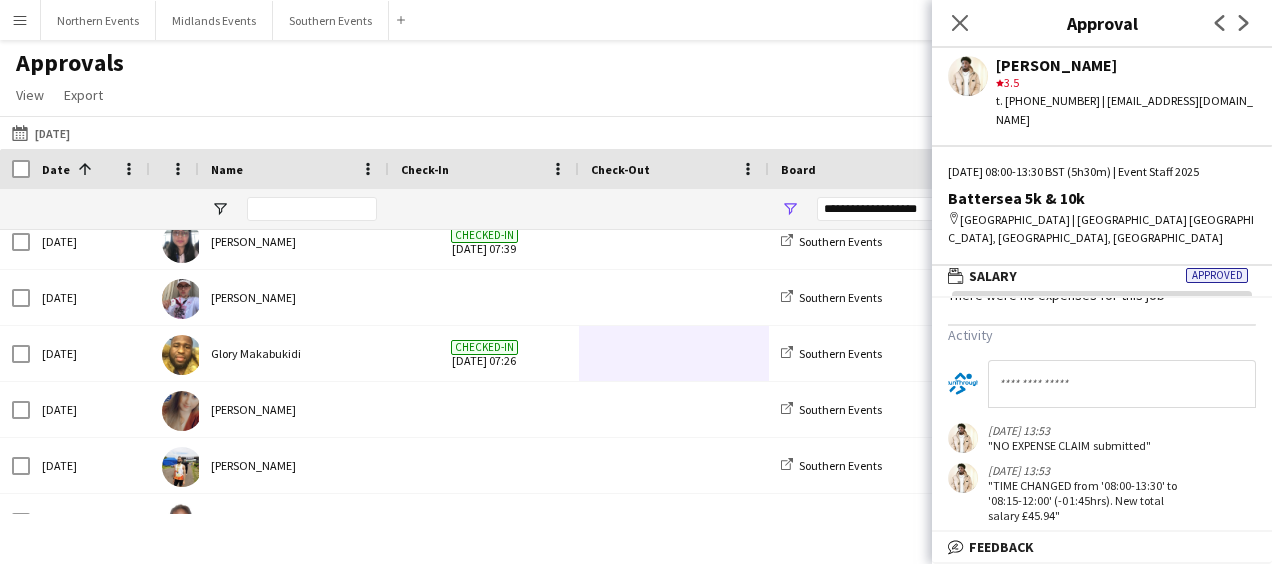 scroll, scrollTop: 0, scrollLeft: 0, axis: both 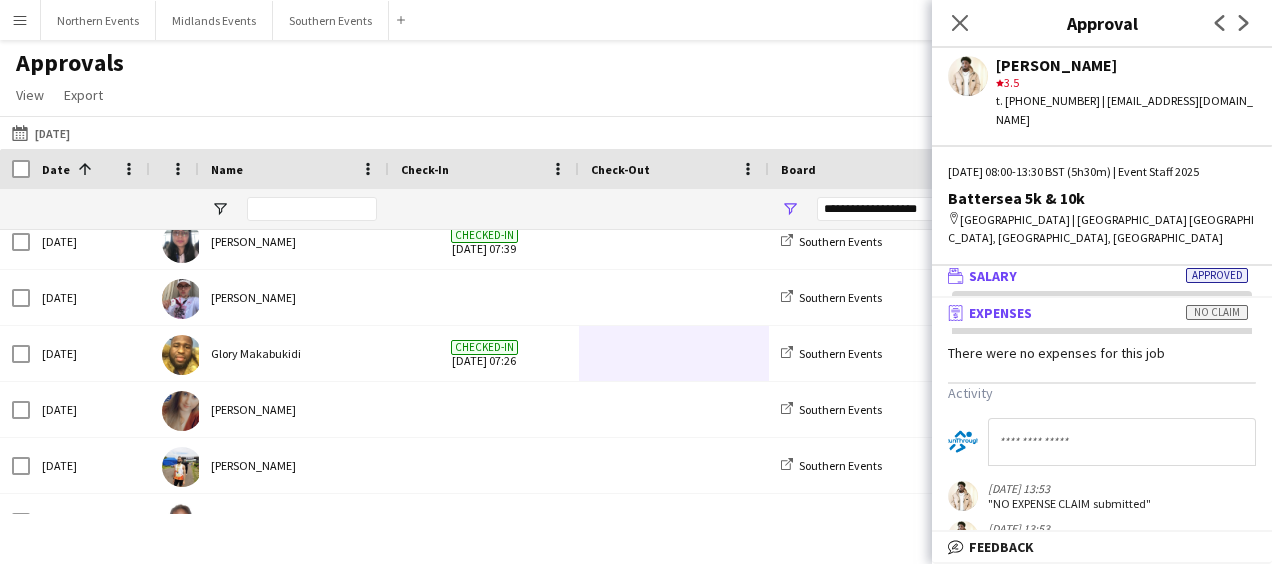 click on "wallet
Salary   Approved" at bounding box center [1098, 276] 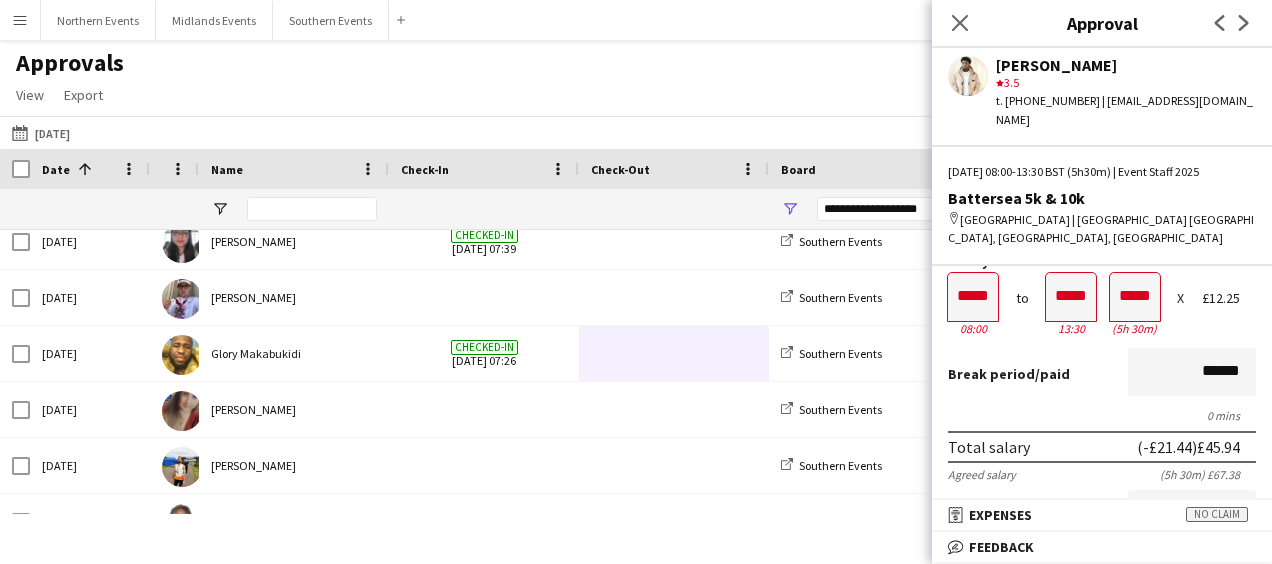 scroll, scrollTop: 0, scrollLeft: 0, axis: both 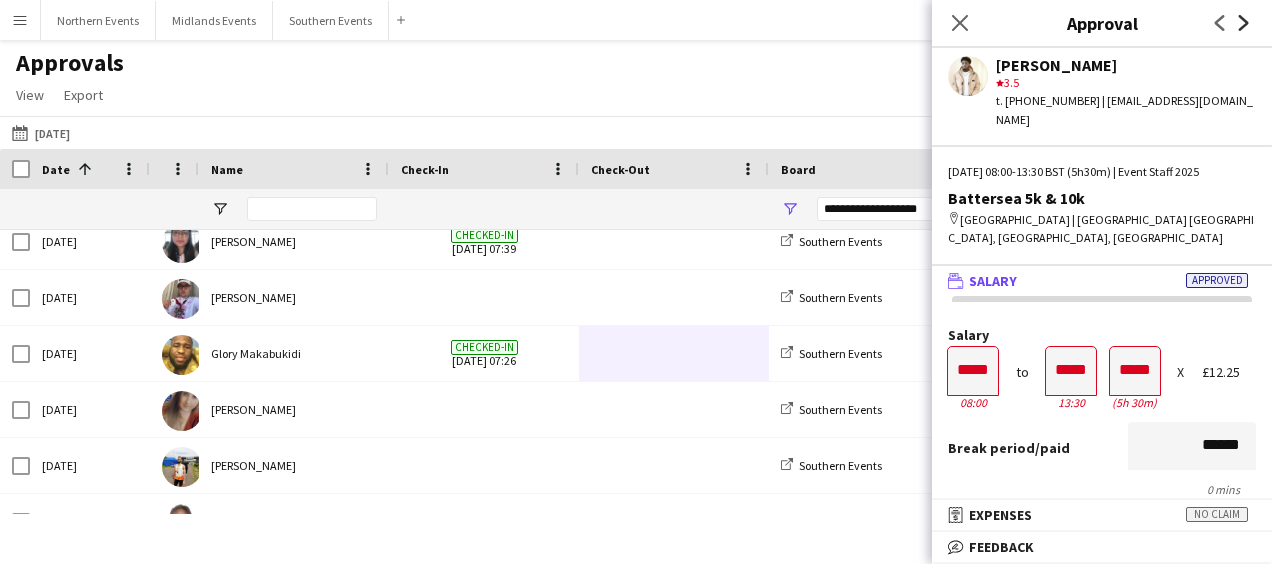 click on "Next" 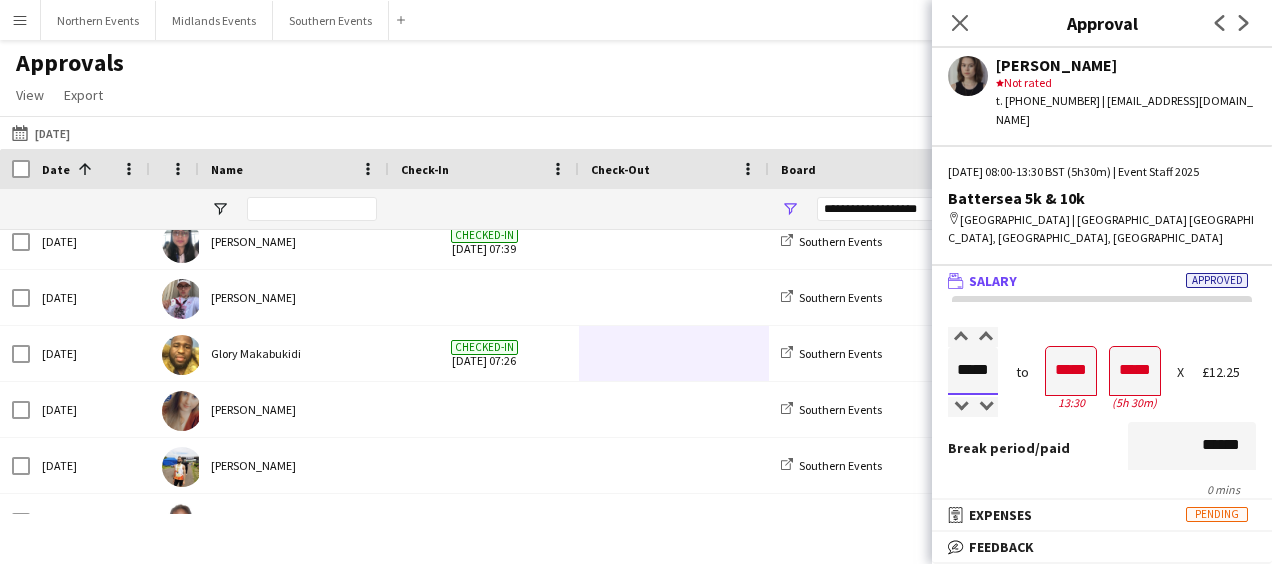click on "*****" at bounding box center [973, 371] 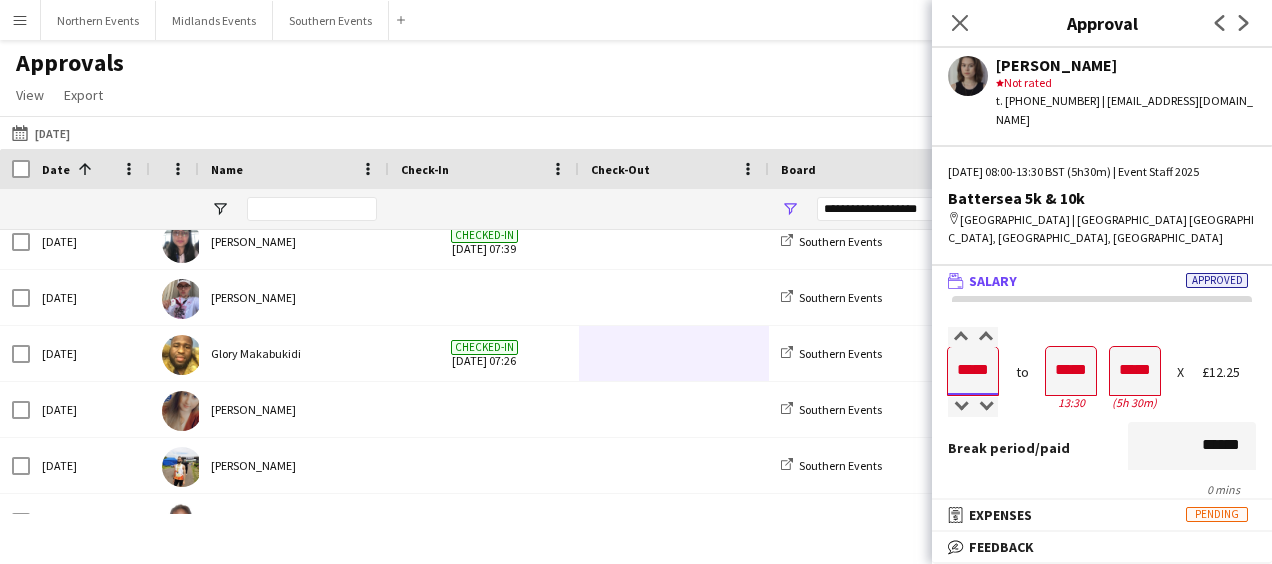 type on "*****" 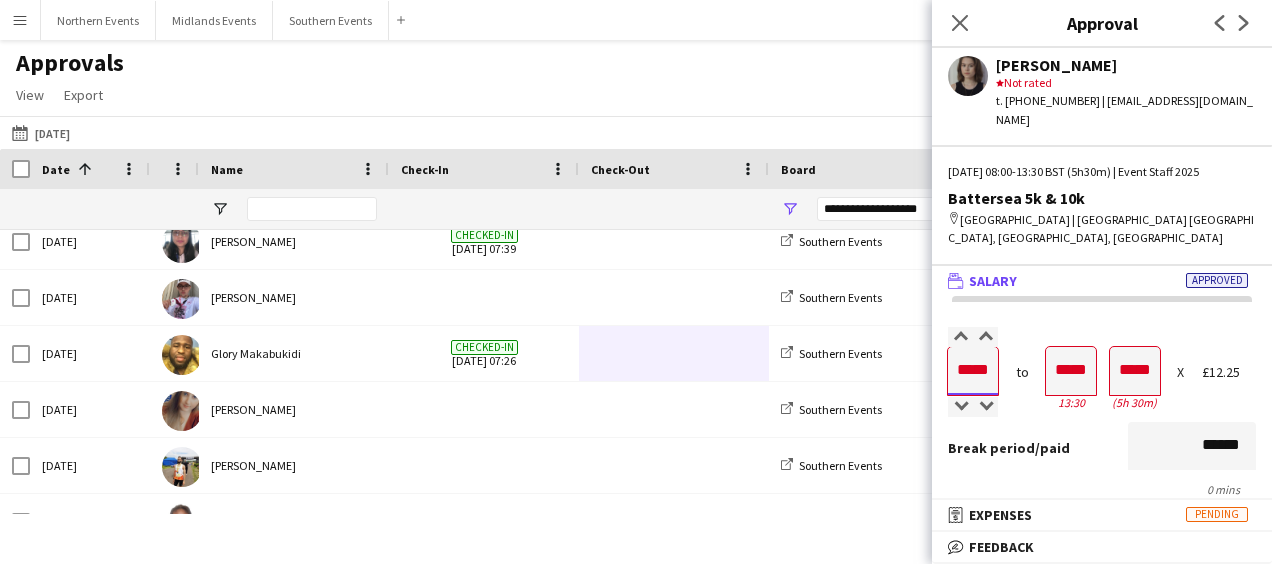 type on "*****" 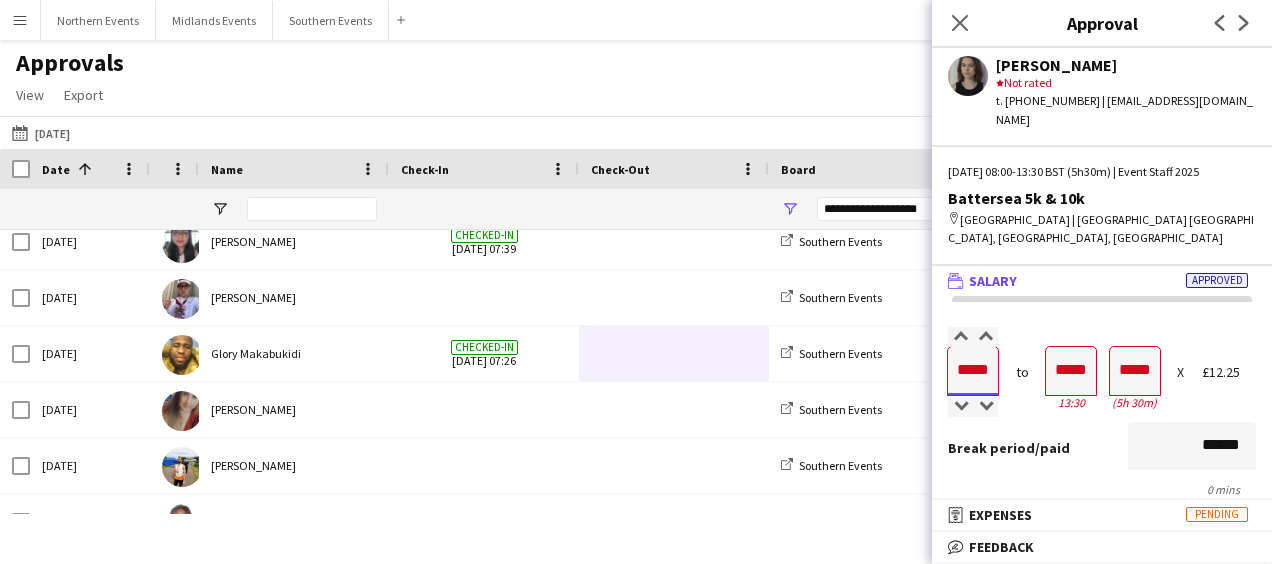 type on "*****" 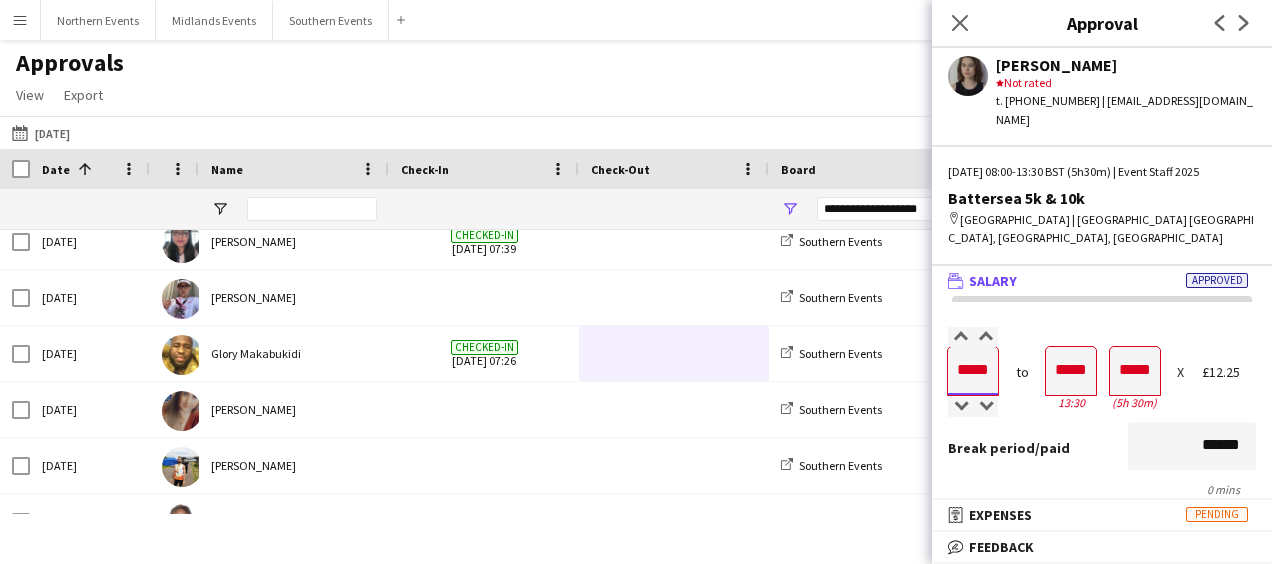 type on "*****" 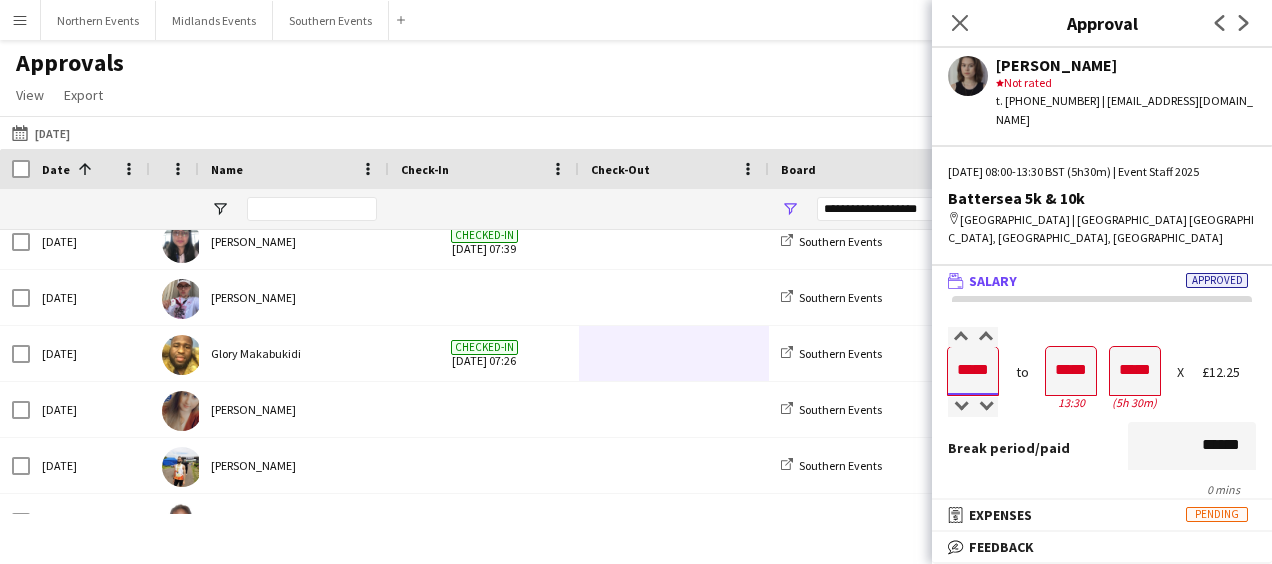type on "*****" 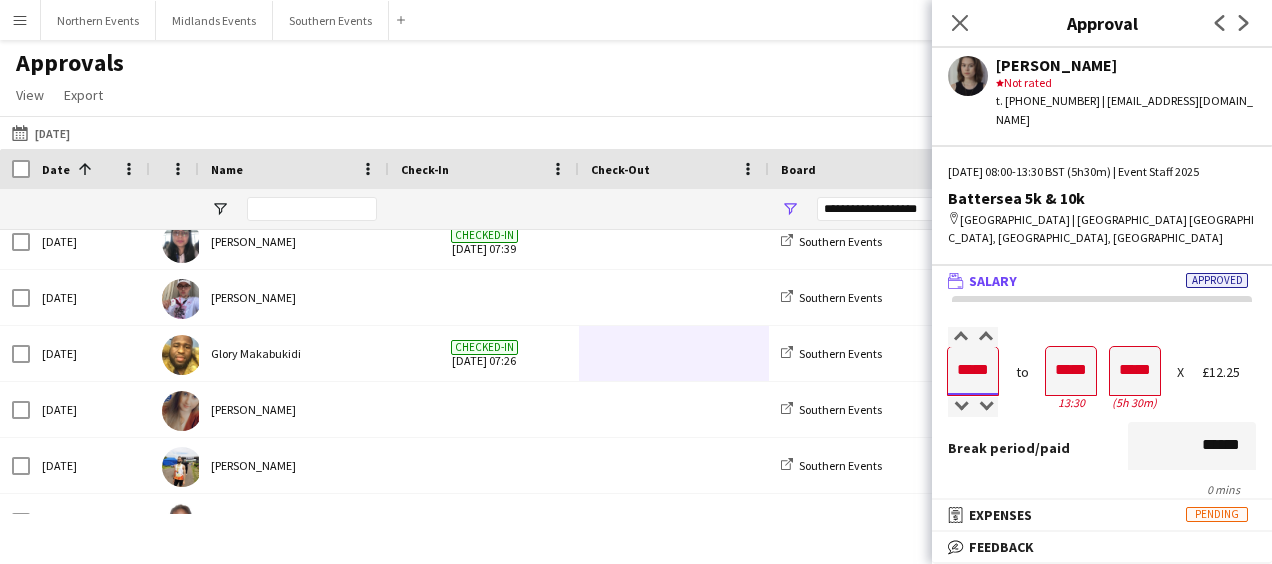 type on "*****" 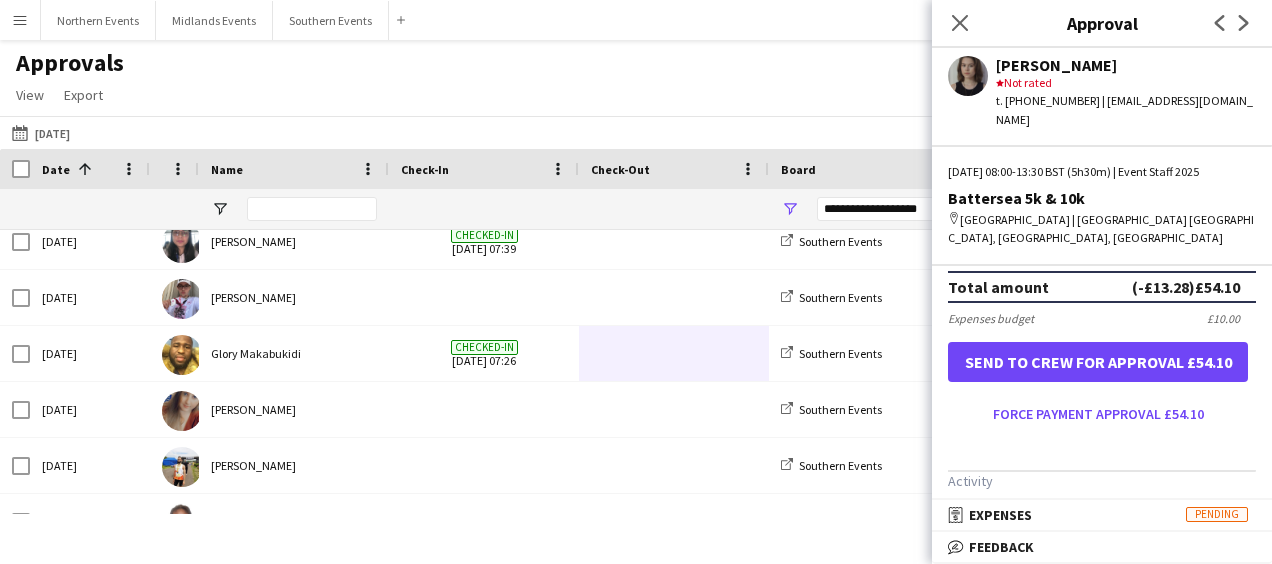 scroll, scrollTop: 552, scrollLeft: 0, axis: vertical 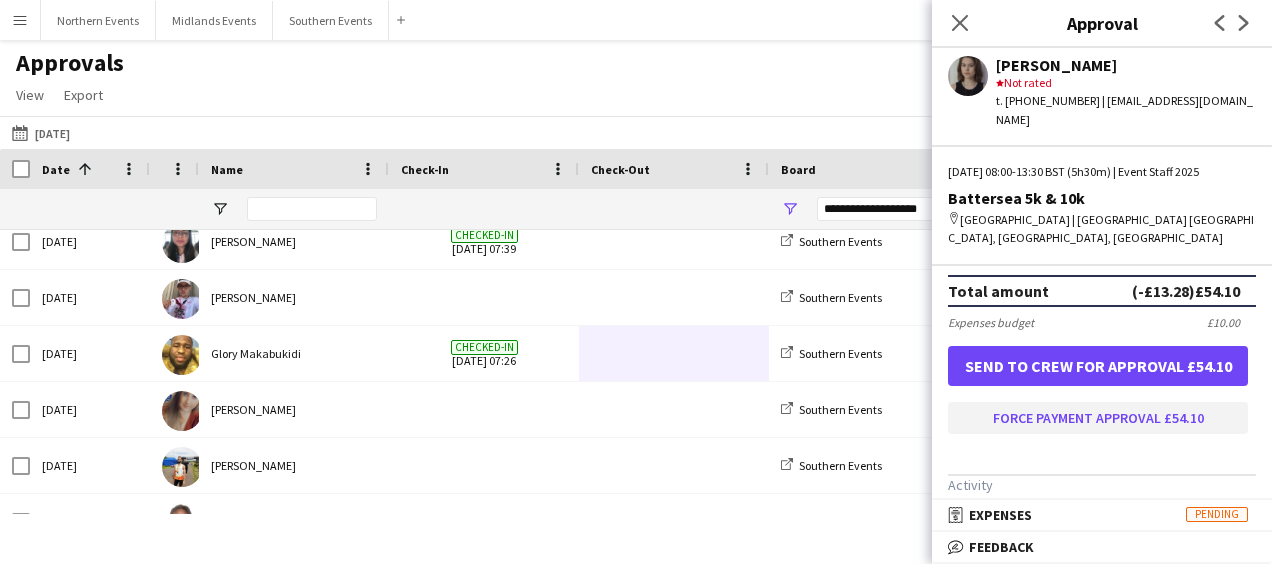type on "*****" 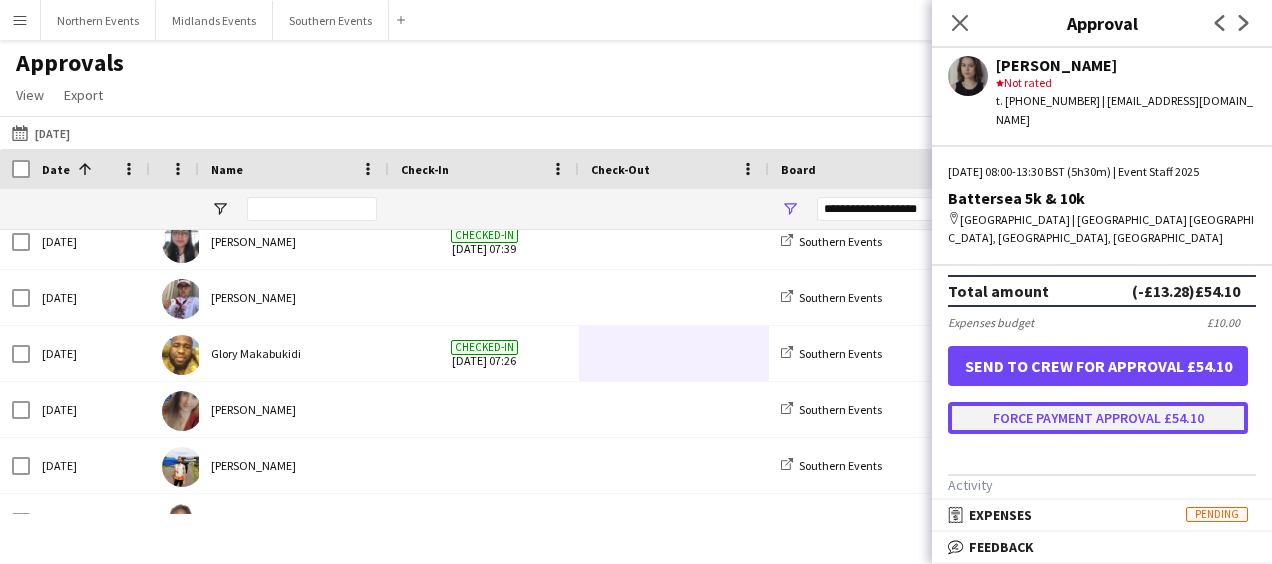 click on "Force payment approval £54.10" at bounding box center (1098, 418) 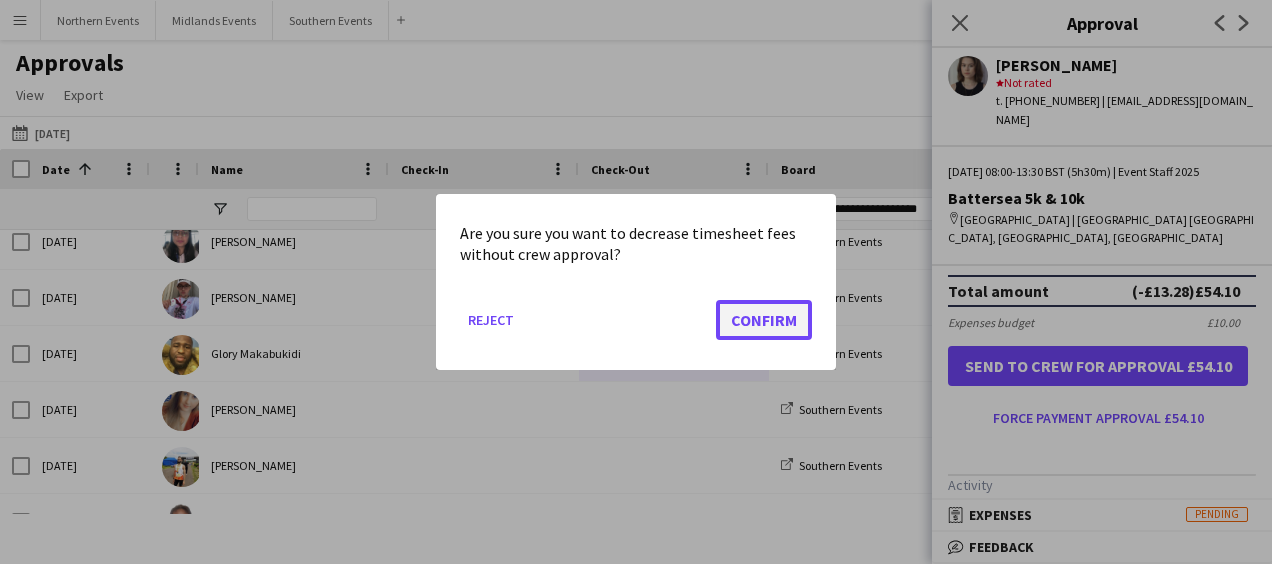 click on "Confirm" 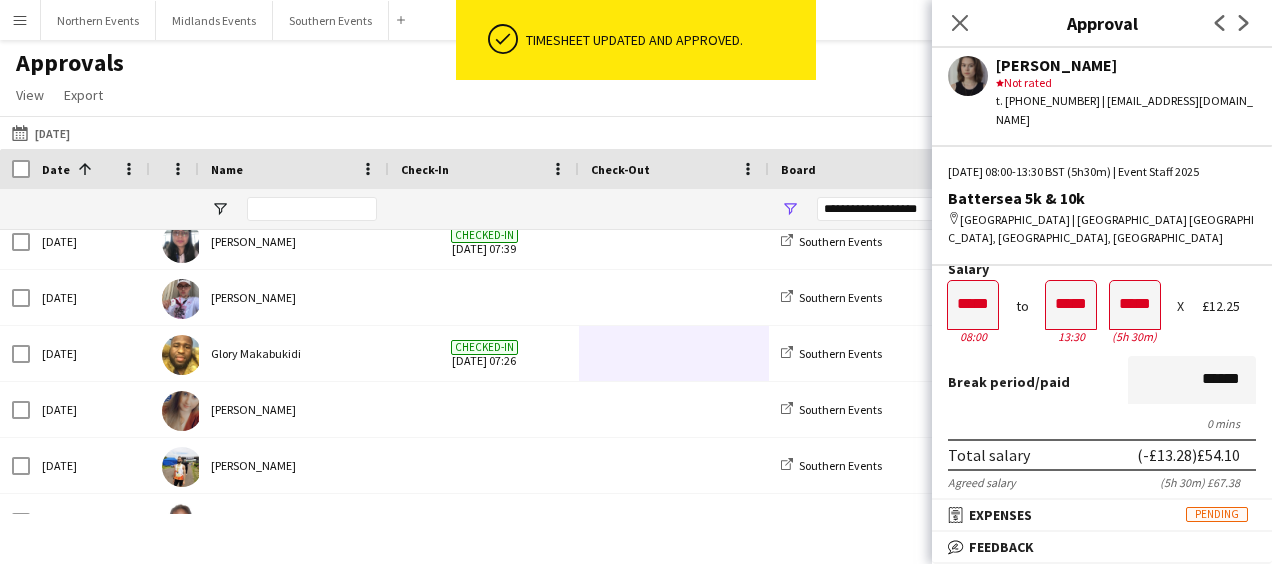 scroll, scrollTop: 0, scrollLeft: 0, axis: both 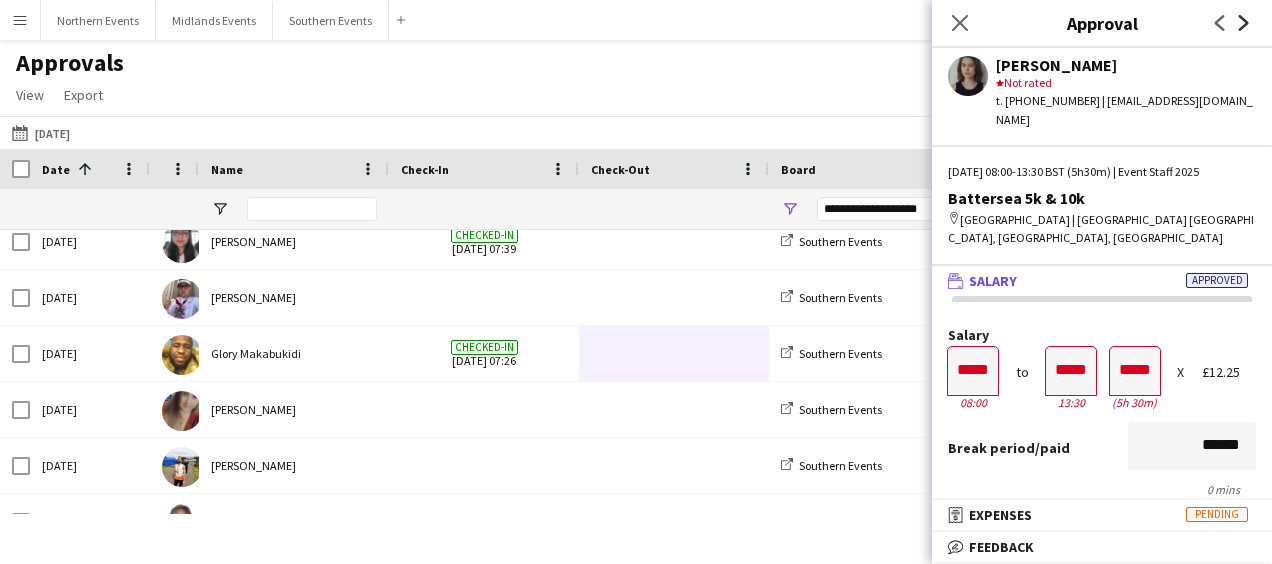 click on "Next" 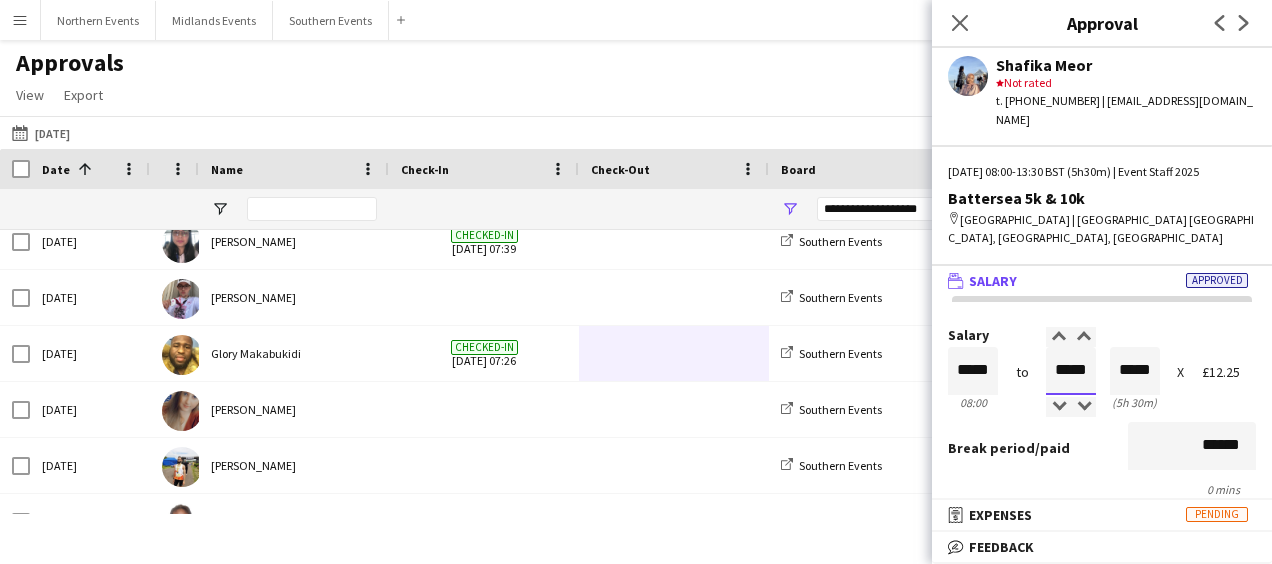 click on "*****" at bounding box center (1071, 371) 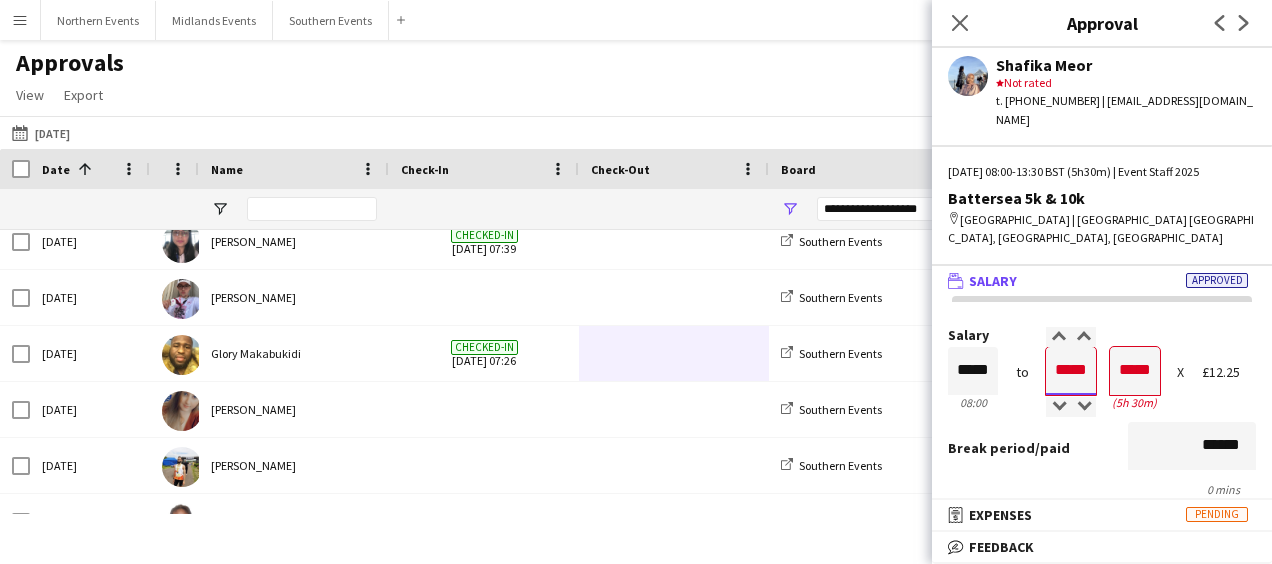 type on "*****" 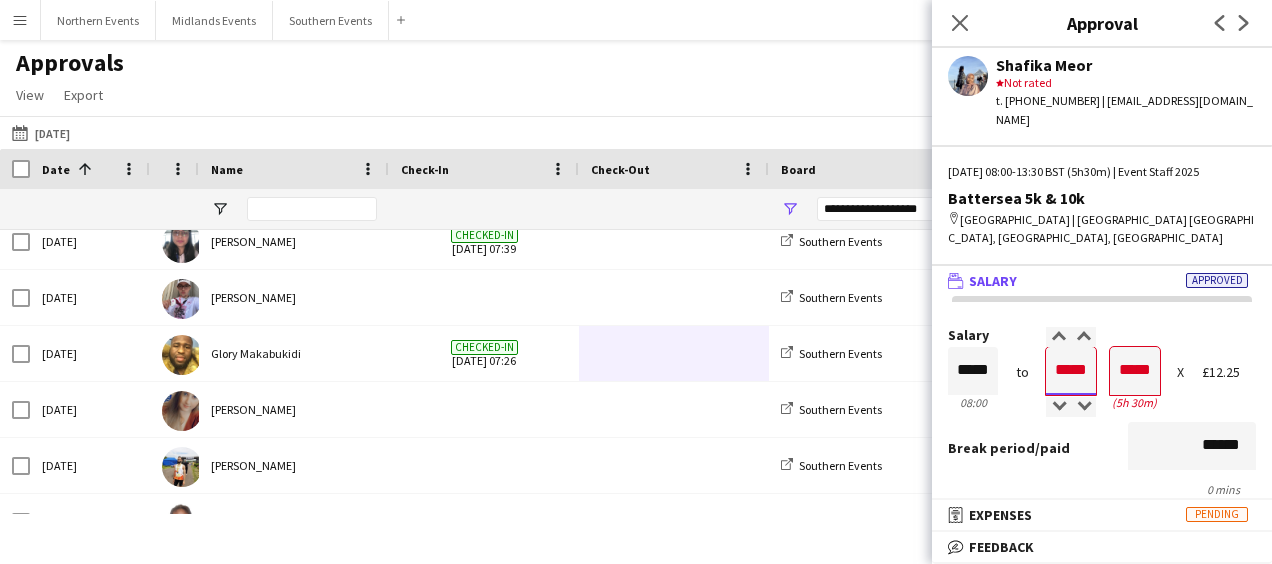 type on "*****" 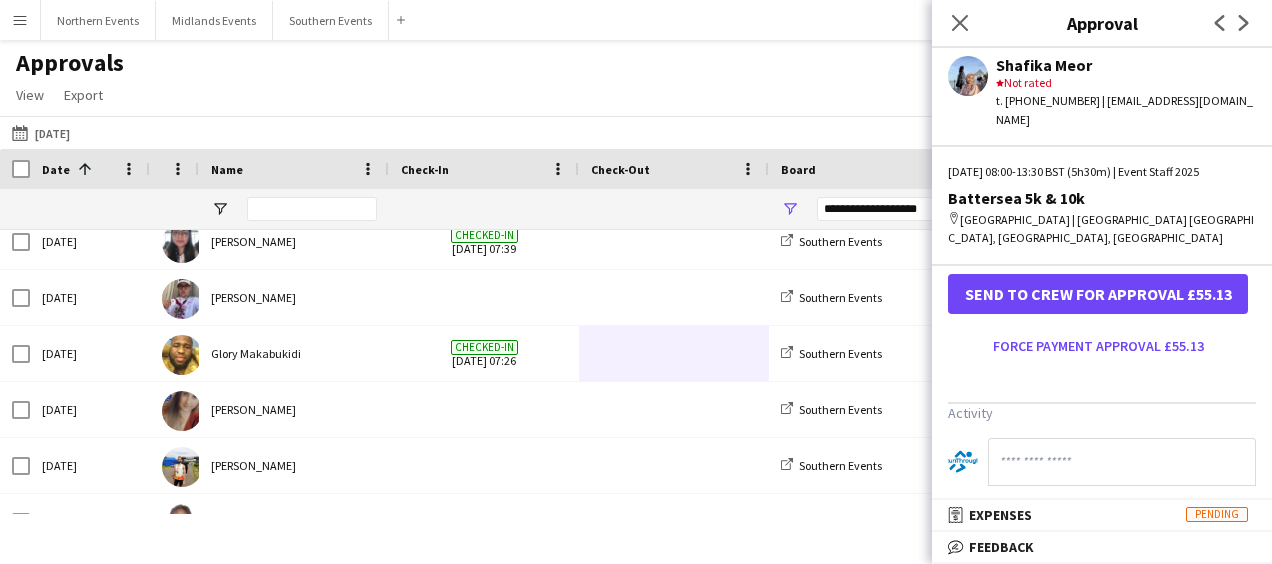 scroll, scrollTop: 558, scrollLeft: 0, axis: vertical 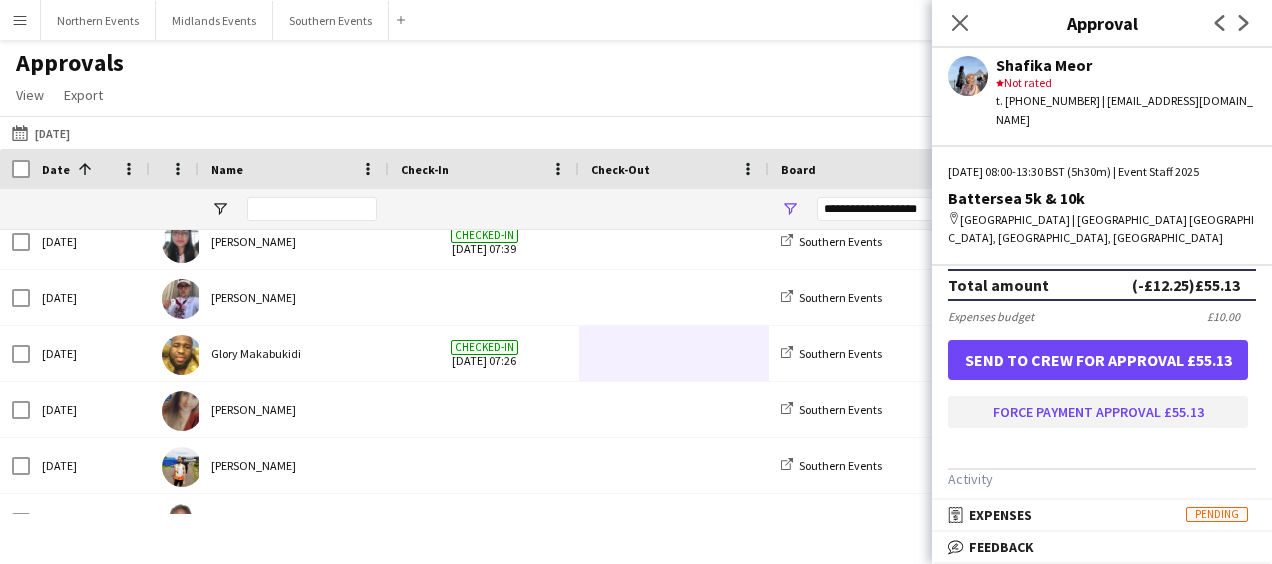 type on "*****" 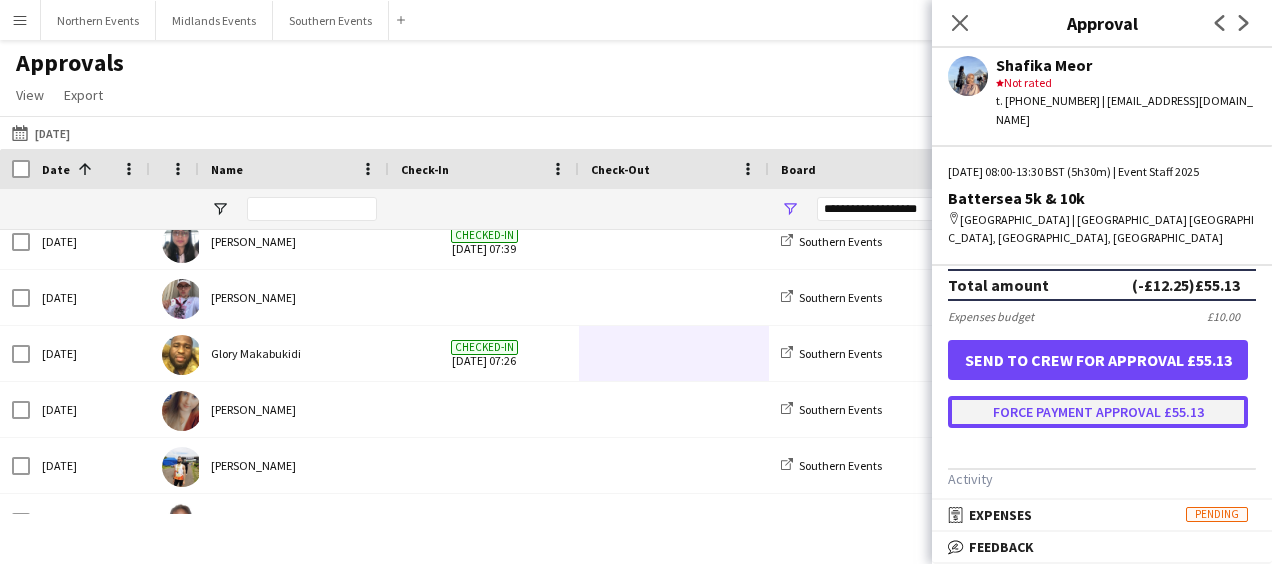 click on "Force payment approval £55.13" at bounding box center [1098, 412] 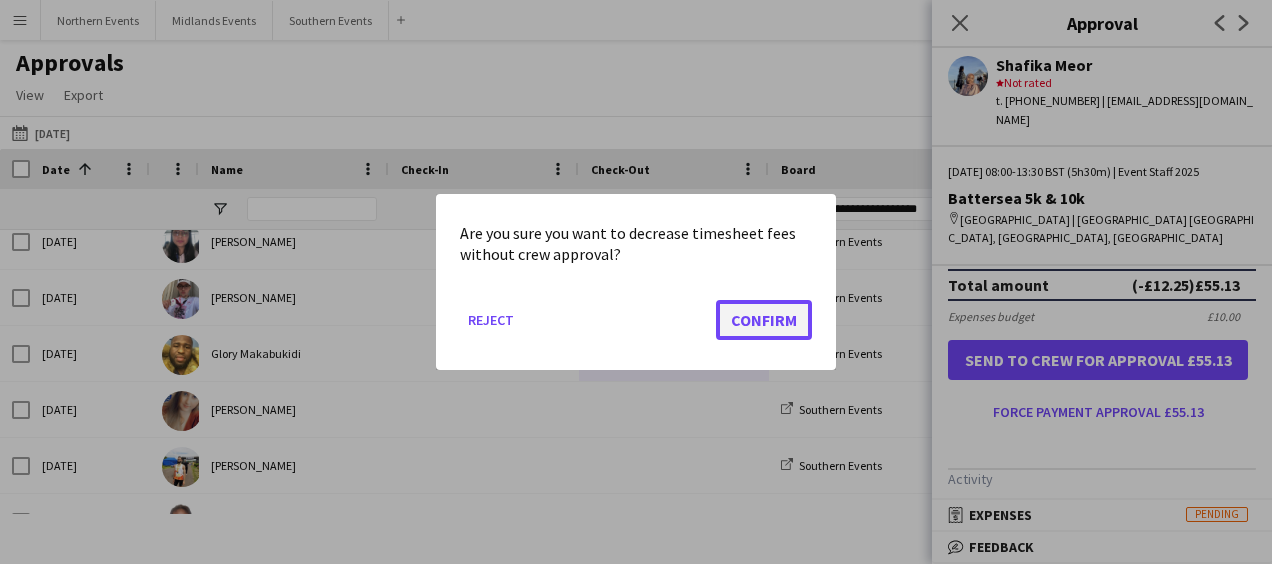 click on "Confirm" 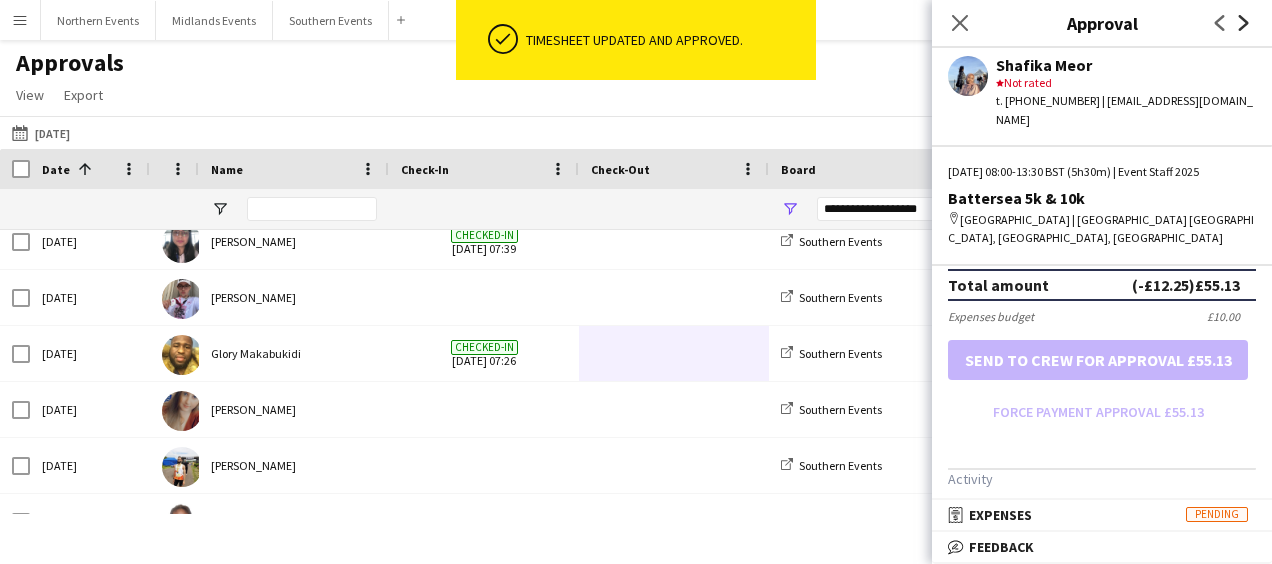 click 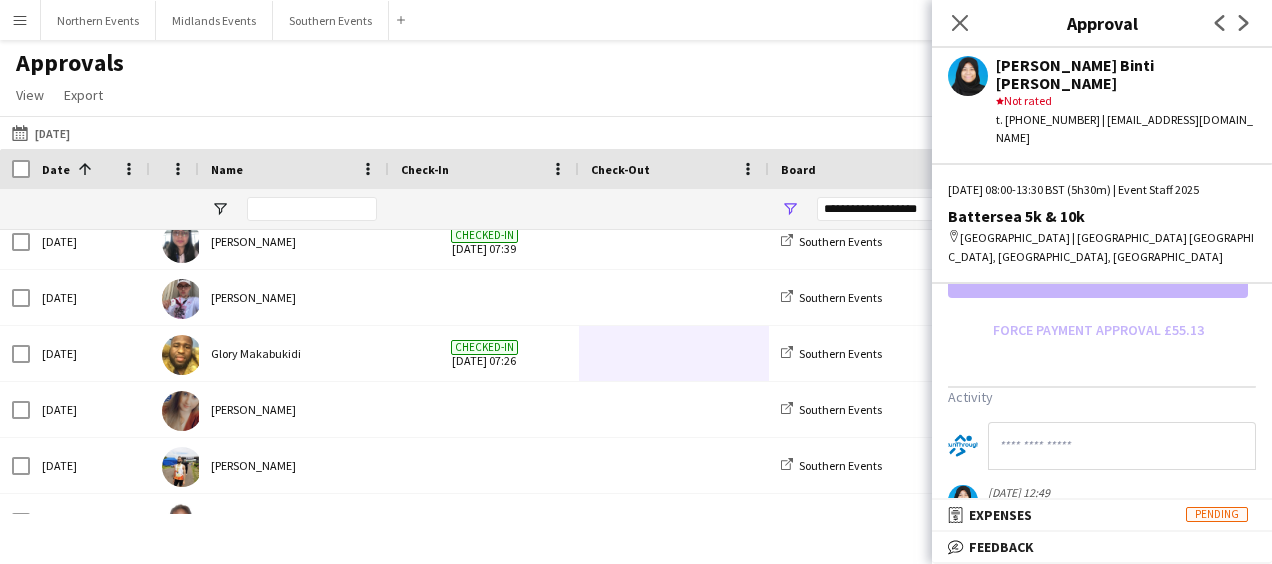 scroll, scrollTop: 712, scrollLeft: 0, axis: vertical 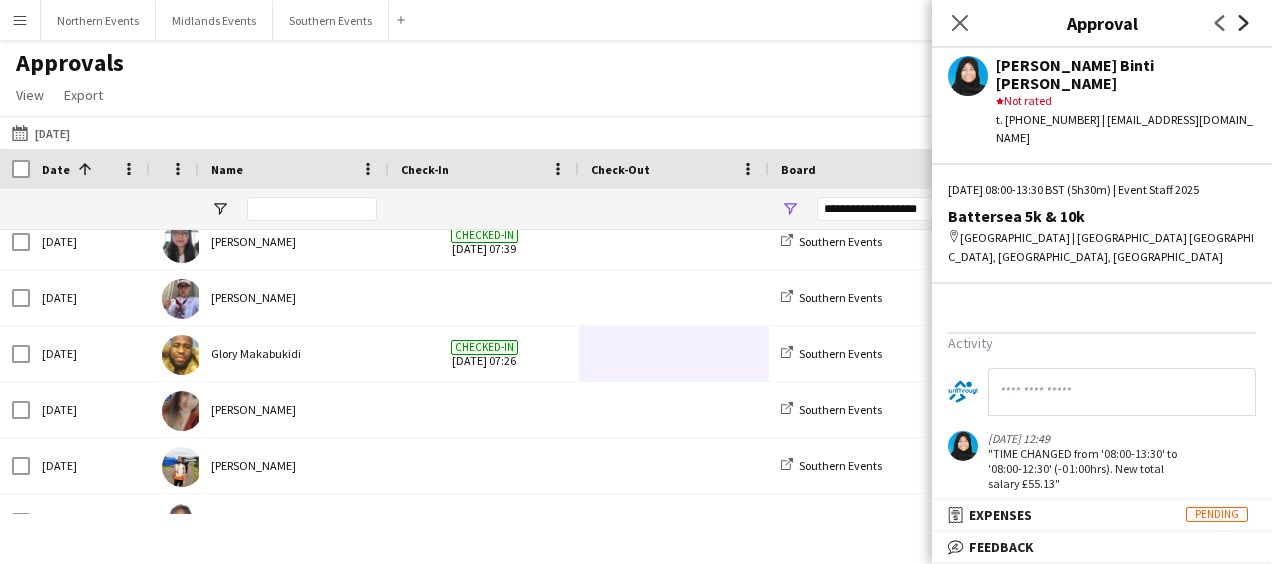 click 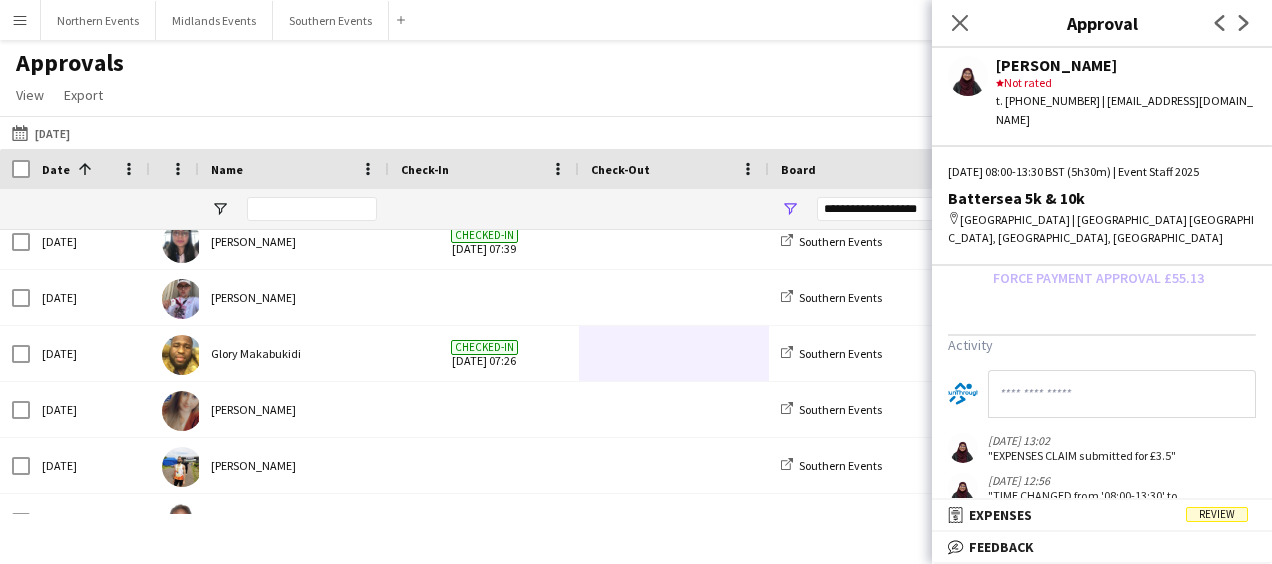 scroll, scrollTop: 734, scrollLeft: 0, axis: vertical 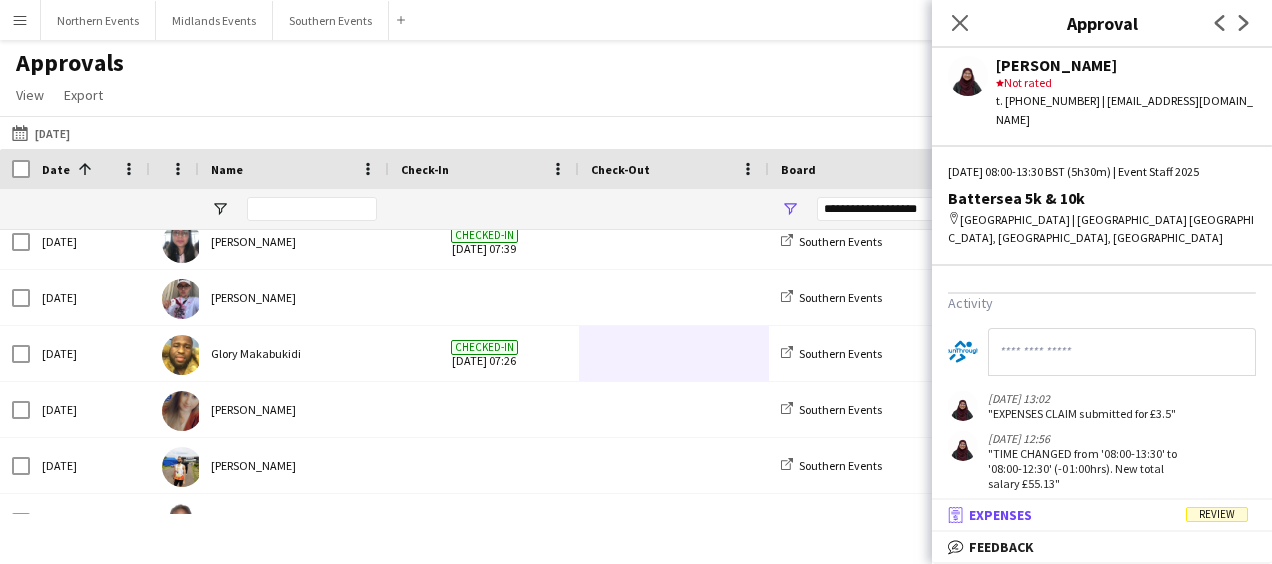 click on "receipt
Expenses   Review" at bounding box center [1098, 515] 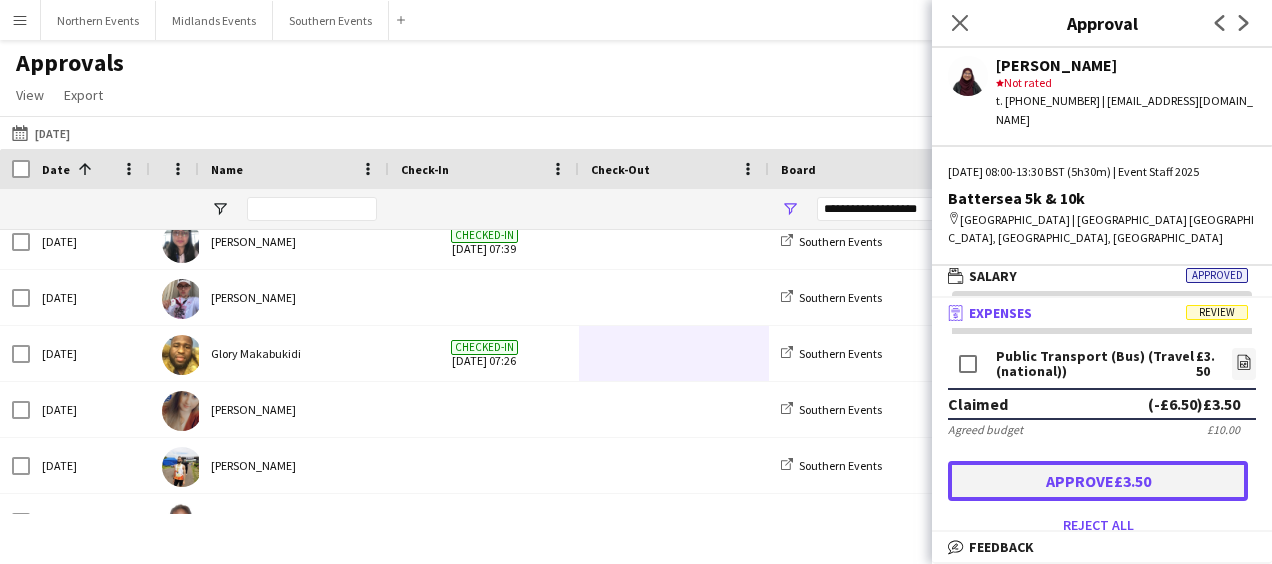 click on "Approve   £3.50" at bounding box center (1098, 481) 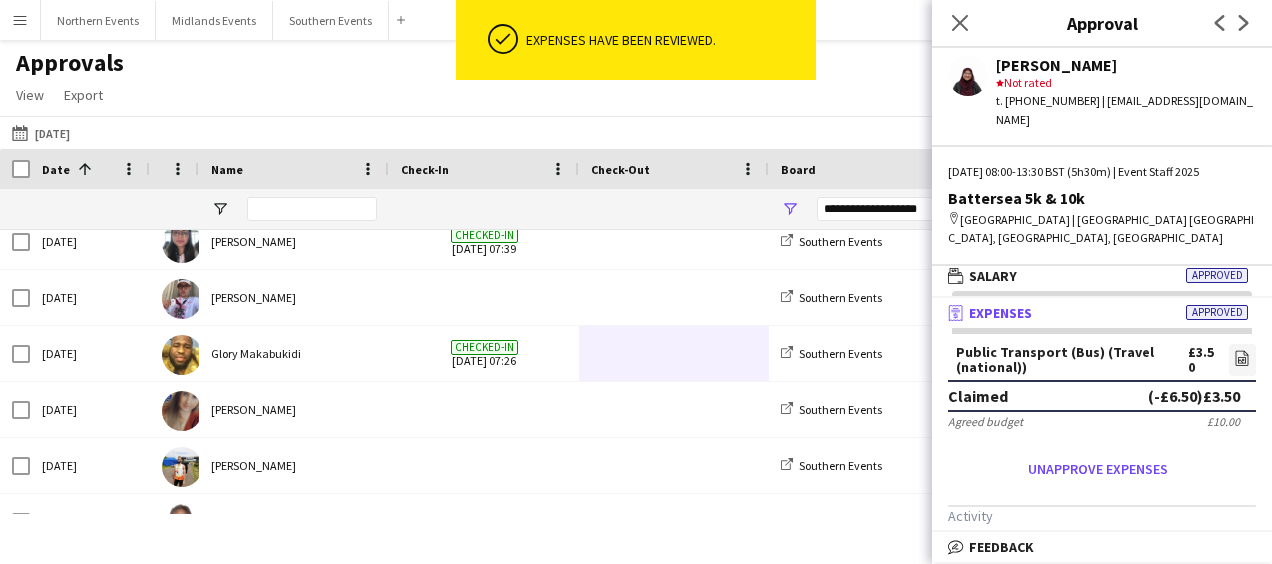 click on "Next" 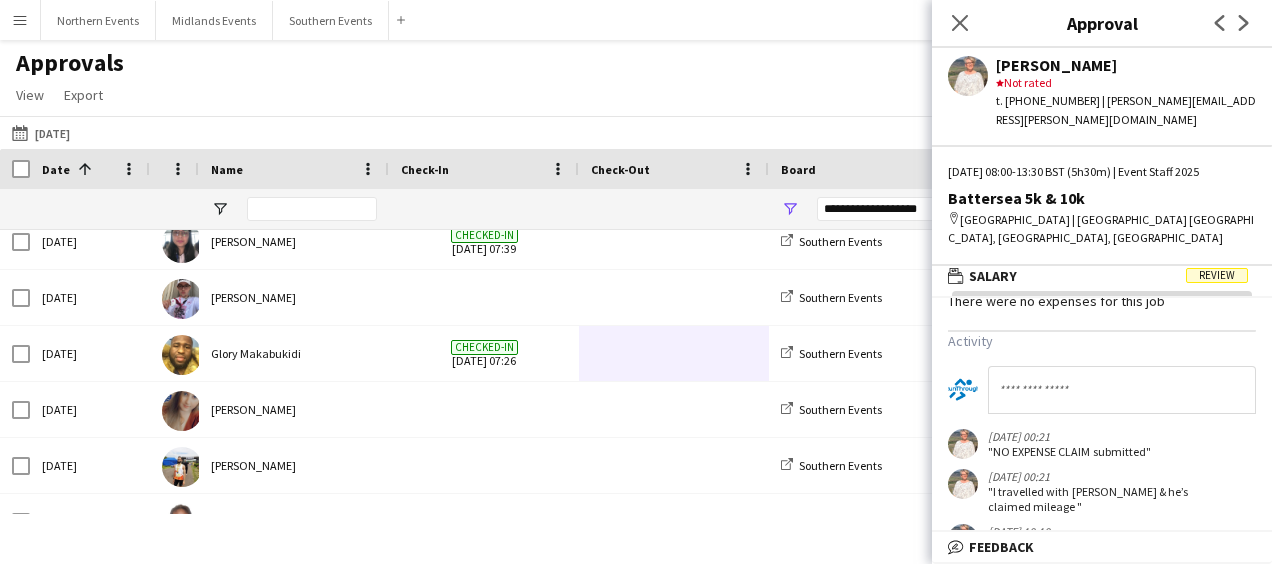 scroll, scrollTop: 0, scrollLeft: 0, axis: both 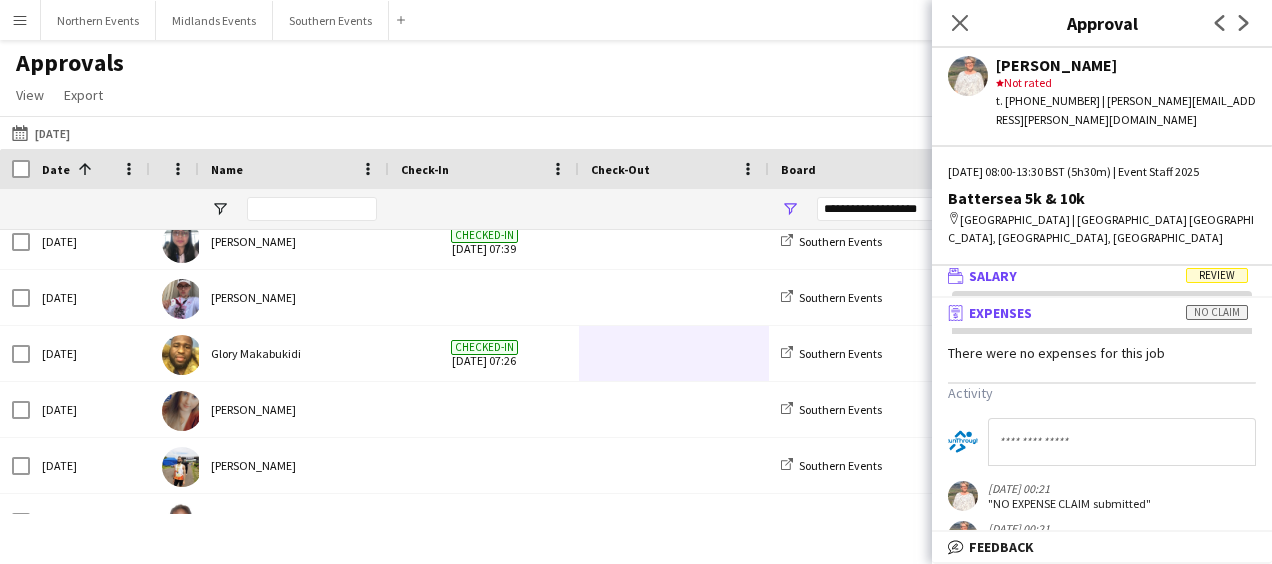 click on "wallet
Salary   Review" at bounding box center [1098, 276] 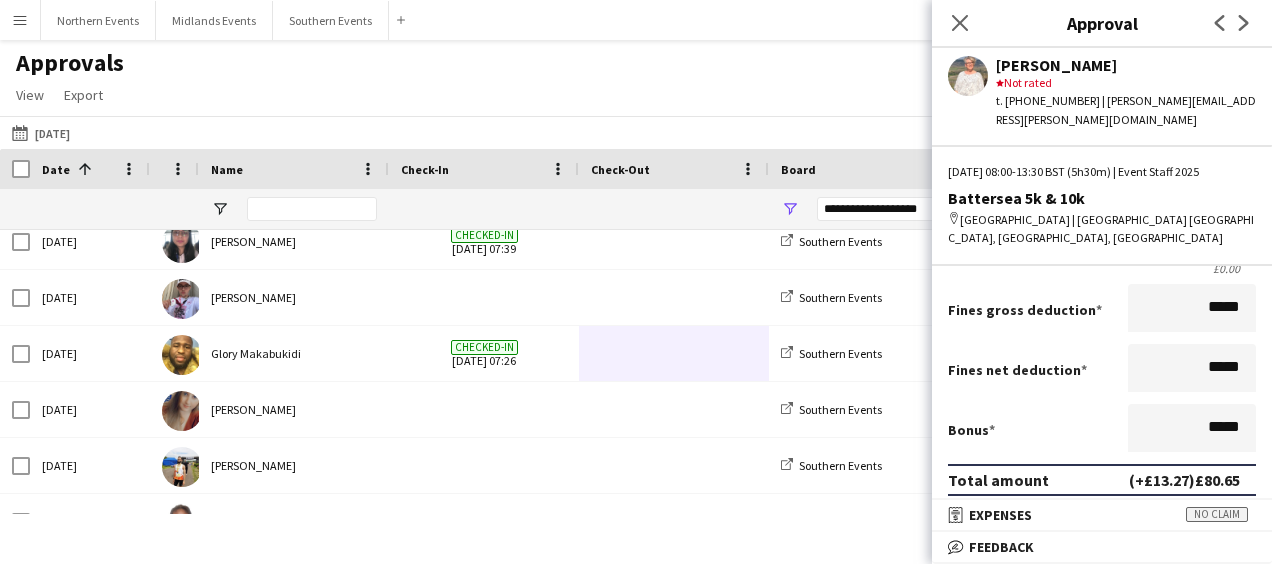 scroll, scrollTop: 370, scrollLeft: 0, axis: vertical 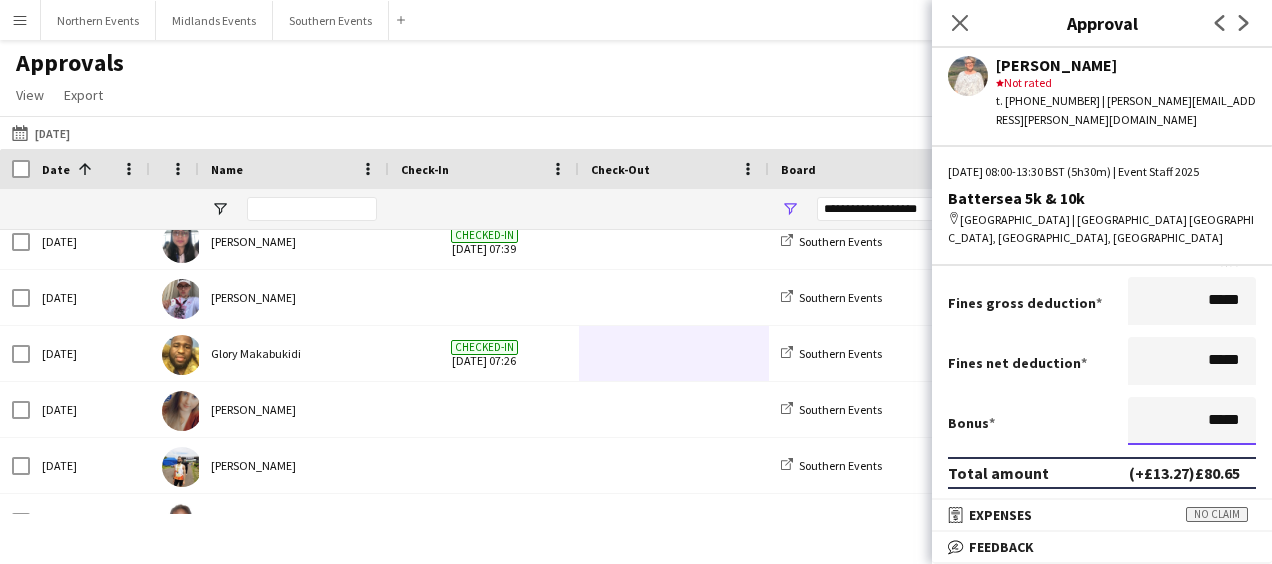 click on "*****" at bounding box center (1192, 421) 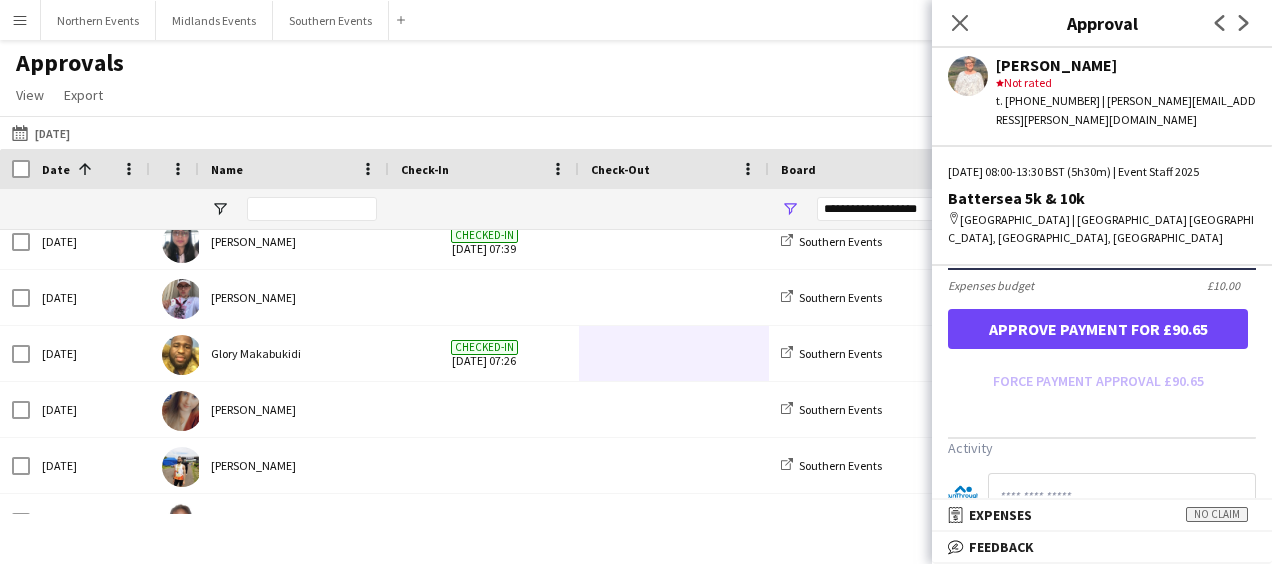 scroll, scrollTop: 596, scrollLeft: 0, axis: vertical 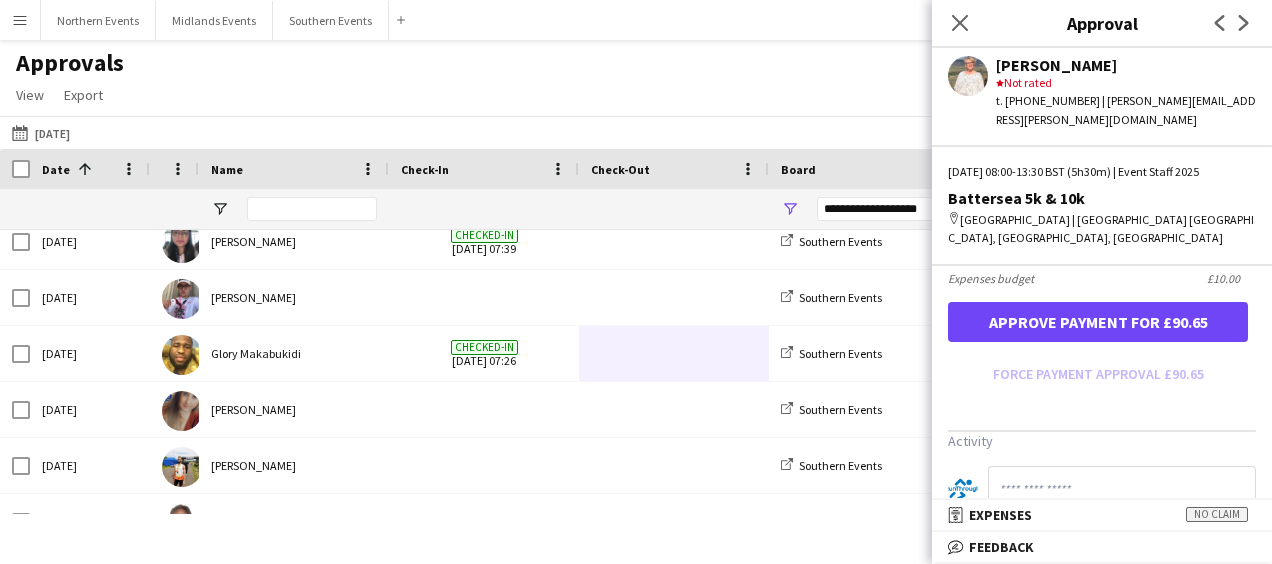 type on "******" 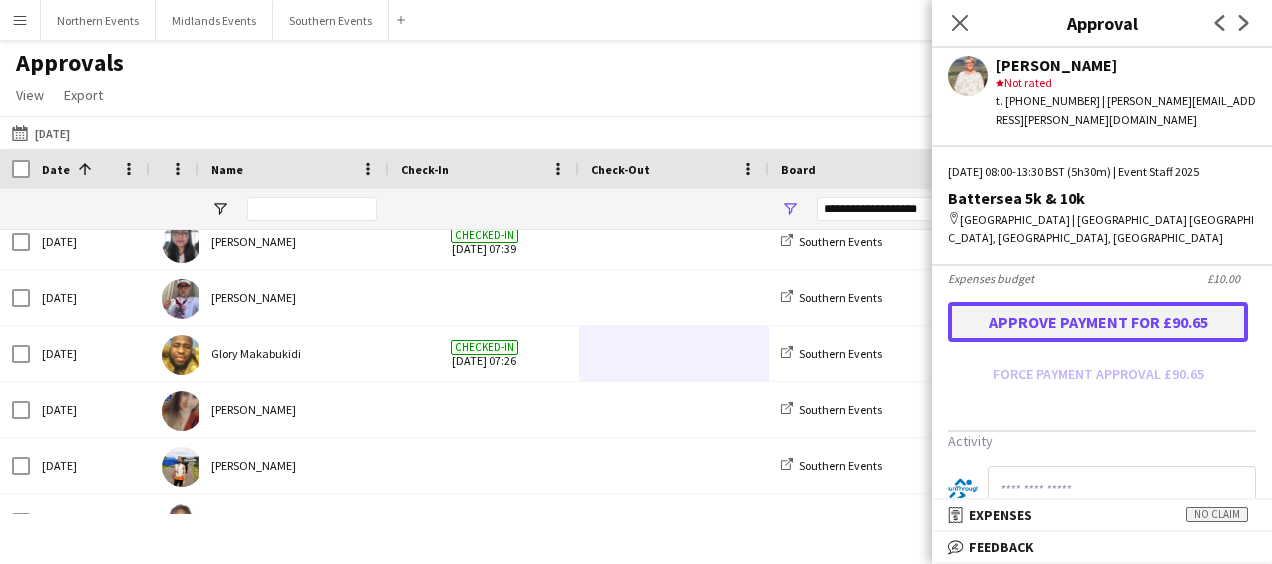 click on "Approve payment for £90.65" at bounding box center (1098, 322) 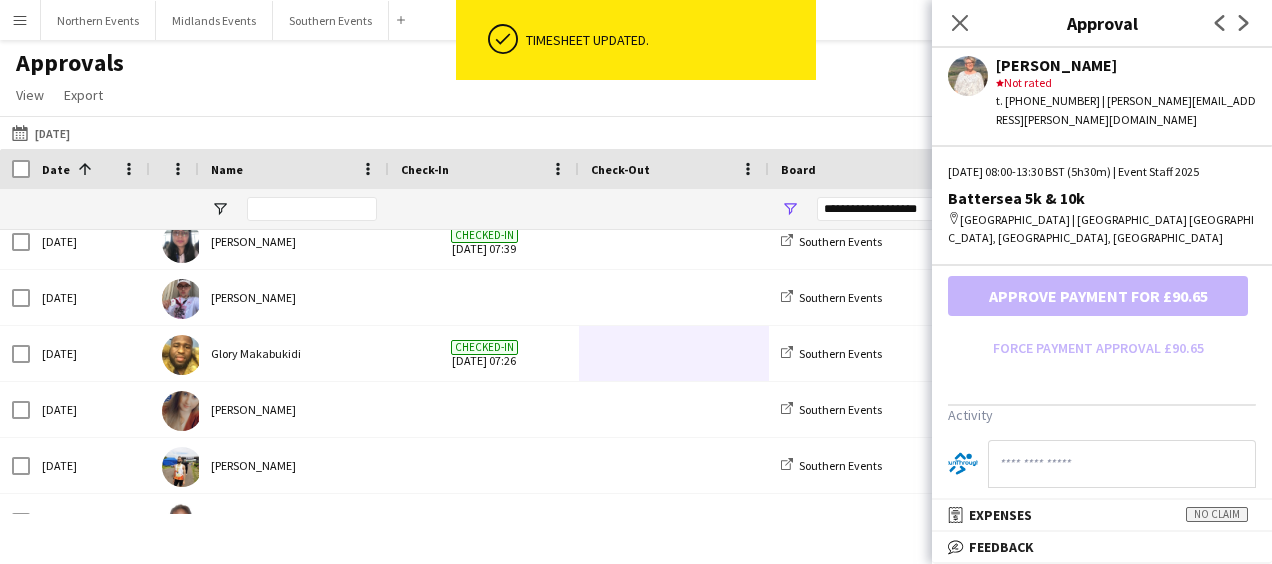 scroll, scrollTop: 651, scrollLeft: 0, axis: vertical 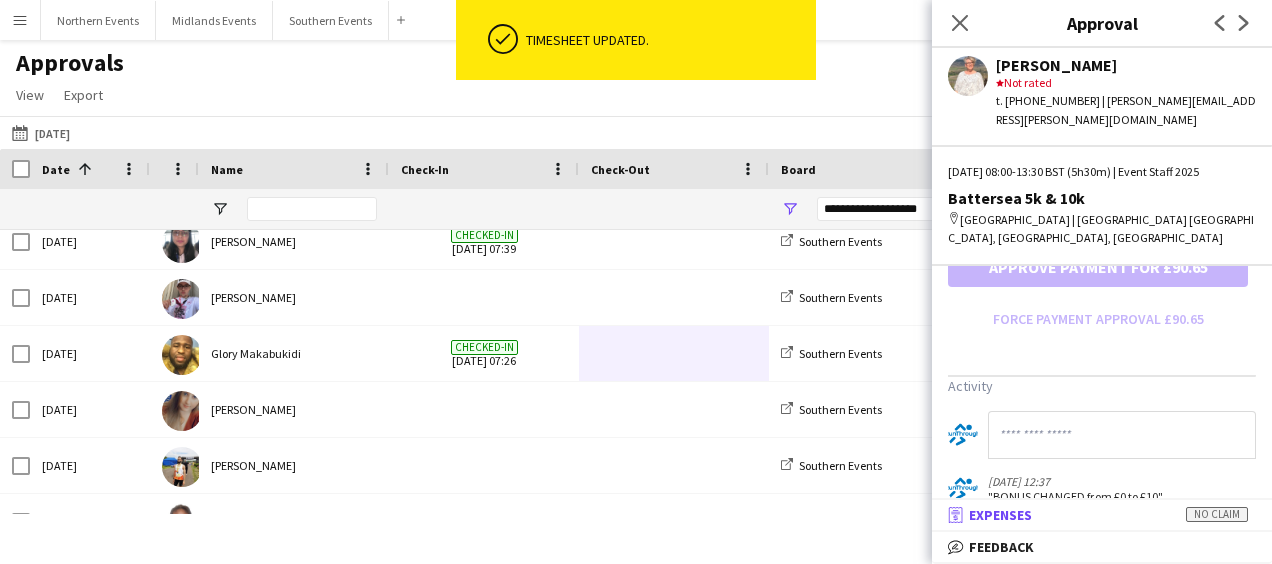 click on "receipt
Expenses   No claim" at bounding box center [1098, 515] 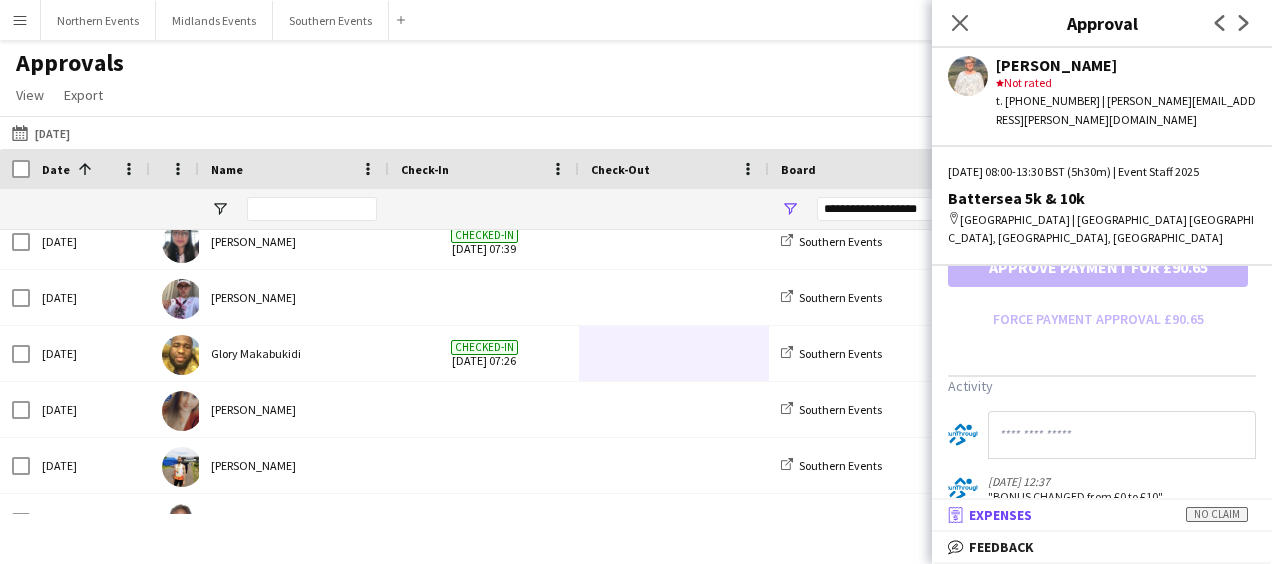 scroll, scrollTop: 5, scrollLeft: 0, axis: vertical 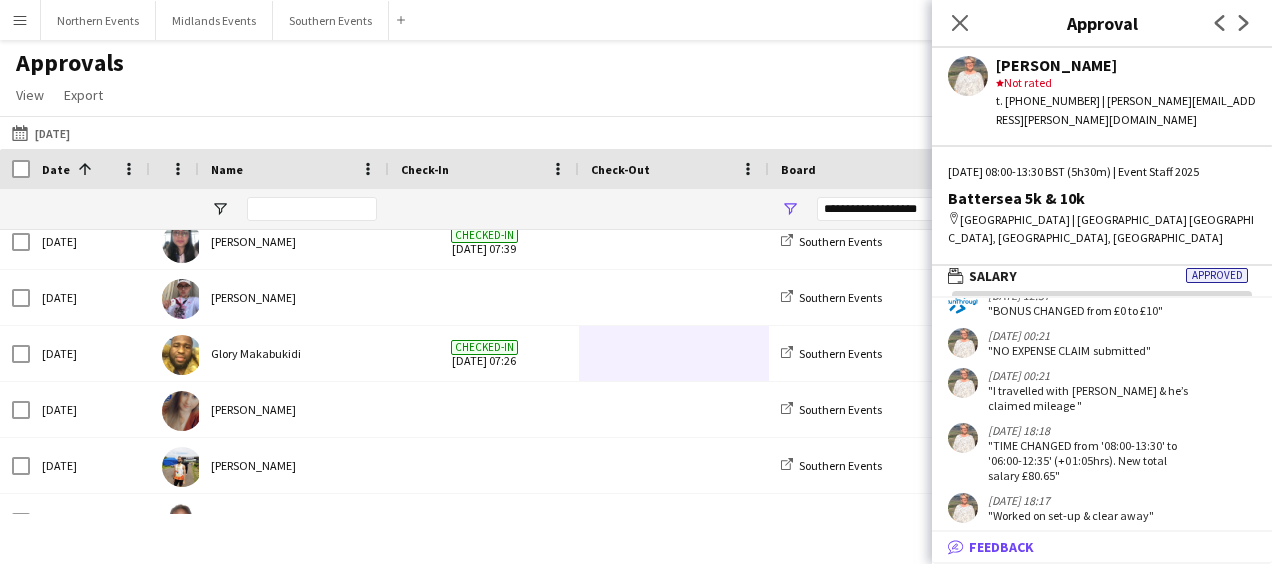 click on "bubble-pencil
Feedback" at bounding box center [1098, 547] 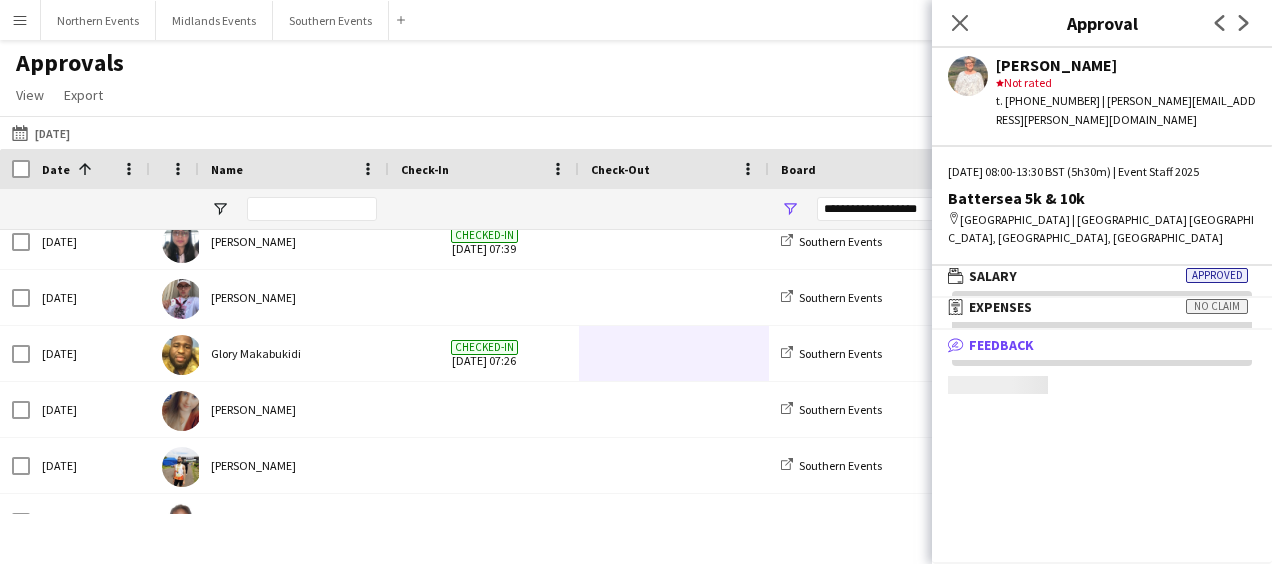 scroll, scrollTop: 5, scrollLeft: 0, axis: vertical 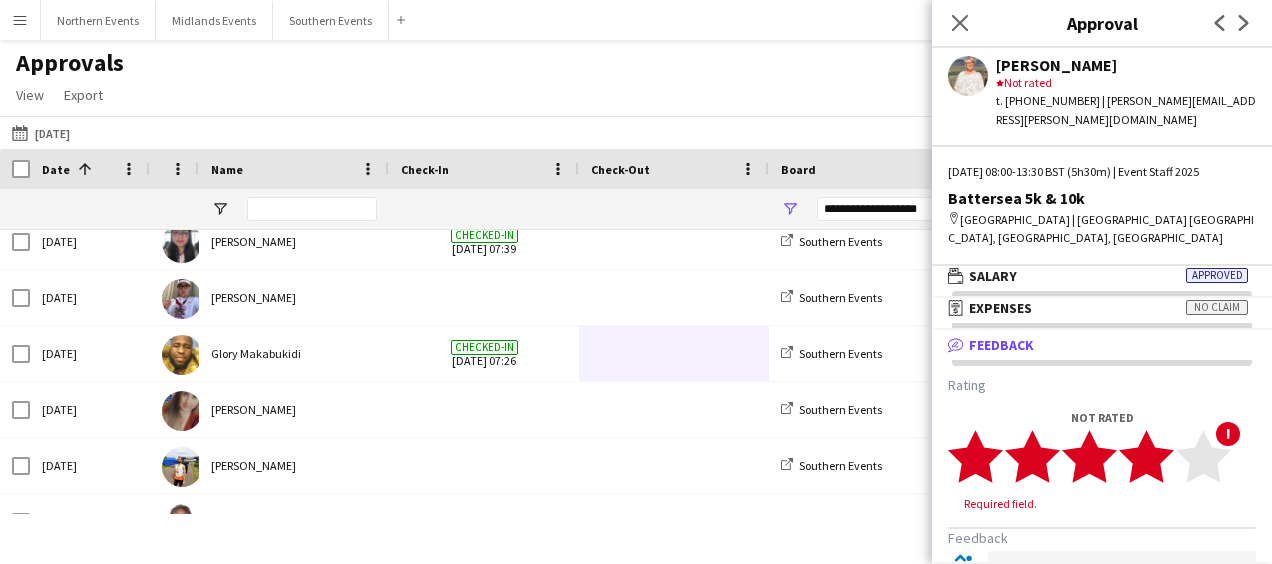 click 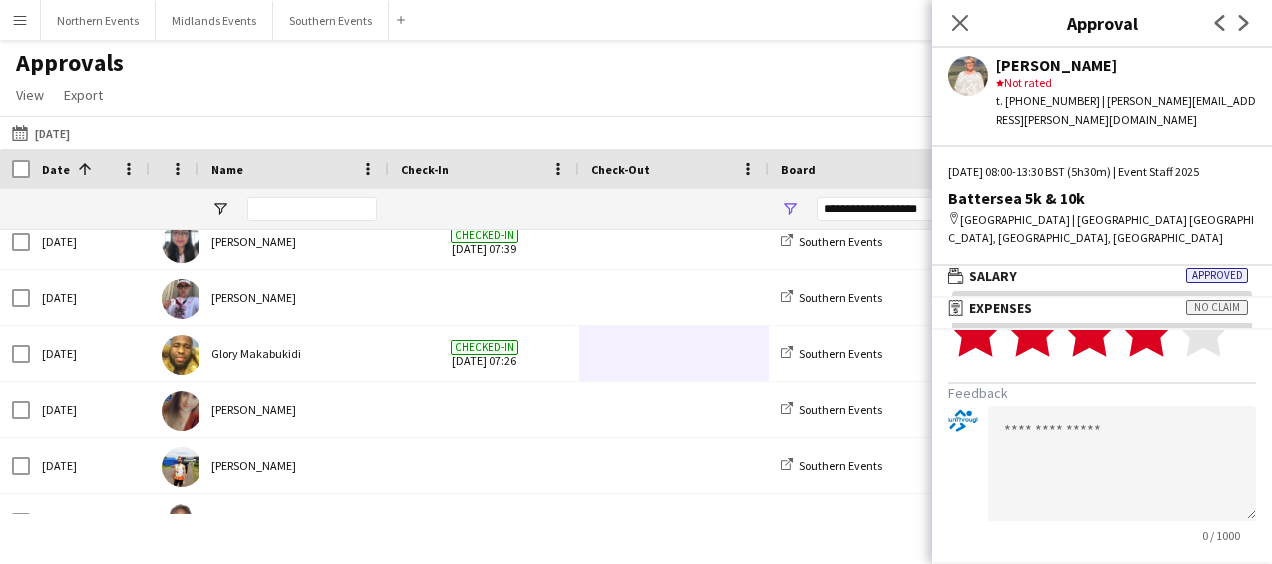 scroll, scrollTop: 169, scrollLeft: 0, axis: vertical 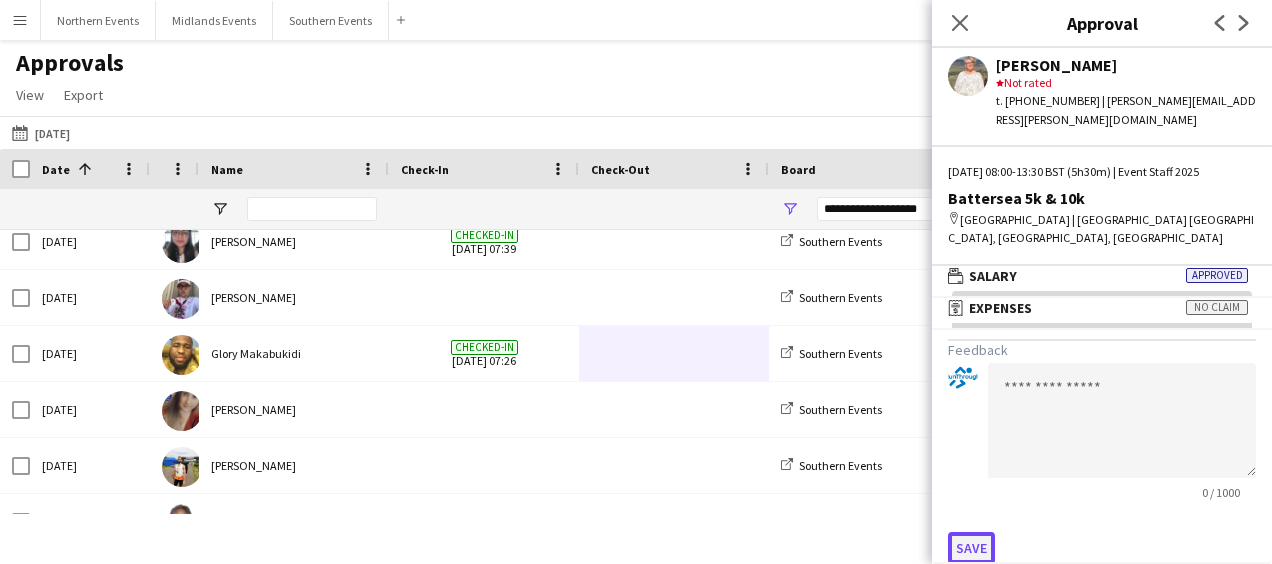 click on "Save" at bounding box center [971, 548] 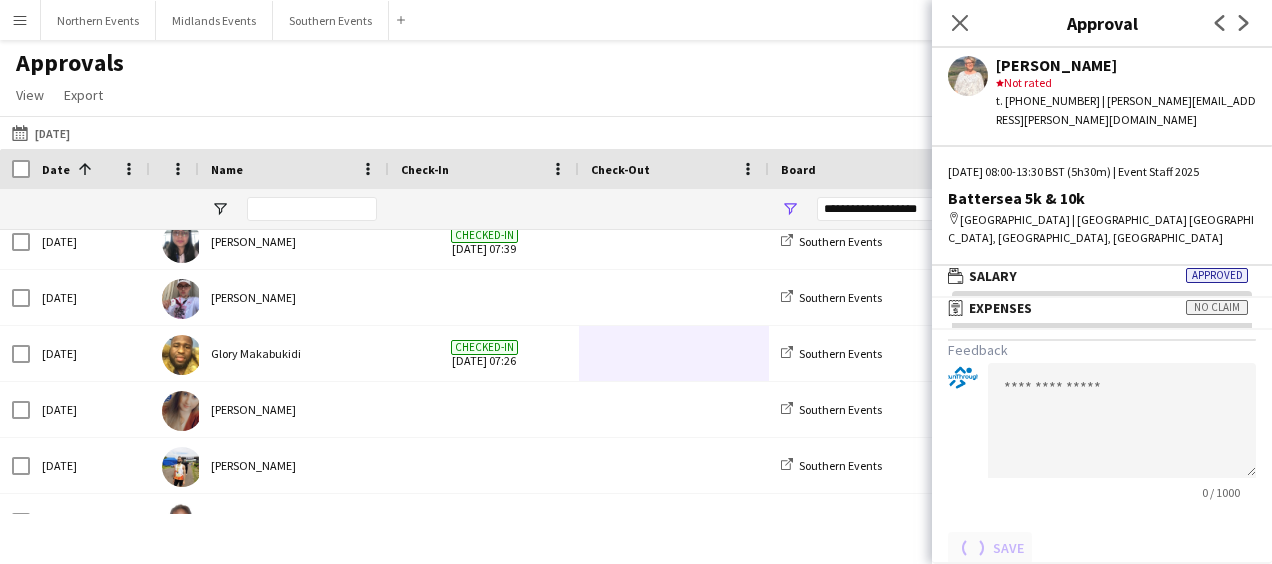 scroll, scrollTop: 0, scrollLeft: 0, axis: both 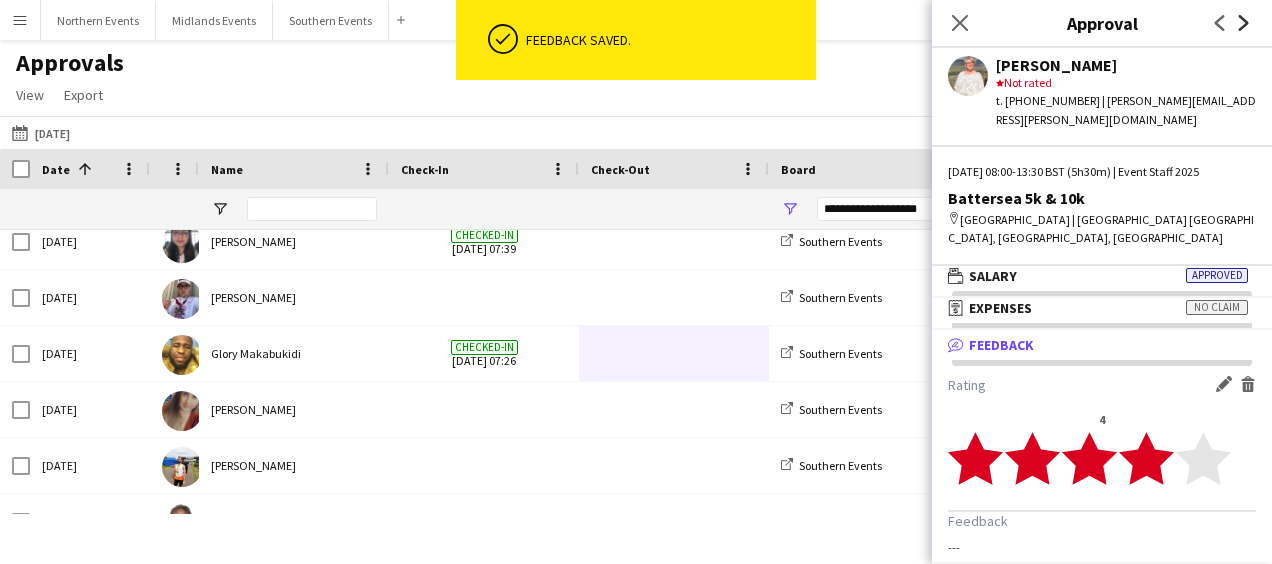 click on "Next" 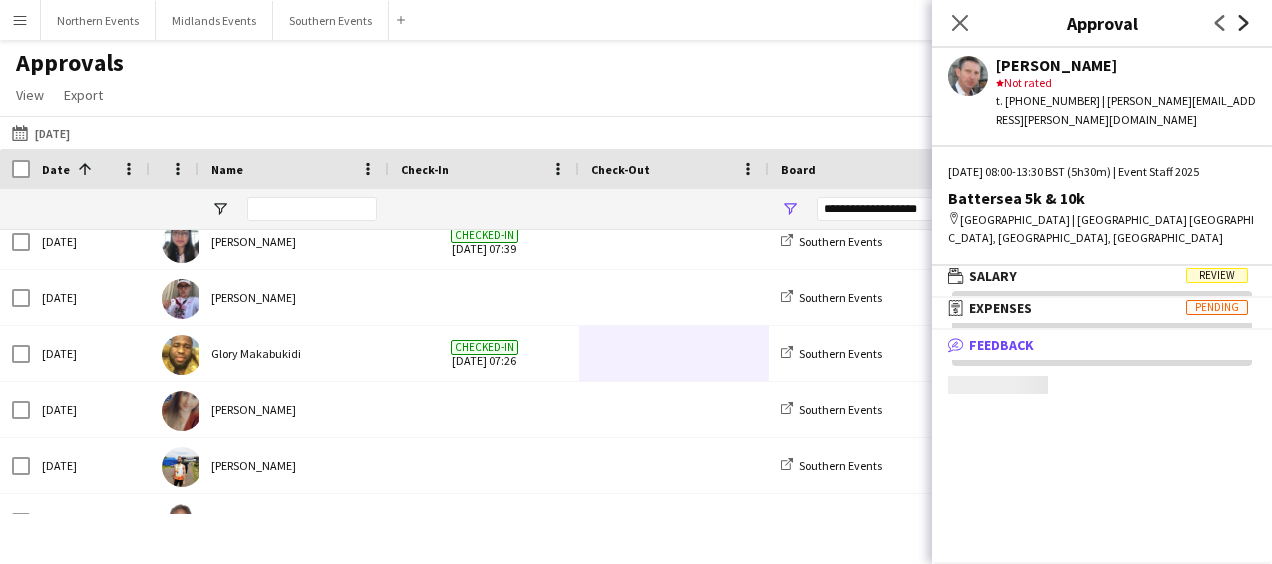scroll, scrollTop: 0, scrollLeft: 0, axis: both 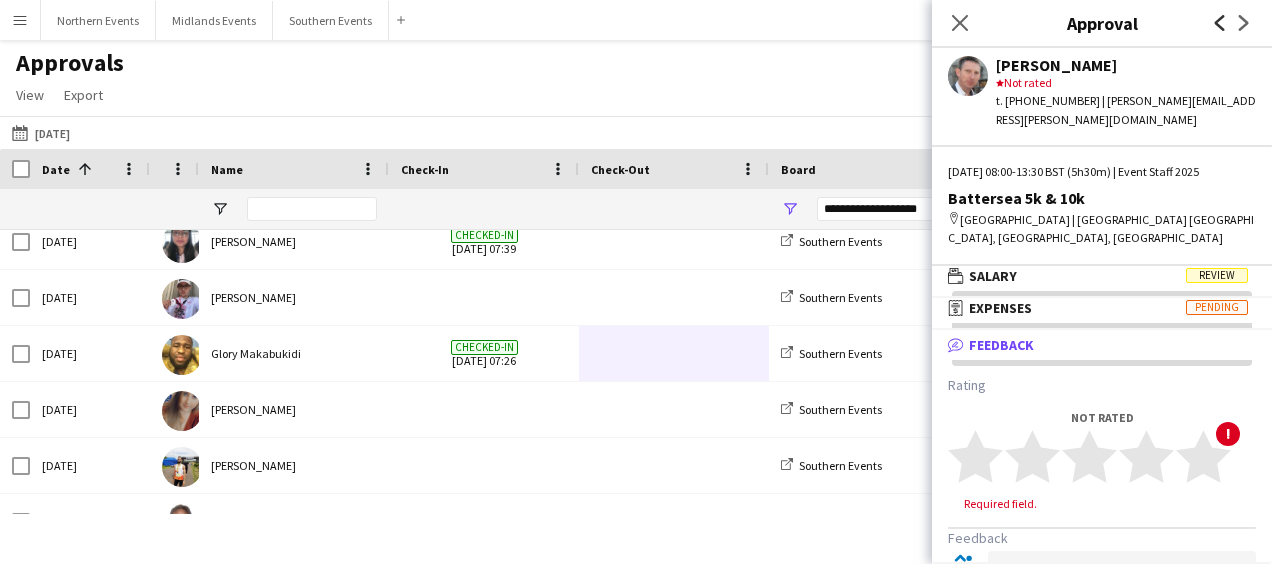 click 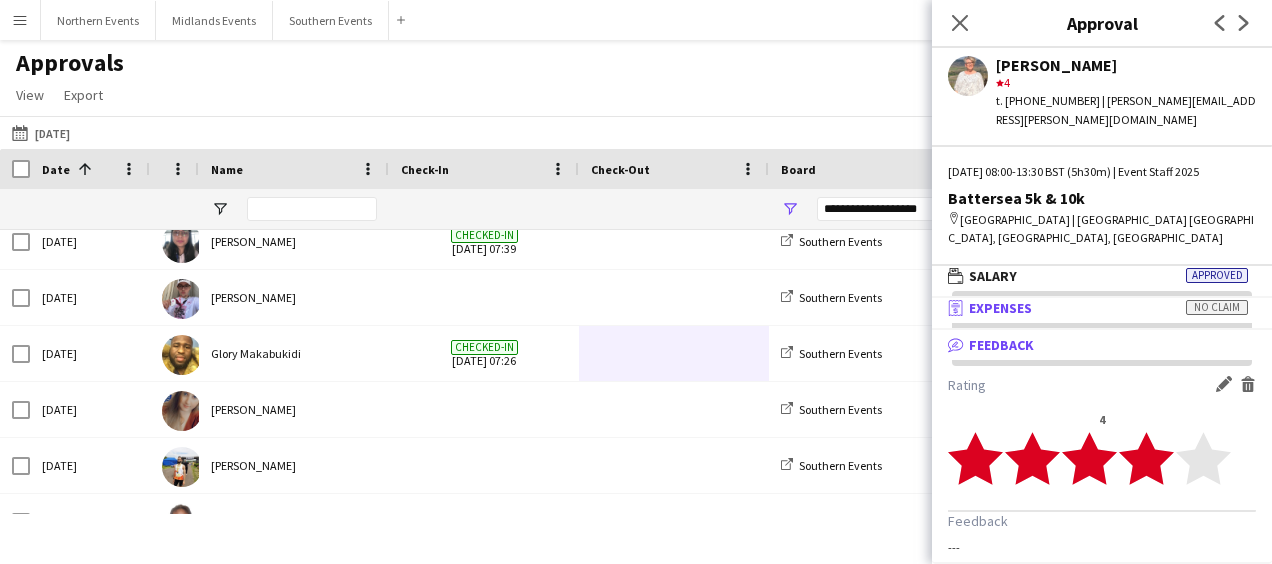 click on "receipt
Expenses   No claim" at bounding box center [1098, 308] 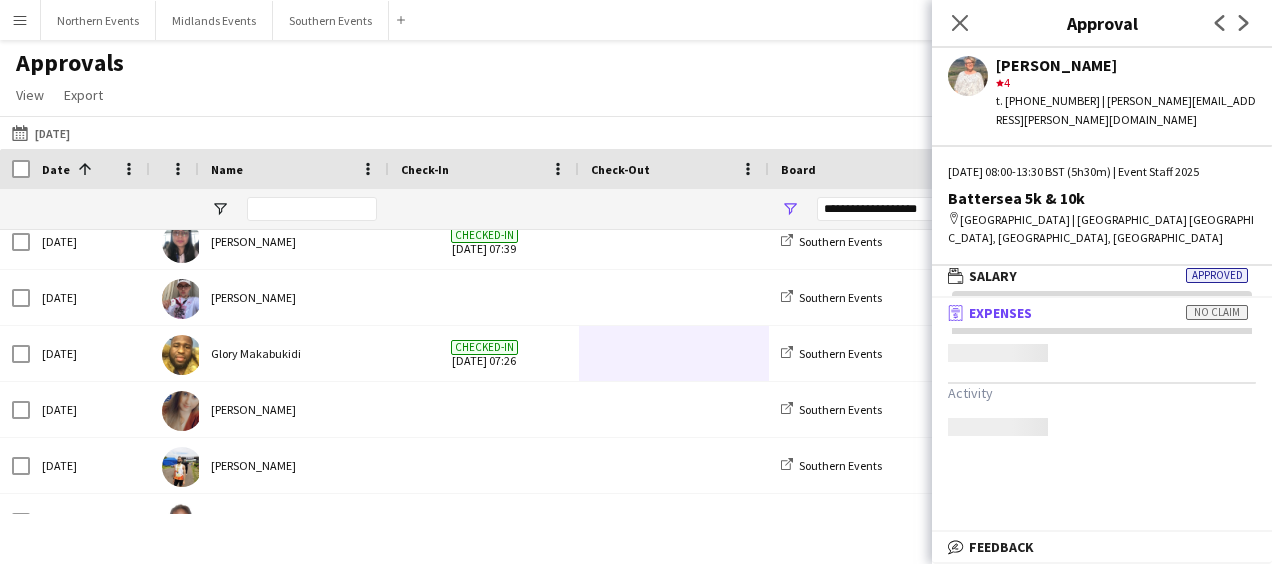 scroll, scrollTop: 0, scrollLeft: 0, axis: both 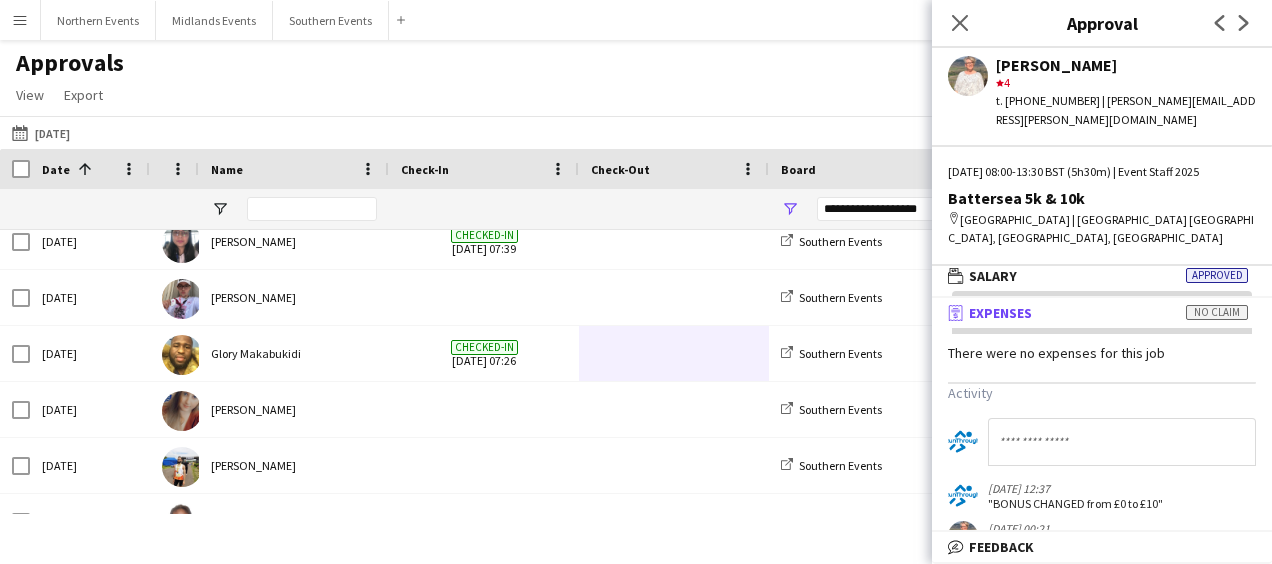 click 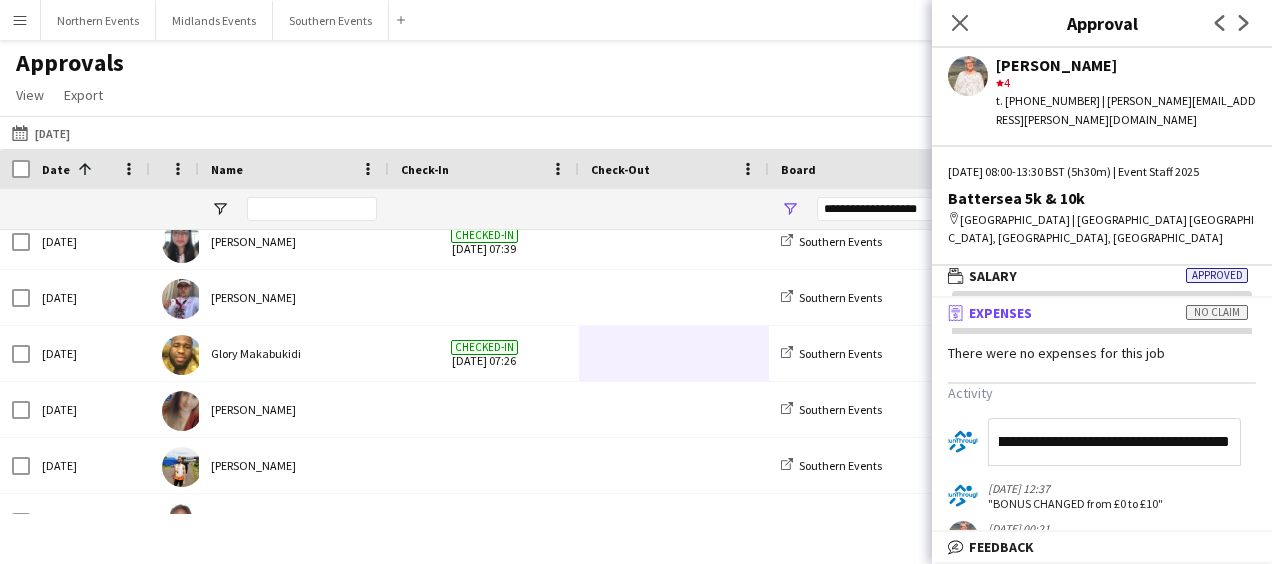 scroll, scrollTop: 0, scrollLeft: 312, axis: horizontal 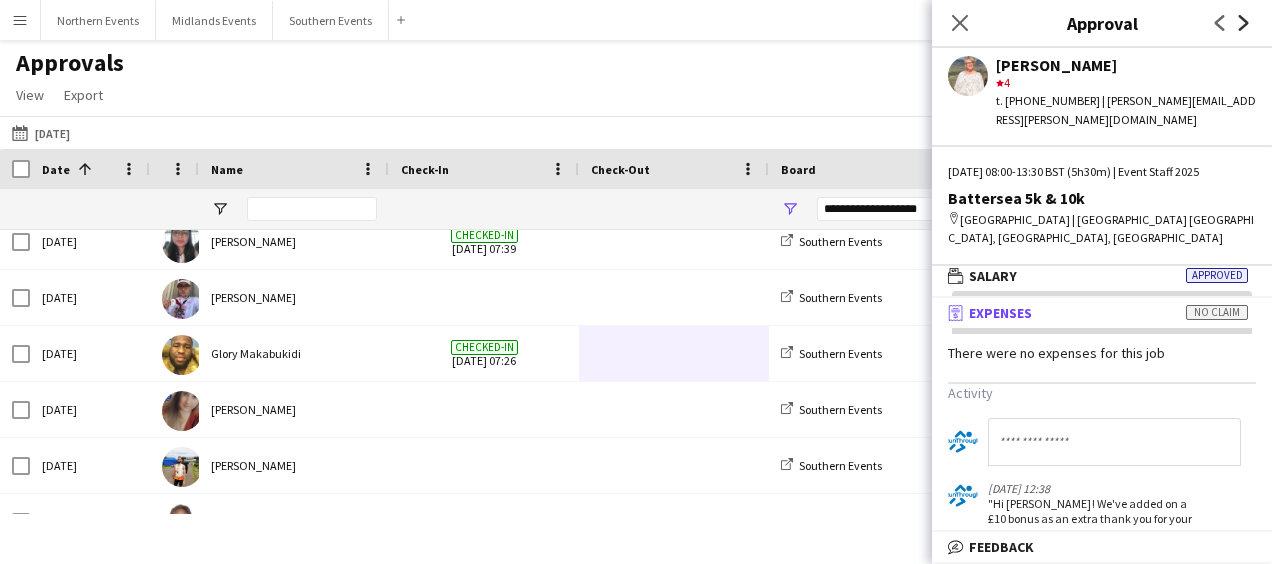 click on "Next" 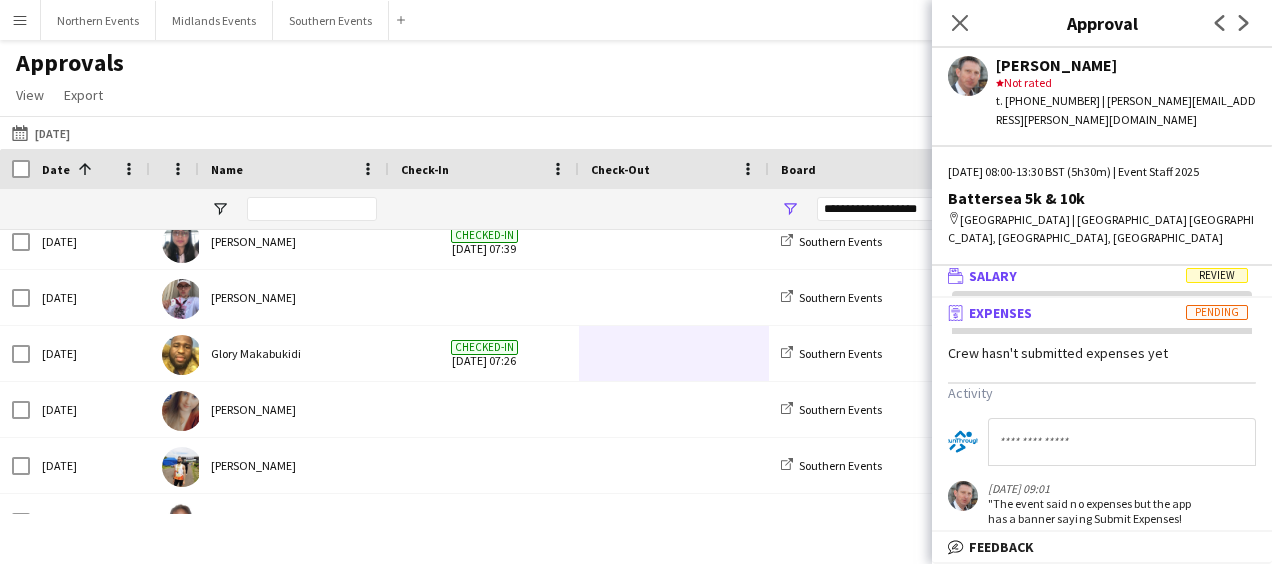 click on "wallet
Salary   Review" at bounding box center [1098, 276] 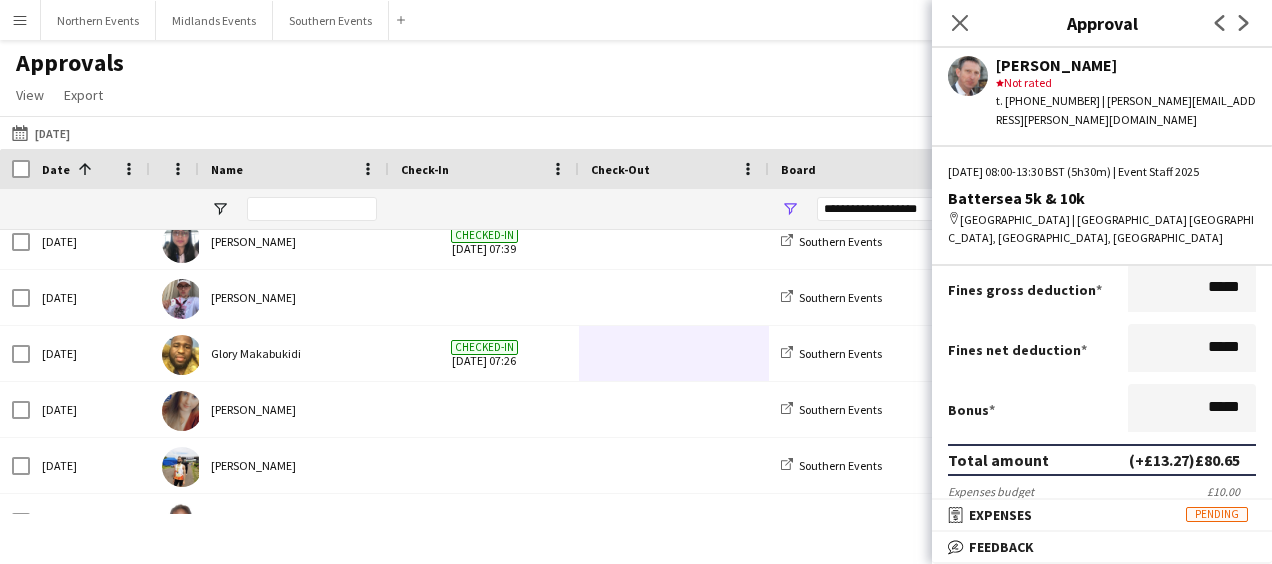 scroll, scrollTop: 390, scrollLeft: 0, axis: vertical 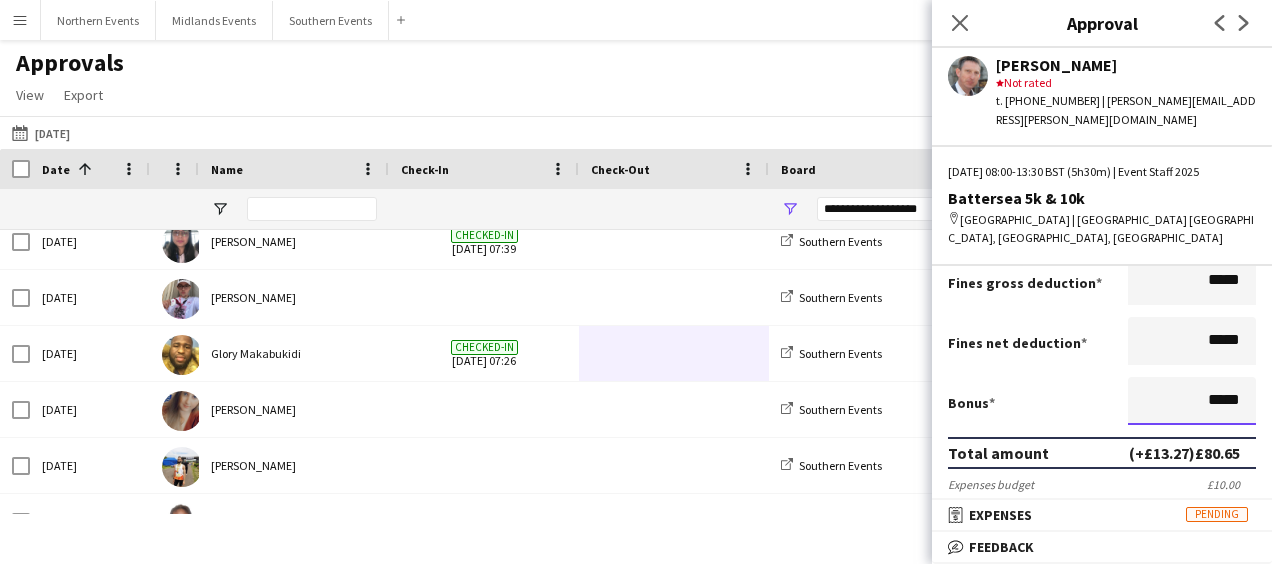 click on "*****" at bounding box center (1192, 401) 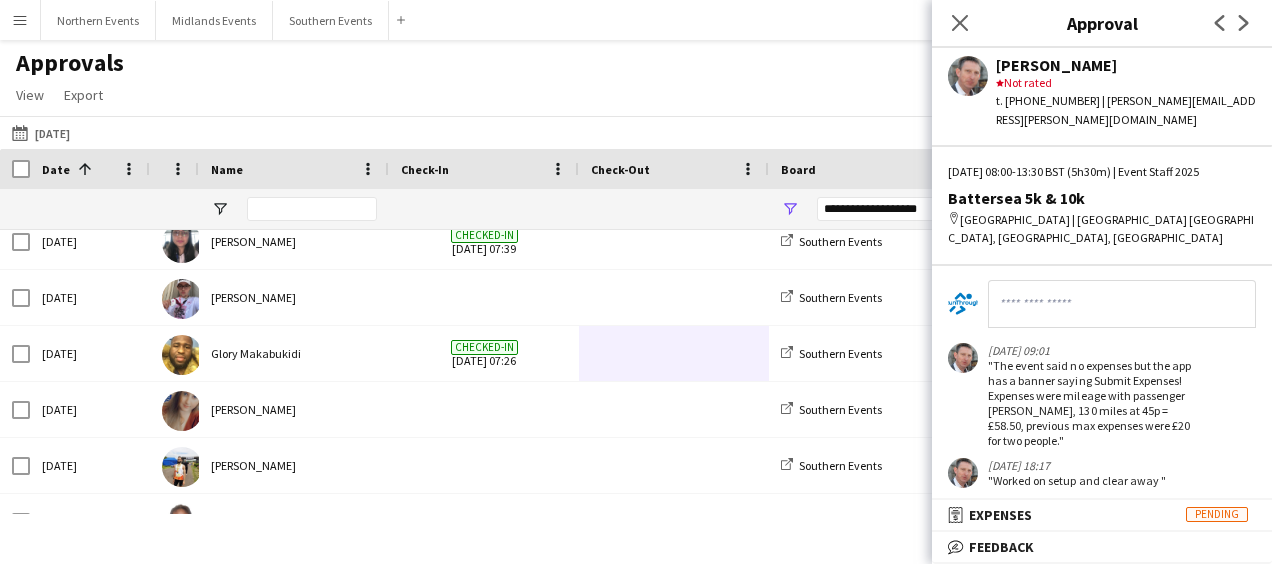 scroll, scrollTop: 764, scrollLeft: 0, axis: vertical 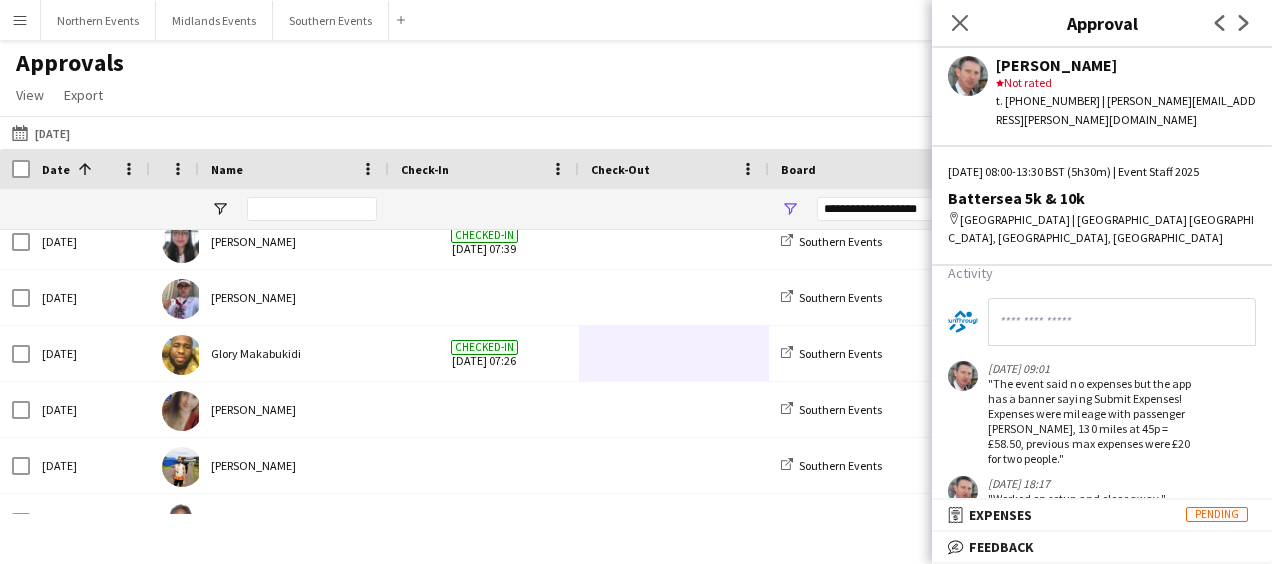 type on "******" 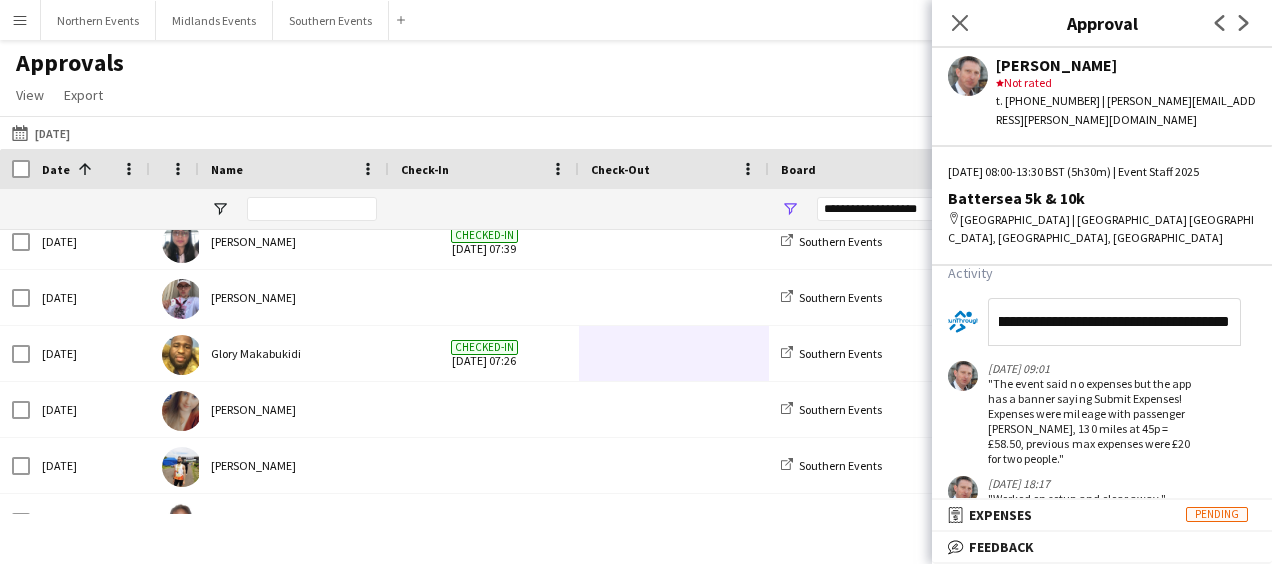 scroll, scrollTop: 0, scrollLeft: 875, axis: horizontal 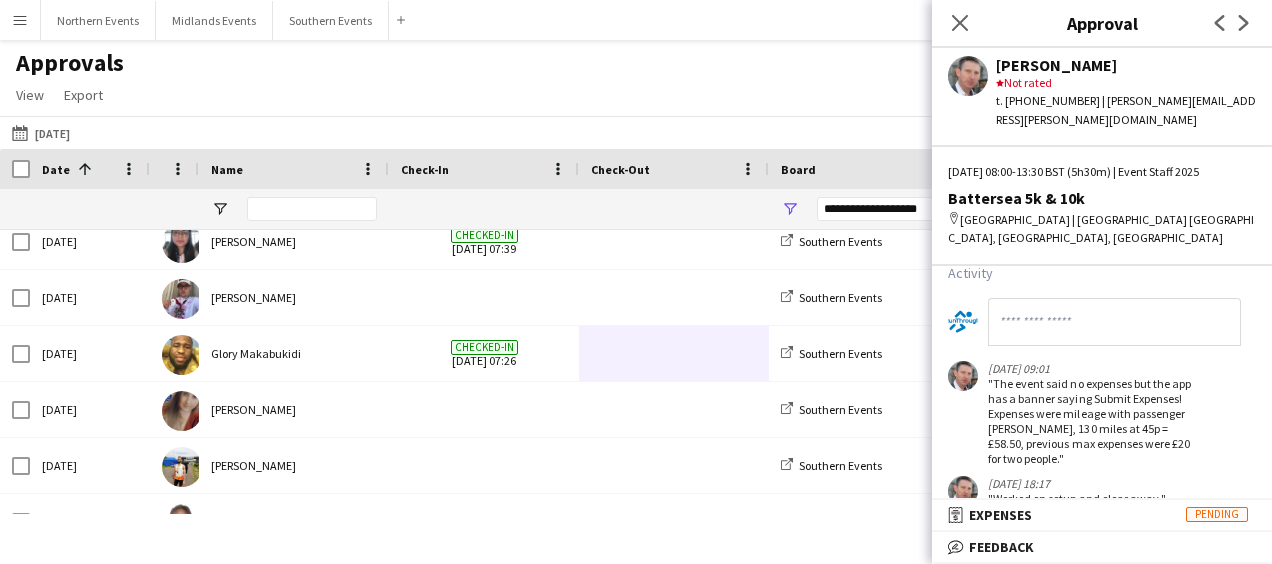 type on "*****" 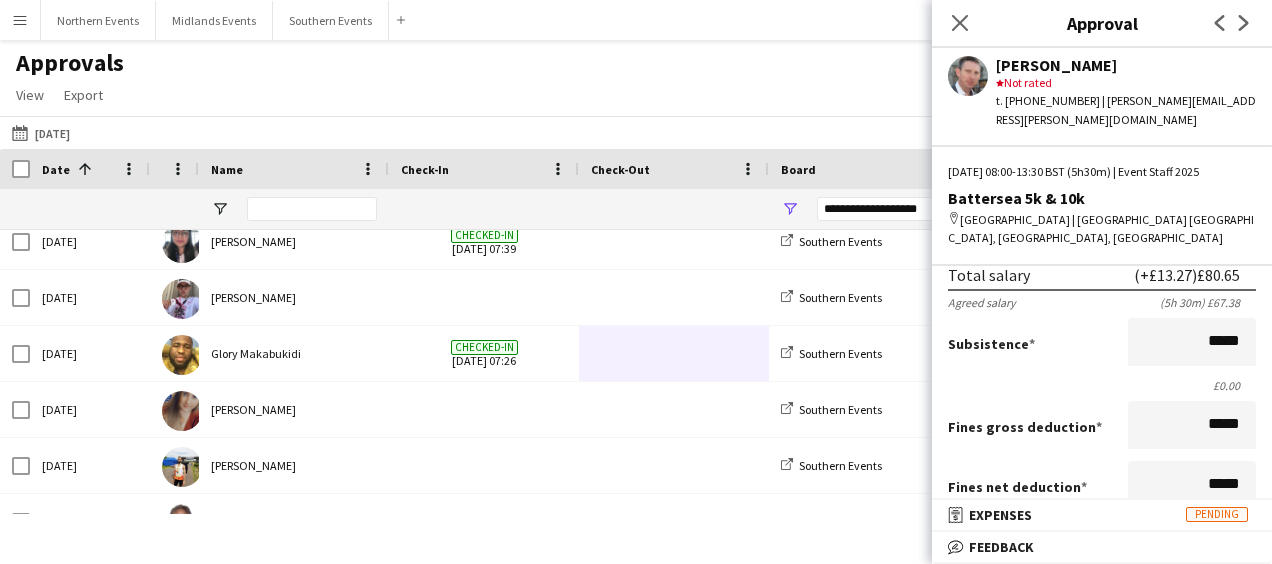 scroll, scrollTop: 244, scrollLeft: 0, axis: vertical 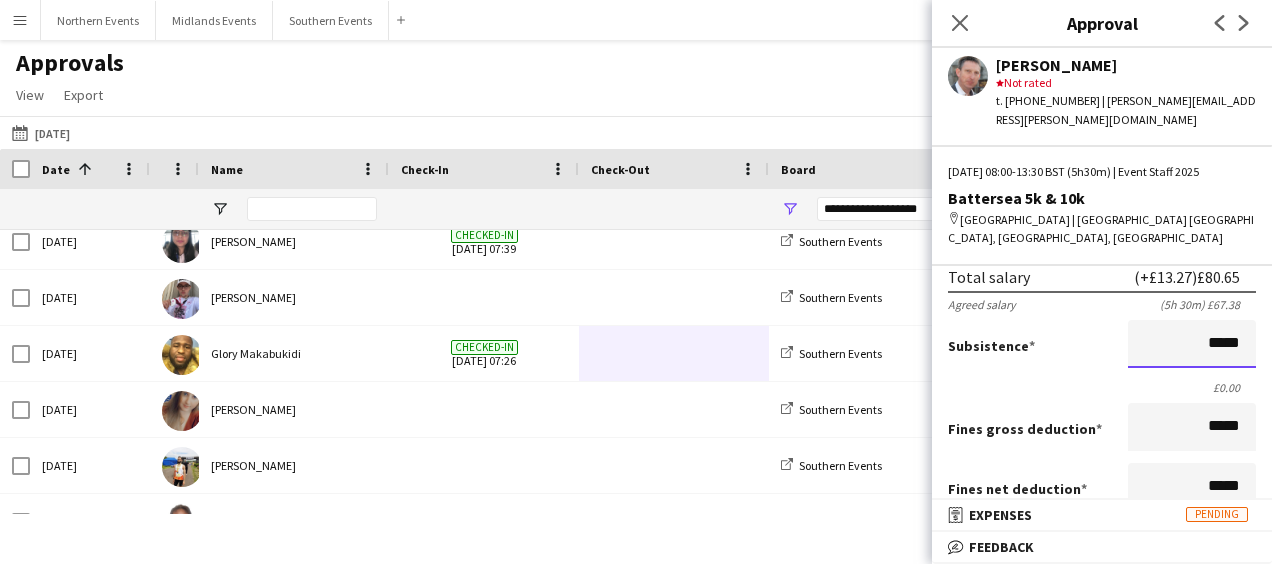 click on "*****" at bounding box center (1192, 344) 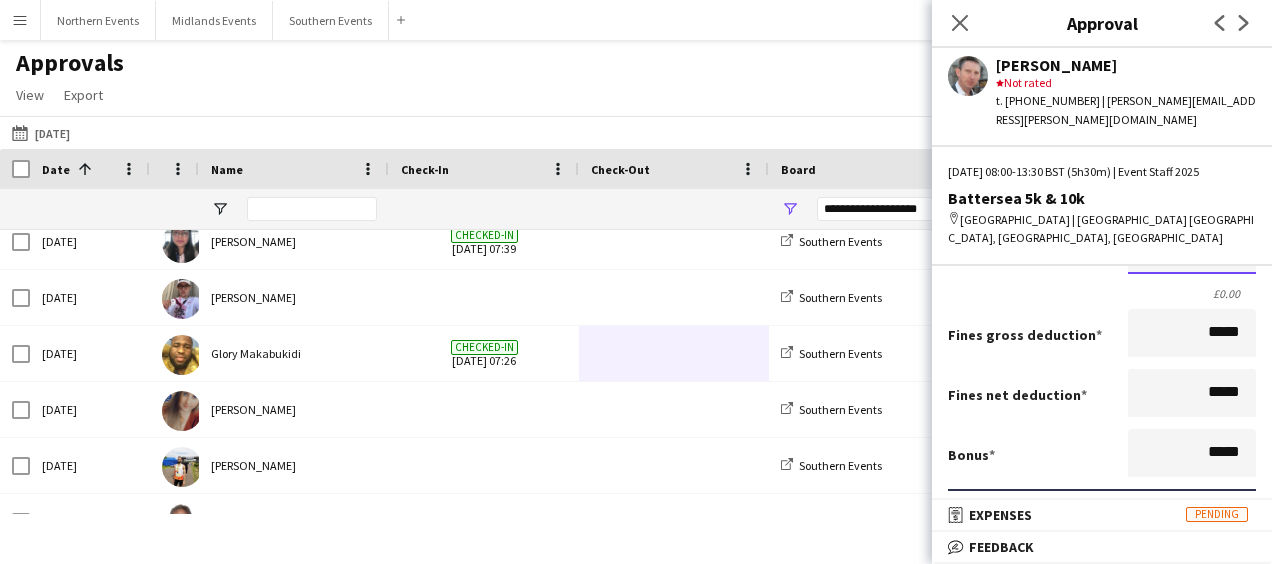 scroll, scrollTop: 366, scrollLeft: 0, axis: vertical 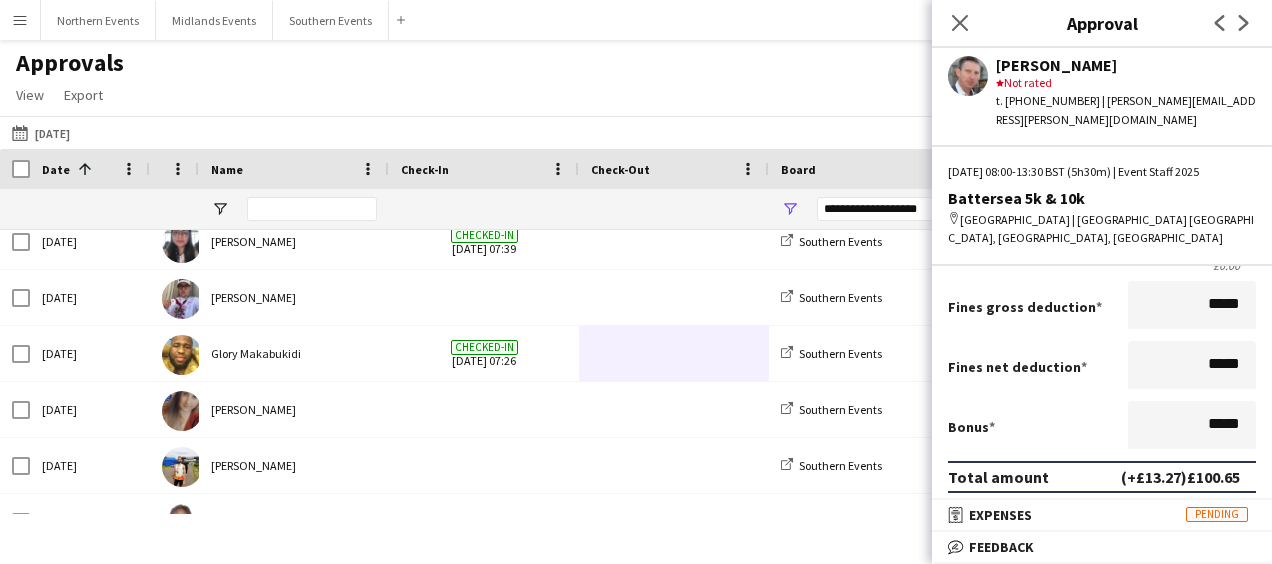 type on "******" 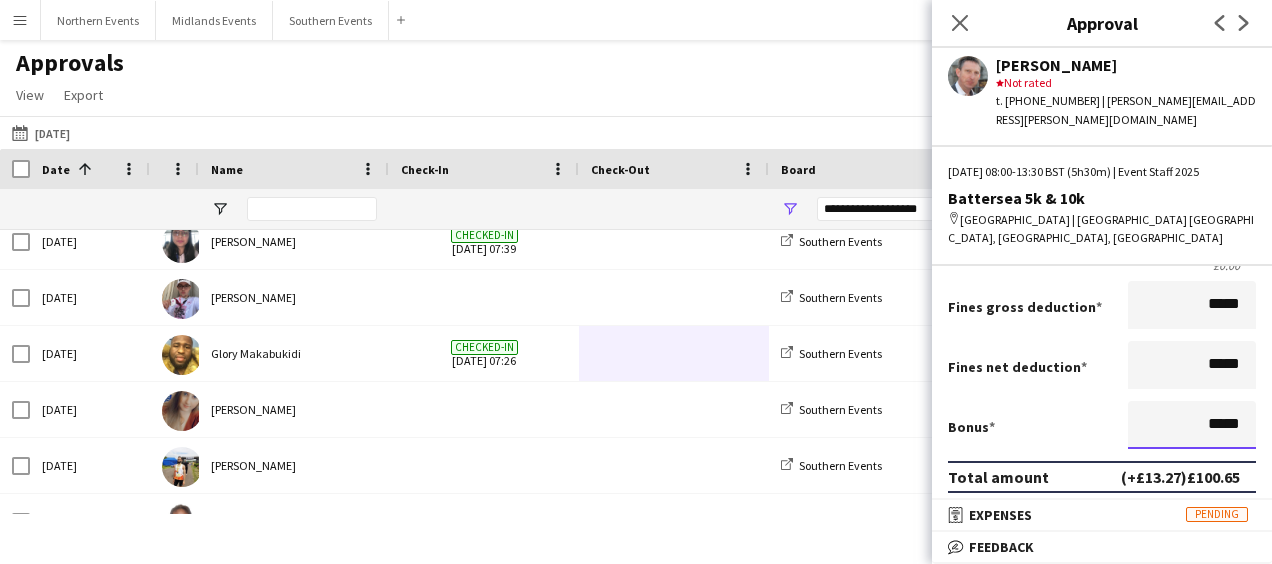 click on "*****" at bounding box center (1192, 425) 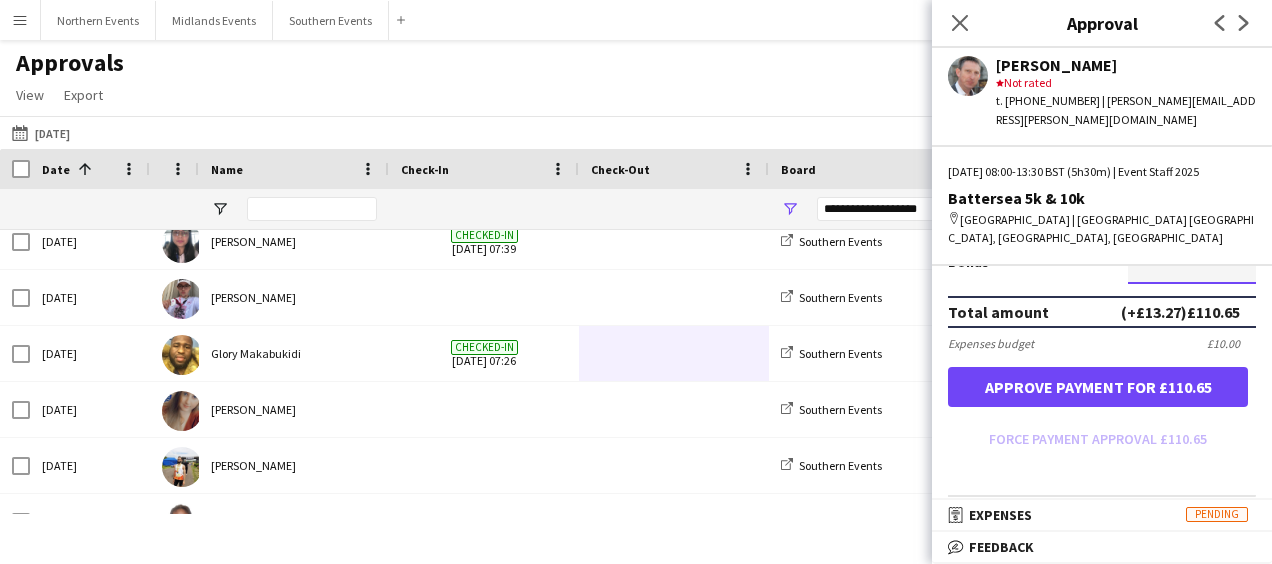 scroll, scrollTop: 538, scrollLeft: 0, axis: vertical 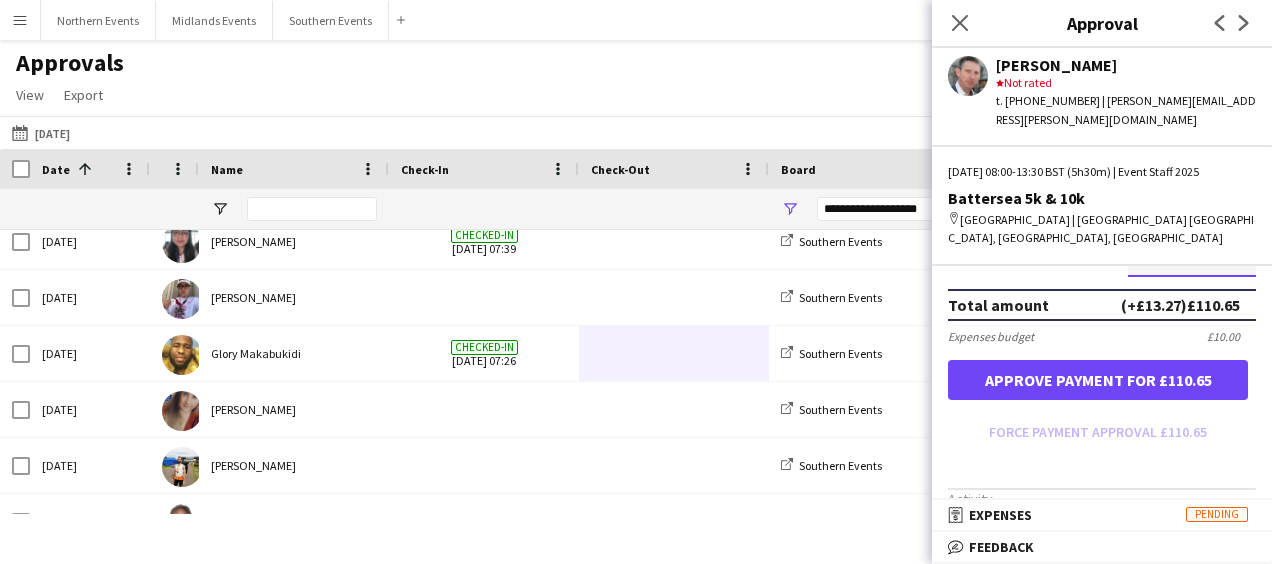 type on "******" 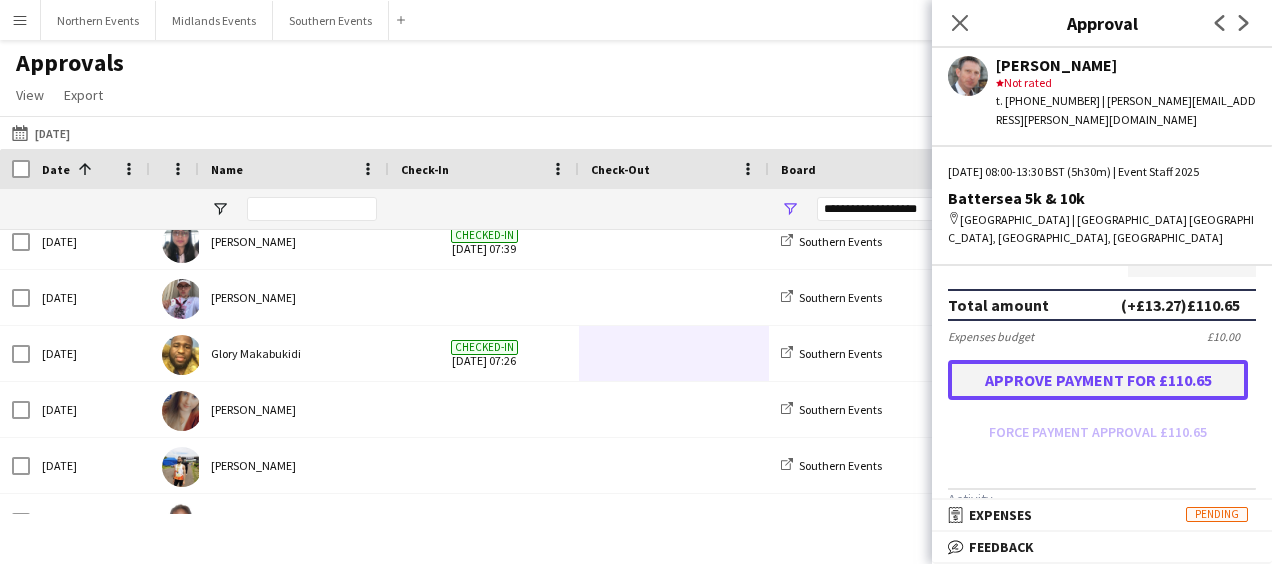 click on "Approve payment for £110.65" at bounding box center (1098, 380) 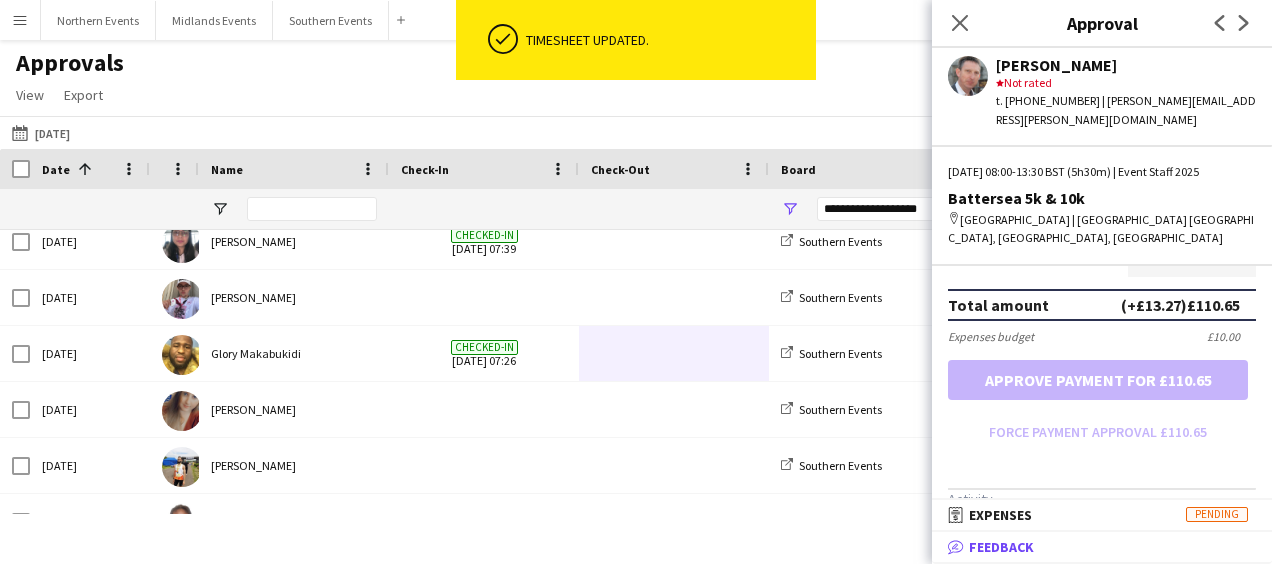 click on "bubble-pencil
Feedback" at bounding box center (1098, 547) 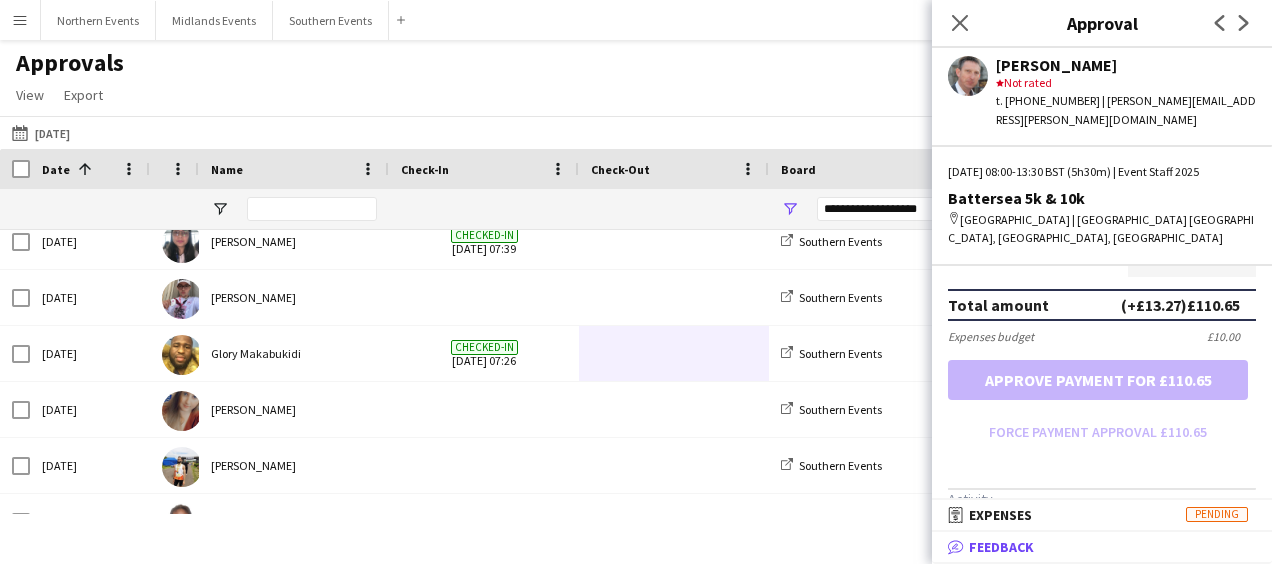scroll, scrollTop: 5, scrollLeft: 0, axis: vertical 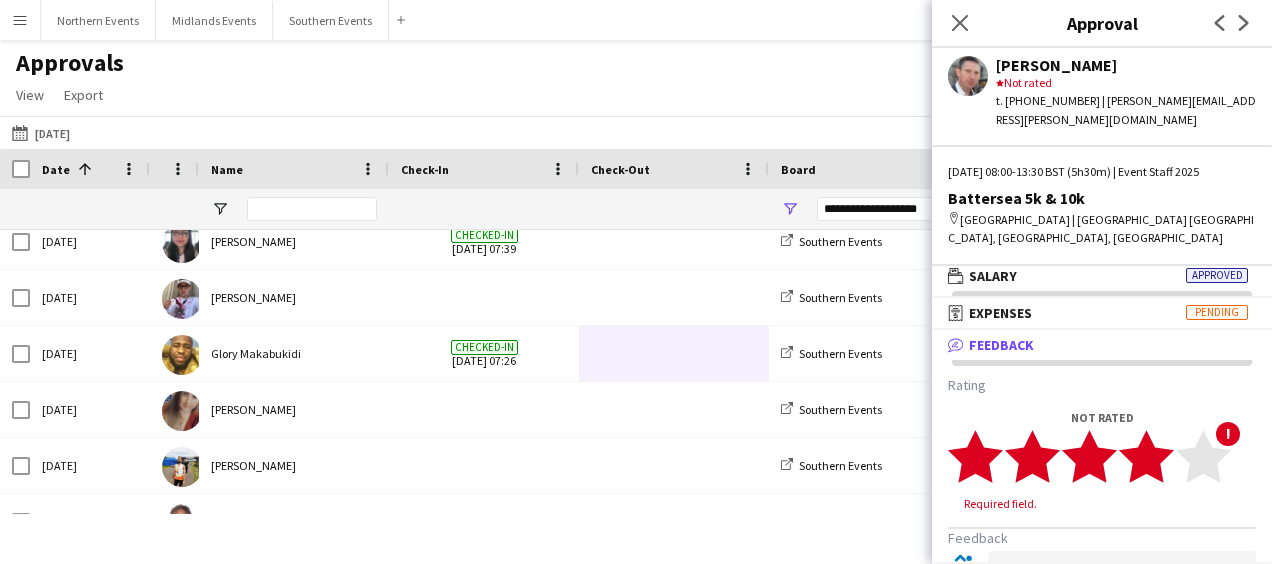 click 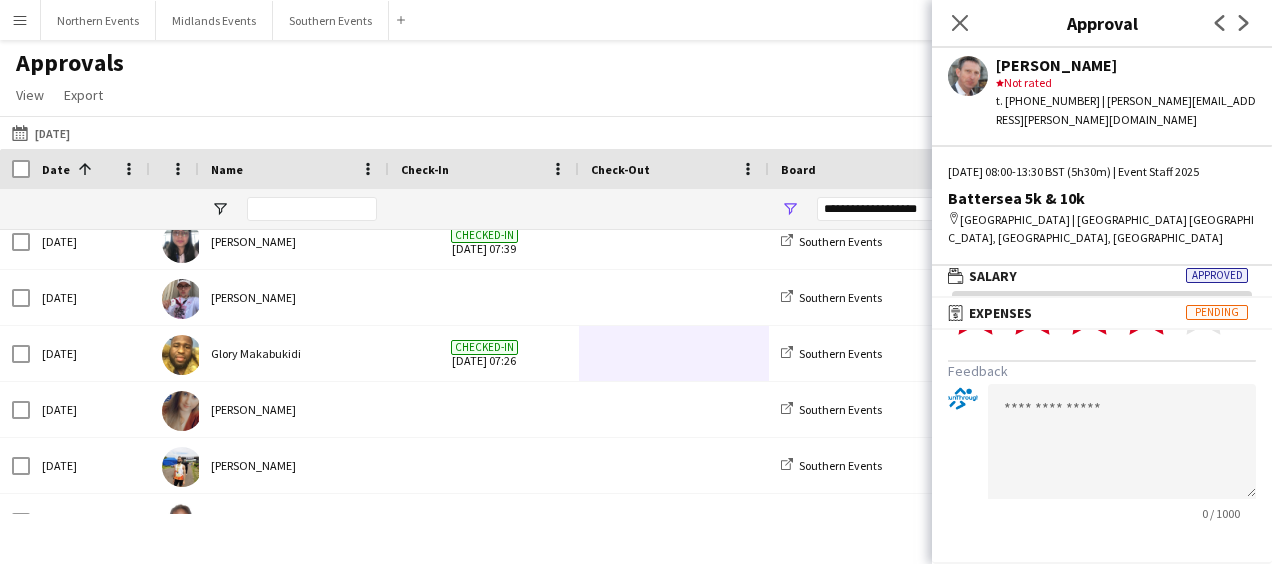 scroll, scrollTop: 169, scrollLeft: 0, axis: vertical 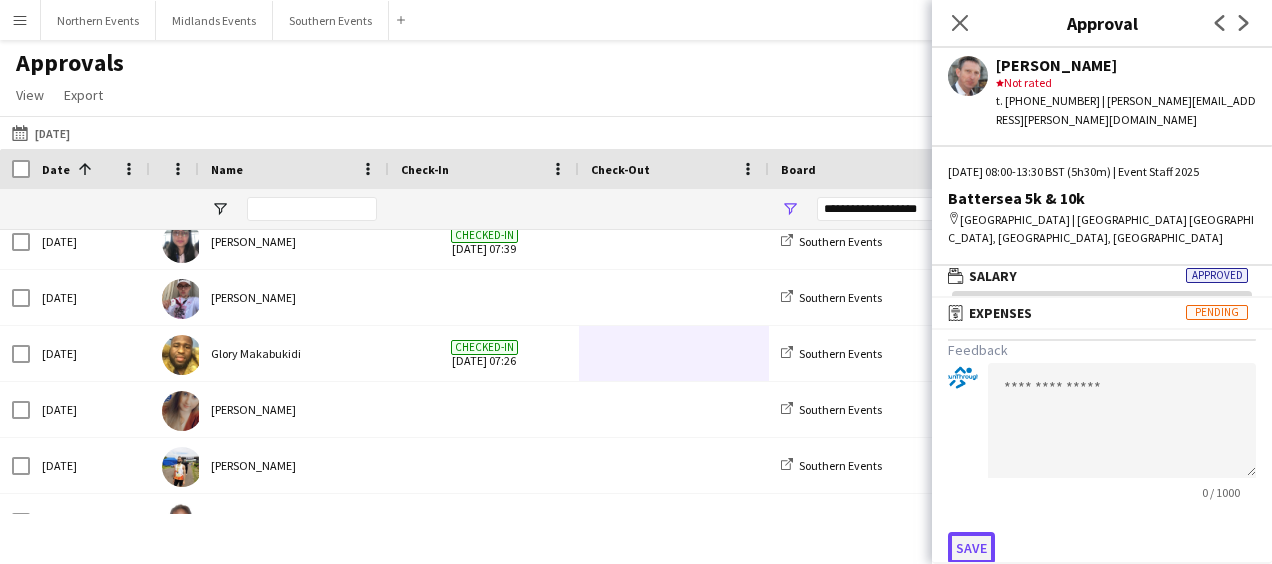 click on "Save" at bounding box center [971, 548] 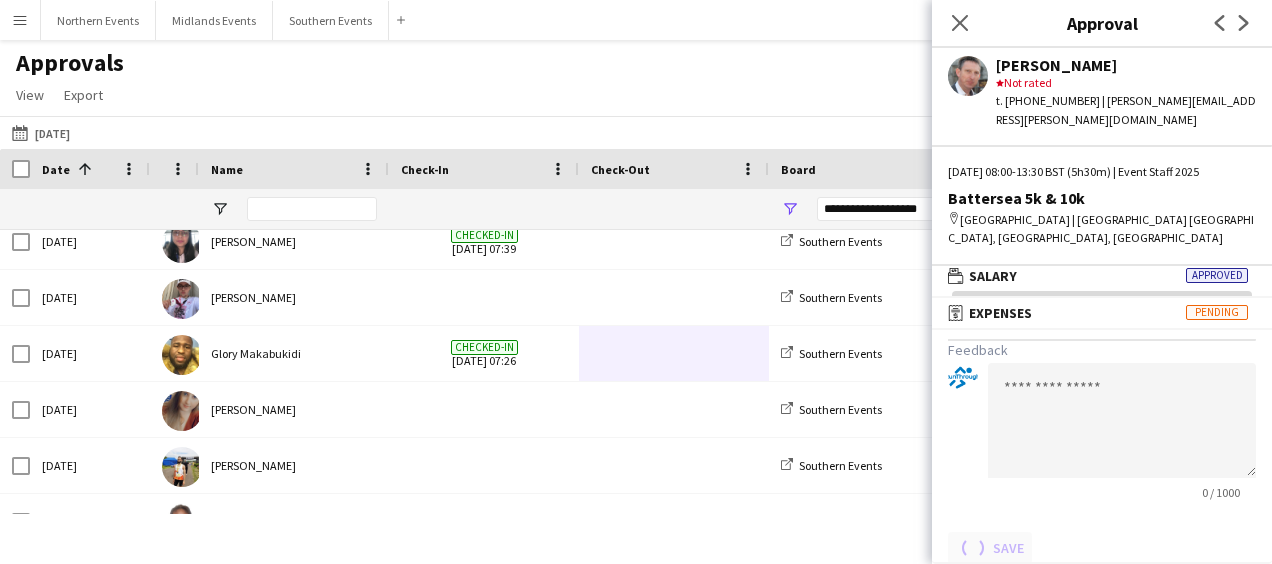 scroll, scrollTop: 0, scrollLeft: 0, axis: both 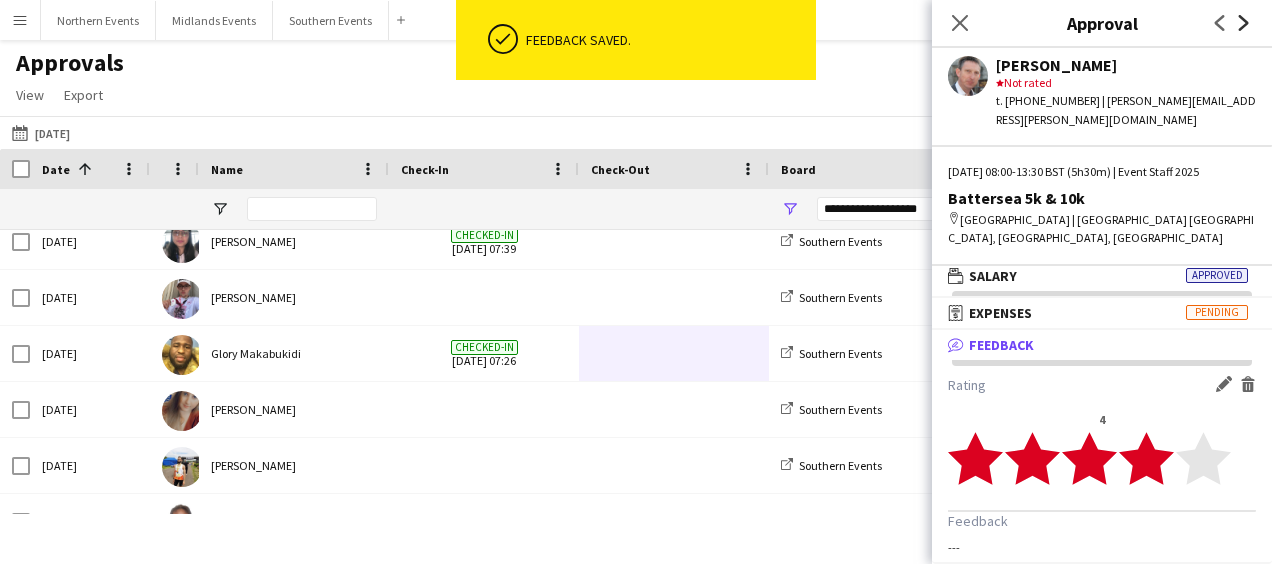 click 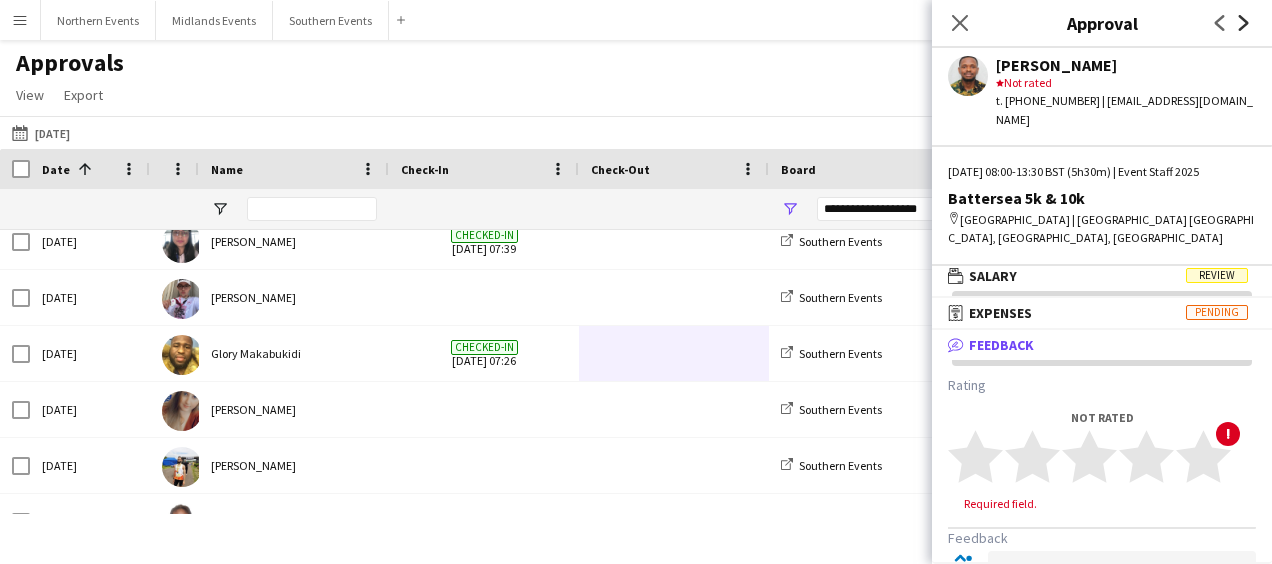 scroll, scrollTop: 0, scrollLeft: 0, axis: both 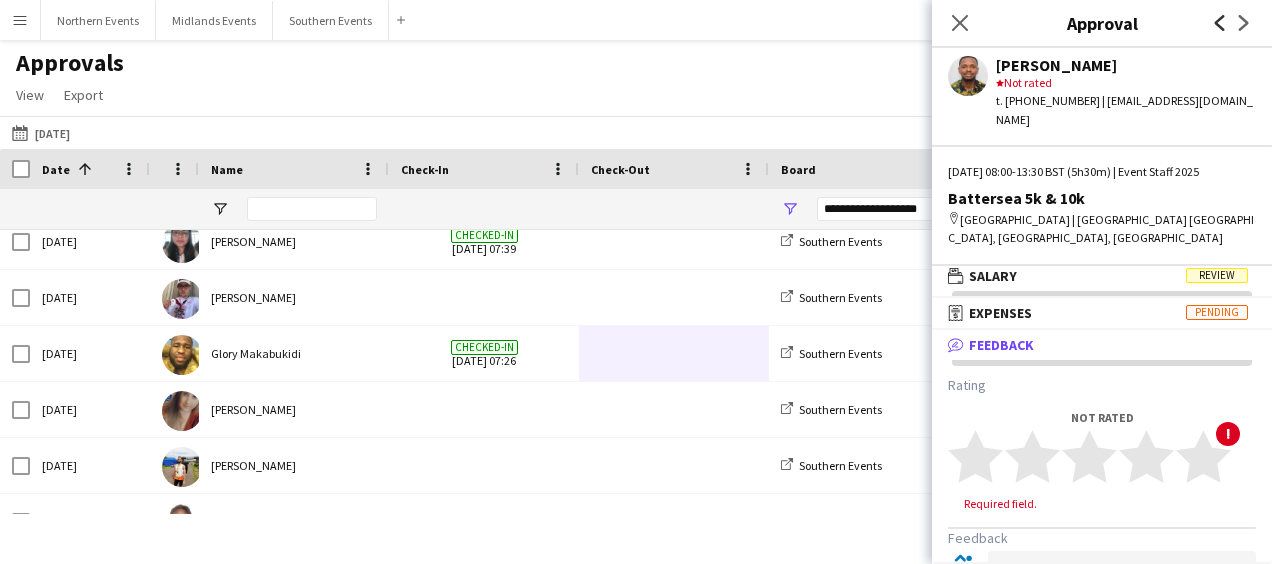 click on "Previous" 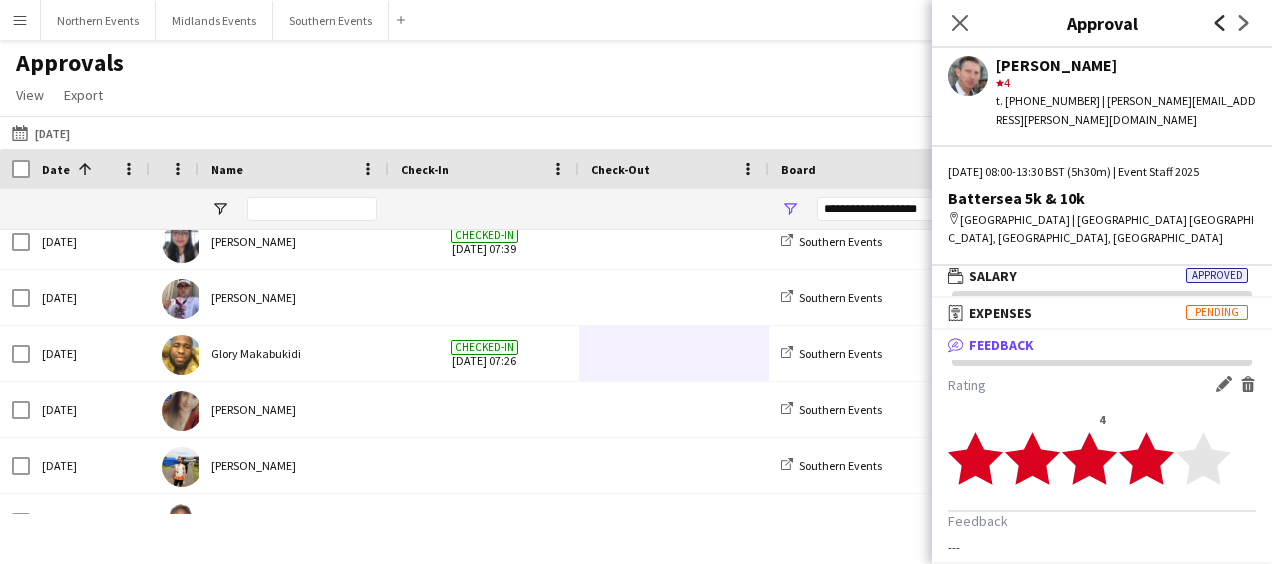 click on "Previous" 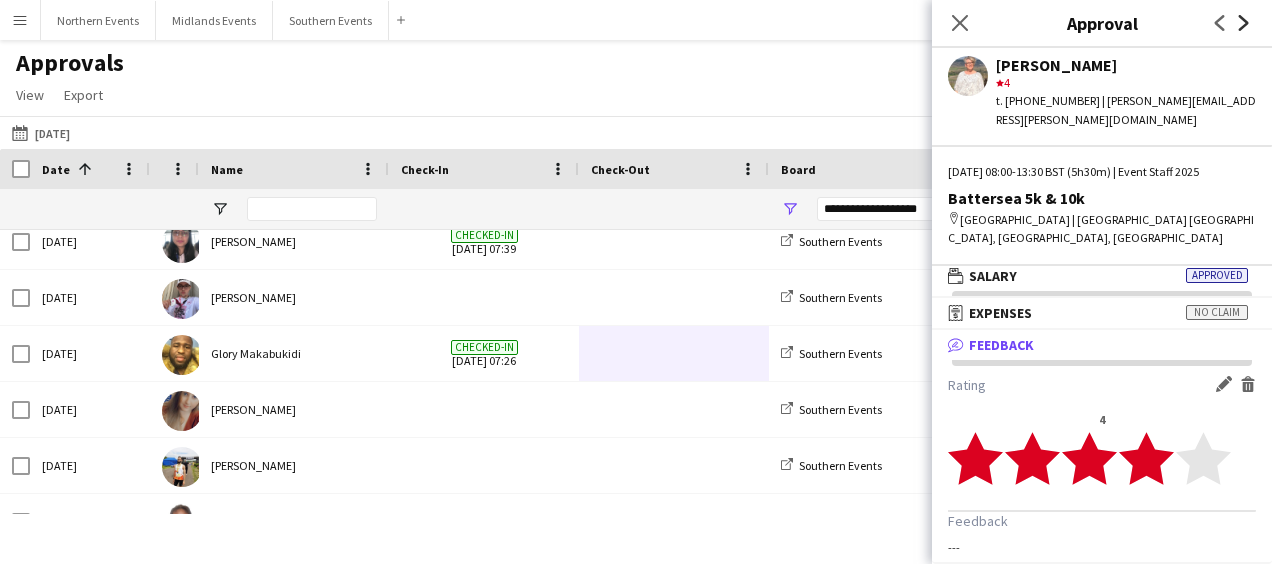 click on "Next" 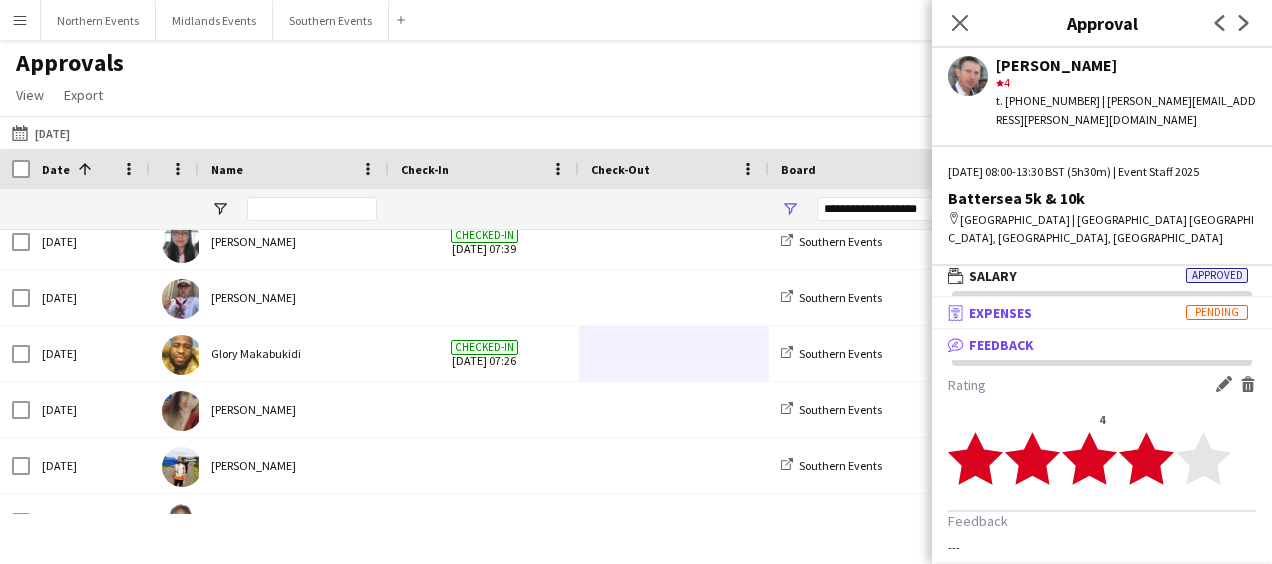 click on "receipt
Expenses   Pending" at bounding box center (1098, 313) 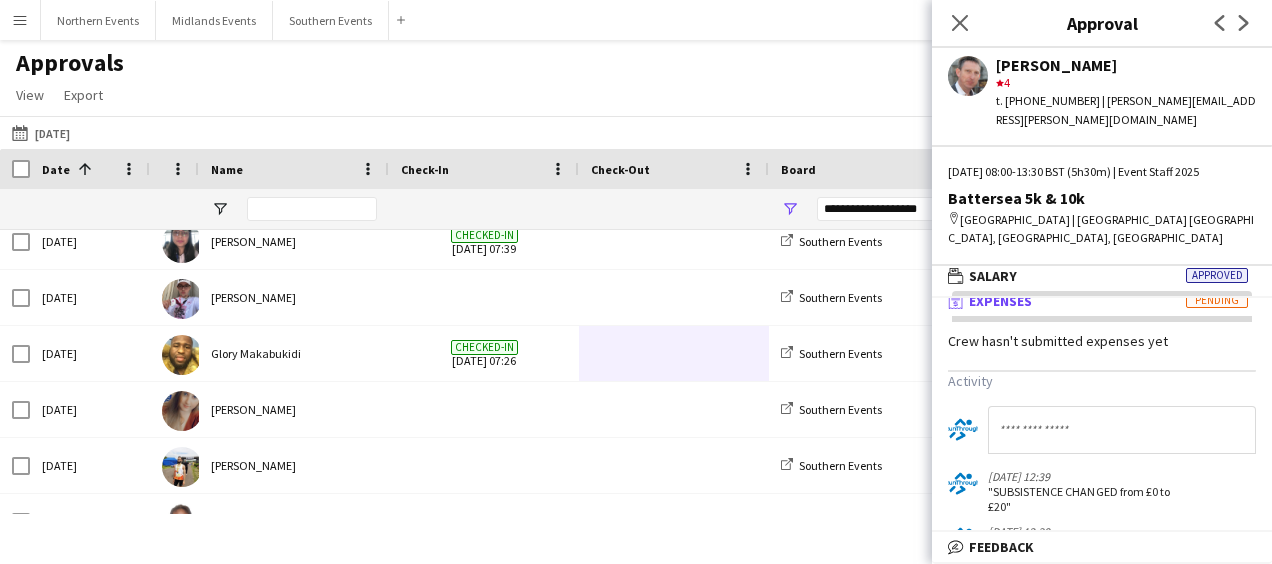 scroll, scrollTop: 0, scrollLeft: 0, axis: both 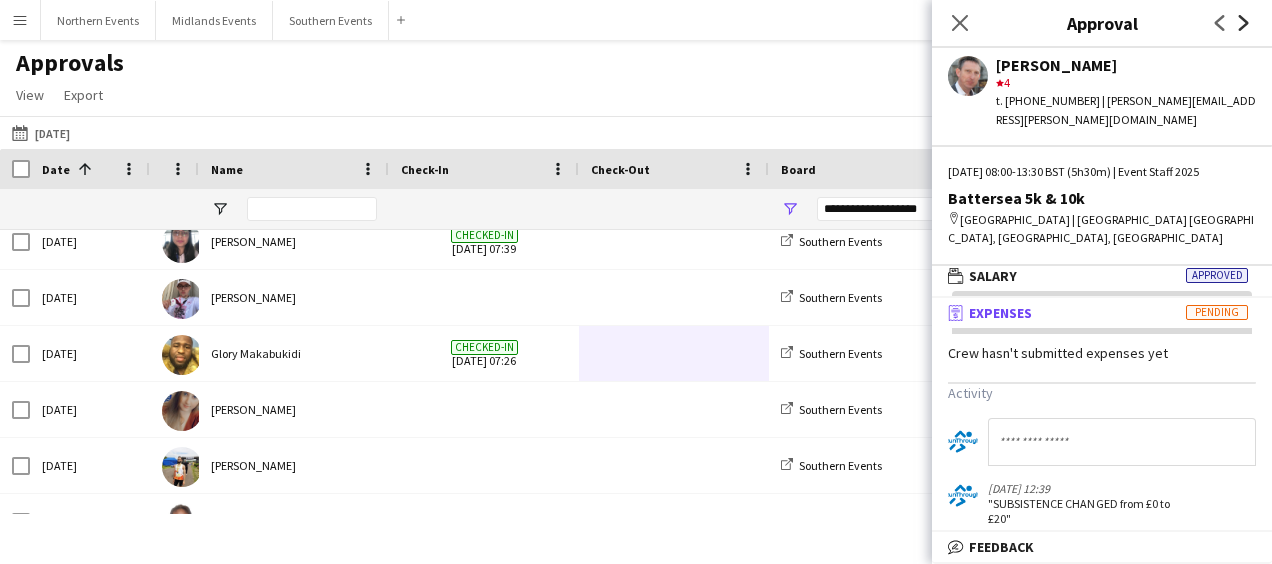click 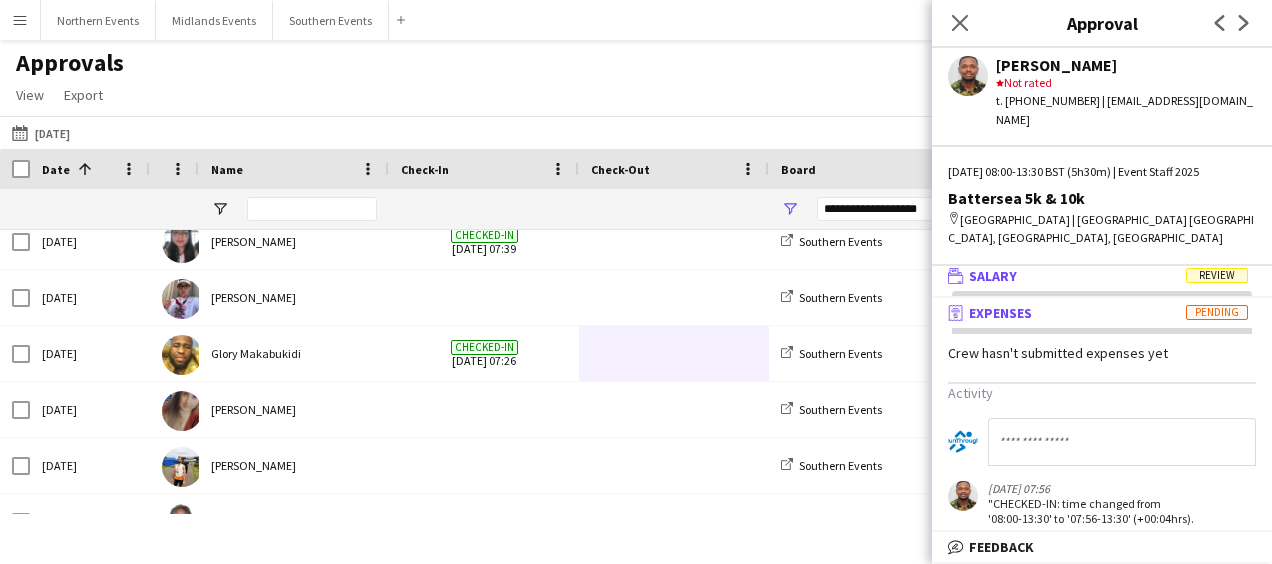 click on "wallet
Salary   Review" at bounding box center [1098, 276] 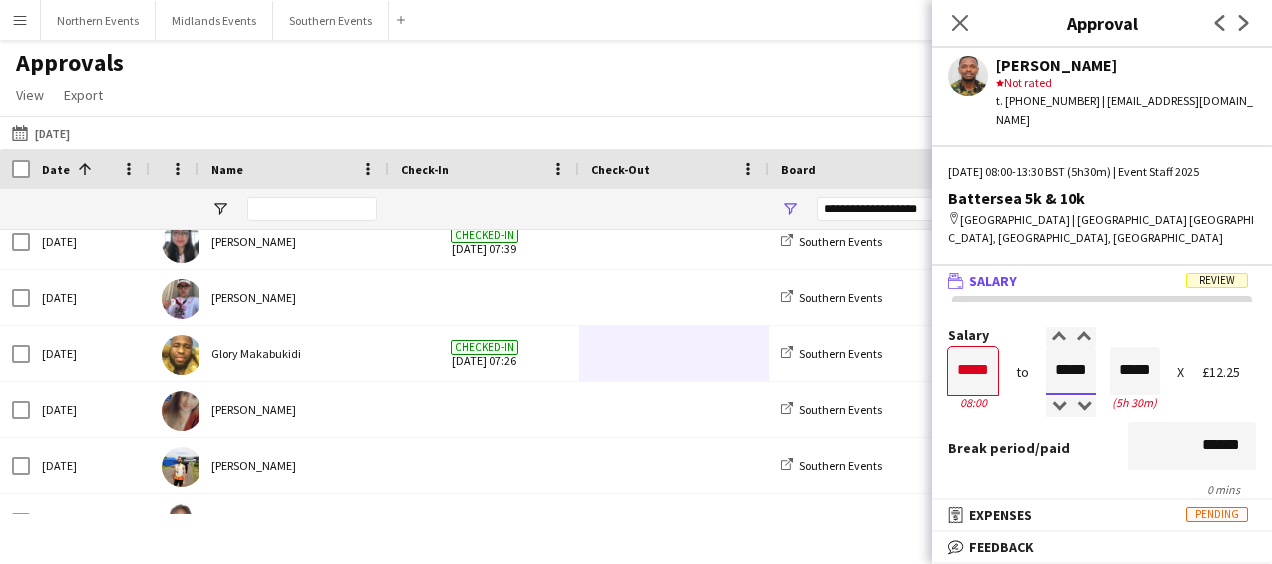 click on "*****" at bounding box center (1071, 371) 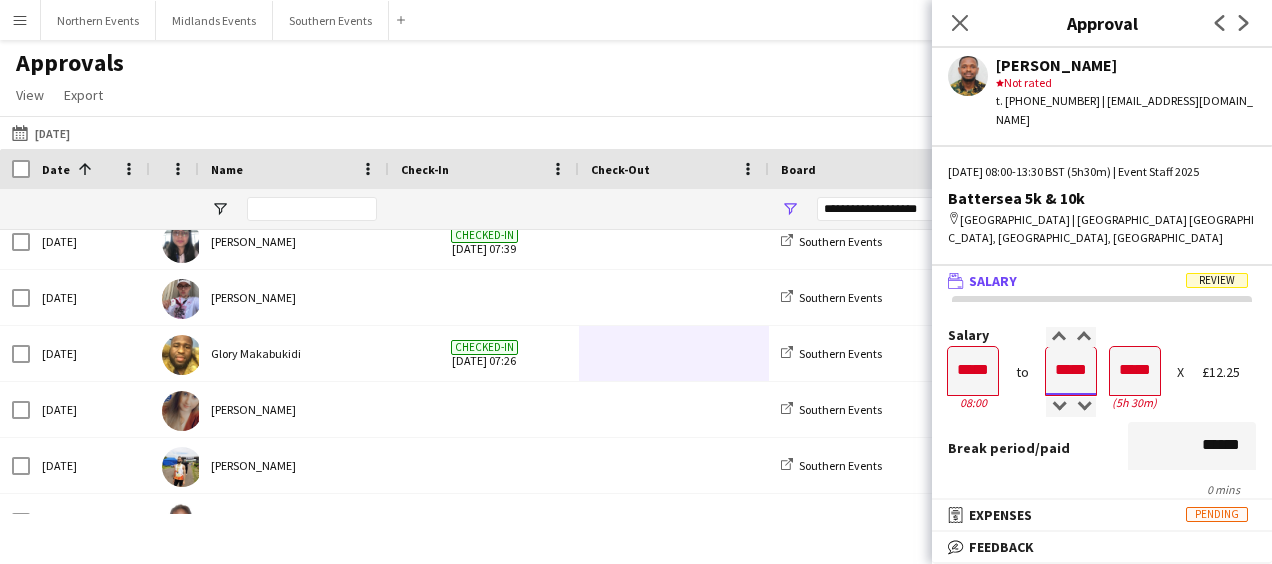 type on "*****" 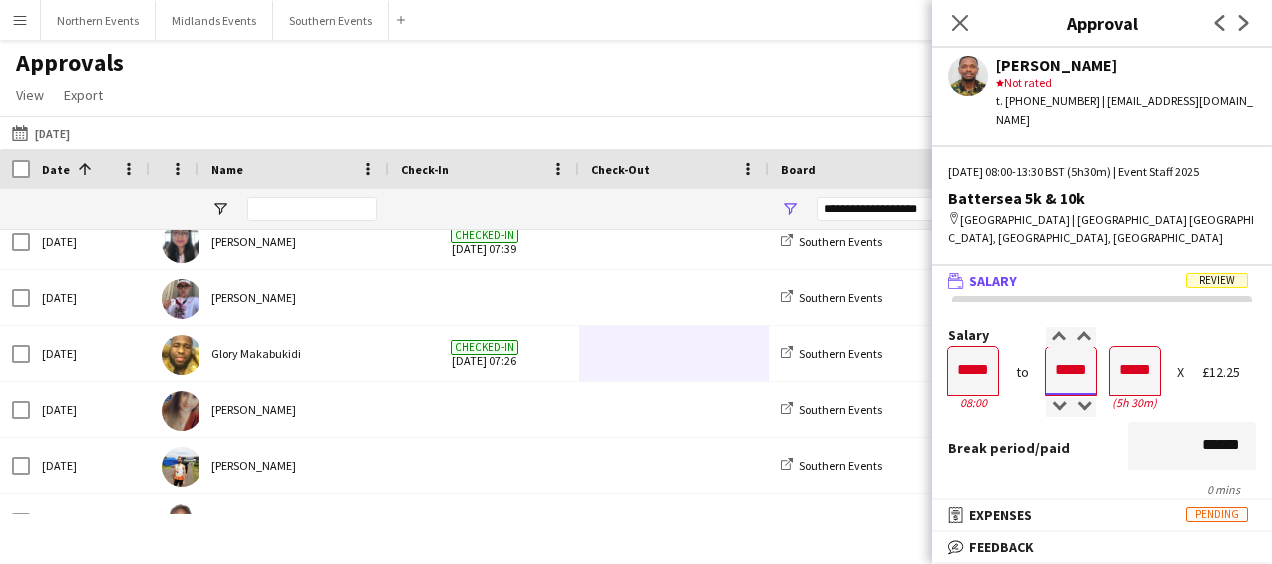 type on "*****" 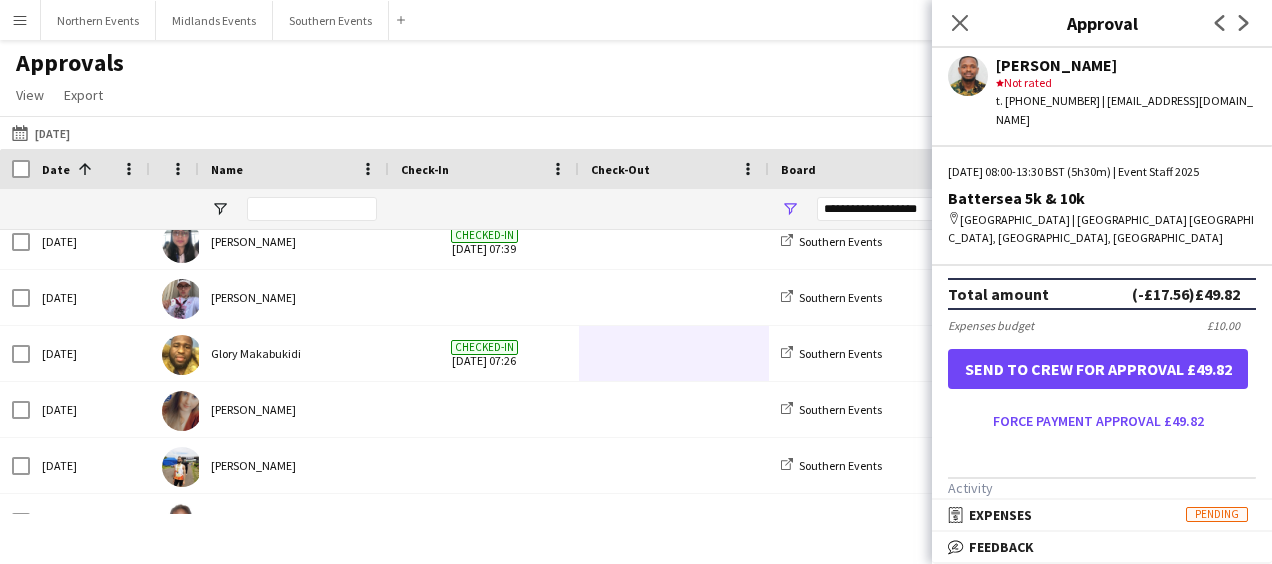 scroll, scrollTop: 518, scrollLeft: 0, axis: vertical 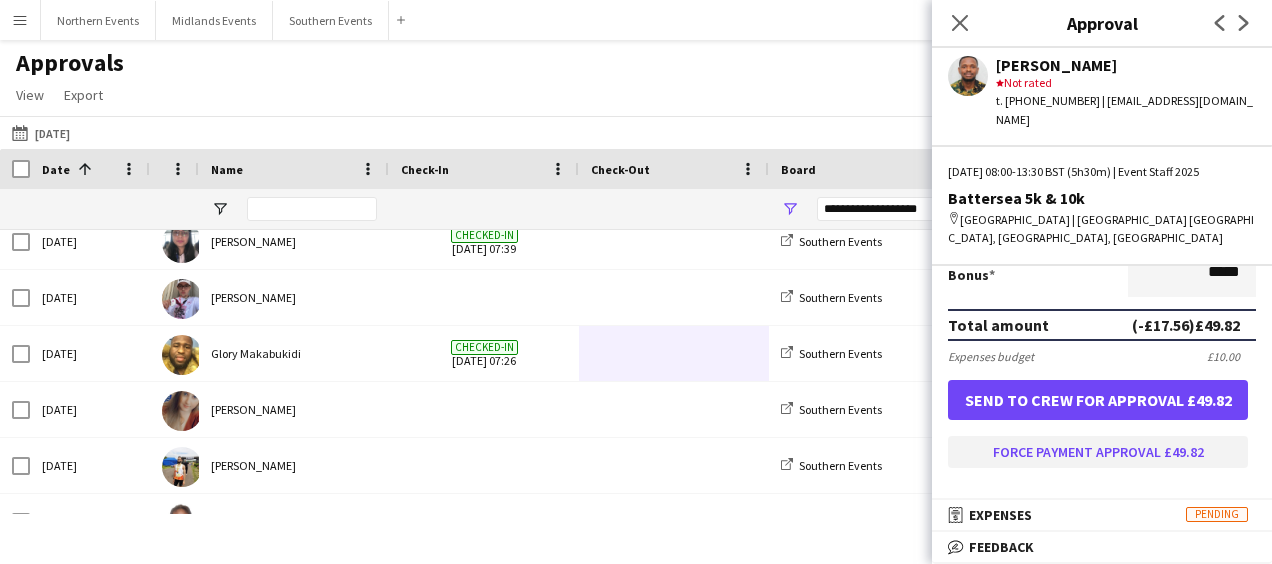 type on "*****" 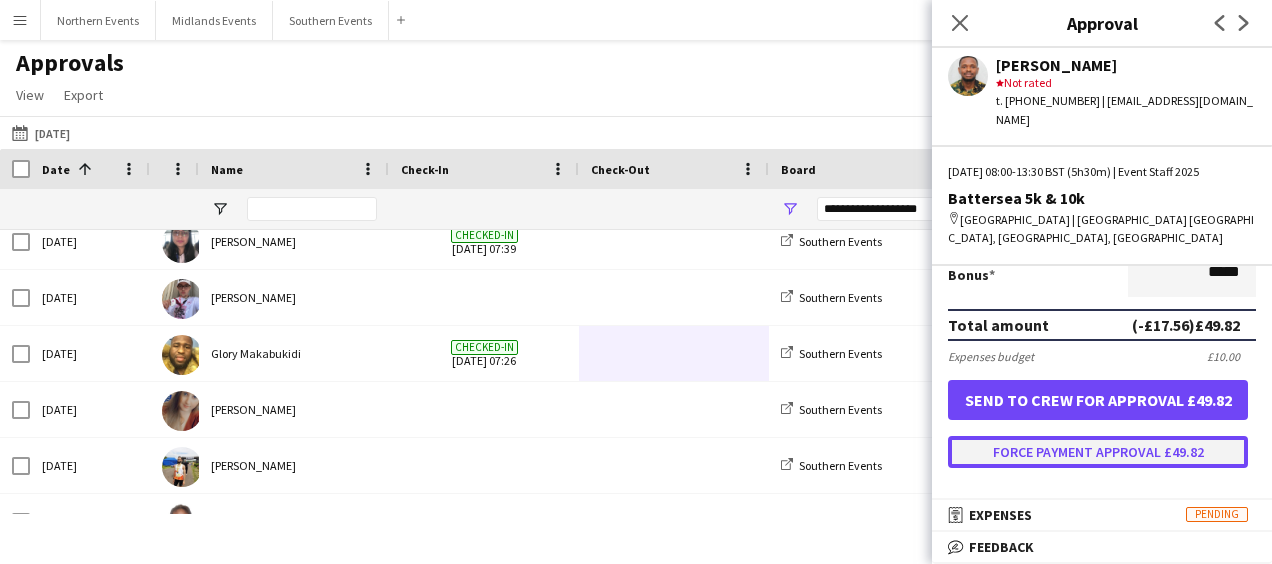 click on "Force payment approval £49.82" at bounding box center (1098, 452) 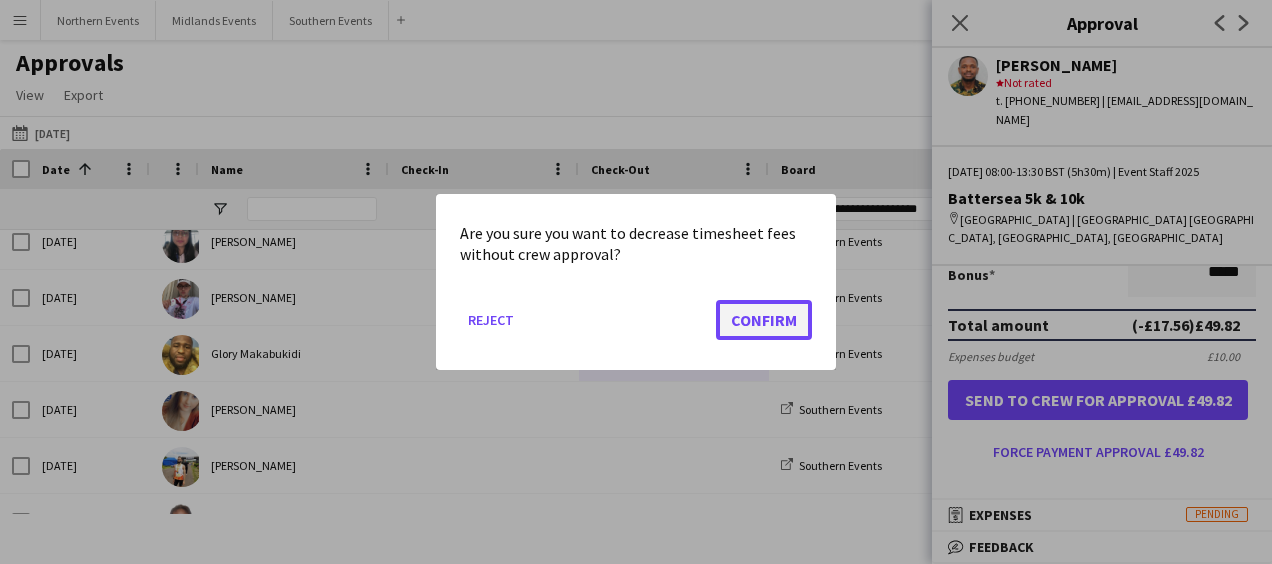 click on "Confirm" 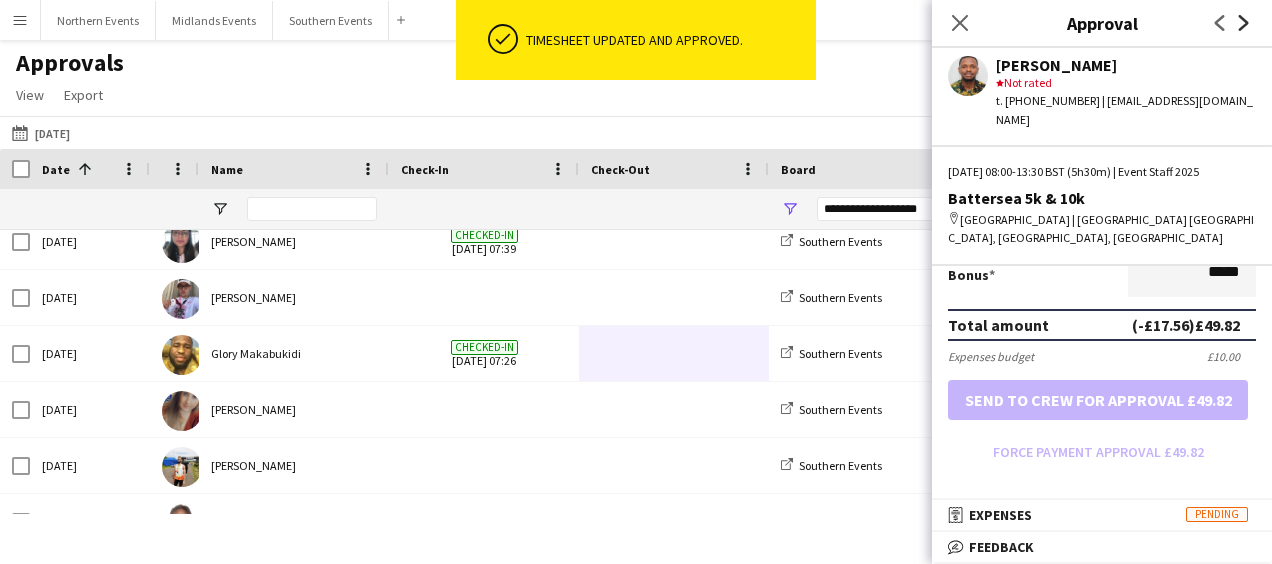 click on "Next" 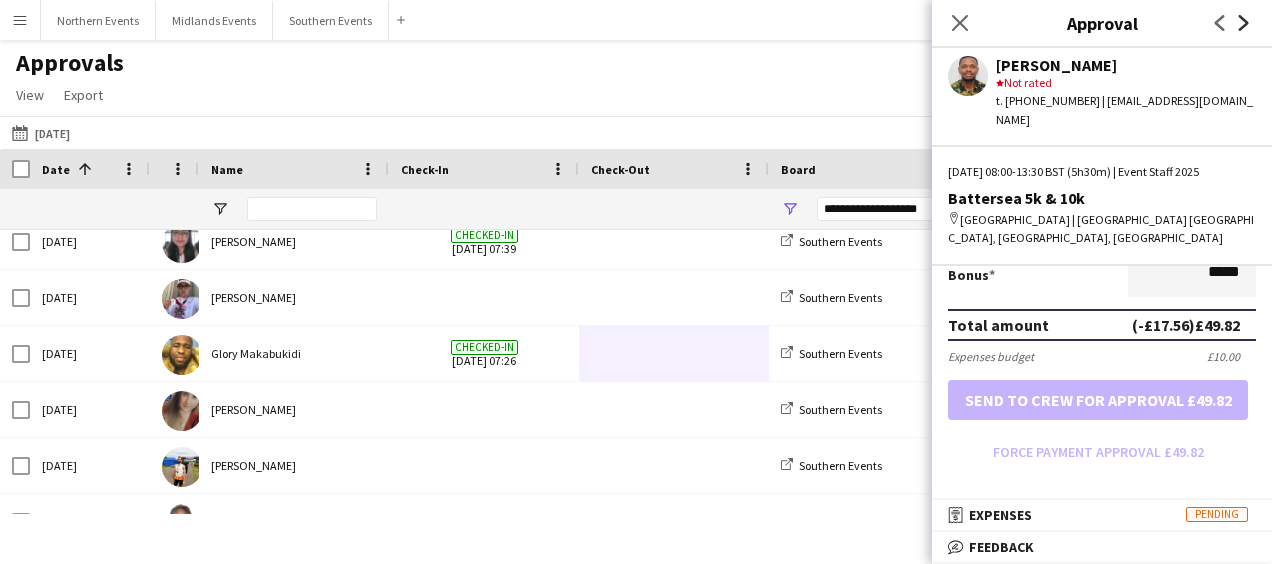 scroll, scrollTop: 0, scrollLeft: 0, axis: both 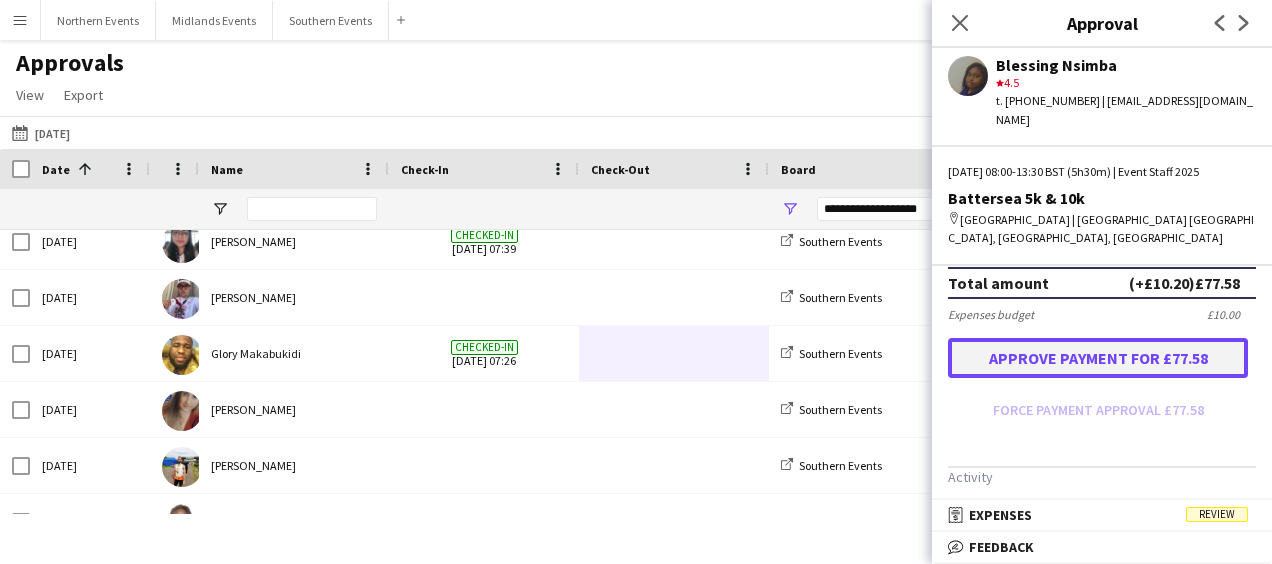 click on "Approve payment for £77.58" at bounding box center [1098, 358] 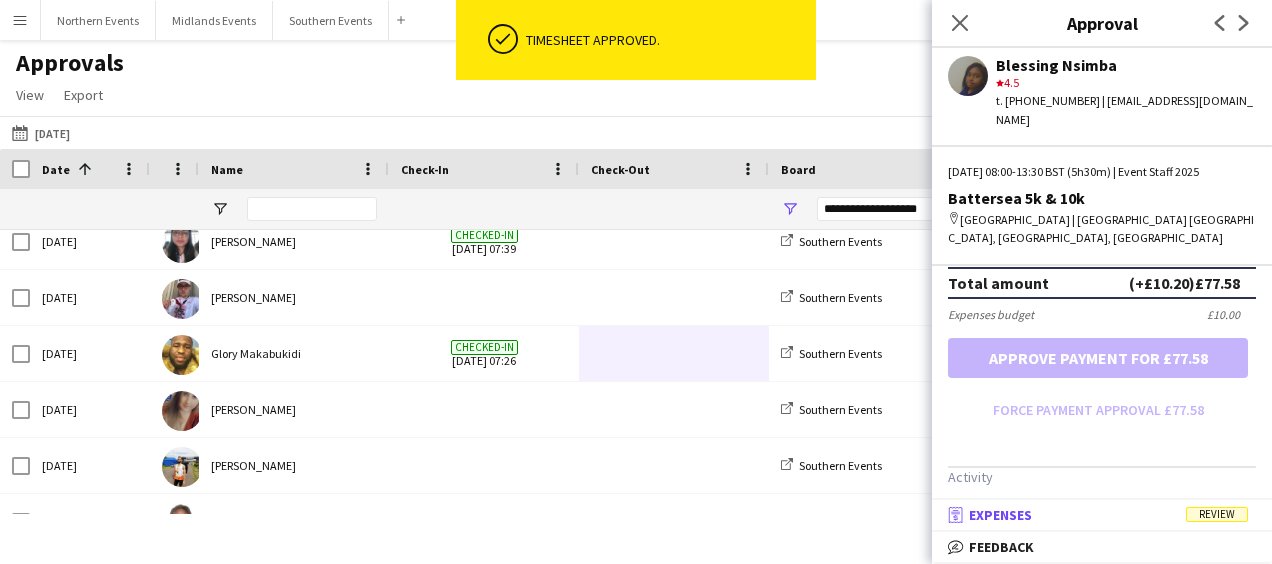 click on "Expenses" at bounding box center [1000, 515] 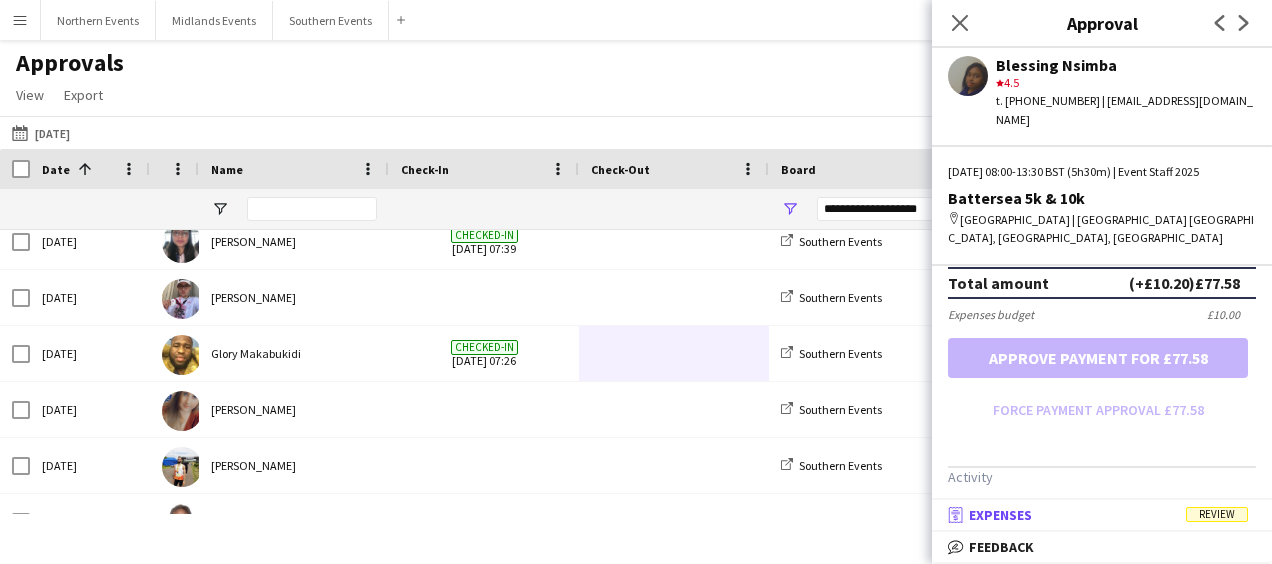 scroll, scrollTop: 5, scrollLeft: 0, axis: vertical 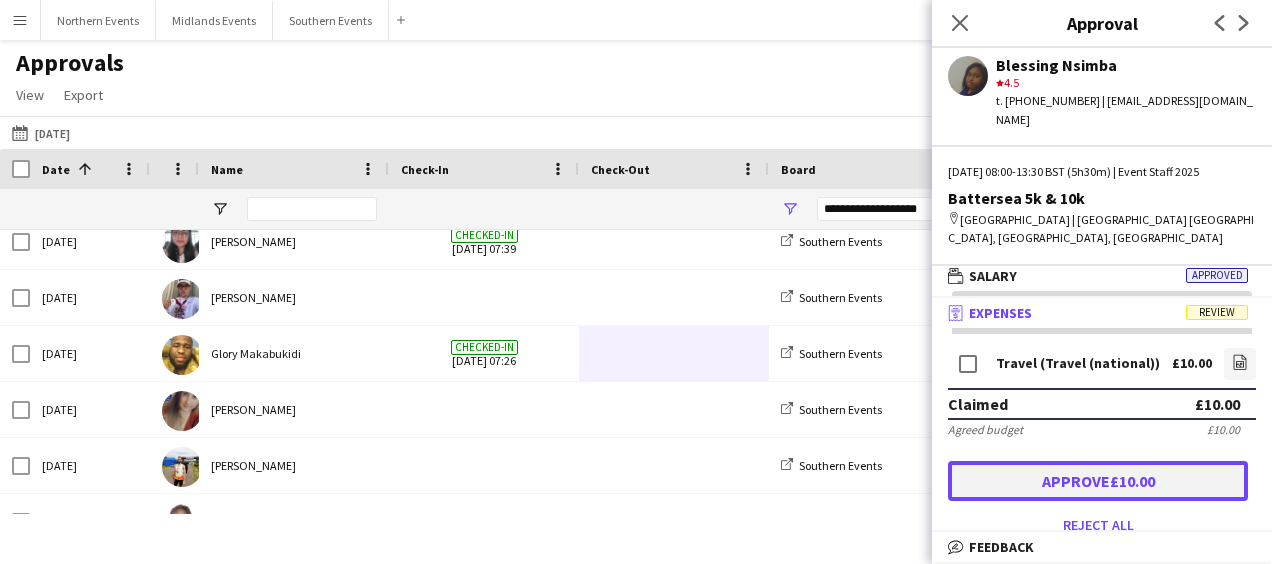 click on "Approve   £10.00" at bounding box center [1098, 481] 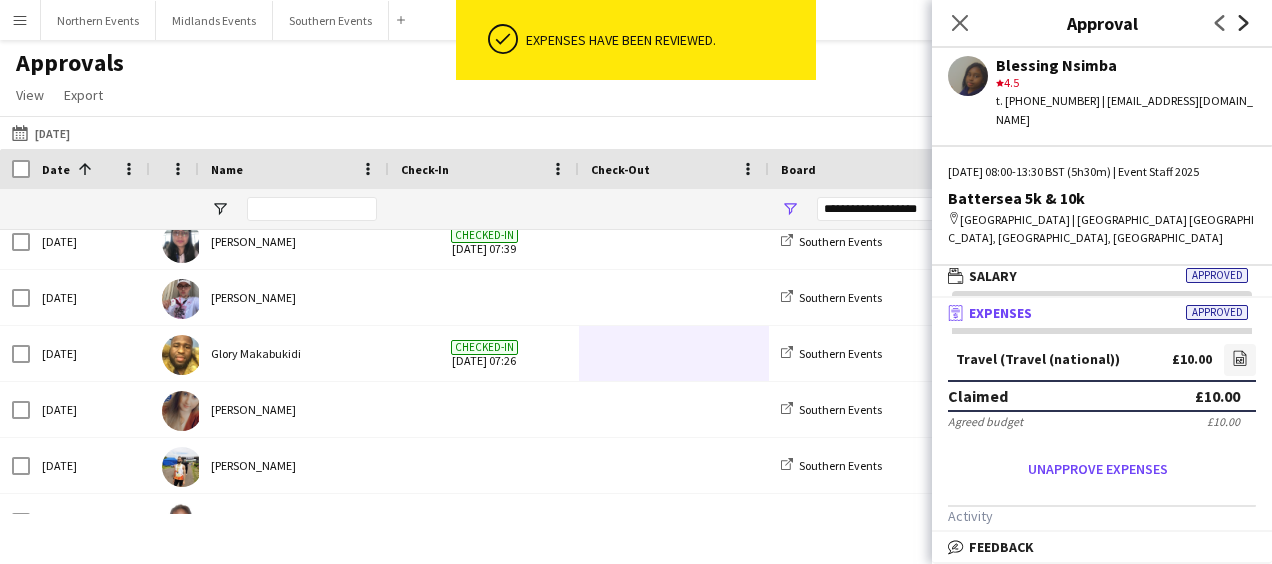 click on "Next" 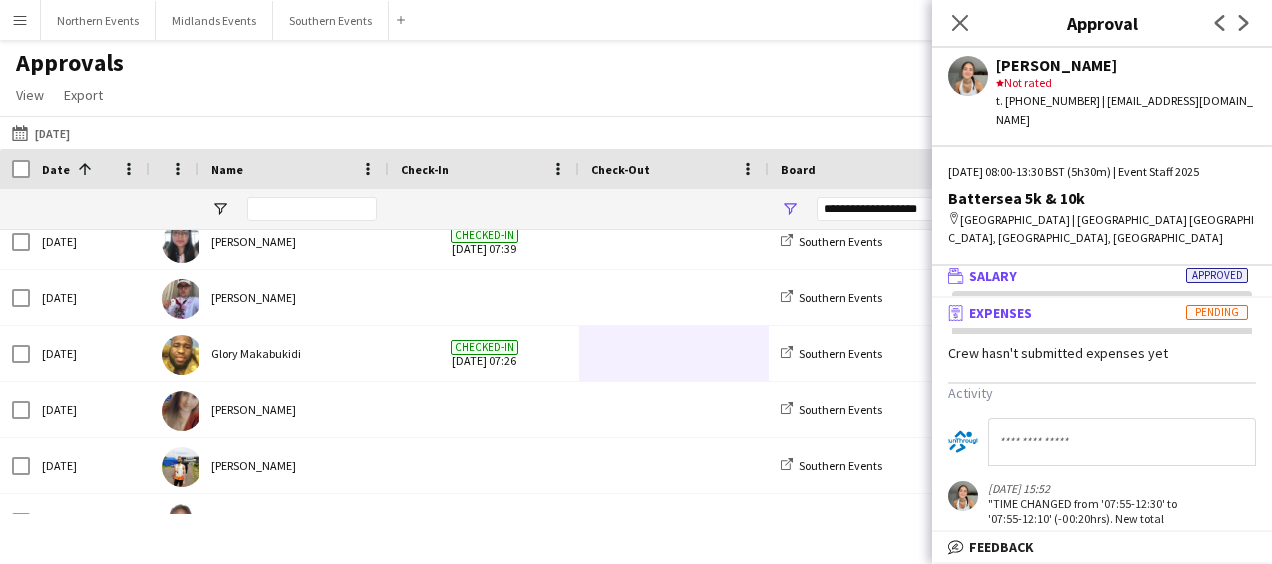 click on "wallet
Salary   Approved" at bounding box center [1098, 276] 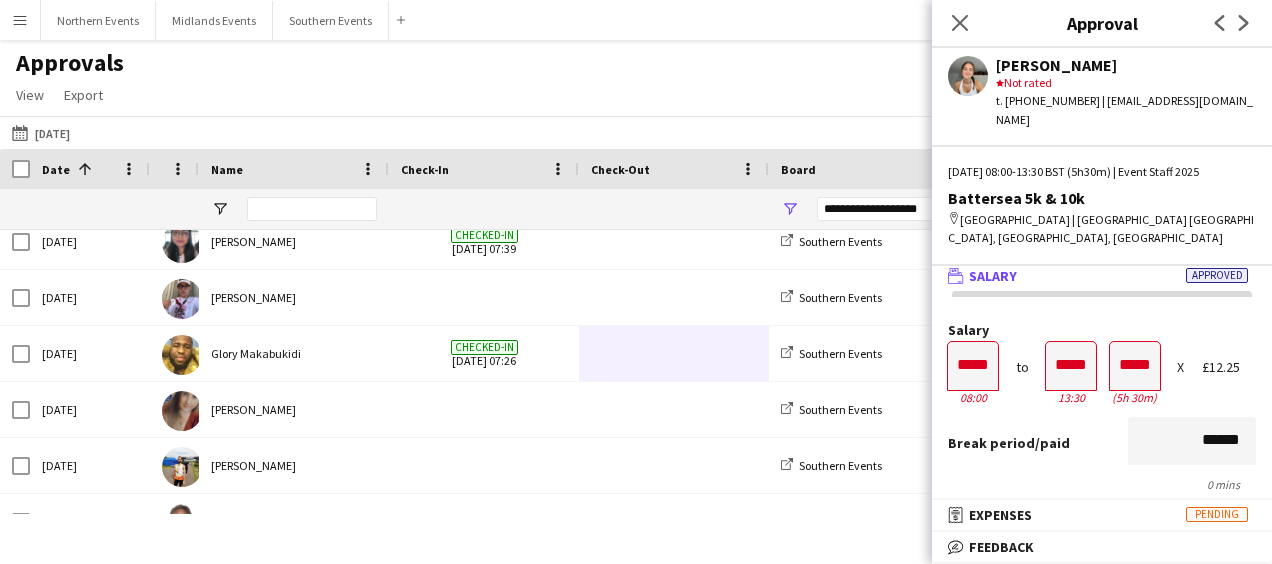 scroll, scrollTop: 0, scrollLeft: 0, axis: both 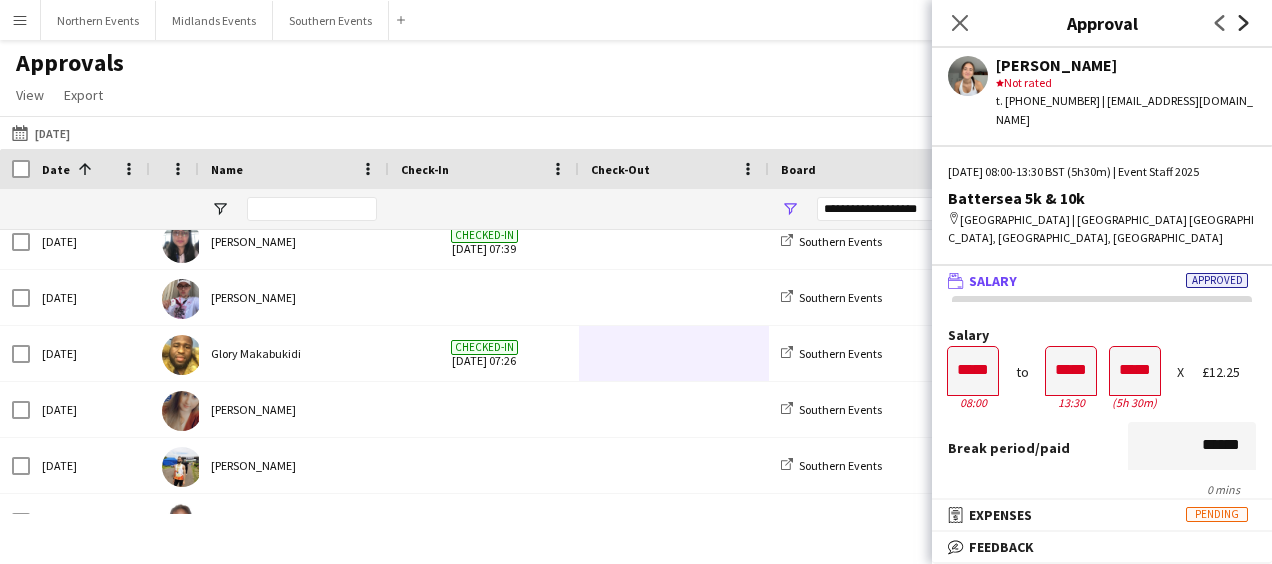 click on "Next" 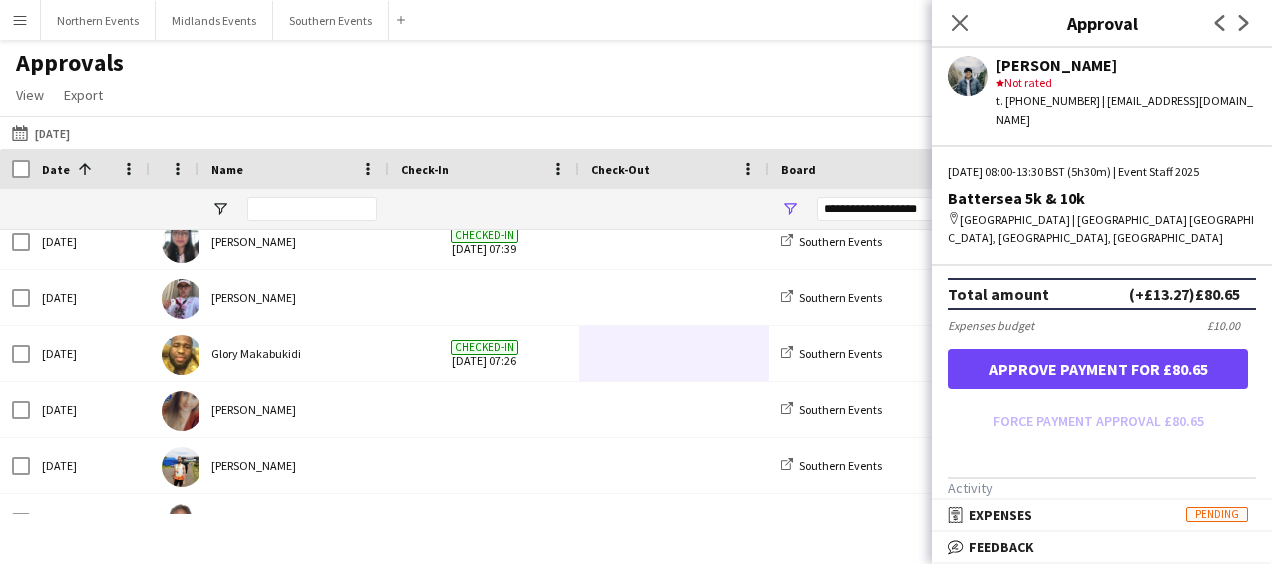 scroll, scrollTop: 524, scrollLeft: 0, axis: vertical 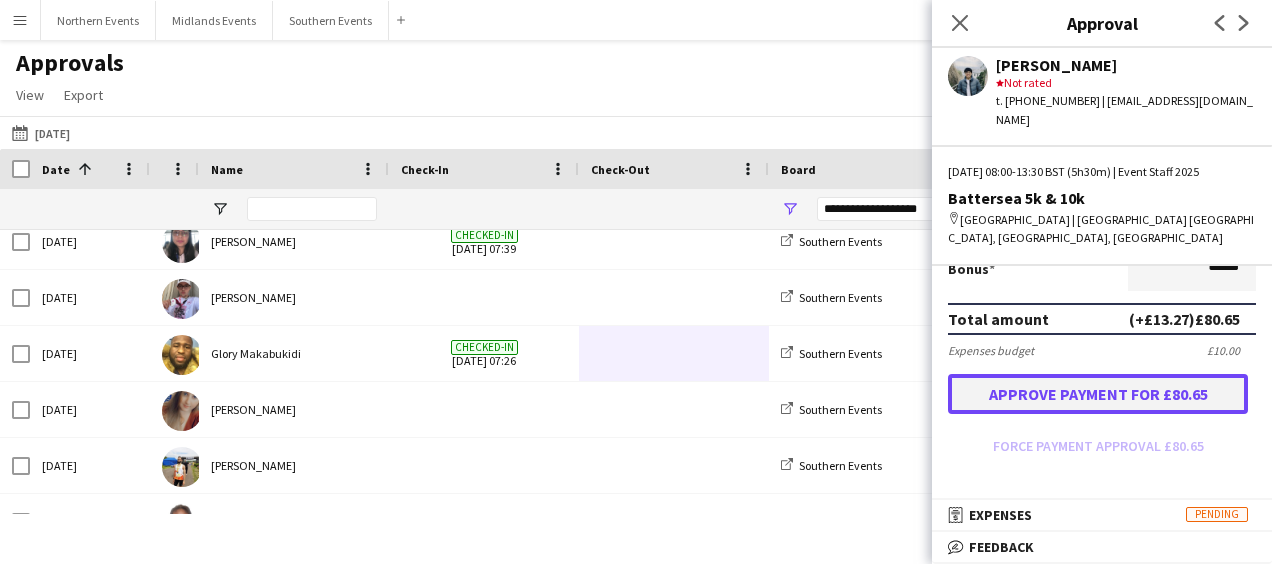 click on "Approve payment for £80.65" at bounding box center [1098, 394] 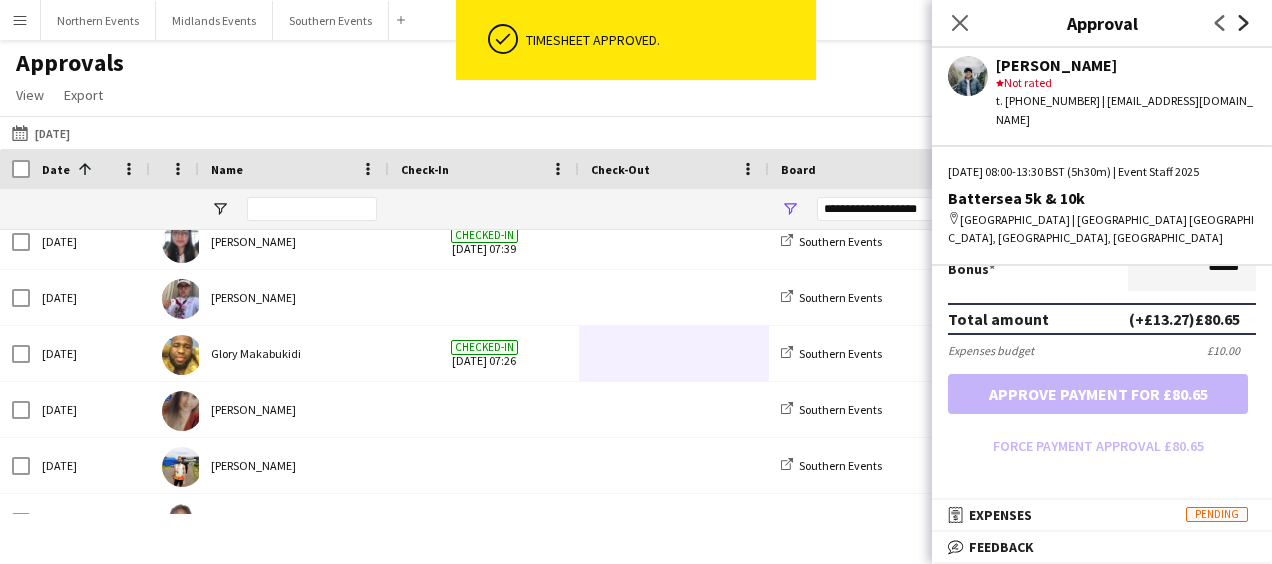 click on "Next" 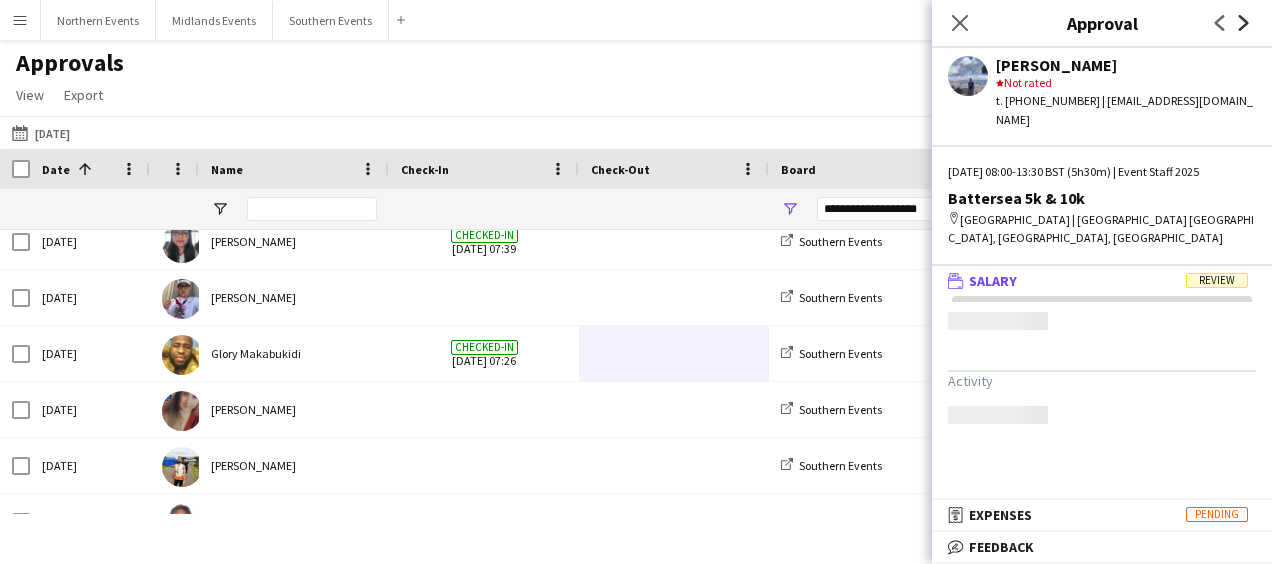 scroll, scrollTop: 0, scrollLeft: 0, axis: both 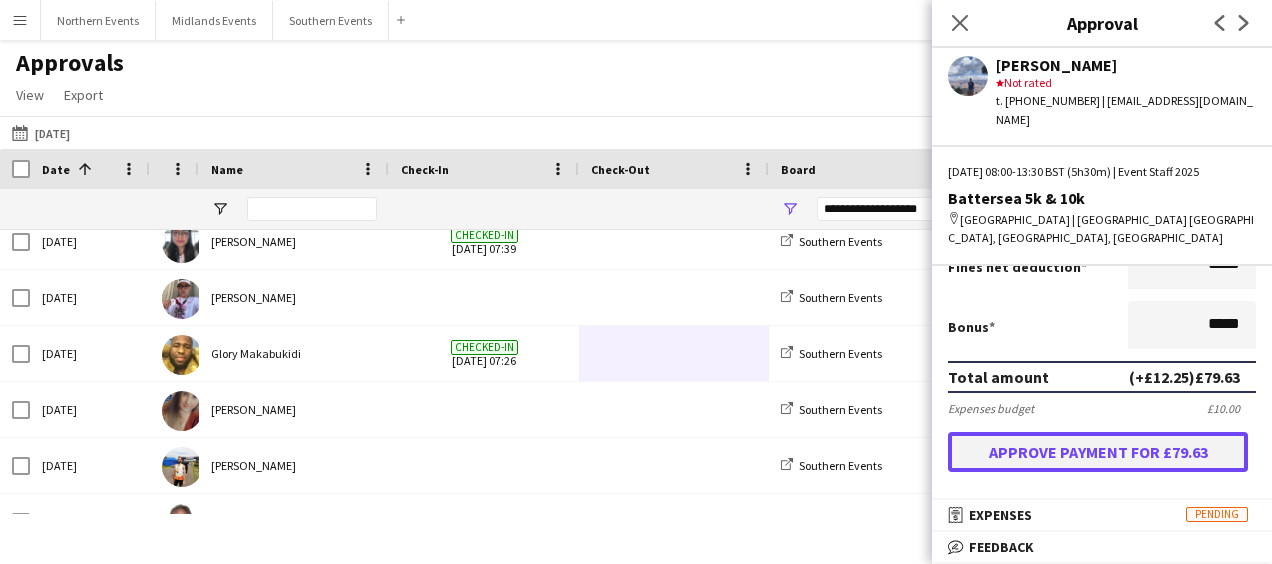 click on "Approve payment for £79.63" at bounding box center [1098, 452] 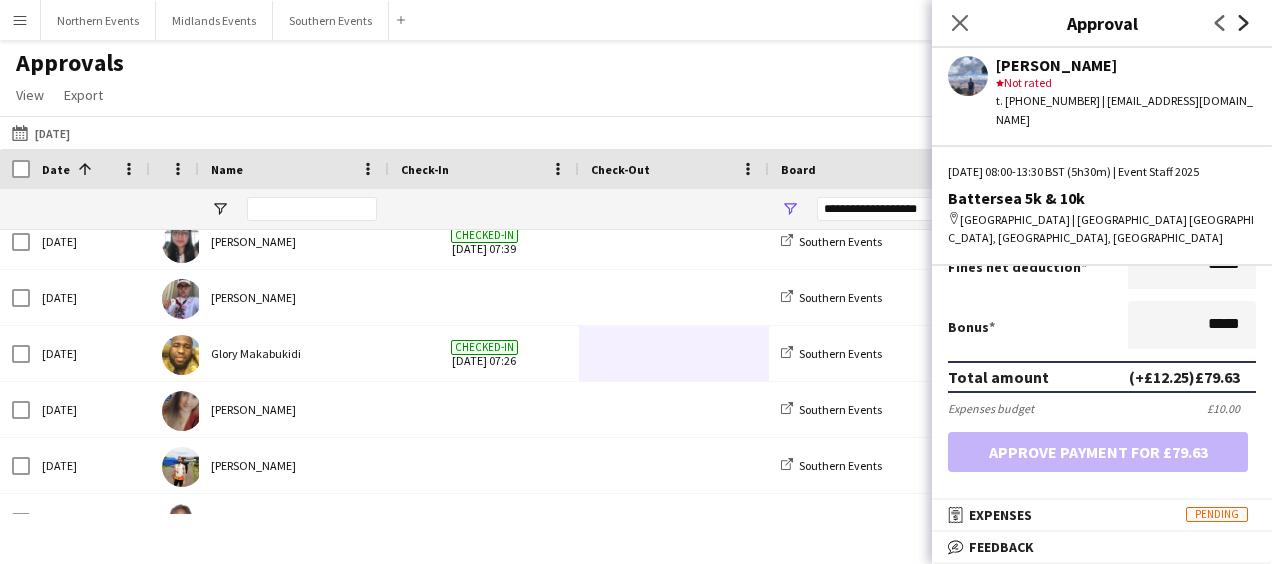 click 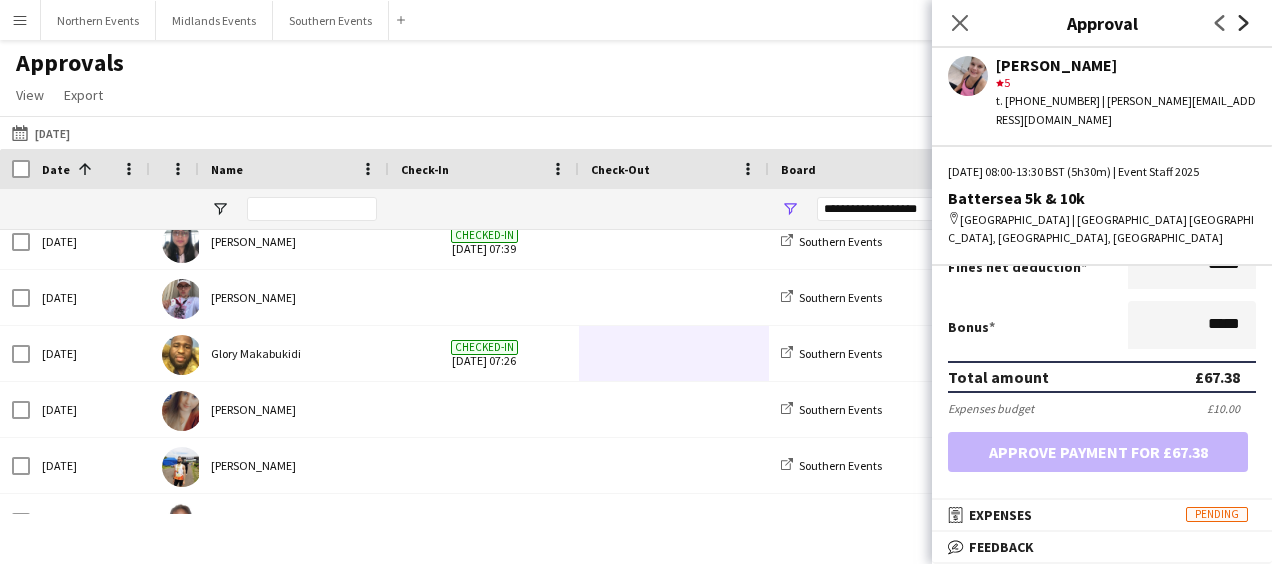 scroll, scrollTop: 0, scrollLeft: 0, axis: both 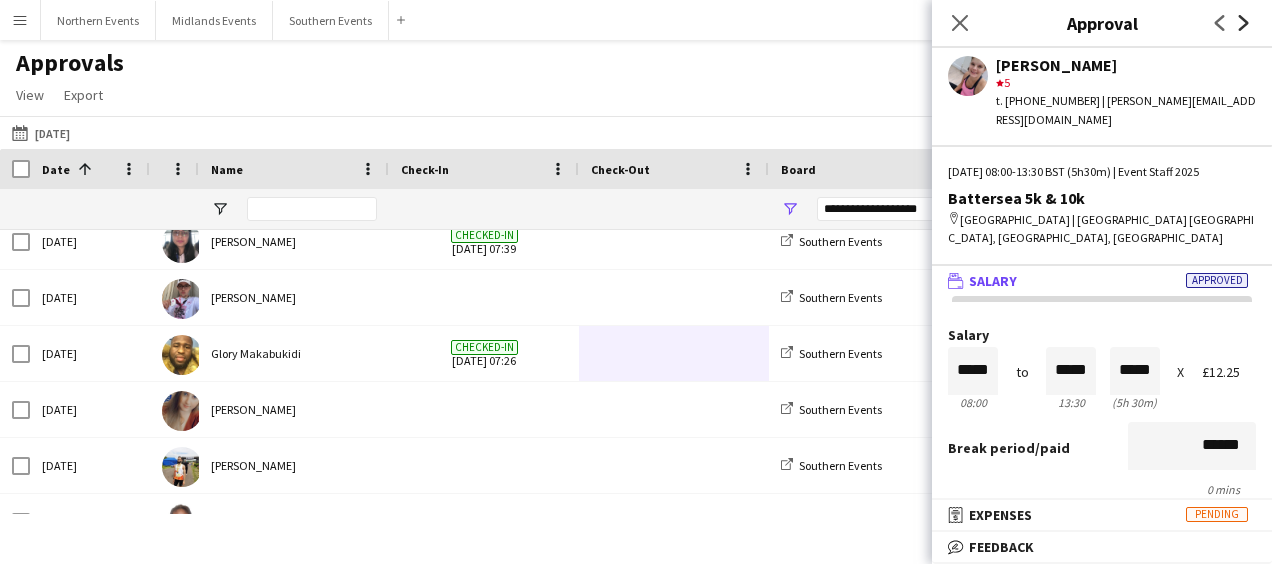 click on "Next" 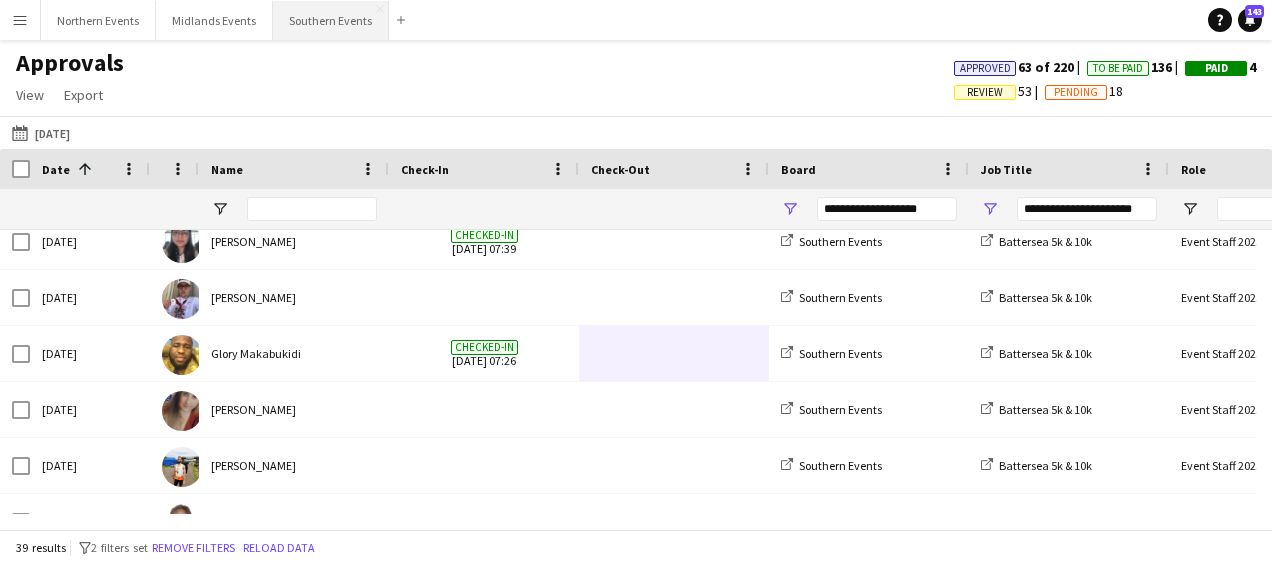 click on "Southern Events
Close" at bounding box center (331, 20) 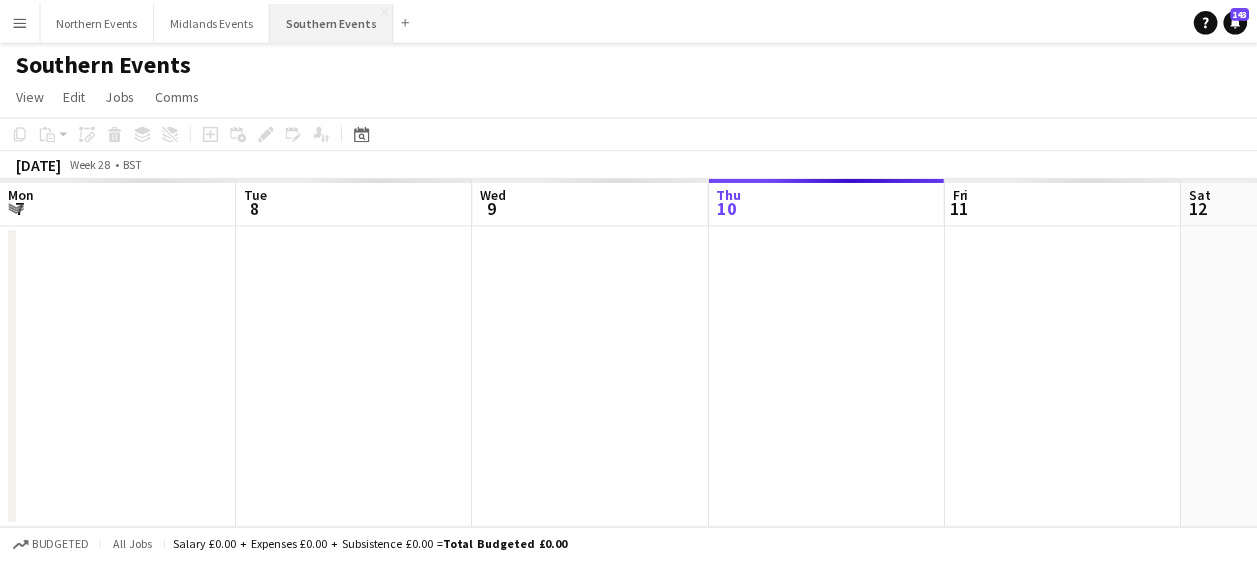scroll, scrollTop: 0, scrollLeft: 478, axis: horizontal 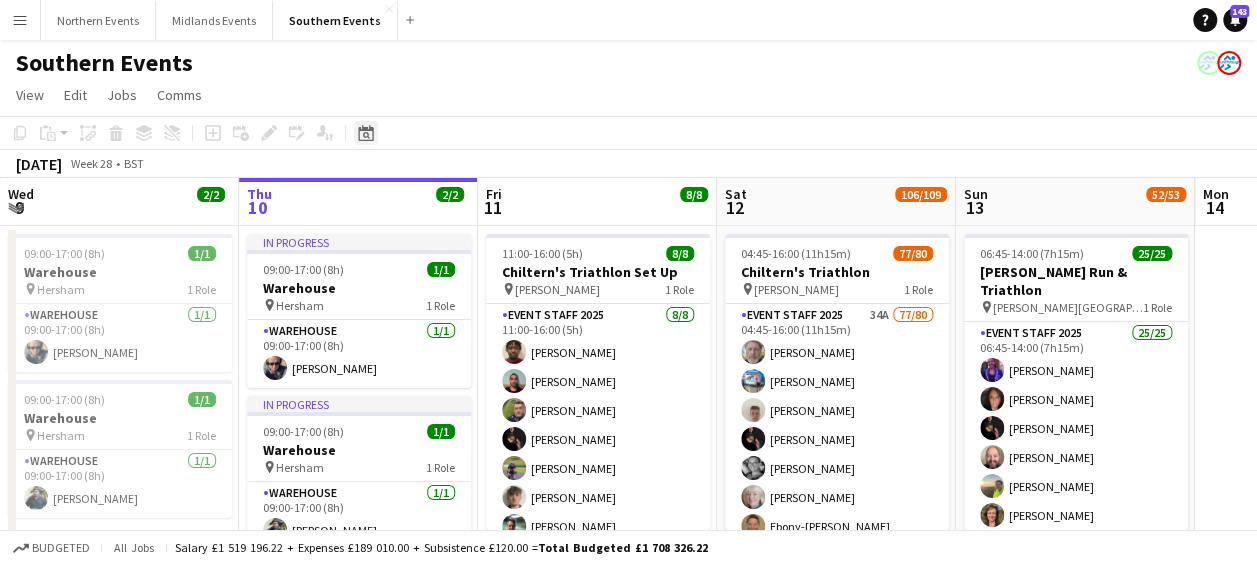 click on "Date picker" 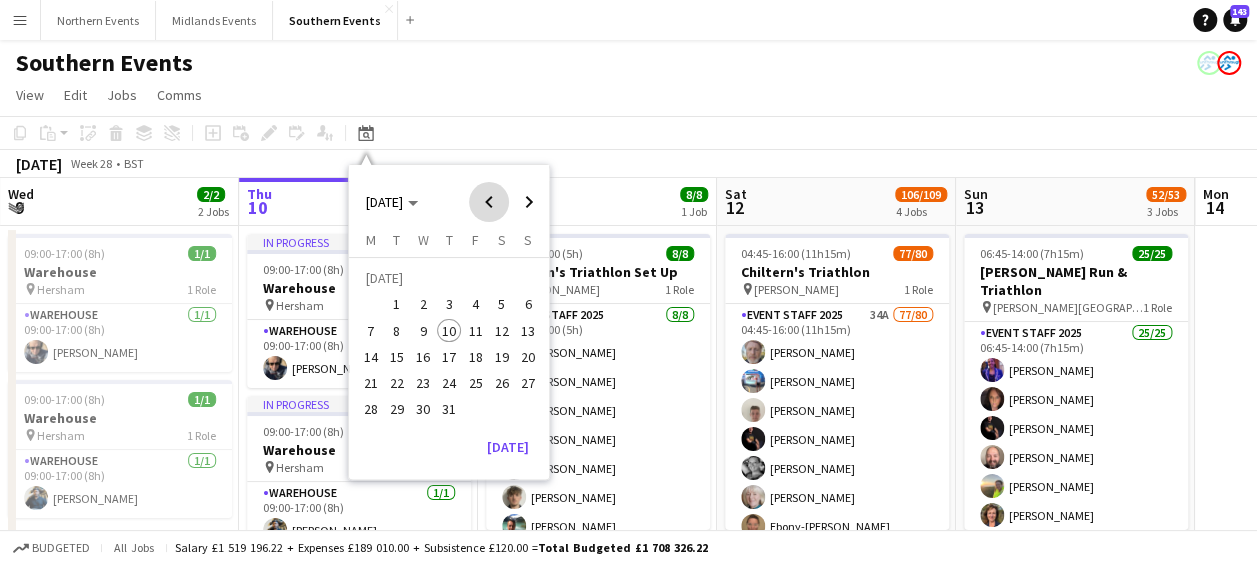 click at bounding box center [489, 202] 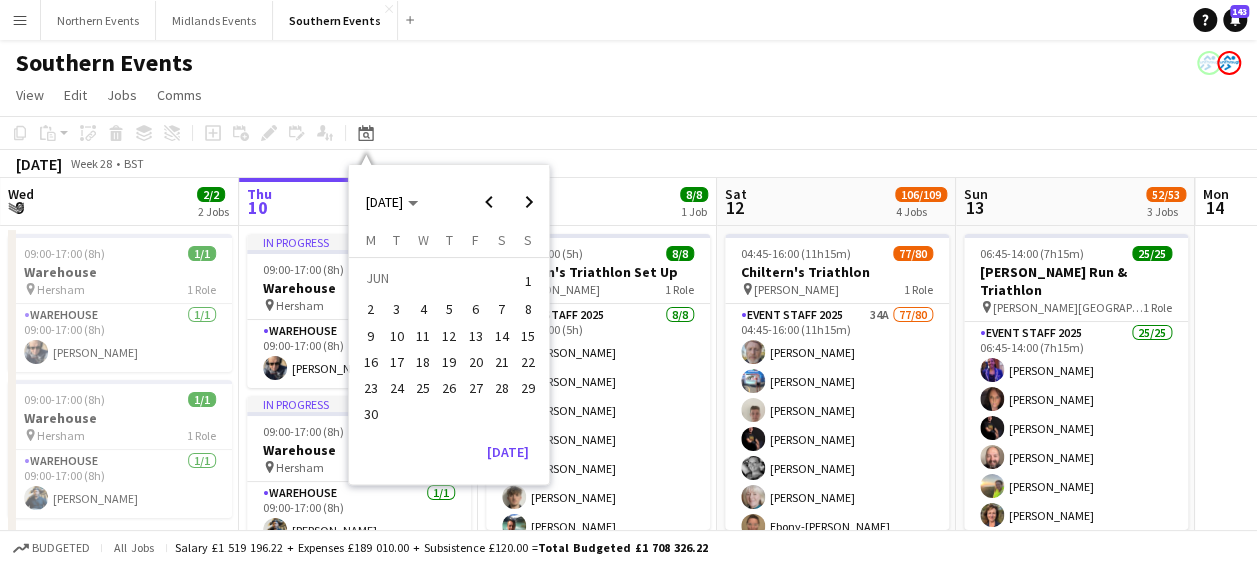 click on "22" at bounding box center [528, 362] 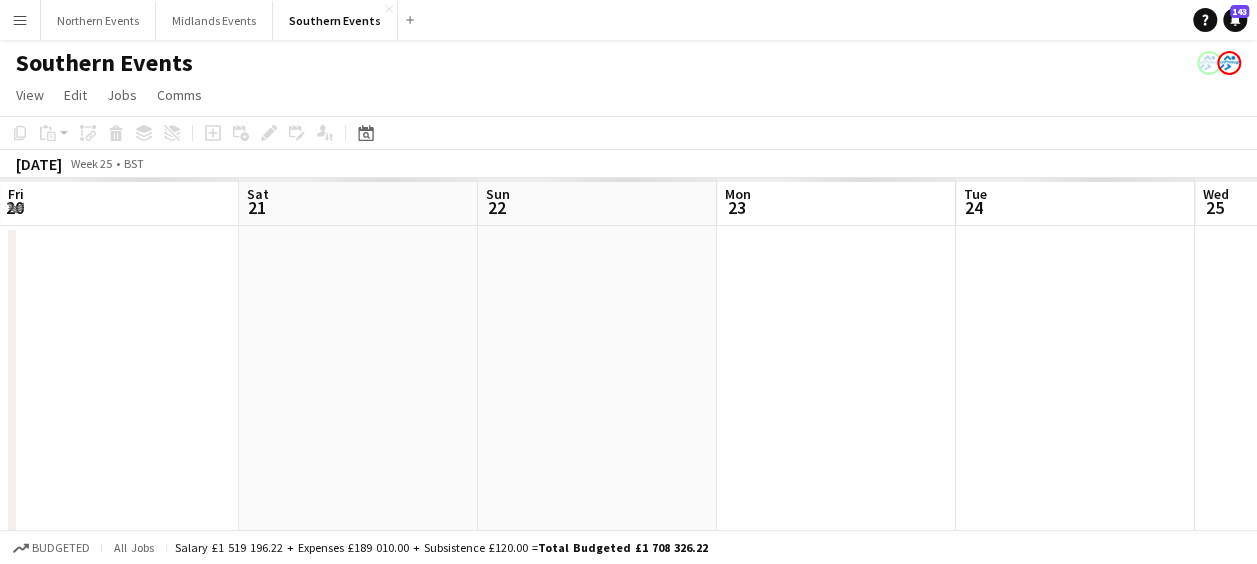 scroll, scrollTop: 0, scrollLeft: 688, axis: horizontal 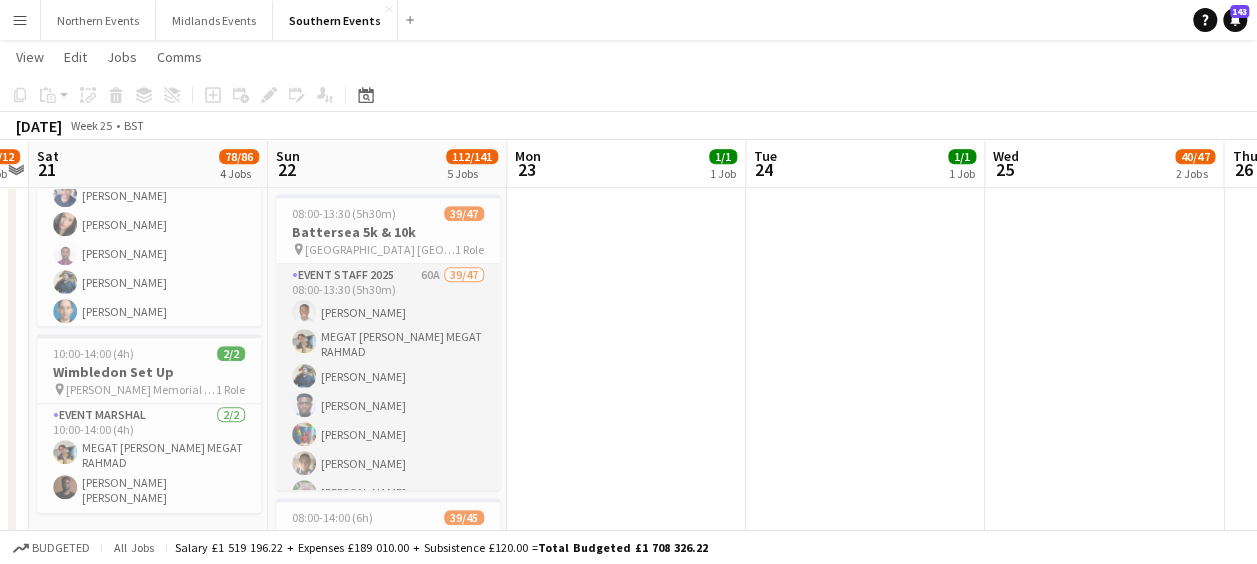 click on "Event Staff 2025   60A   39/47   08:00-13:30 (5h30m)
[PERSON_NAME] MEGAT [PERSON_NAME] MEGAT RAHMAD [PERSON_NAME] [PERSON_NAME] [PERSON_NAME] [PERSON_NAME] [PERSON_NAME] [PERSON_NAME] [PERSON_NAME] [PERSON_NAME] [PERSON_NAME] ! [PERSON_NAME] [PERSON_NAME] [PERSON_NAME] [PERSON_NAME] [PERSON_NAME] [PERSON_NAME] [PERSON_NAME] [PERSON_NAME] [PERSON_NAME] [PERSON_NAME] Paikea [PERSON_NAME] [PERSON_NAME] [PERSON_NAME] [PERSON_NAME] [PERSON_NAME] [PERSON_NAME] [PERSON_NAME] [PERSON_NAME] [PERSON_NAME] [PERSON_NAME] Binti Mohd [PERSON_NAME] Zamri [PERSON_NAME] [PERSON_NAME] [PERSON_NAME] Blessing [PERSON_NAME] [PERSON_NAME] Saiful Asyraf [PERSON_NAME] [PERSON_NAME]
single-neutral-actions
single-neutral-actions
single-neutral-actions
single-neutral-actions
single-neutral-actions
single-neutral-actions" at bounding box center [388, 977] 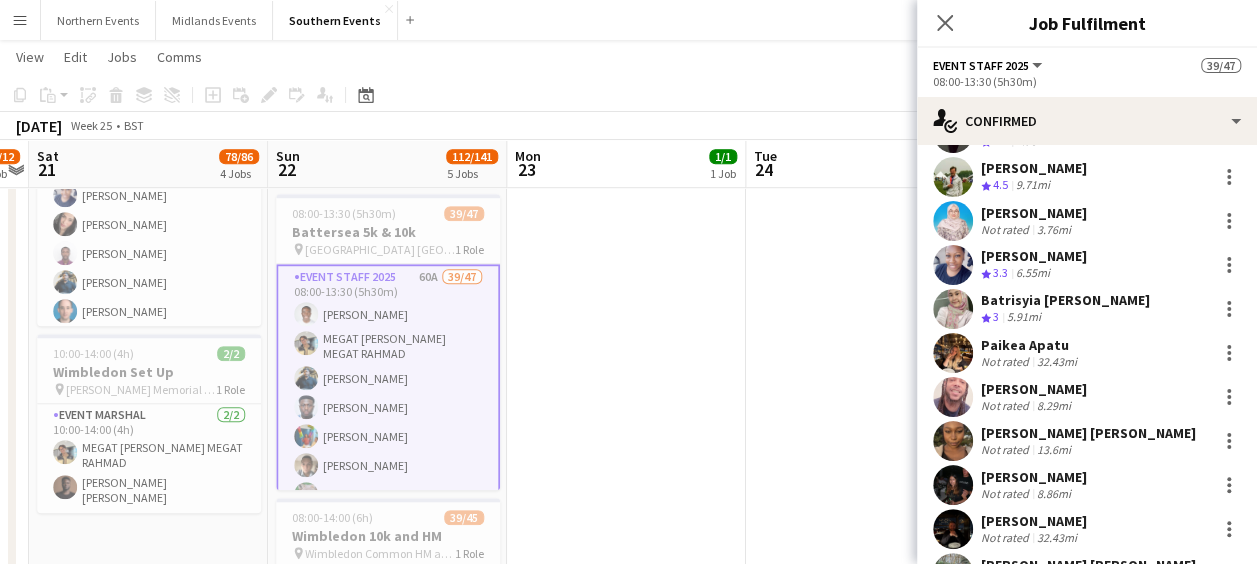 scroll, scrollTop: 848, scrollLeft: 0, axis: vertical 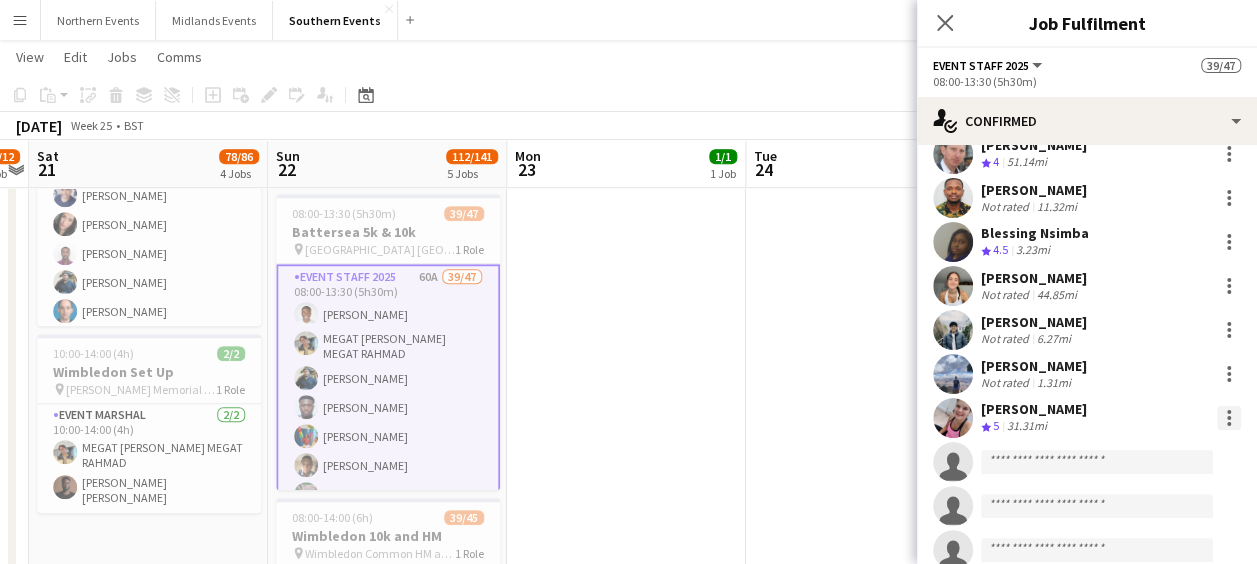click at bounding box center [1229, 418] 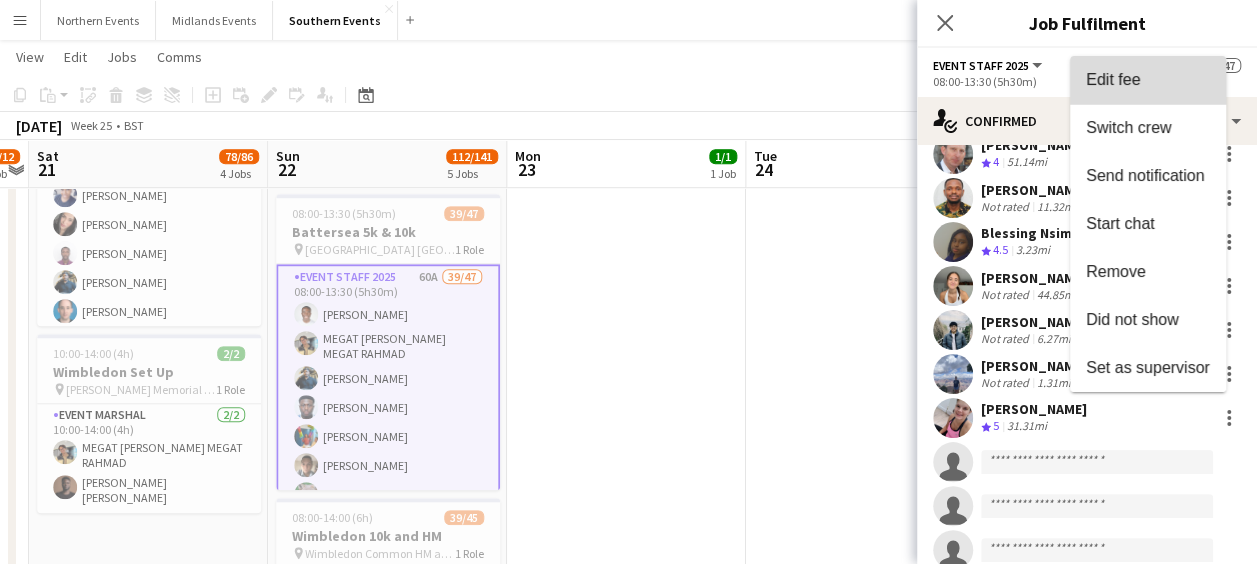 click on "Edit fee" at bounding box center (1113, 79) 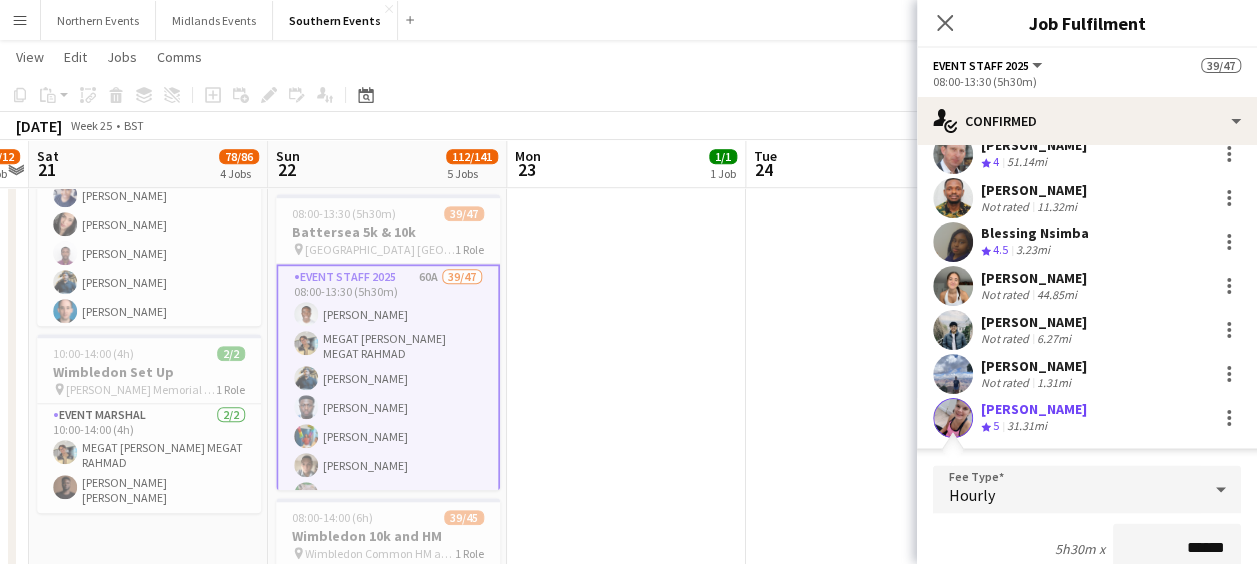 click on "******" at bounding box center [1177, 548] 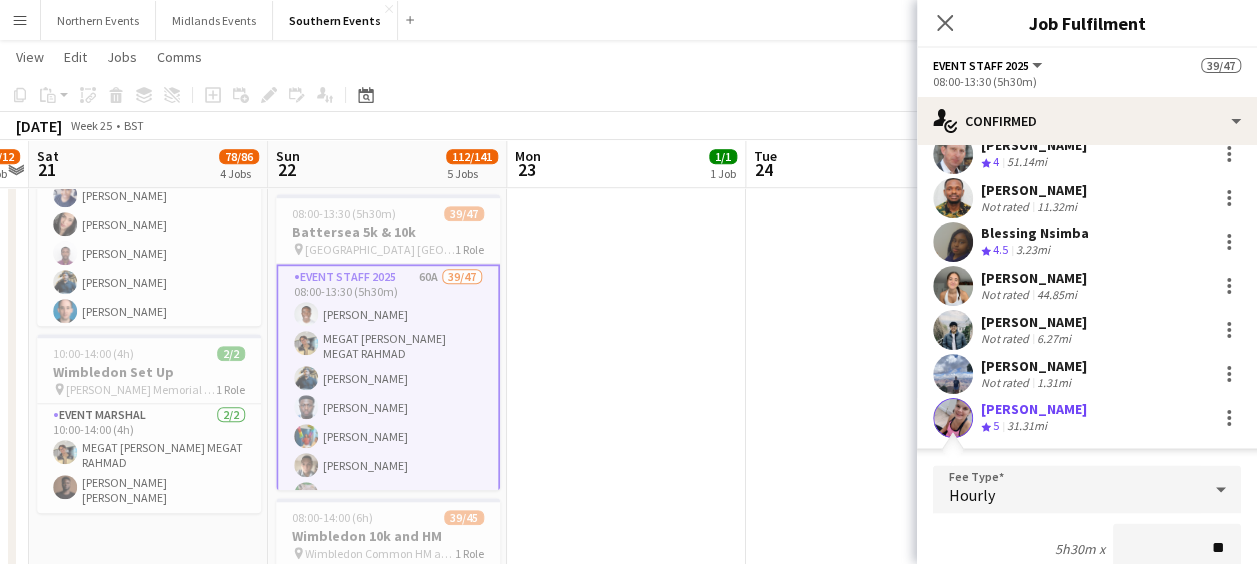 type on "*****" 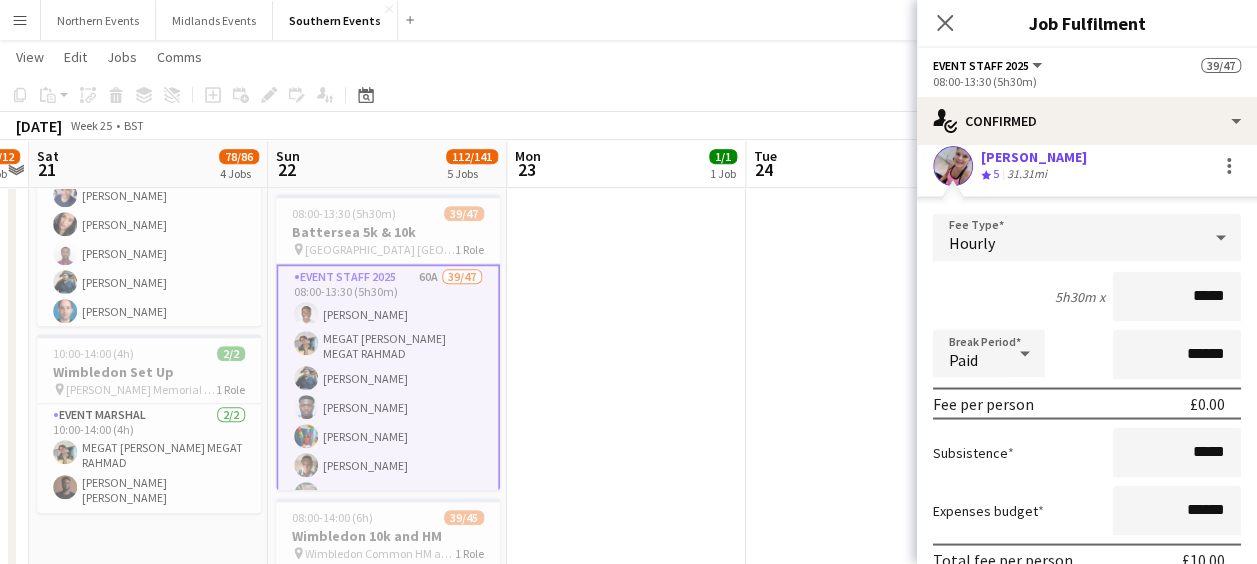 scroll, scrollTop: 1842, scrollLeft: 0, axis: vertical 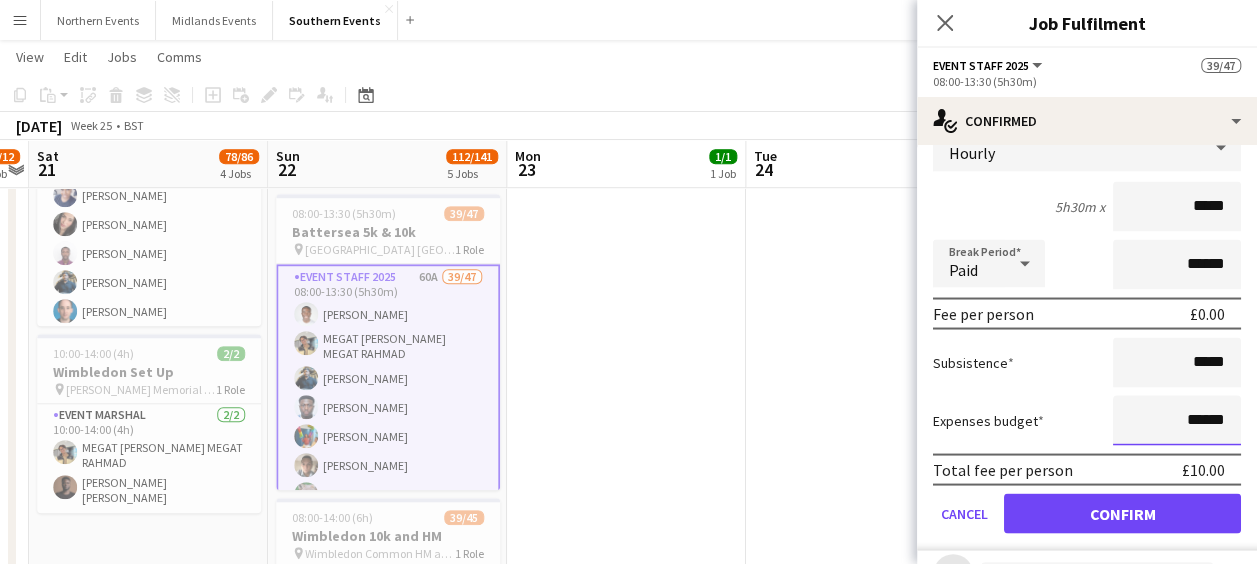 click on "******" at bounding box center [1177, 420] 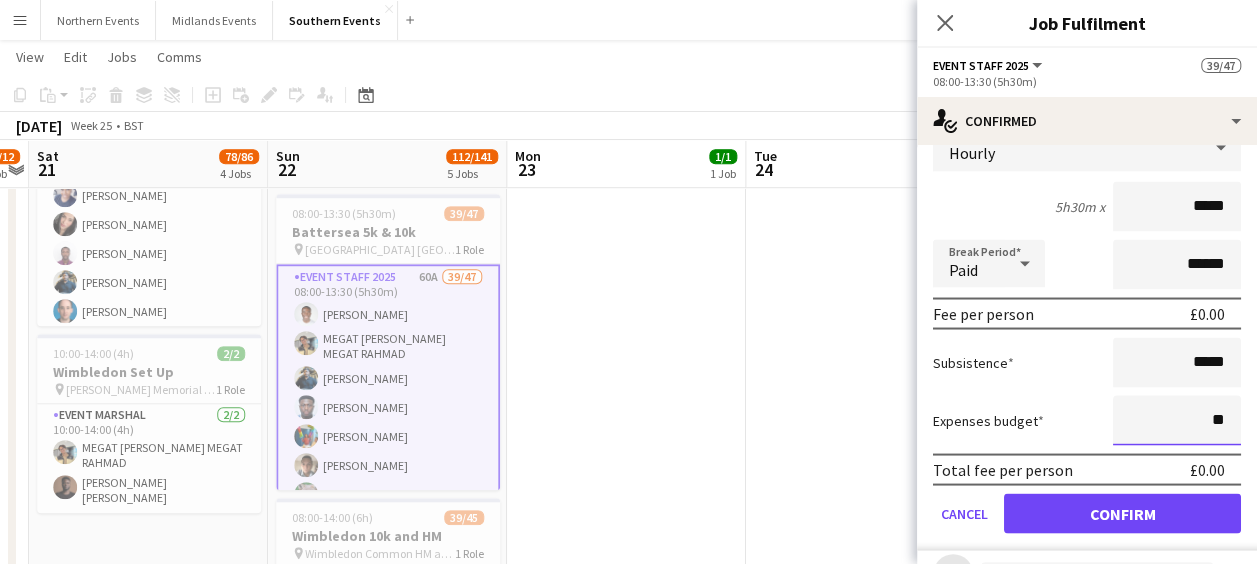 type on "*****" 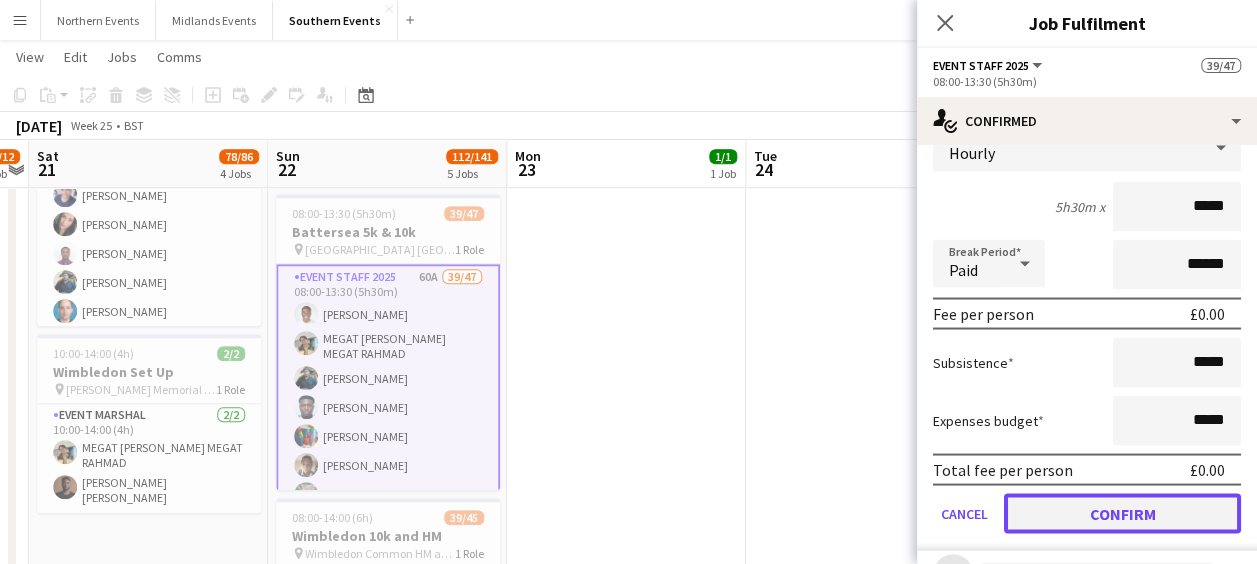 click on "Confirm" at bounding box center (1122, 513) 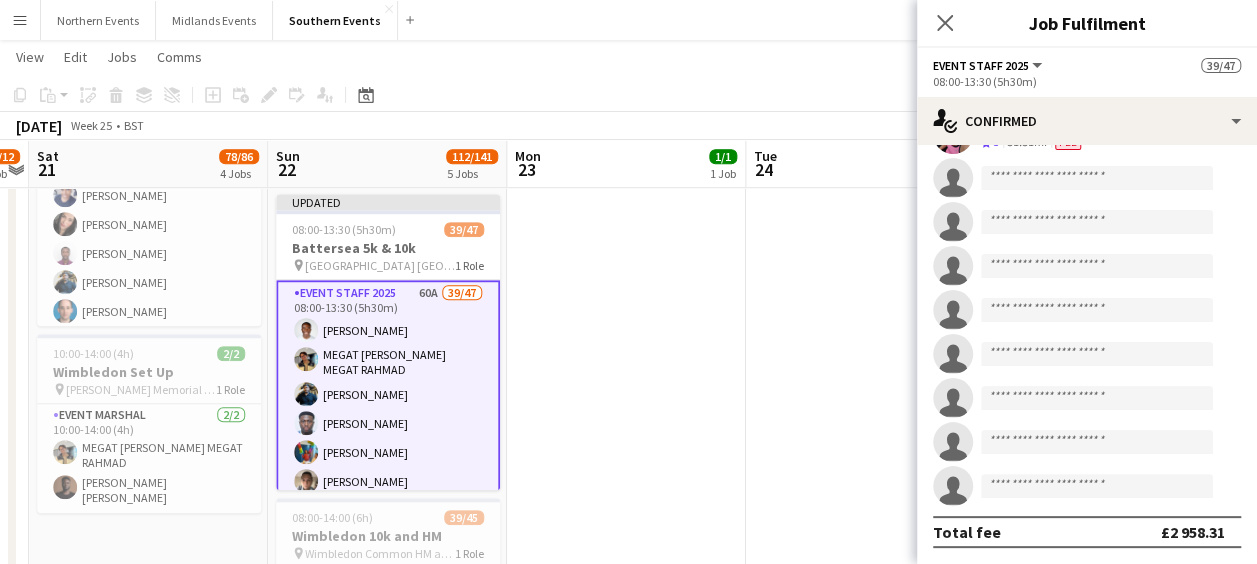 scroll, scrollTop: 1772, scrollLeft: 0, axis: vertical 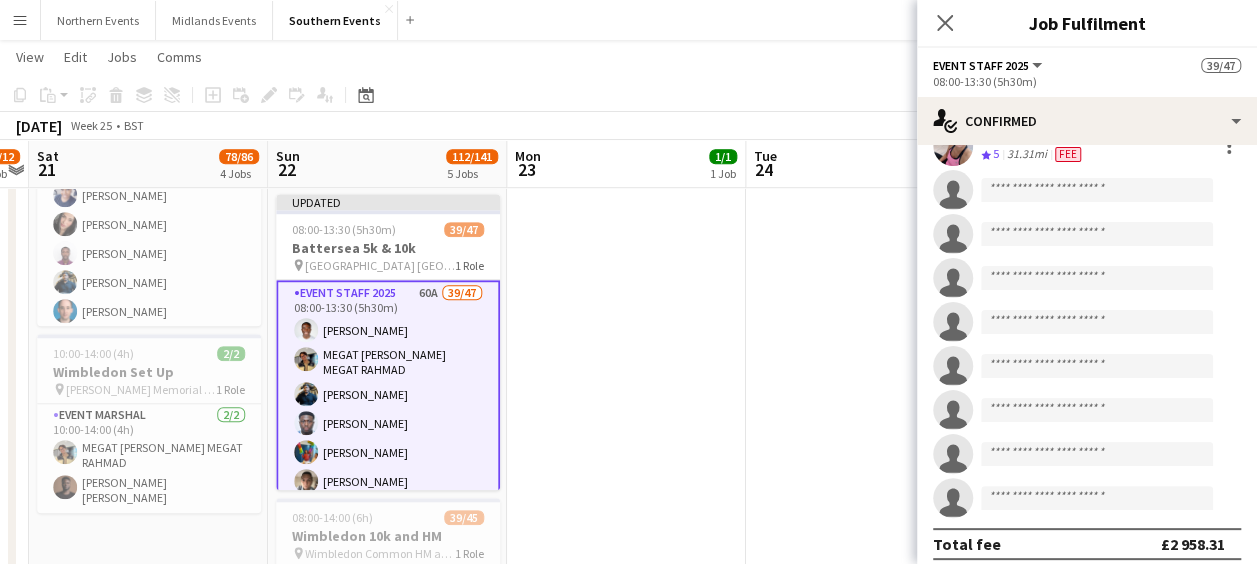 click on "09:00-17:00 (8h)    1/1   Warehouse
pin
Hersham   1 Role   Warehouse    [DATE]   09:00-17:00 (8h)
[PERSON_NAME]" at bounding box center (865, 195) 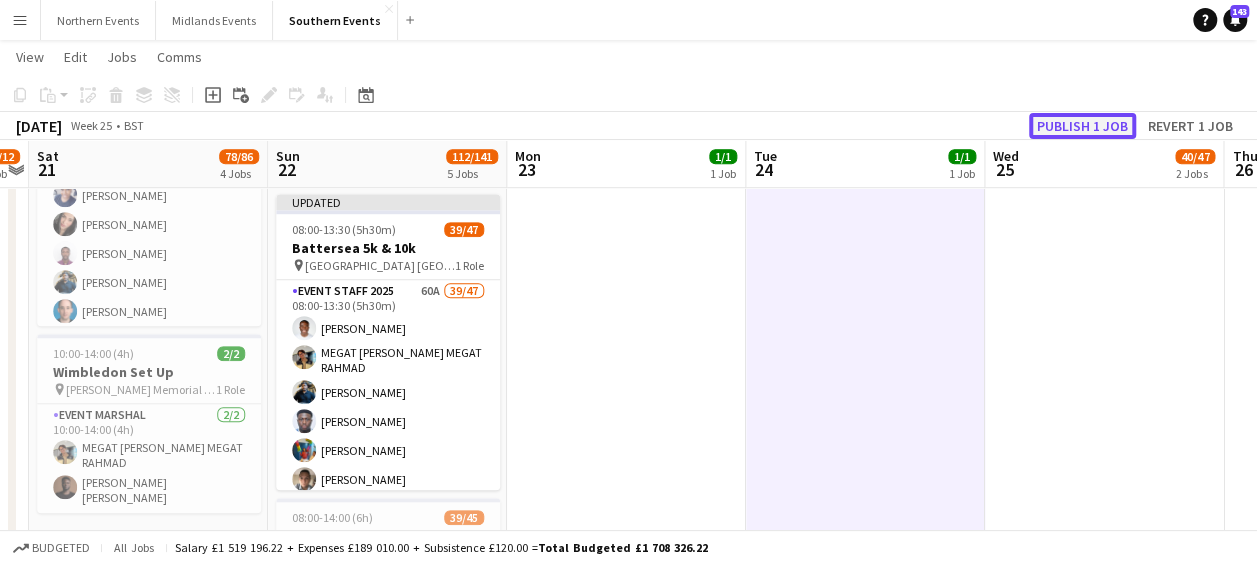 click on "Publish 1 job" 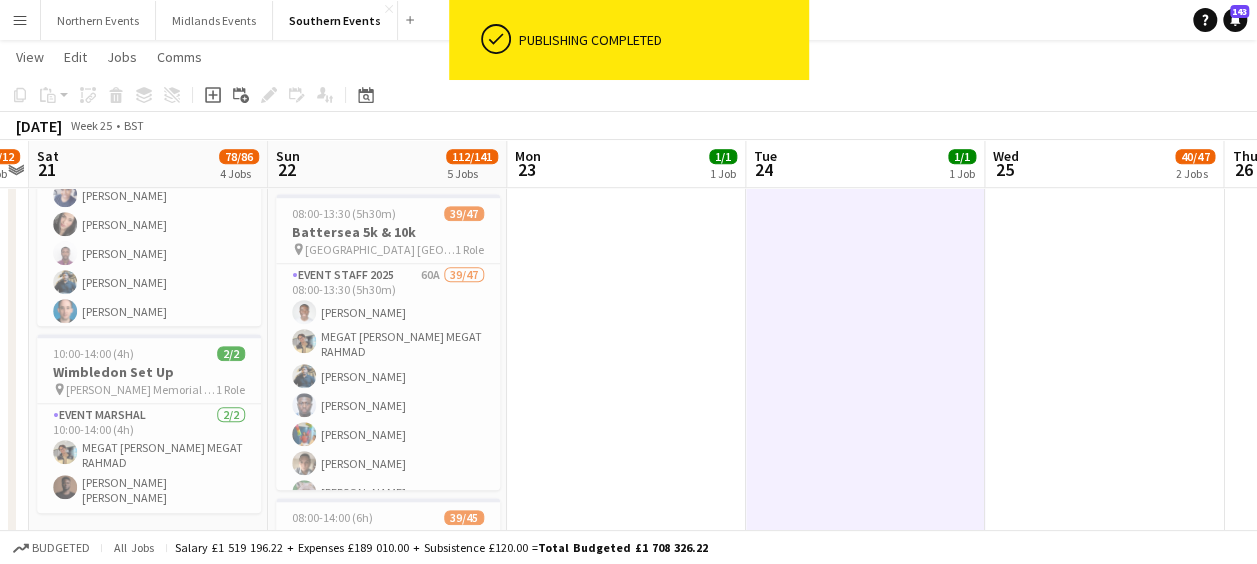 click on "Menu" at bounding box center [20, 20] 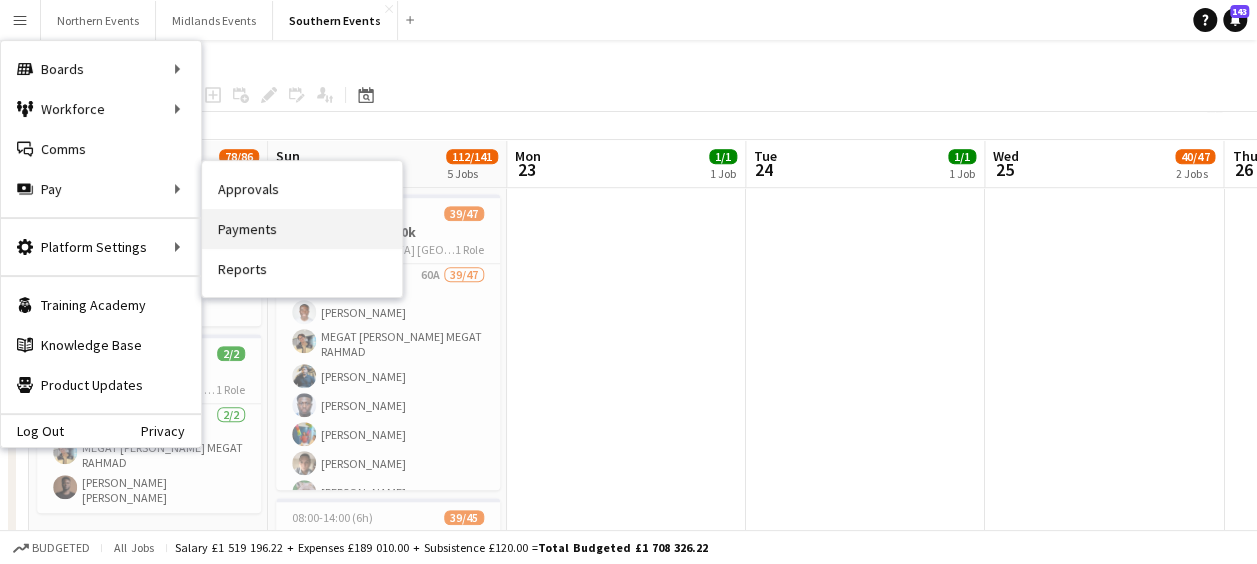 click on "Payments" at bounding box center (302, 229) 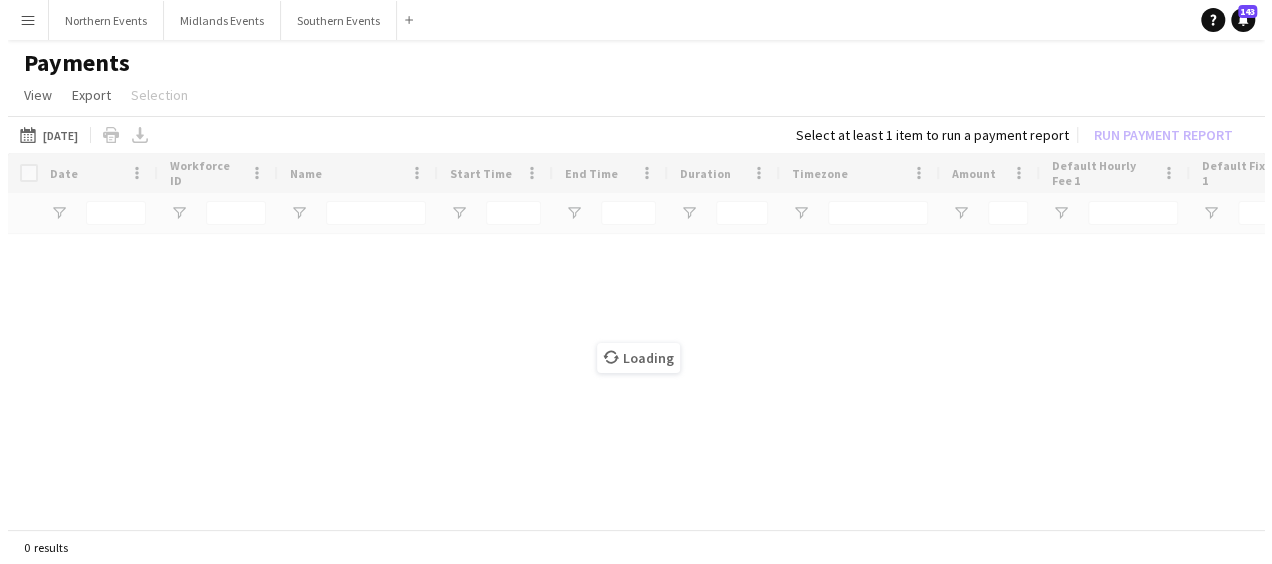 scroll, scrollTop: 0, scrollLeft: 0, axis: both 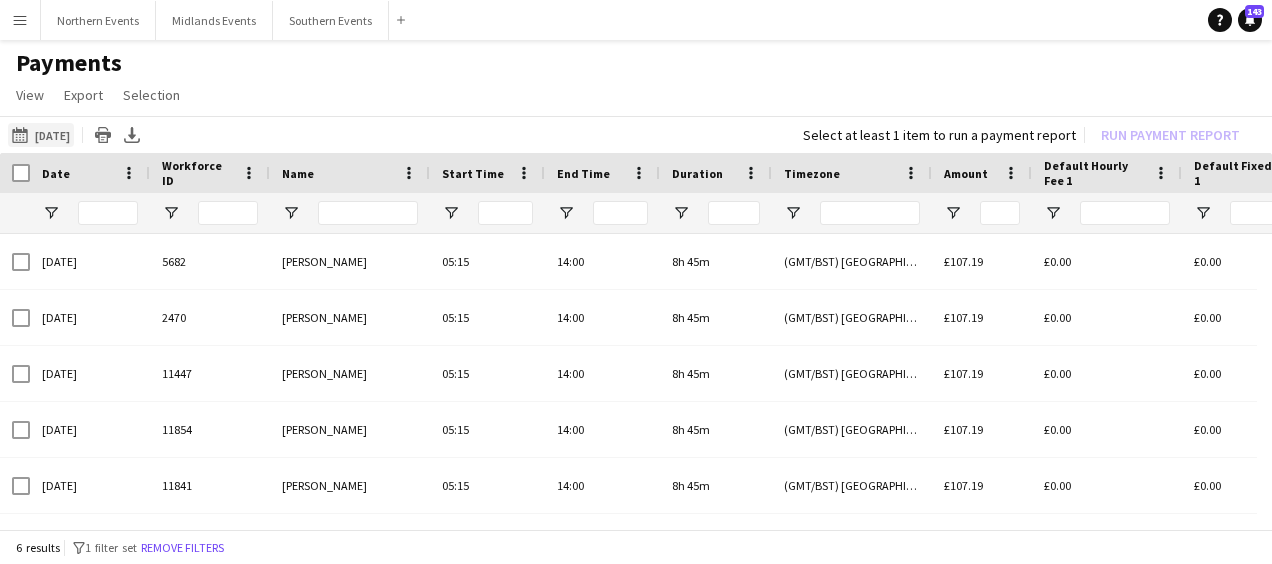 click on "[DATE]
[DATE]" 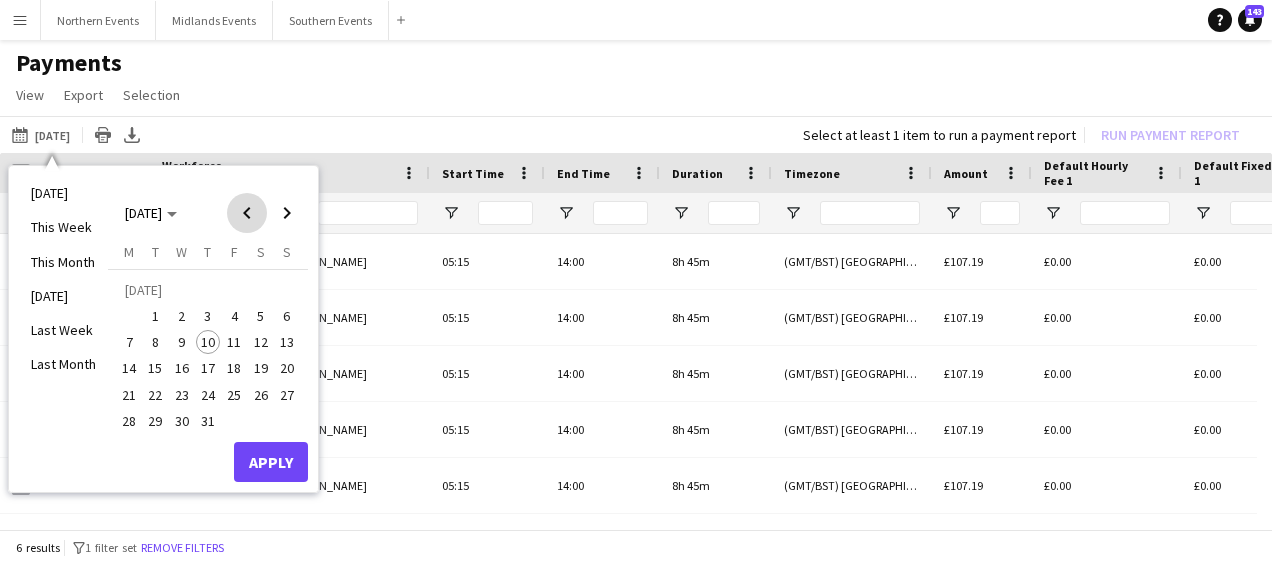 click at bounding box center (247, 213) 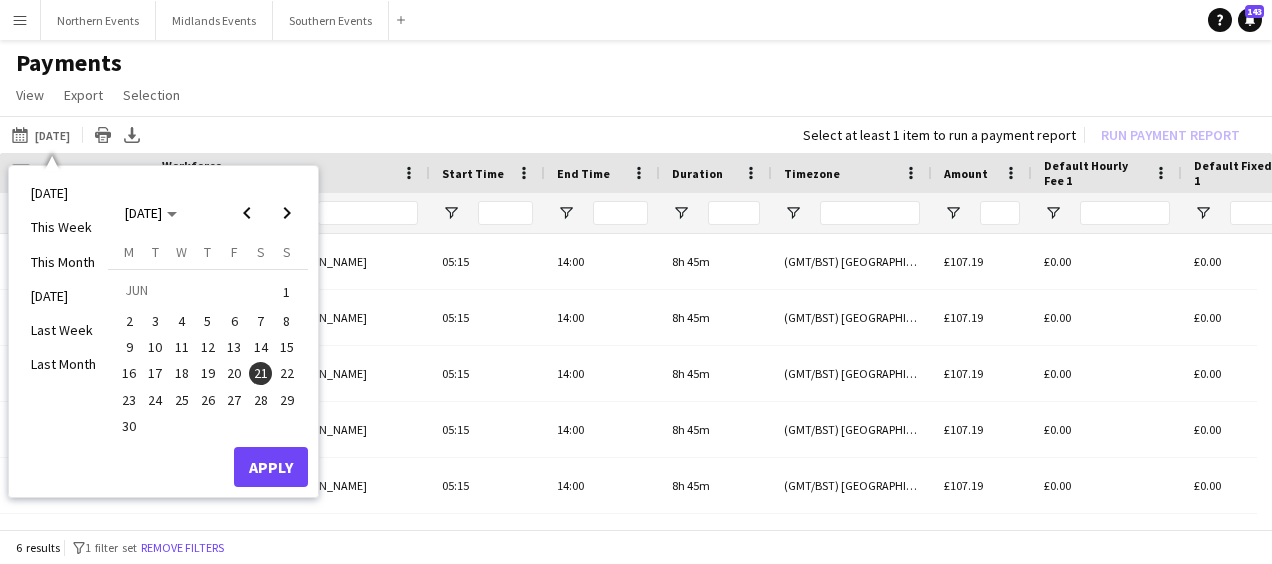 click on "22" at bounding box center [287, 374] 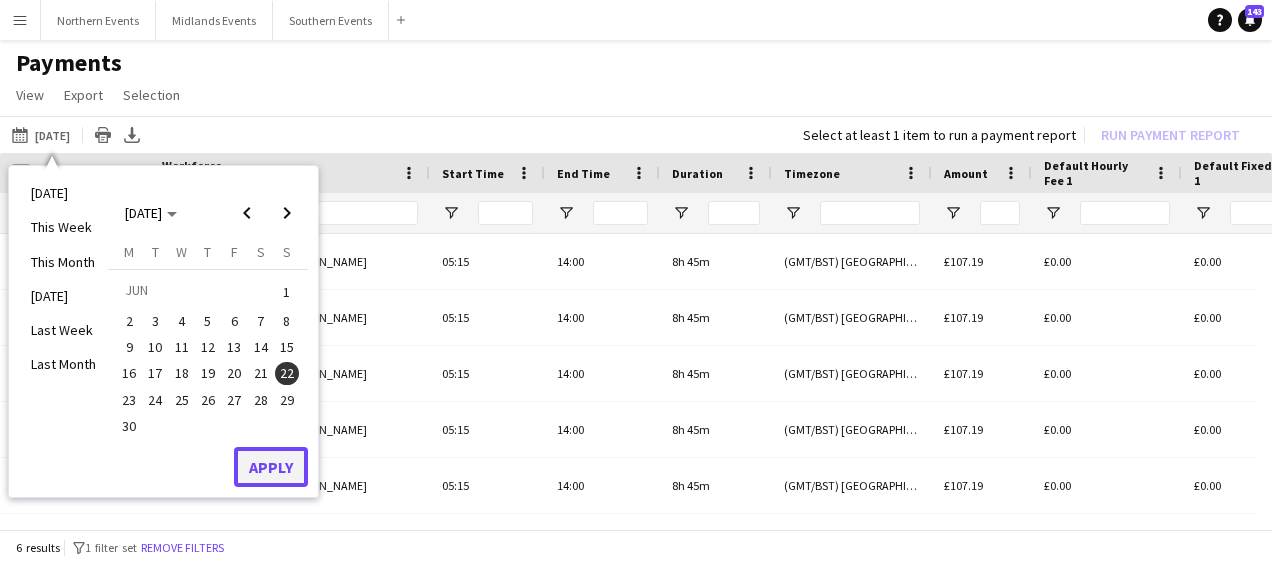 click on "Apply" at bounding box center [271, 467] 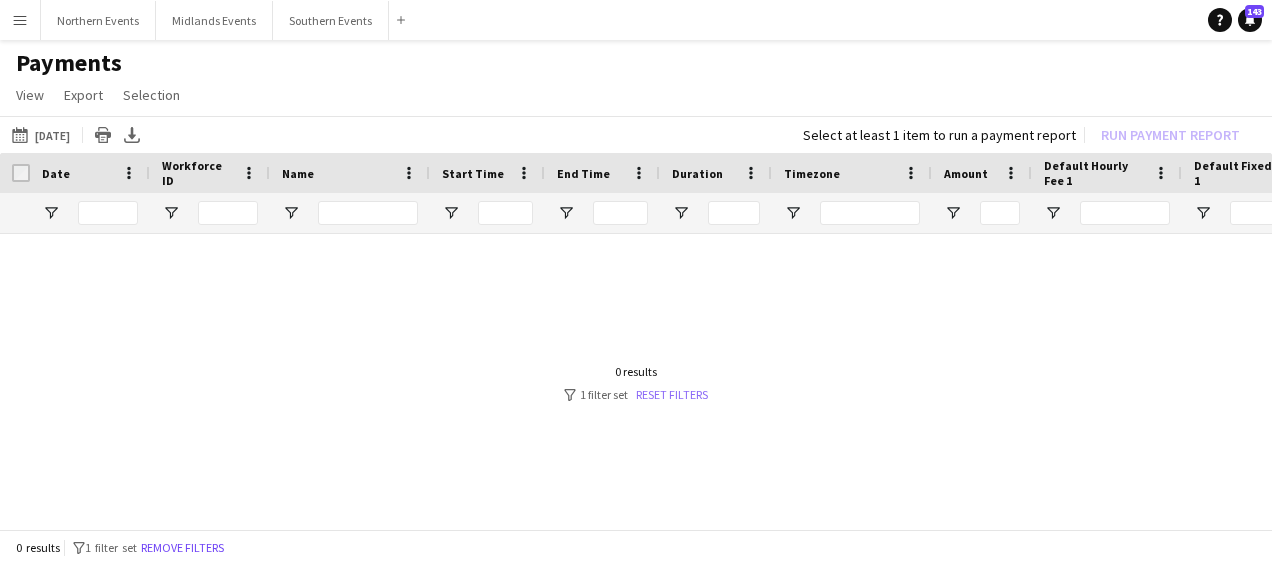 click on "Reset filters" at bounding box center [672, 394] 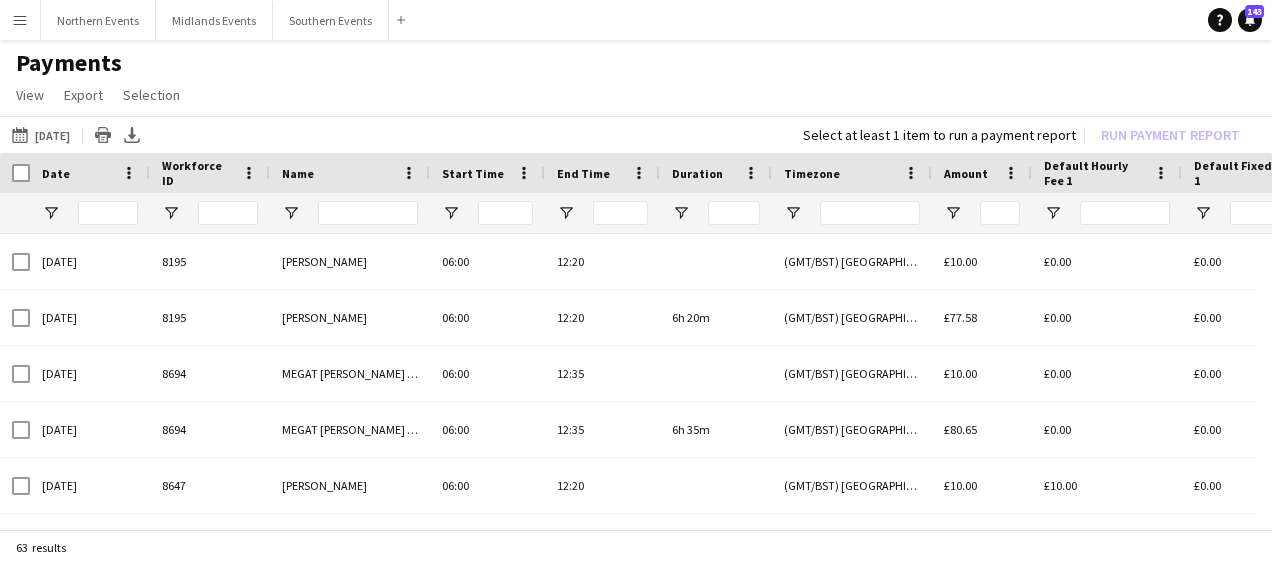 scroll, scrollTop: 0, scrollLeft: 274, axis: horizontal 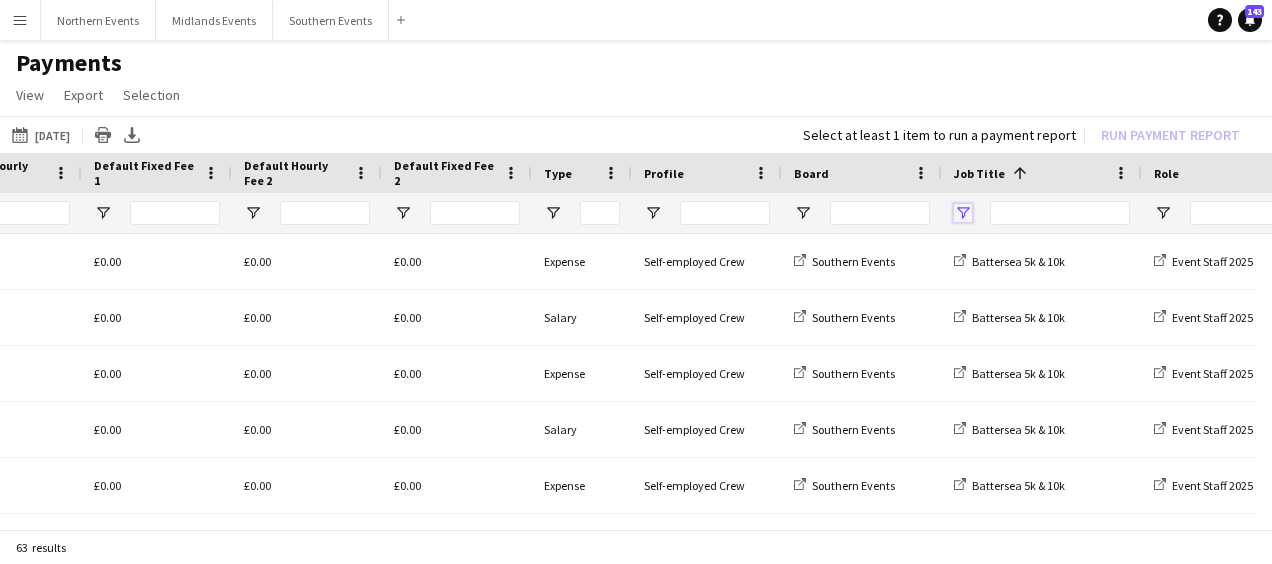 click at bounding box center (963, 213) 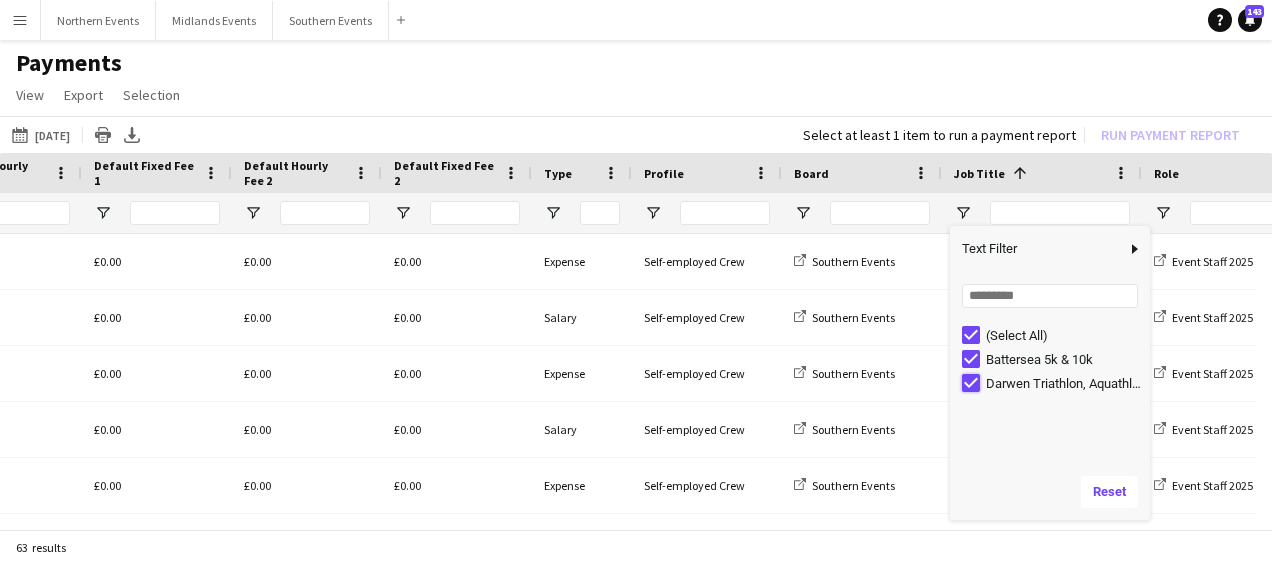 type on "**********" 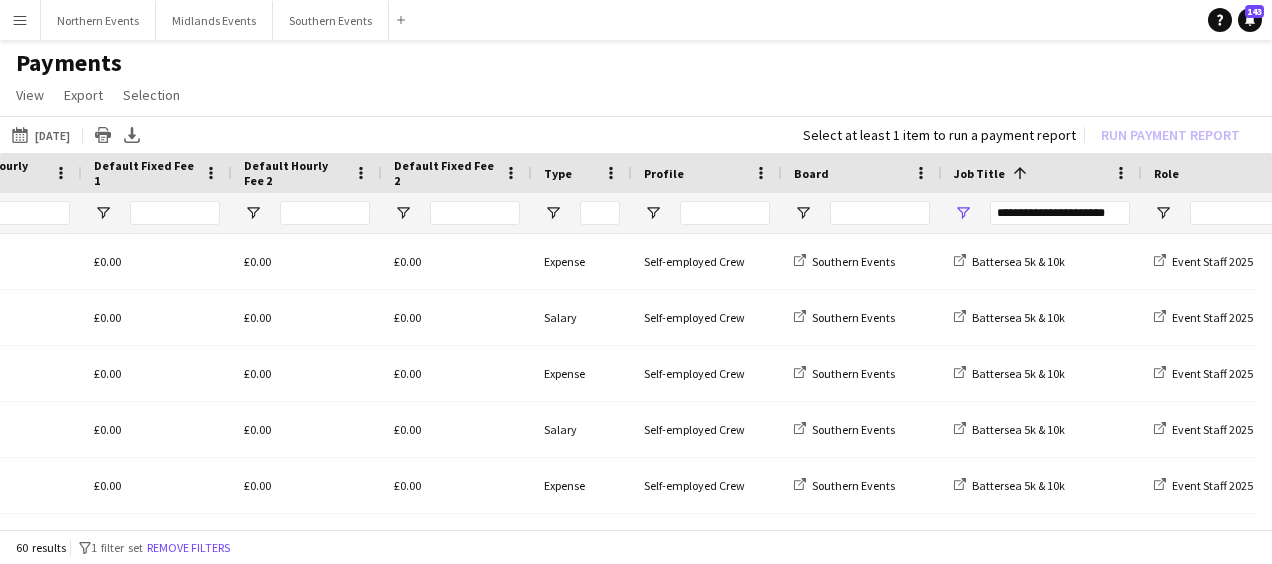 click on "View  Customise view Customise filters Reset Filters Reset View Reset All  Export  Export as XLSX Export as CSV Export as PDF  Selection  All for Date Range Clear All All Filtered Clear All Filtered" 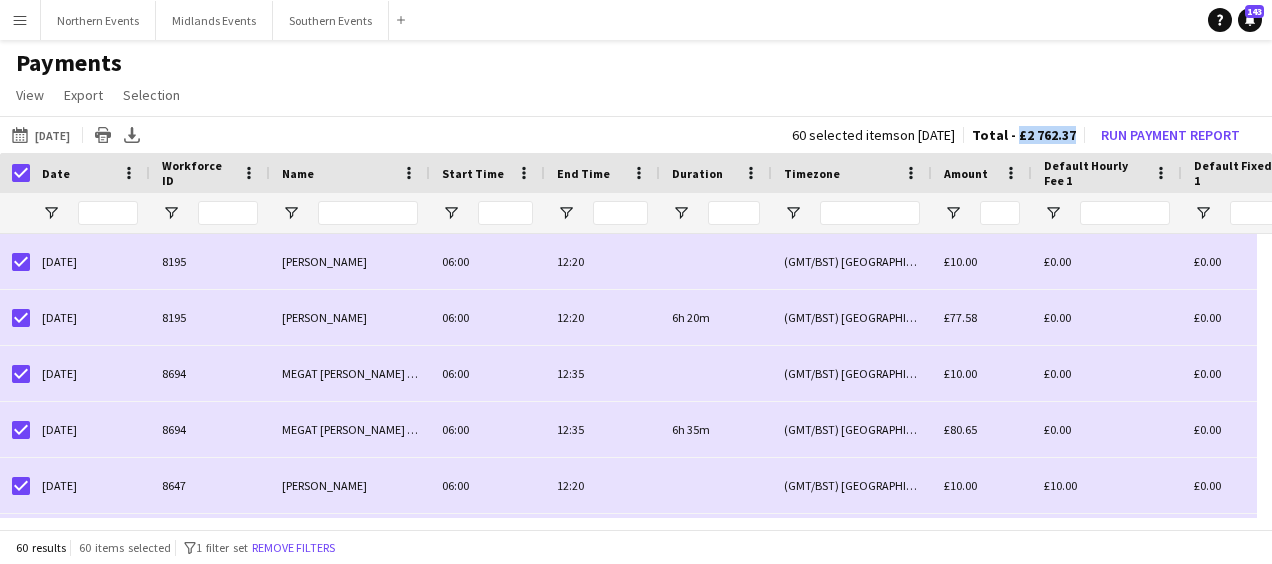 drag, startPoint x: 1017, startPoint y: 130, endPoint x: 1076, endPoint y: 134, distance: 59.135437 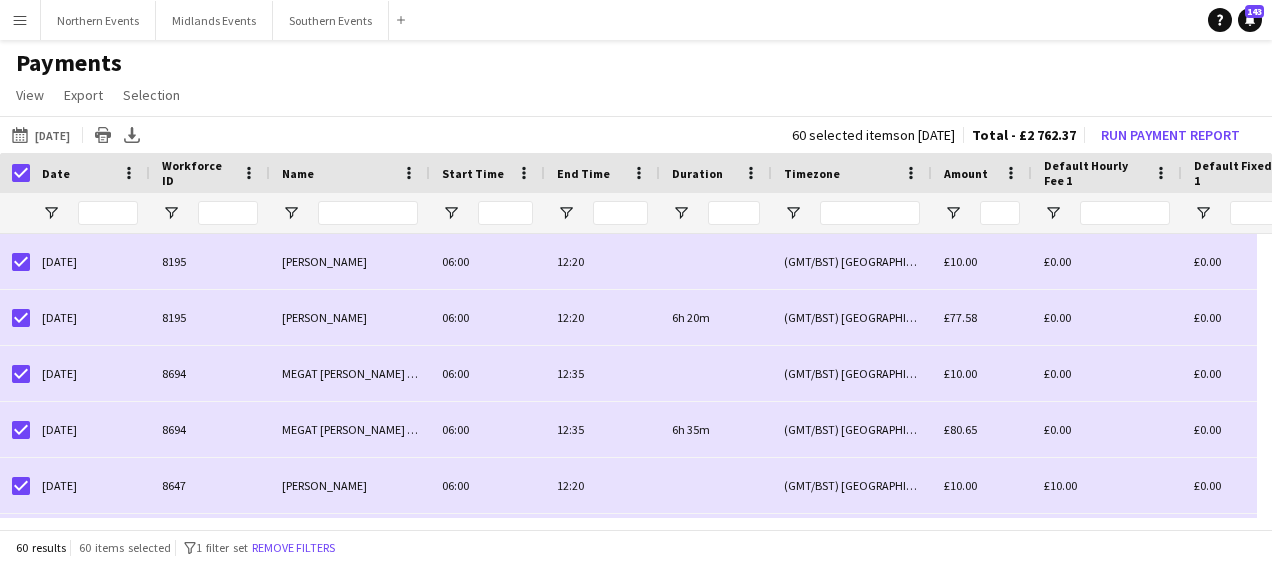 click on "View  Customise view Customise filters Reset Filters Reset View Reset All  Export  Export as XLSX Export as CSV Export as PDF  Selection  All for Date Range Clear All All Filtered Clear All Filtered" 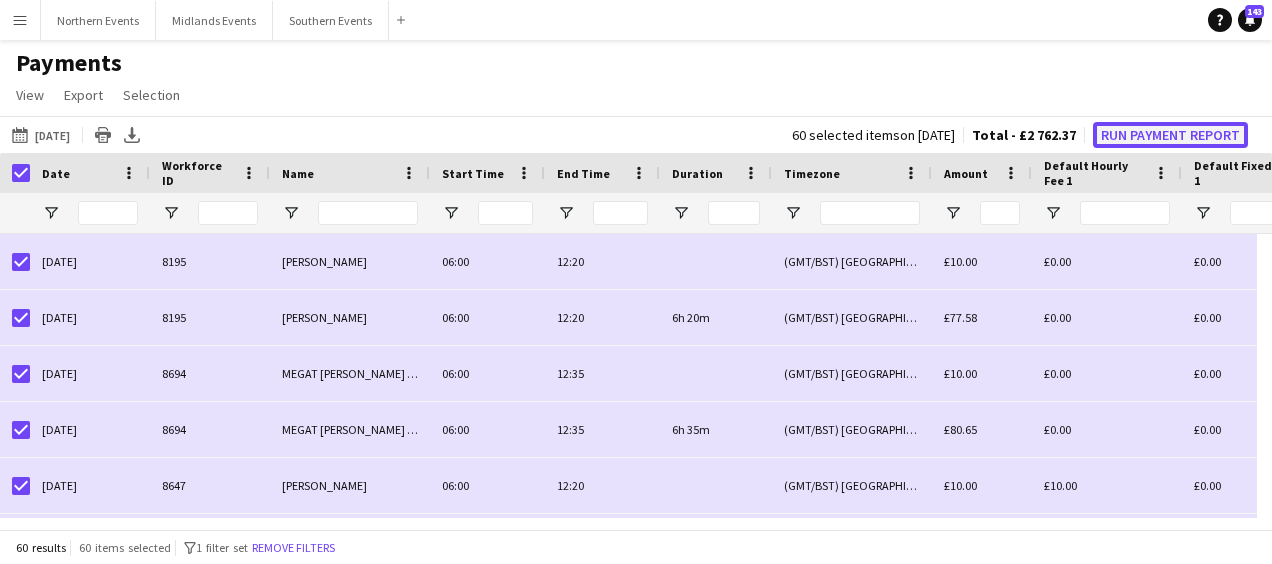 click on "Run Payment Report" 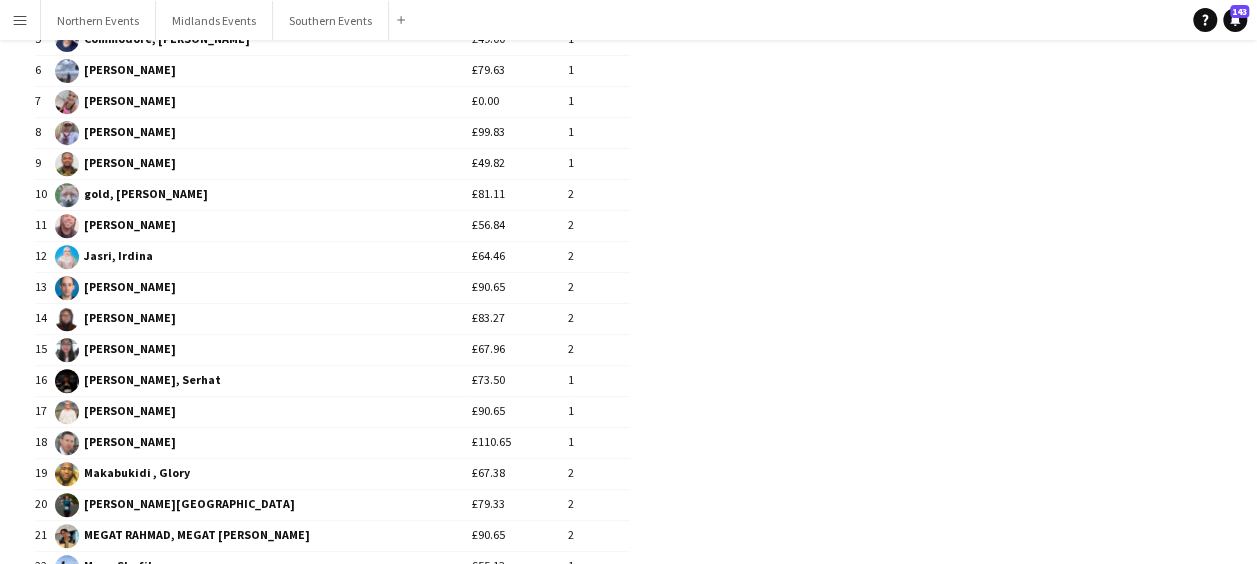scroll, scrollTop: 308, scrollLeft: 0, axis: vertical 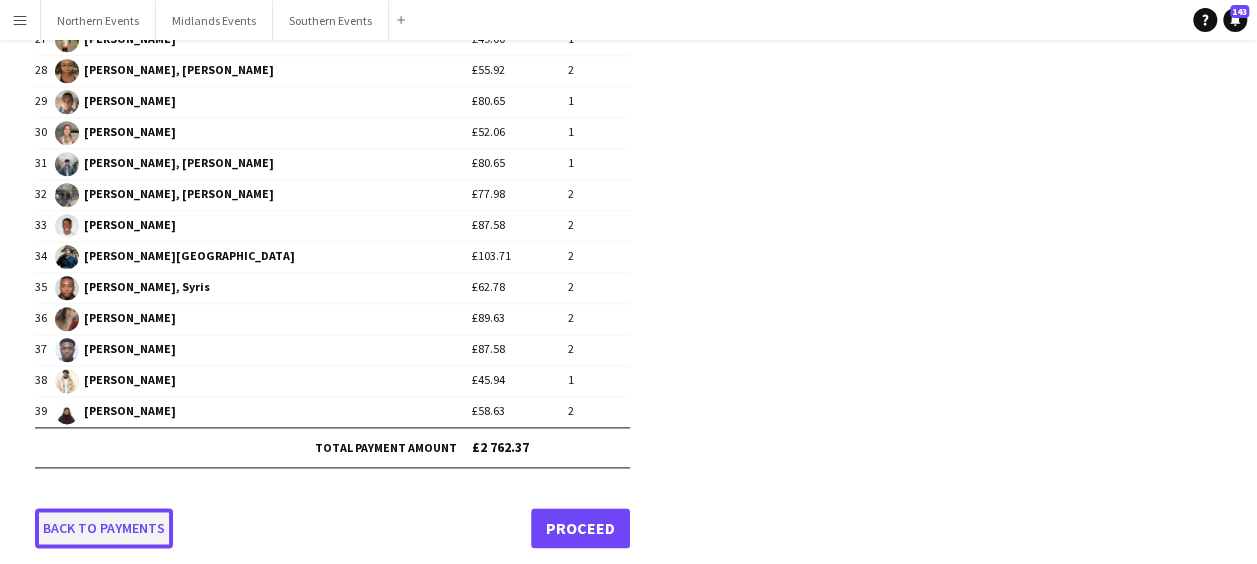click on "Back to payments" 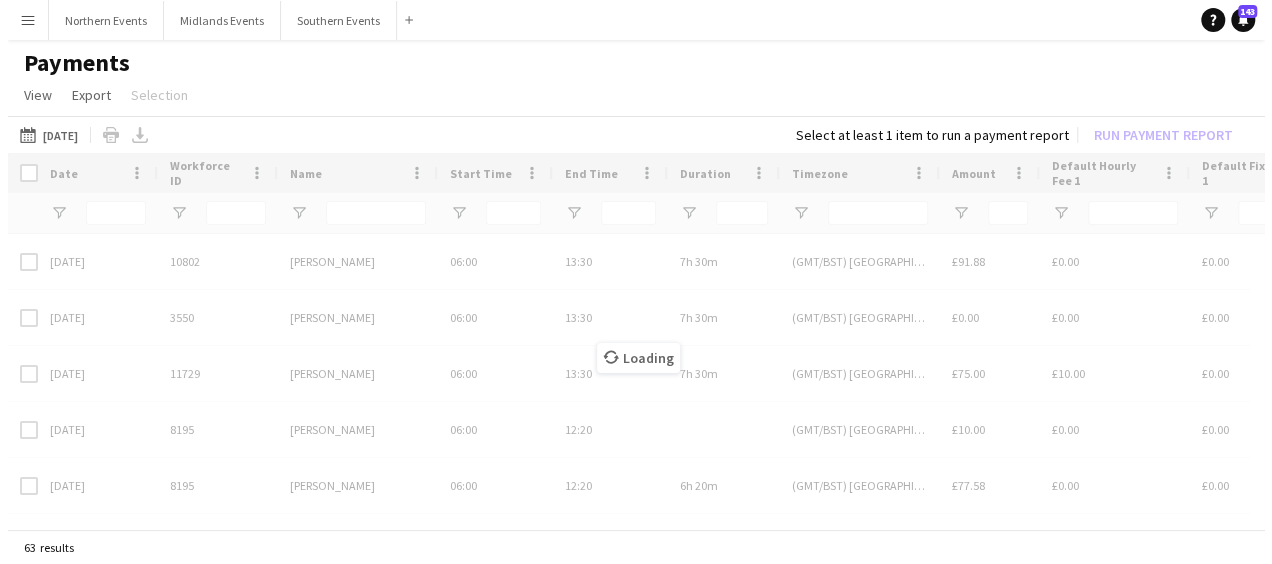 scroll, scrollTop: 0, scrollLeft: 0, axis: both 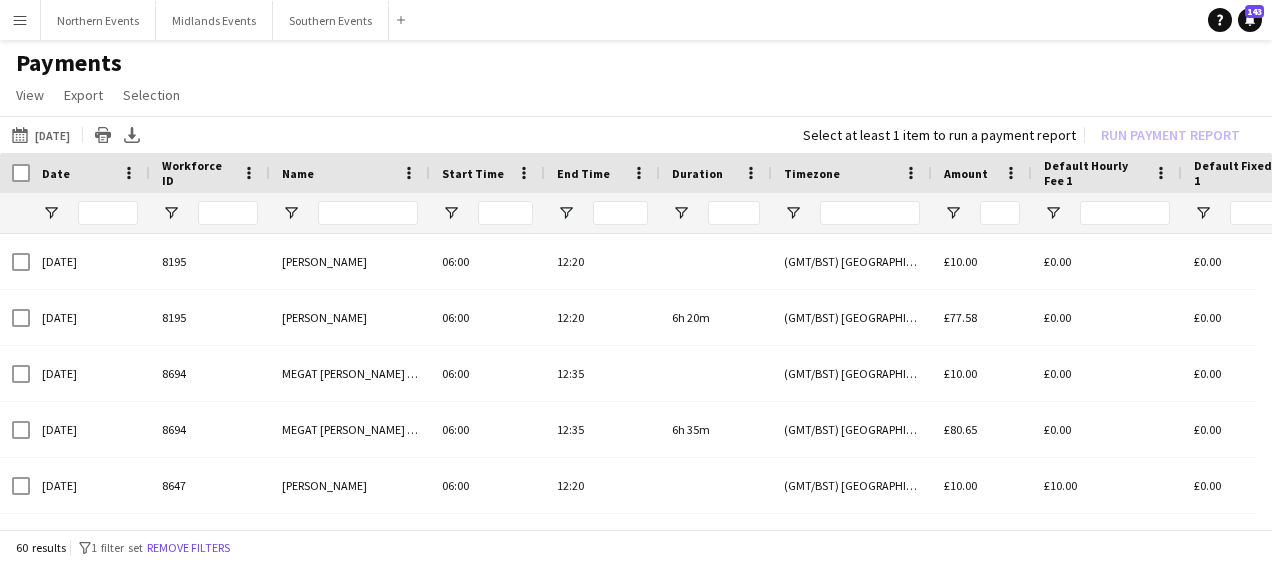 click on "Menu" at bounding box center (20, 20) 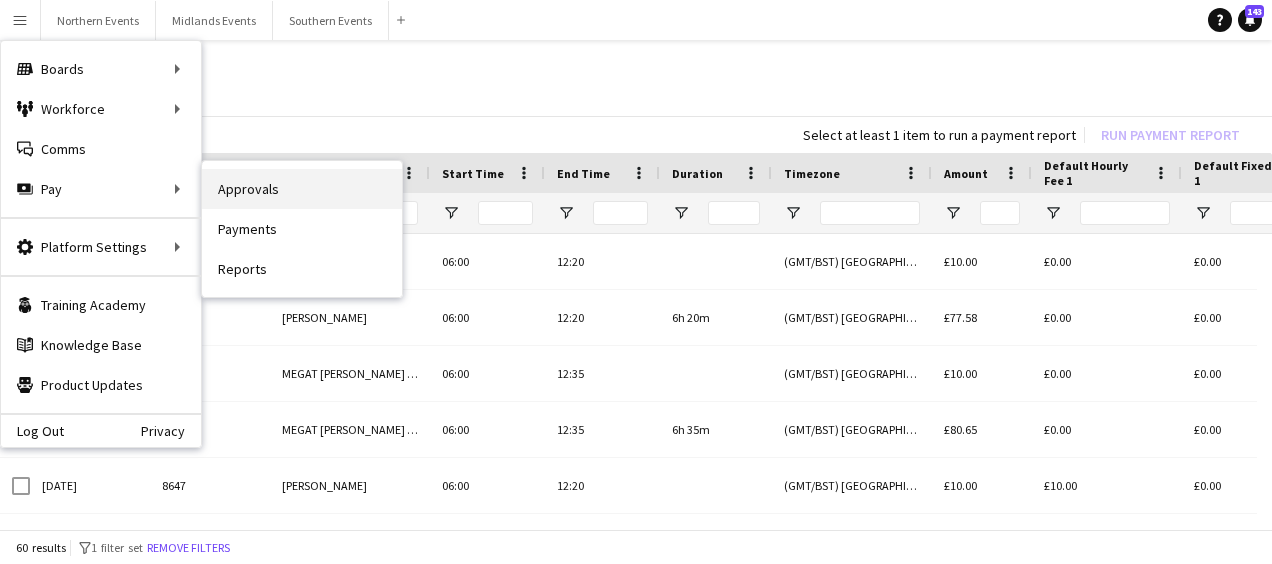 click on "Approvals" at bounding box center [302, 189] 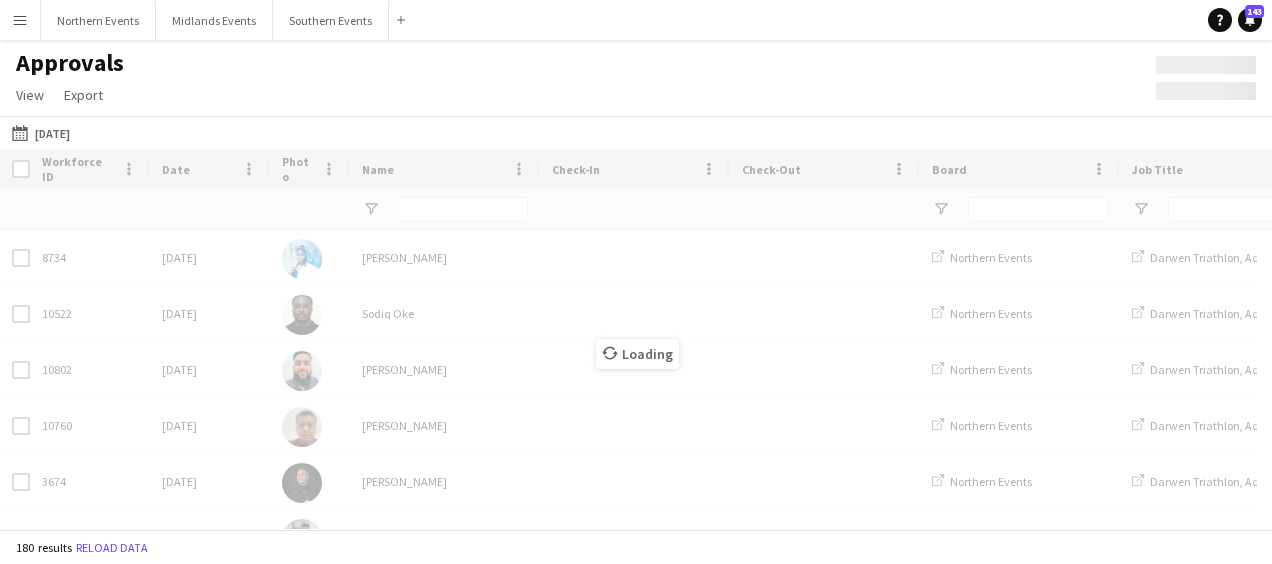 type on "**********" 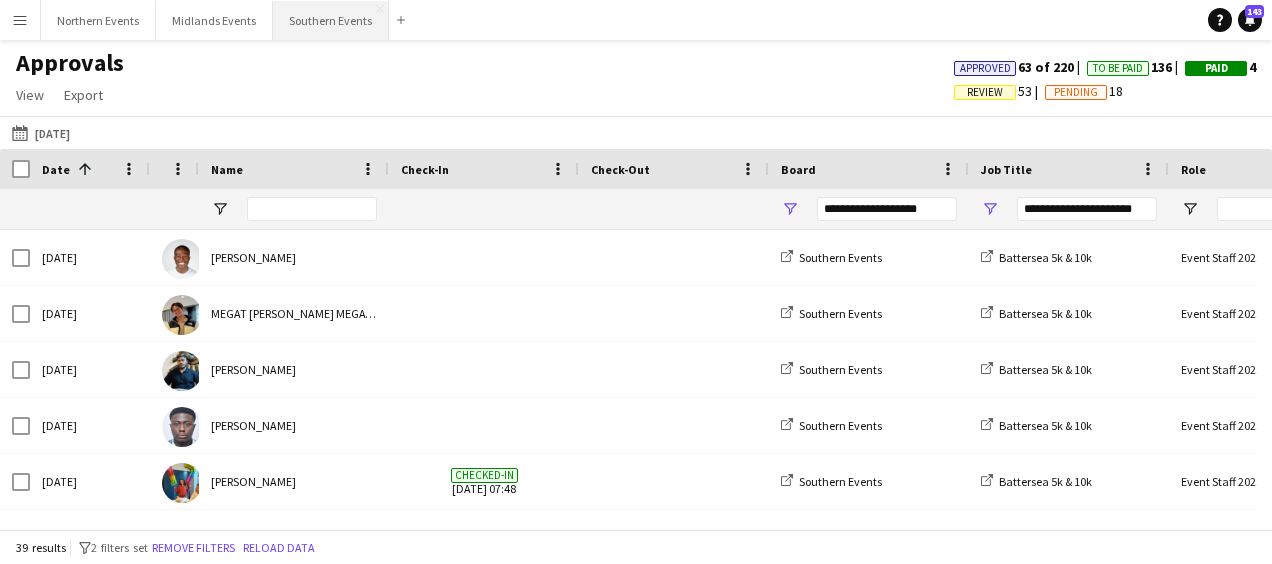 click on "Southern Events
Close" at bounding box center [331, 20] 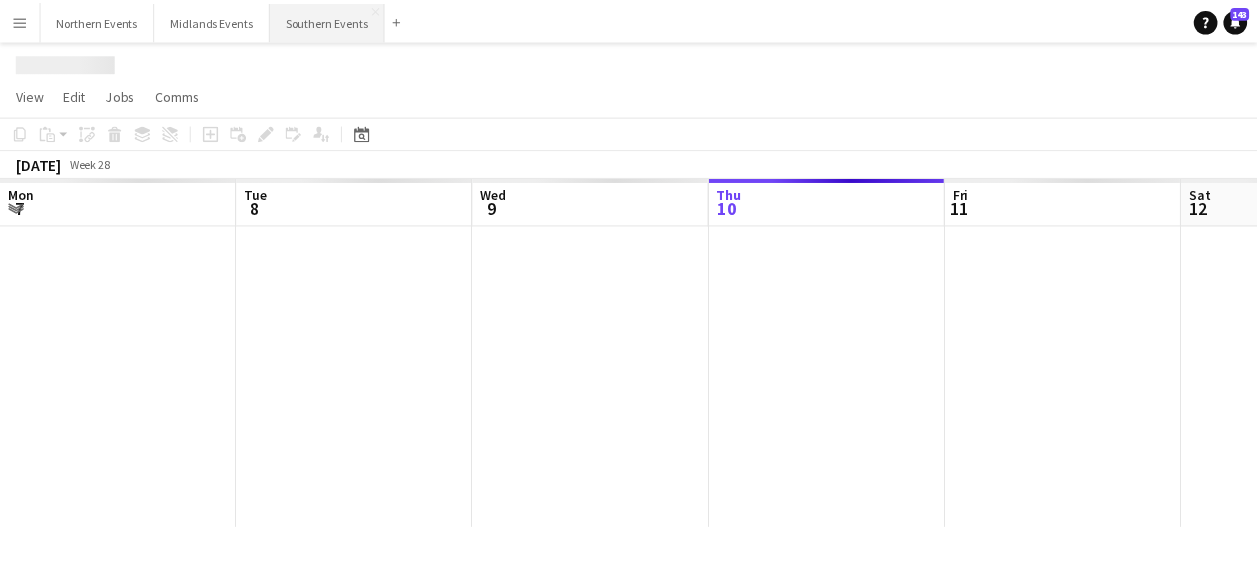 scroll, scrollTop: 0, scrollLeft: 478, axis: horizontal 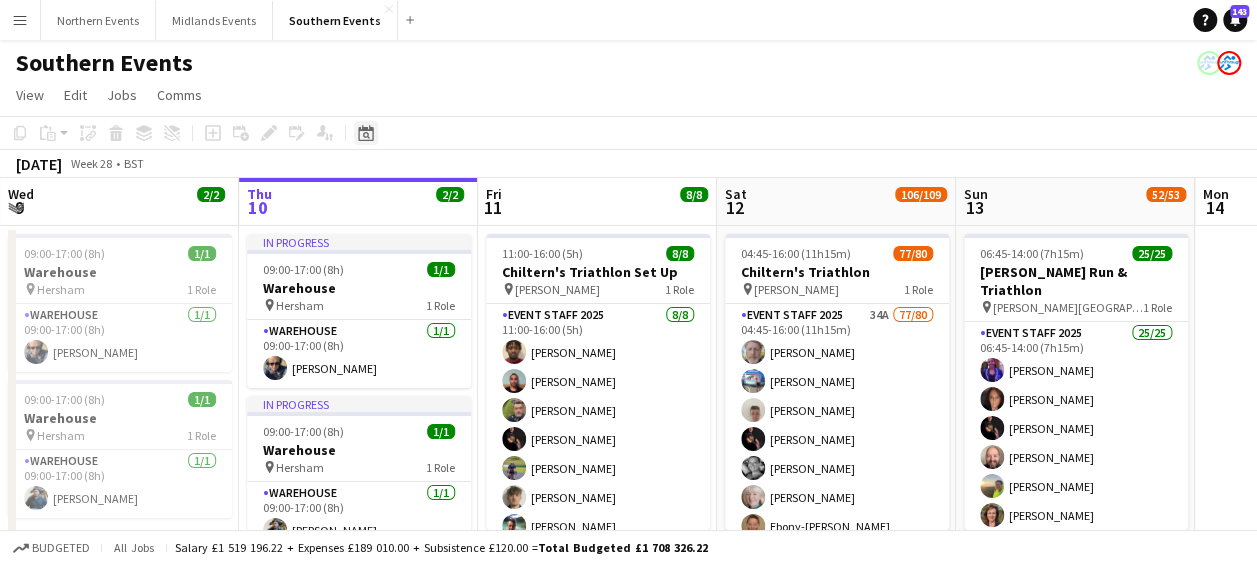 click on "Date picker" 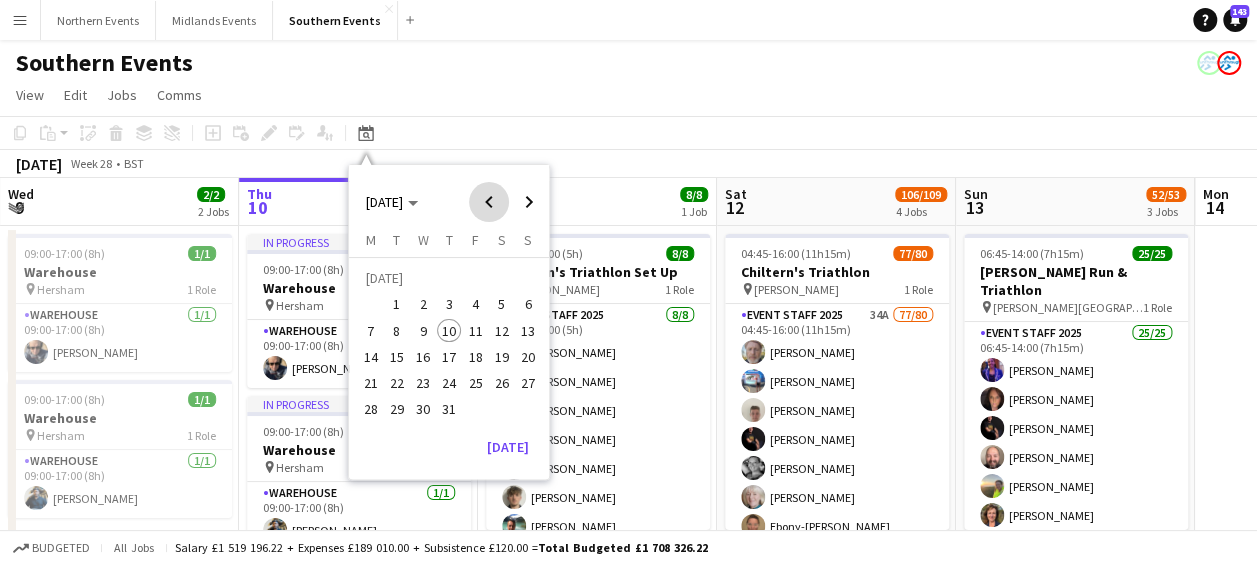click at bounding box center (489, 202) 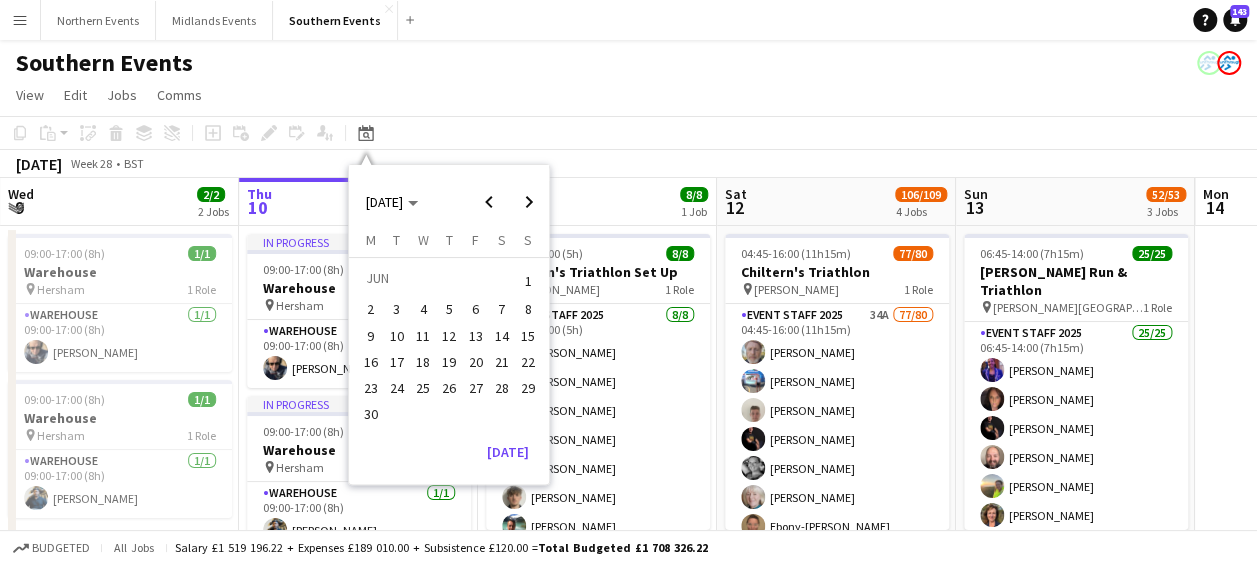 click on "22" at bounding box center (528, 362) 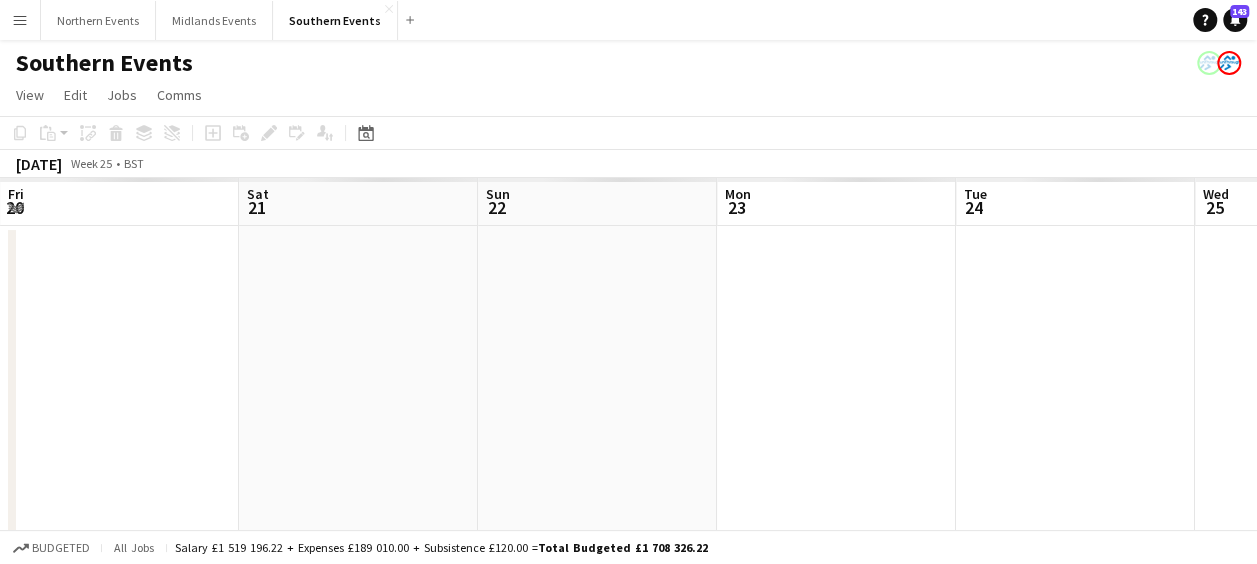 scroll, scrollTop: 0, scrollLeft: 688, axis: horizontal 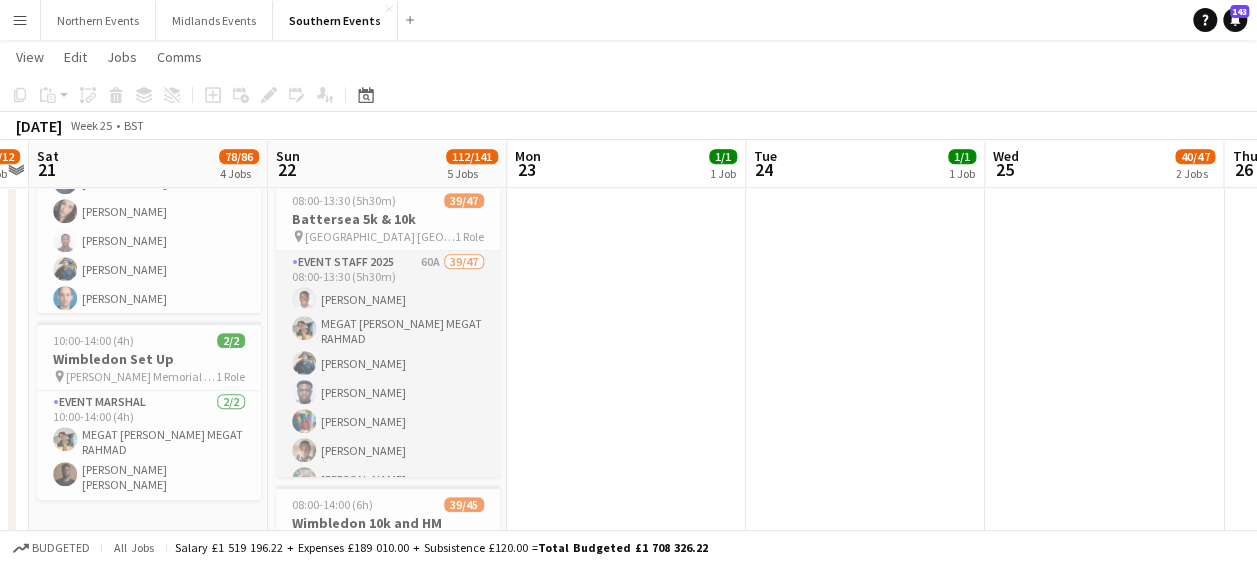 click on "Event Staff 2025   60A   39/47   08:00-13:30 (5h30m)
[PERSON_NAME] MEGAT [PERSON_NAME] MEGAT RAHMAD [PERSON_NAME] [PERSON_NAME] [PERSON_NAME] [PERSON_NAME] [PERSON_NAME] [PERSON_NAME] [PERSON_NAME] [PERSON_NAME] [PERSON_NAME] ! [PERSON_NAME] [PERSON_NAME] [PERSON_NAME] [PERSON_NAME] [PERSON_NAME] [PERSON_NAME] [PERSON_NAME] [PERSON_NAME] [PERSON_NAME] [PERSON_NAME] Paikea [PERSON_NAME] [PERSON_NAME] [PERSON_NAME] [PERSON_NAME] [PERSON_NAME] [PERSON_NAME] [PERSON_NAME] [PERSON_NAME] [PERSON_NAME] [PERSON_NAME] Binti Mohd [PERSON_NAME] Zamri [PERSON_NAME] [PERSON_NAME] [PERSON_NAME] Blessing [PERSON_NAME] [PERSON_NAME] Saiful Asyraf [PERSON_NAME] [PERSON_NAME]
single-neutral-actions
single-neutral-actions
single-neutral-actions
single-neutral-actions
single-neutral-actions
single-neutral-actions" at bounding box center (388, 964) 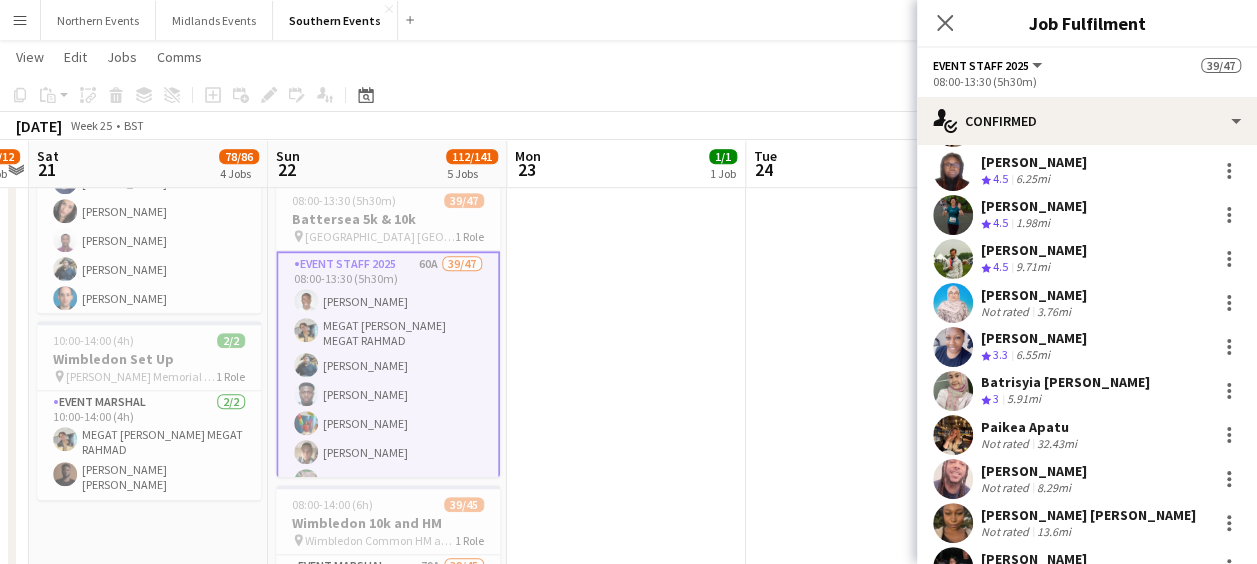 scroll, scrollTop: 1139, scrollLeft: 0, axis: vertical 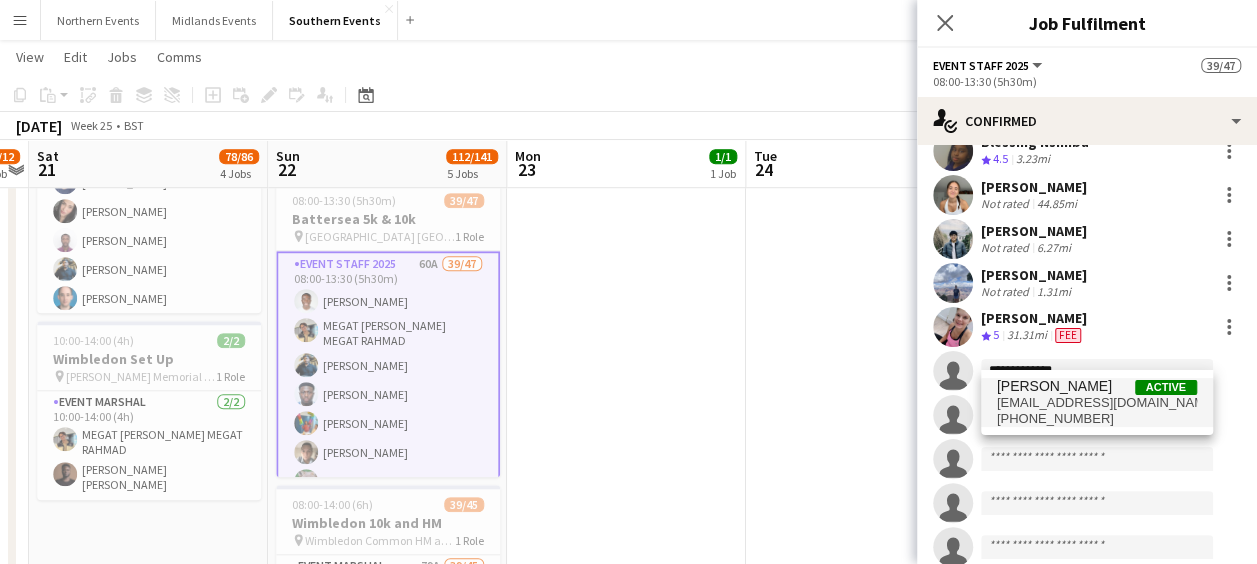 type on "**********" 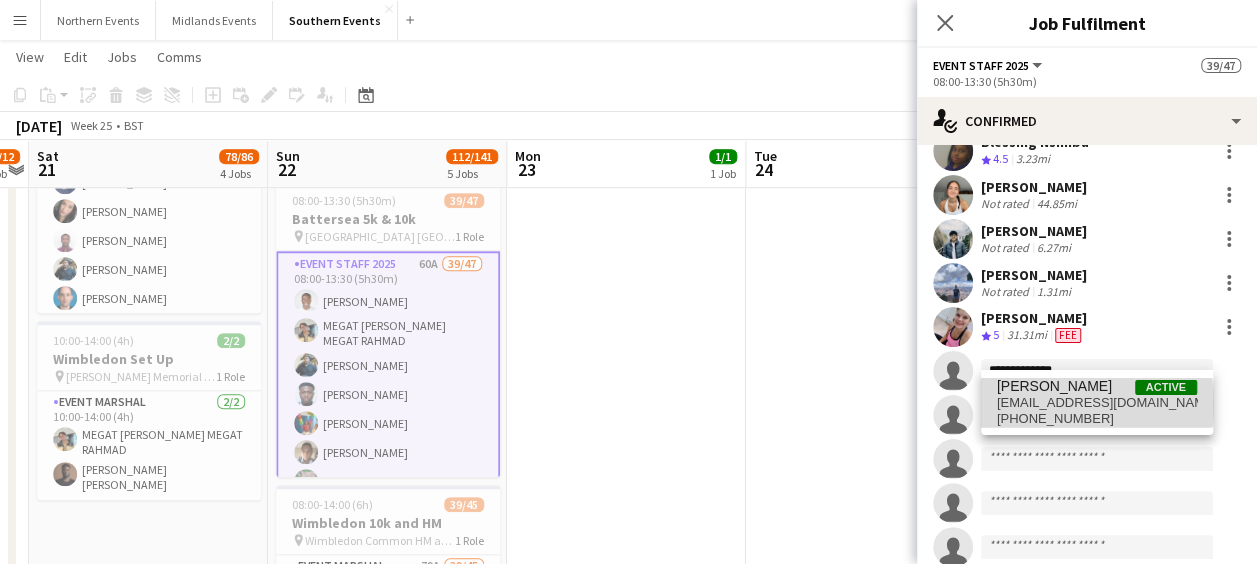 click on "bradleydods07@gmail.com" at bounding box center (1097, 403) 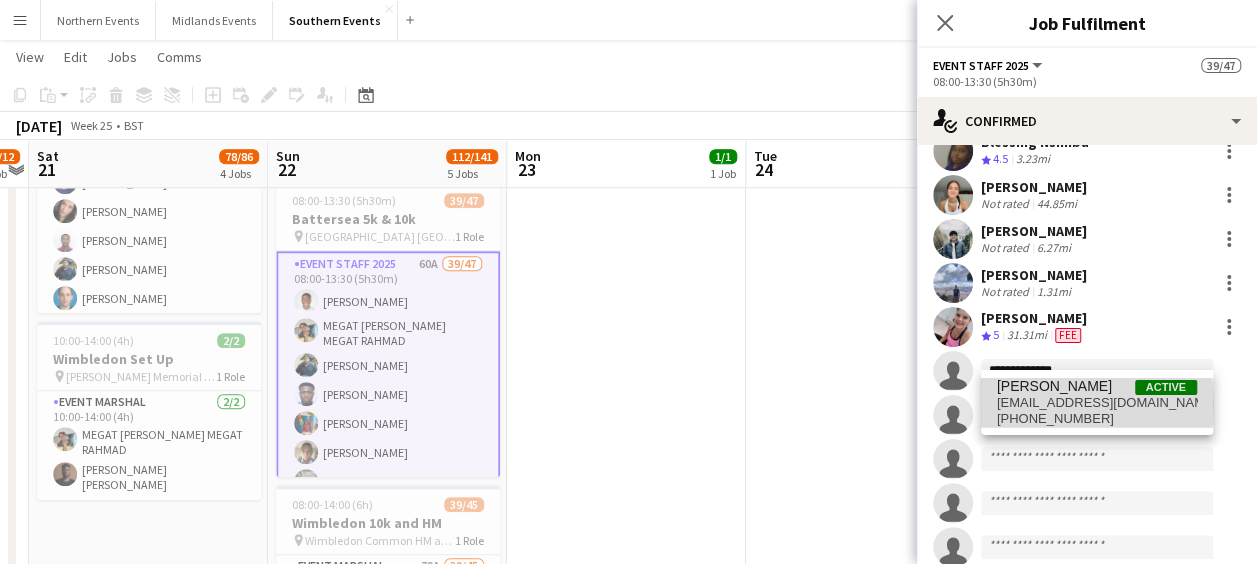 type 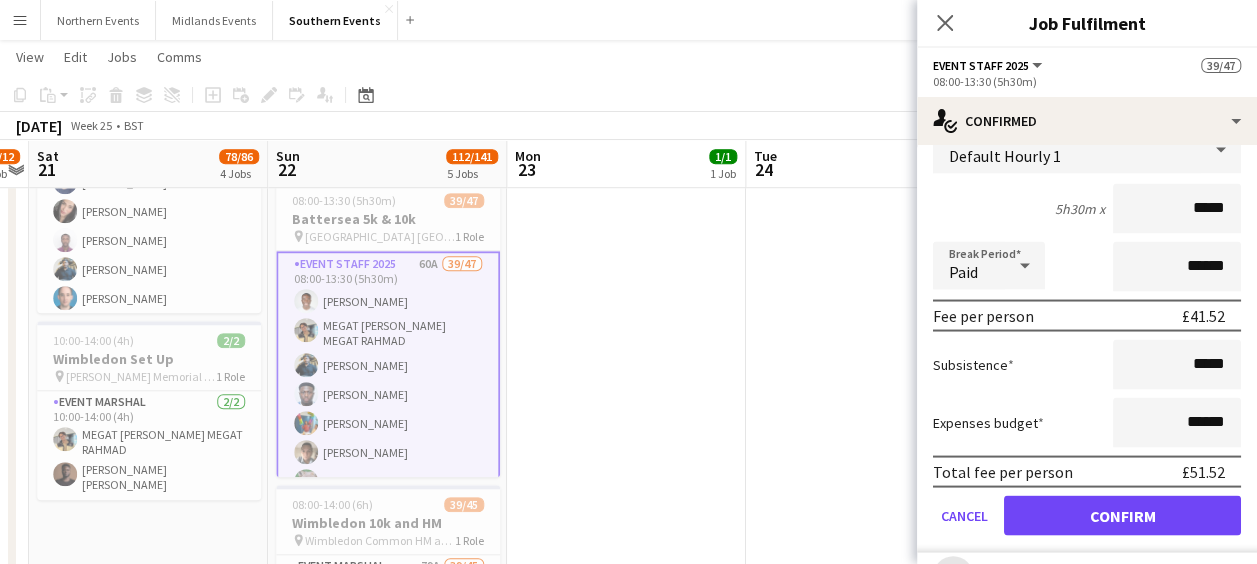 scroll, scrollTop: 1899, scrollLeft: 0, axis: vertical 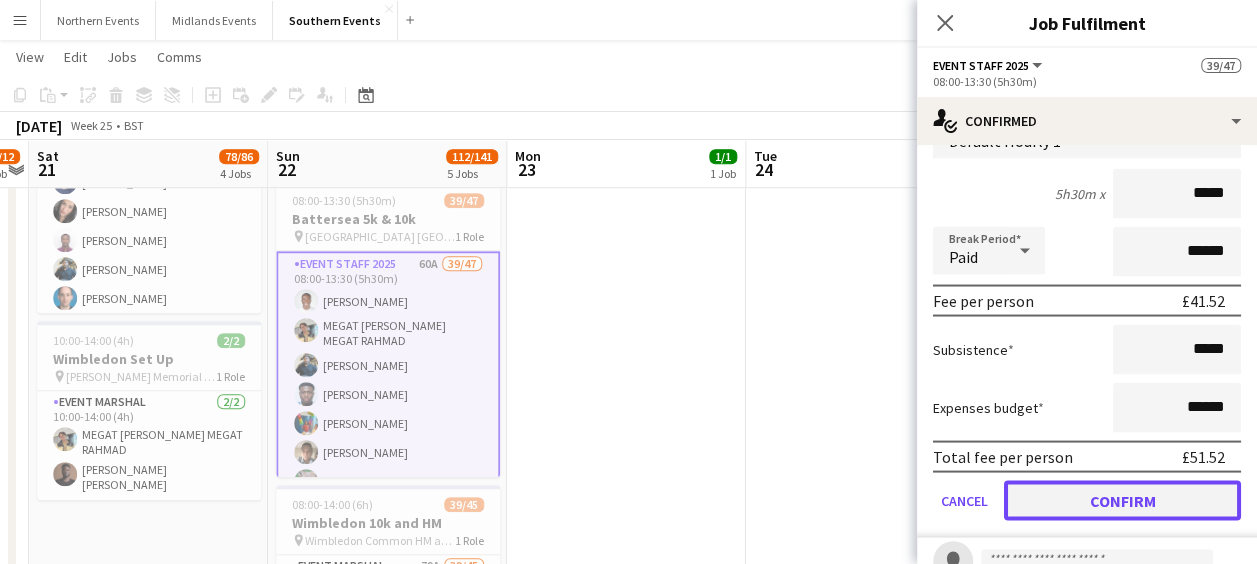 click on "Confirm" at bounding box center [1122, 500] 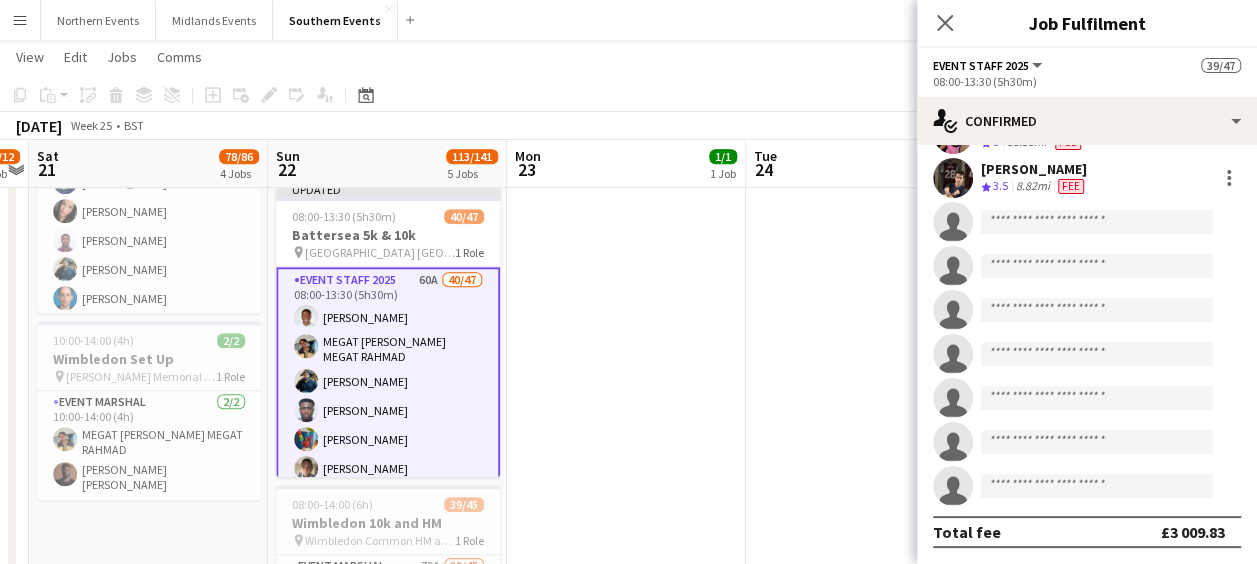 scroll, scrollTop: 1772, scrollLeft: 0, axis: vertical 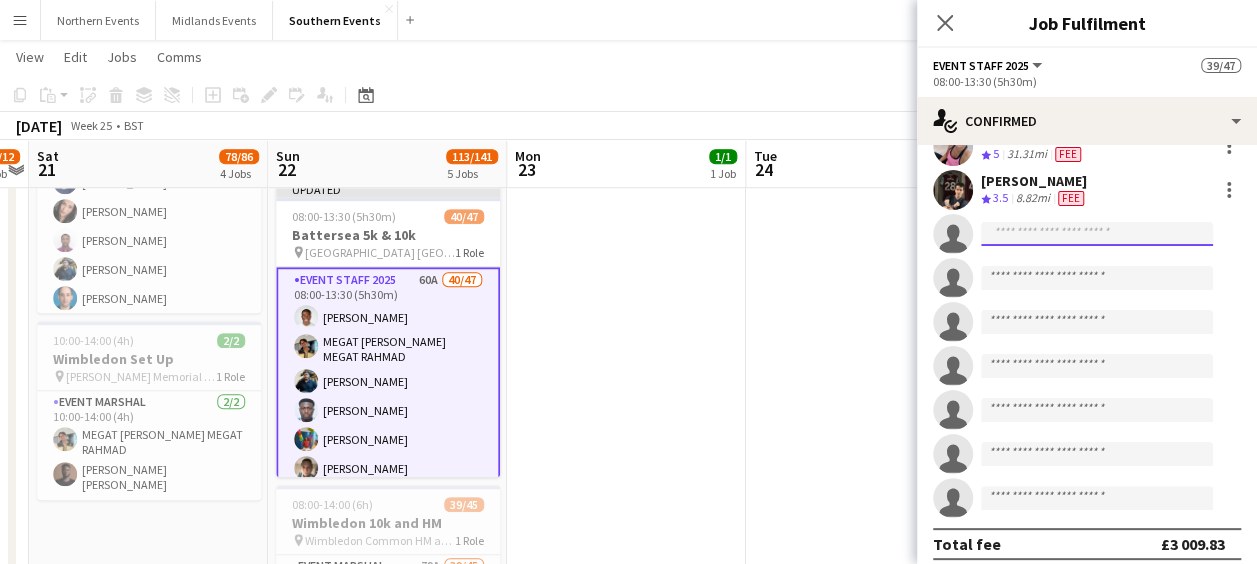 click 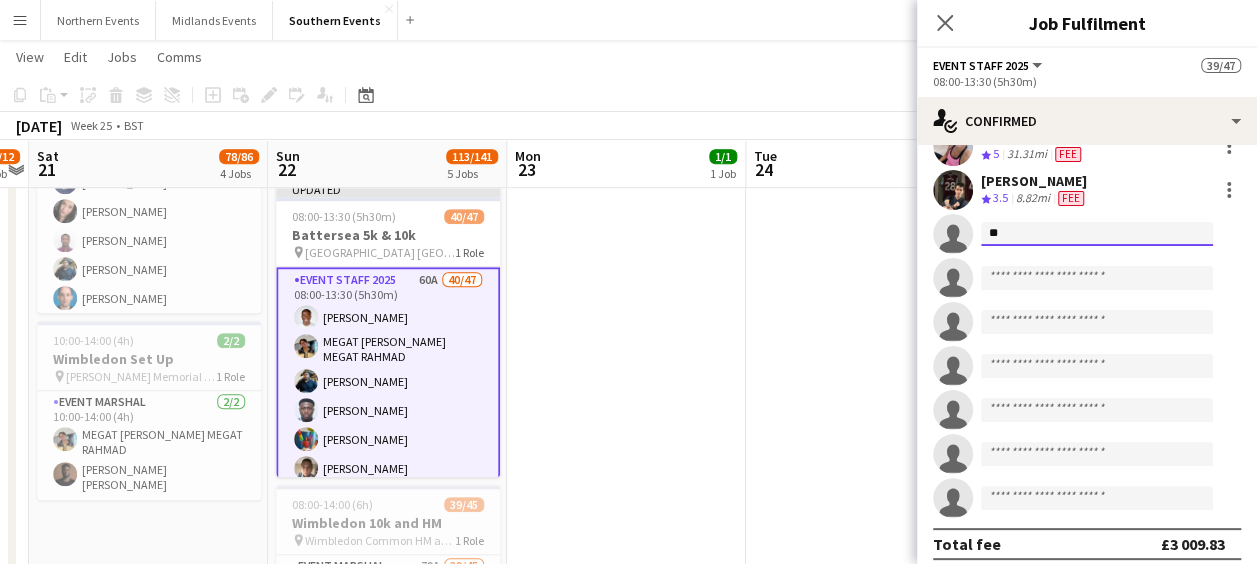 type on "*" 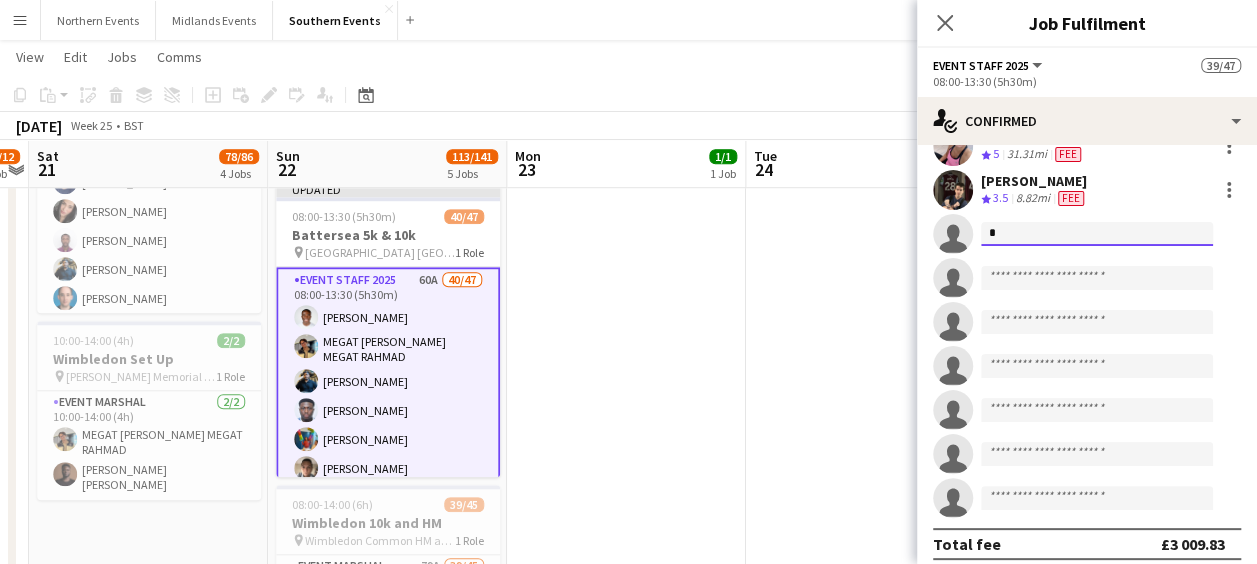 type 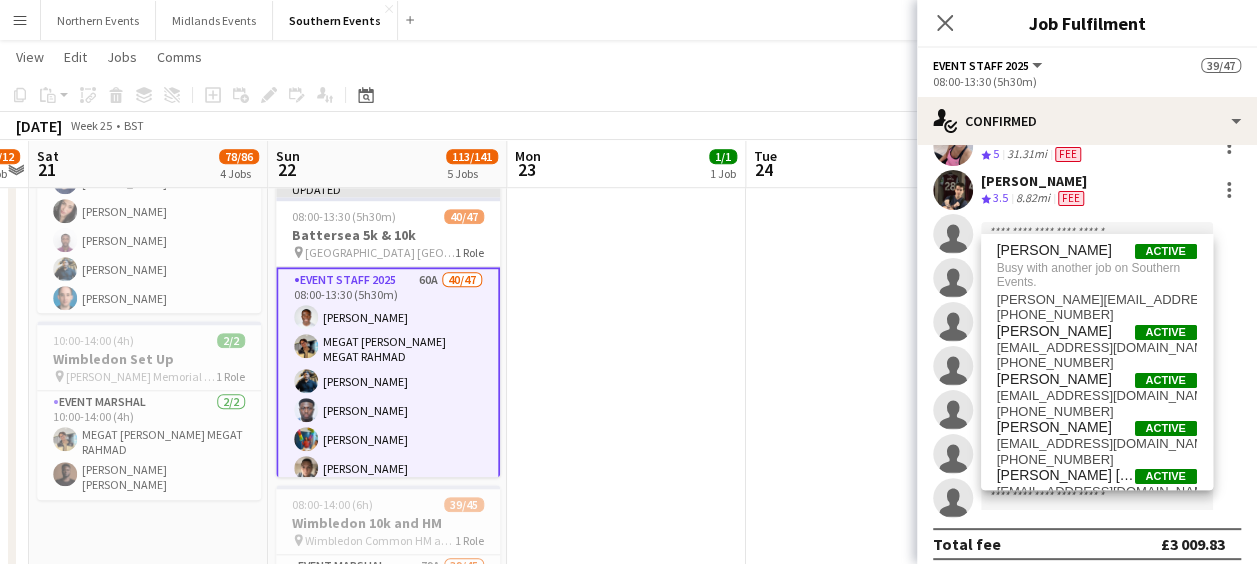 click on "09:00-17:00 (8h)    1/1   Warehouse
pin
Hersham   1 Role   Warehouse    [DATE]   09:00-17:00 (8h)
[PERSON_NAME]" at bounding box center (865, 182) 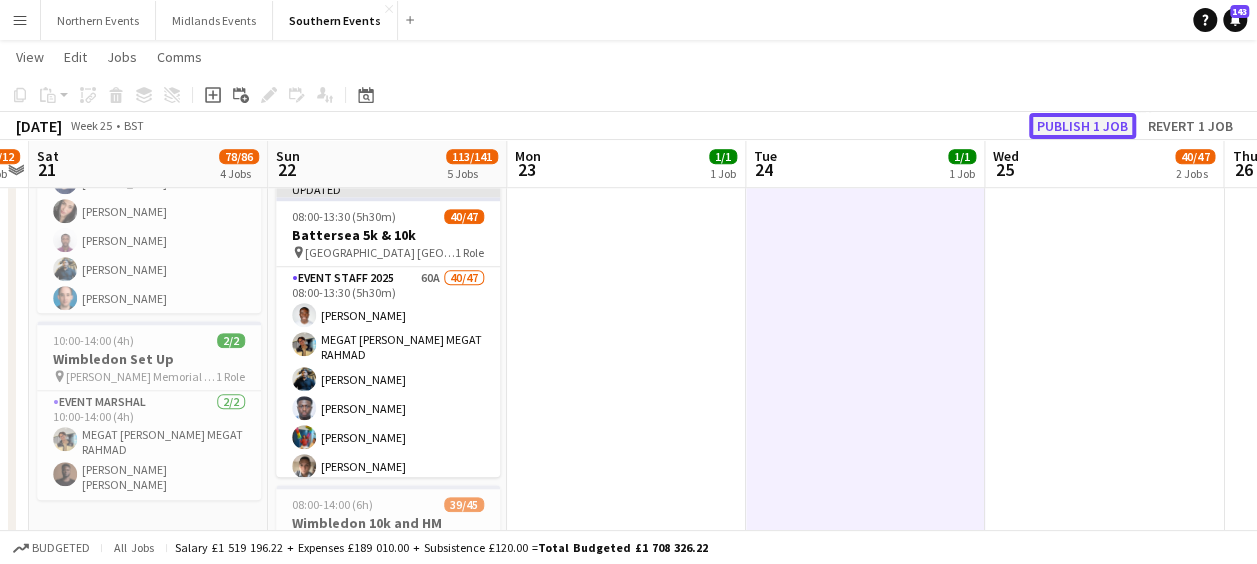 click on "Publish 1 job" 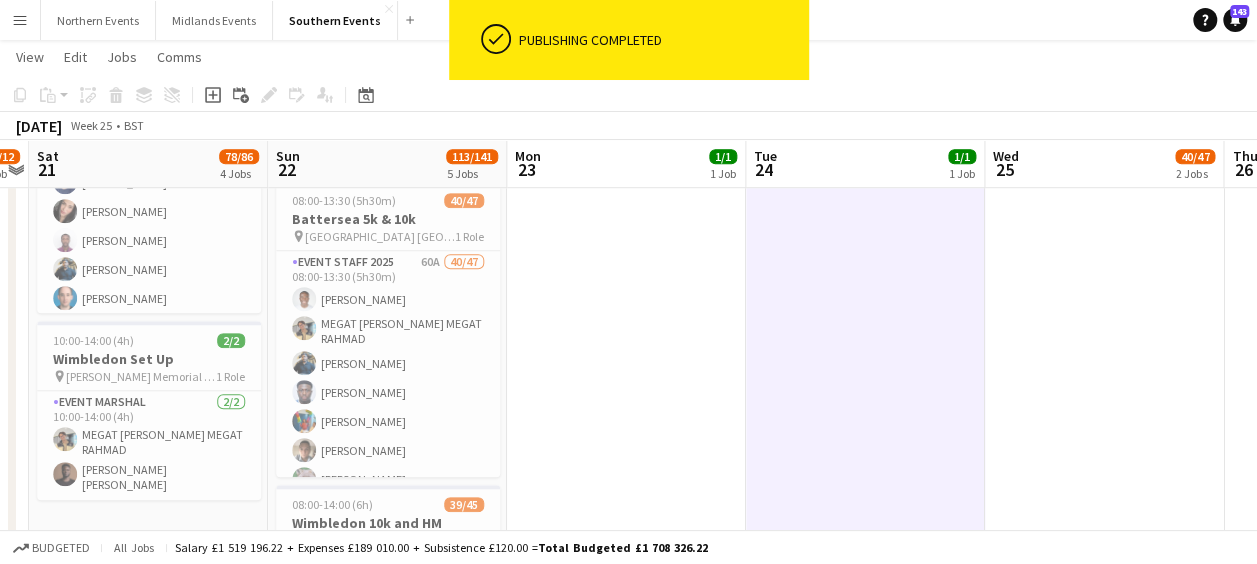 click on "Menu" at bounding box center [20, 20] 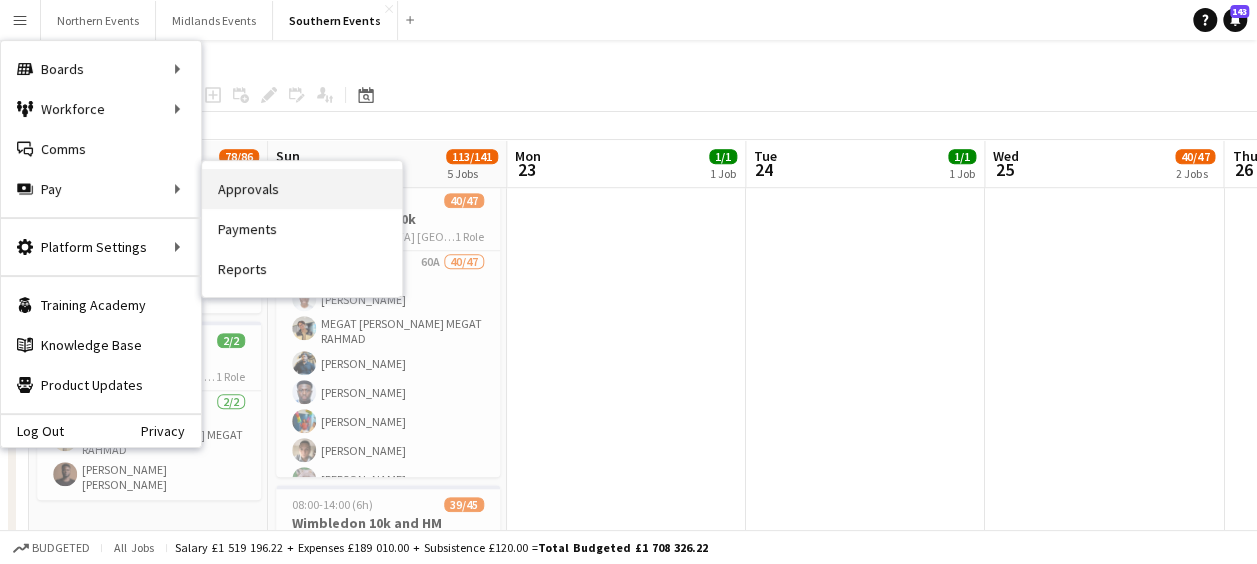 click on "Approvals" at bounding box center (302, 189) 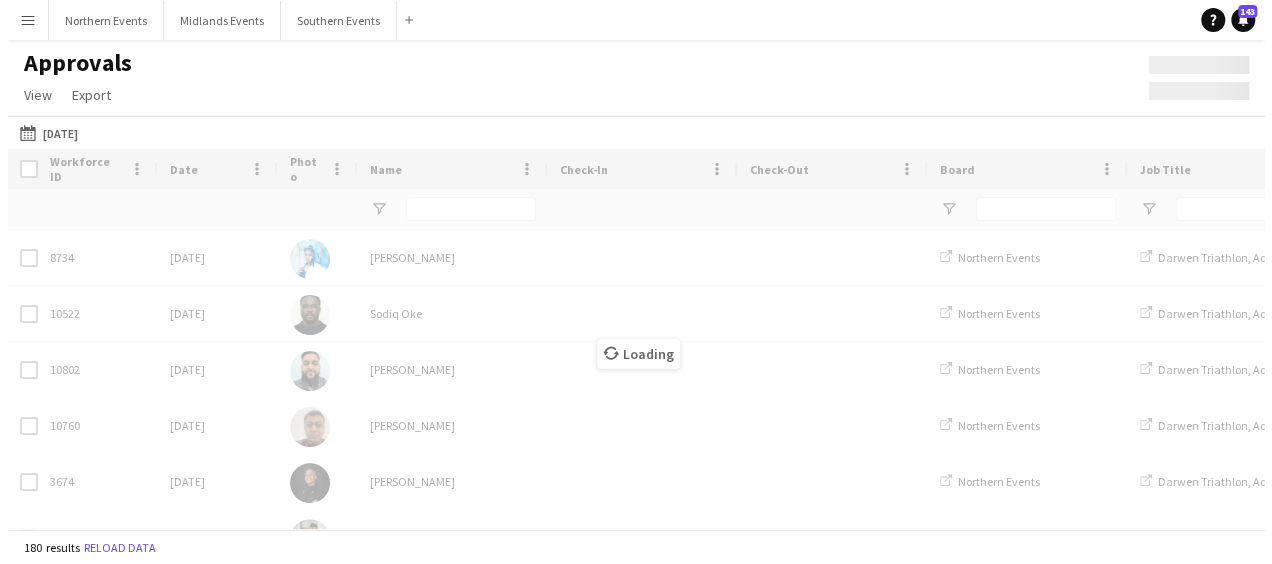 scroll, scrollTop: 0, scrollLeft: 0, axis: both 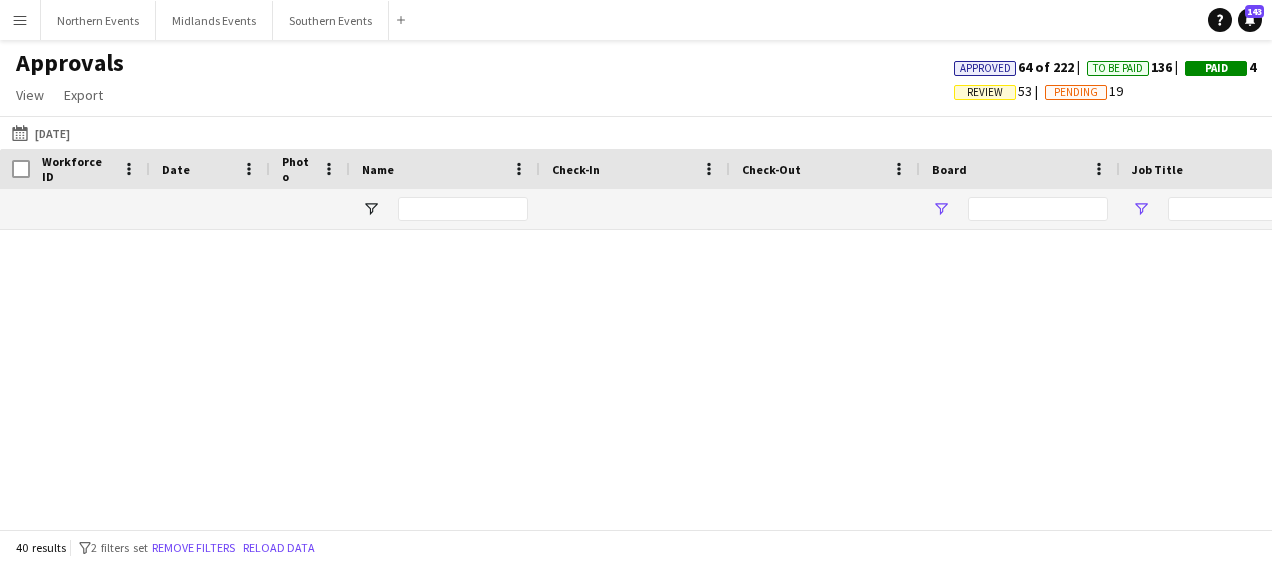 type on "**********" 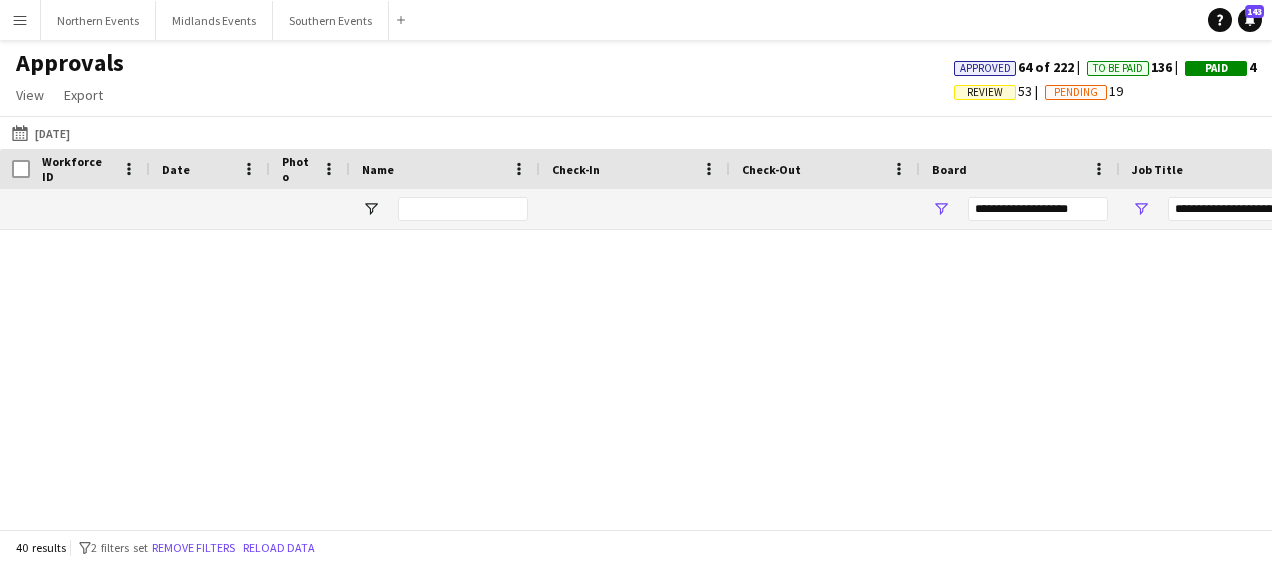 type on "**********" 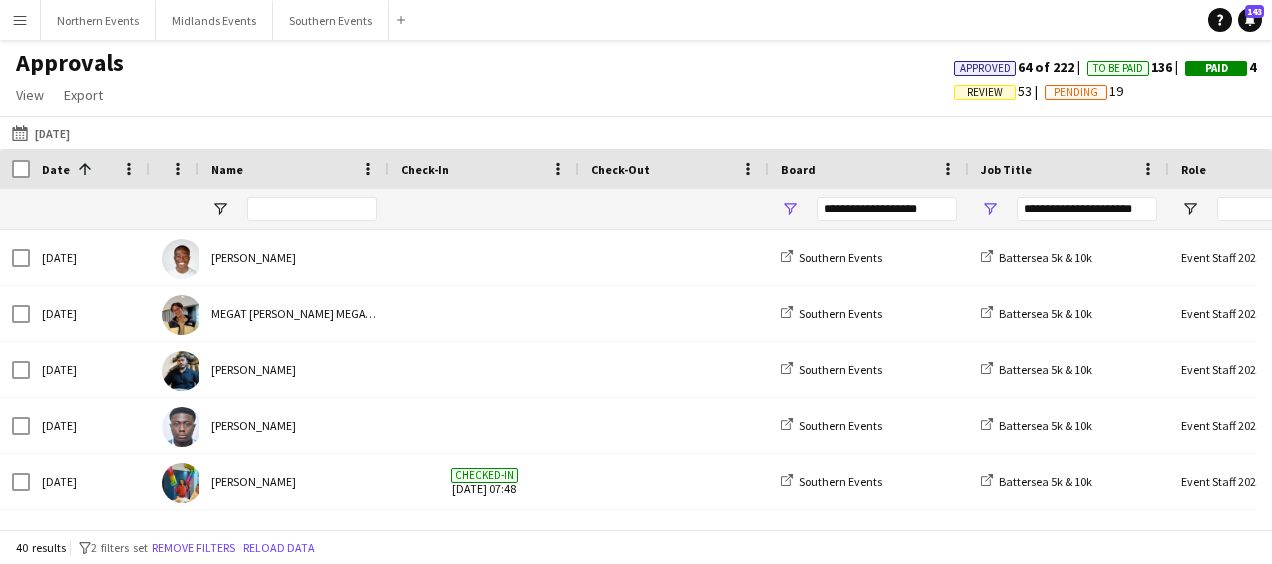 scroll, scrollTop: 610, scrollLeft: 0, axis: vertical 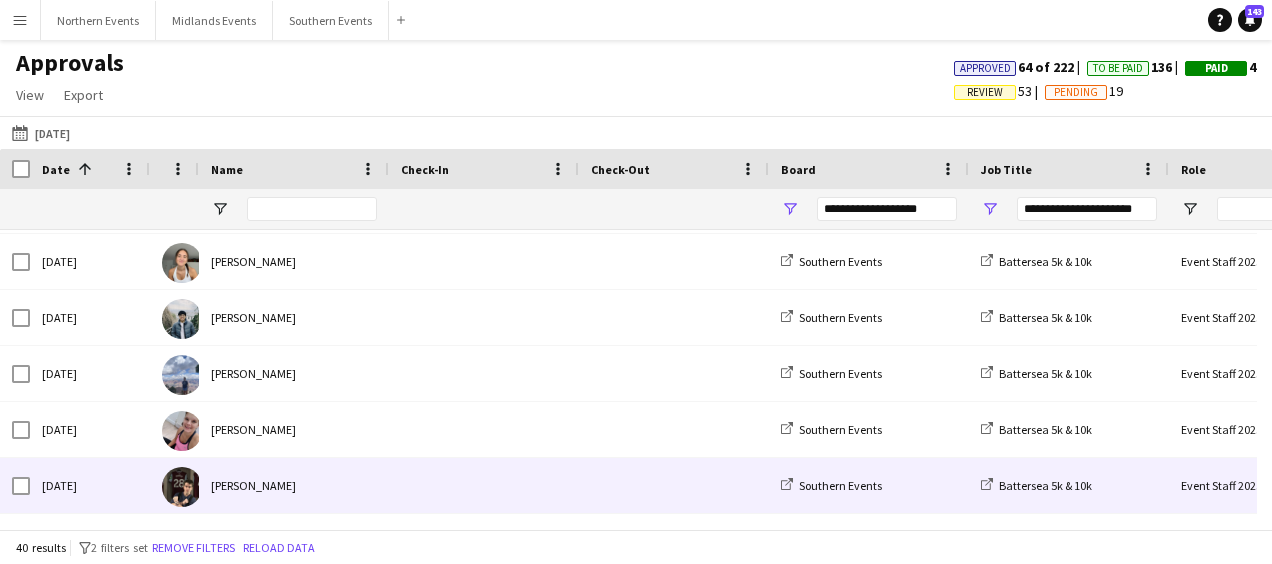 click at bounding box center [484, 485] 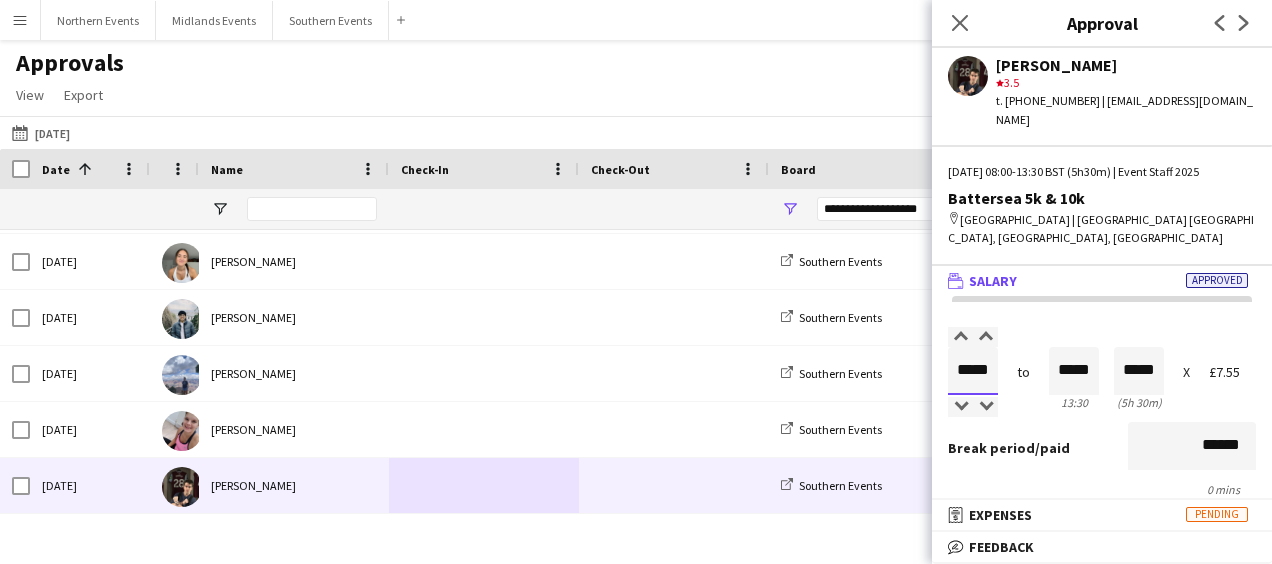 click on "*****" at bounding box center (973, 371) 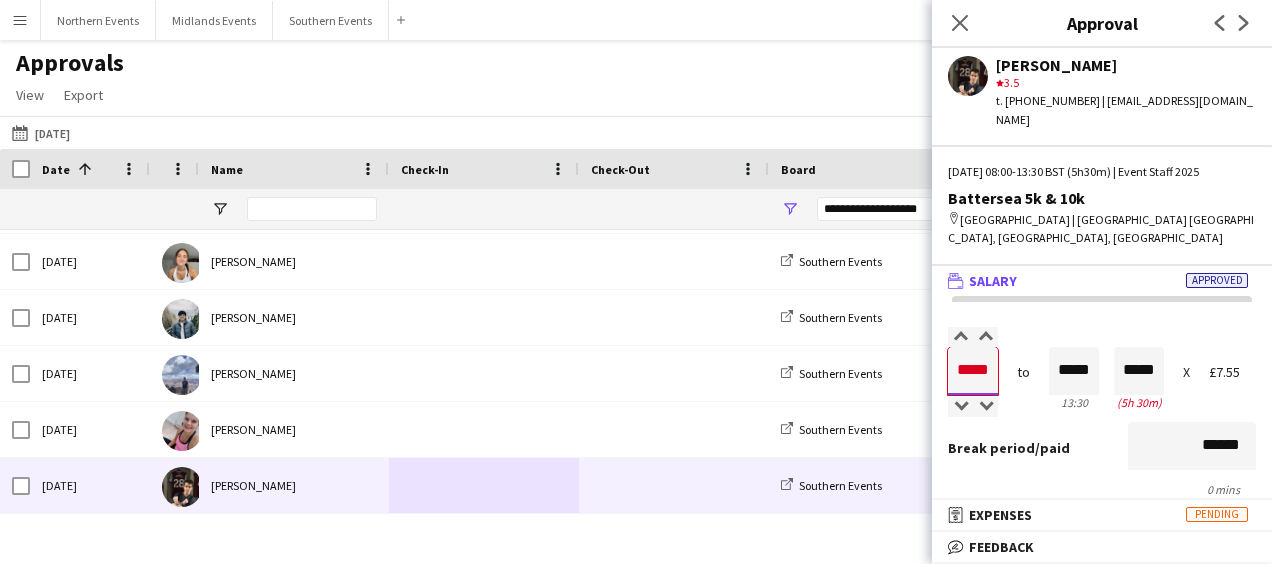 type on "*****" 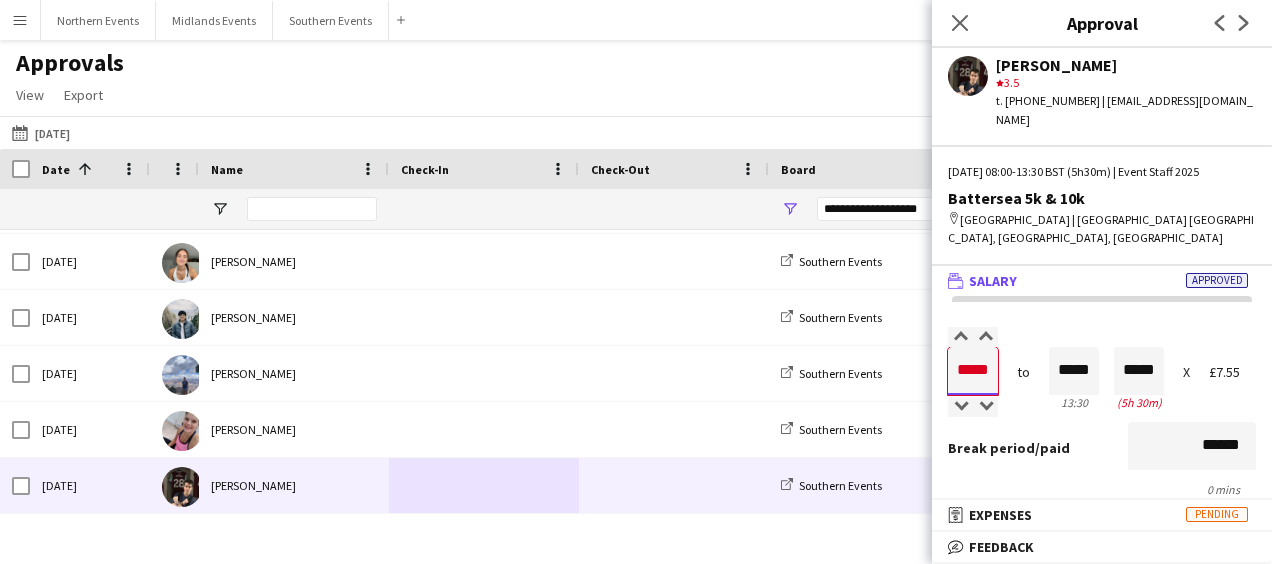 type on "*****" 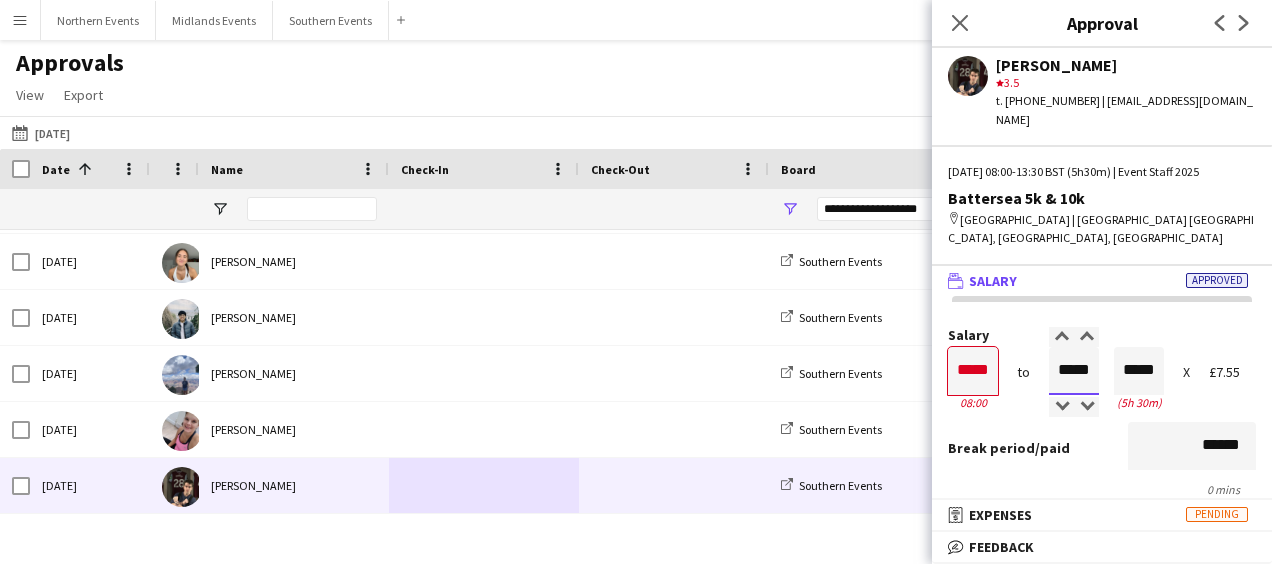 click on "*****" at bounding box center [1074, 371] 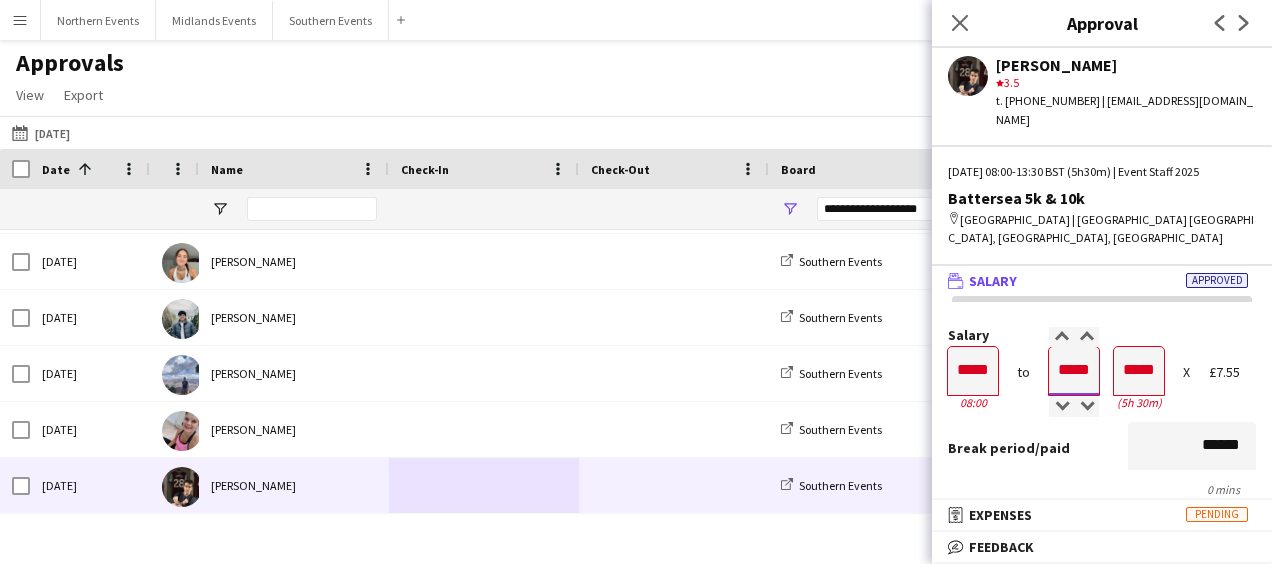 type on "*****" 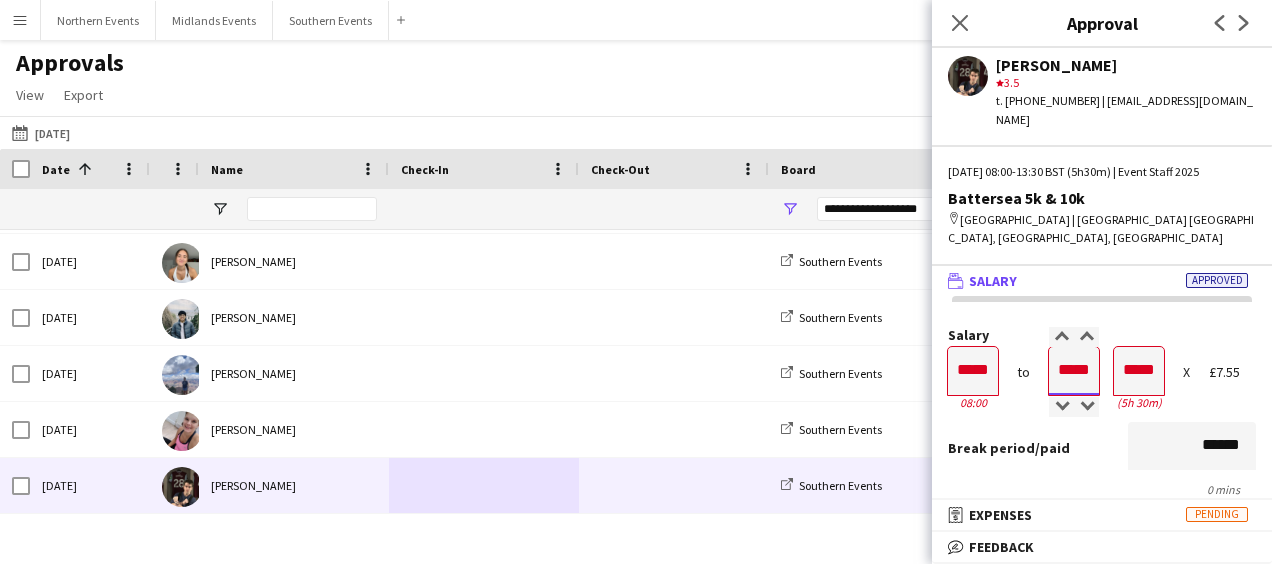 type on "*****" 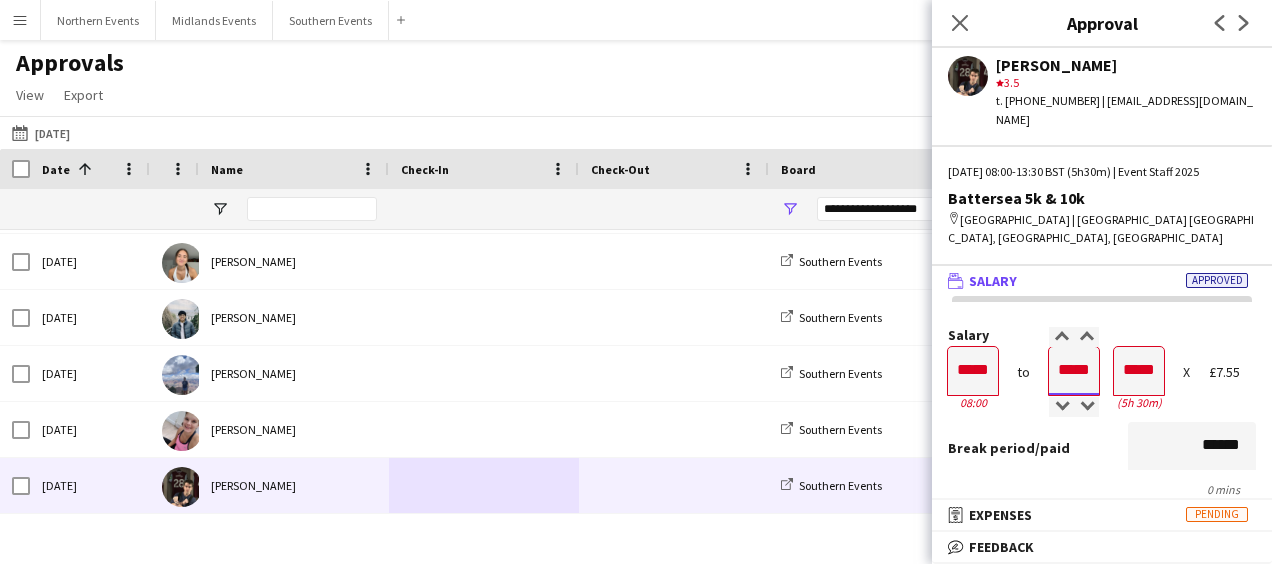 type on "*****" 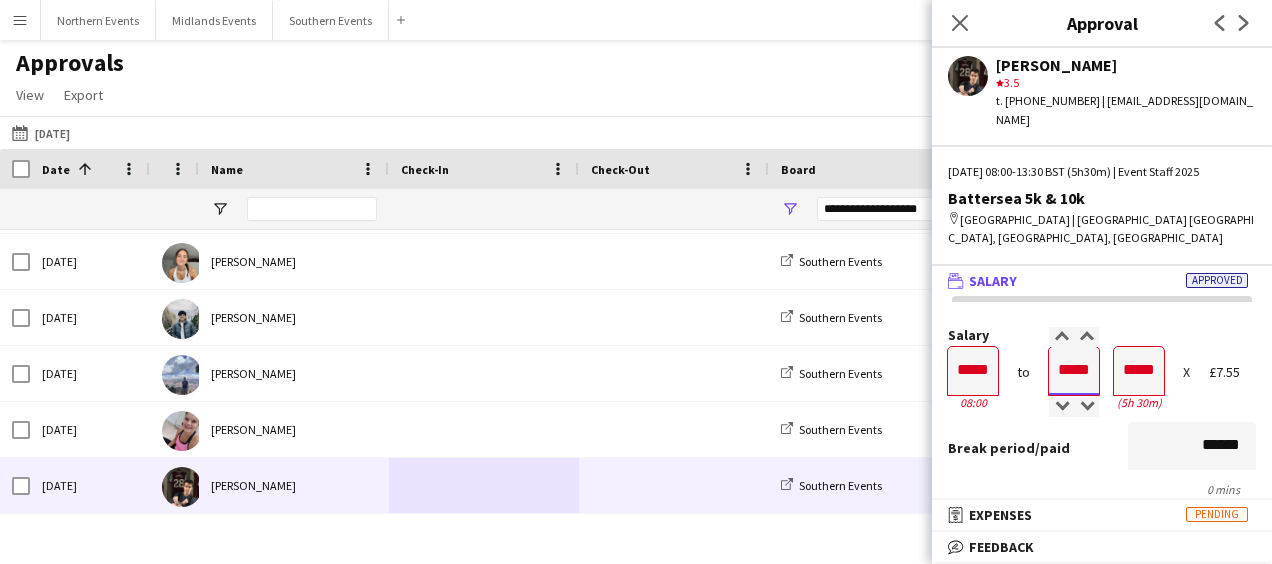type on "*****" 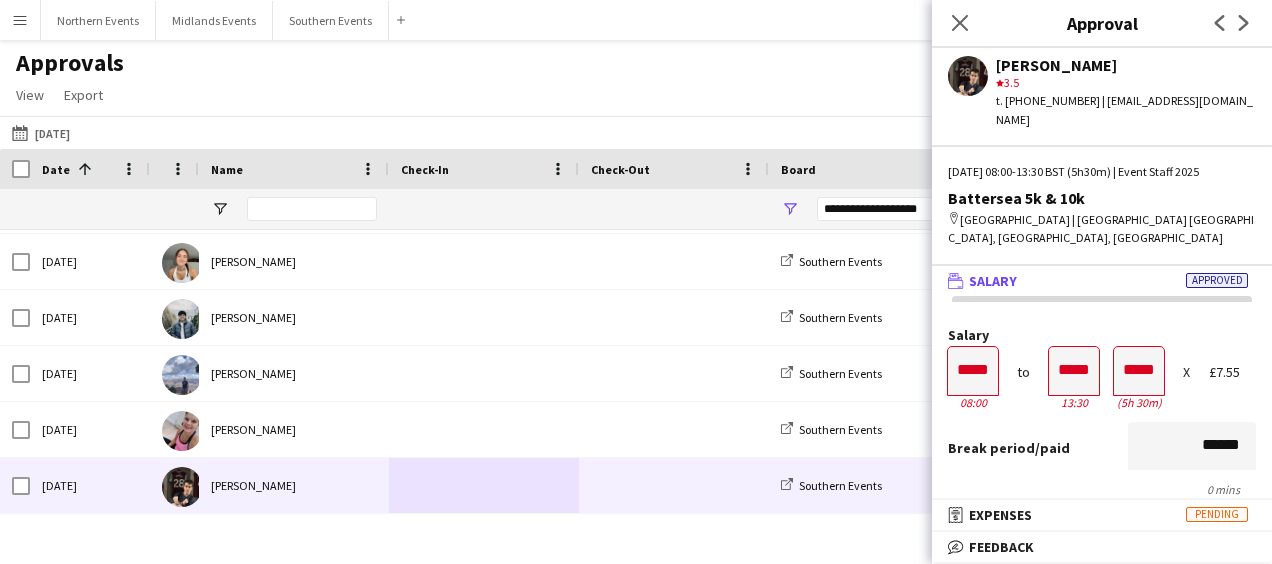 click on "Salary" at bounding box center [1102, 335] 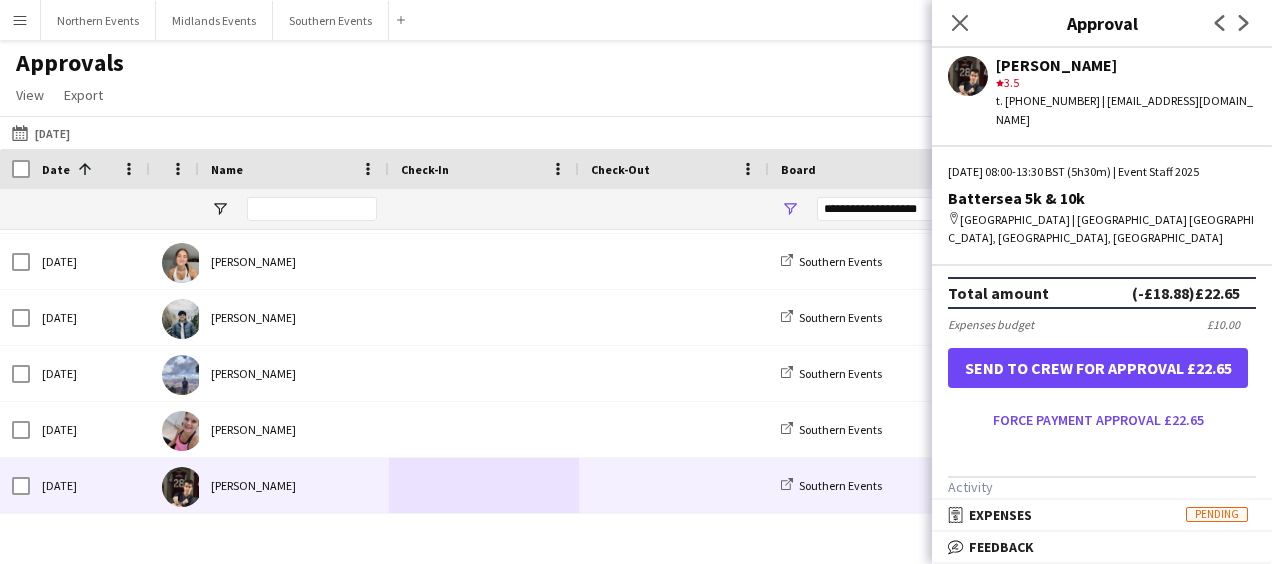 scroll, scrollTop: 538, scrollLeft: 0, axis: vertical 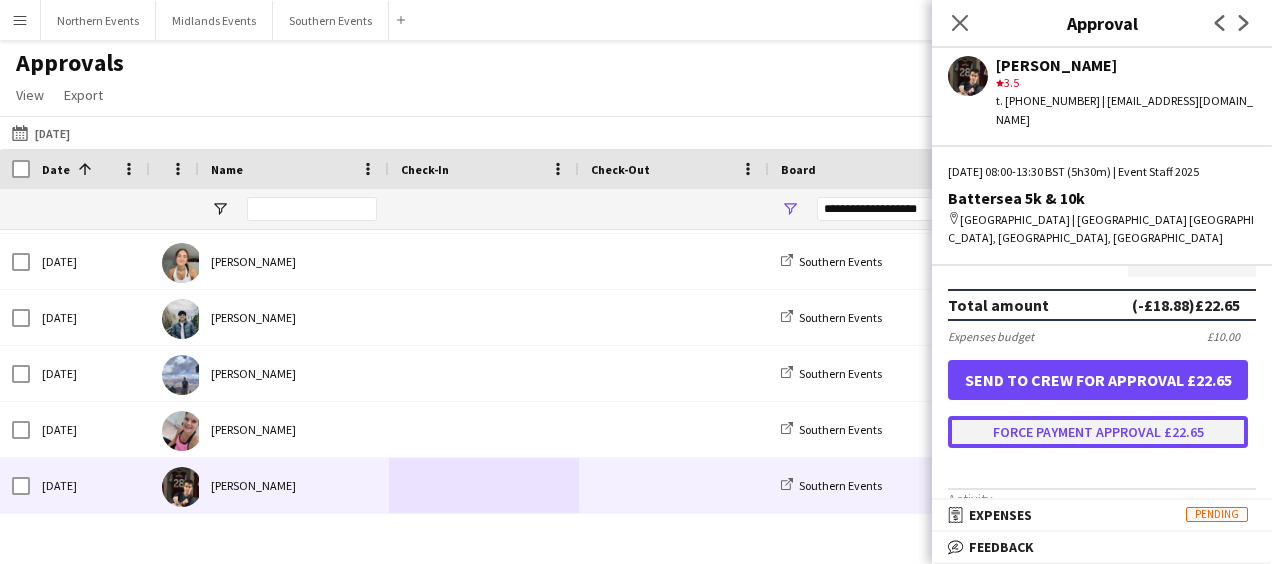 click on "Force payment approval £22.65" at bounding box center [1098, 432] 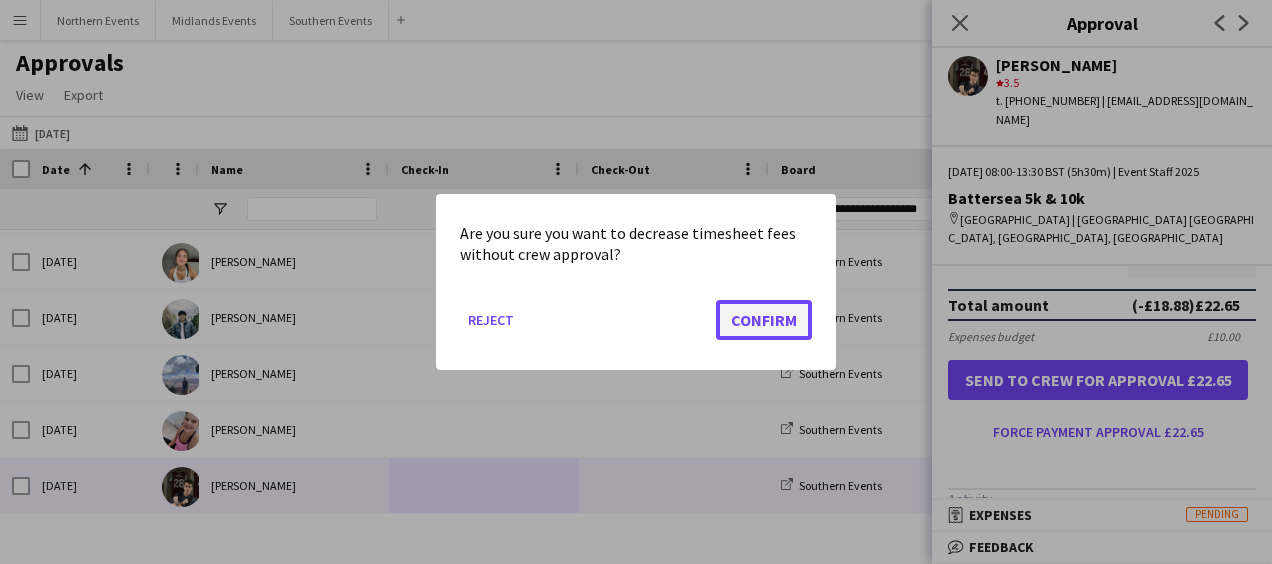 click on "Confirm" 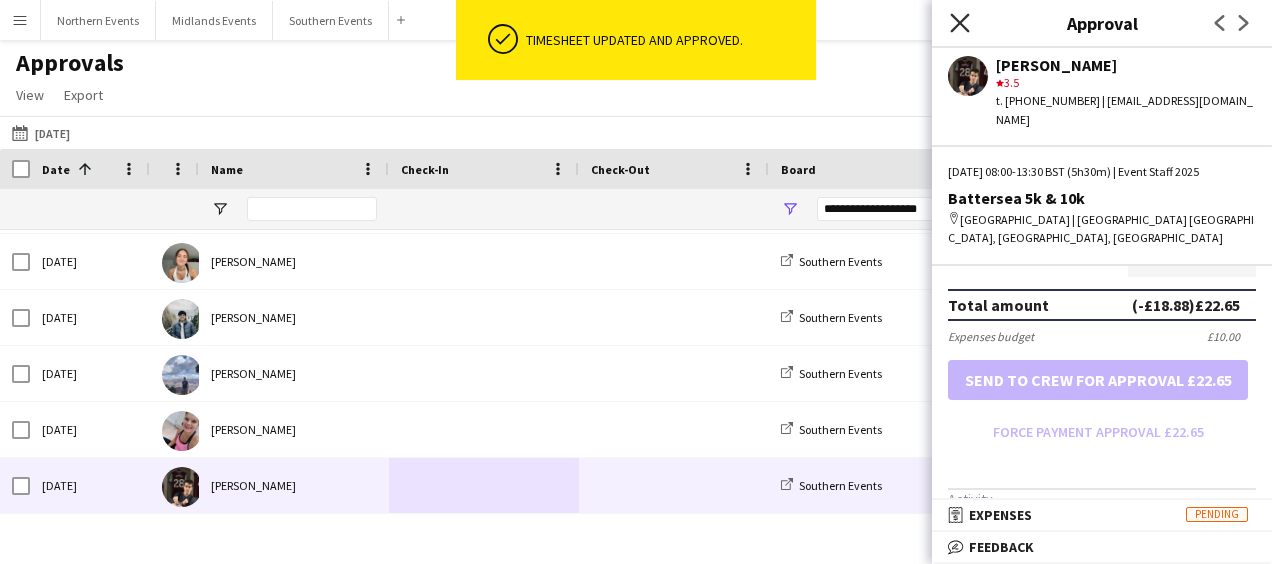 click on "Close pop-in" 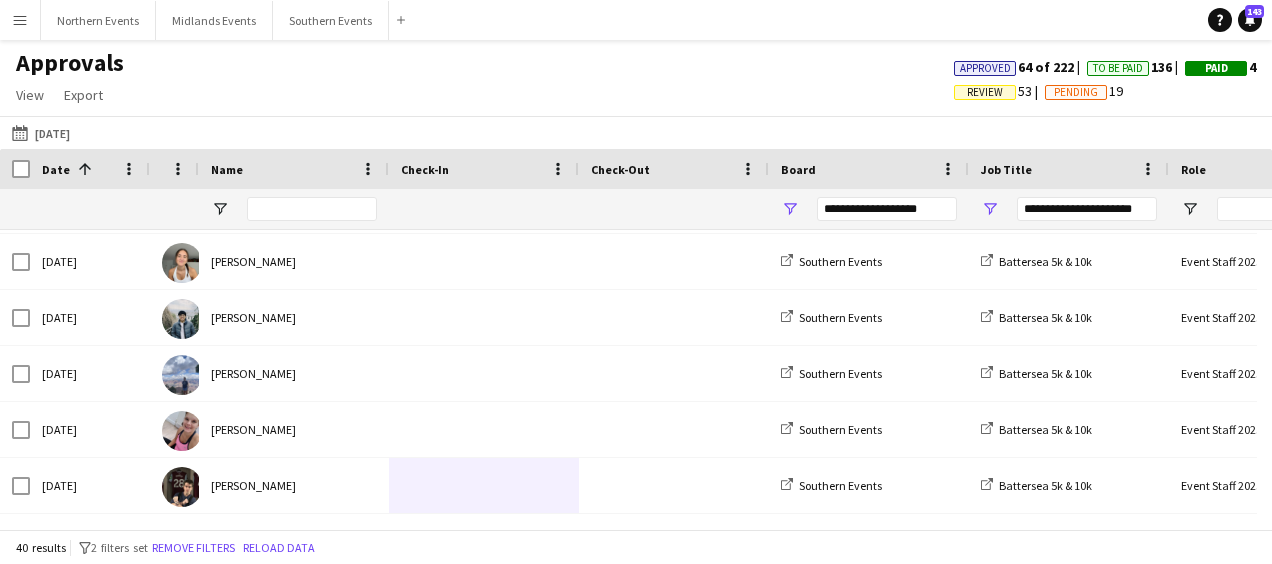 click on "Approvals   View  Customise view Customise filters Reset Filters Reset View Reset All  Export  Export as XLSX Export as CSV Export as PDF Approved  64 of 222  To Be Paid  136  Paid  4   Review   53   Pending   19" 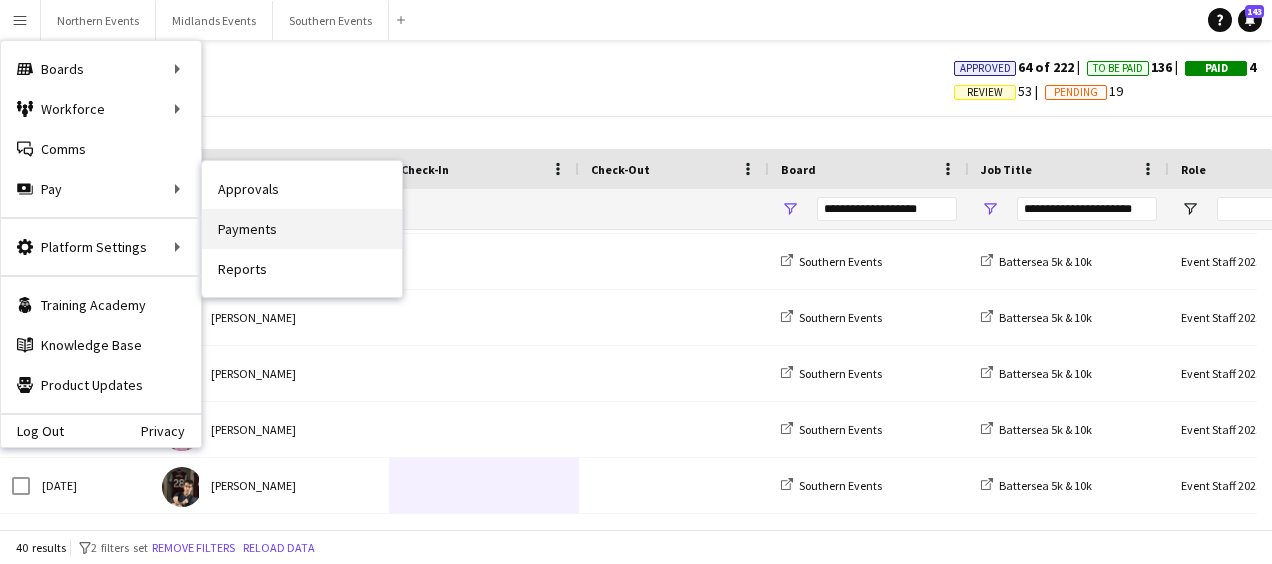 click on "Payments" at bounding box center [302, 229] 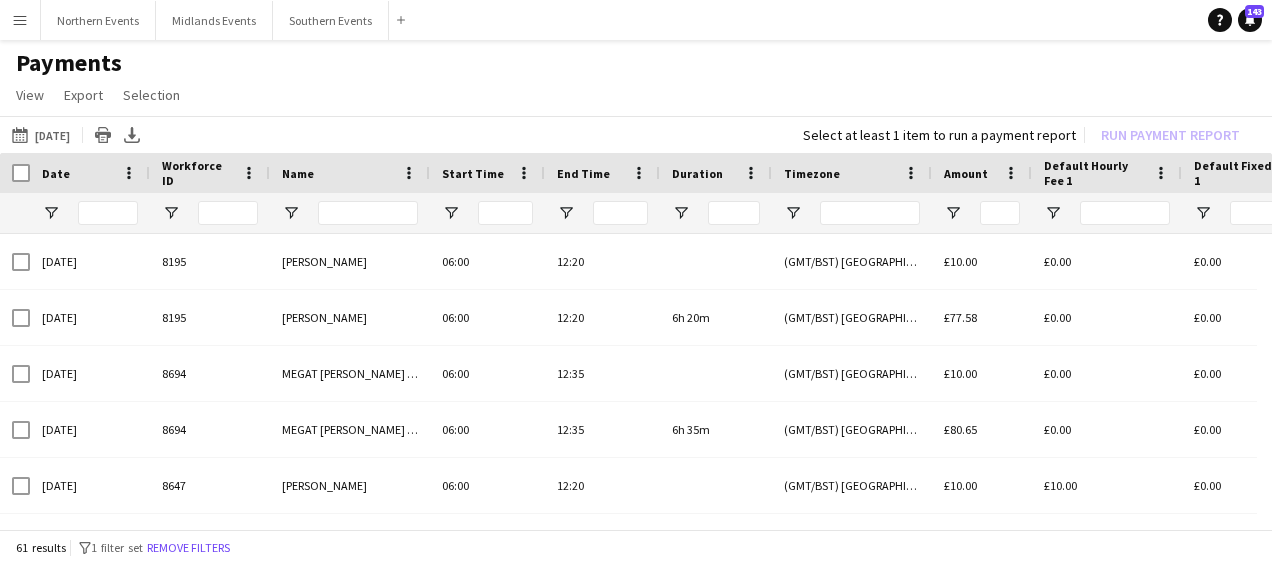 scroll, scrollTop: 374, scrollLeft: 0, axis: vertical 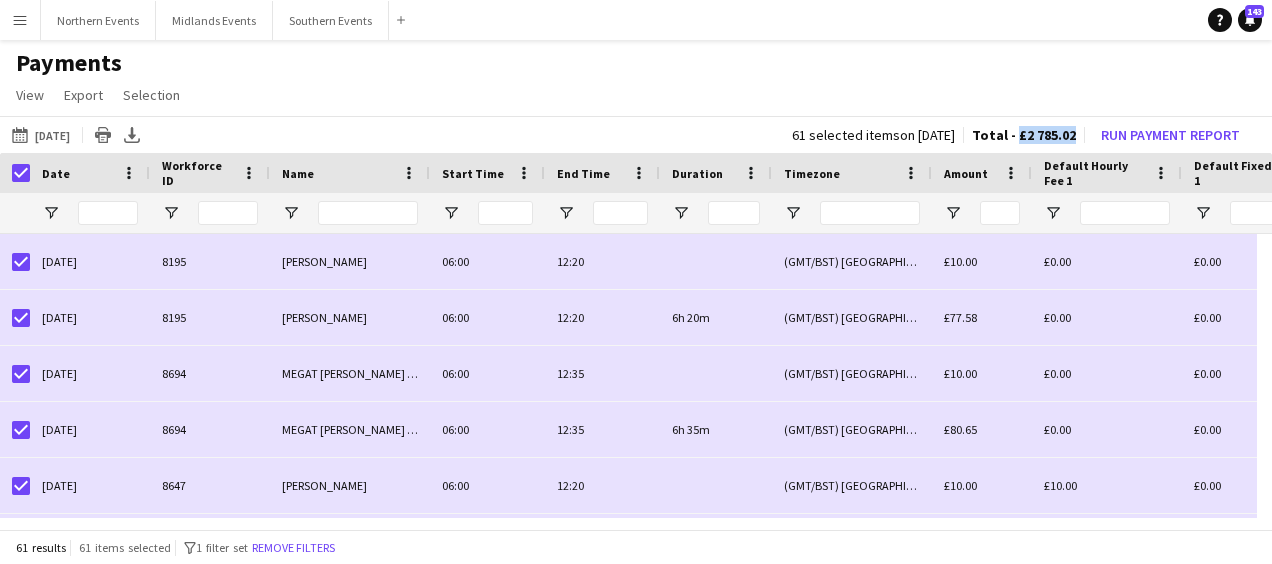 drag, startPoint x: 1020, startPoint y: 130, endPoint x: 1077, endPoint y: 134, distance: 57.14018 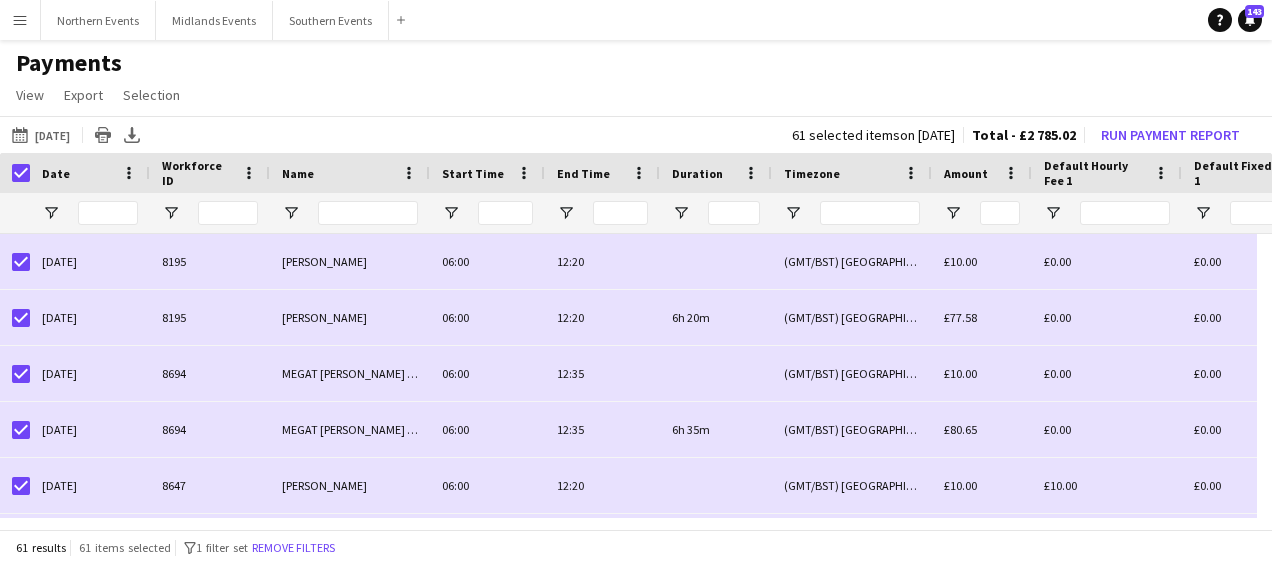 click on "Payments" 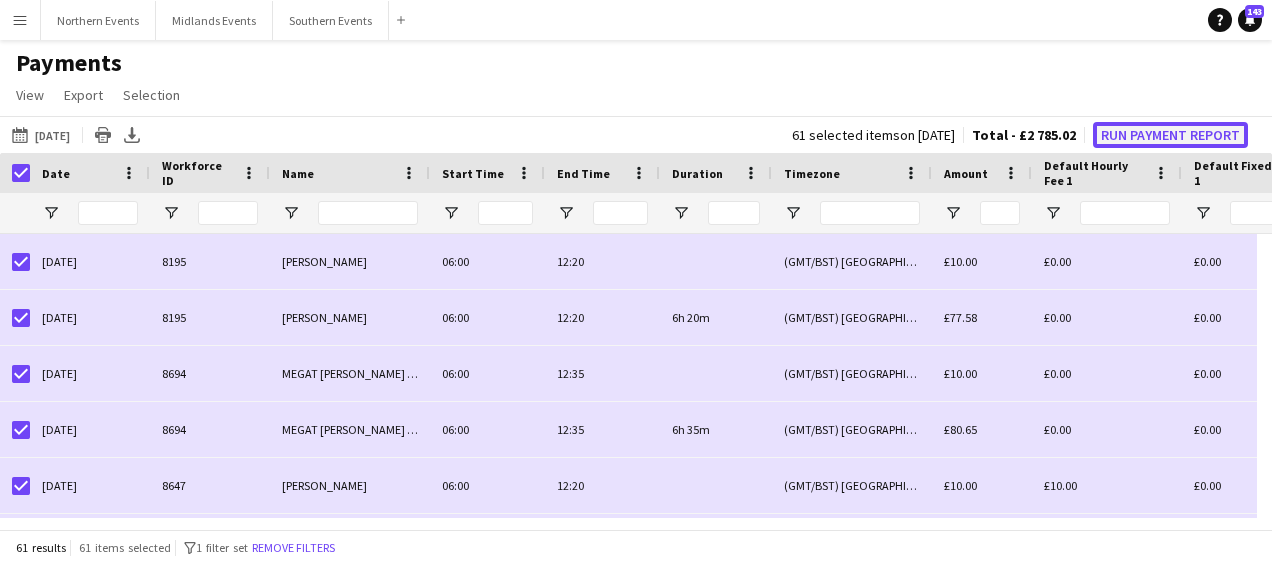 click on "Run Payment Report" 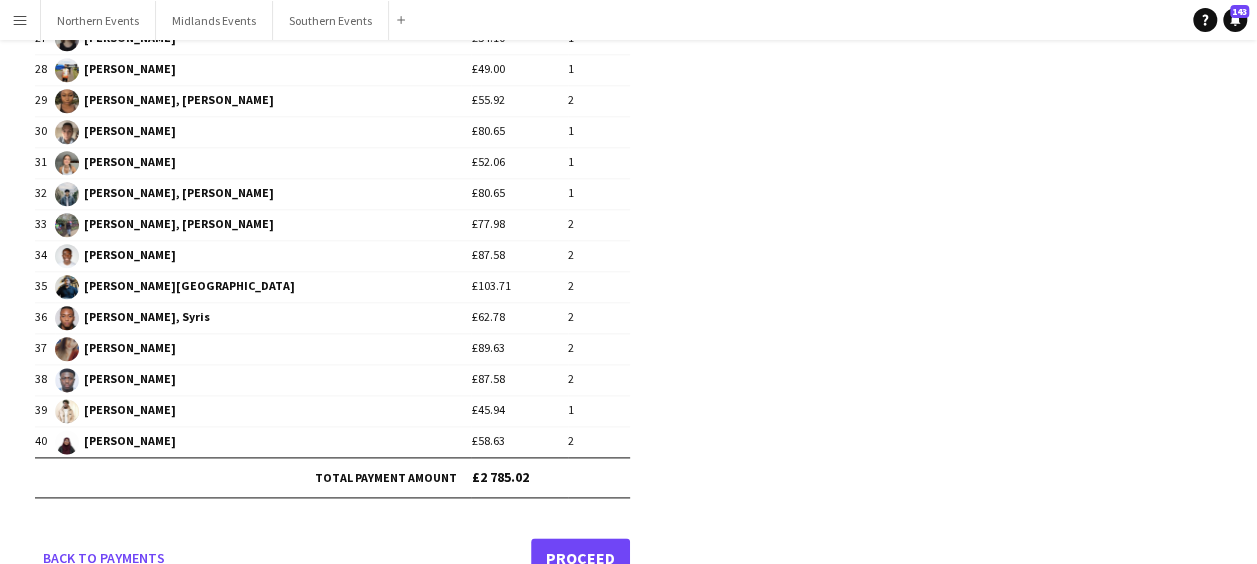 scroll, scrollTop: 1078, scrollLeft: 0, axis: vertical 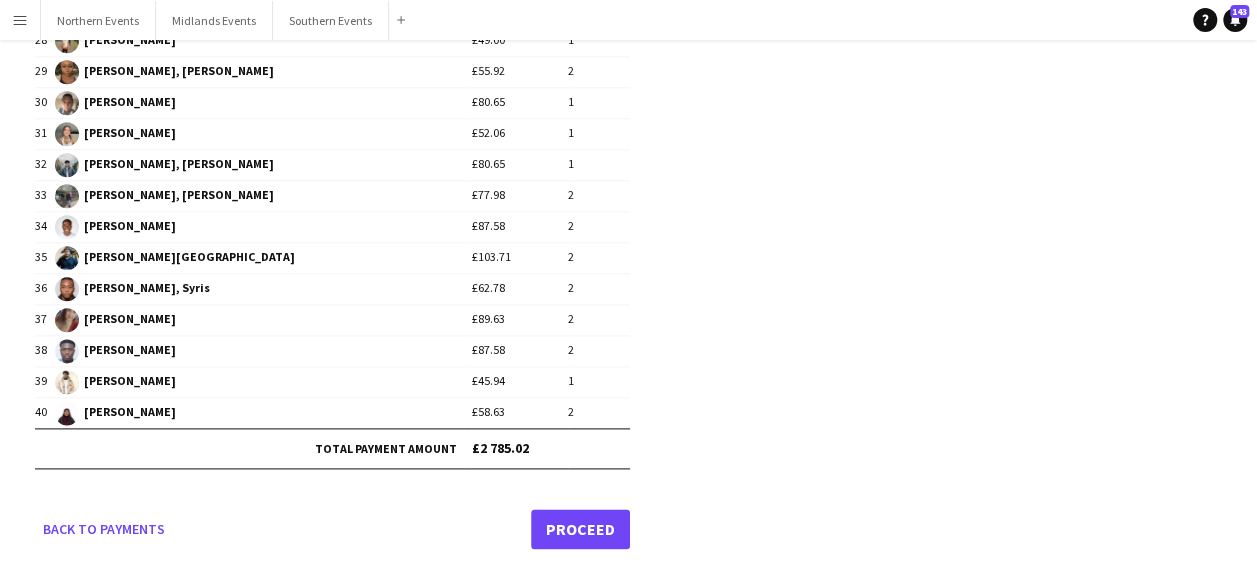 click on "Proceed" 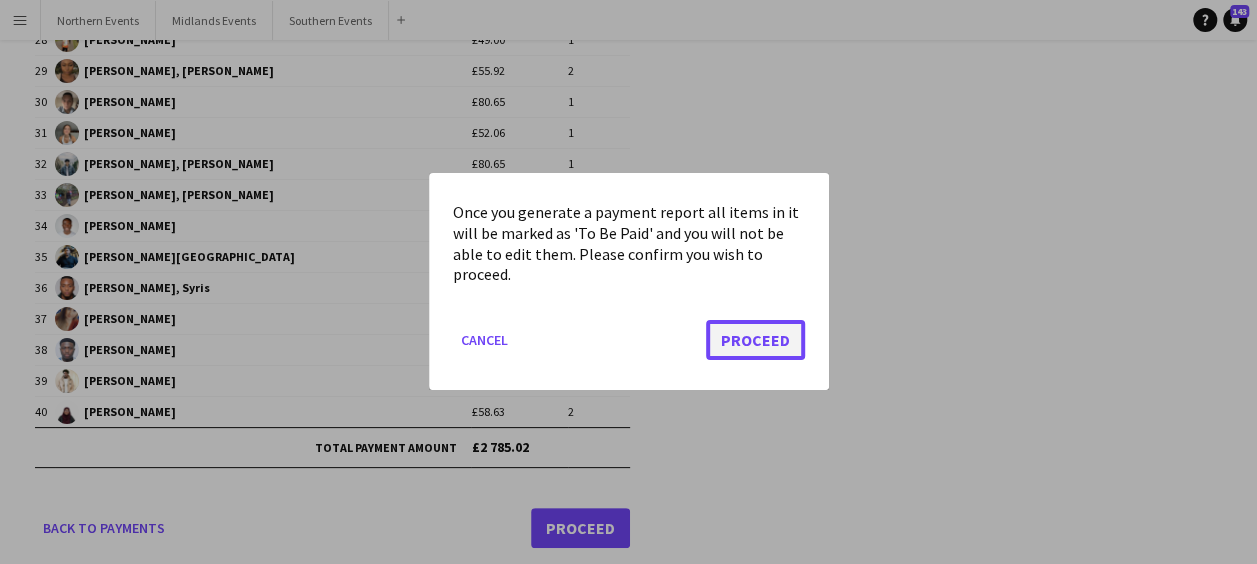 click on "Proceed" 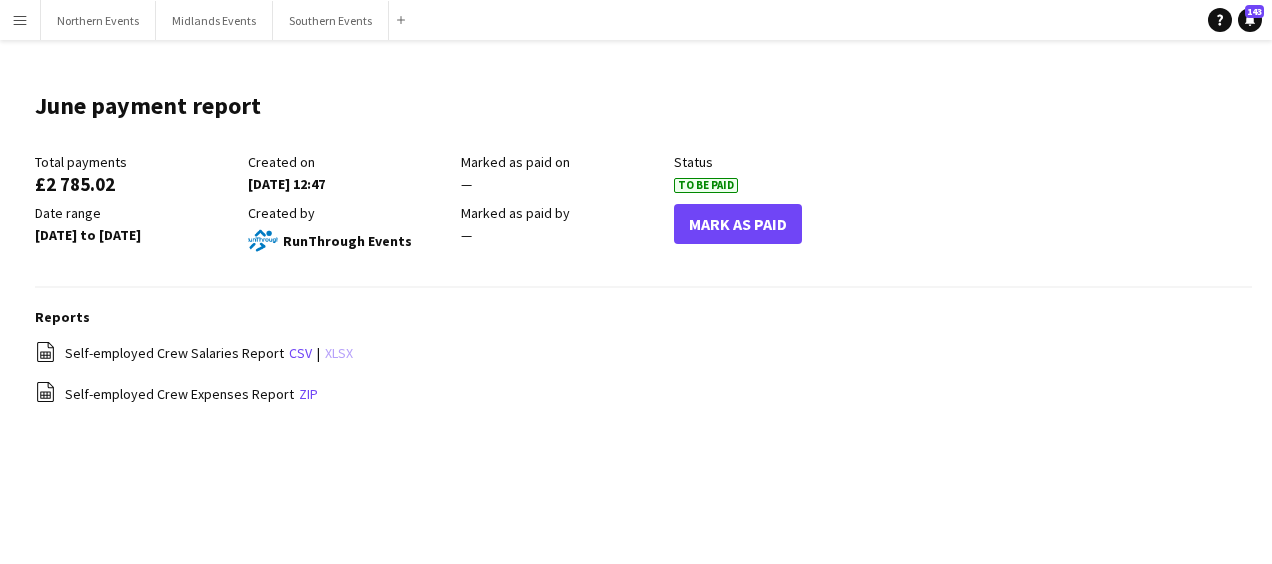 click on "xlsx" 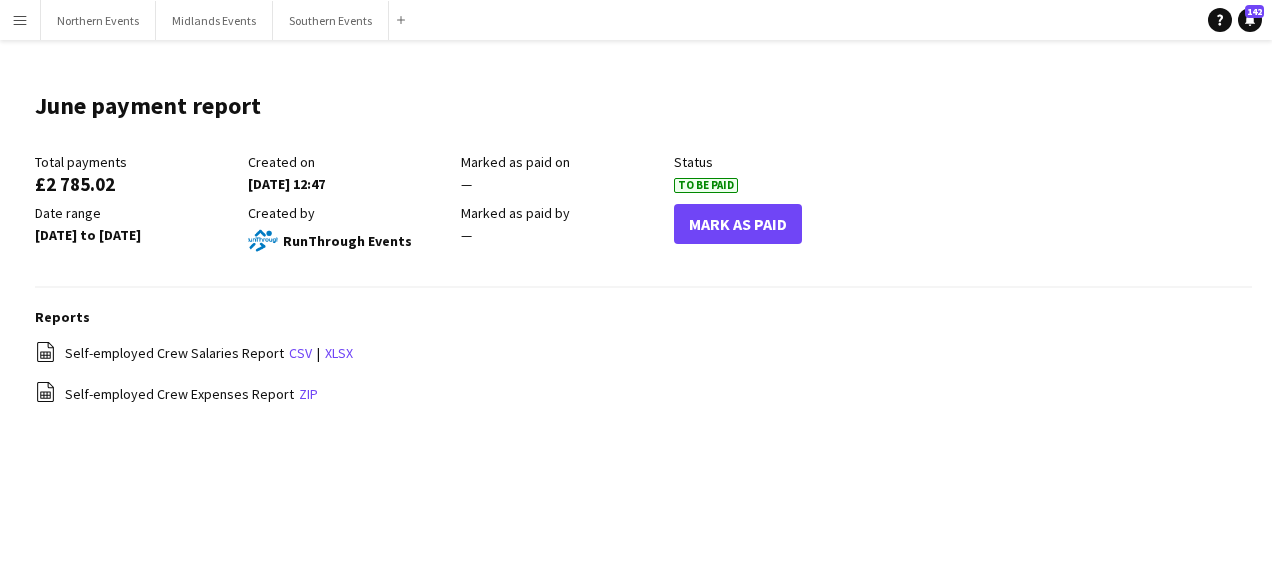 click on "Reports
file-spreadsheet
Self-employed Crew Salaries Report   csv   |   xlsx
file-spreadsheet
Self-employed Crew Expenses Report   zip" 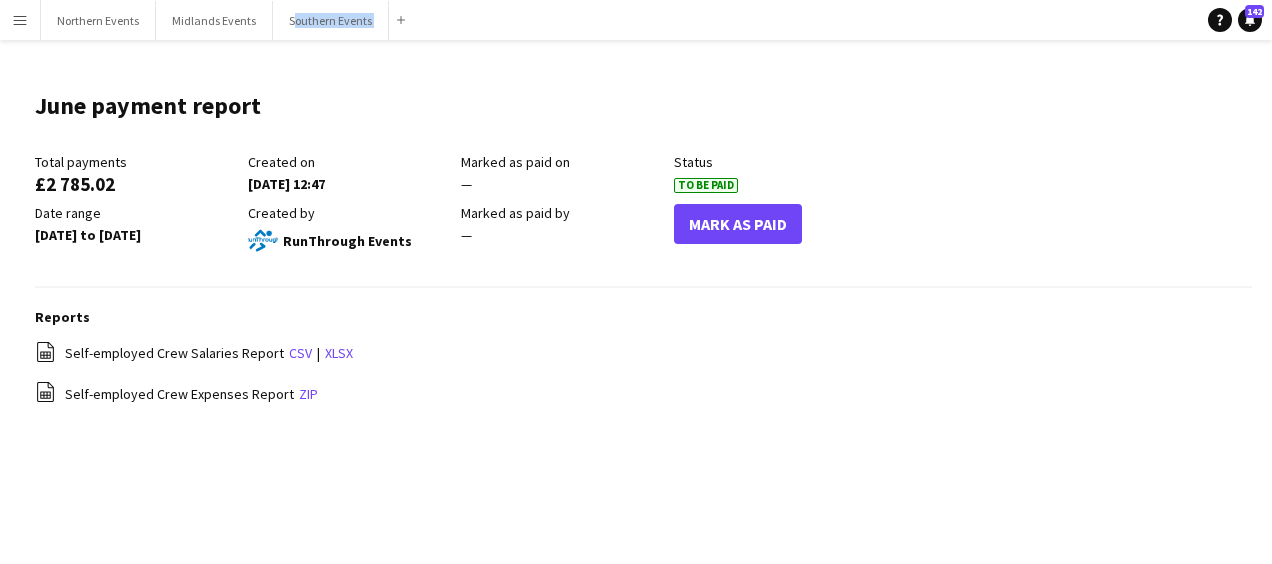 click on "Menu
Boards
Boards   Boards   All jobs   Status
Workforce
Workforce   My Workforce   Recruiting
Comms
Comms
Pay
Pay   Approvals   Payments   Reports
Platform Settings
Platform Settings   App settings   Your settings   Profiles
Training Academy
Training Academy
Knowledge Base
Knowledge Base
Product Updates
Product Updates   Log Out   Privacy   Northern Events
Close
Midlands Events
Close
Southern Events
Close
Add
Help
Notifications
142" at bounding box center [636, 20] 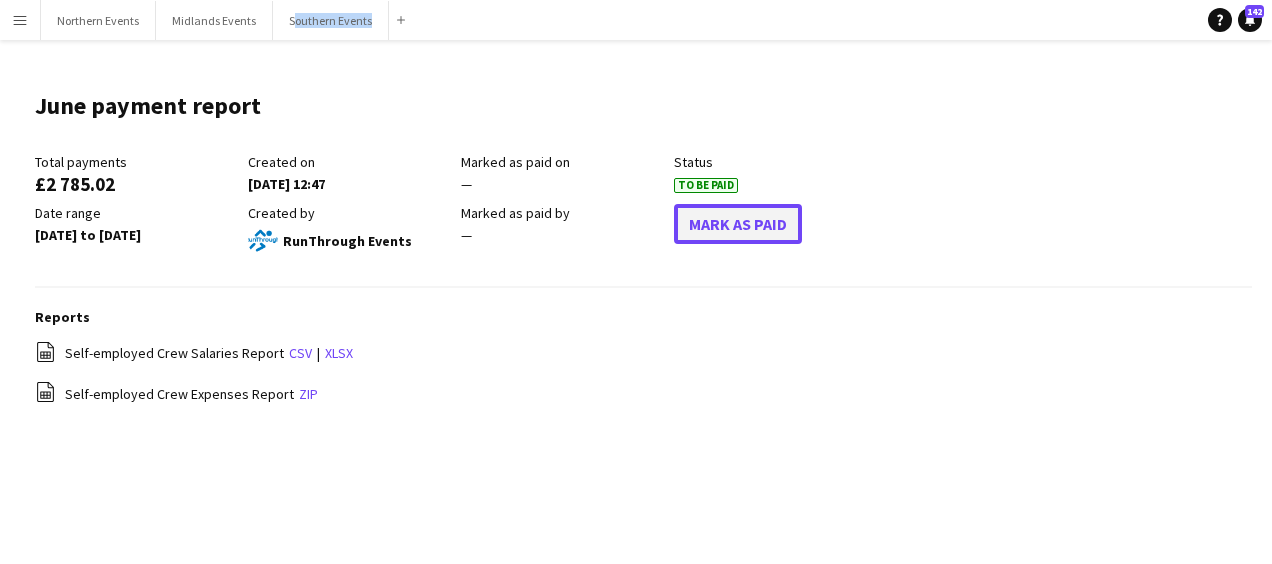 click on "Mark As Paid" 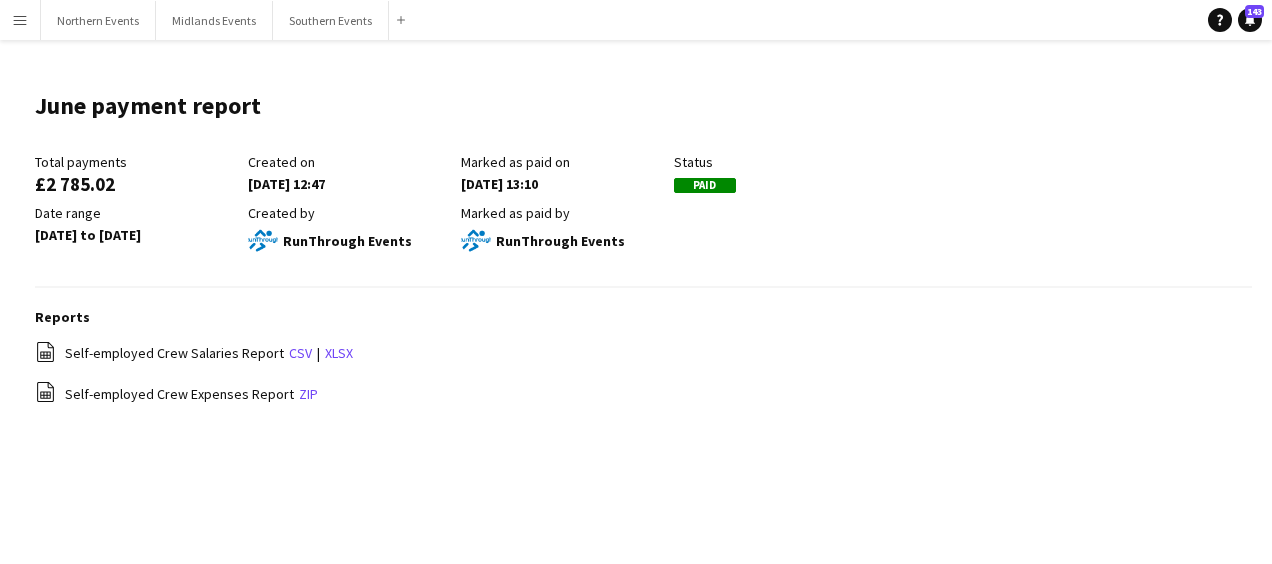 click on "June payment report
Edit this field" 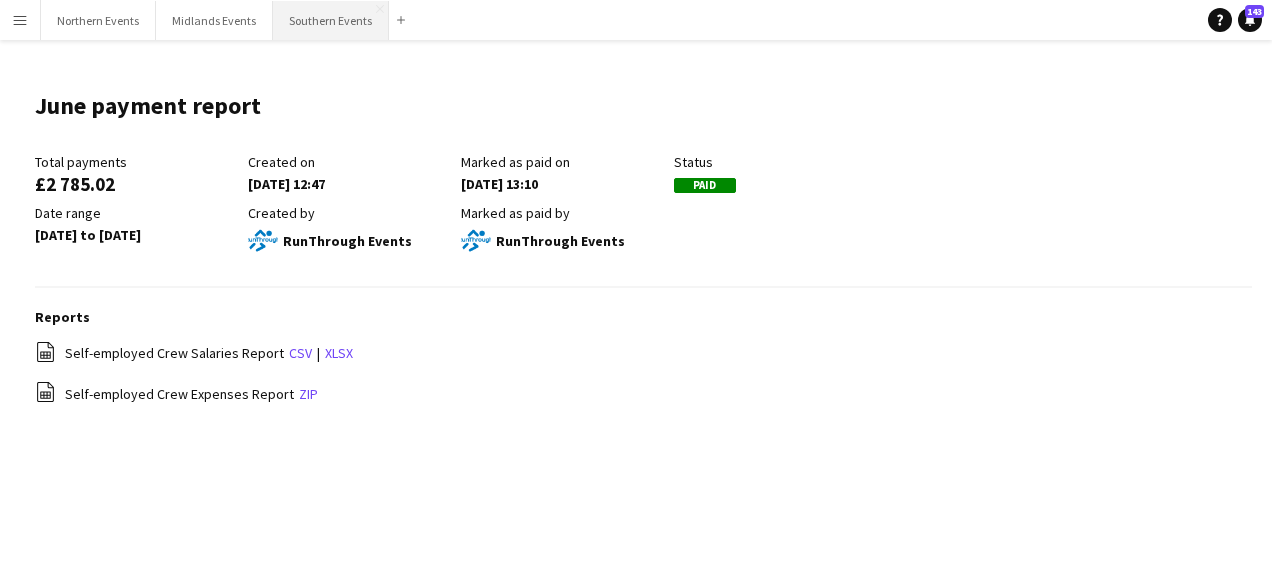 click on "Southern Events
Close" at bounding box center (331, 20) 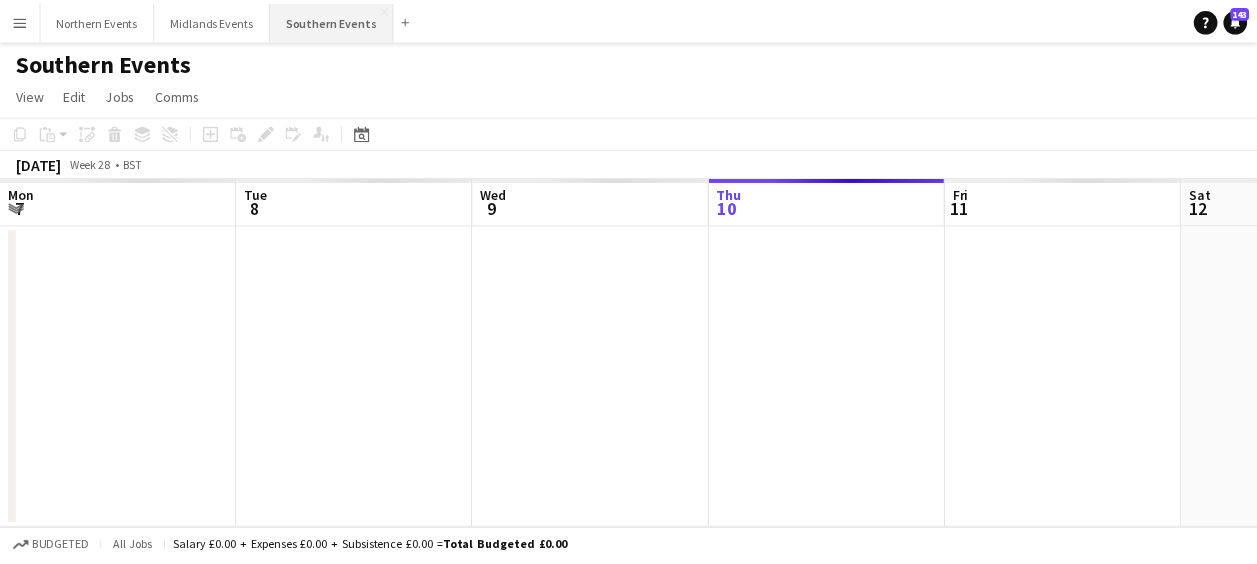 scroll, scrollTop: 0, scrollLeft: 478, axis: horizontal 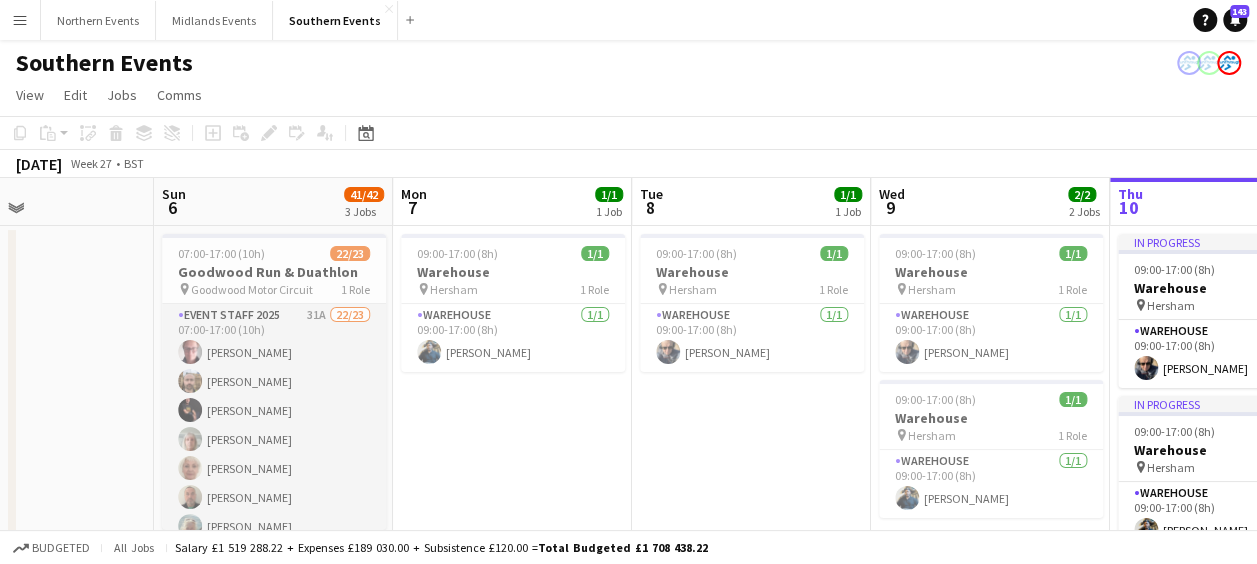 click on "Event Staff 2025   31A   22/23   07:00-17:00 (10h)
Mel Thompson Samuel Long Neil Packman Michelle Ballard Penny Bovey Nick Marsh Jennie FitzStanley David Watton Daniel Mcdermott-Roe Amelia Richards Emily Oliver Oliver Cannon Stuart Kirkwood Melinda Kirkwood Mark Ferris Harry Jupp David Lord Tamarra Pettifer Vivien Rose Katie Mills Harry Disley-May Lucy Harfield
single-neutral-actions" at bounding box center (274, 657) 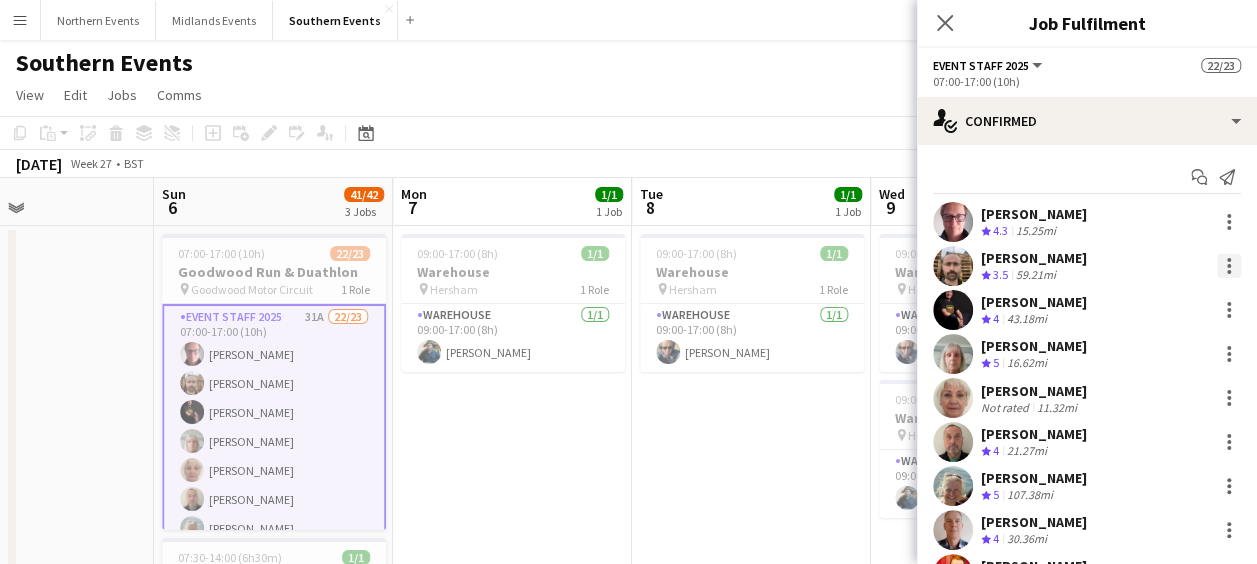 click at bounding box center [1229, 260] 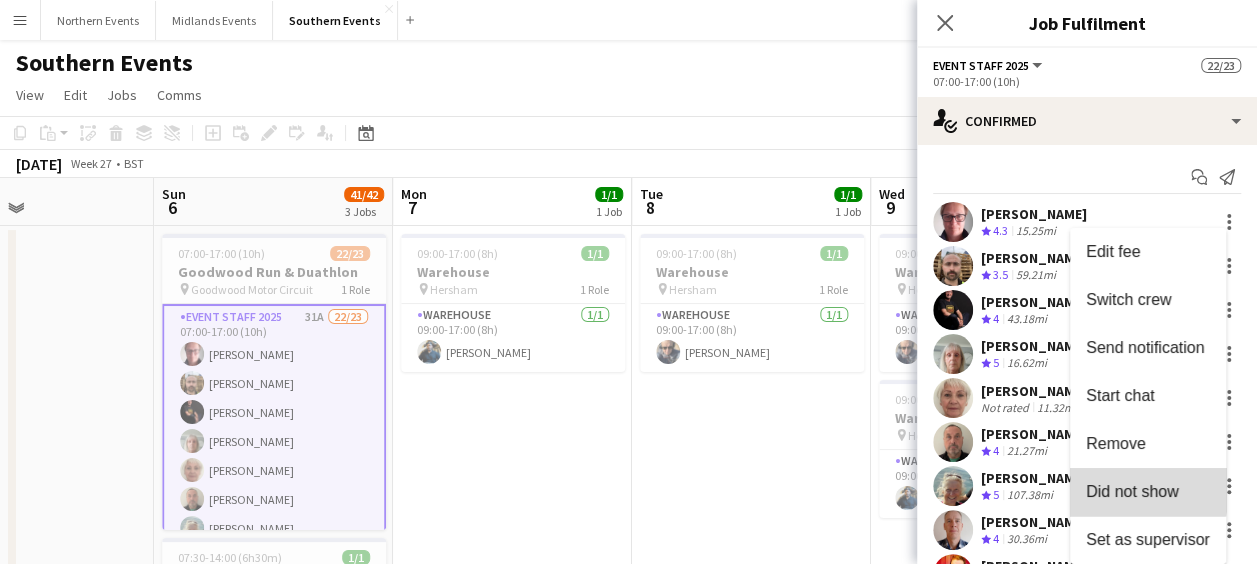 click on "Did not show" at bounding box center (1132, 491) 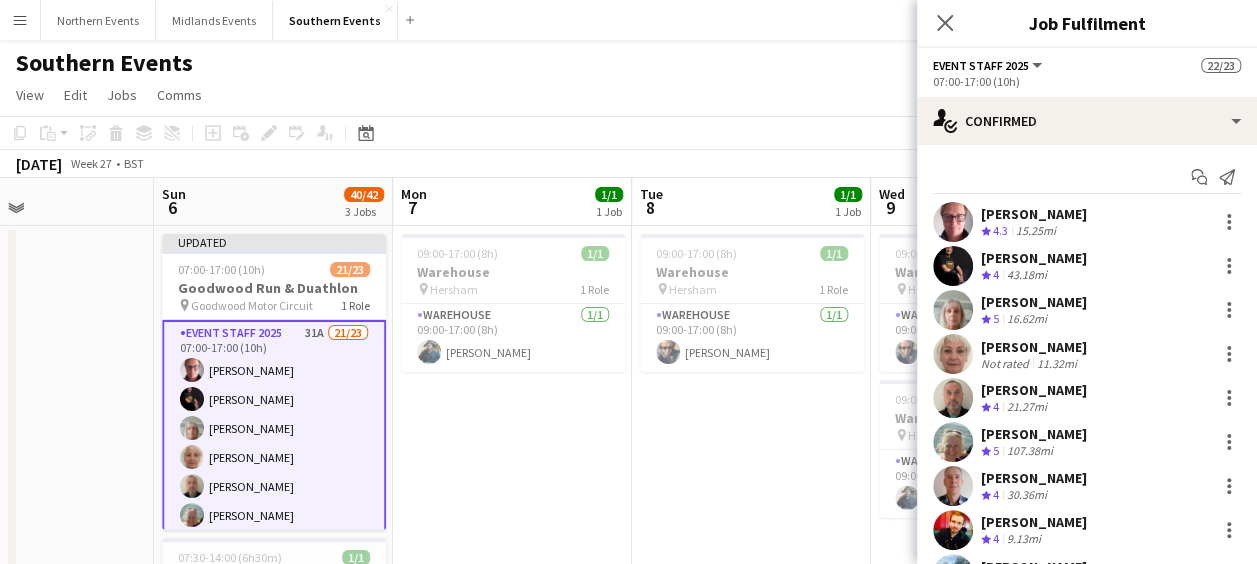scroll, scrollTop: 158, scrollLeft: 0, axis: vertical 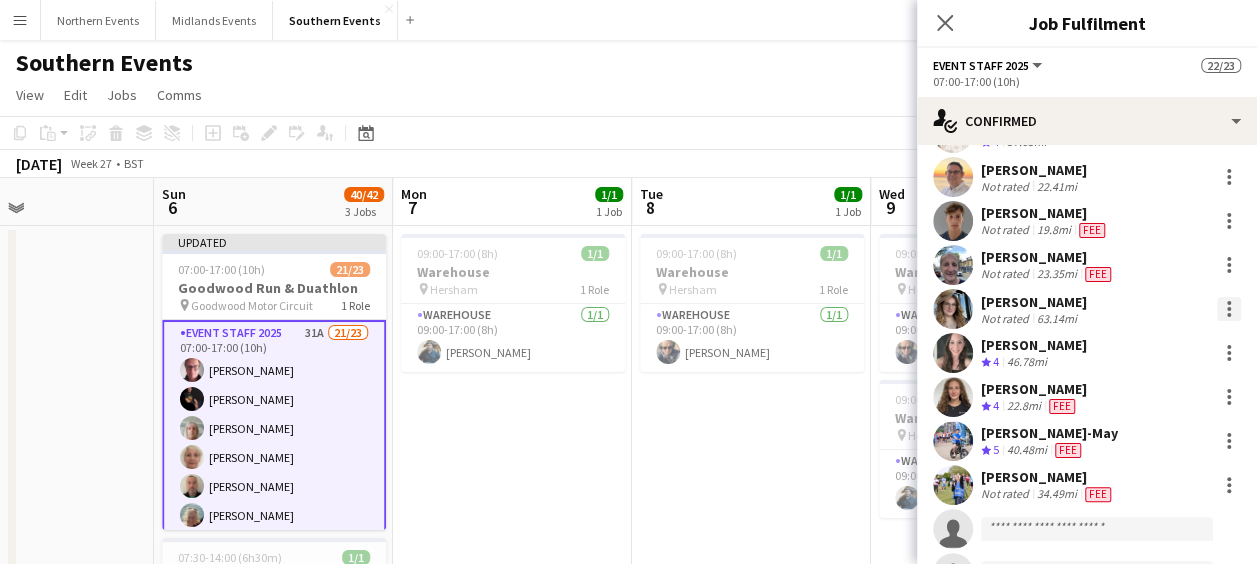 click at bounding box center [1229, 309] 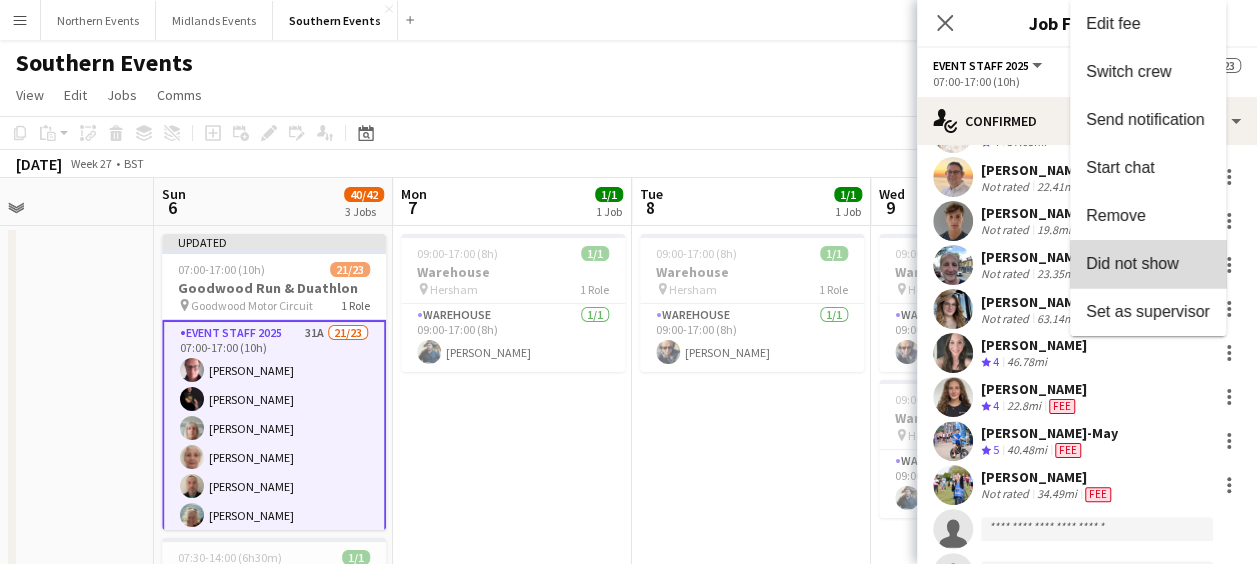 click on "Did not show" at bounding box center [1132, 263] 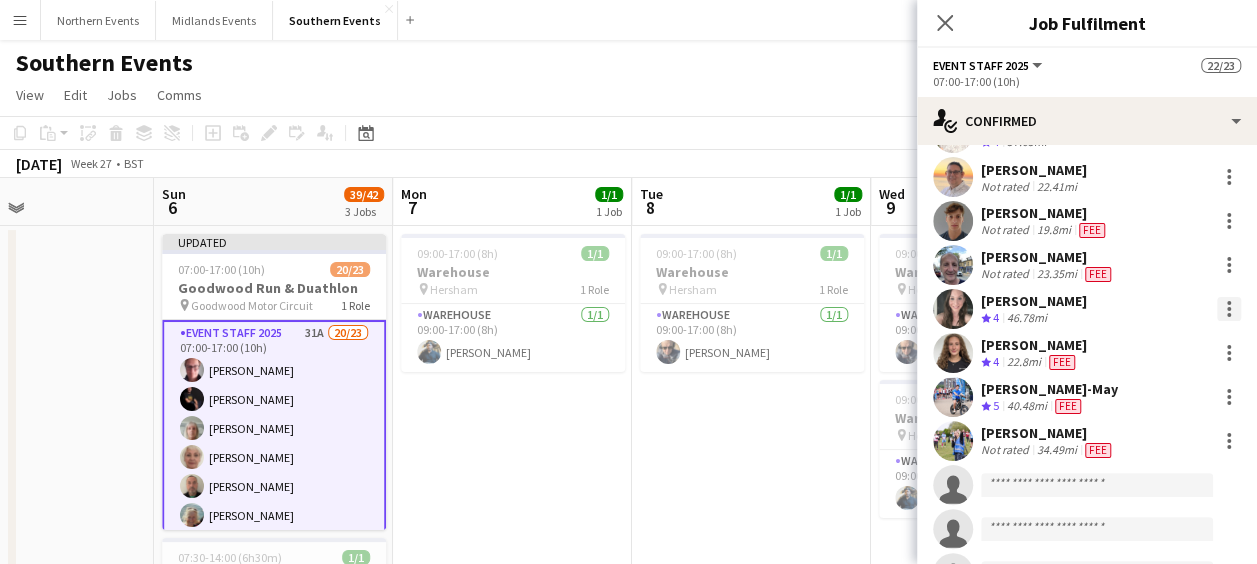 click at bounding box center [1229, 303] 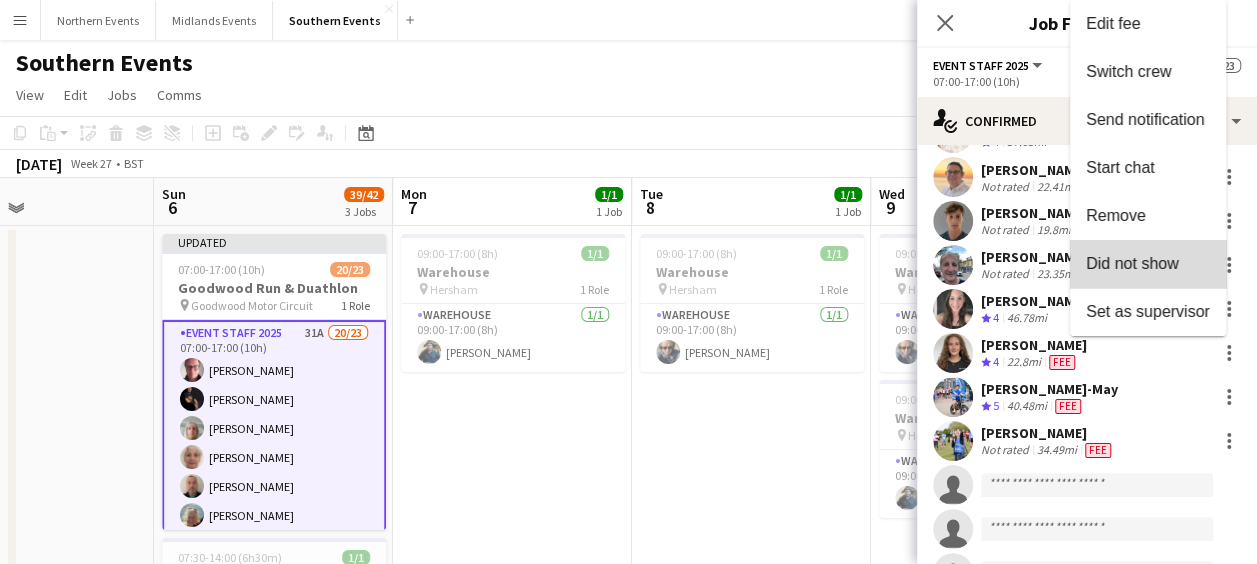 click on "Did not show" at bounding box center (1132, 263) 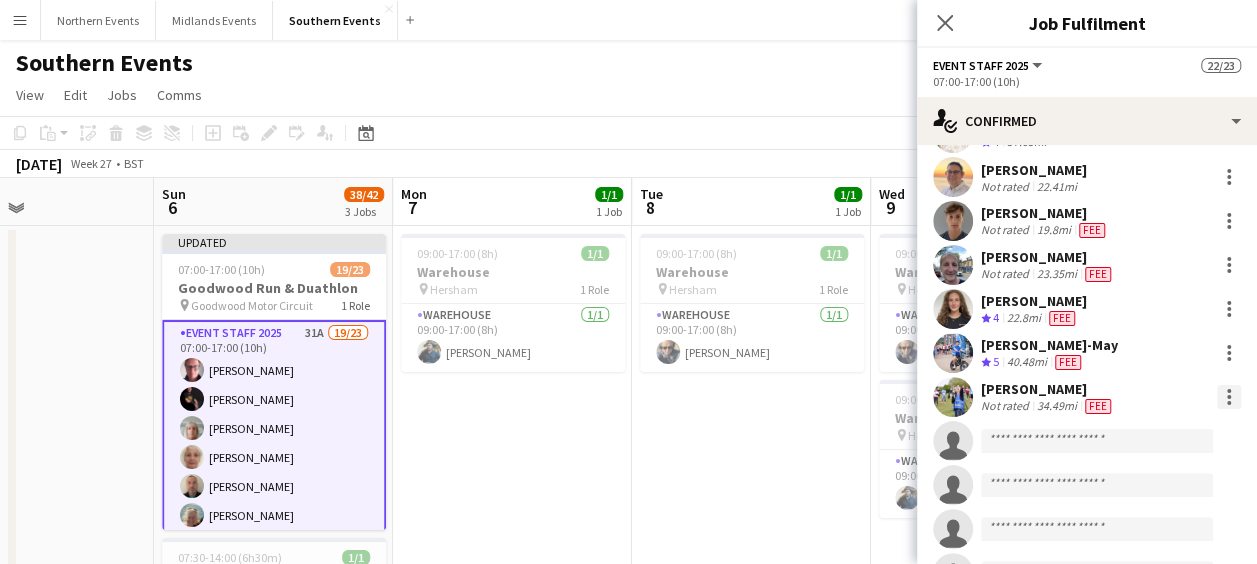 click at bounding box center [1229, 397] 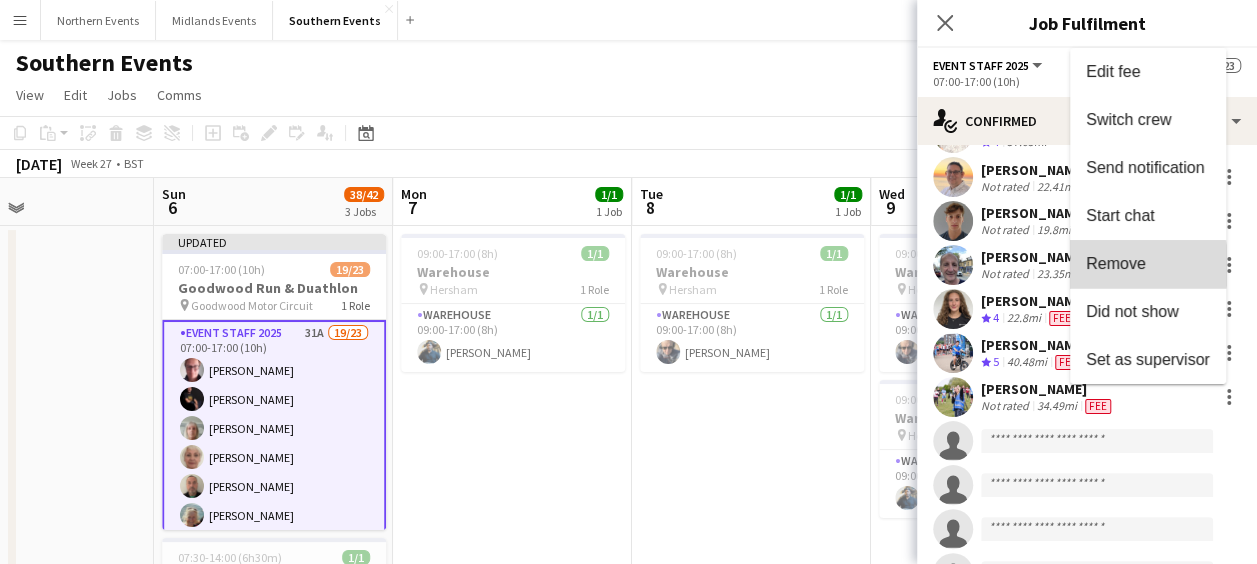 click on "Remove" at bounding box center [1116, 262] 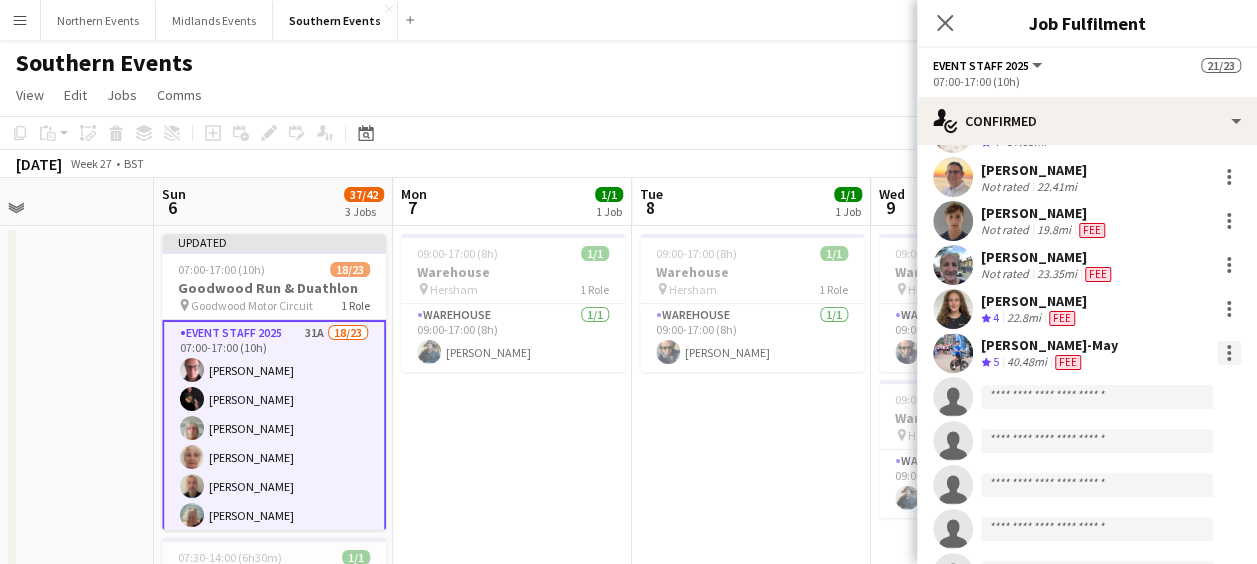 click at bounding box center (1229, 353) 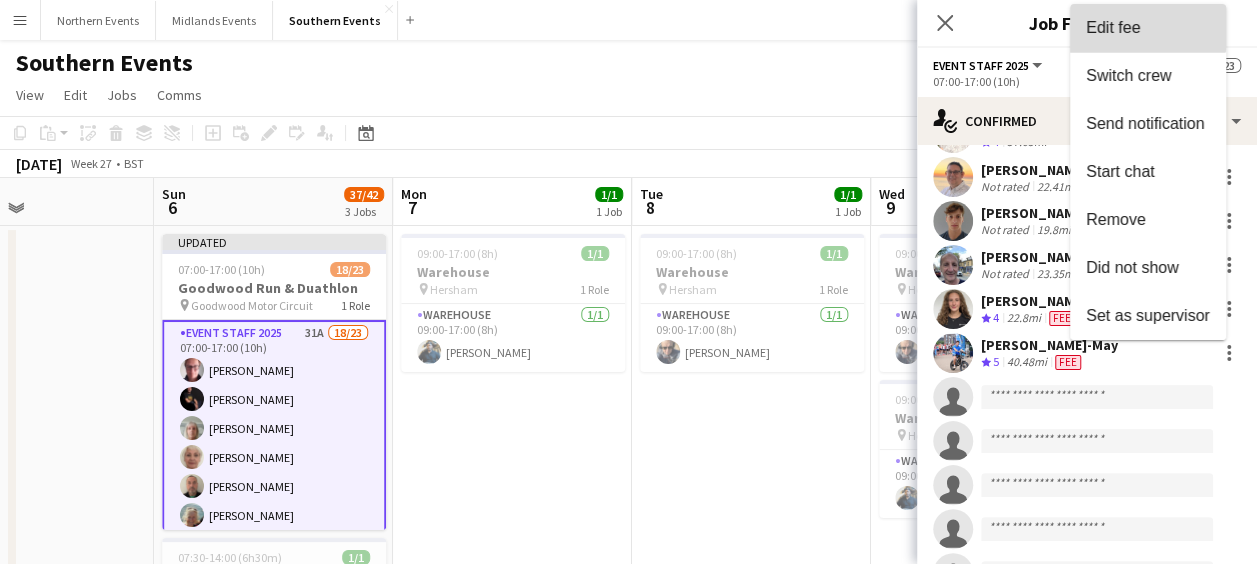 click on "Edit fee" at bounding box center [1113, 26] 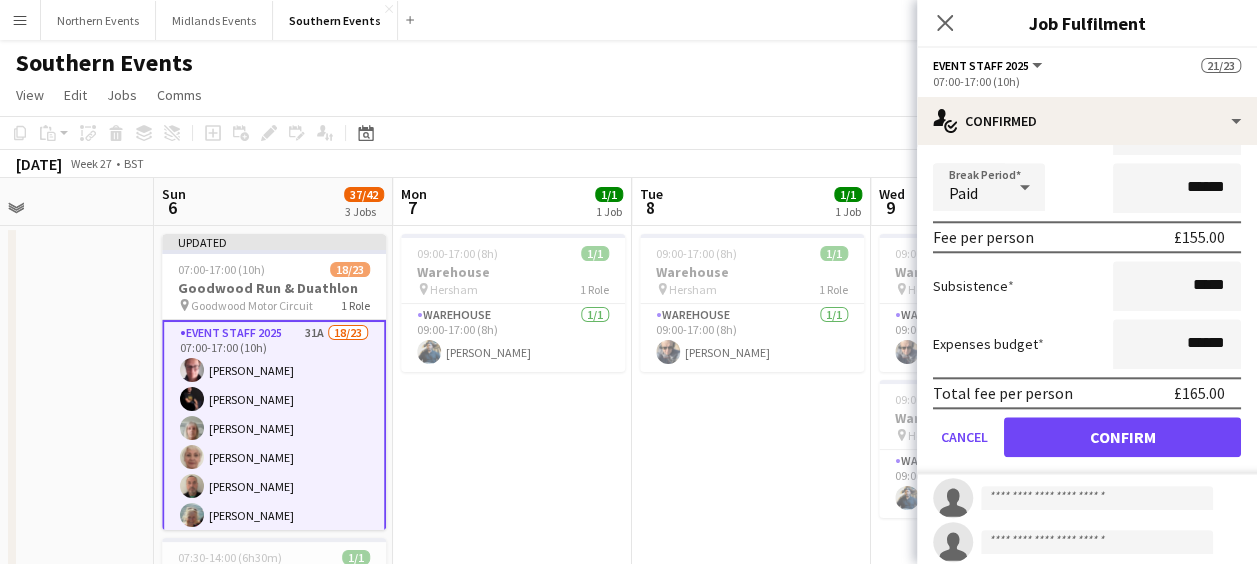scroll, scrollTop: 987, scrollLeft: 0, axis: vertical 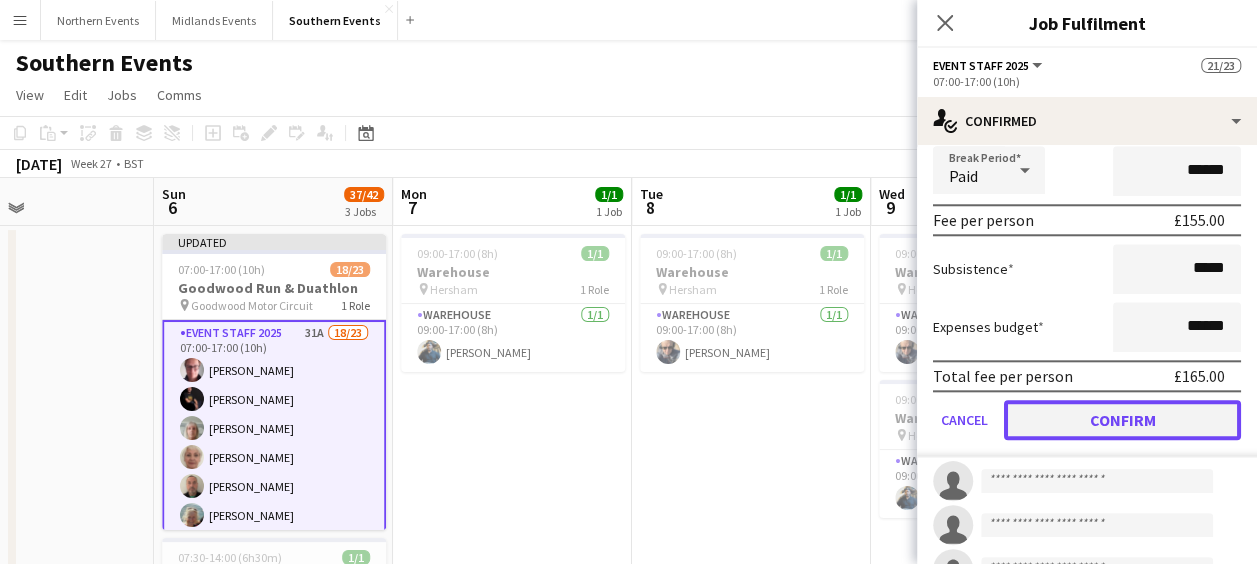 click on "Confirm" at bounding box center [1122, 420] 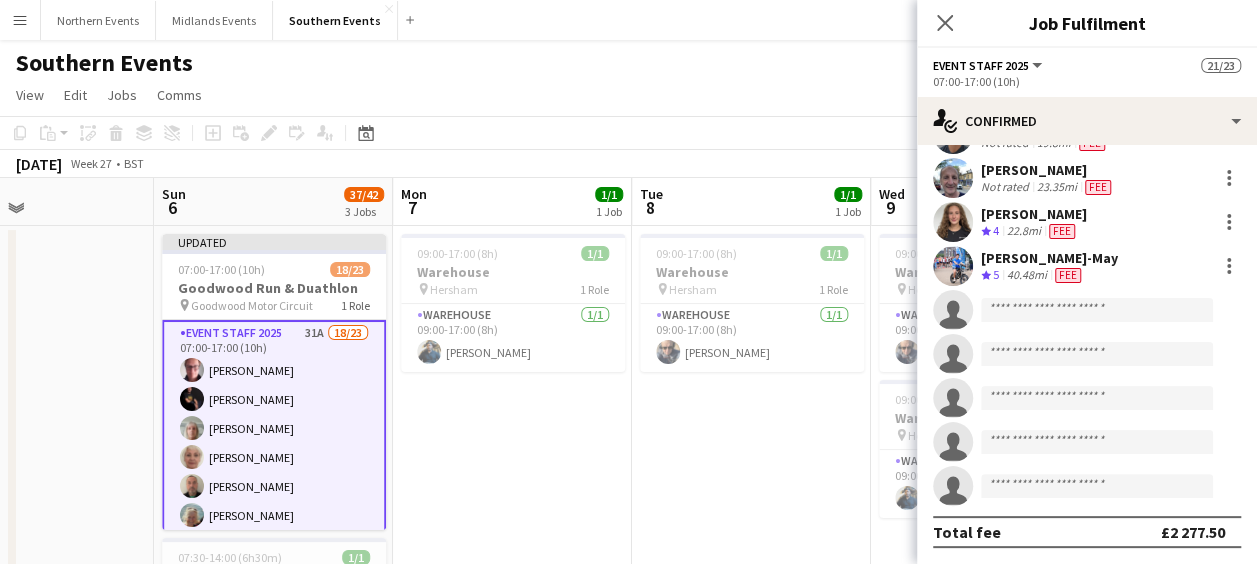 scroll, scrollTop: 704, scrollLeft: 0, axis: vertical 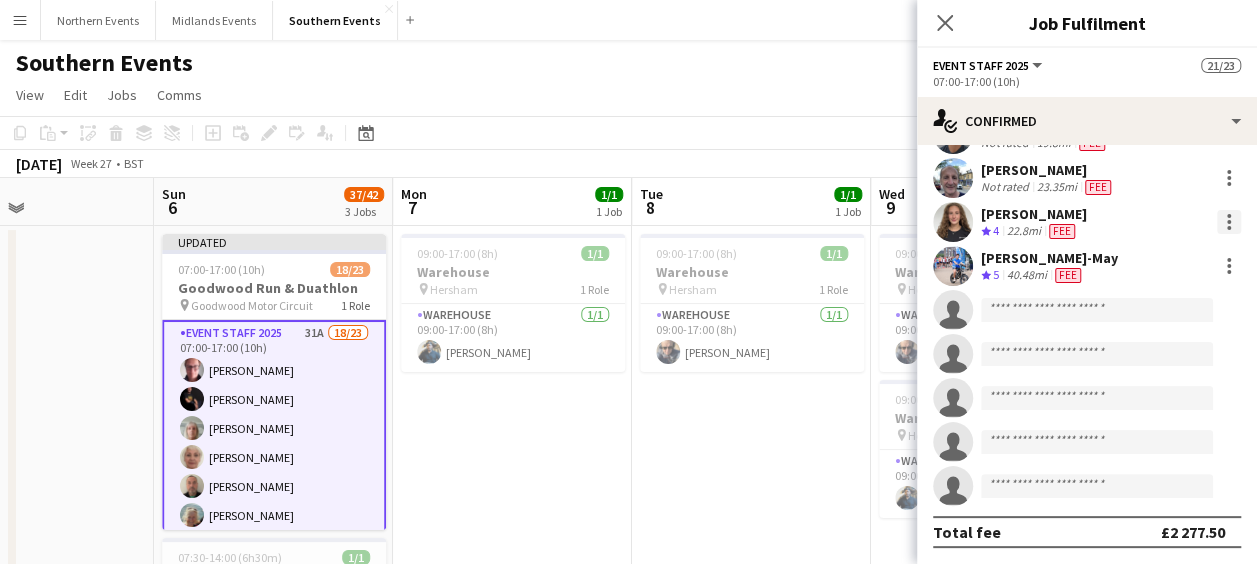 click at bounding box center (1229, 222) 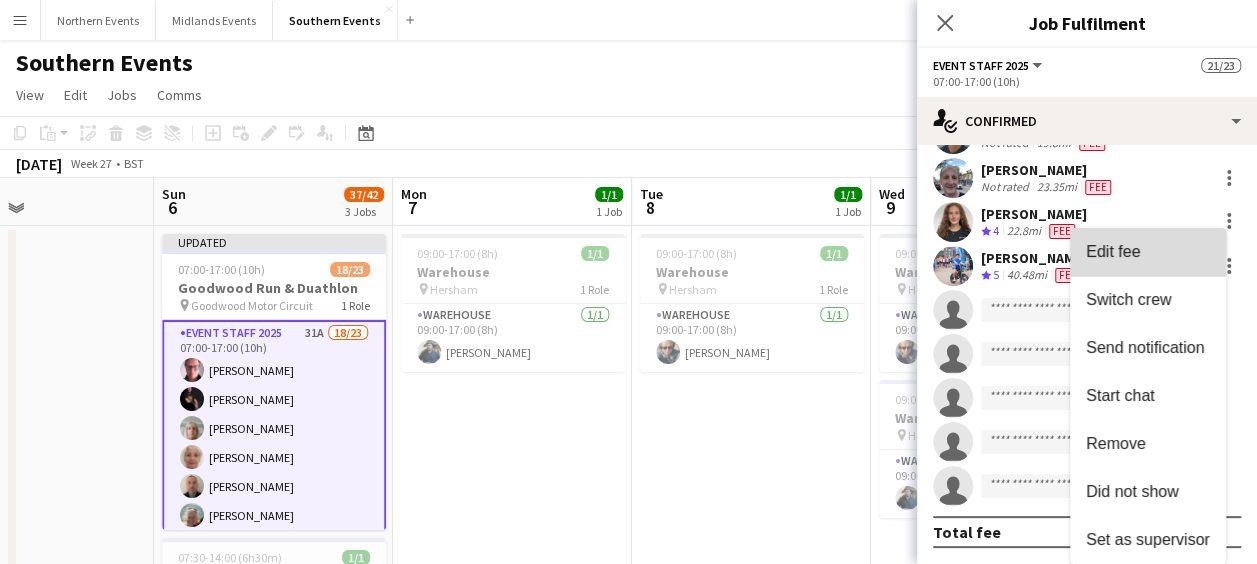click on "Edit fee" at bounding box center (1148, 252) 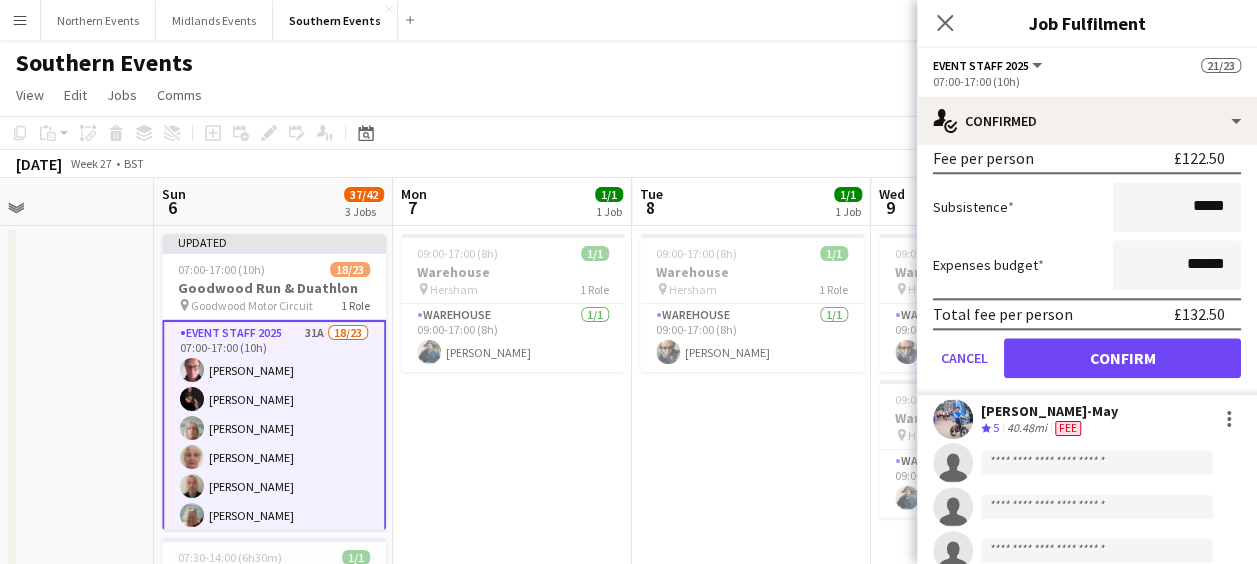 scroll, scrollTop: 1034, scrollLeft: 0, axis: vertical 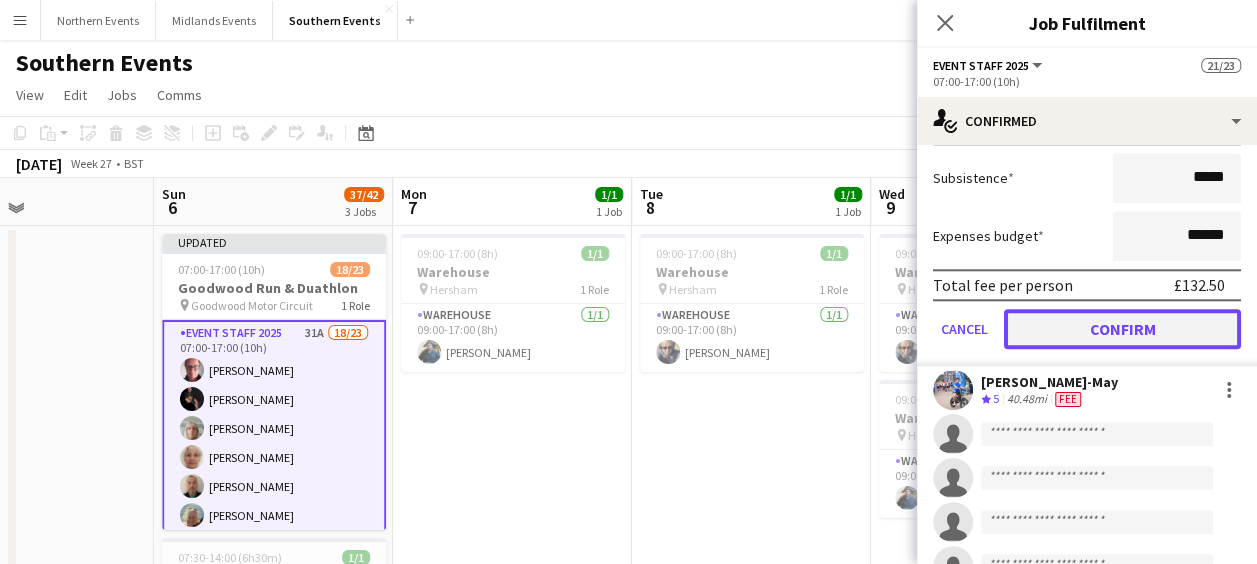 click on "Confirm" at bounding box center (1122, 329) 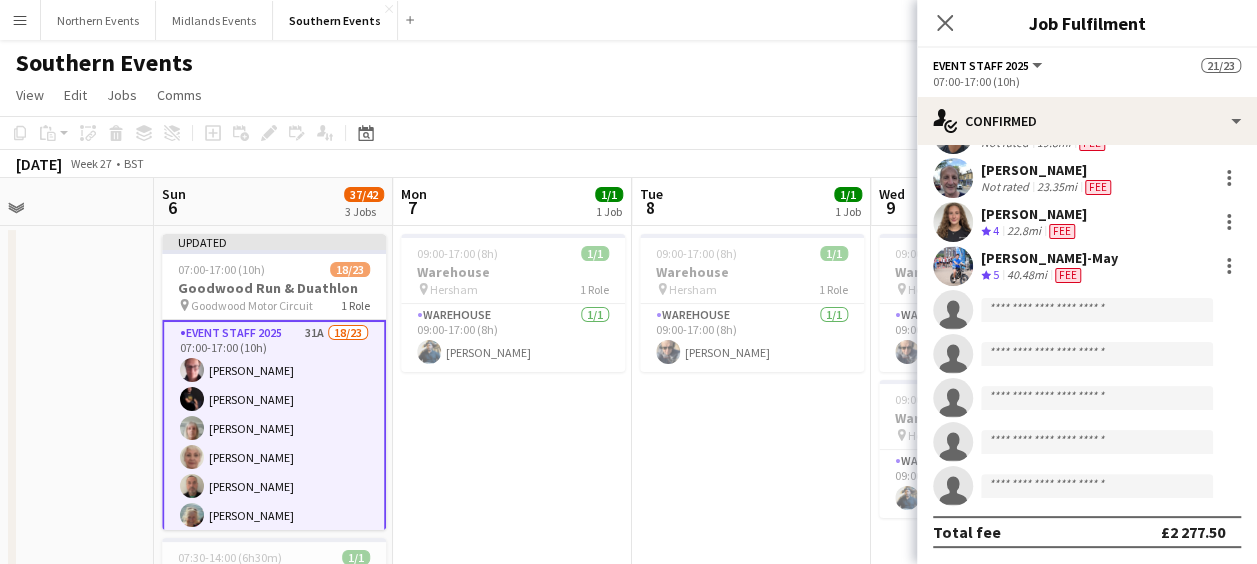 scroll, scrollTop: 704, scrollLeft: 0, axis: vertical 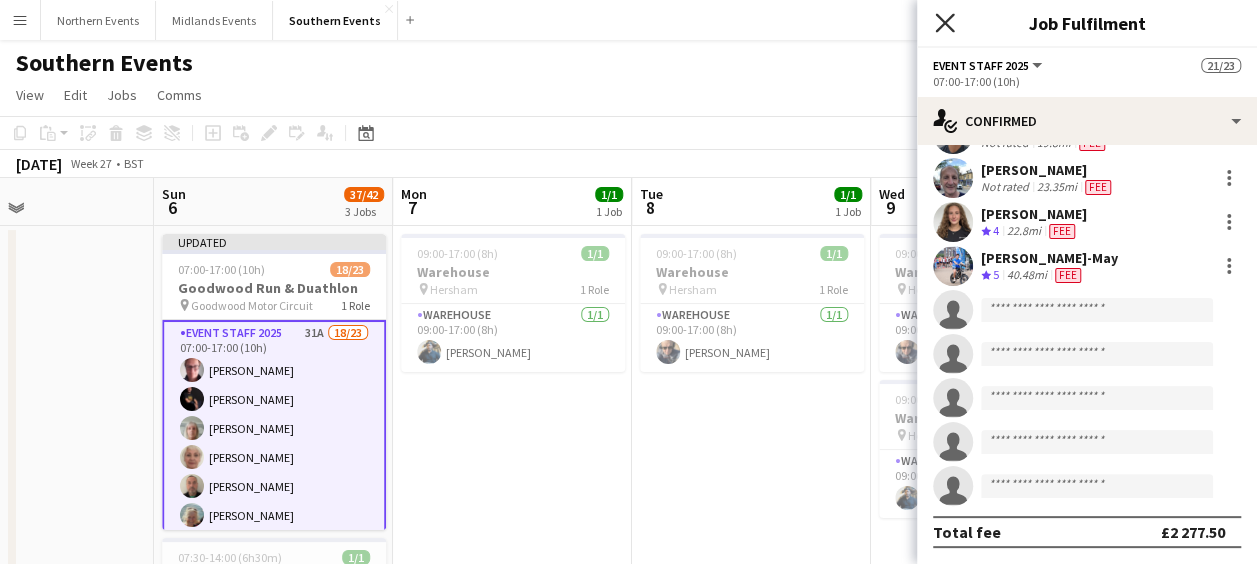 click on "Close pop-in" 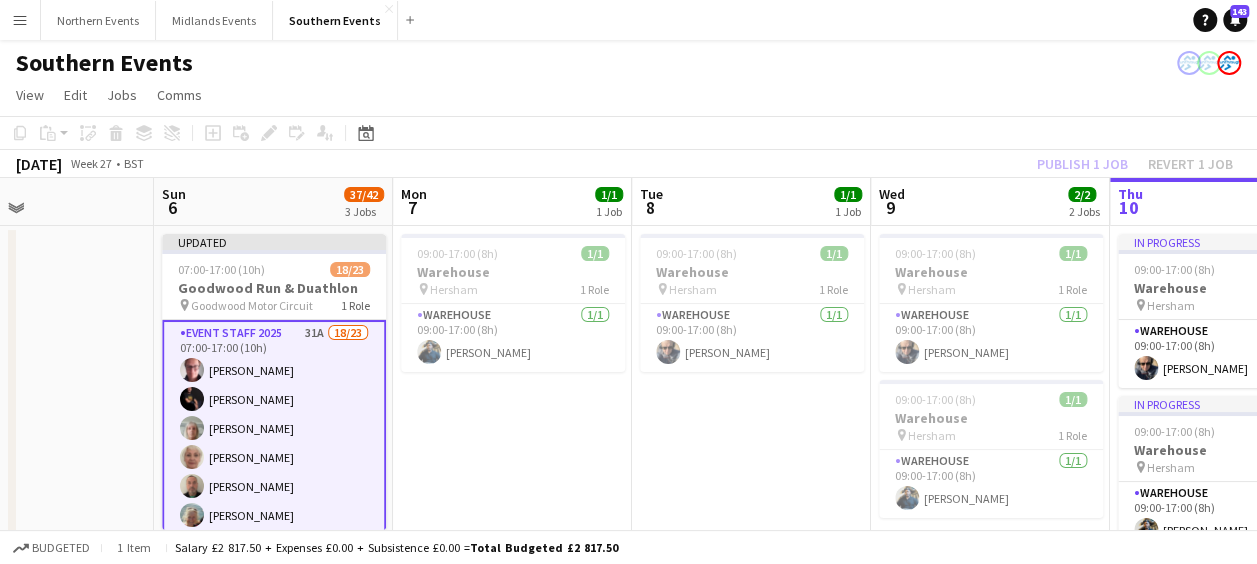 click on "Copy
Paste
Paste   Ctrl+V Paste with crew  Ctrl+Shift+V
Paste linked Job
Delete
Group
Ungroup
Add job
Add linked Job
Edit
Edit linked Job
Applicants
Date picker
JUL 2025 JUL 2025 Monday M Tuesday T Wednesday W Thursday T Friday F Saturday S Sunday S  JUL      1   2   3   4   5   6   7   8   9   10   11   12   13   14   15   16   17   18   19   20   21   22   23   24   25   26   27   28   29   30   31
Comparison range
Comparison range
Today" 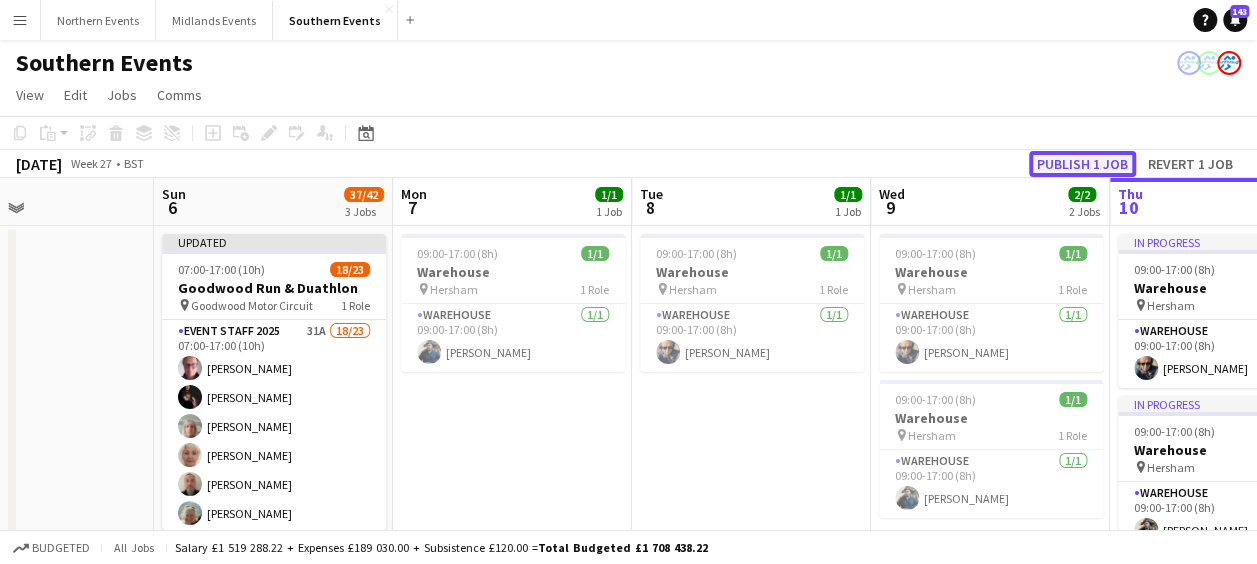 click on "Publish 1 job" 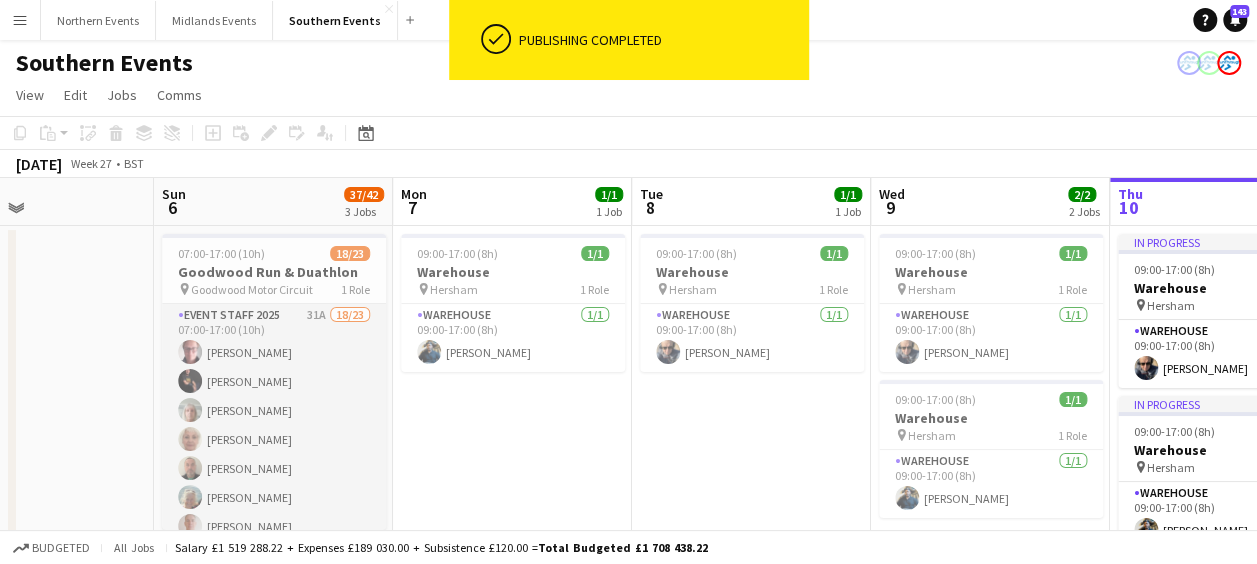 click on "Event Staff 2025   31A   18/23   07:00-17:00 (10h)
Mel Thompson Neil Packman Michelle Ballard Penny Bovey Nick Marsh Jennie FitzStanley David Watton Daniel Mcdermott-Roe Amelia Richards Emily Oliver Oliver Cannon Stuart Kirkwood Melinda Kirkwood Mark Ferris Harry Jupp David Lord Katie Mills Harry Disley-May
single-neutral-actions
single-neutral-actions
single-neutral-actions
single-neutral-actions
single-neutral-actions" at bounding box center (274, 657) 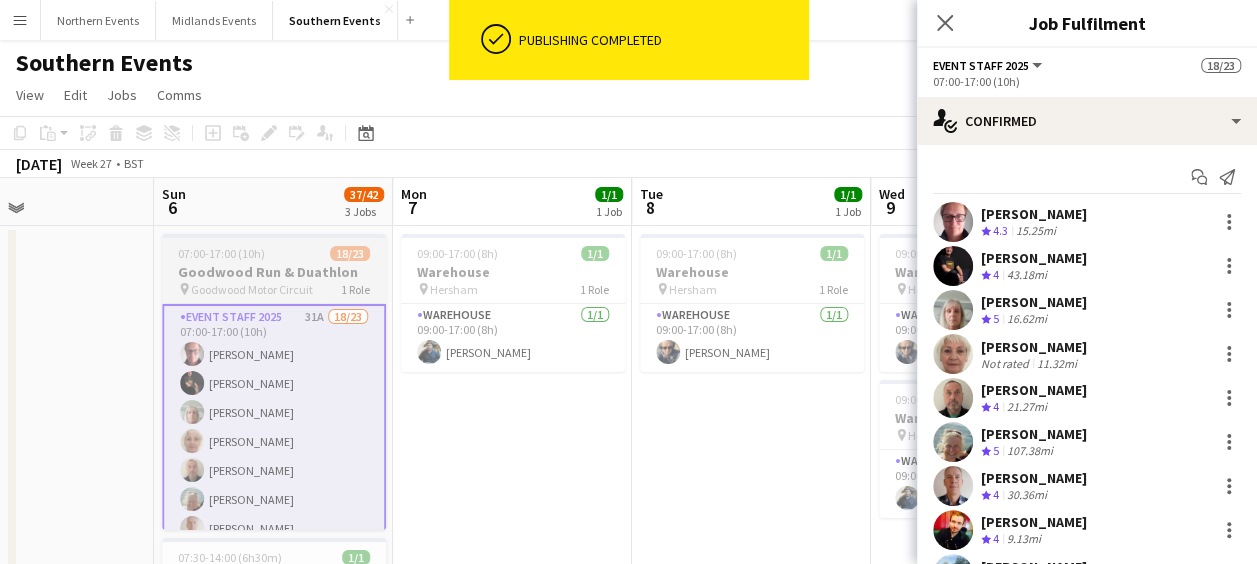 click on "Goodwood Motor Circuit" at bounding box center [252, 289] 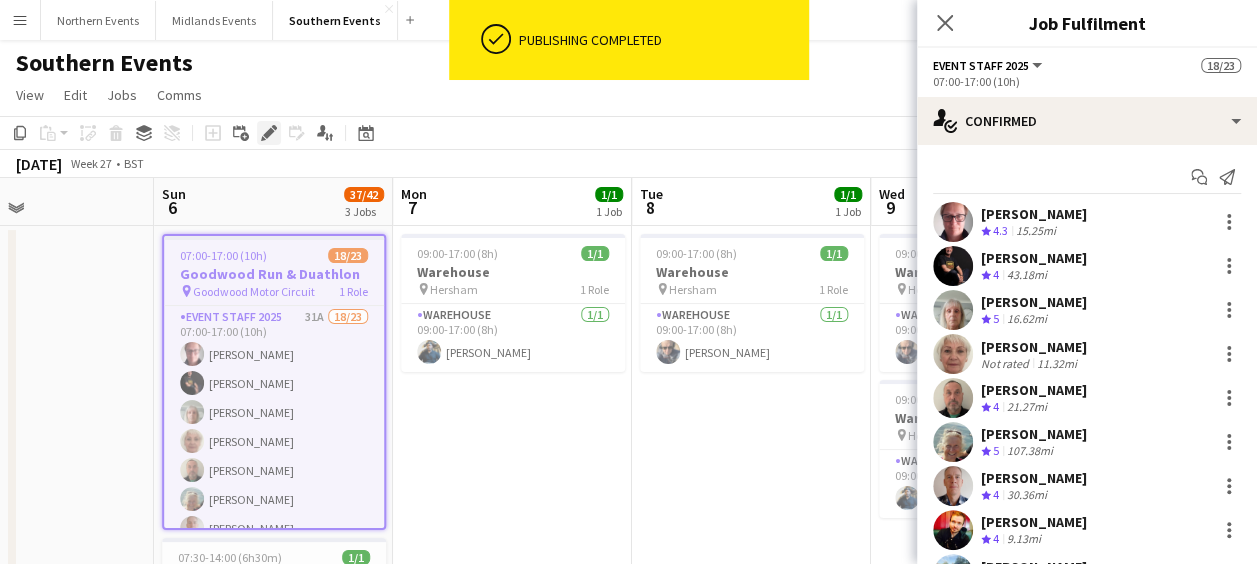 click on "Edit" 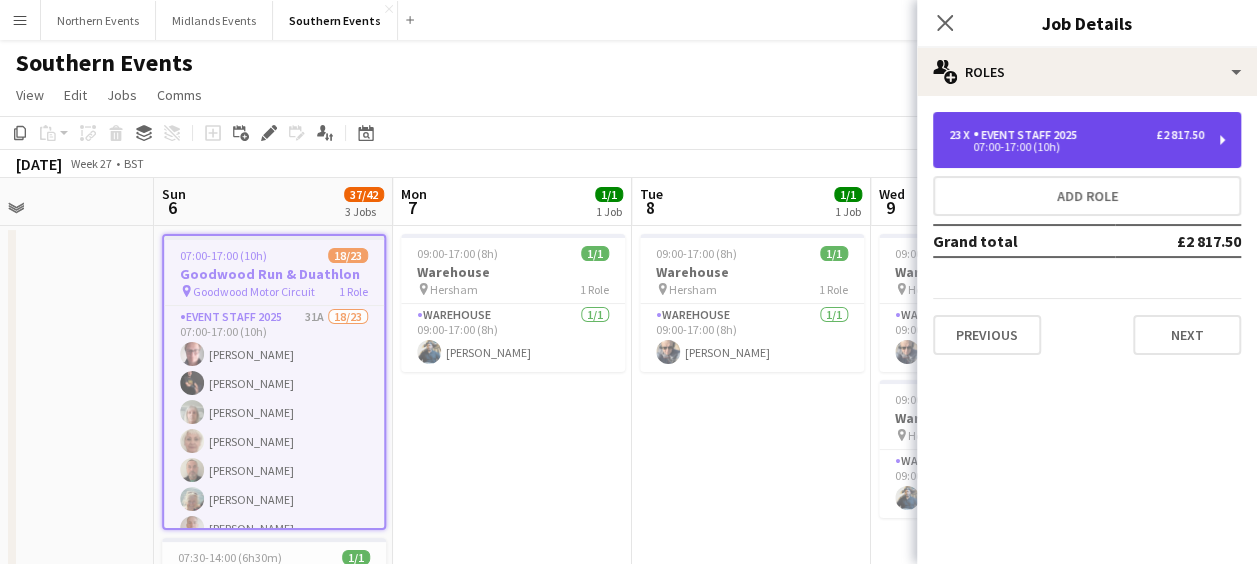 click on "Event Staff 2025" at bounding box center [1029, 135] 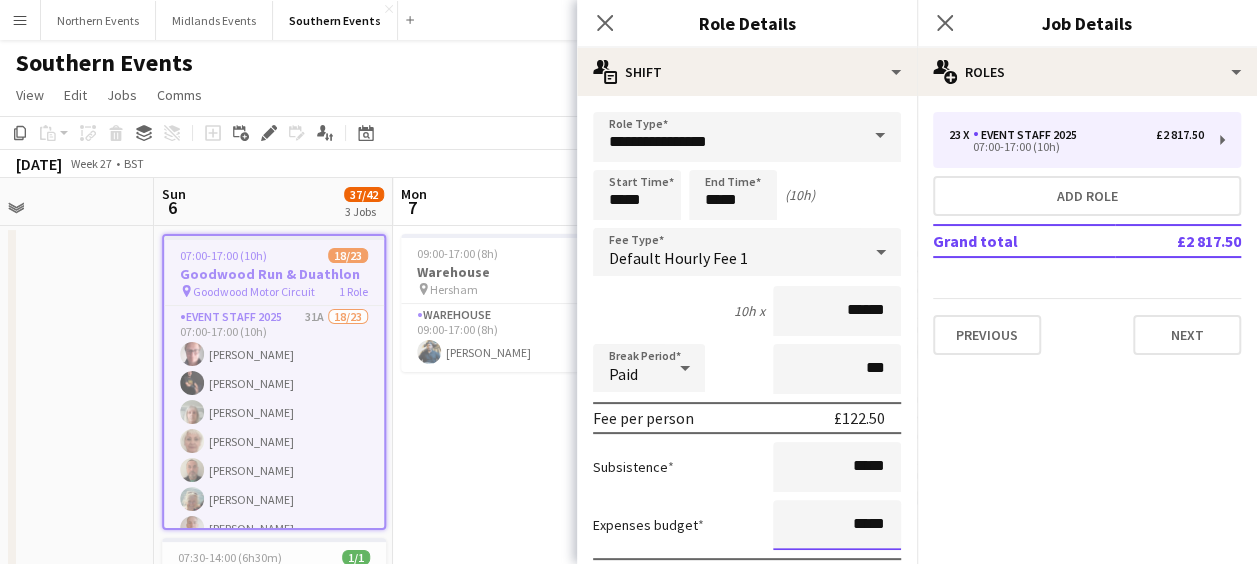 click on "*****" at bounding box center [837, 525] 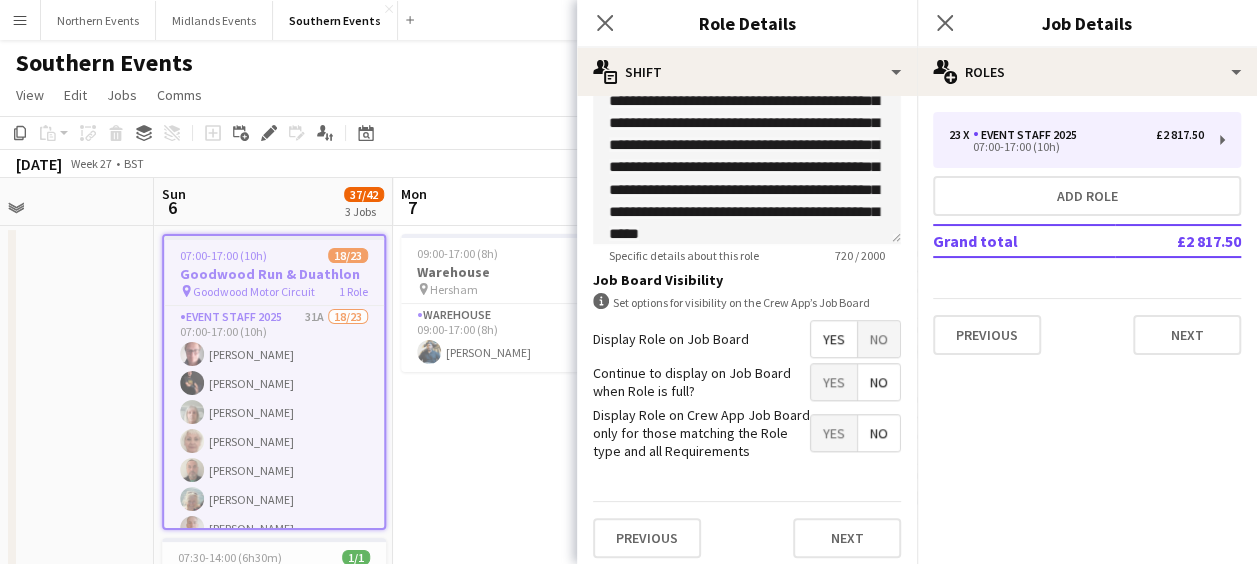 scroll, scrollTop: 789, scrollLeft: 0, axis: vertical 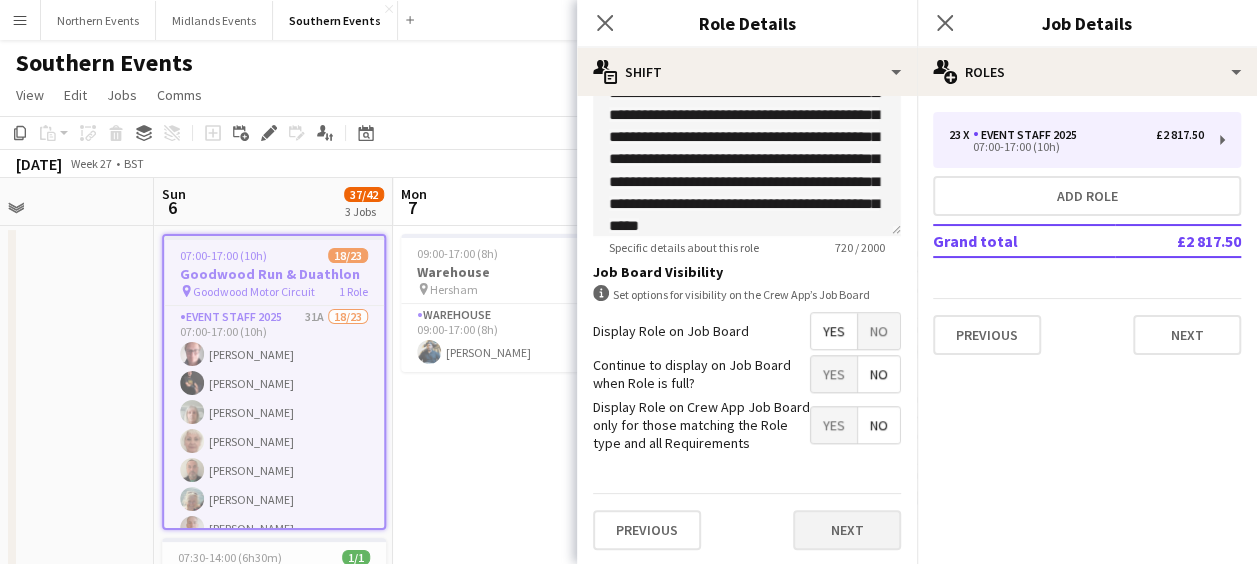 type on "******" 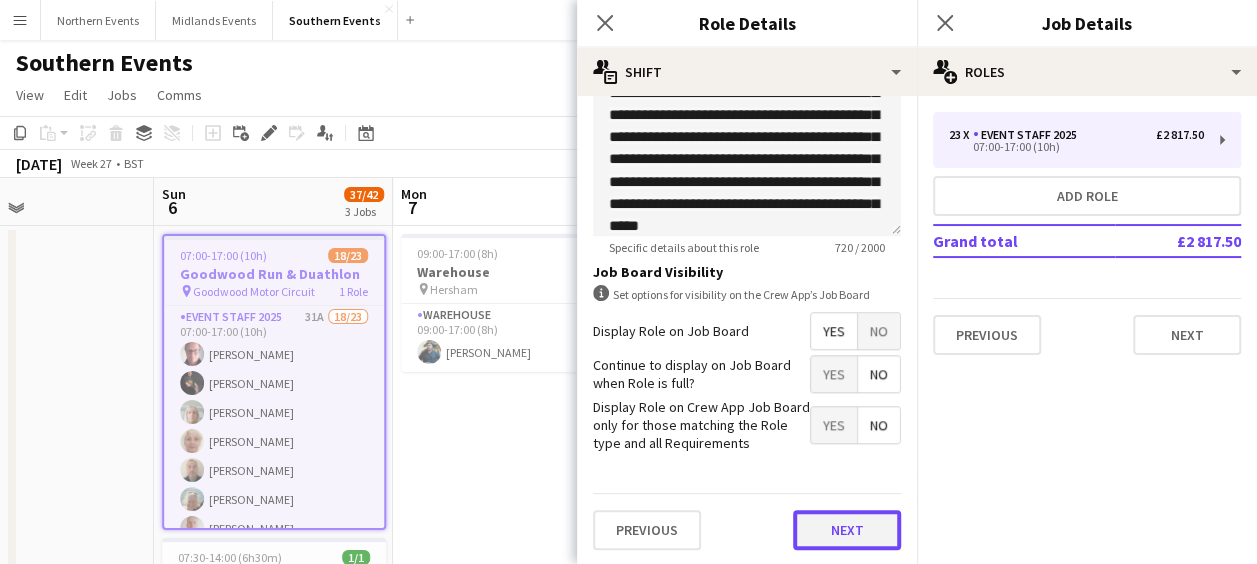 click on "Next" at bounding box center [847, 530] 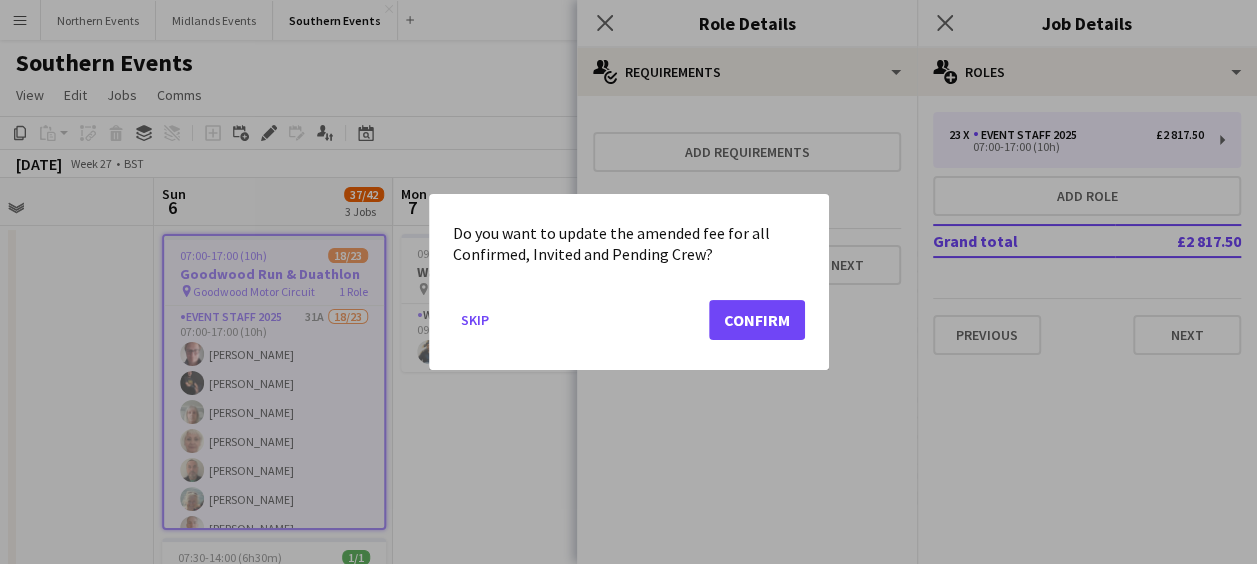 scroll, scrollTop: 0, scrollLeft: 0, axis: both 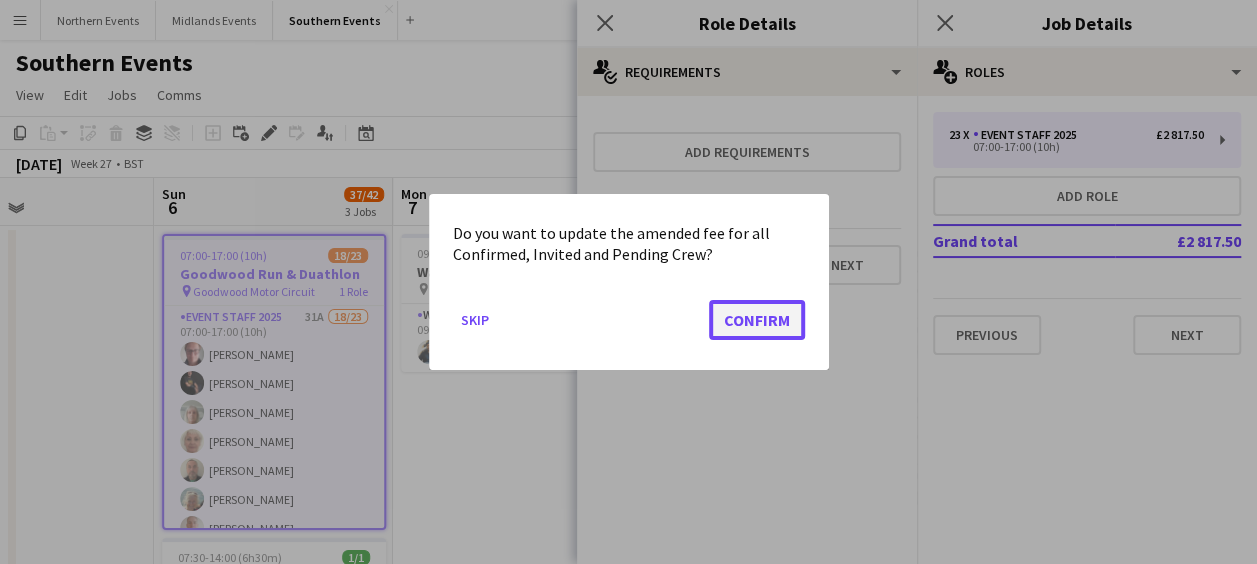 click on "Confirm" 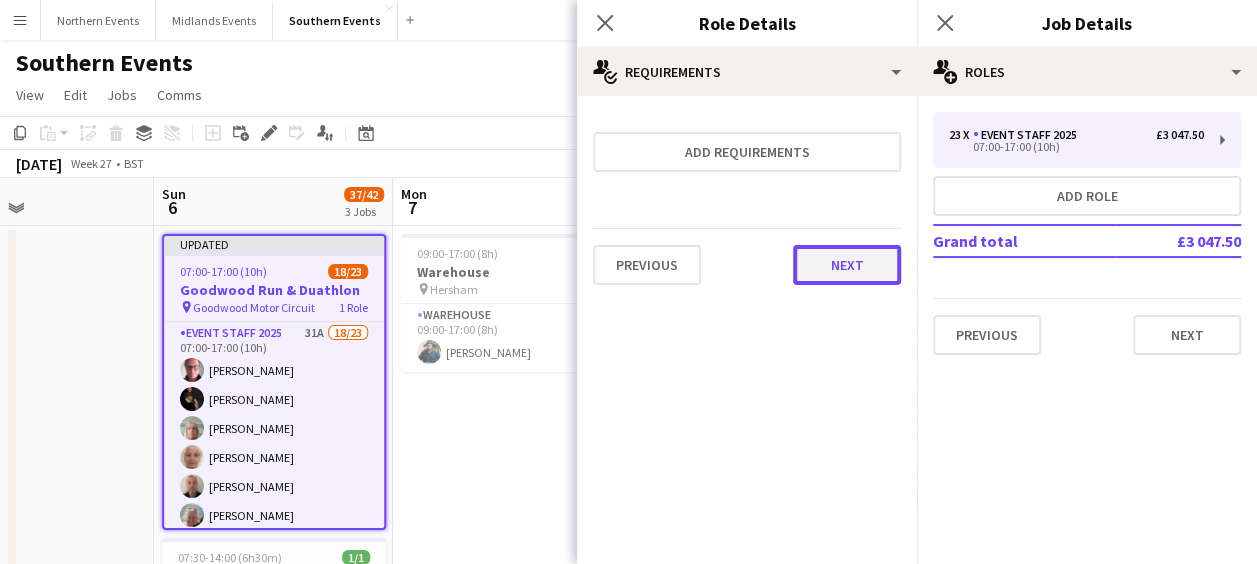click on "Next" at bounding box center [847, 265] 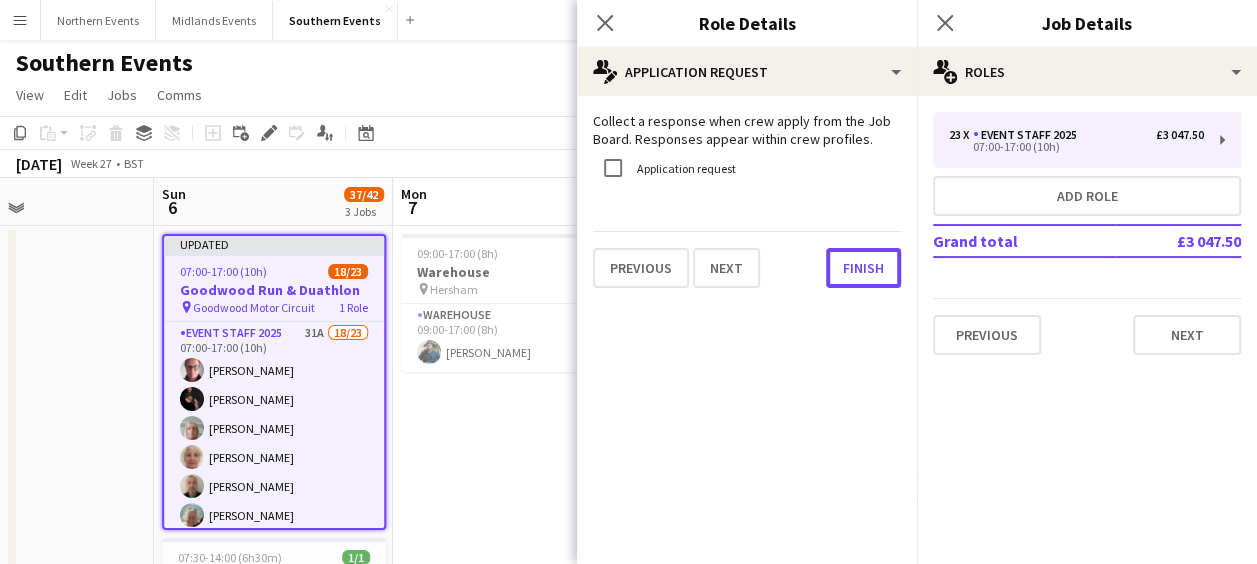 click on "Finish" at bounding box center (863, 268) 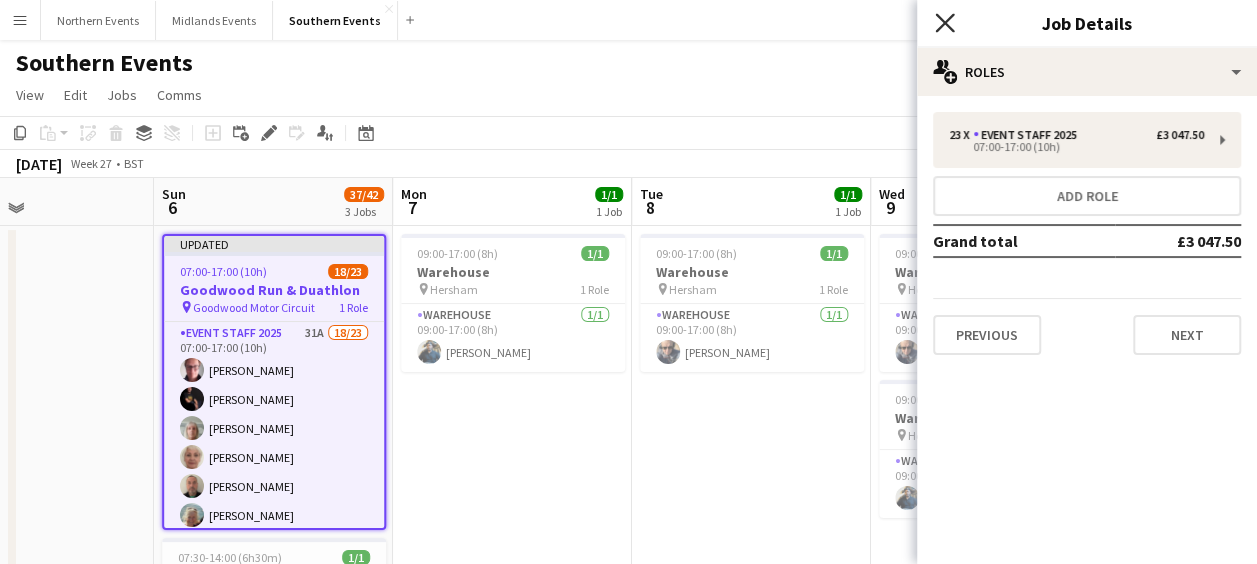 click on "Close pop-in" 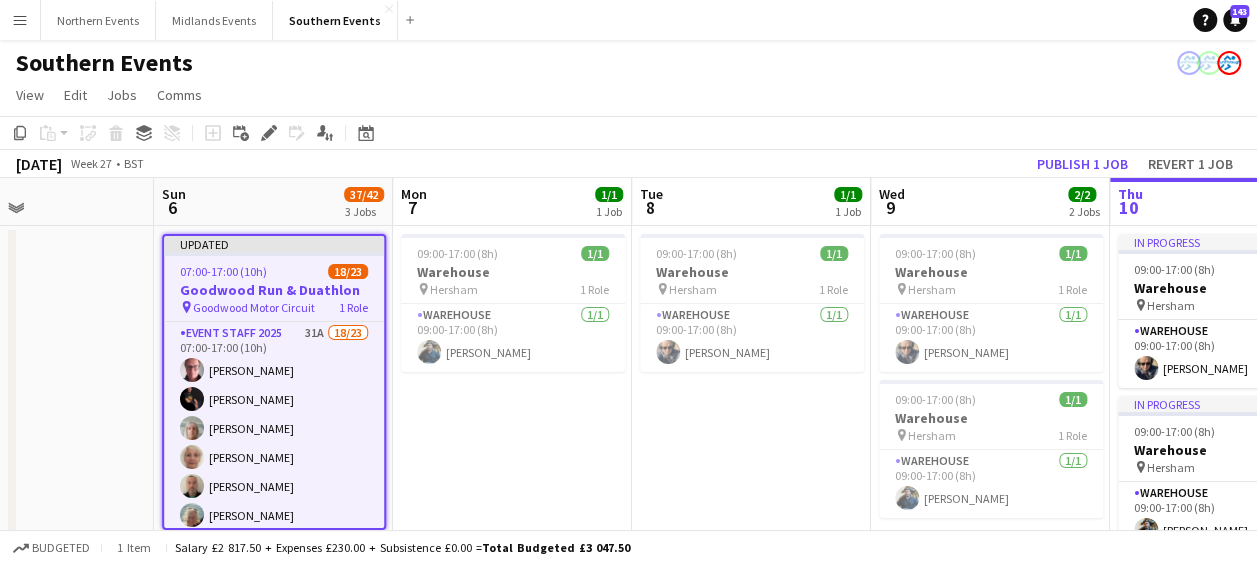 click on "View  Day view expanded Day view collapsed Month view Date picker Jump to [DATE] Expand Linked Jobs Collapse Linked Jobs  Edit  Copy Ctrl+C  Paste  Without Crew Ctrl+V With Crew Ctrl+Shift+V Paste as linked job  Group  Group Ungroup  Jobs  New Job Edit Job Delete Job New Linked Job Edit Linked Jobs Job fulfilment Promote Role Copy Role URL  Comms  Notify confirmed crew Create chat" 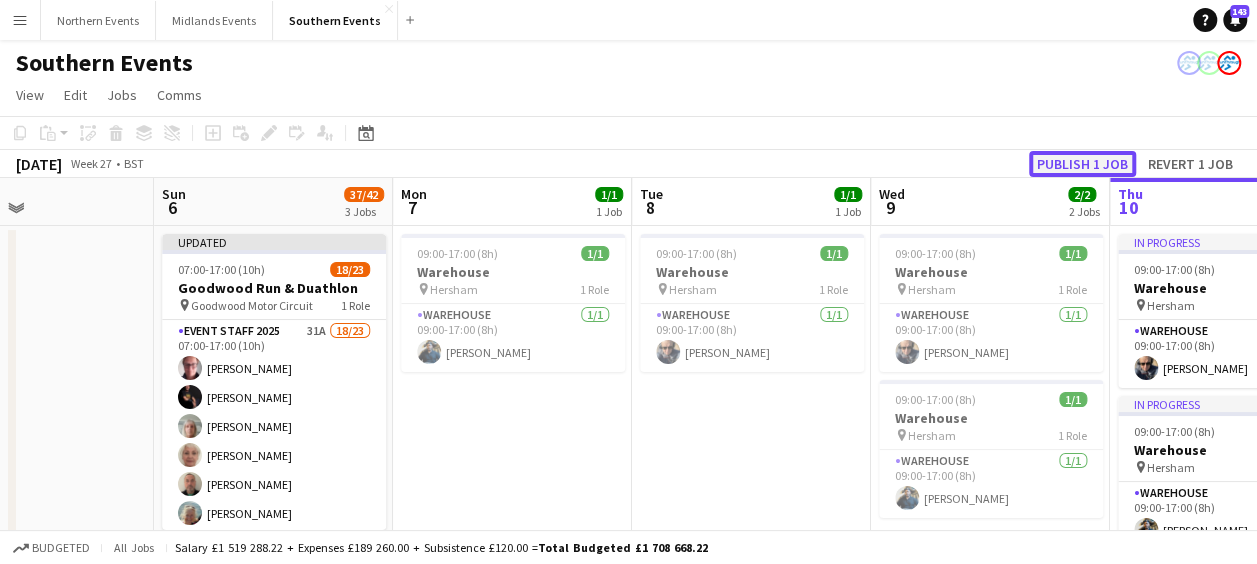 click on "Publish 1 job" 